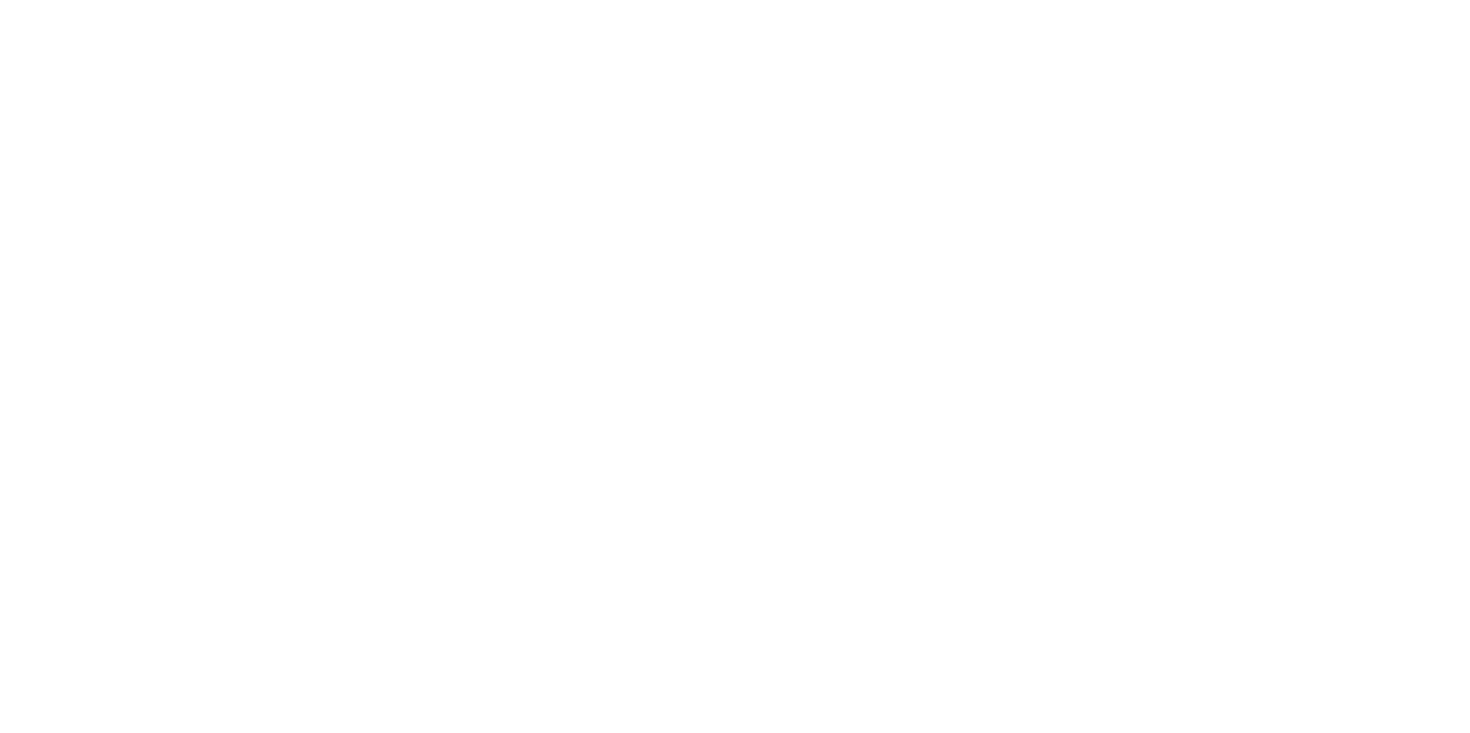 scroll, scrollTop: 0, scrollLeft: 0, axis: both 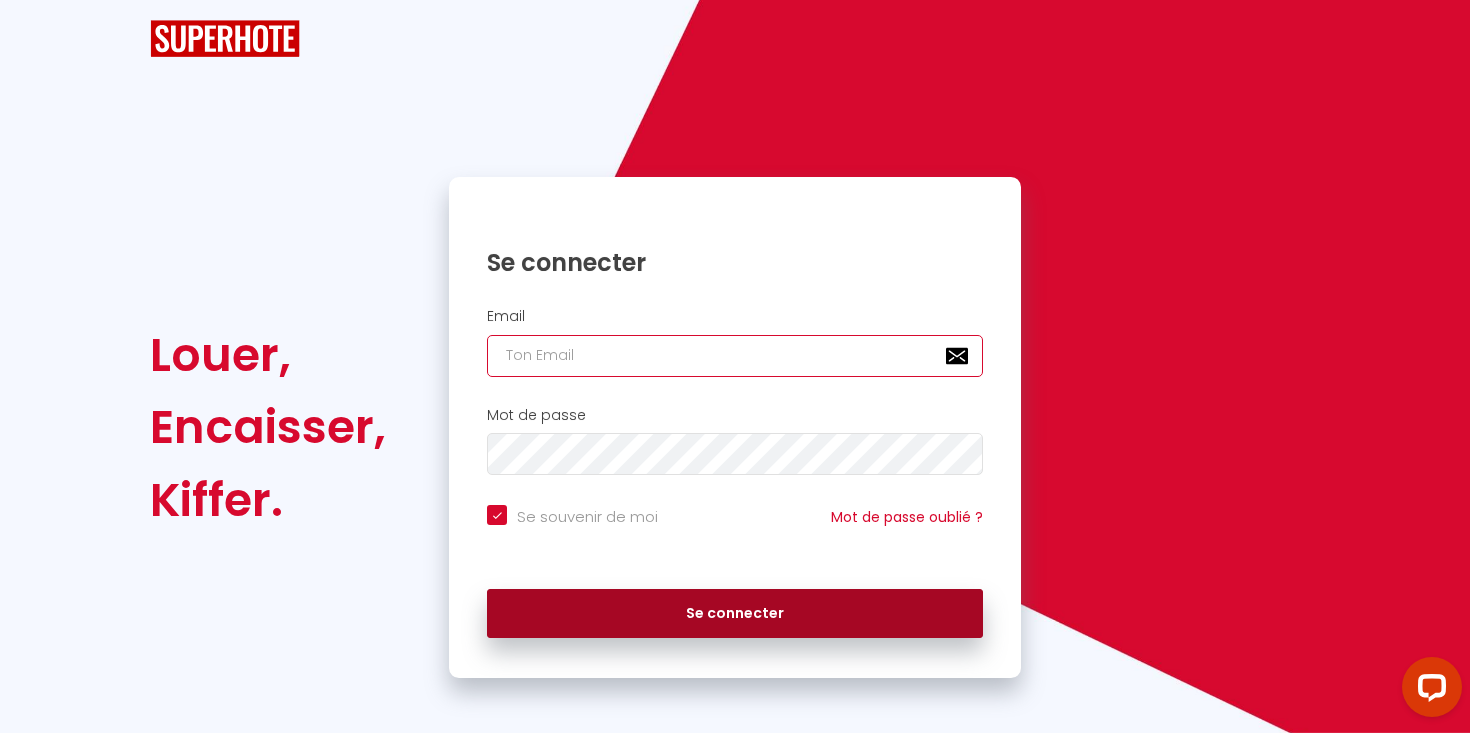 type on "[EMAIL_ADDRESS][DOMAIN_NAME]" 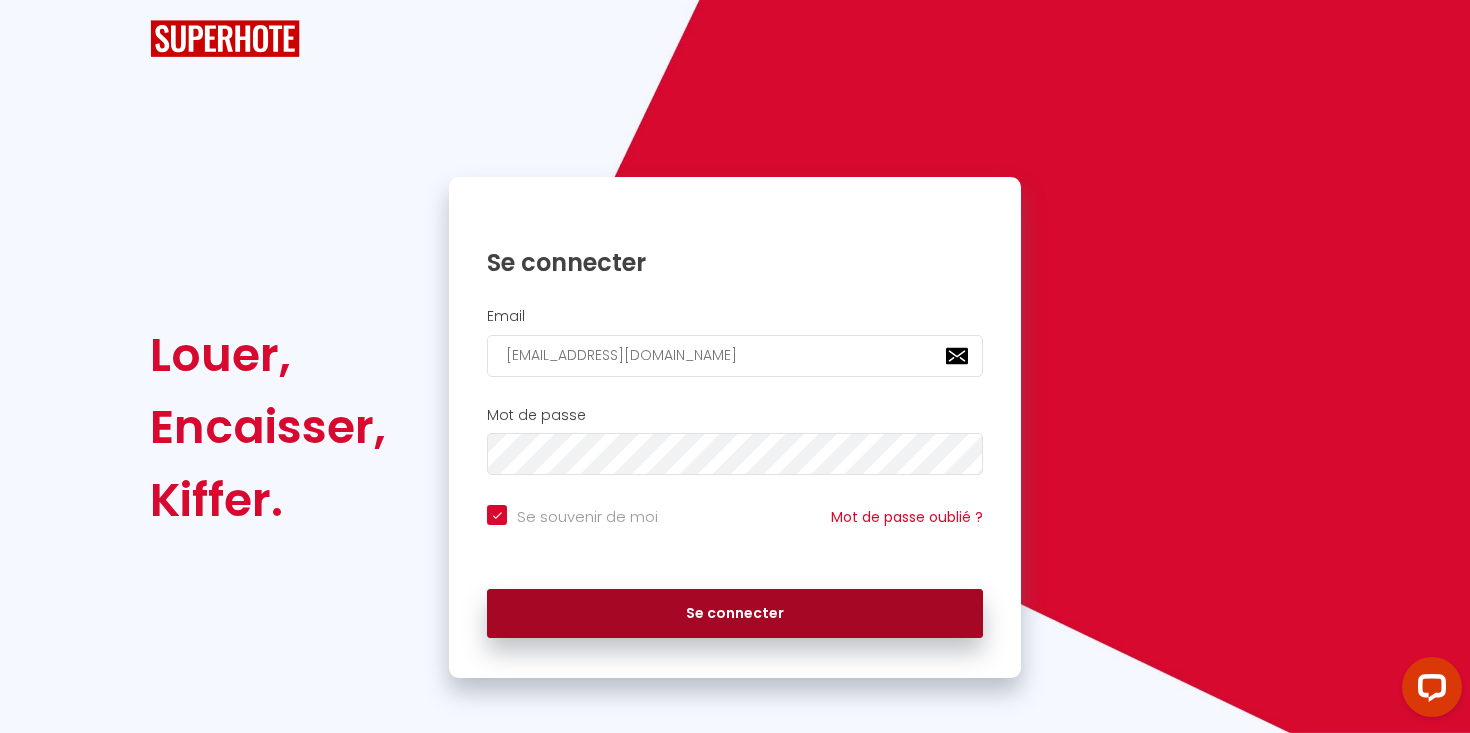 click on "Se connecter" at bounding box center [735, 614] 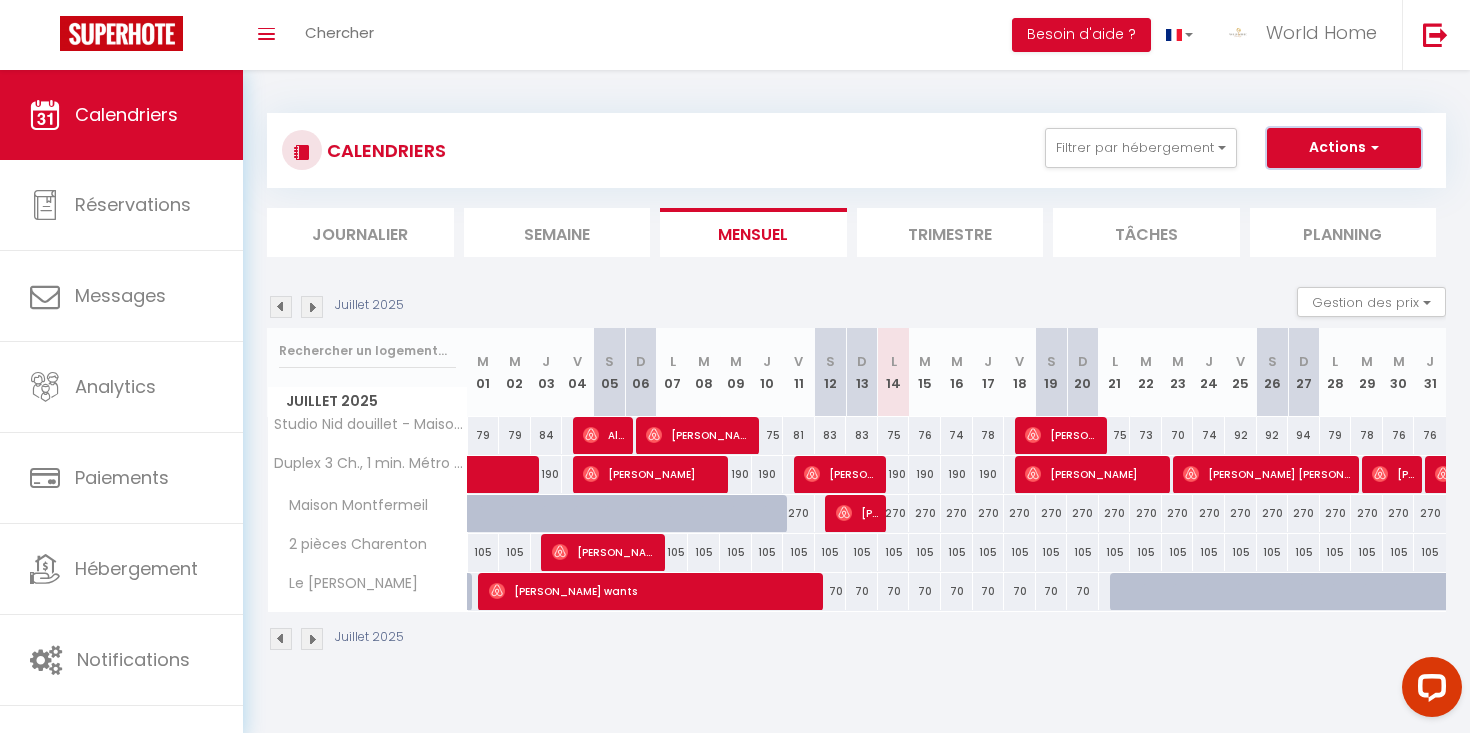 click on "Actions" at bounding box center (1344, 148) 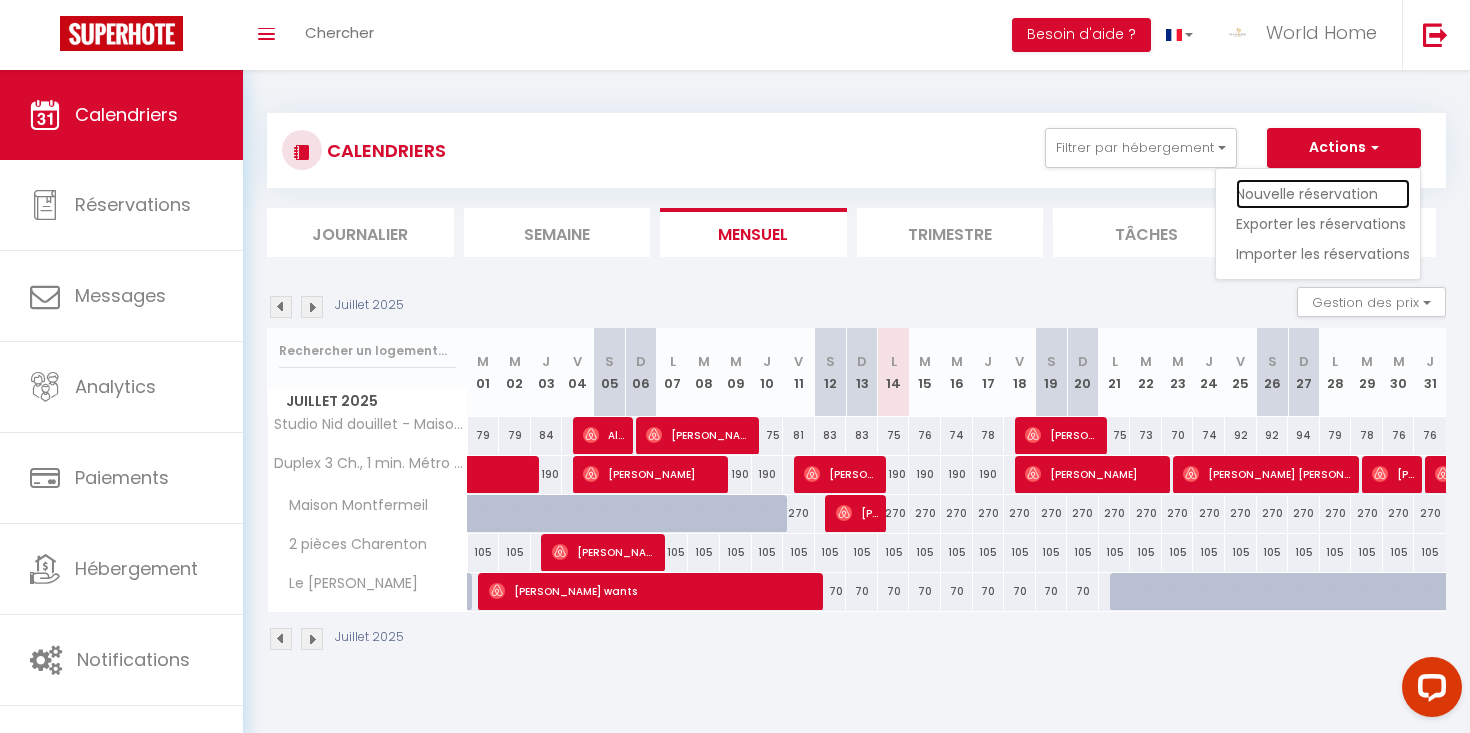 click on "Nouvelle réservation" at bounding box center (1323, 194) 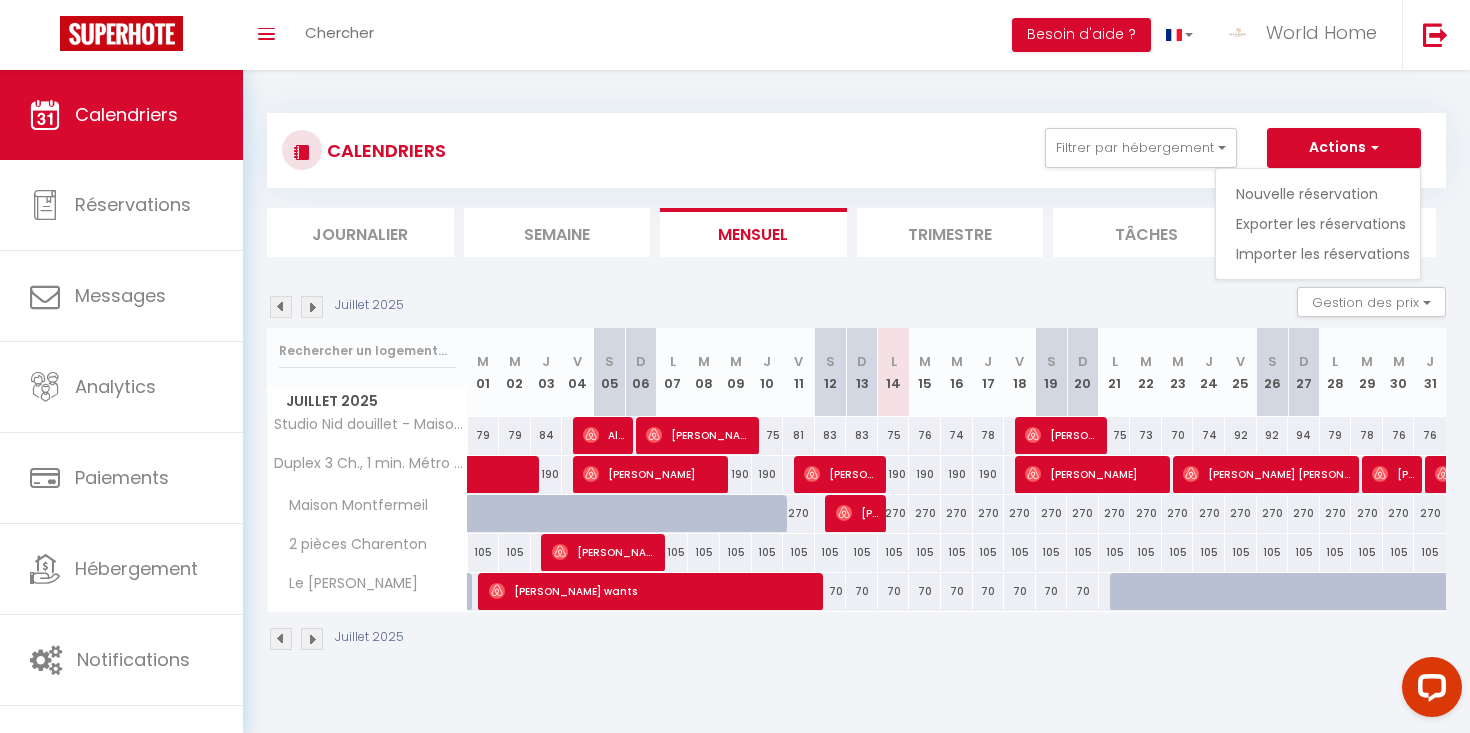 select 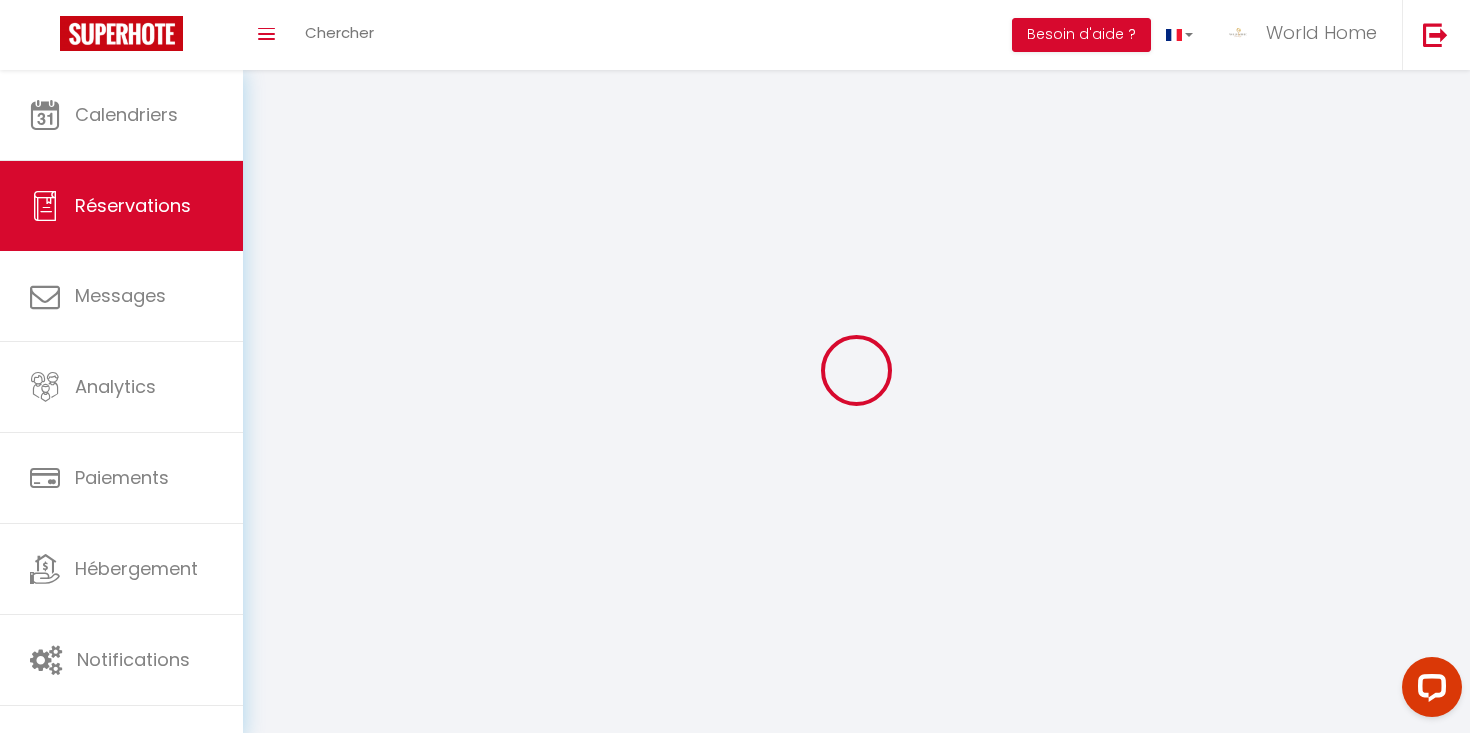 select 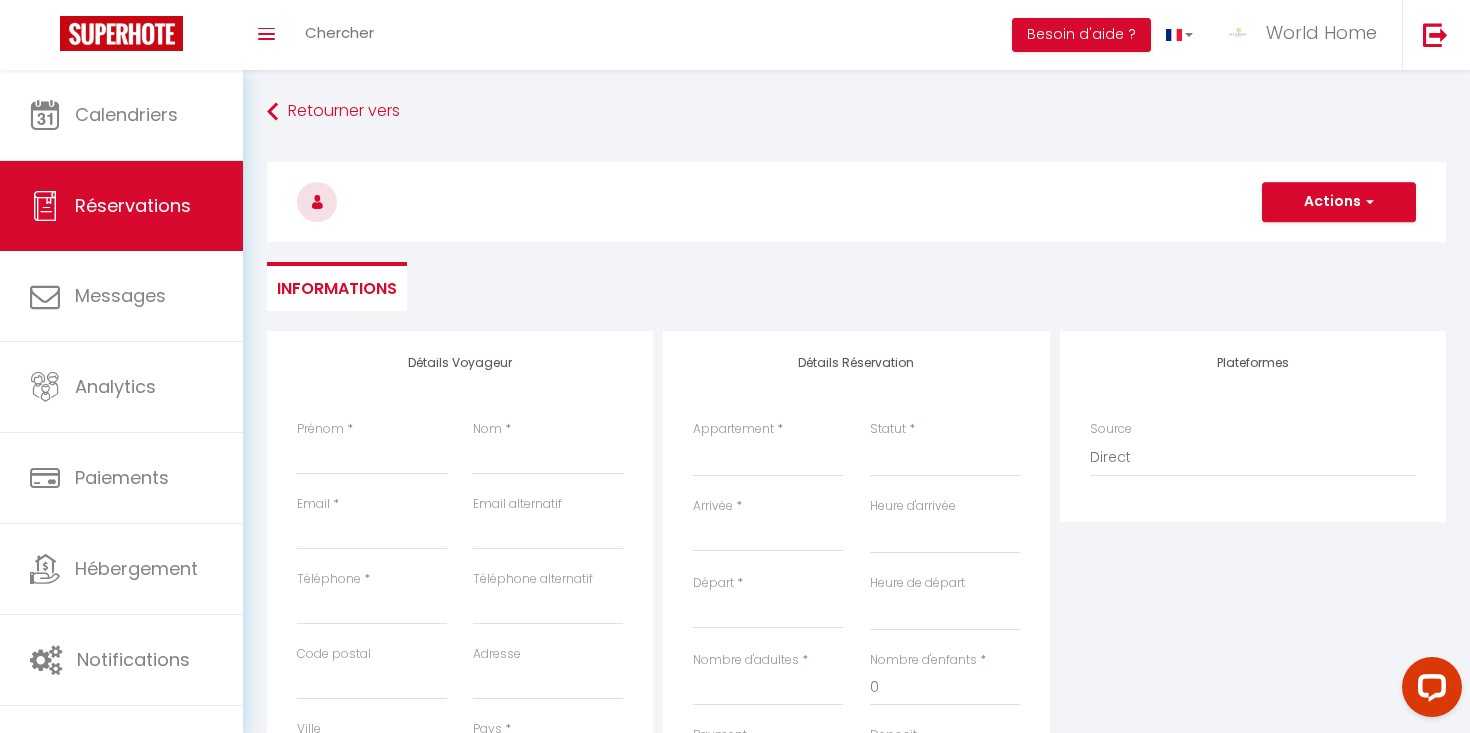 select 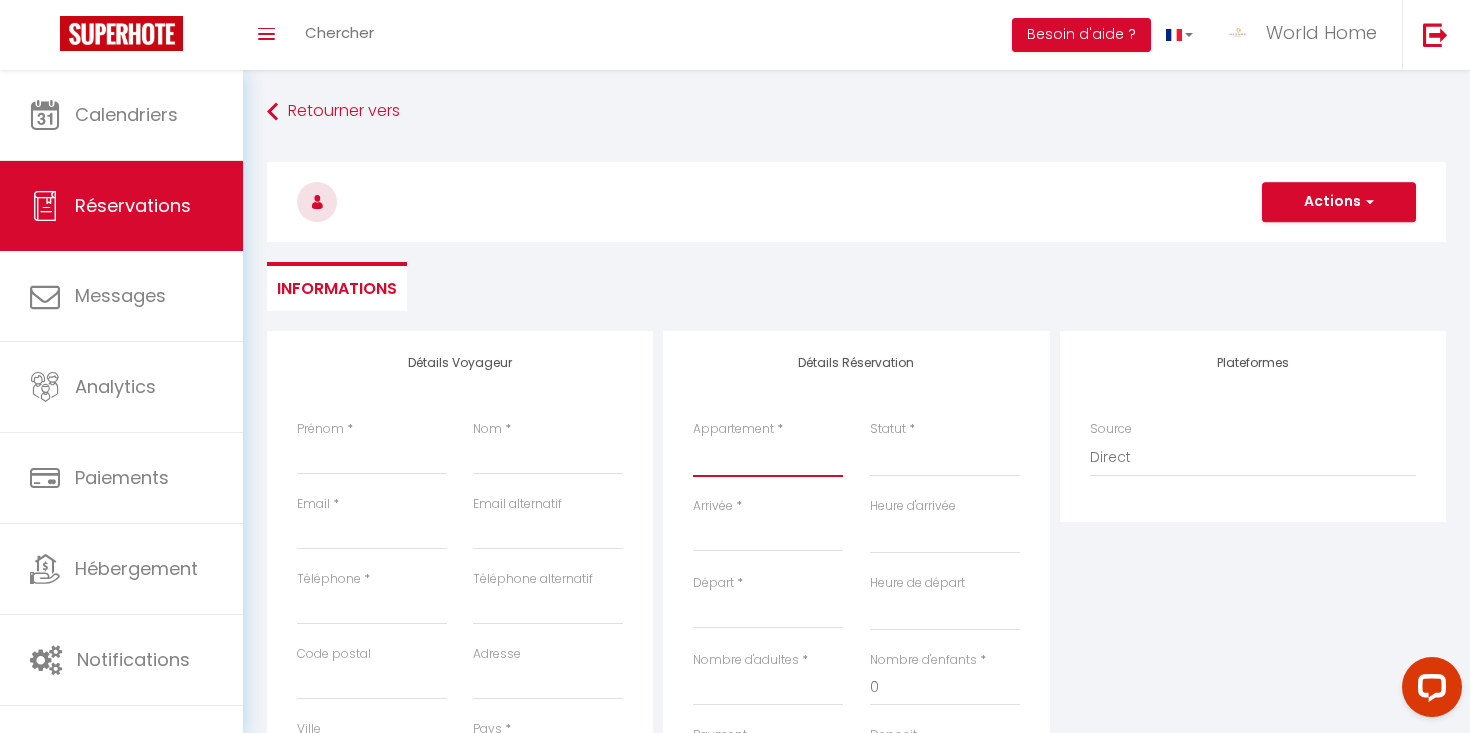 click on "2 pièces Charenton Studio Nid douillet - Maisons-[GEOGRAPHIC_DATA] 3 Ch., 1 min. Métro Charenton Écoles Maison Montfermeil [GEOGRAPHIC_DATA][PERSON_NAME]" at bounding box center [768, 458] 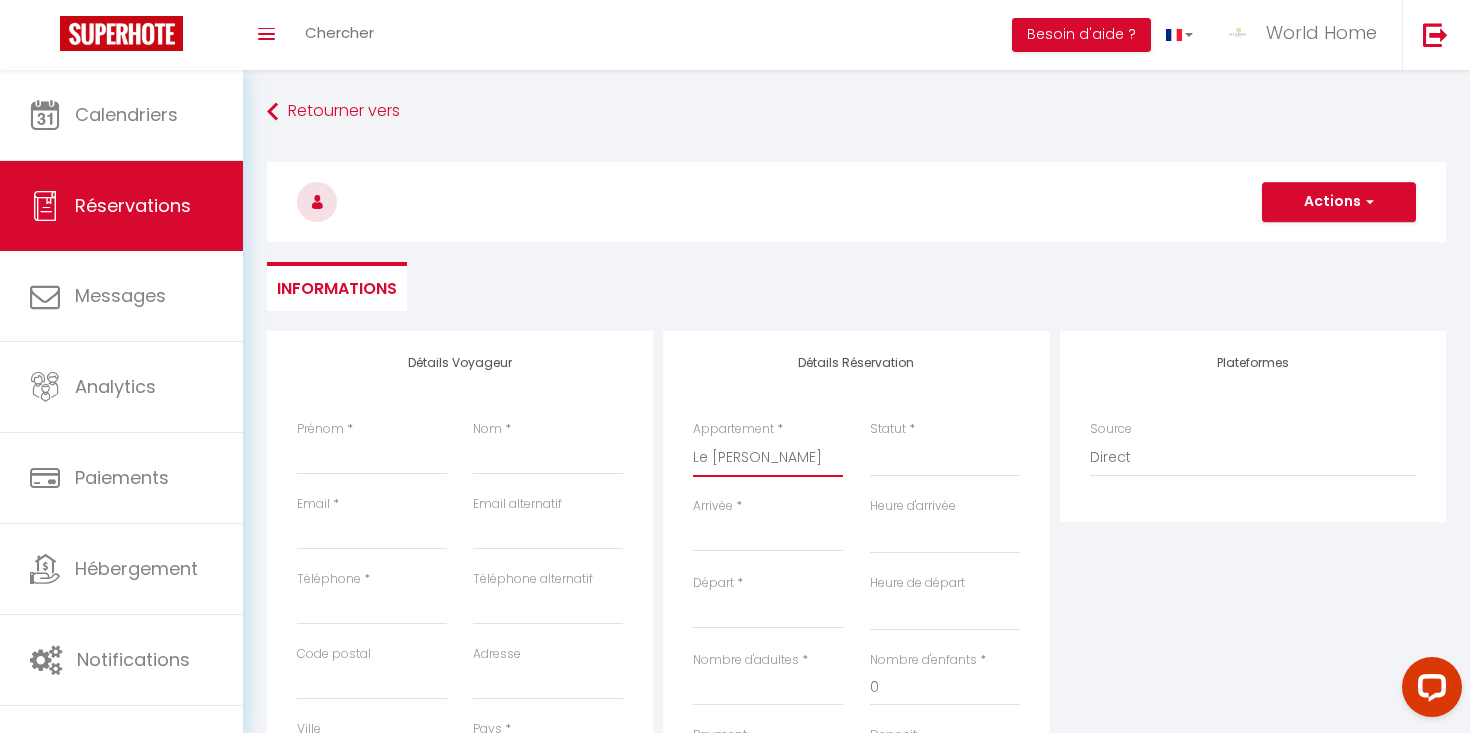 select 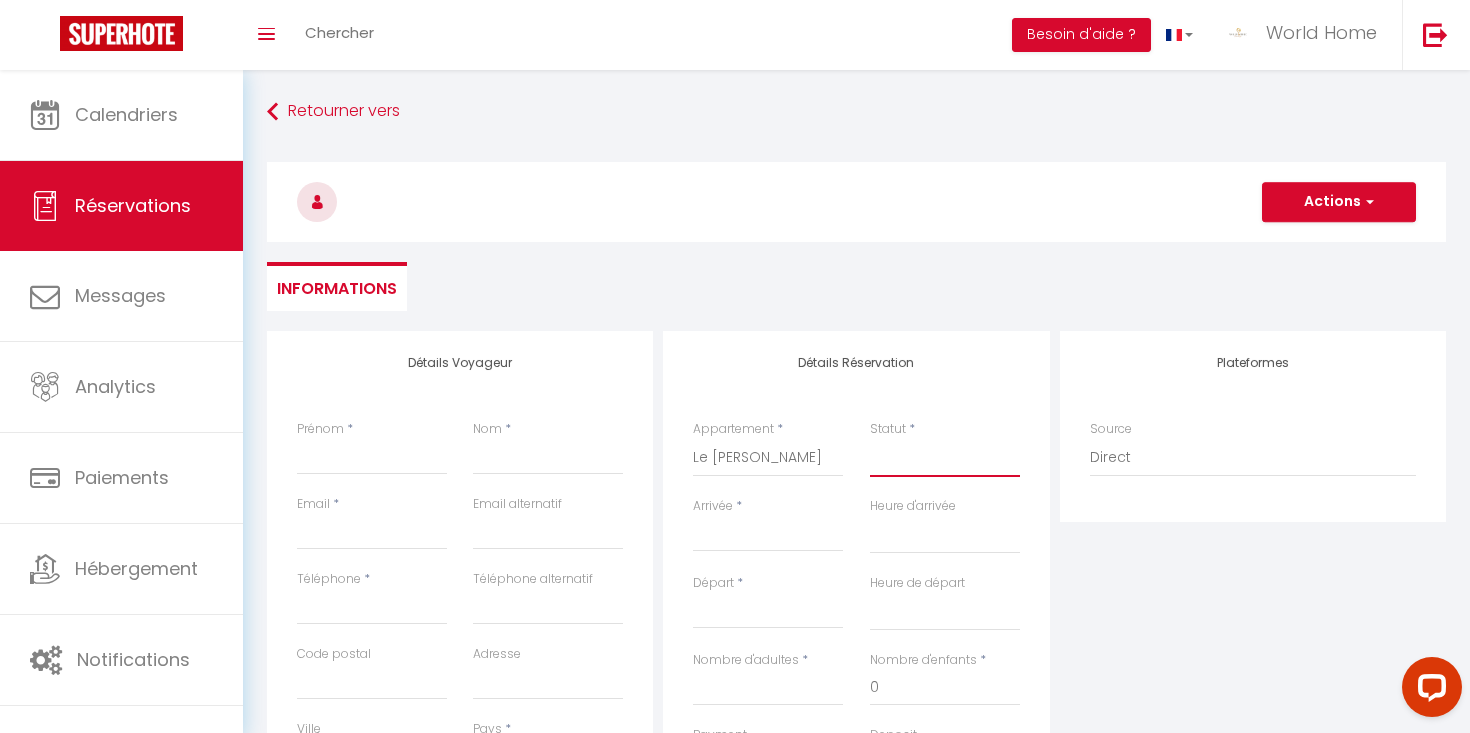 click on "Confirmé Non Confirmé [PERSON_NAME] par le voyageur No Show Request" at bounding box center (945, 458) 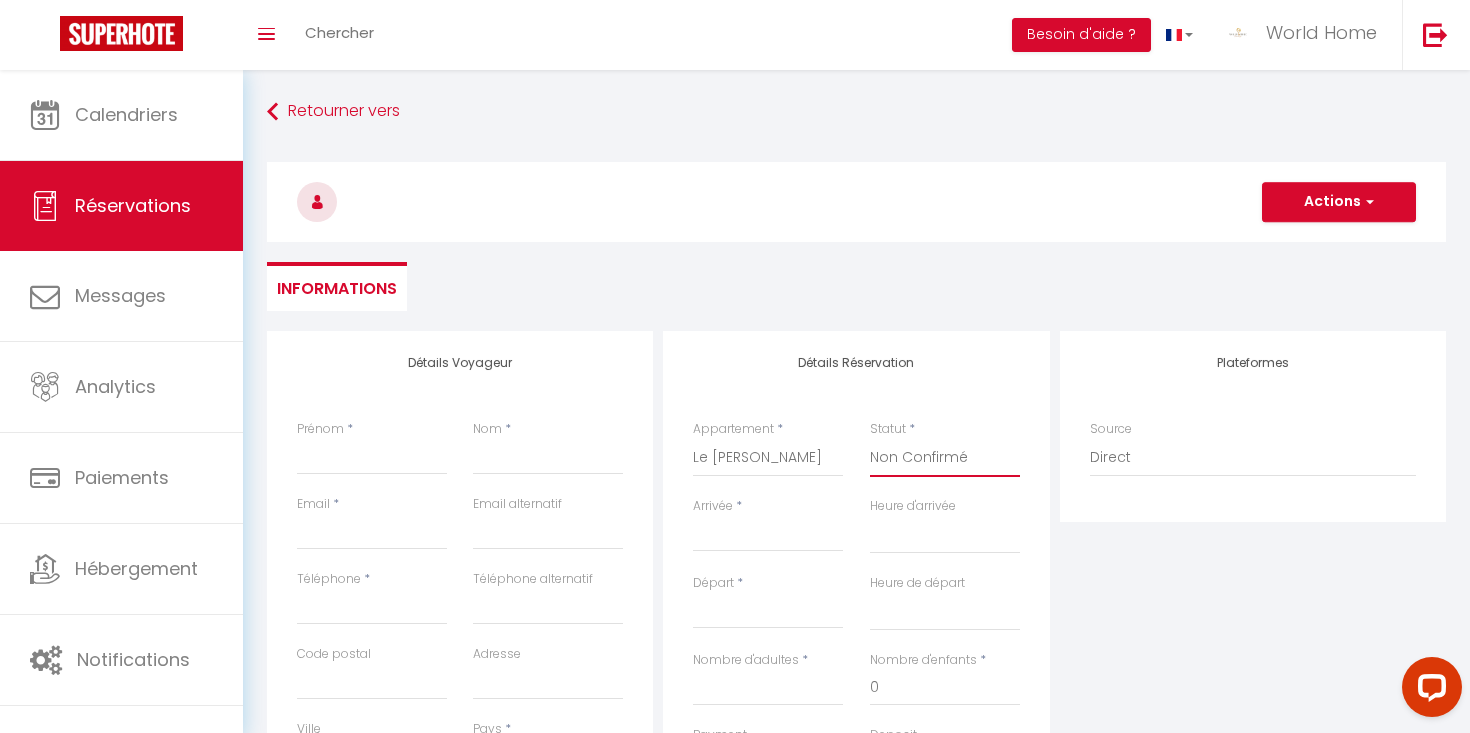 select 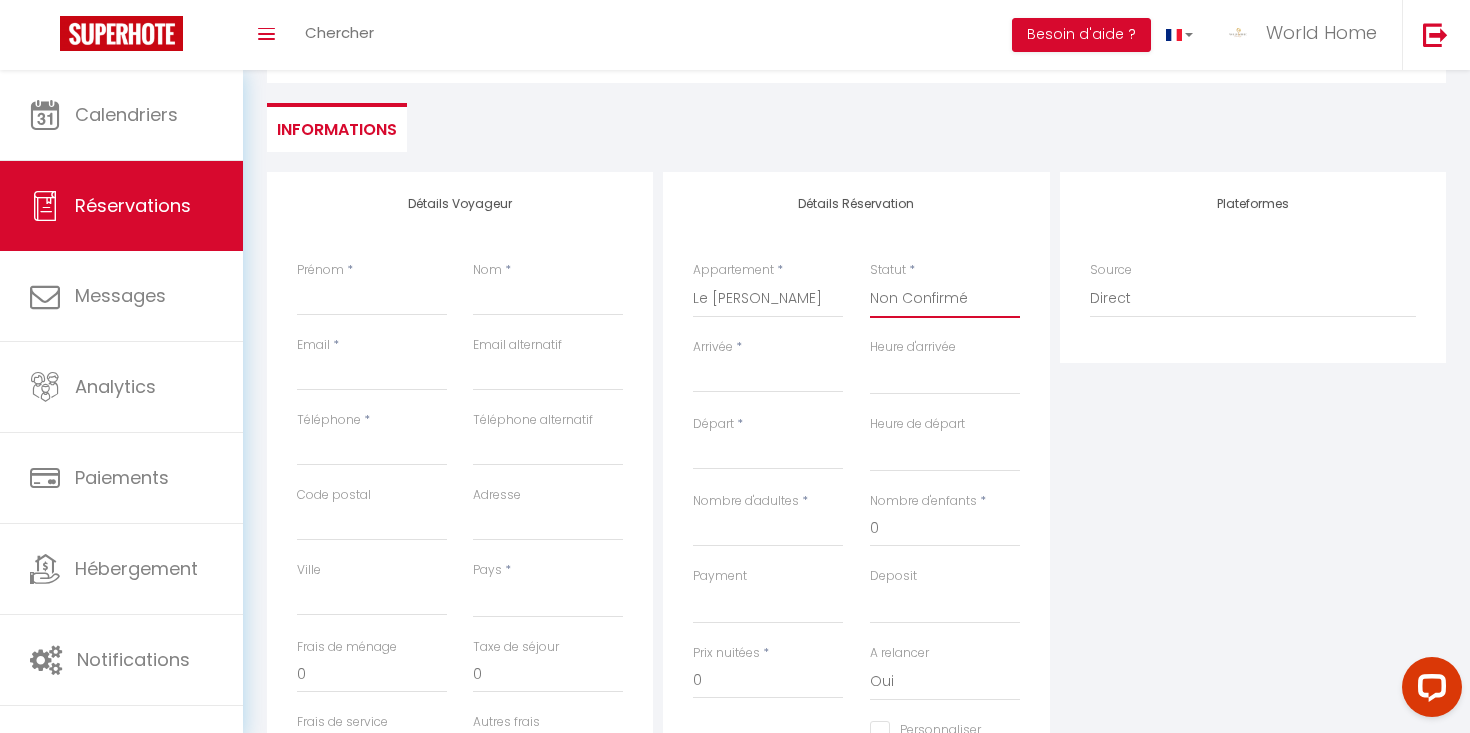 scroll, scrollTop: 163, scrollLeft: 0, axis: vertical 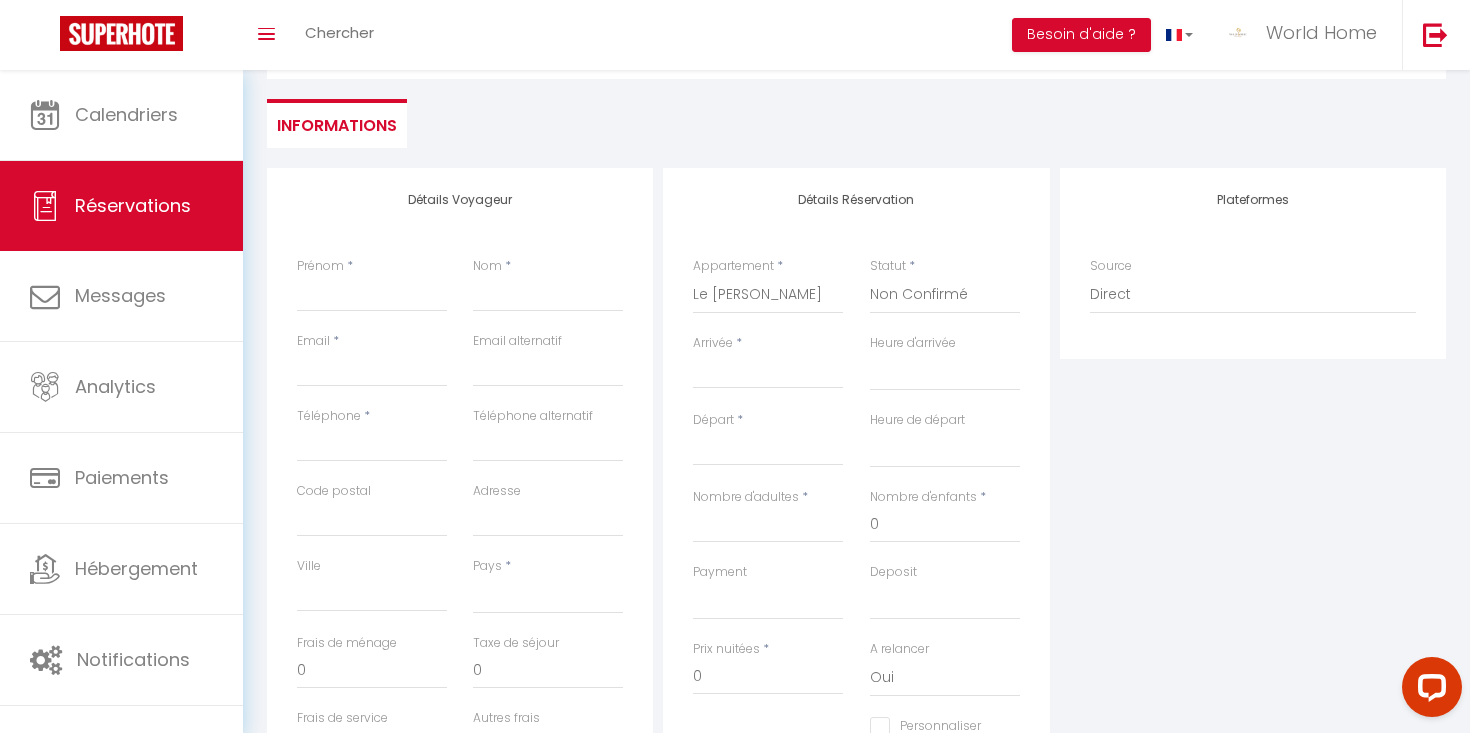 click on "Arrivée" at bounding box center [768, 373] 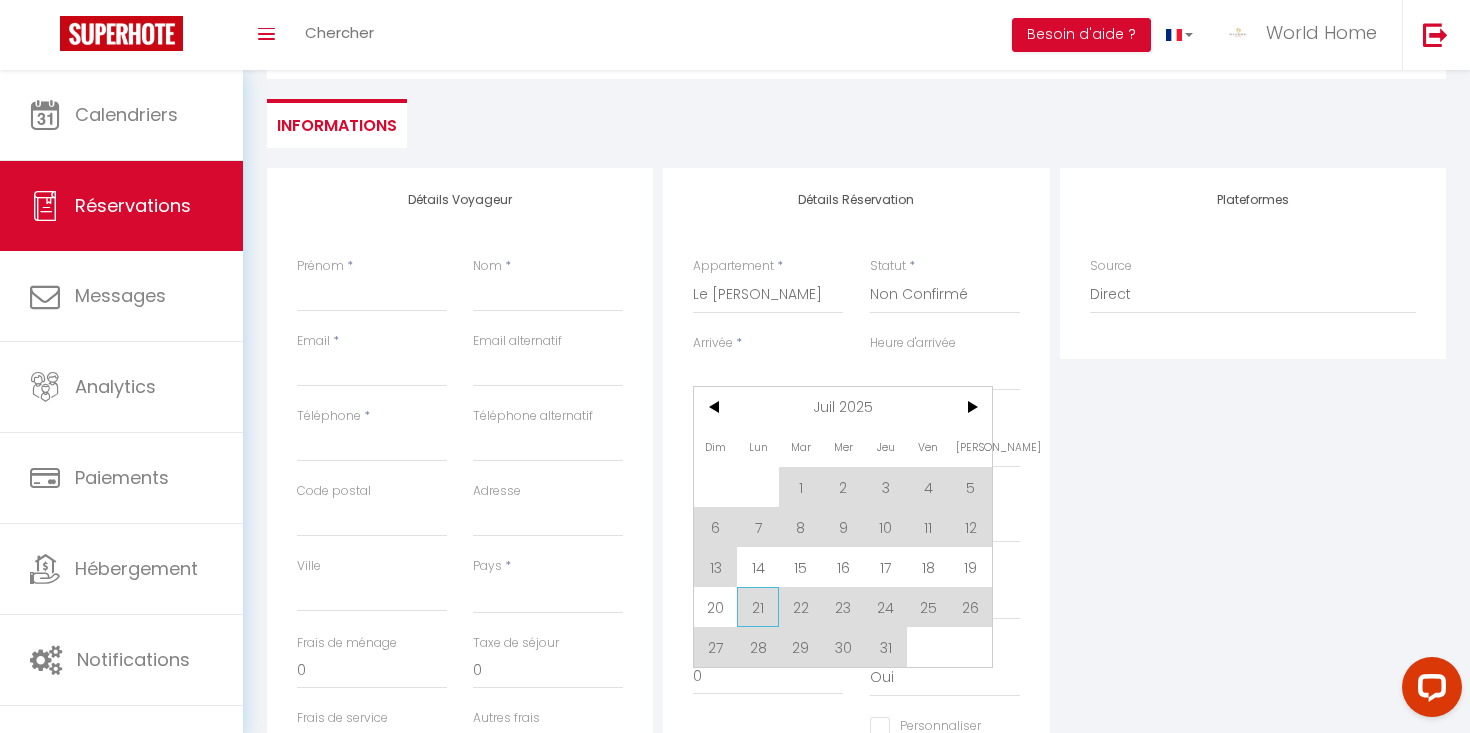 click on "21" at bounding box center [758, 607] 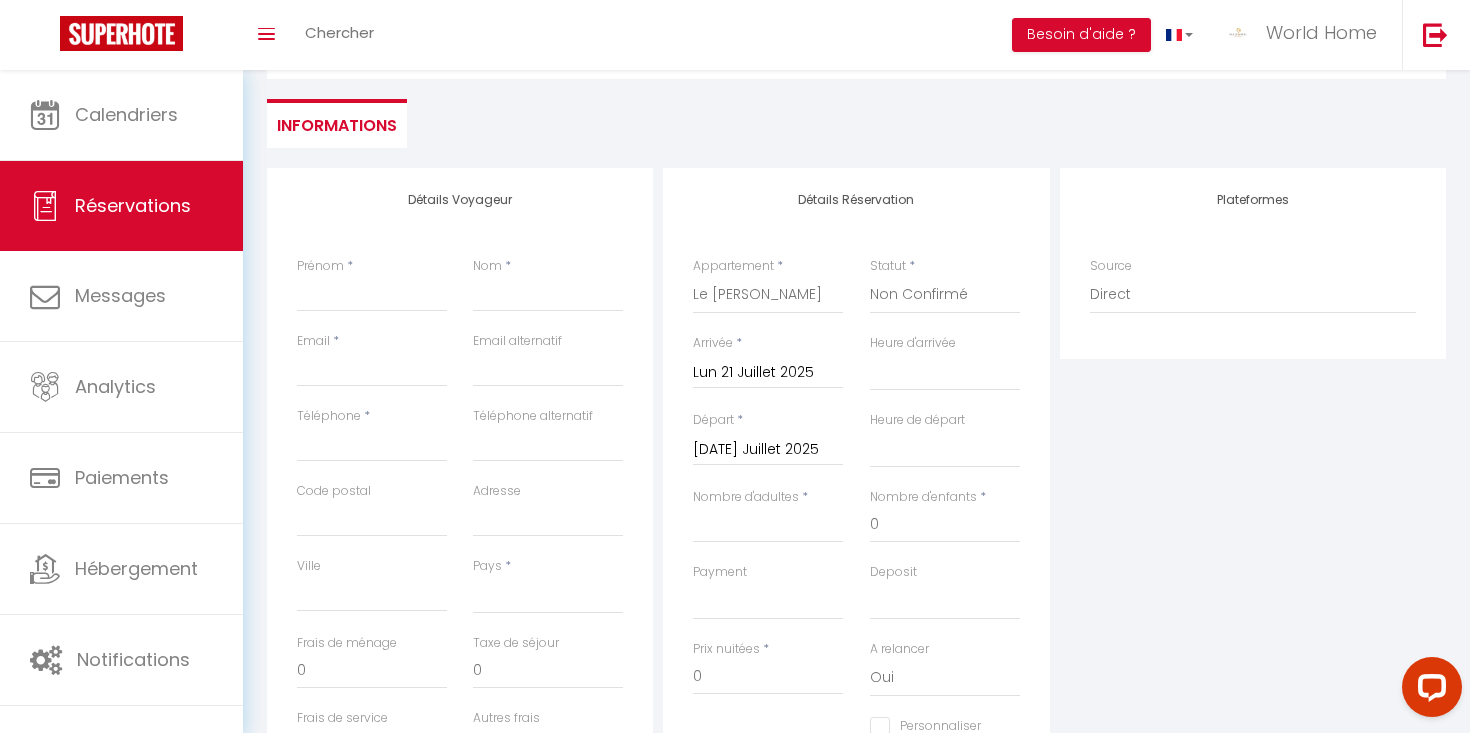 click on "[DATE]" at bounding box center [768, 450] 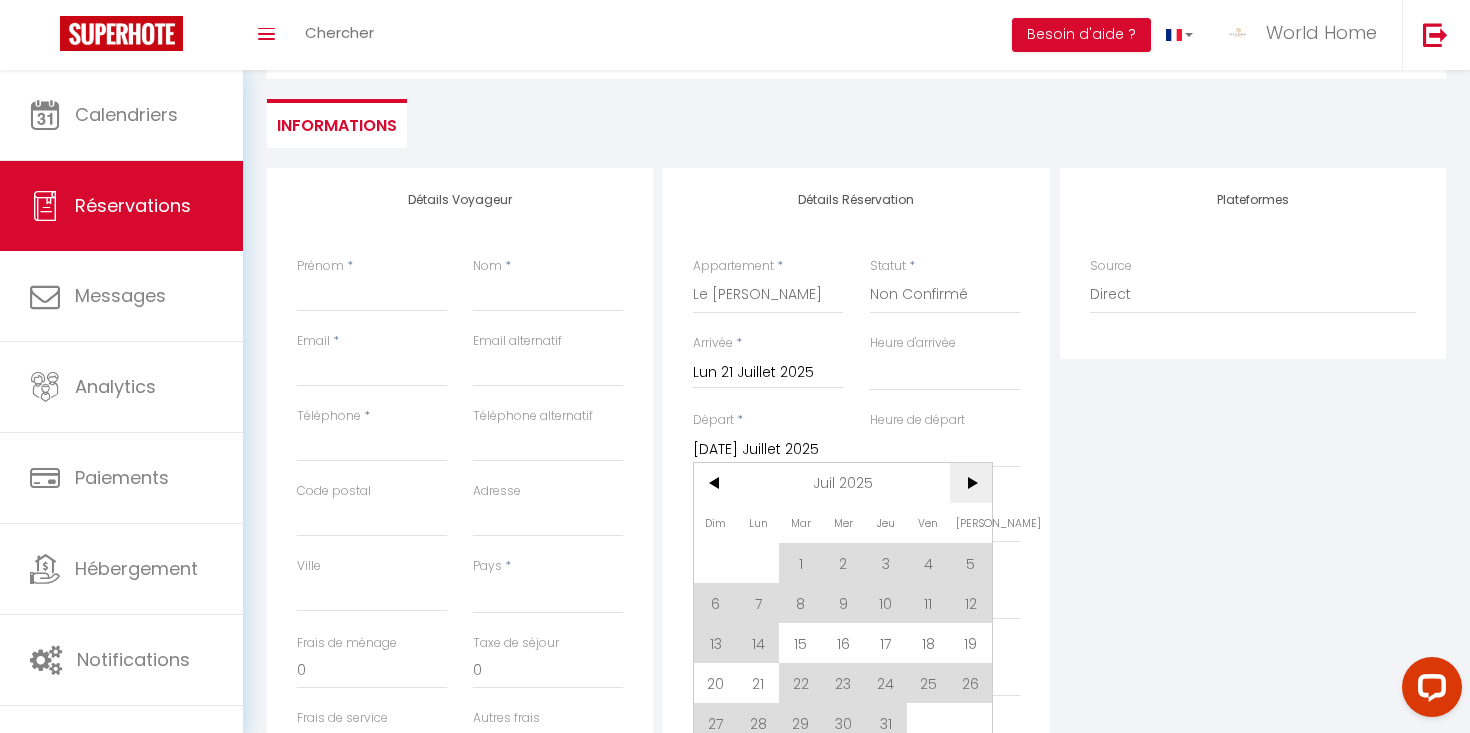 click on ">" at bounding box center (971, 483) 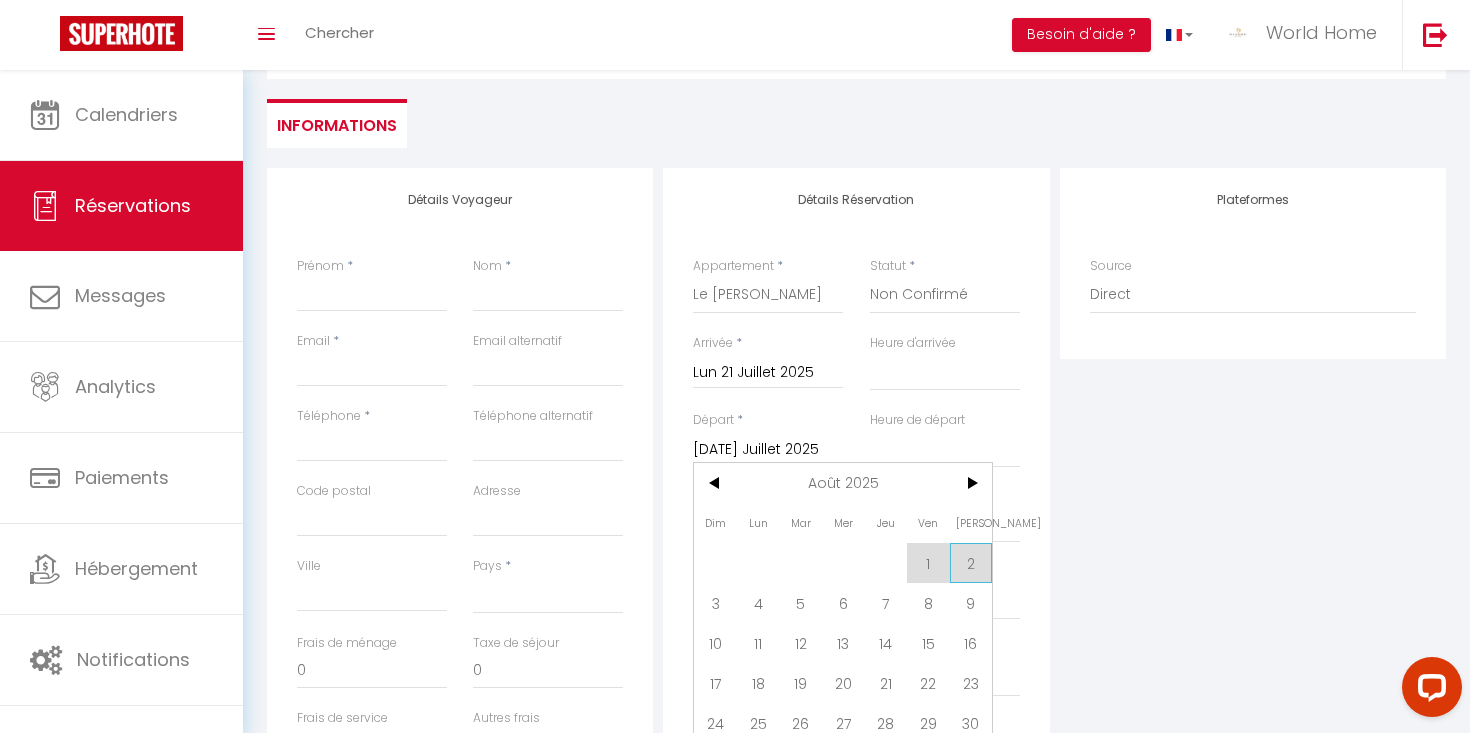 click on "2" at bounding box center (971, 563) 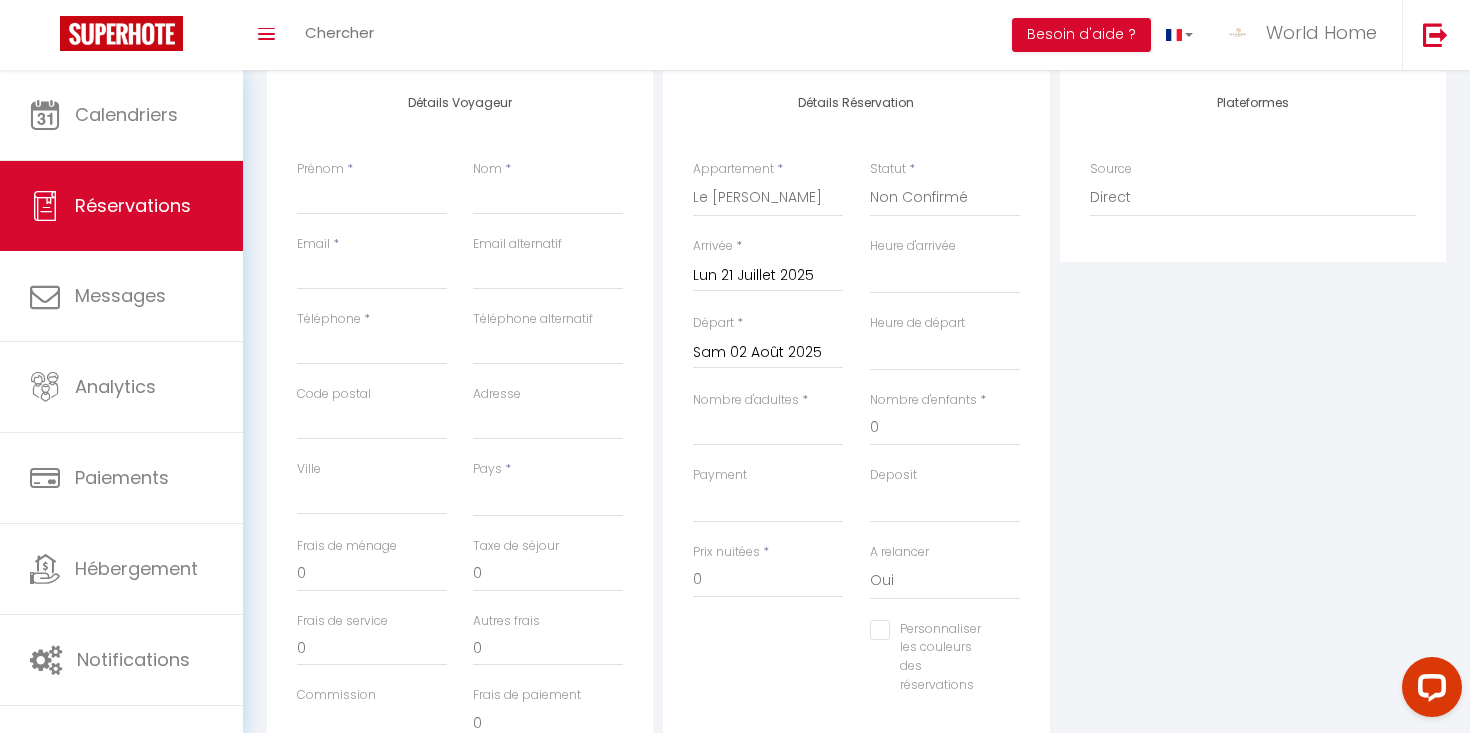 scroll, scrollTop: 263, scrollLeft: 0, axis: vertical 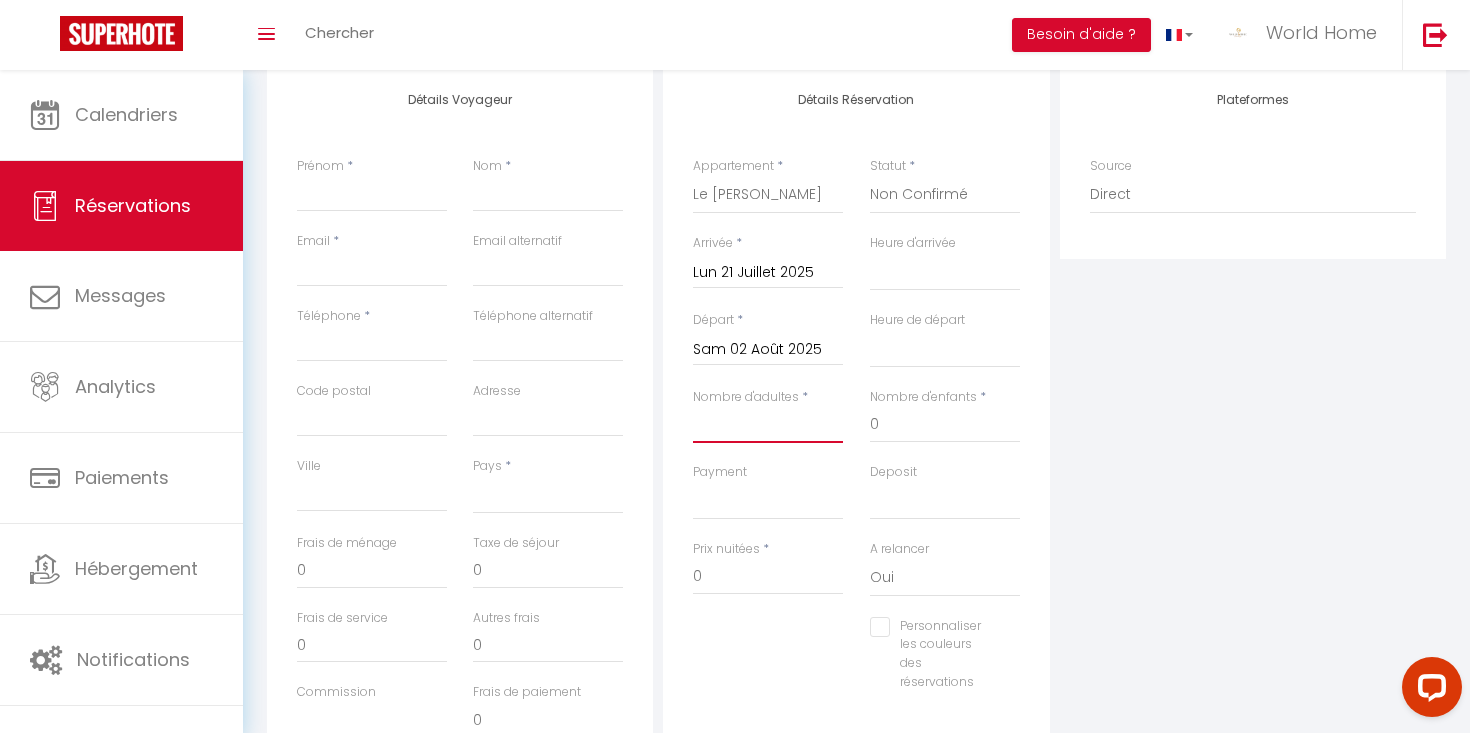click on "Nombre d'adultes" at bounding box center (768, 425) 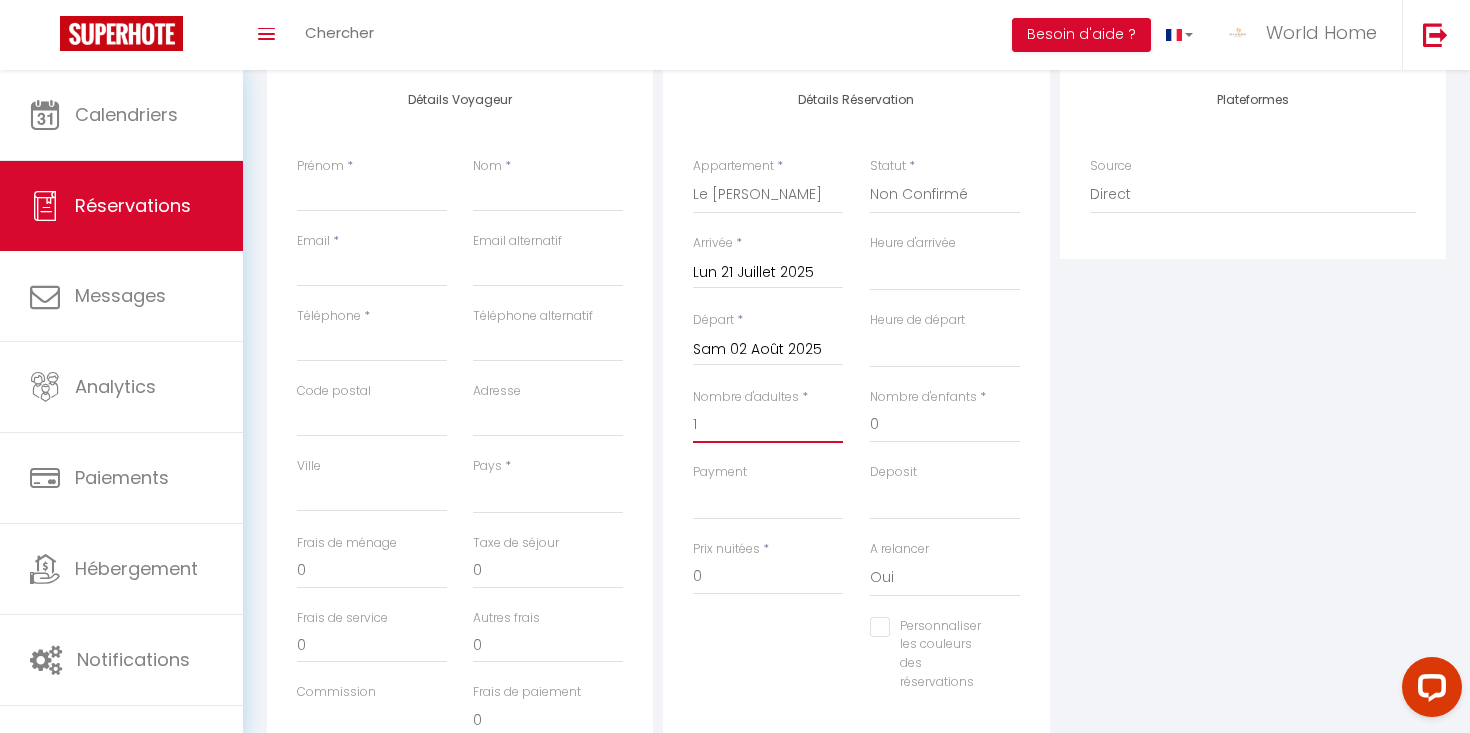 select 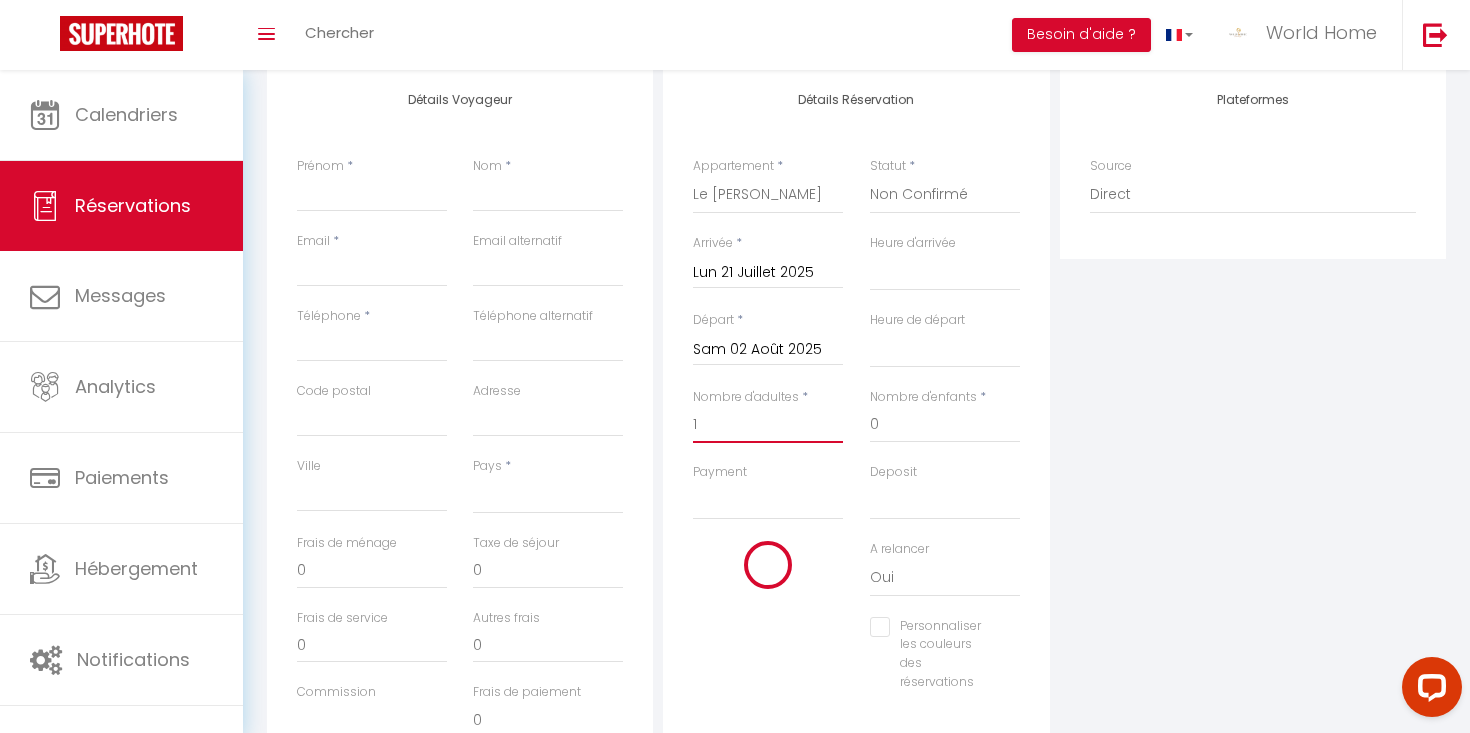 select 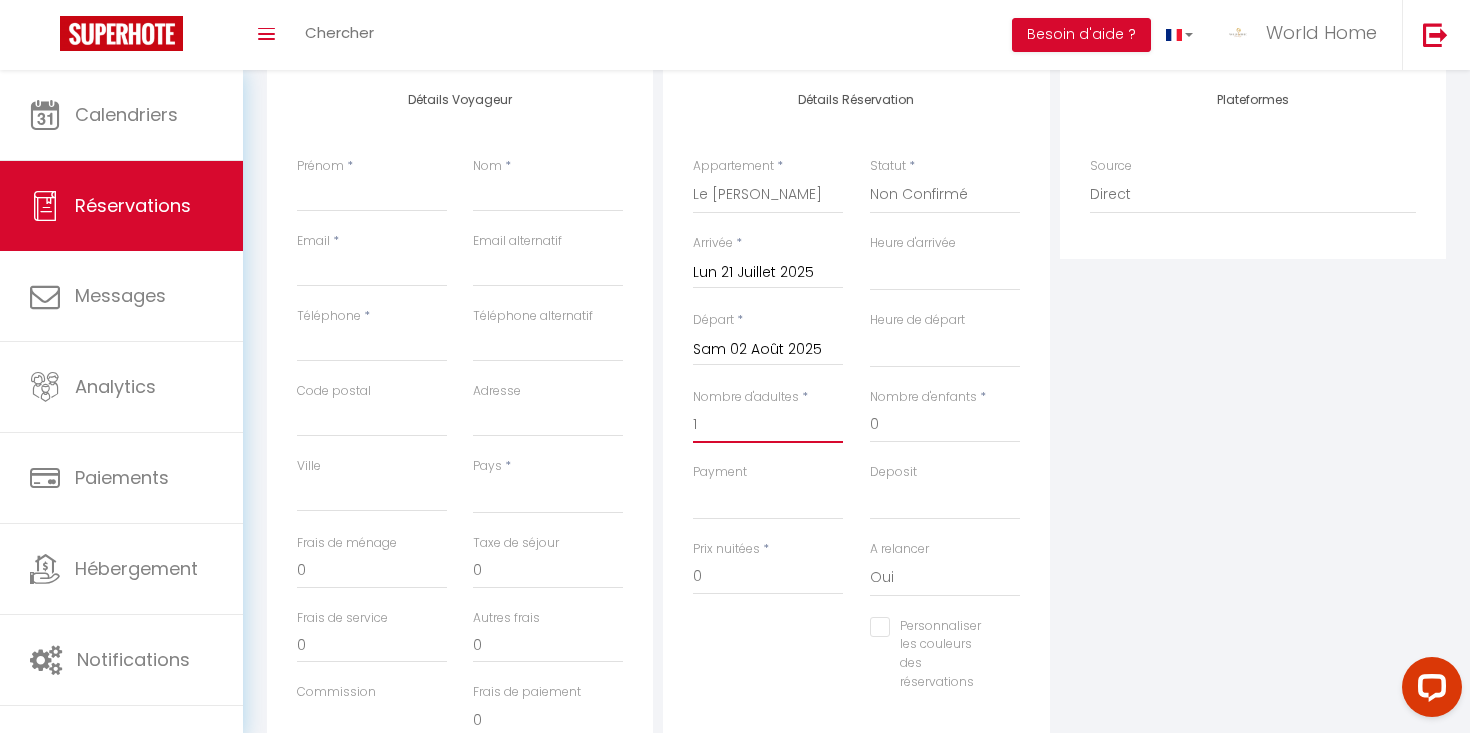 type on "1" 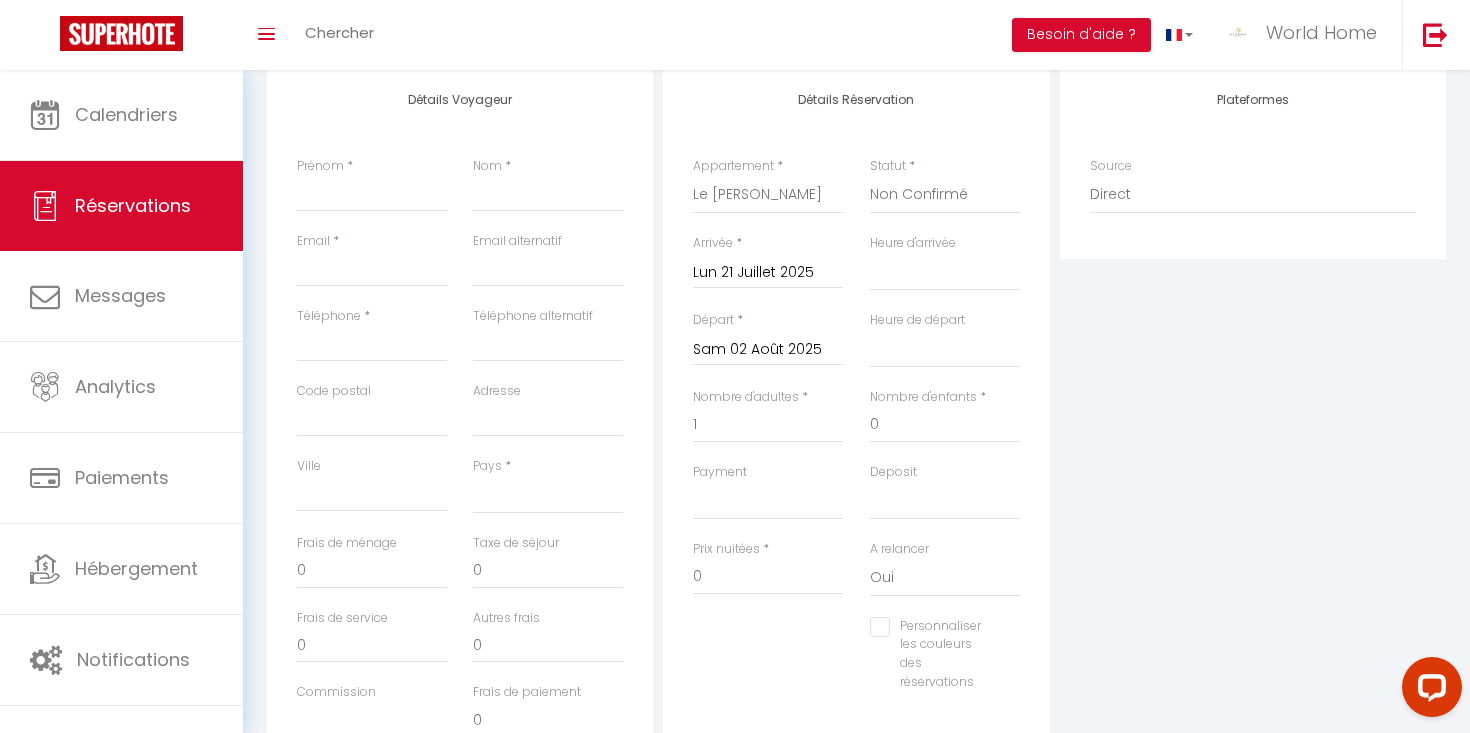 click on "Personnaliser les couleurs des réservations     #D7092E" at bounding box center [856, 664] 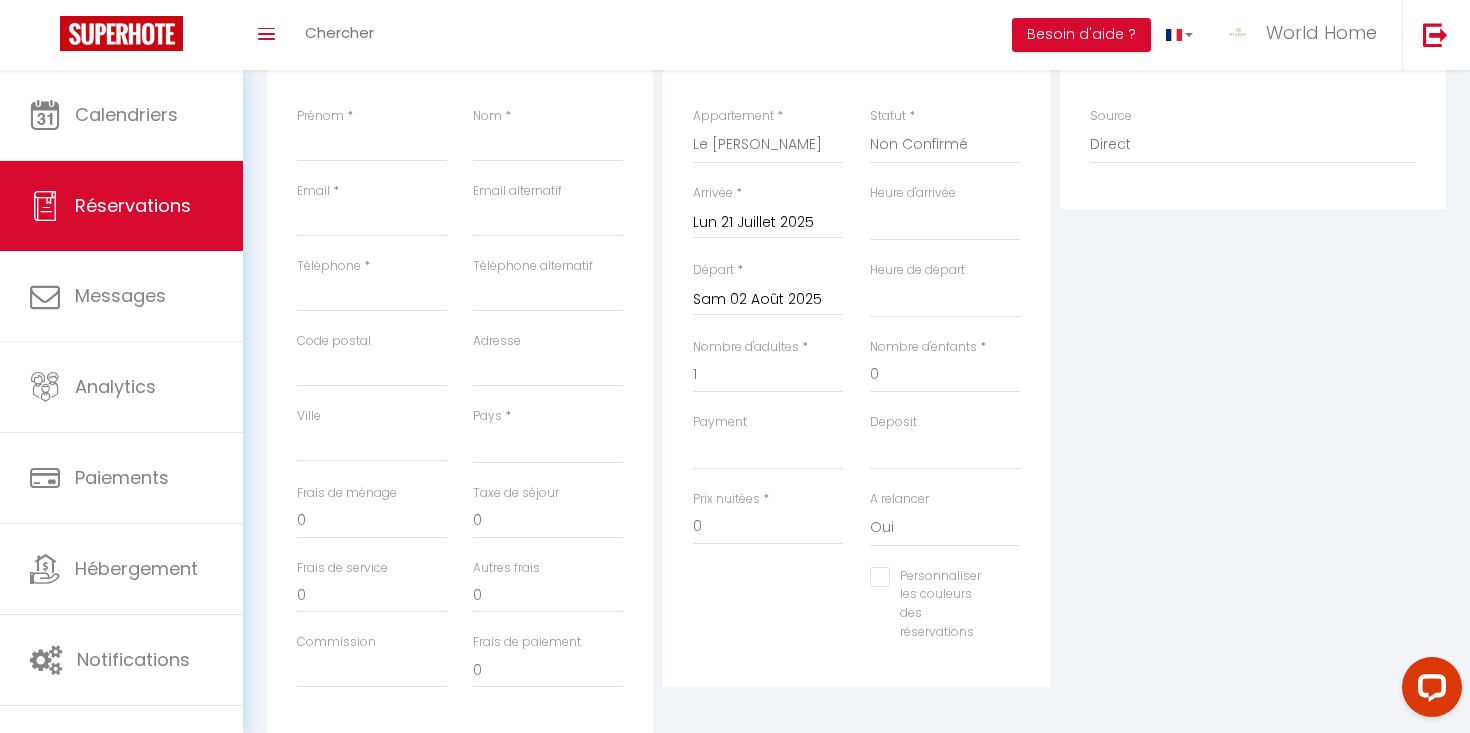 scroll, scrollTop: 316, scrollLeft: 0, axis: vertical 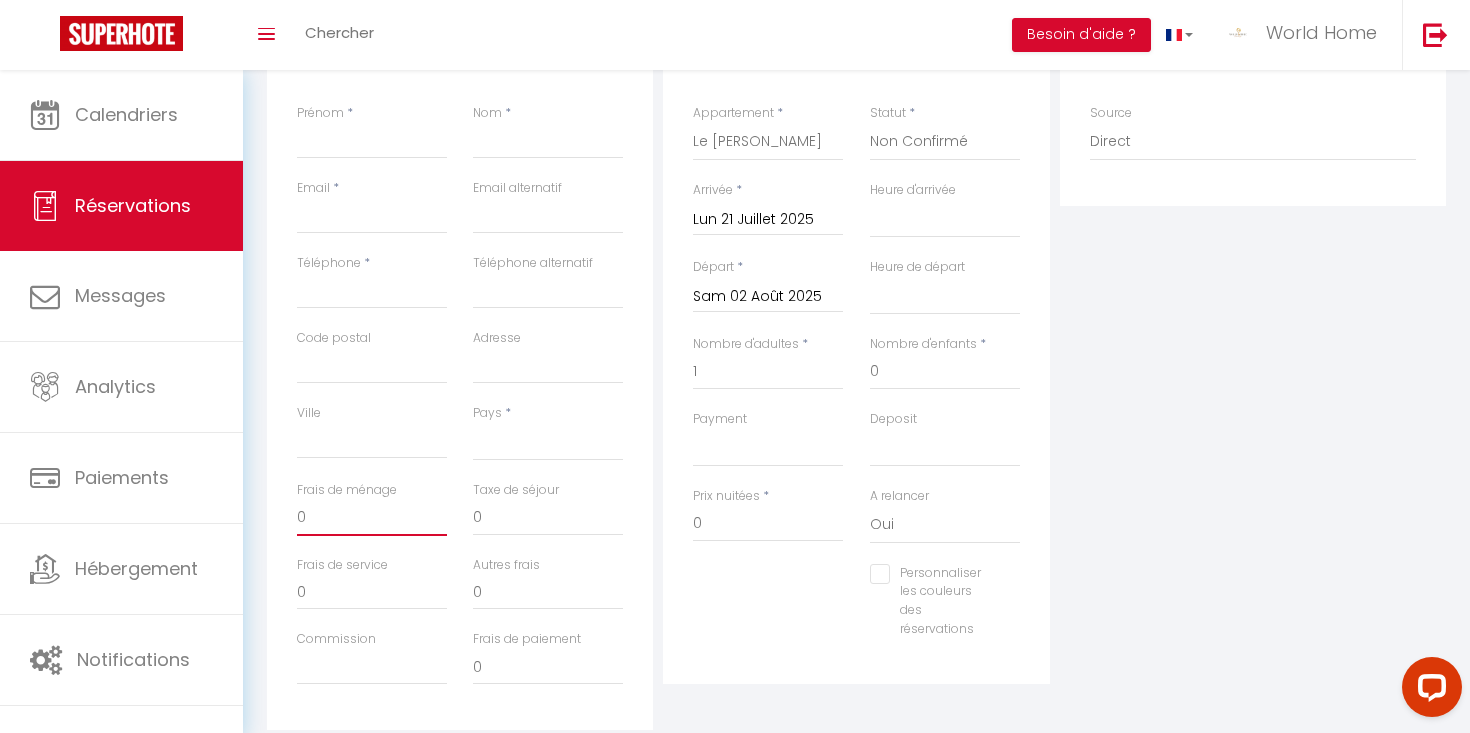 click on "0" at bounding box center [372, 518] 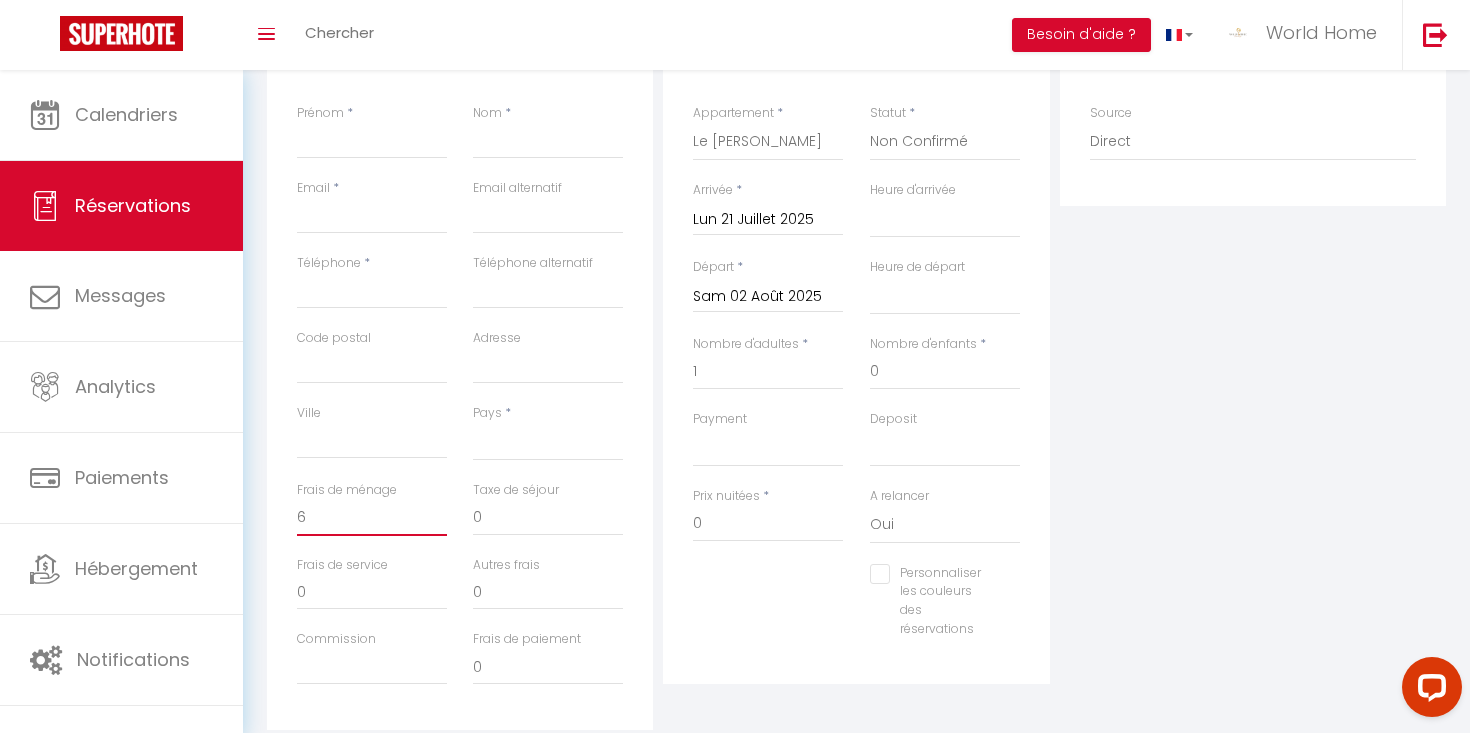 select 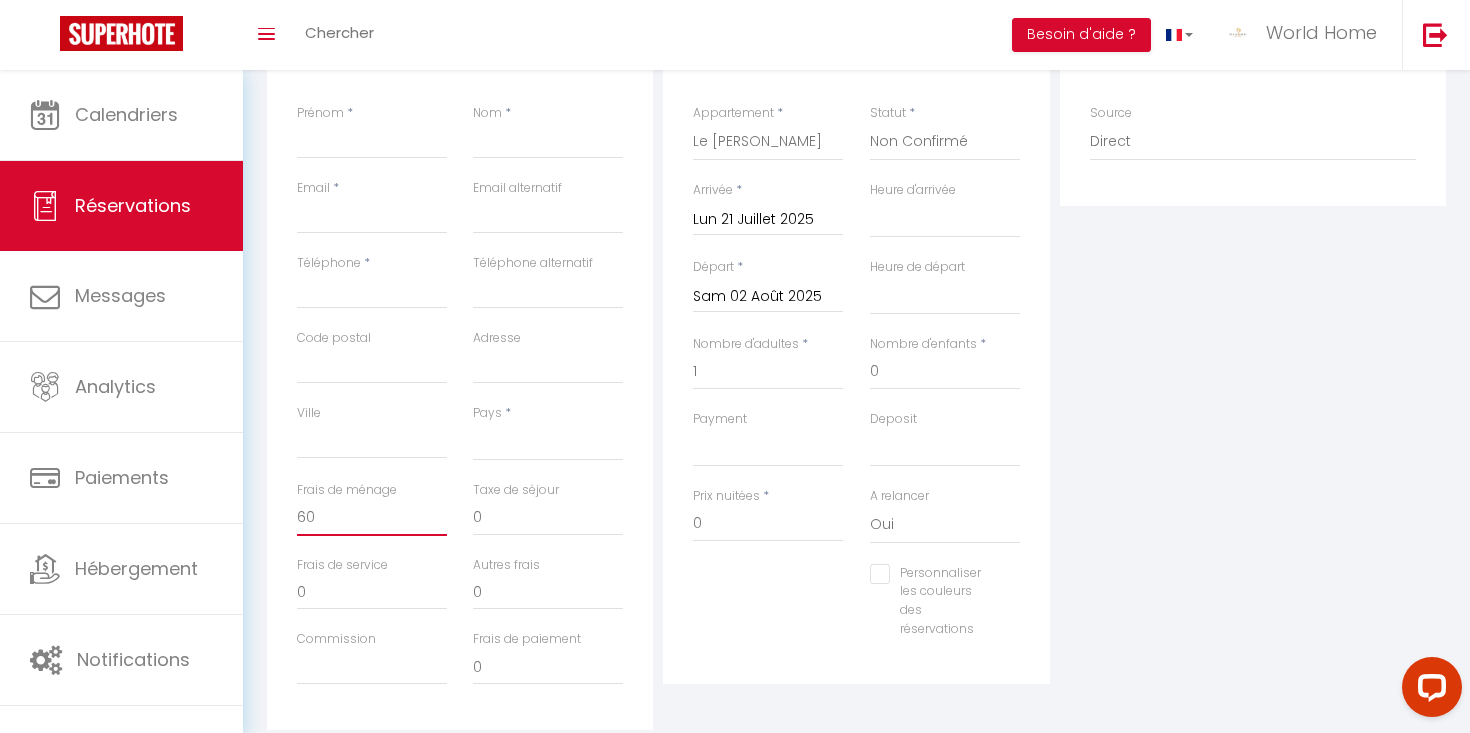 select 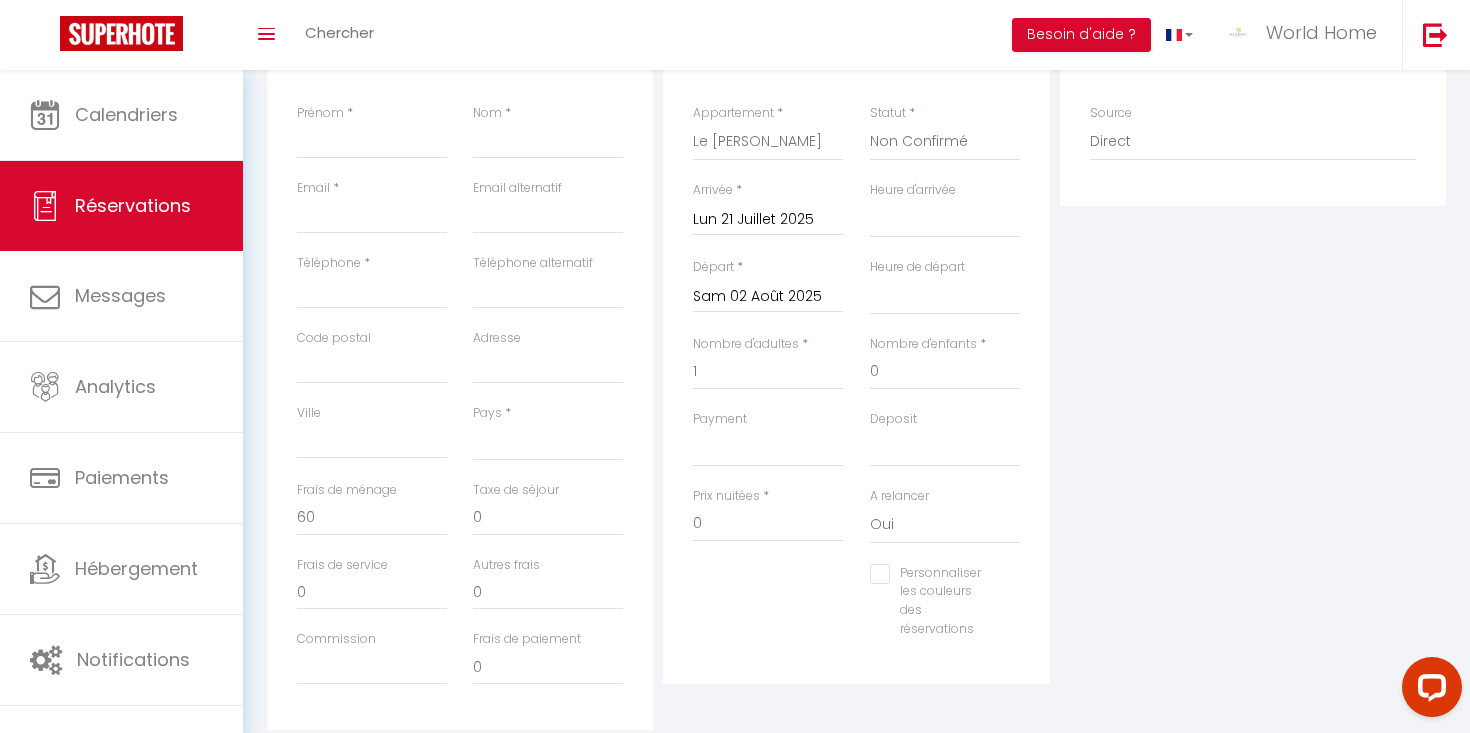 click on "Autres frais   0" at bounding box center (548, 593) 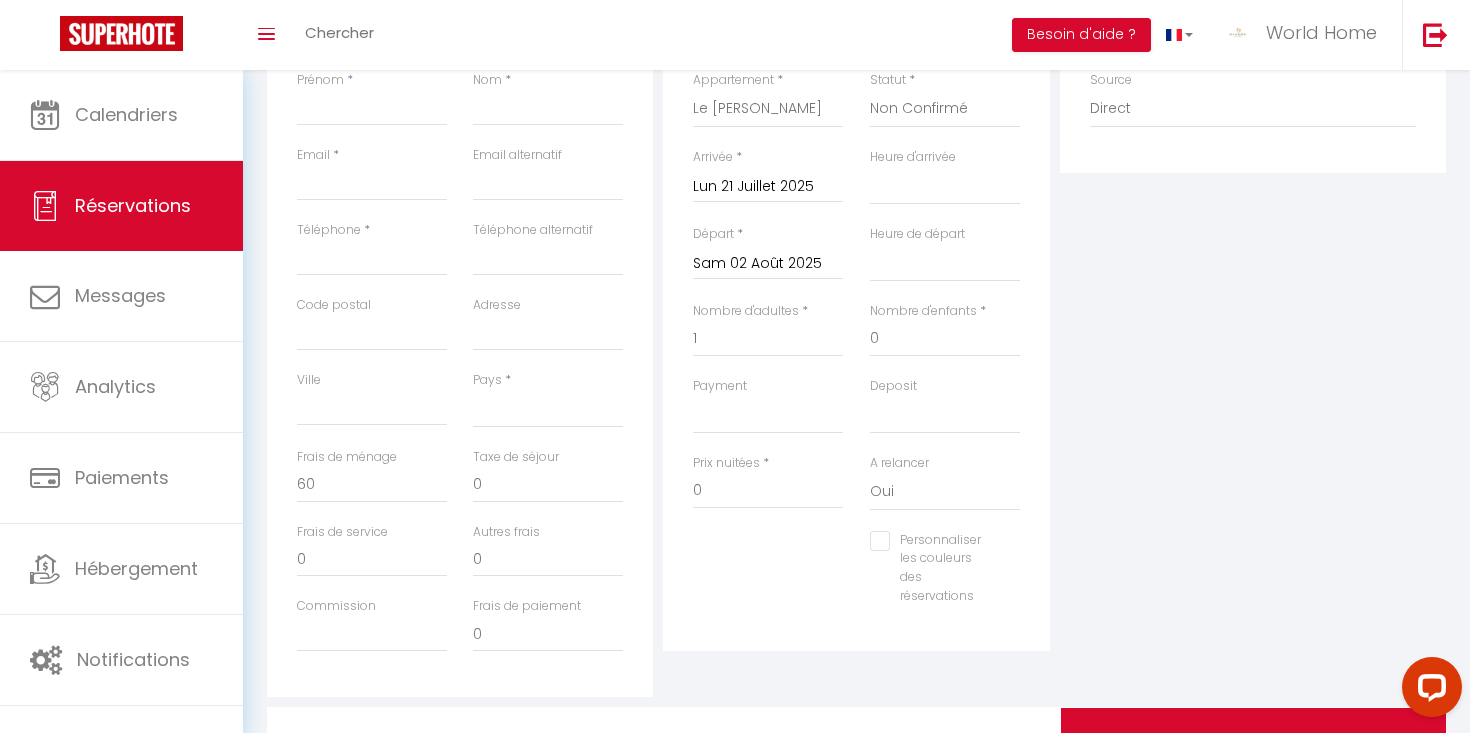 scroll, scrollTop: 345, scrollLeft: 0, axis: vertical 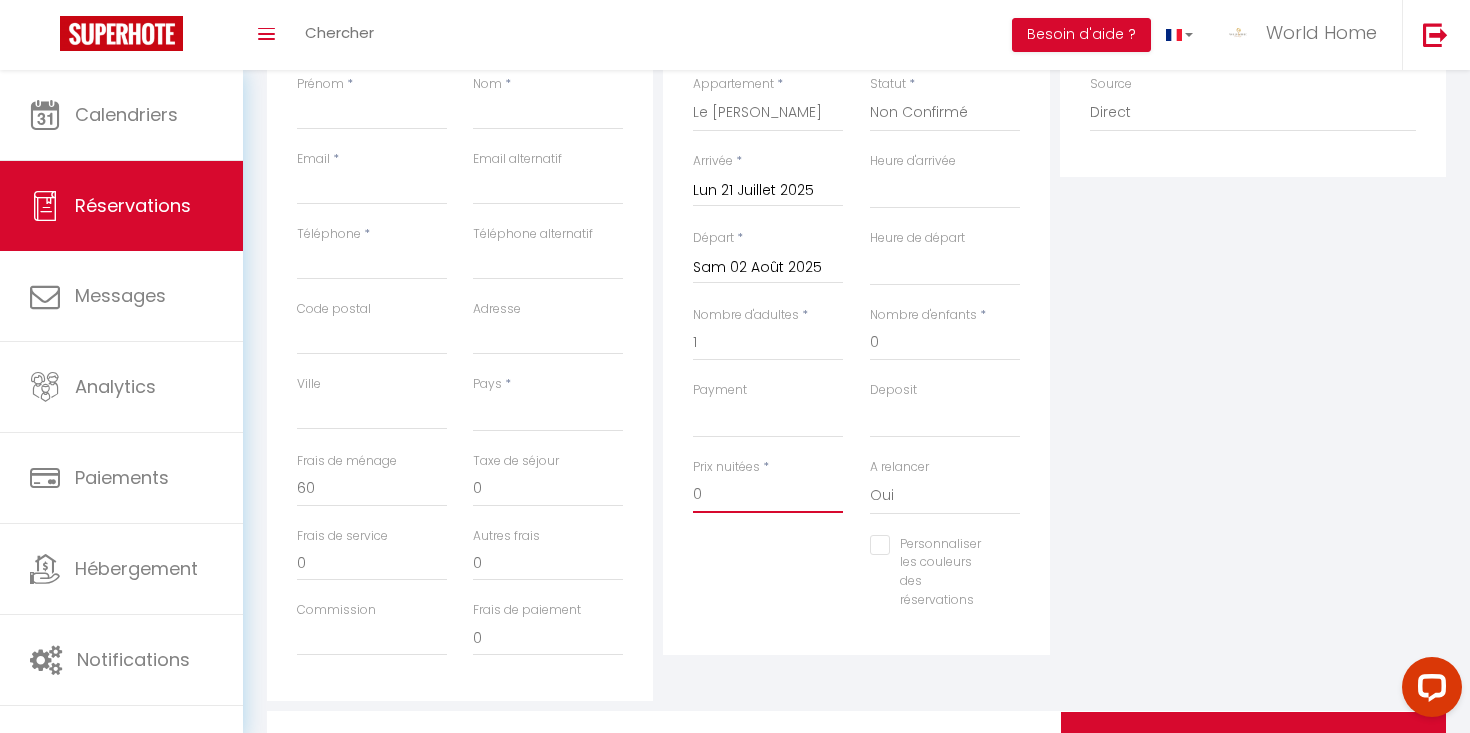 click on "0" at bounding box center (768, 495) 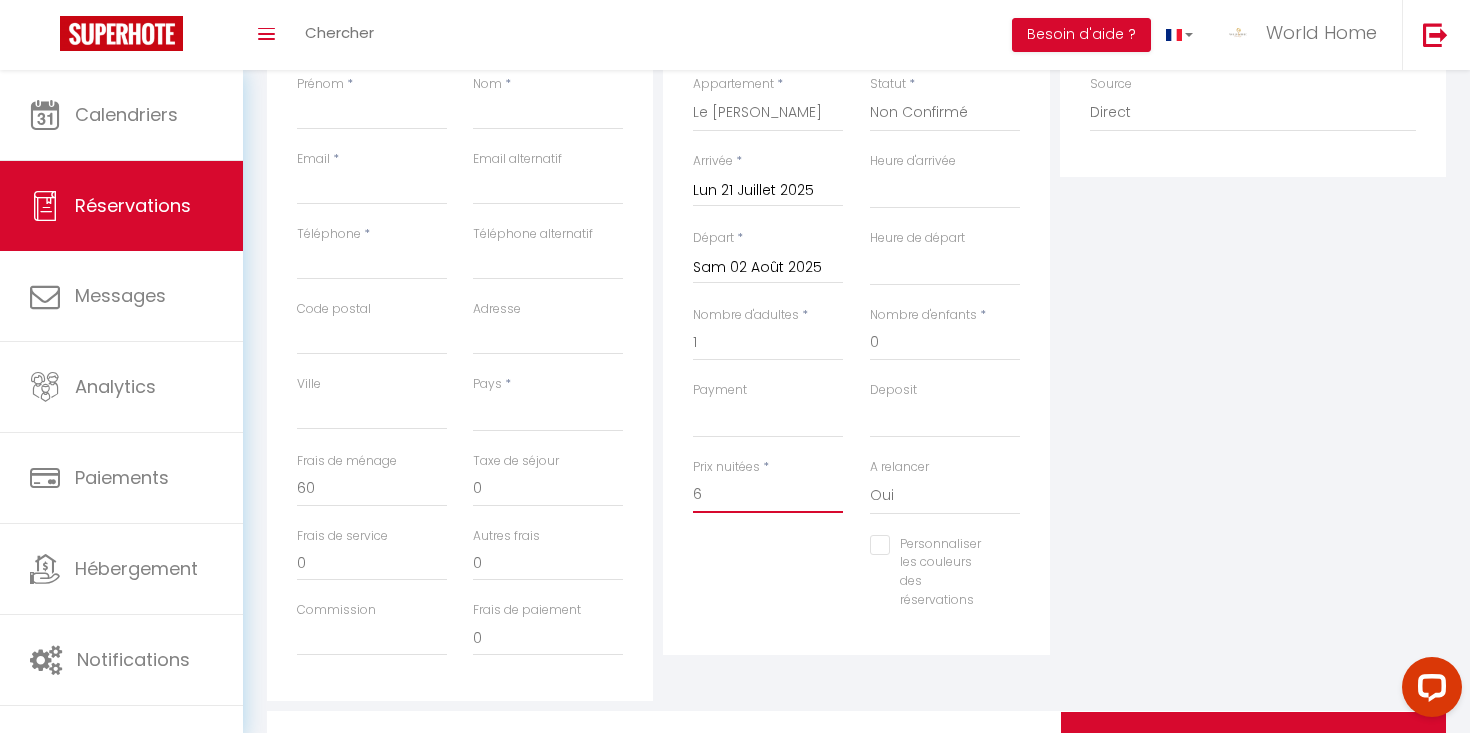 select 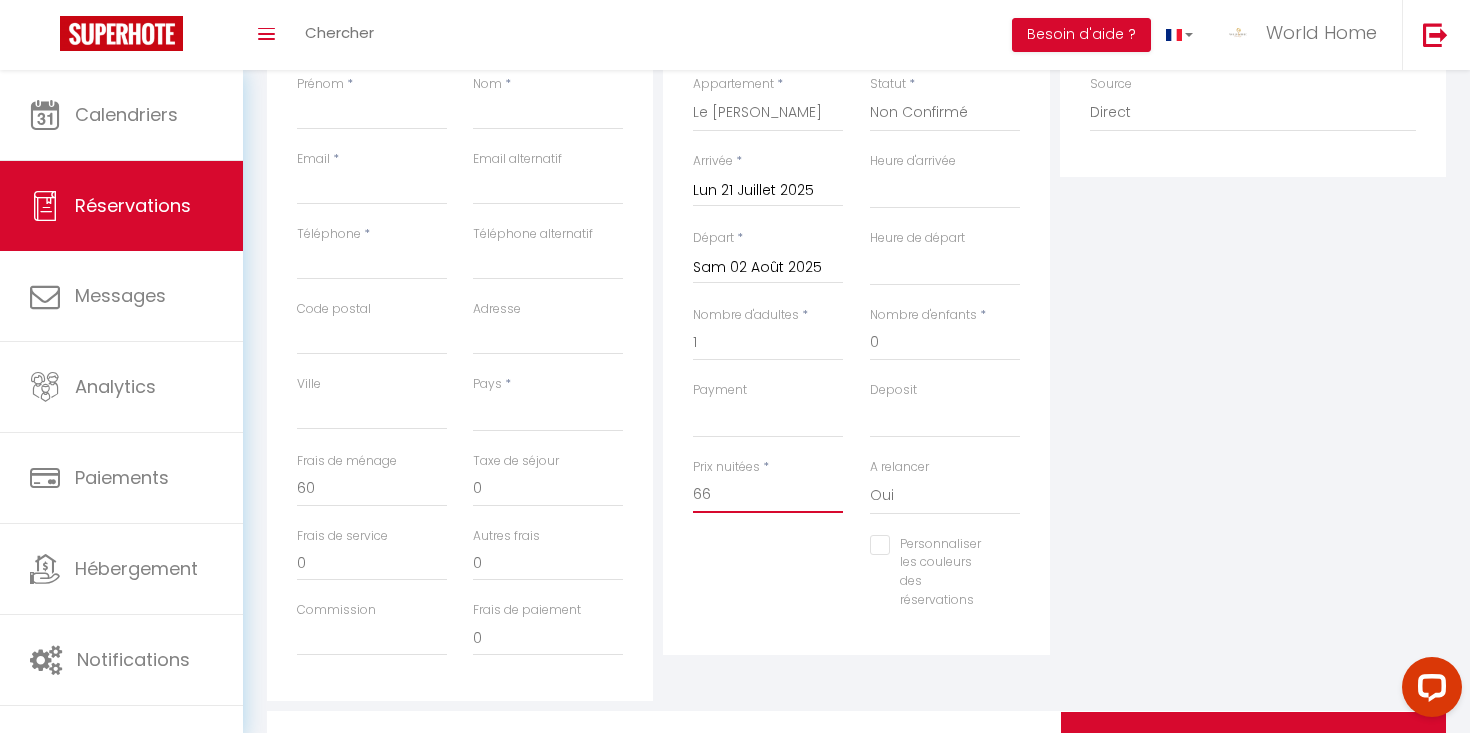 select 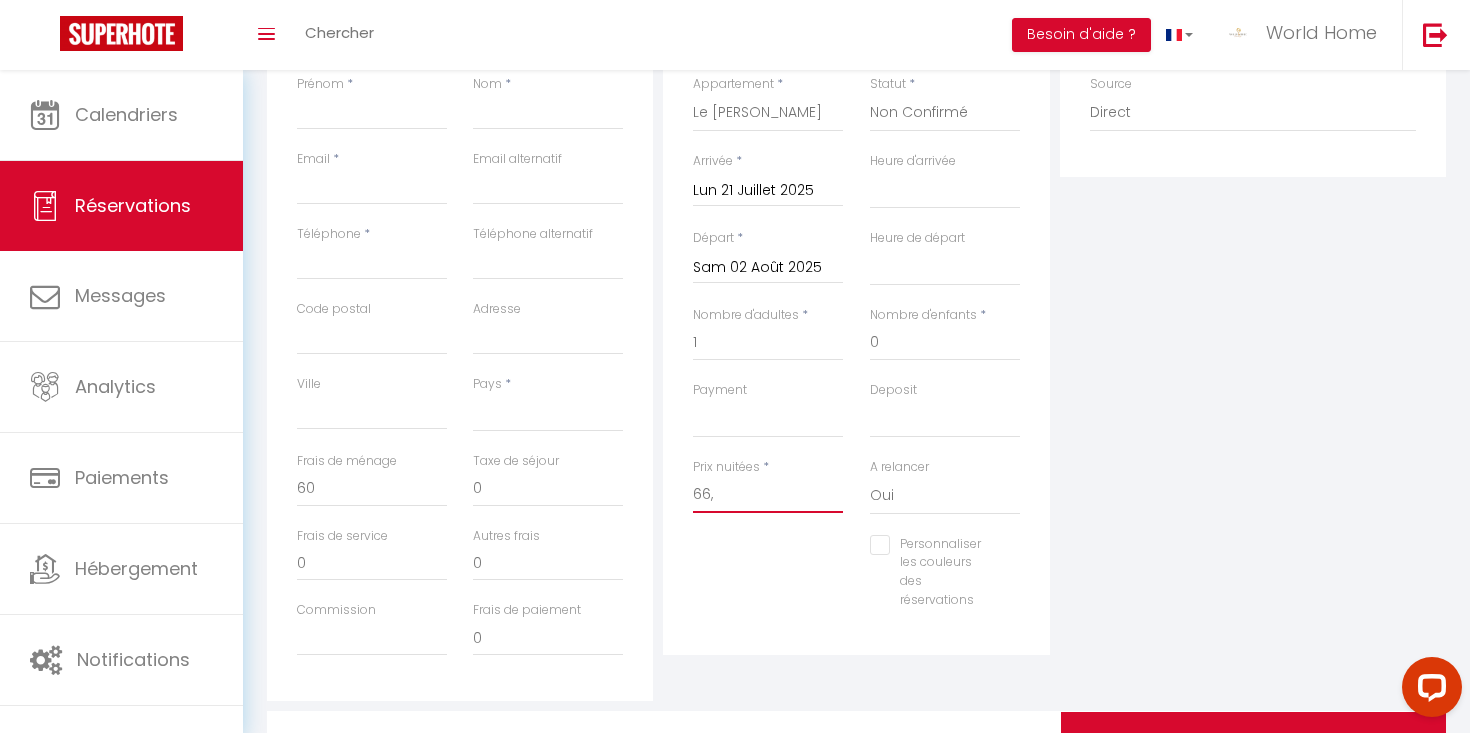 select 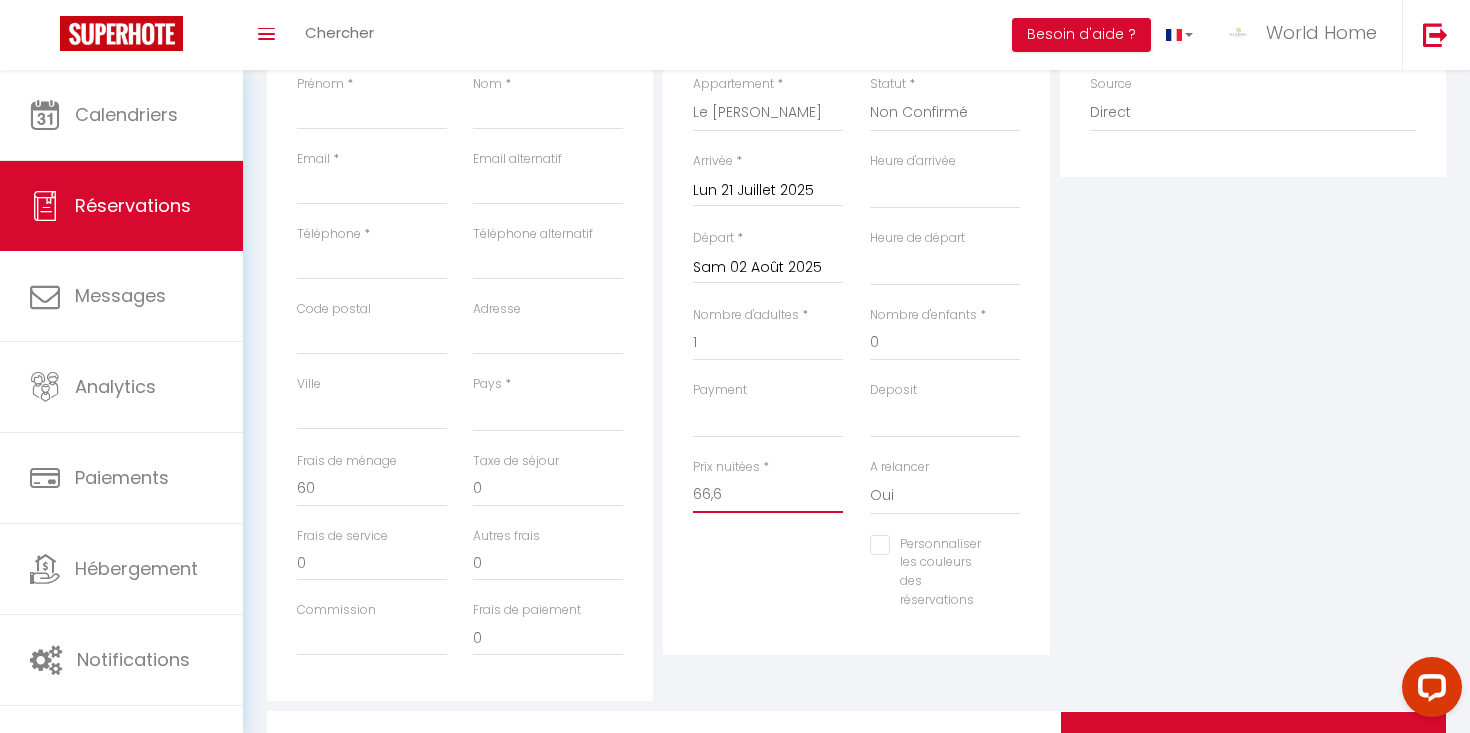 select 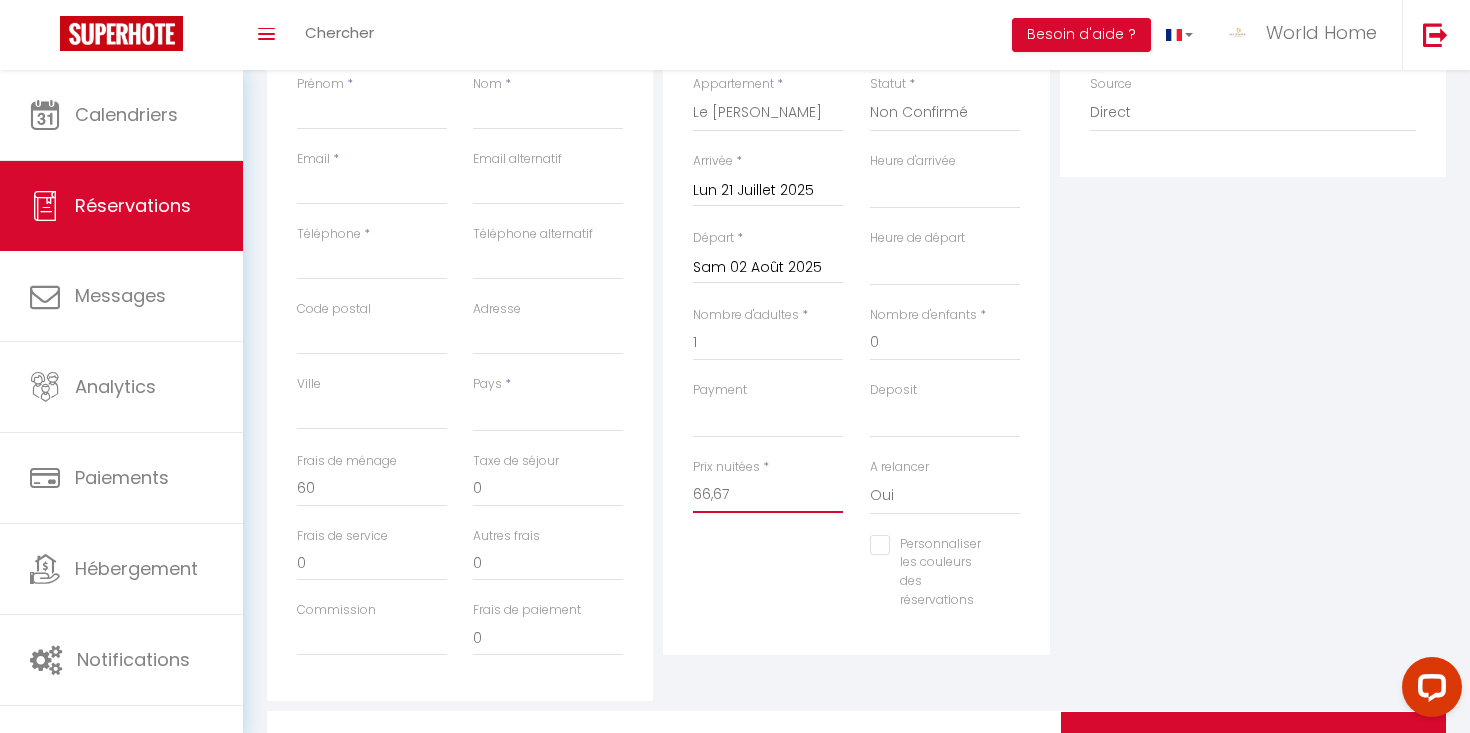 select 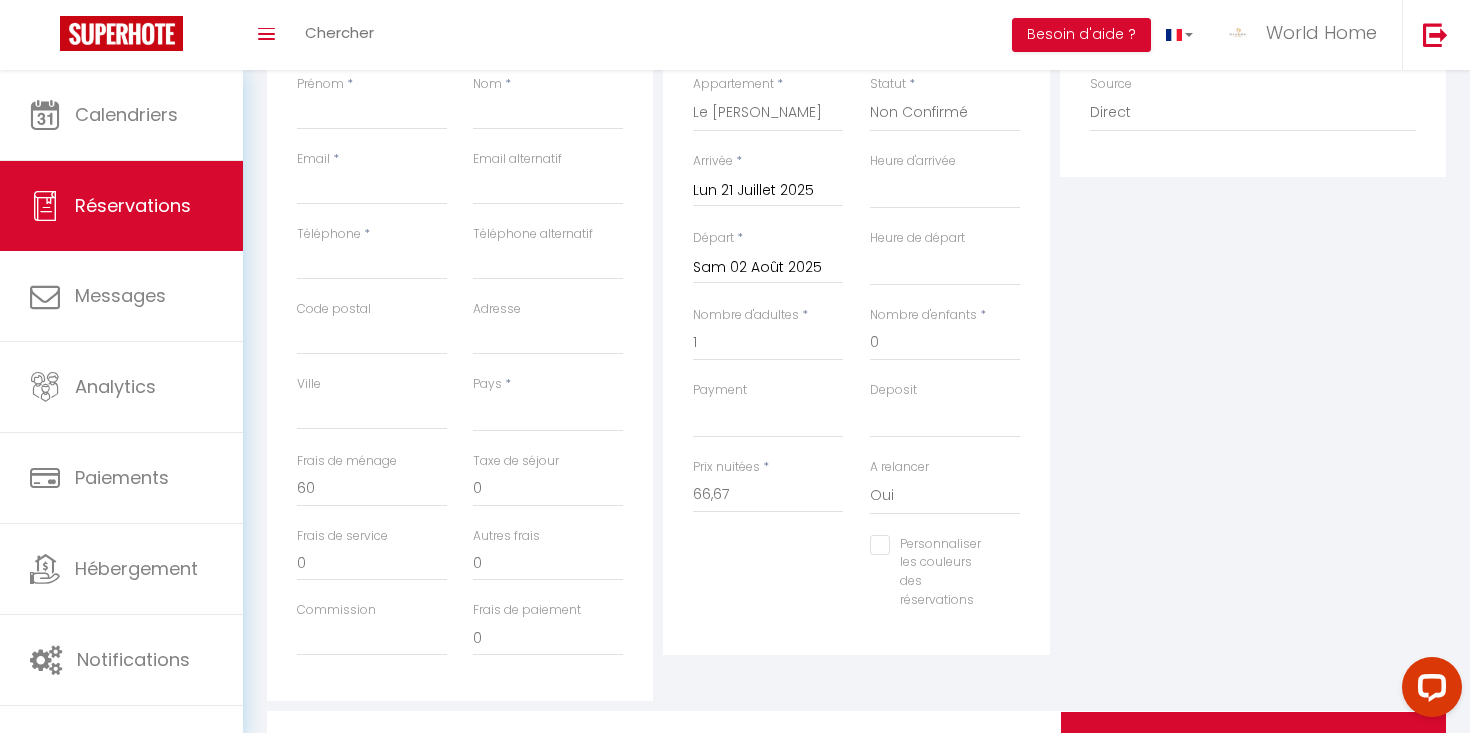 select 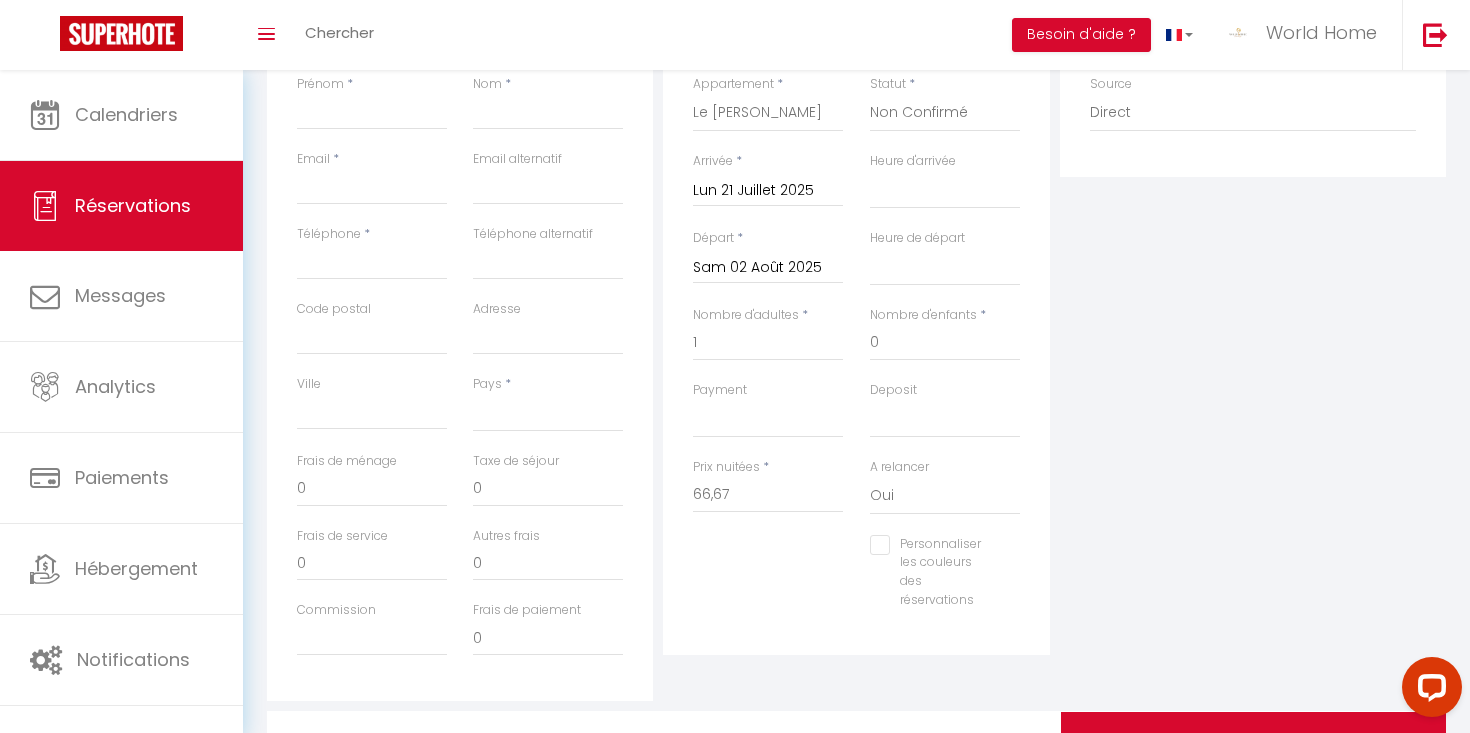 click on "Plateformes    Source
Direct
[DOMAIN_NAME]
[DOMAIN_NAME]
Chalet montagne
Expedia
Gite de [GEOGRAPHIC_DATA]
Homeaway
Homeaway iCal
[DOMAIN_NAME]
[DOMAIN_NAME]
[DOMAIN_NAME]
Ical" at bounding box center [1253, 343] 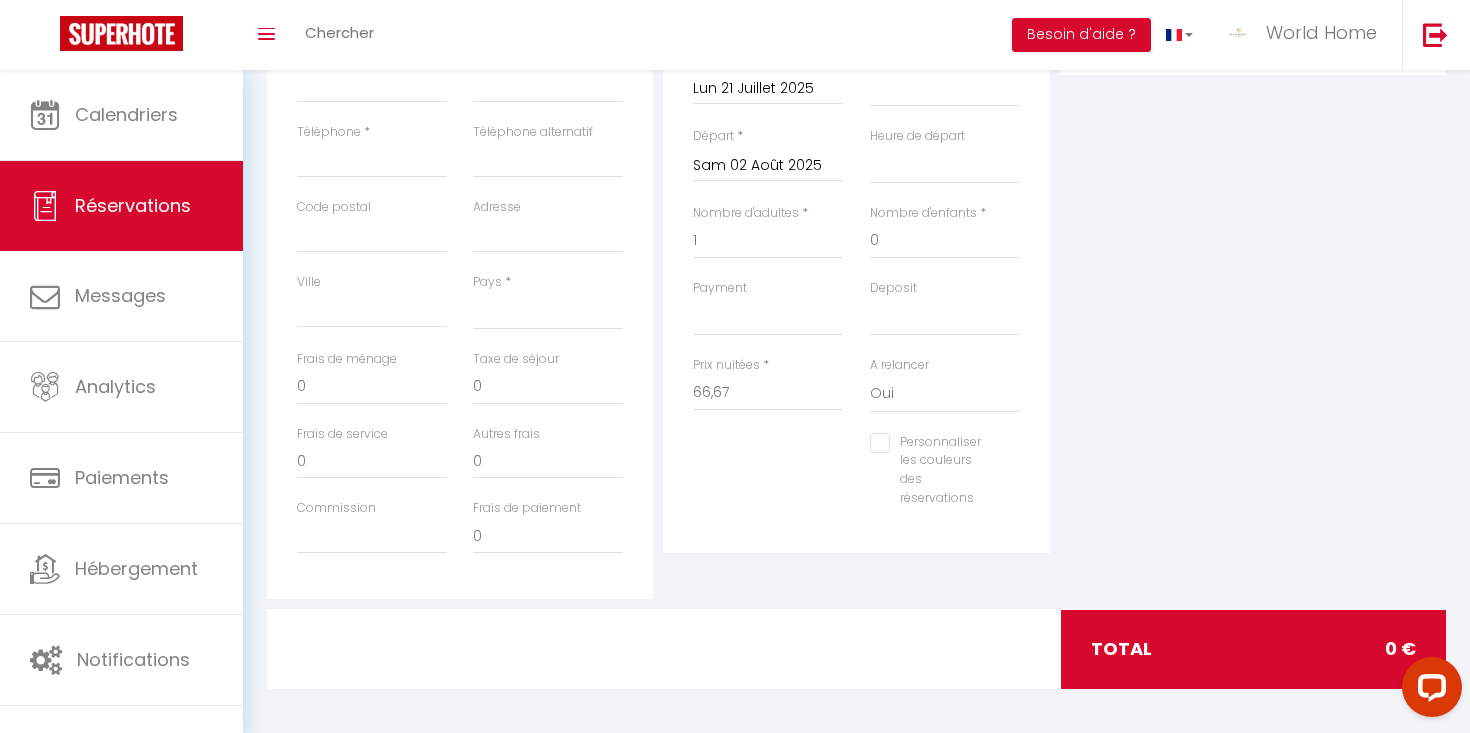 scroll, scrollTop: 453, scrollLeft: 0, axis: vertical 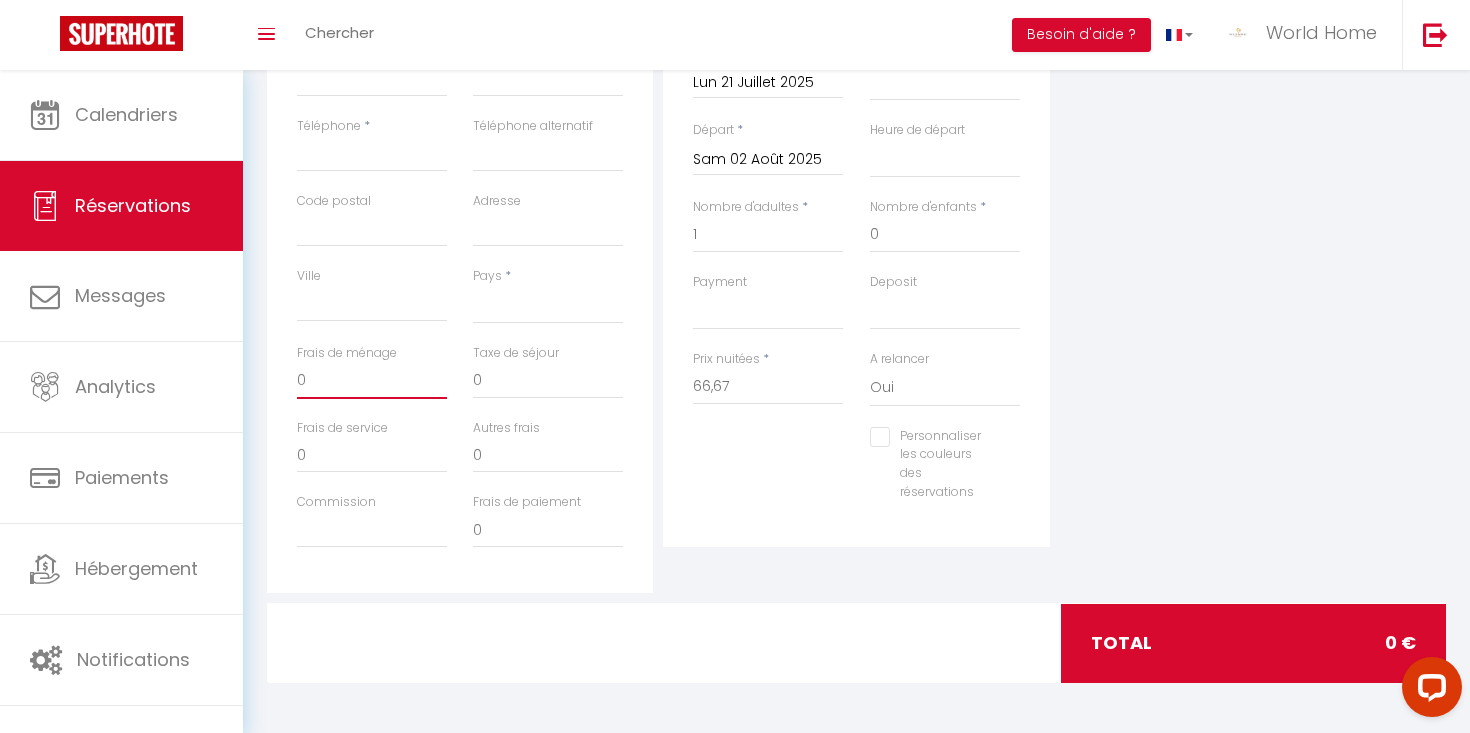 click on "0" at bounding box center (372, 381) 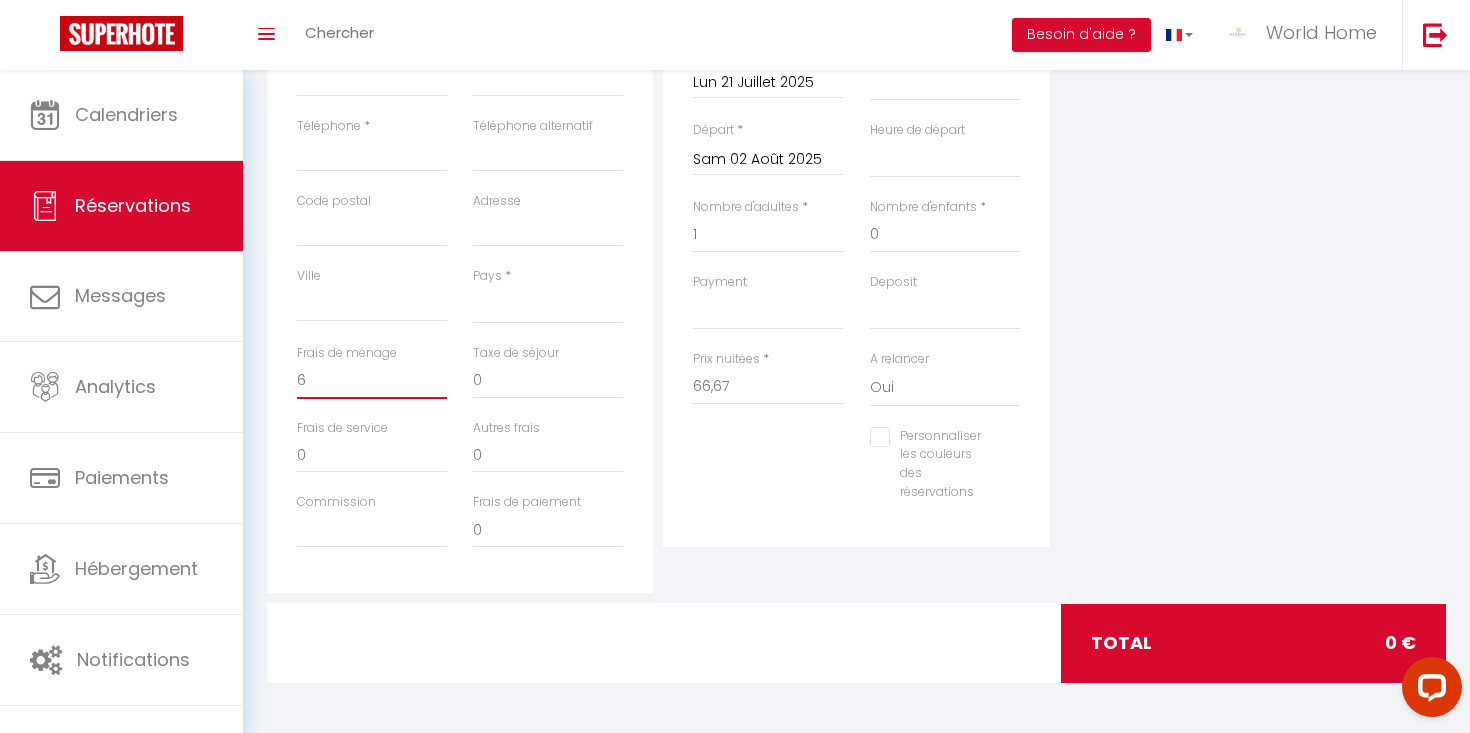 select 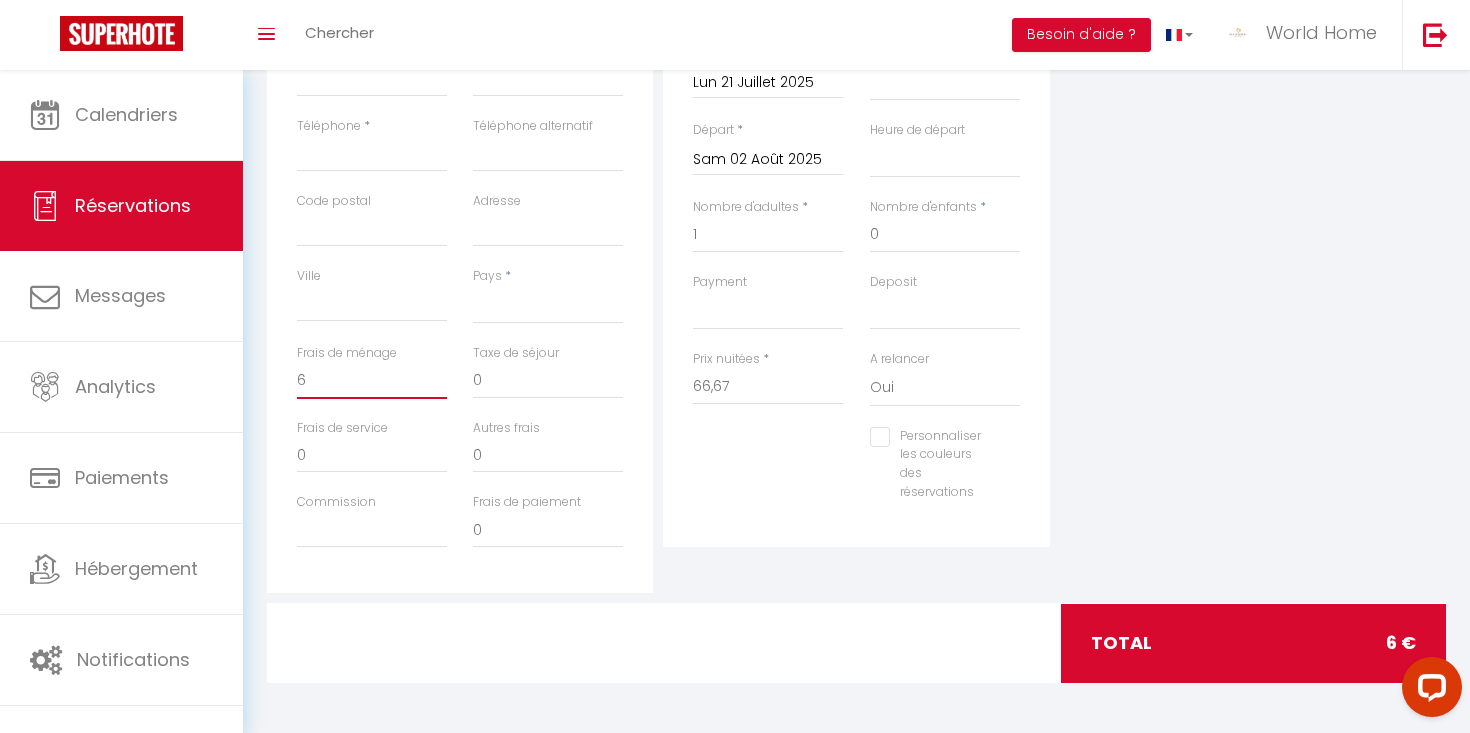 type on "69" 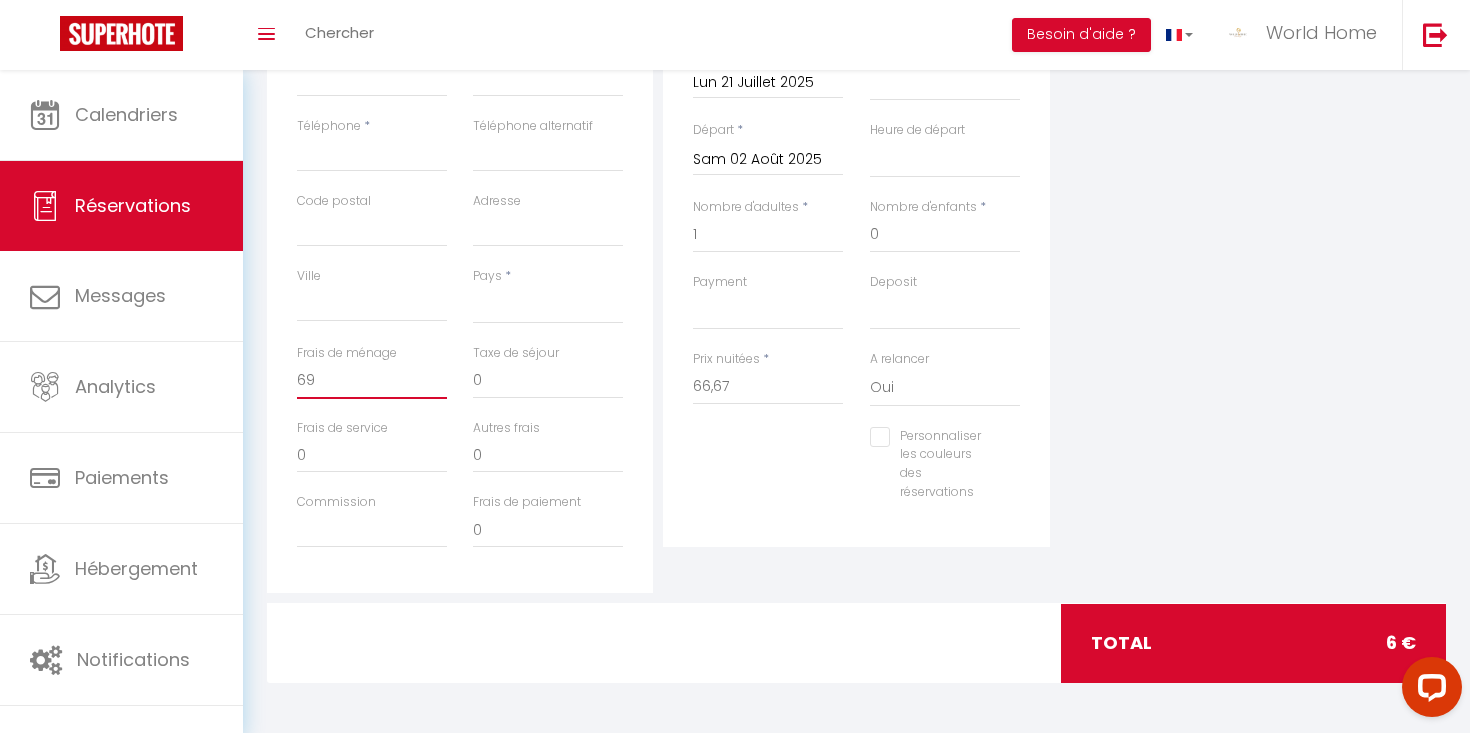 select 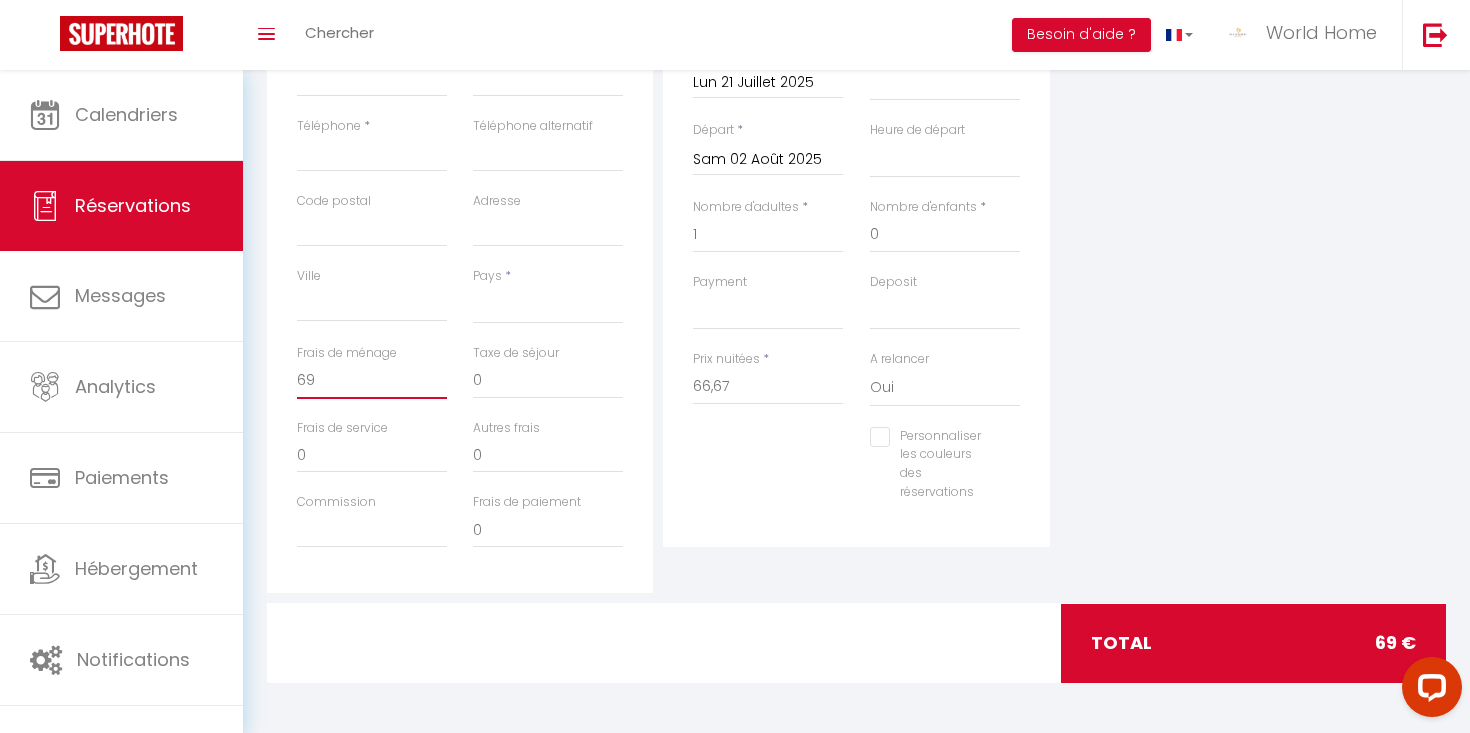 type on "6" 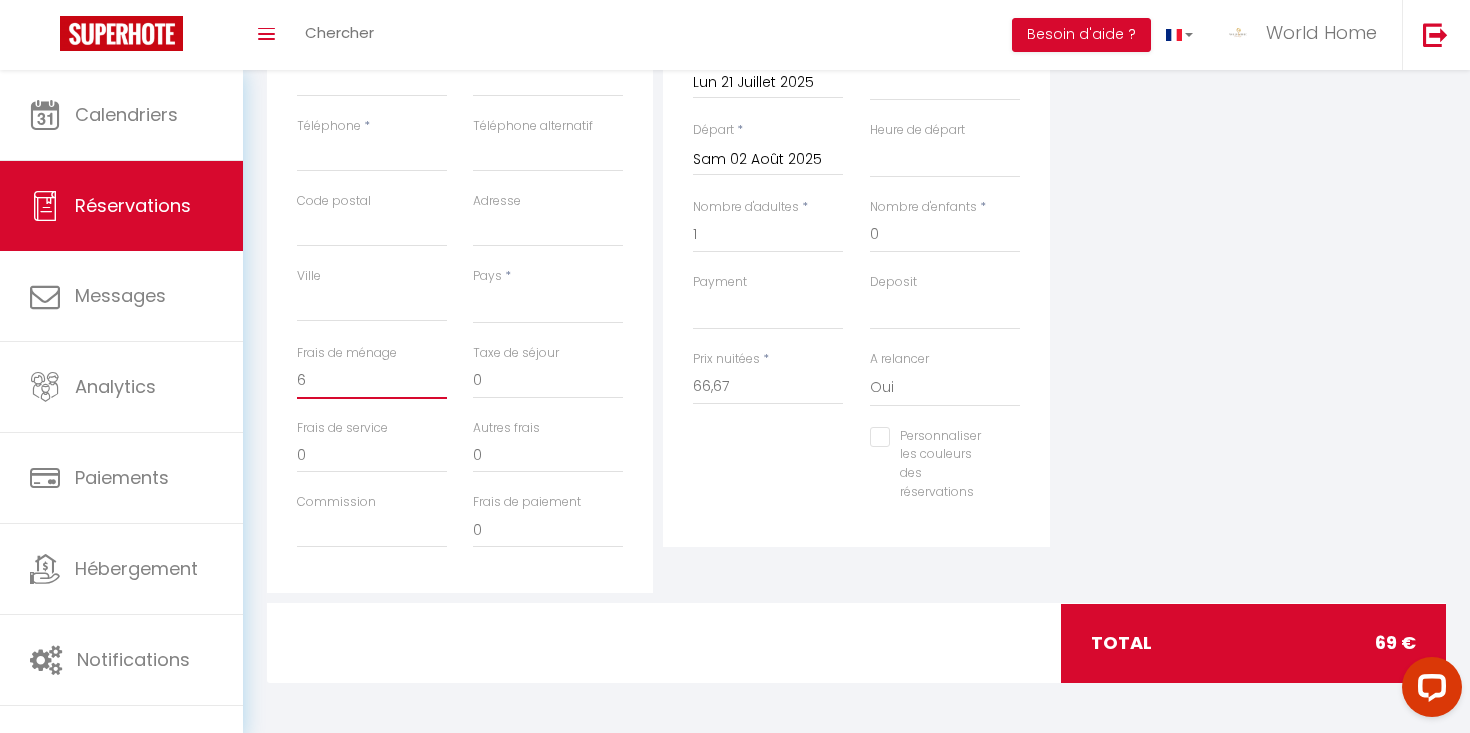 select 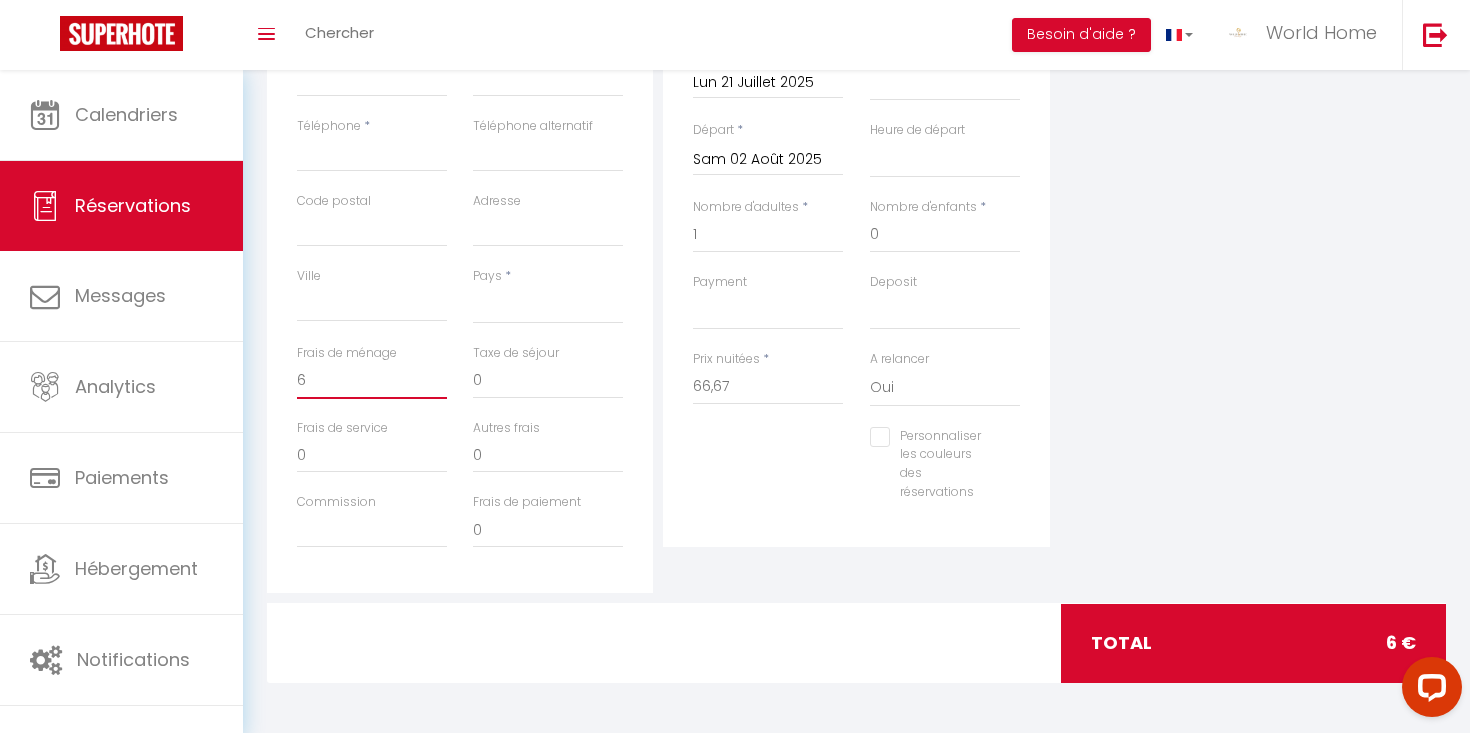 type 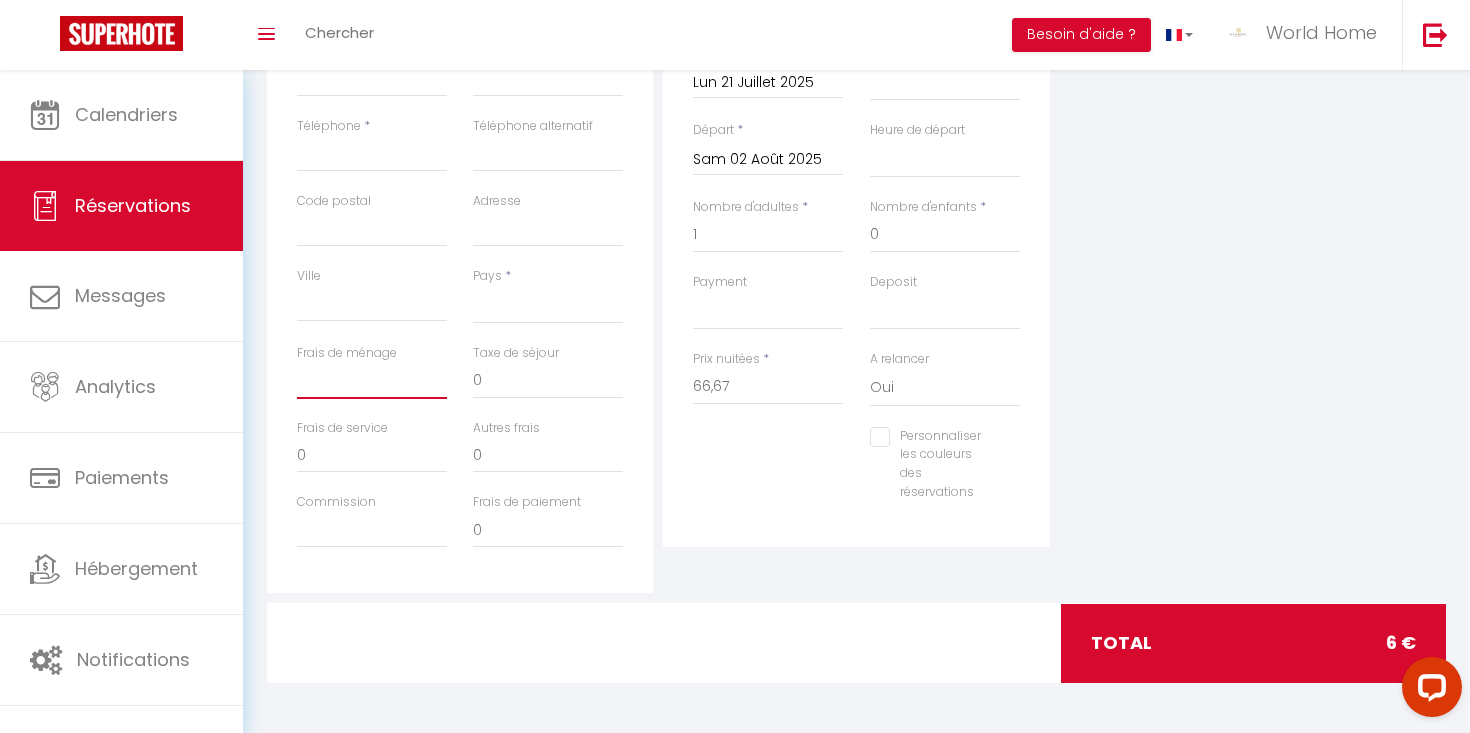 select 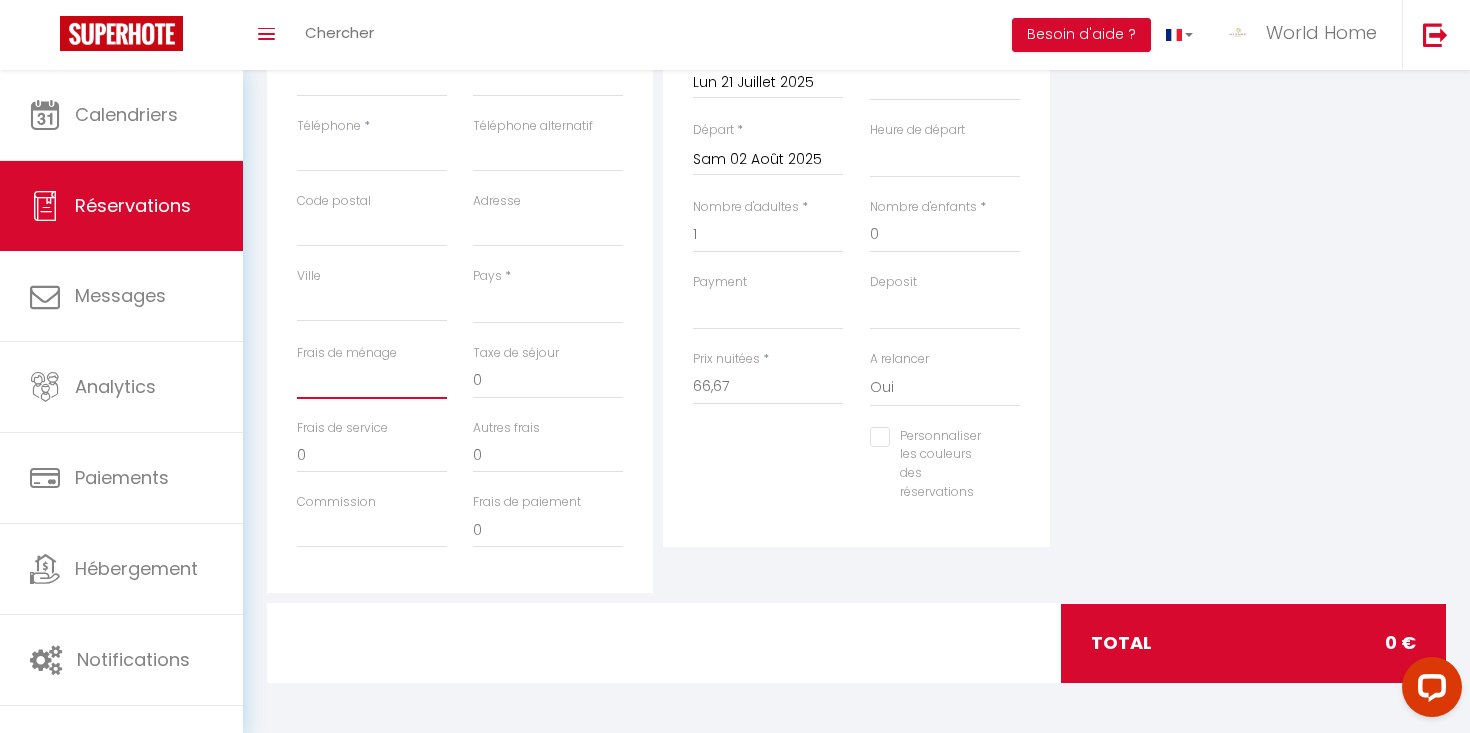 type on "6" 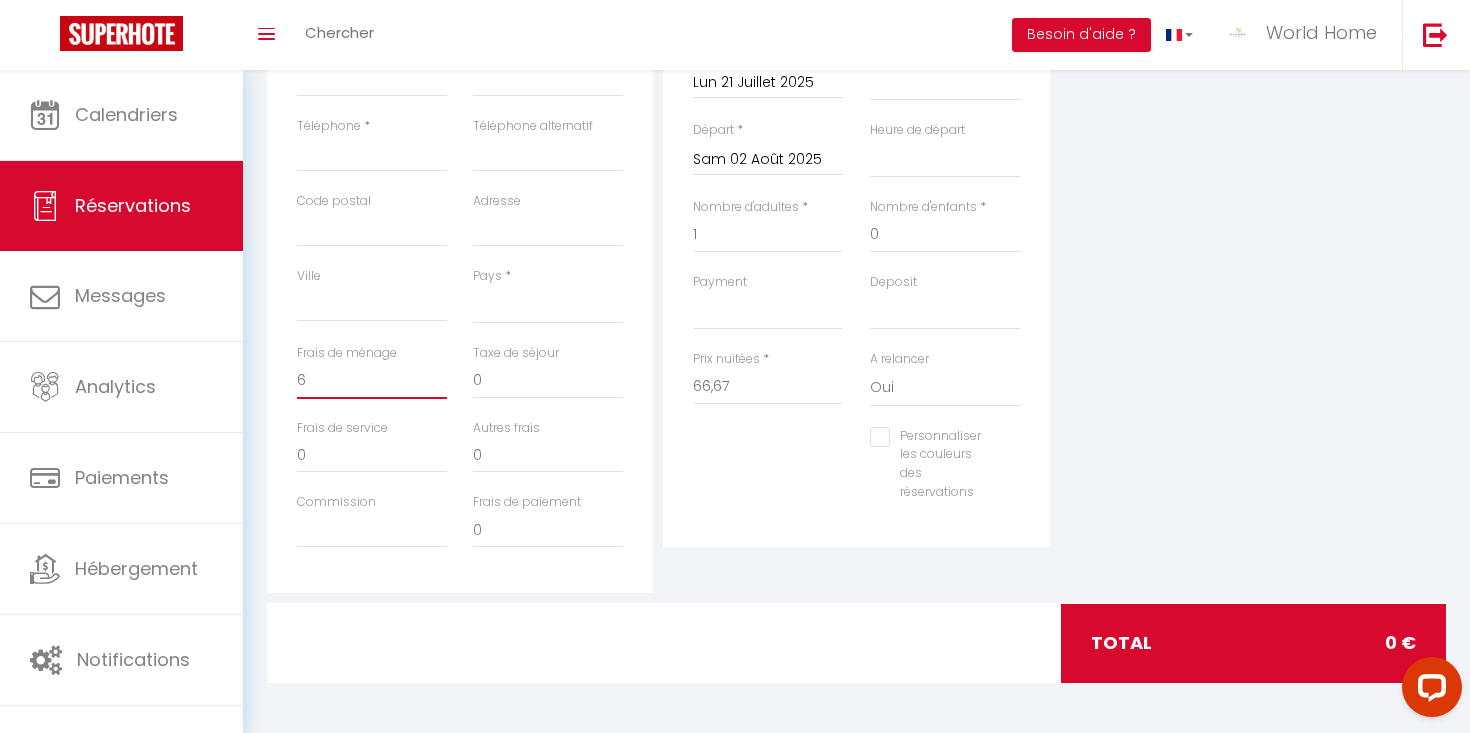 select 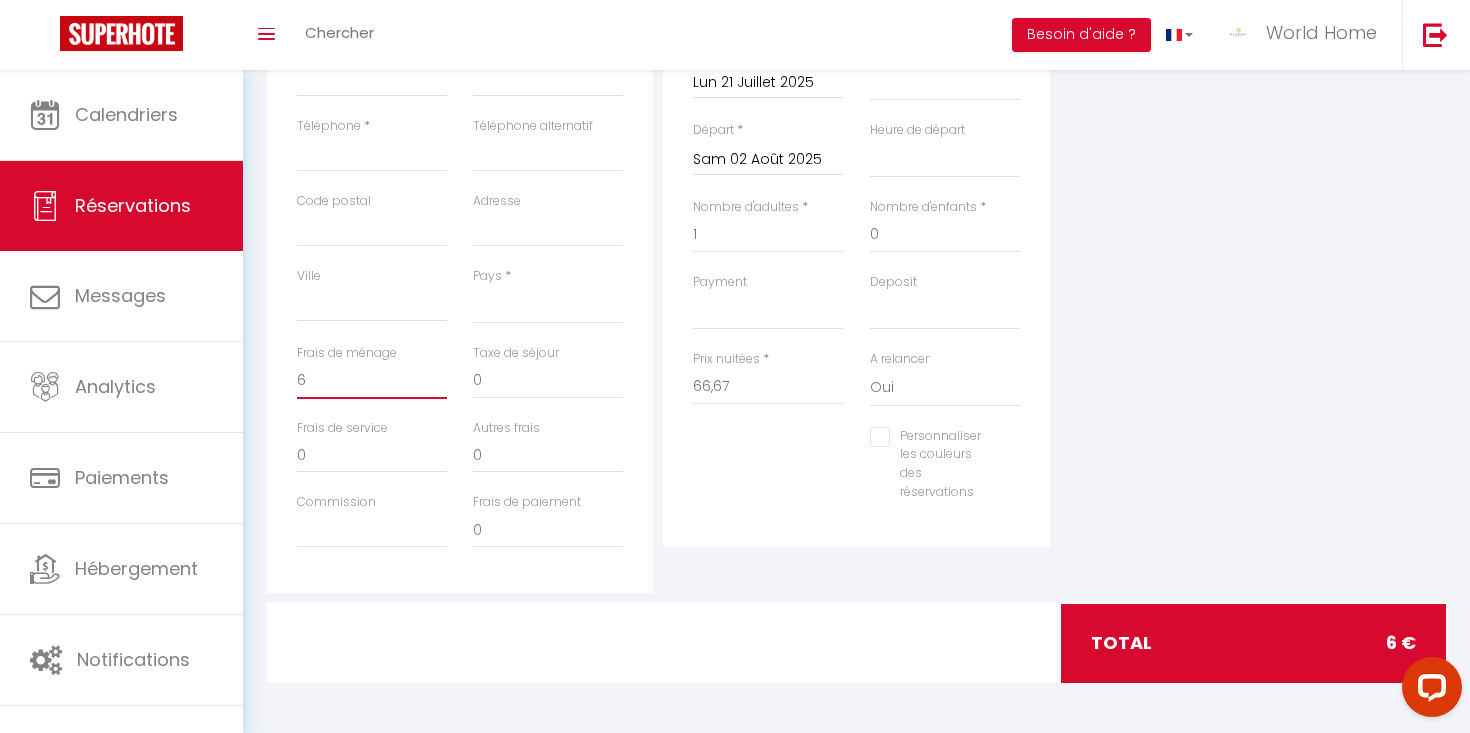 type on "60" 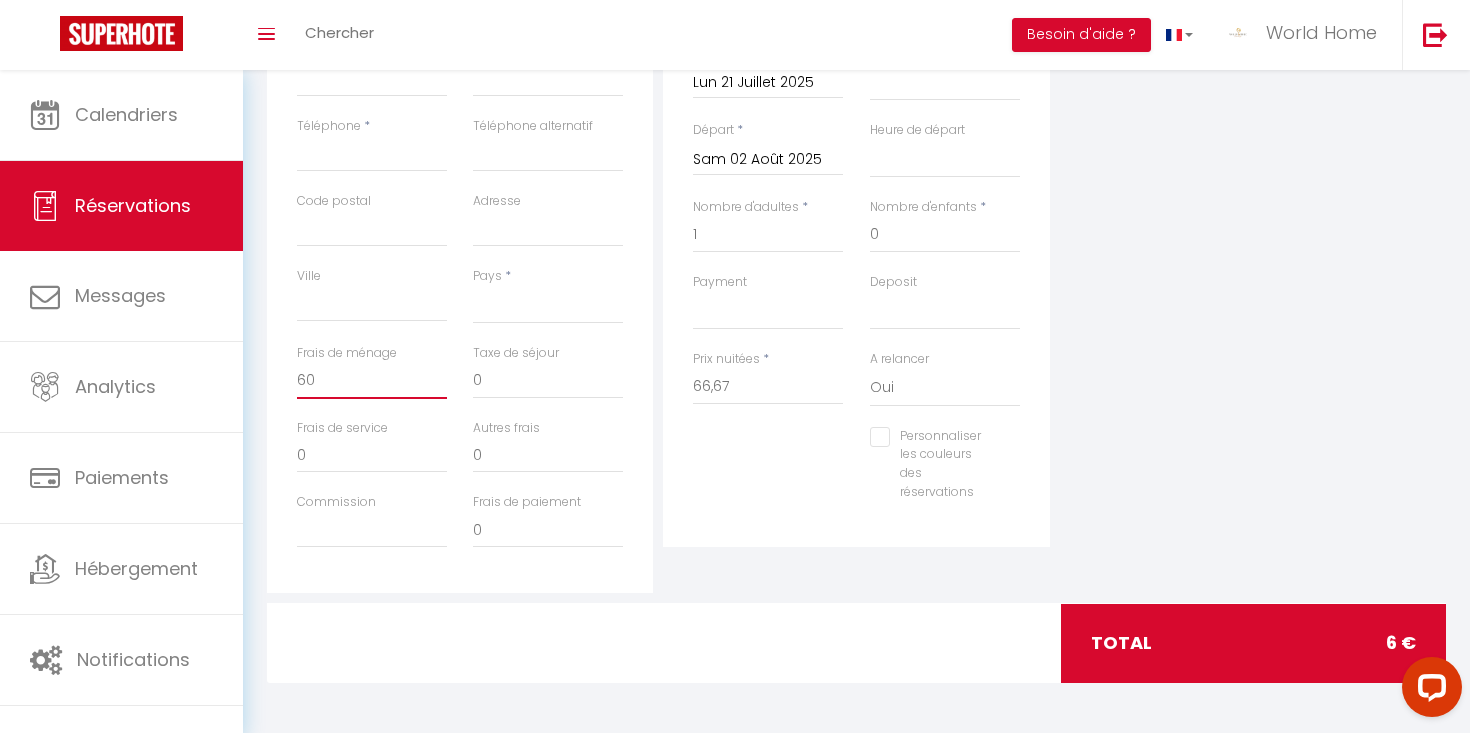 select 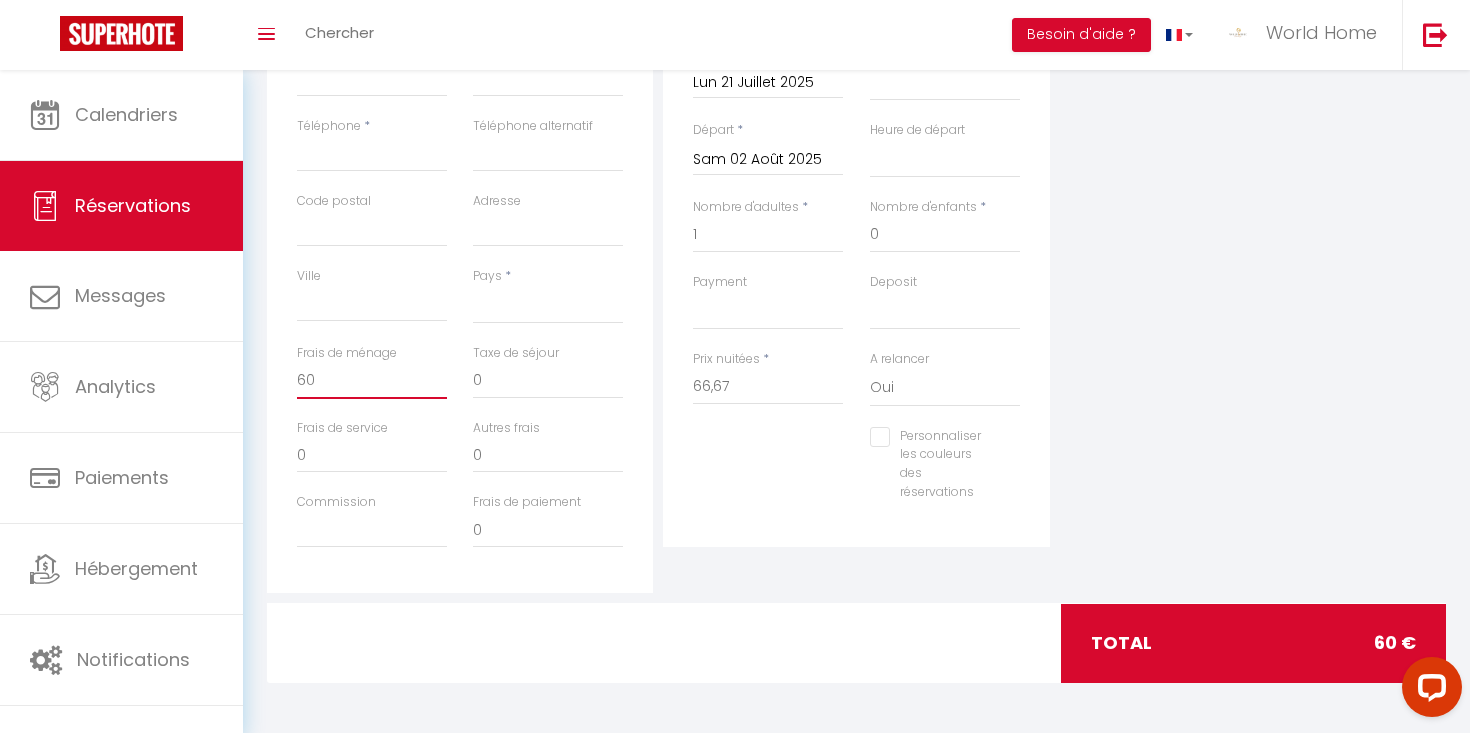 type on "60" 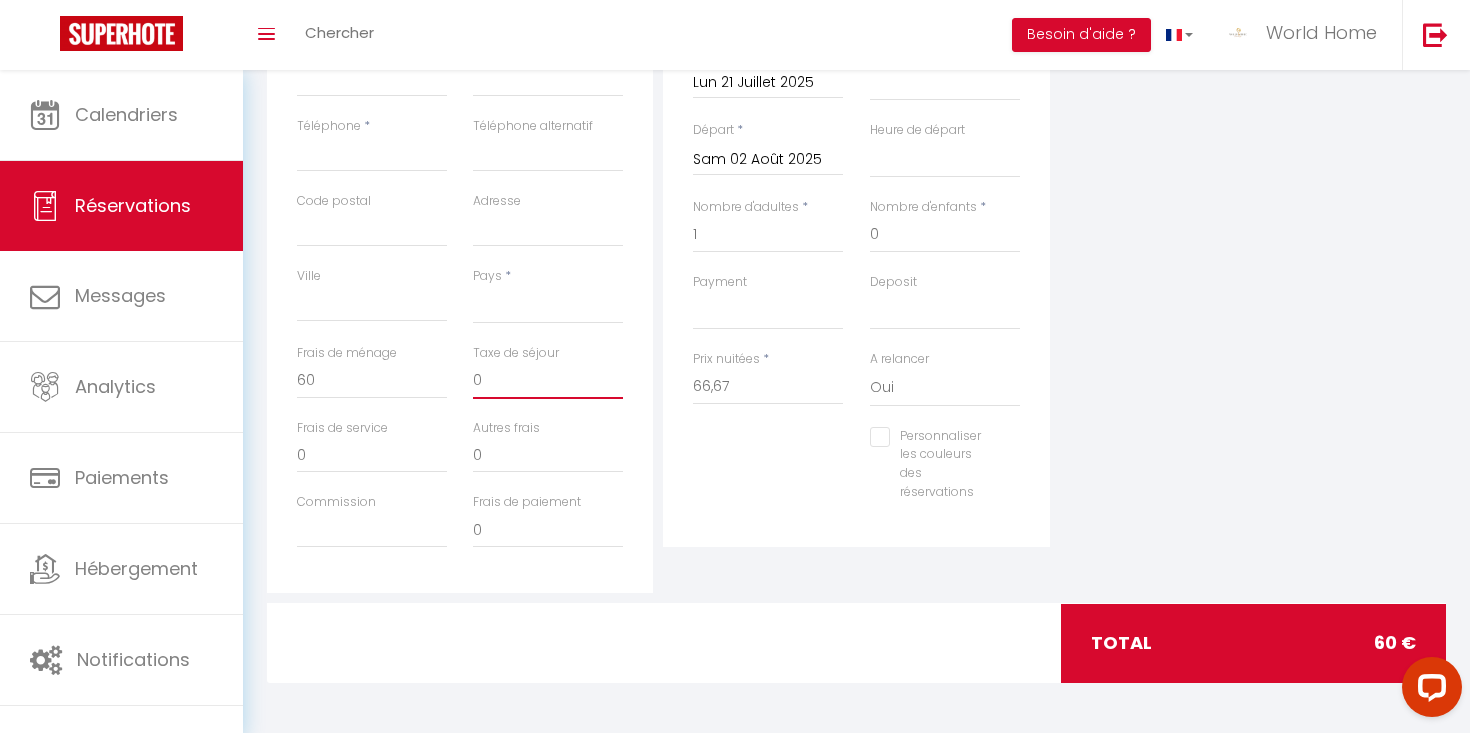 click on "0" at bounding box center (548, 381) 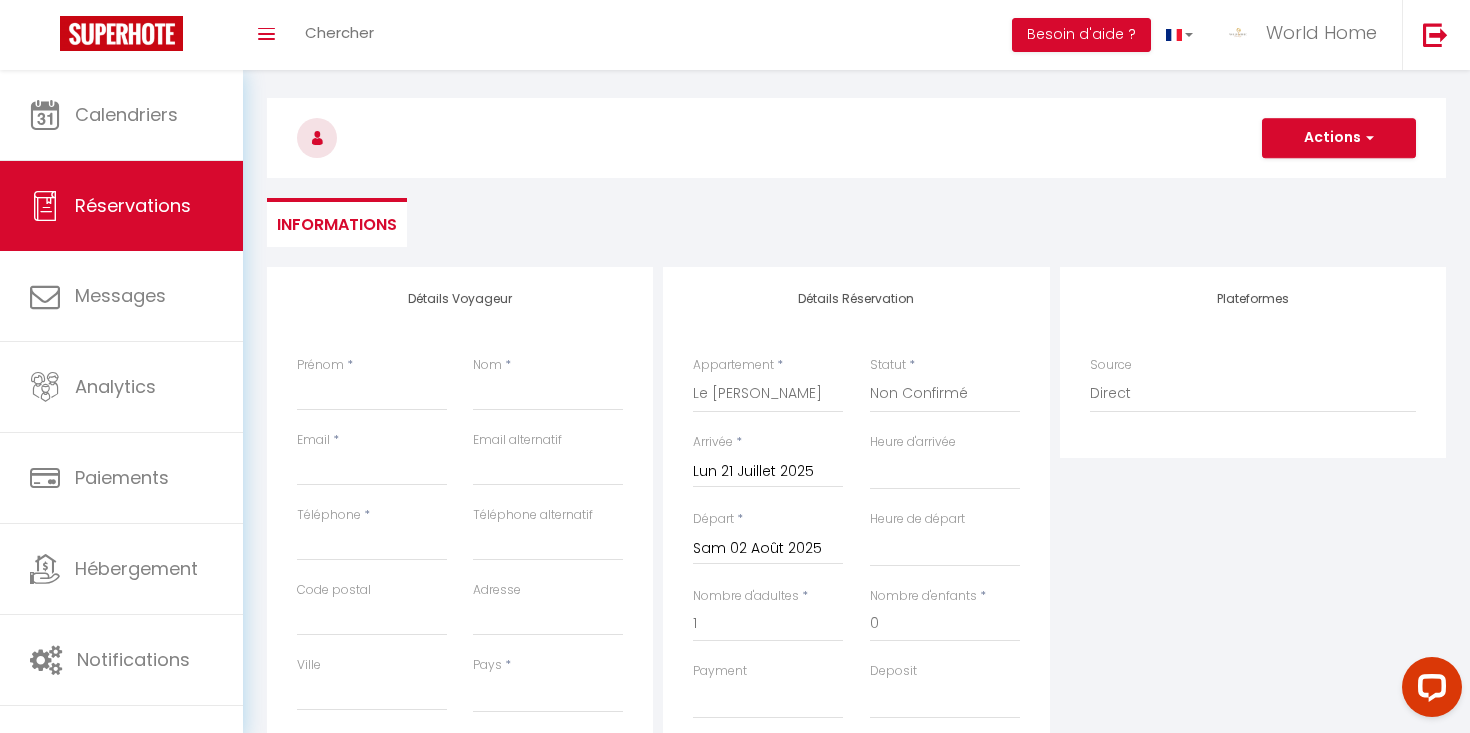 scroll, scrollTop: 79, scrollLeft: 0, axis: vertical 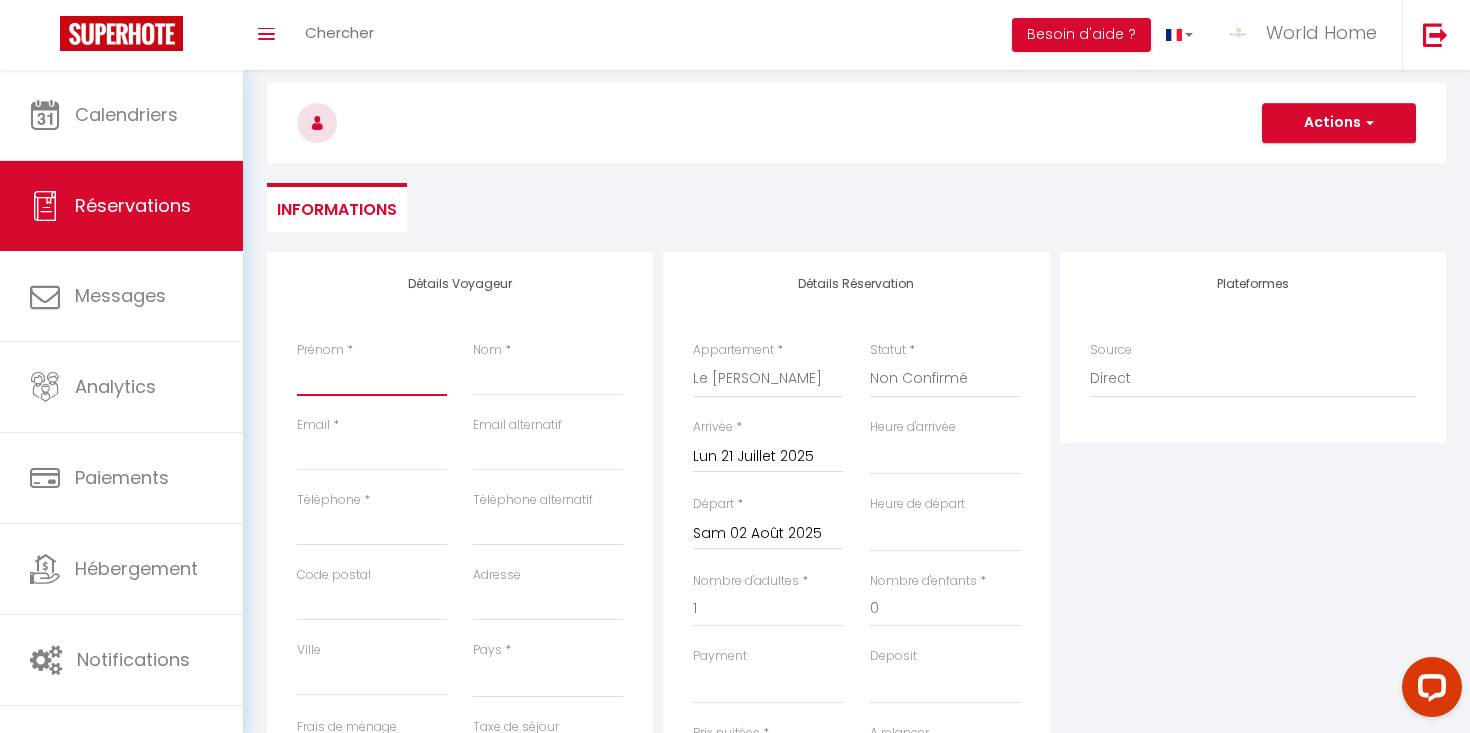 click on "Prénom" at bounding box center [372, 378] 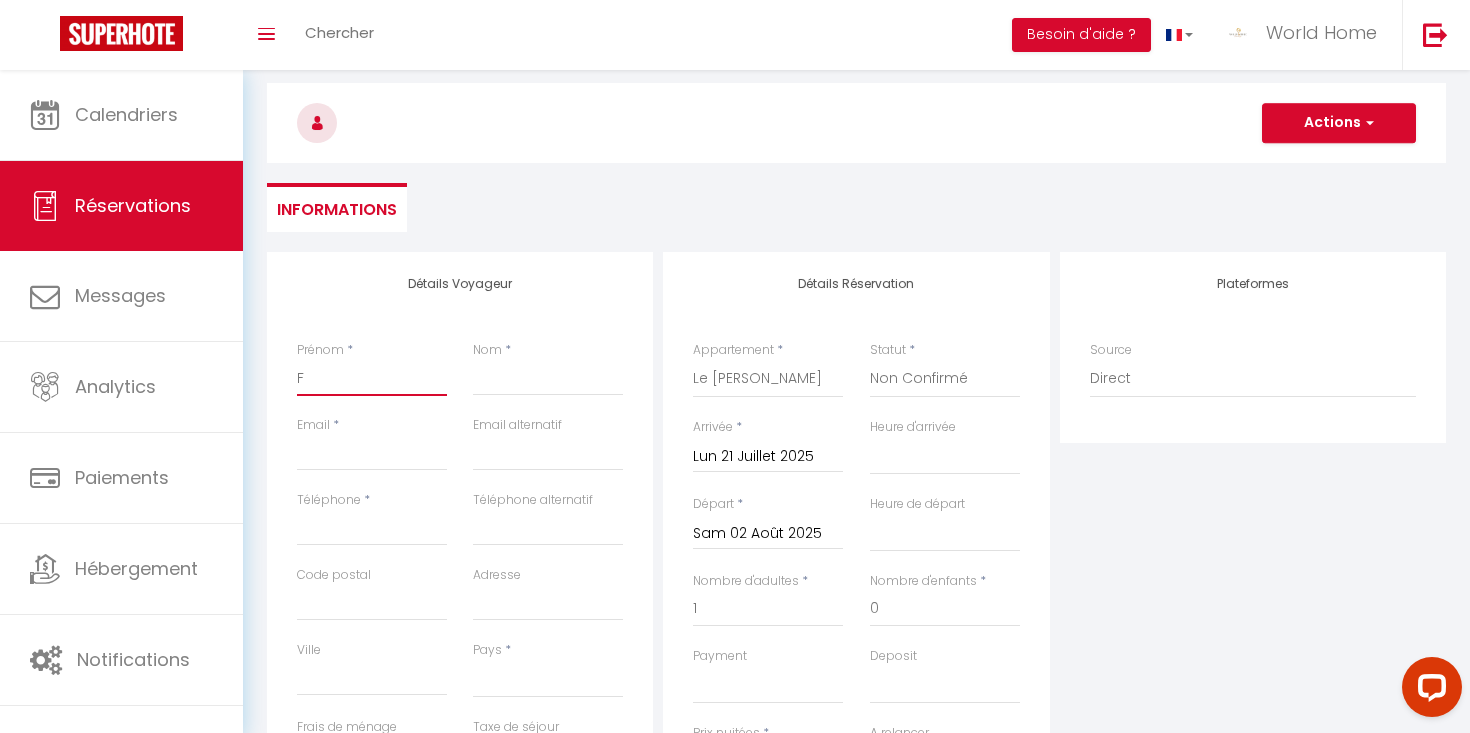 select 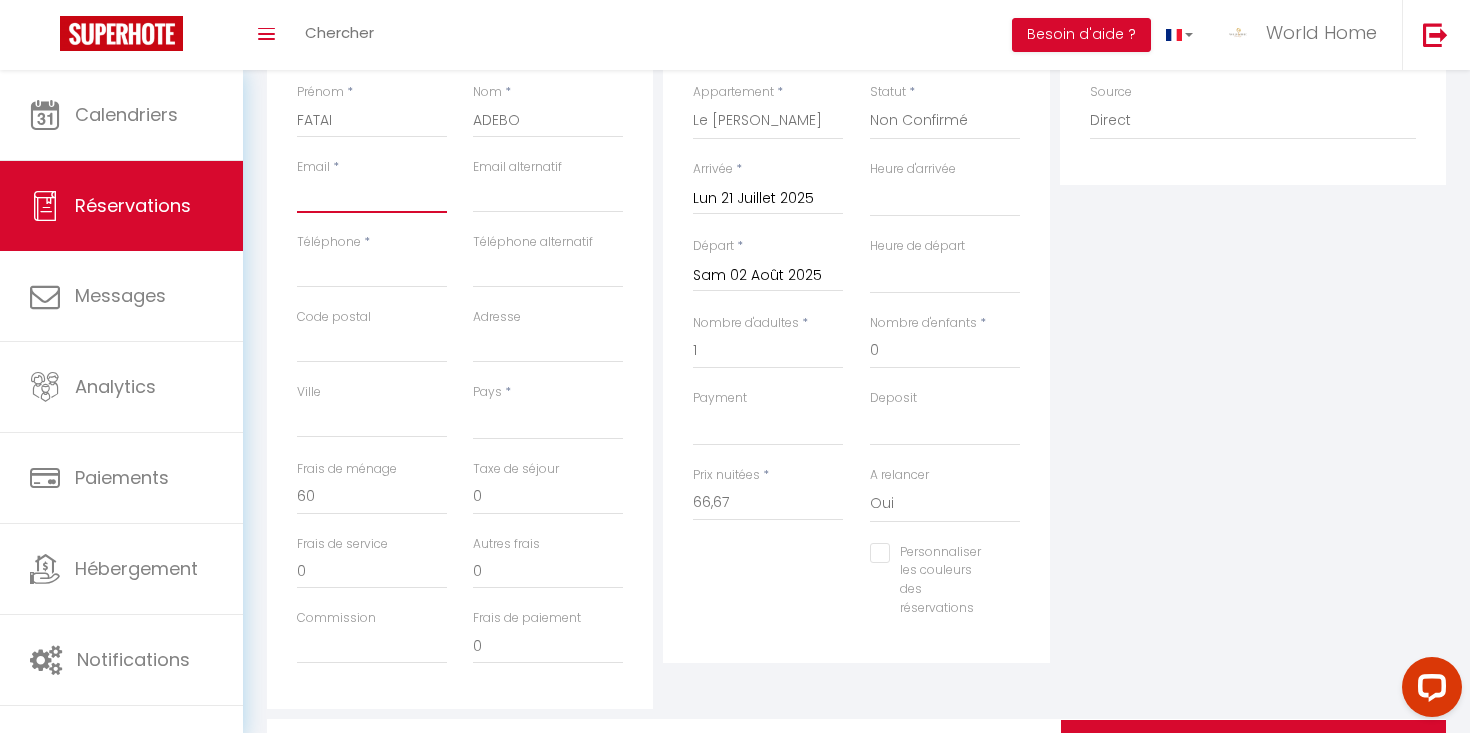 scroll, scrollTop: 328, scrollLeft: 0, axis: vertical 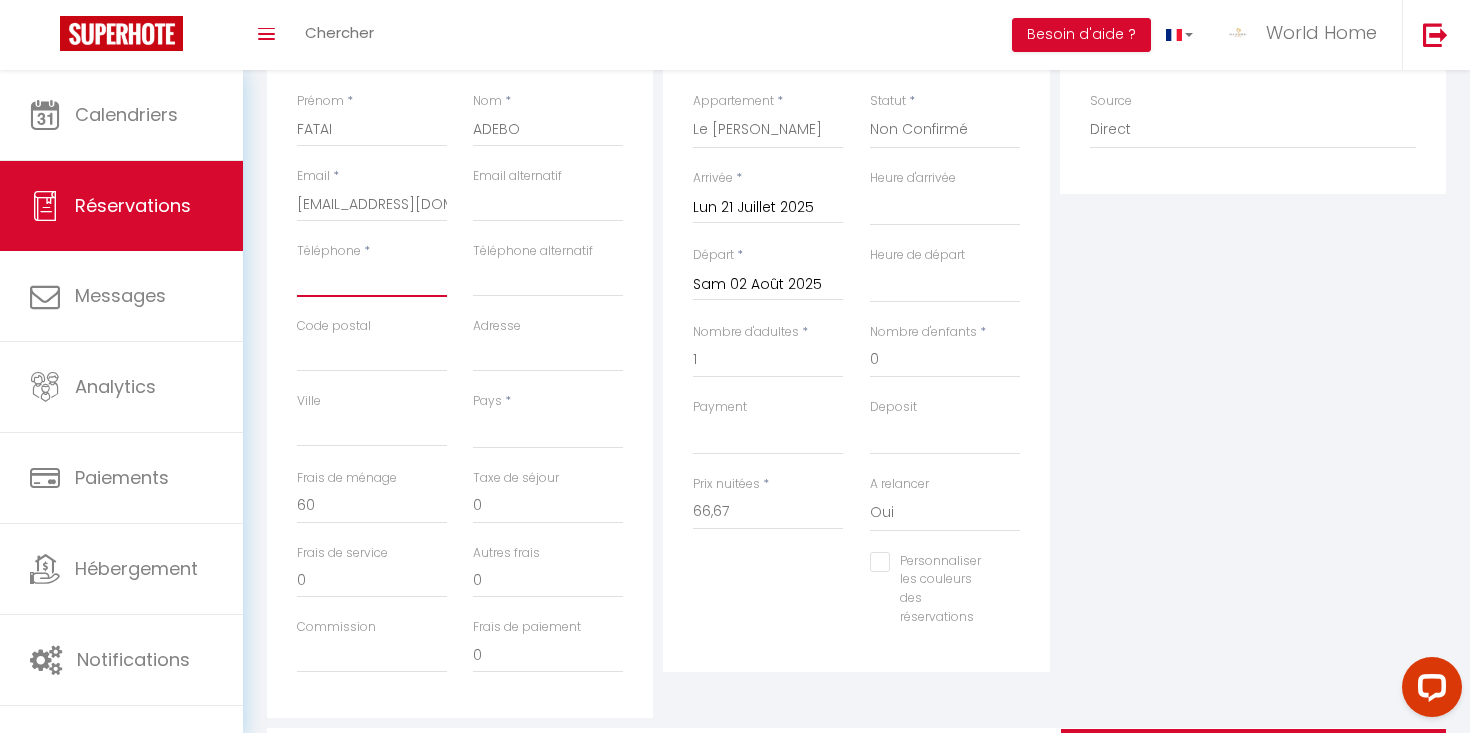click on "Téléphone" at bounding box center [372, 279] 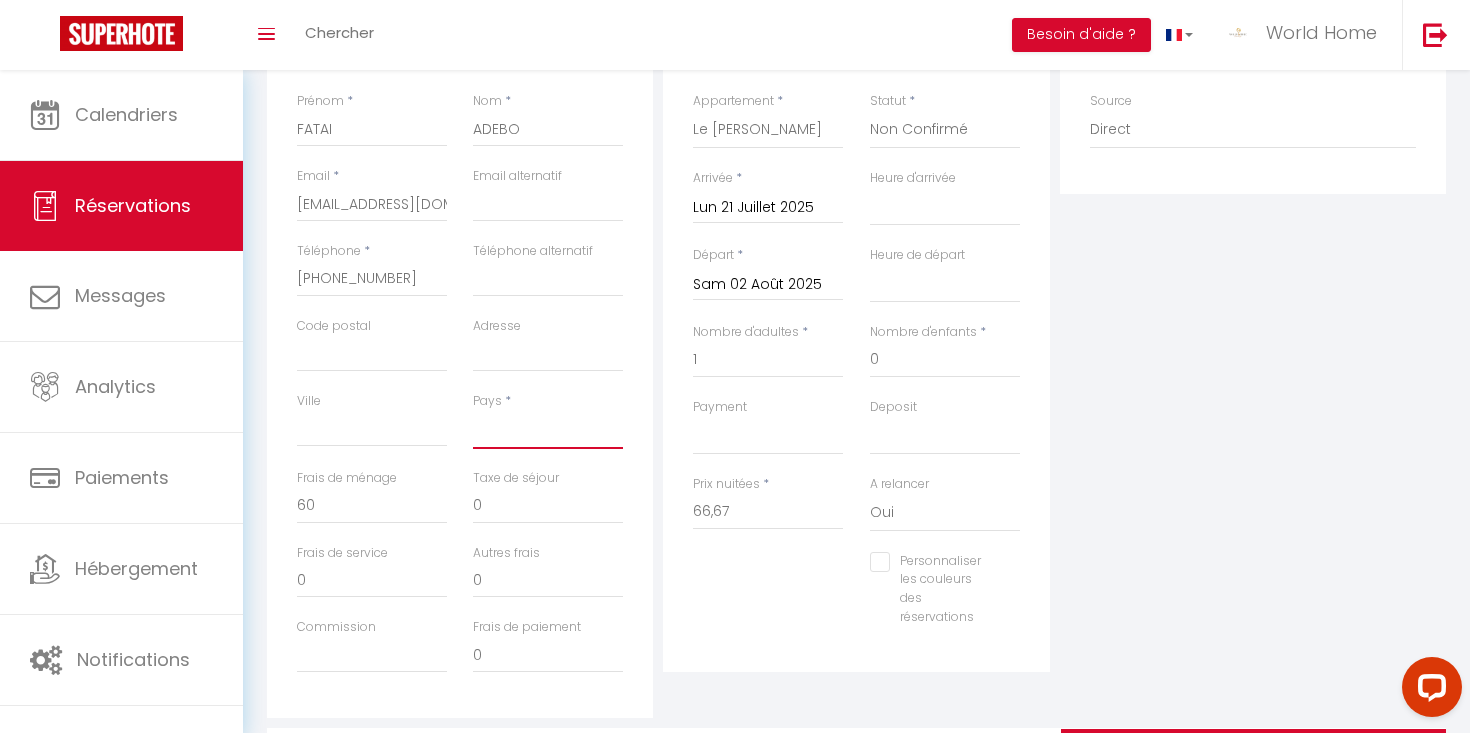 click on "[GEOGRAPHIC_DATA]
[GEOGRAPHIC_DATA]
[GEOGRAPHIC_DATA]
[GEOGRAPHIC_DATA]
[GEOGRAPHIC_DATA]
[US_STATE]
[GEOGRAPHIC_DATA]
[GEOGRAPHIC_DATA]
[GEOGRAPHIC_DATA]
[GEOGRAPHIC_DATA]
[GEOGRAPHIC_DATA]
[GEOGRAPHIC_DATA]
[GEOGRAPHIC_DATA]
[GEOGRAPHIC_DATA]
[GEOGRAPHIC_DATA]
[GEOGRAPHIC_DATA]
[GEOGRAPHIC_DATA]
[GEOGRAPHIC_DATA]
[GEOGRAPHIC_DATA]
[GEOGRAPHIC_DATA]
[GEOGRAPHIC_DATA]
[GEOGRAPHIC_DATA]
[GEOGRAPHIC_DATA]
[GEOGRAPHIC_DATA]" at bounding box center [548, 430] 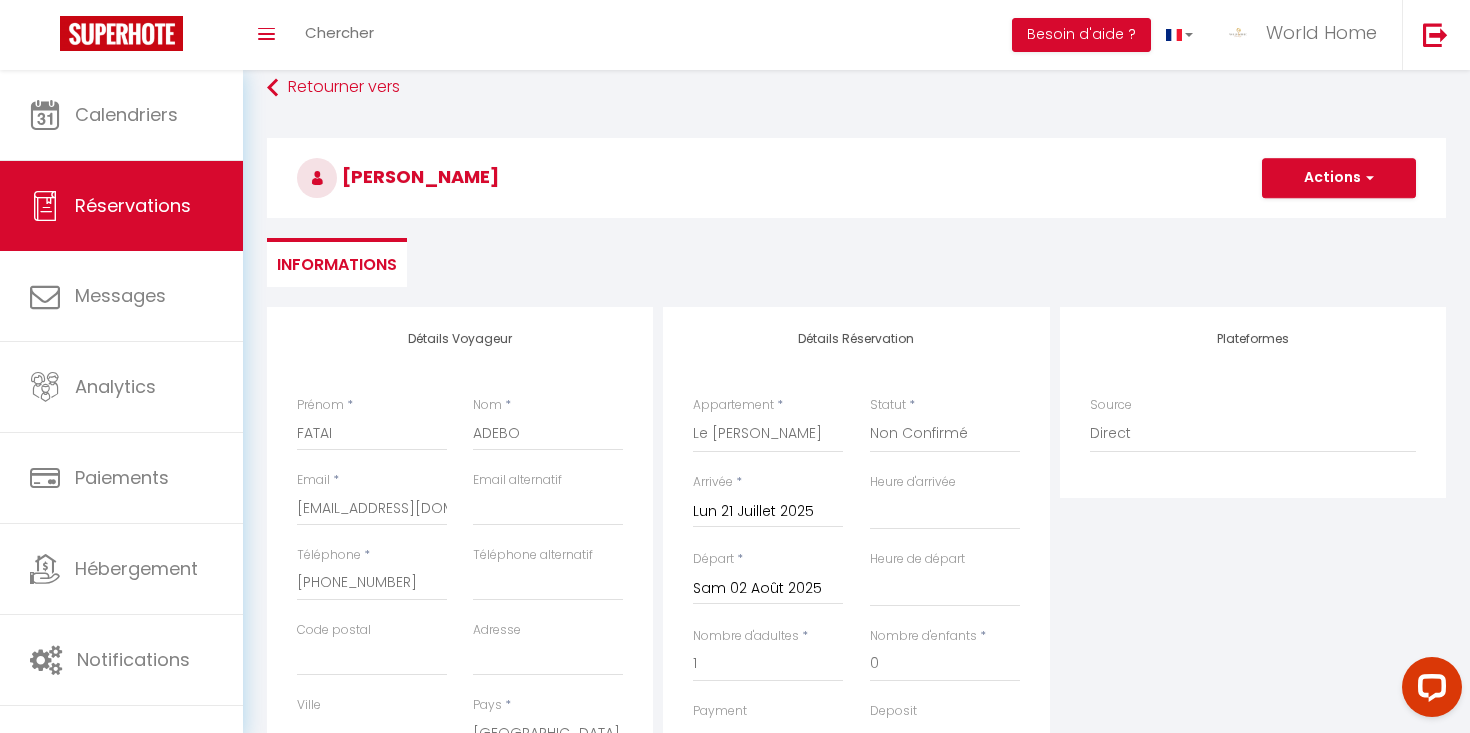 scroll, scrollTop: 0, scrollLeft: 0, axis: both 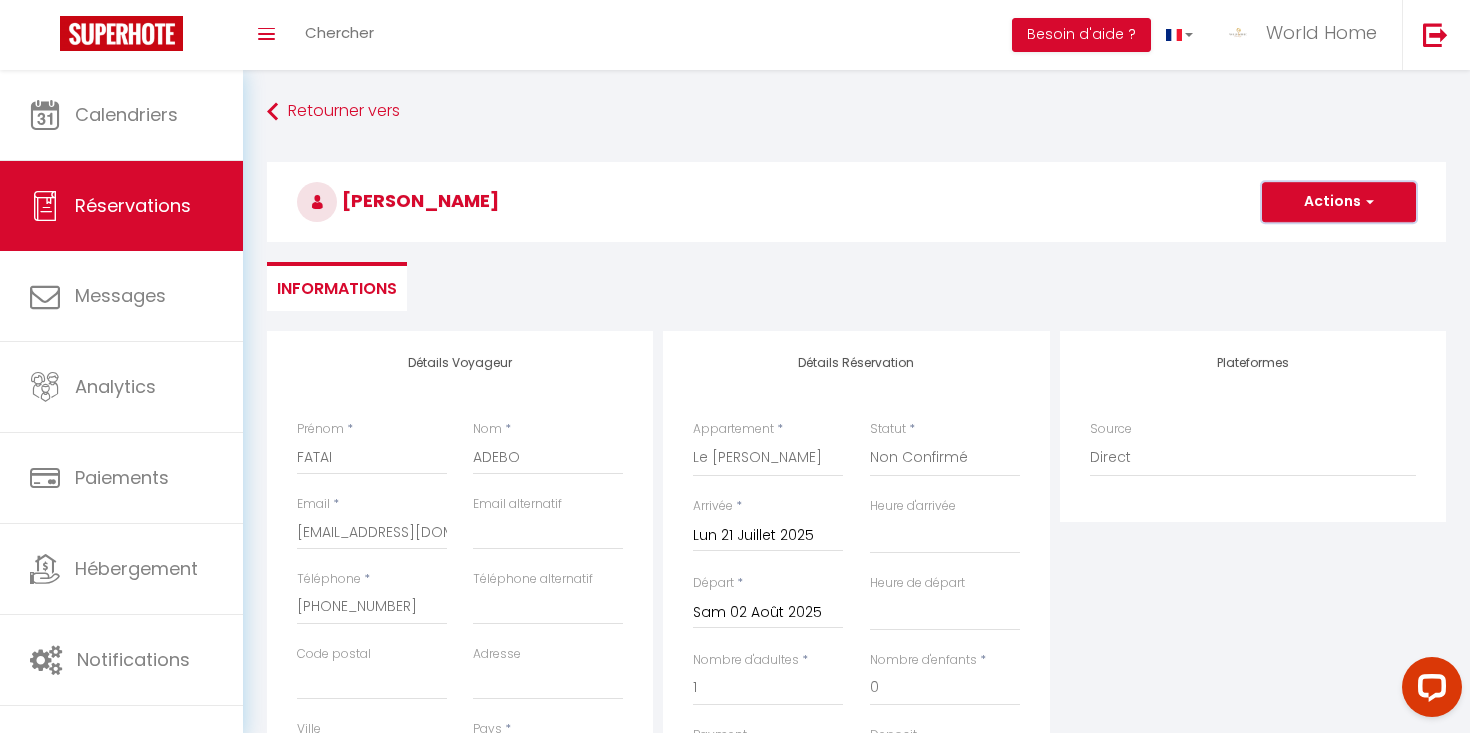 click on "Actions" at bounding box center (1339, 202) 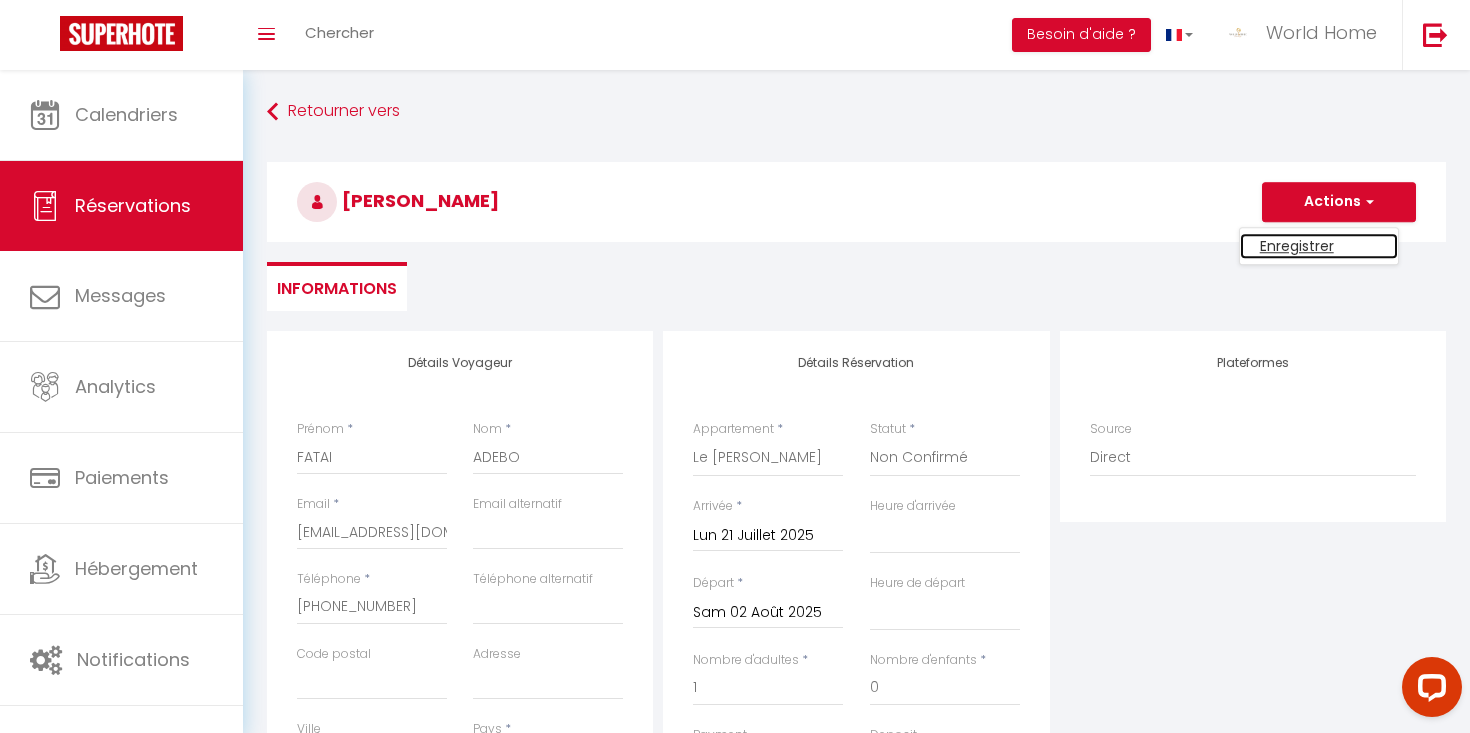 click on "Enregistrer" at bounding box center [1319, 246] 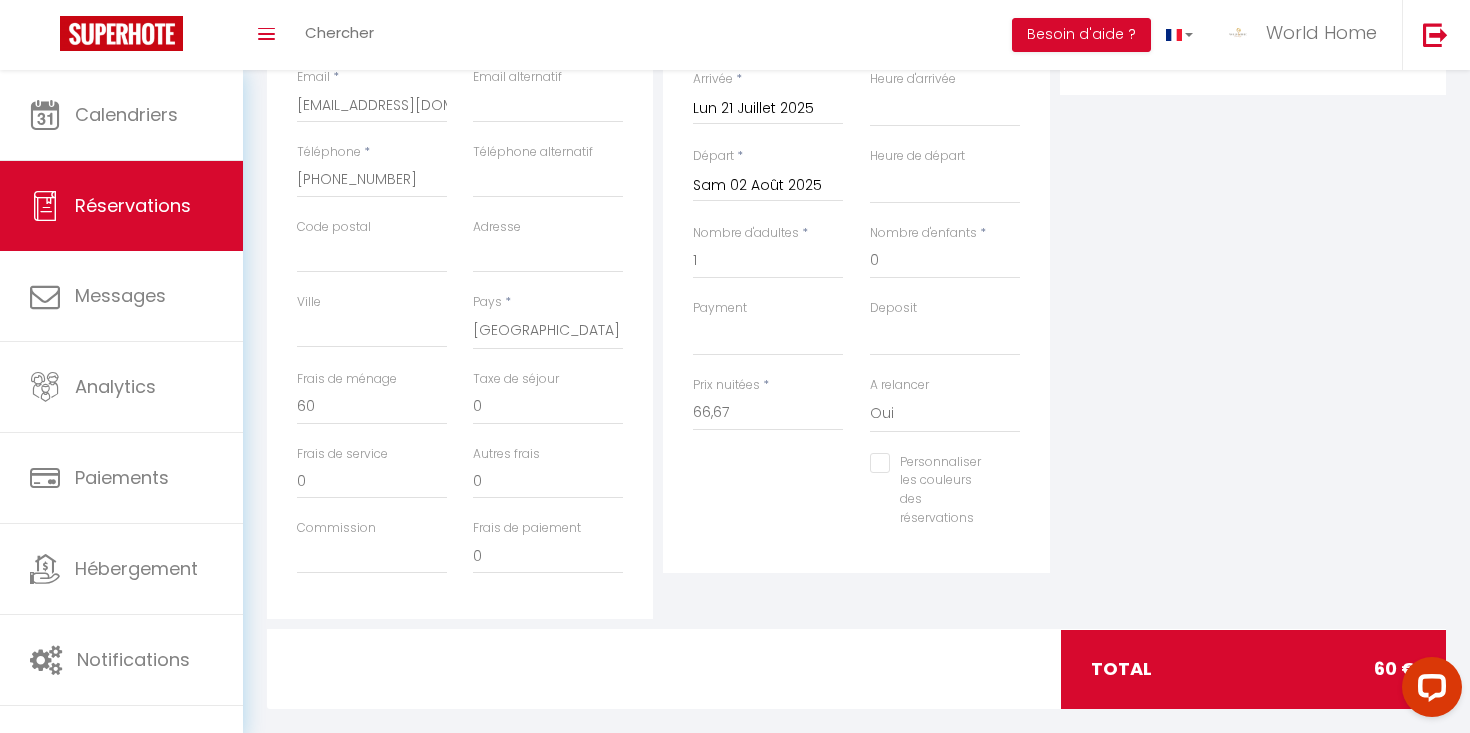 scroll, scrollTop: 453, scrollLeft: 0, axis: vertical 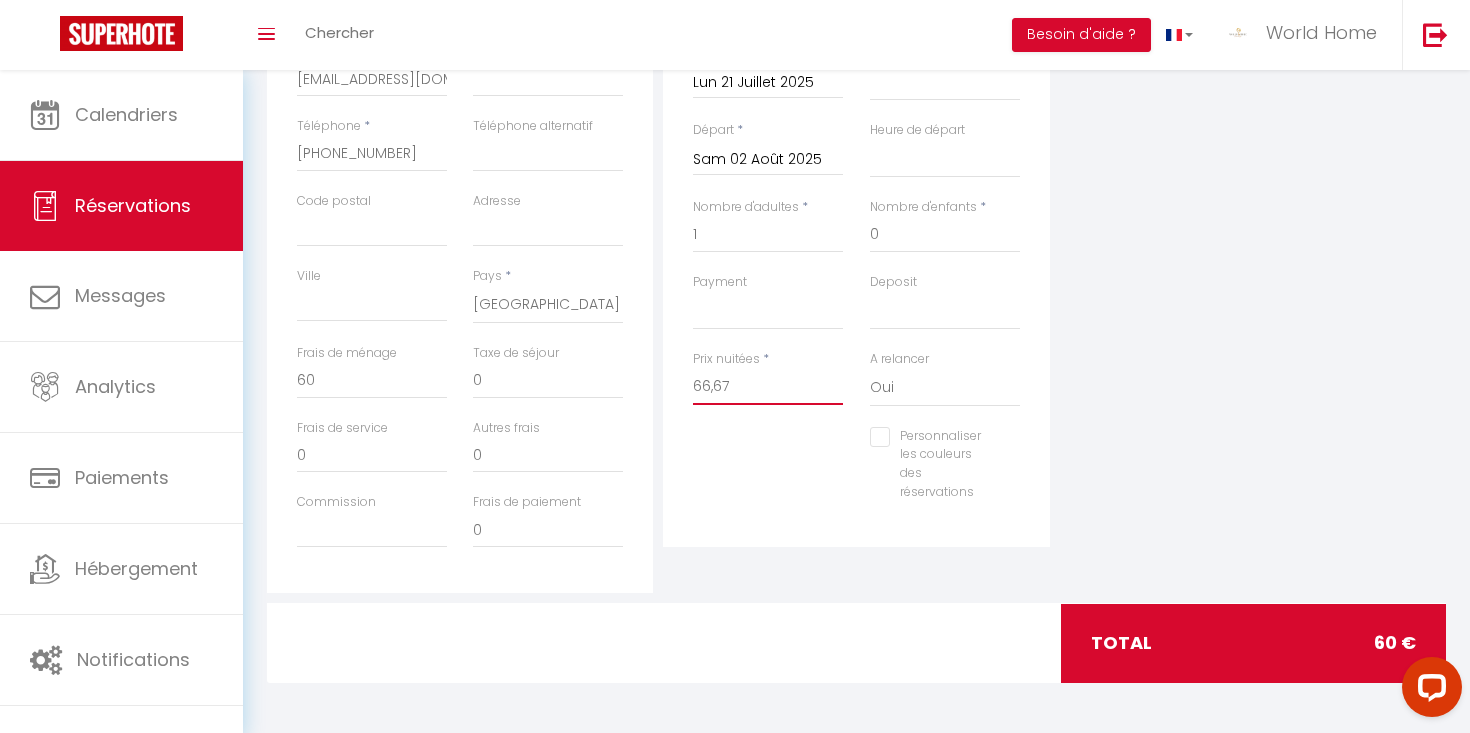 click on "66,67" at bounding box center [768, 387] 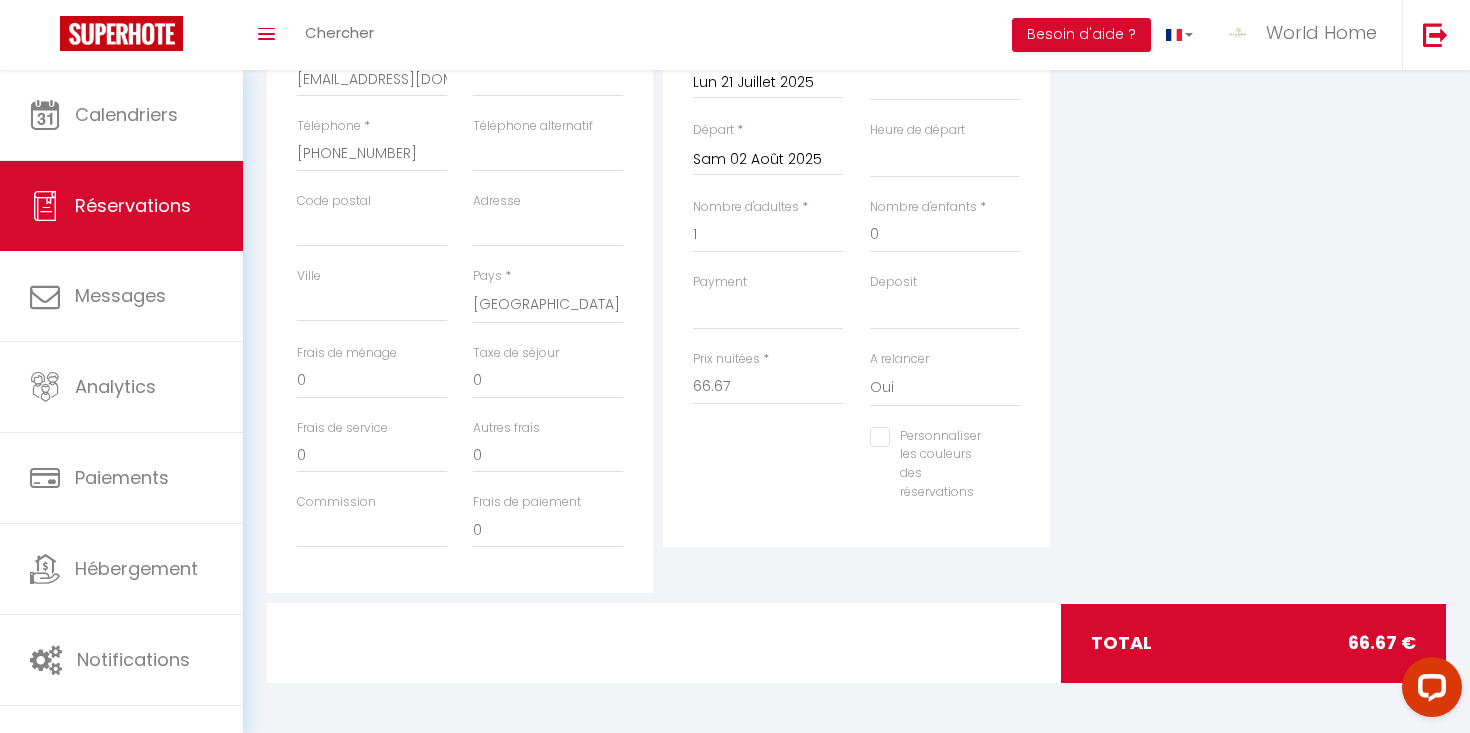 click on "Personnaliser les couleurs des réservations     #D7092E" at bounding box center (856, 474) 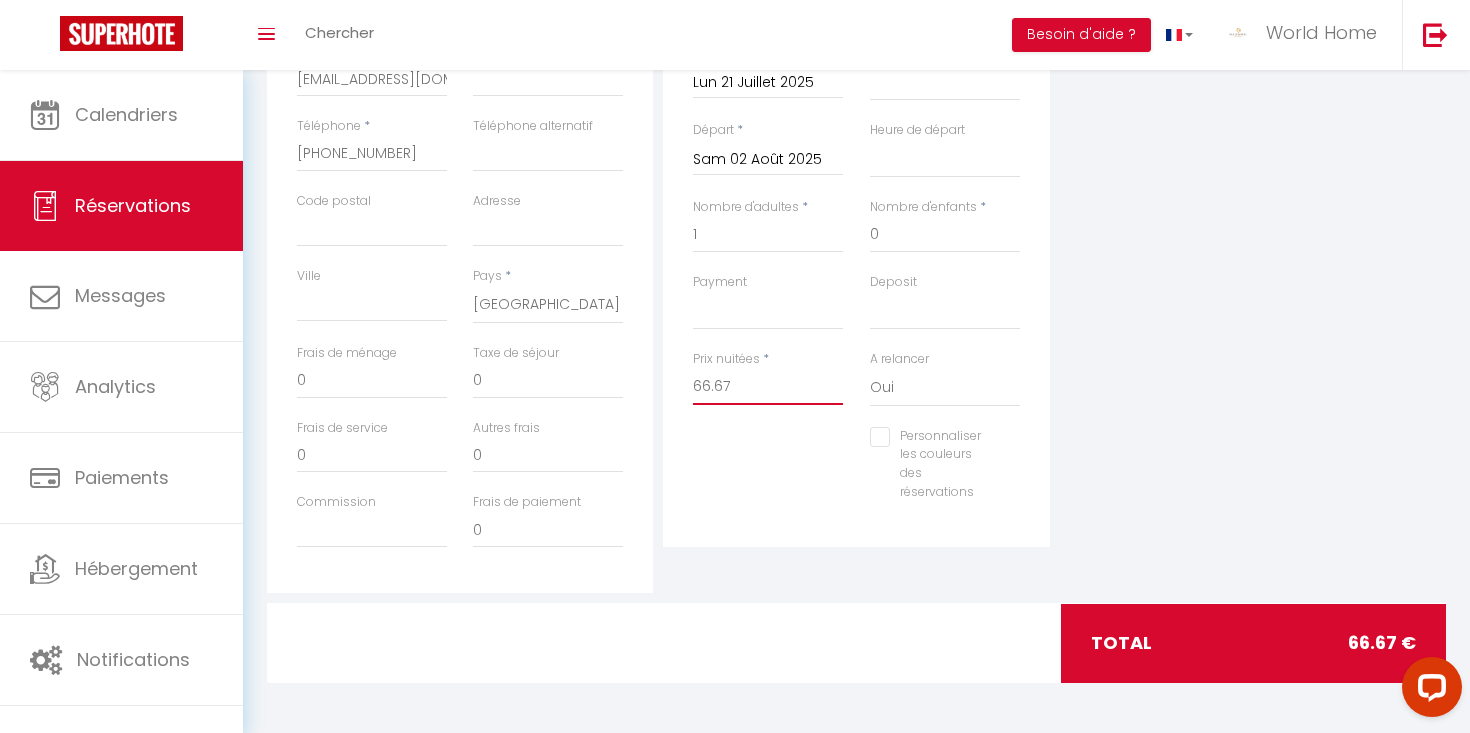 click on "66.67" at bounding box center (768, 387) 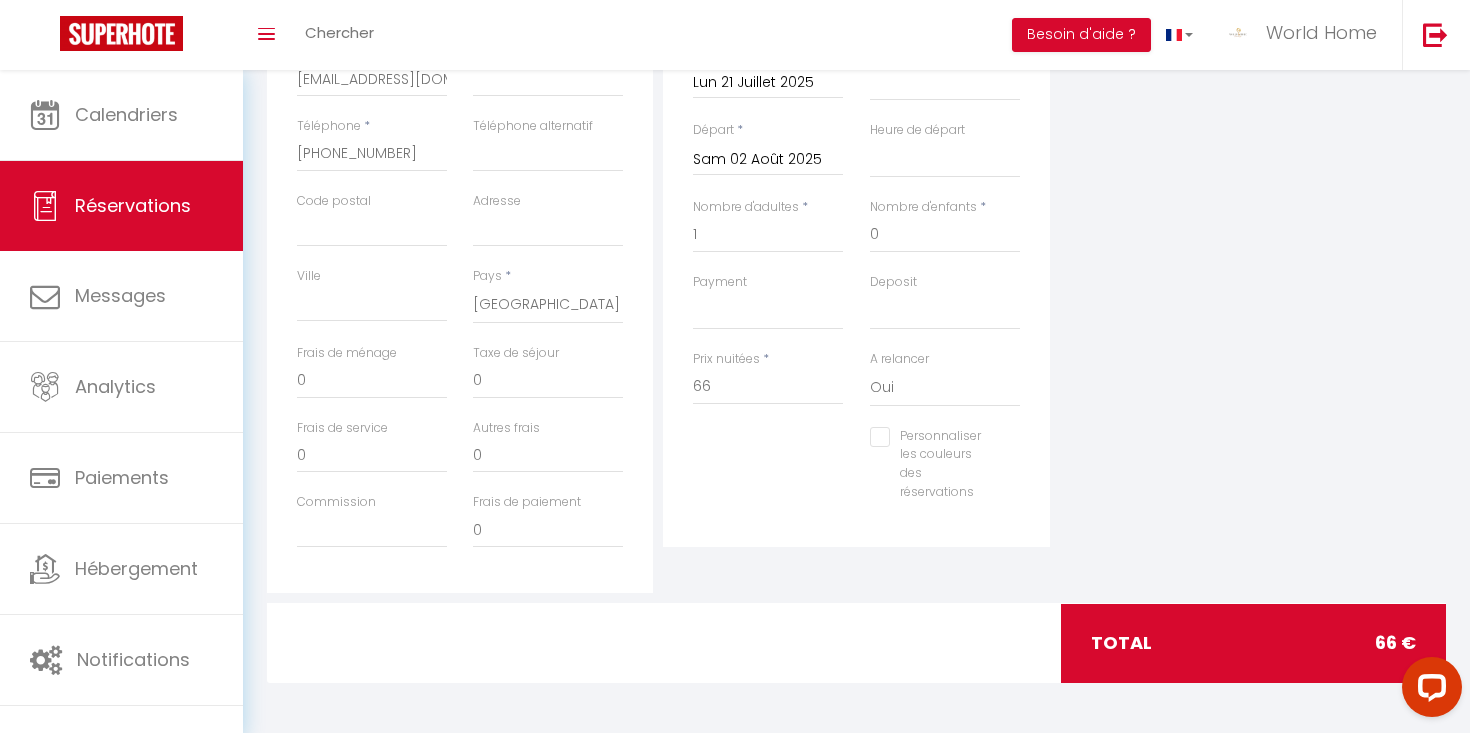 click on "Personnaliser les couleurs des réservations     #D7092E" at bounding box center [856, 474] 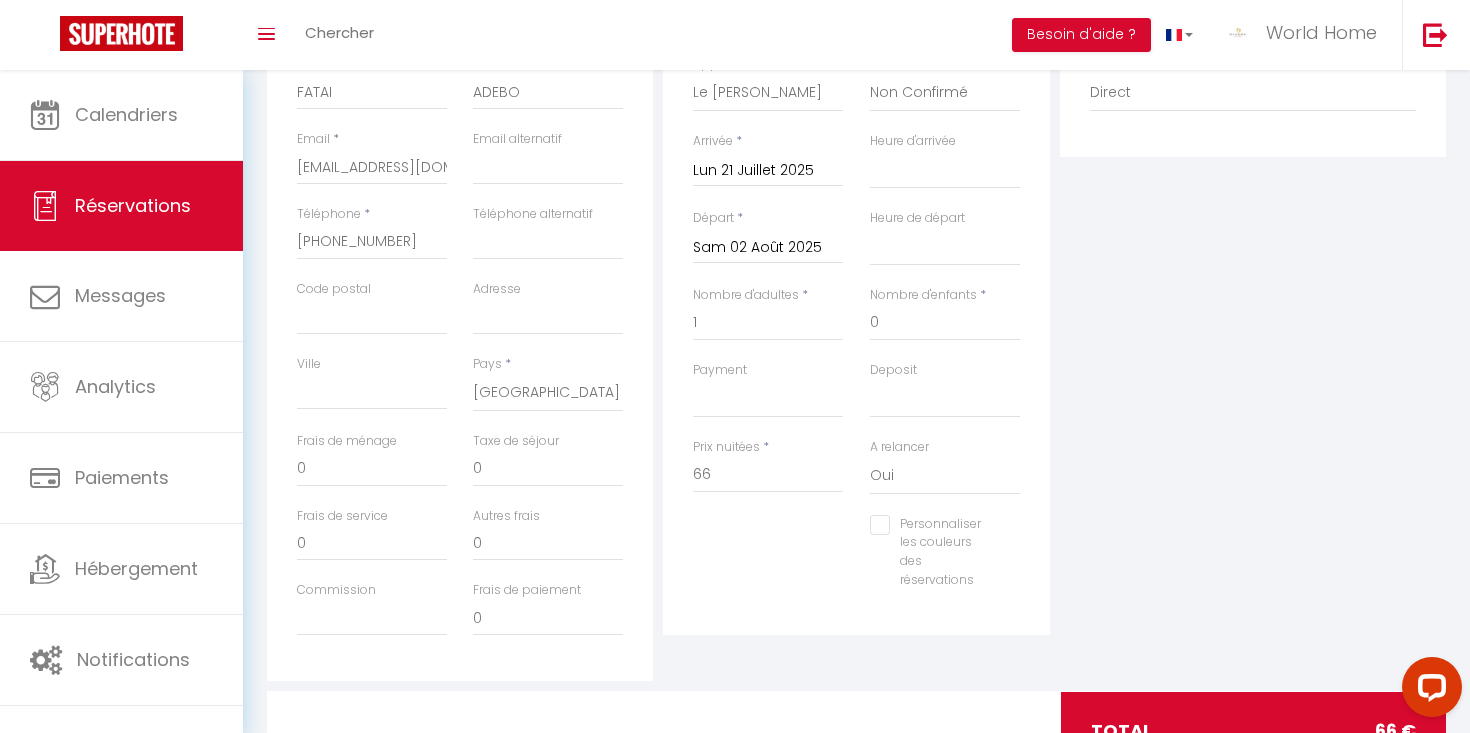 scroll, scrollTop: 356, scrollLeft: 0, axis: vertical 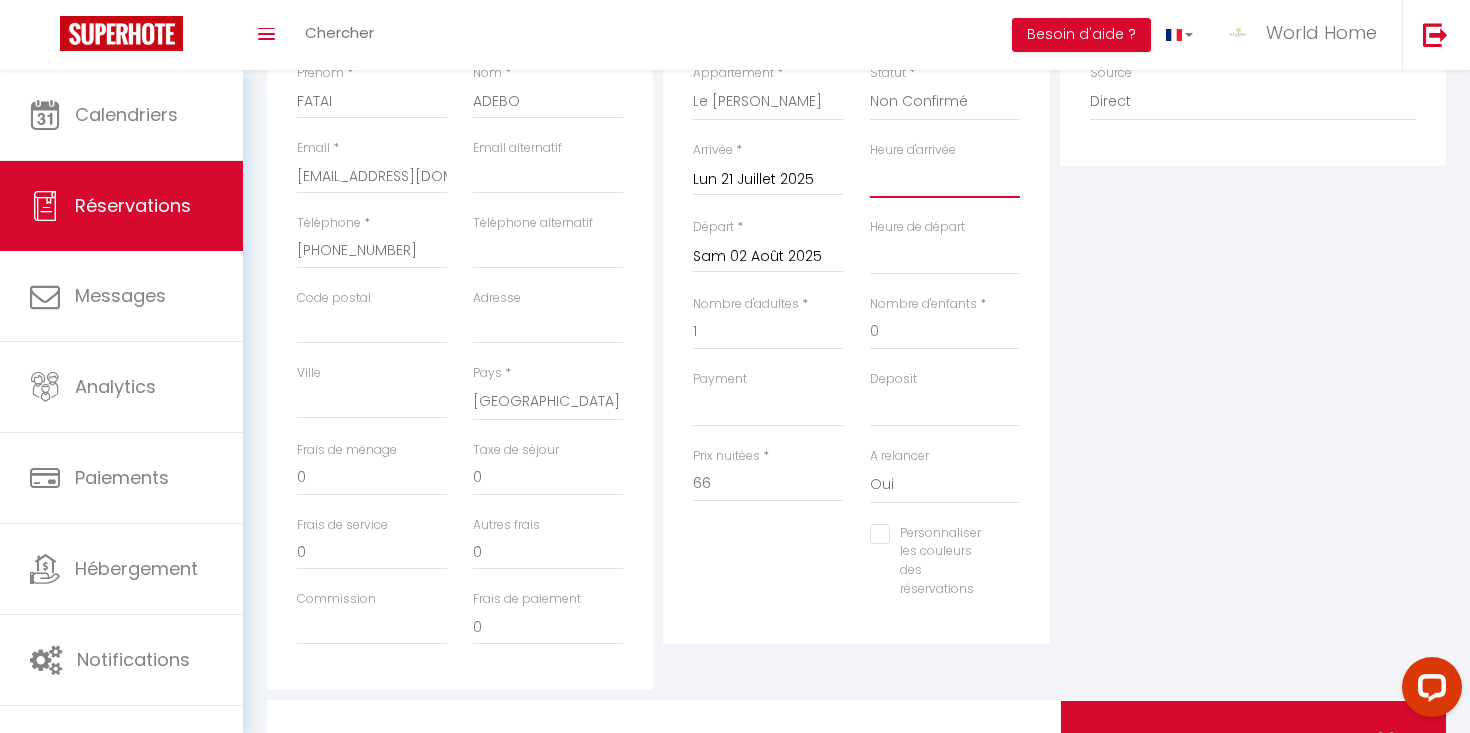 click on "00:00 00:30 01:00 01:30 02:00 02:30 03:00 03:30 04:00 04:30 05:00 05:30 06:00 06:30 07:00 07:30 08:00 08:30 09:00 09:30 10:00 10:30 11:00 11:30 12:00 12:30 13:00 13:30 14:00 14:30 15:00 15:30 16:00 16:30 17:00 17:30 18:00 18:30 19:00 19:30 20:00 20:30 21:00 21:30 22:00 22:30 23:00 23:30" at bounding box center (945, 179) 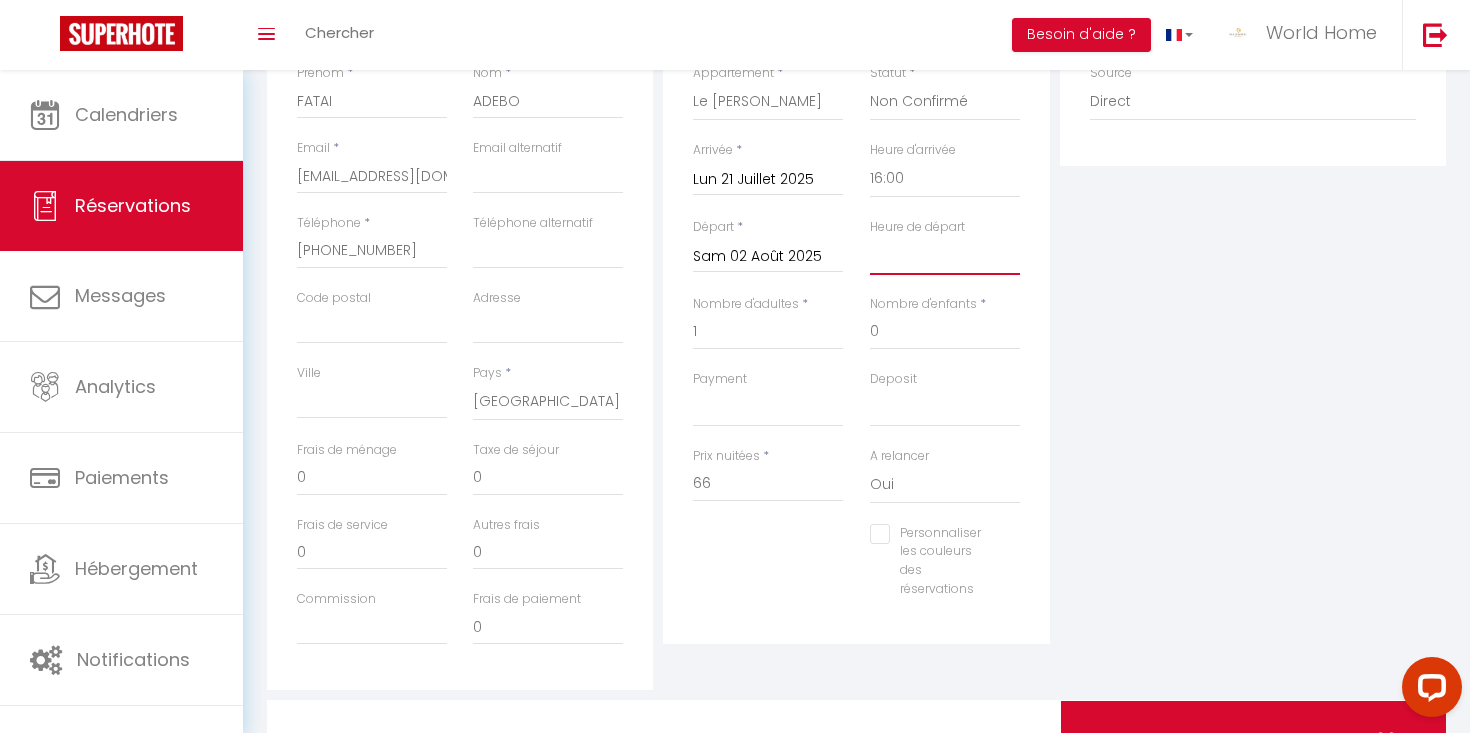 click on "00:00 00:30 01:00 01:30 02:00 02:30 03:00 03:30 04:00 04:30 05:00 05:30 06:00 06:30 07:00 07:30 08:00 08:30 09:00 09:30 10:00 10:30 11:00 11:30 12:00 12:30 13:00 13:30 14:00 14:30 15:00 15:30 16:00 16:30 17:00 17:30 18:00 18:30 19:00 19:30 20:00 20:30 21:00 21:30 22:00 22:30 23:00 23:30" at bounding box center [945, 256] 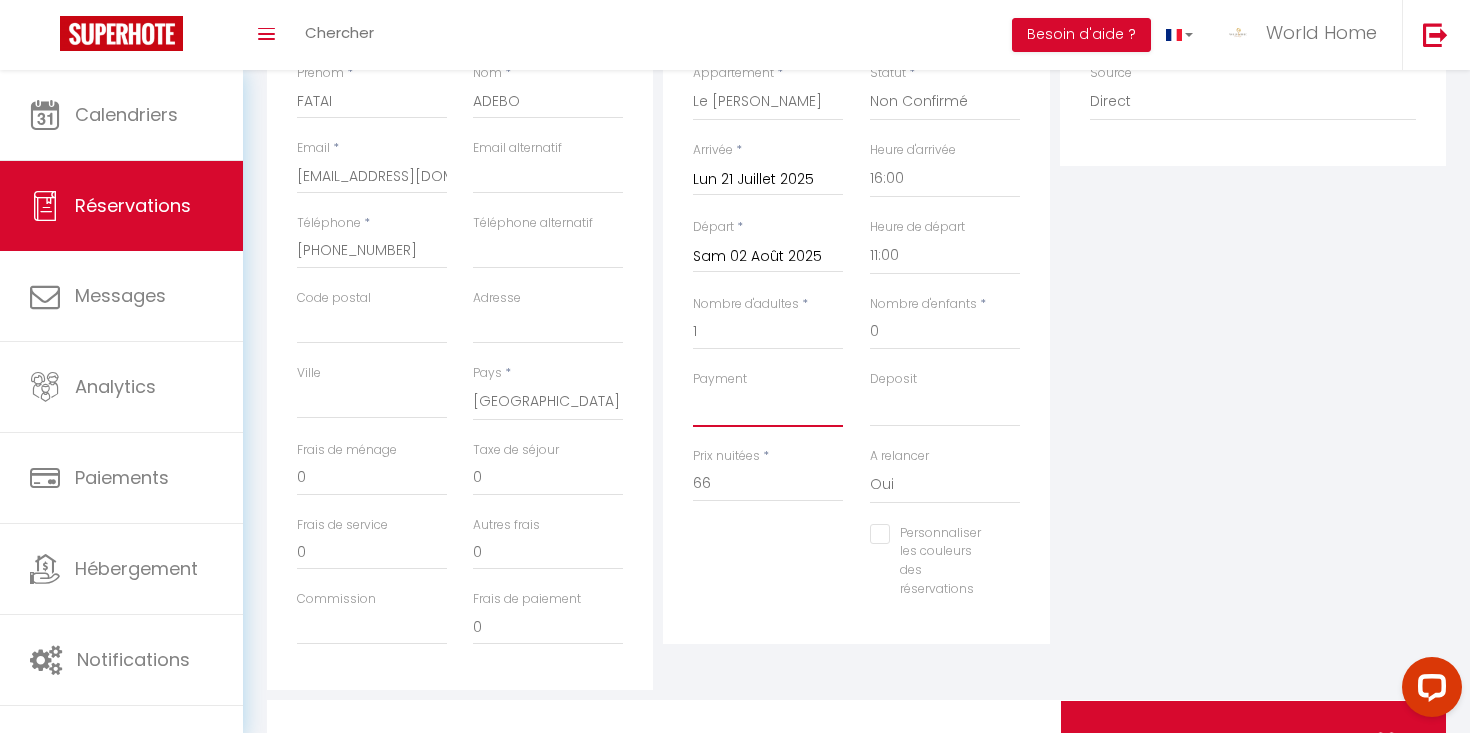 click on "OK   KO" at bounding box center [768, 408] 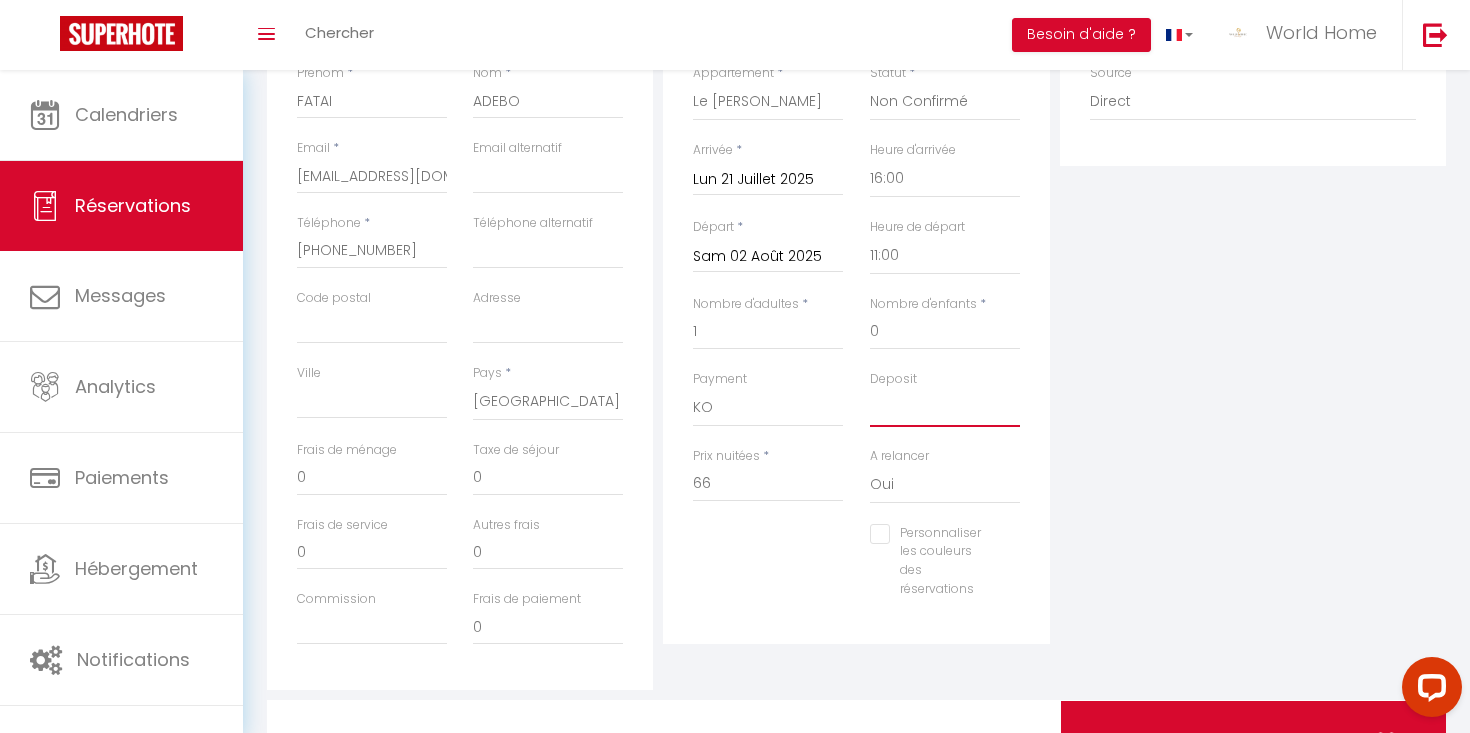 click on "OK   KO" at bounding box center (945, 408) 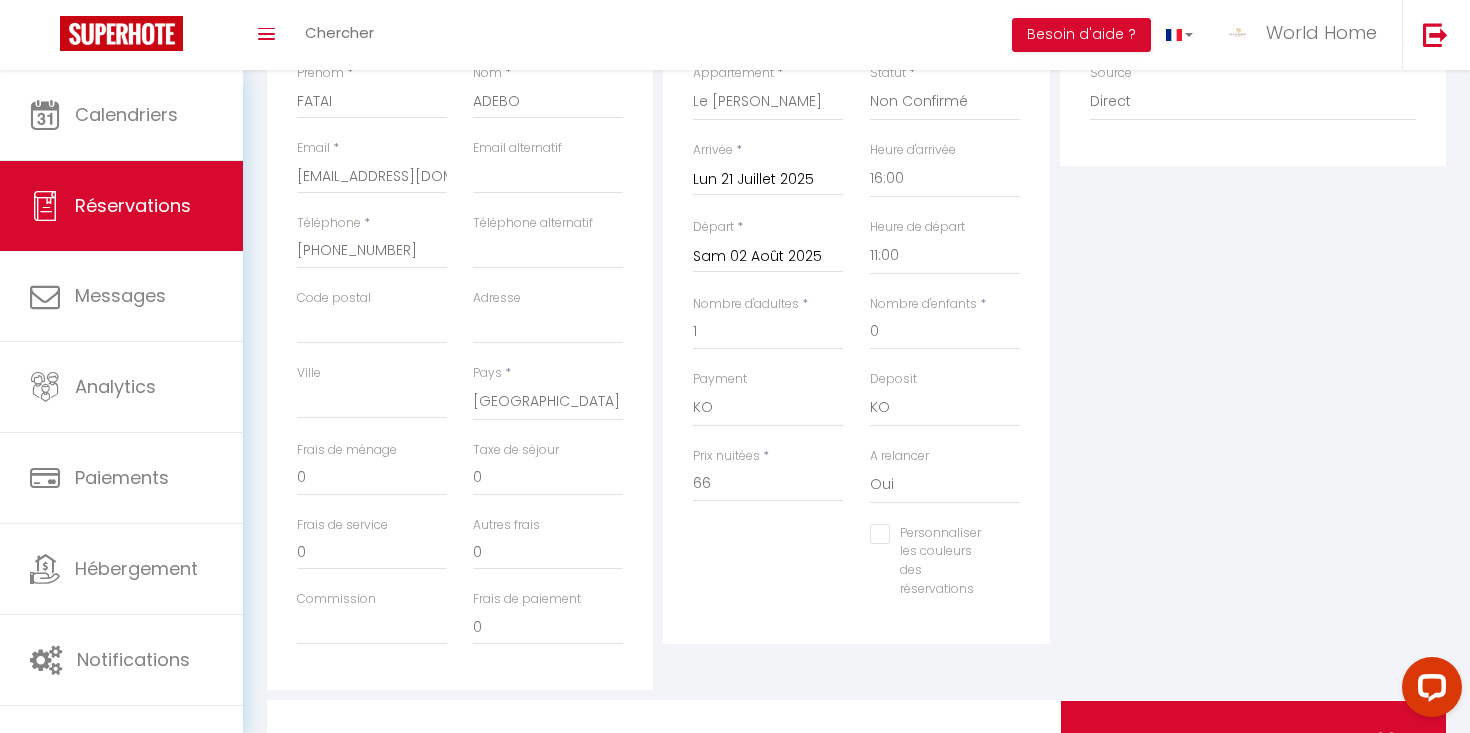 click on "Personnaliser les couleurs des réservations     #D7092E" at bounding box center (856, 571) 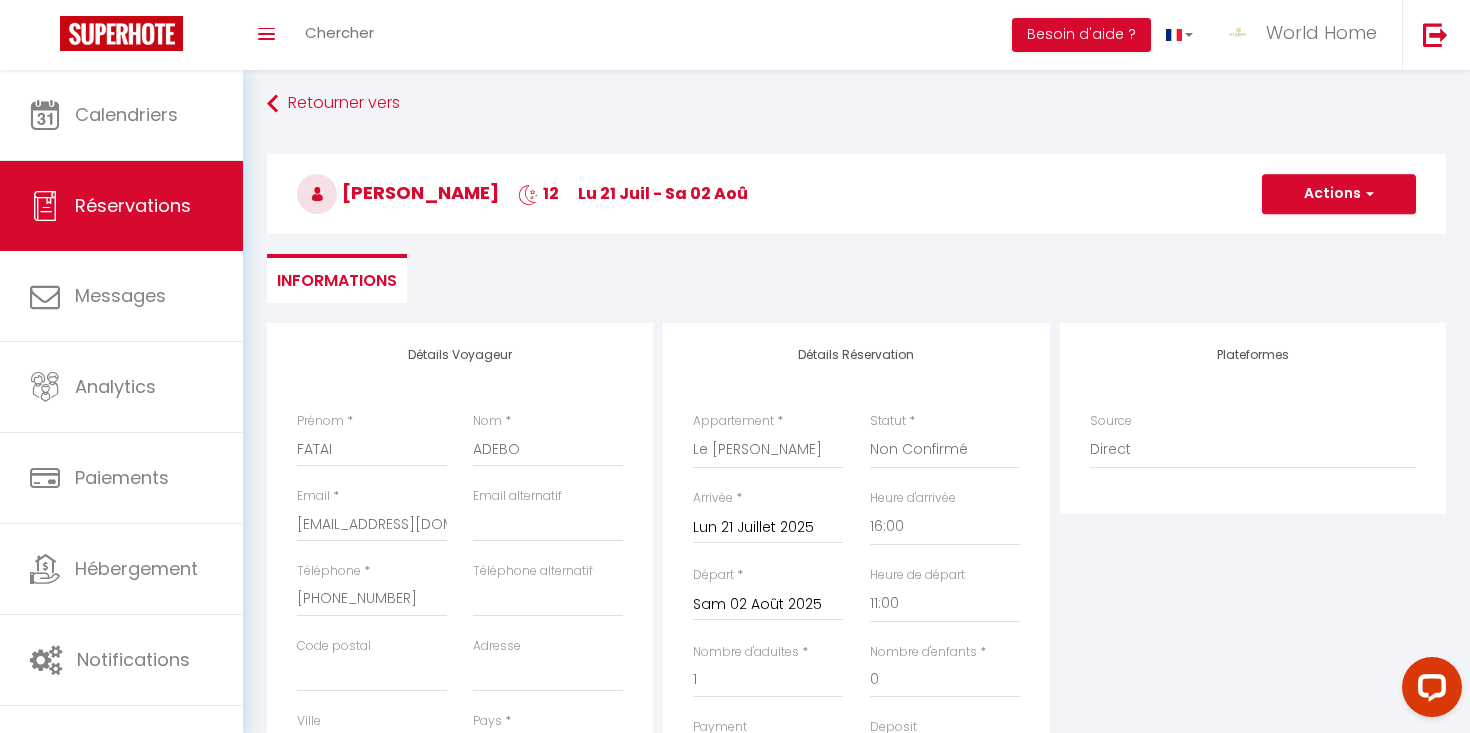 scroll, scrollTop: 7, scrollLeft: 0, axis: vertical 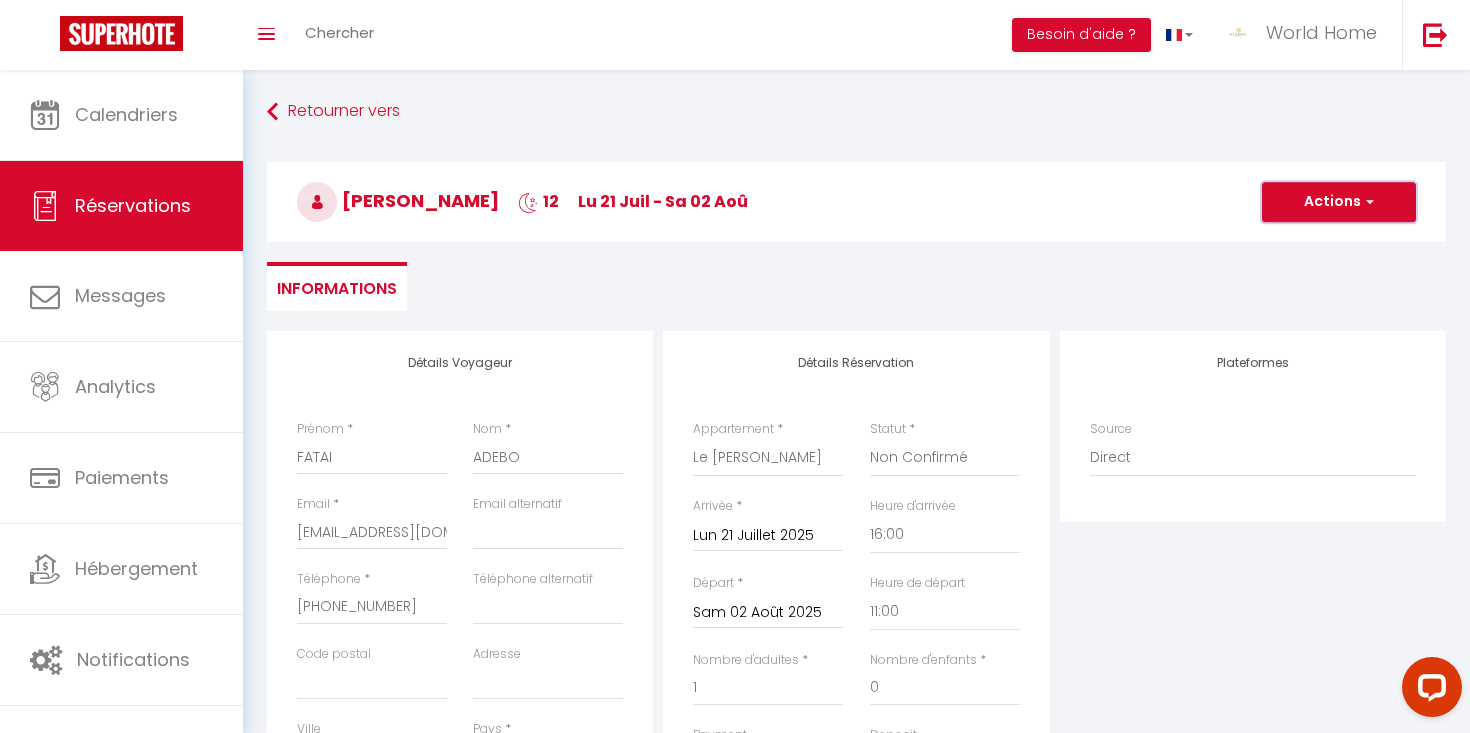 click on "Actions" at bounding box center (1339, 202) 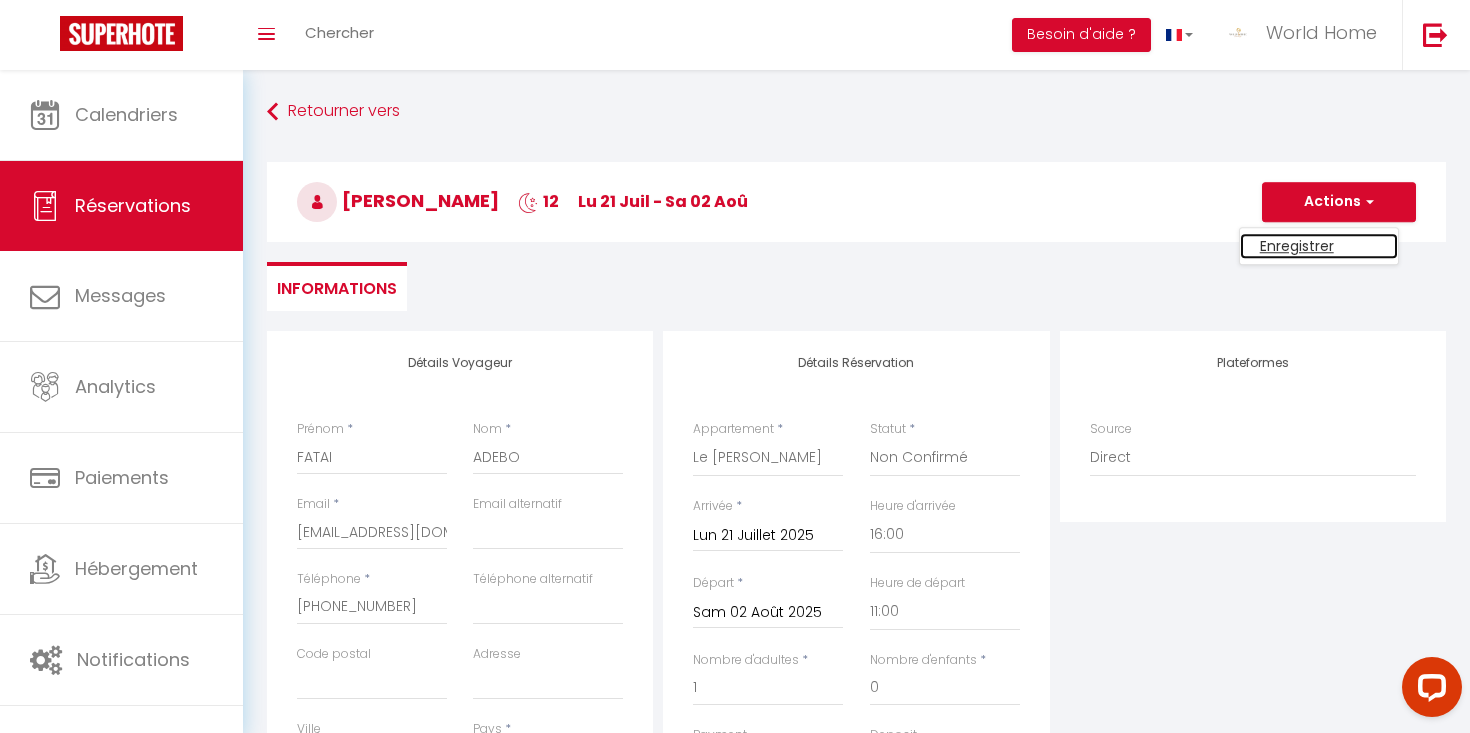 click on "Enregistrer" at bounding box center [1319, 246] 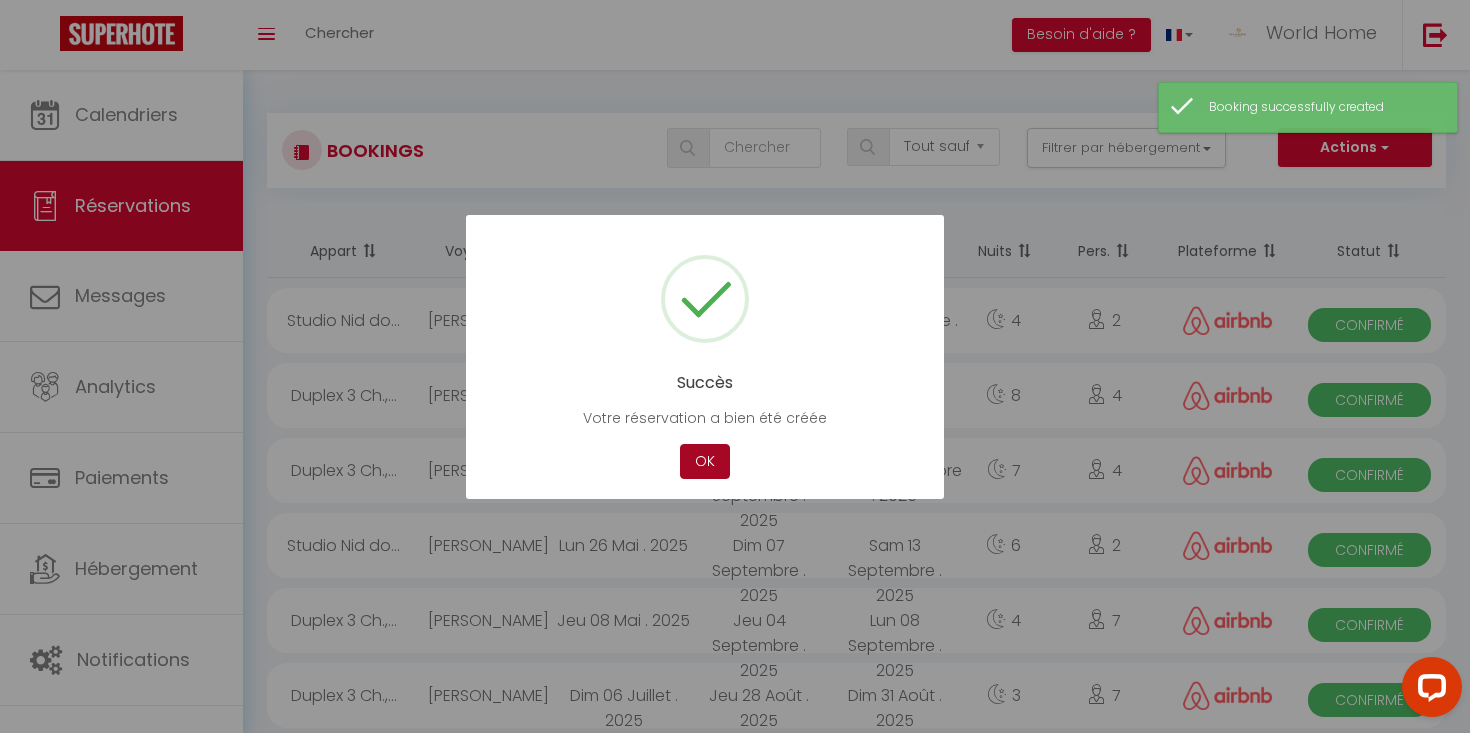 click on "OK" at bounding box center (705, 461) 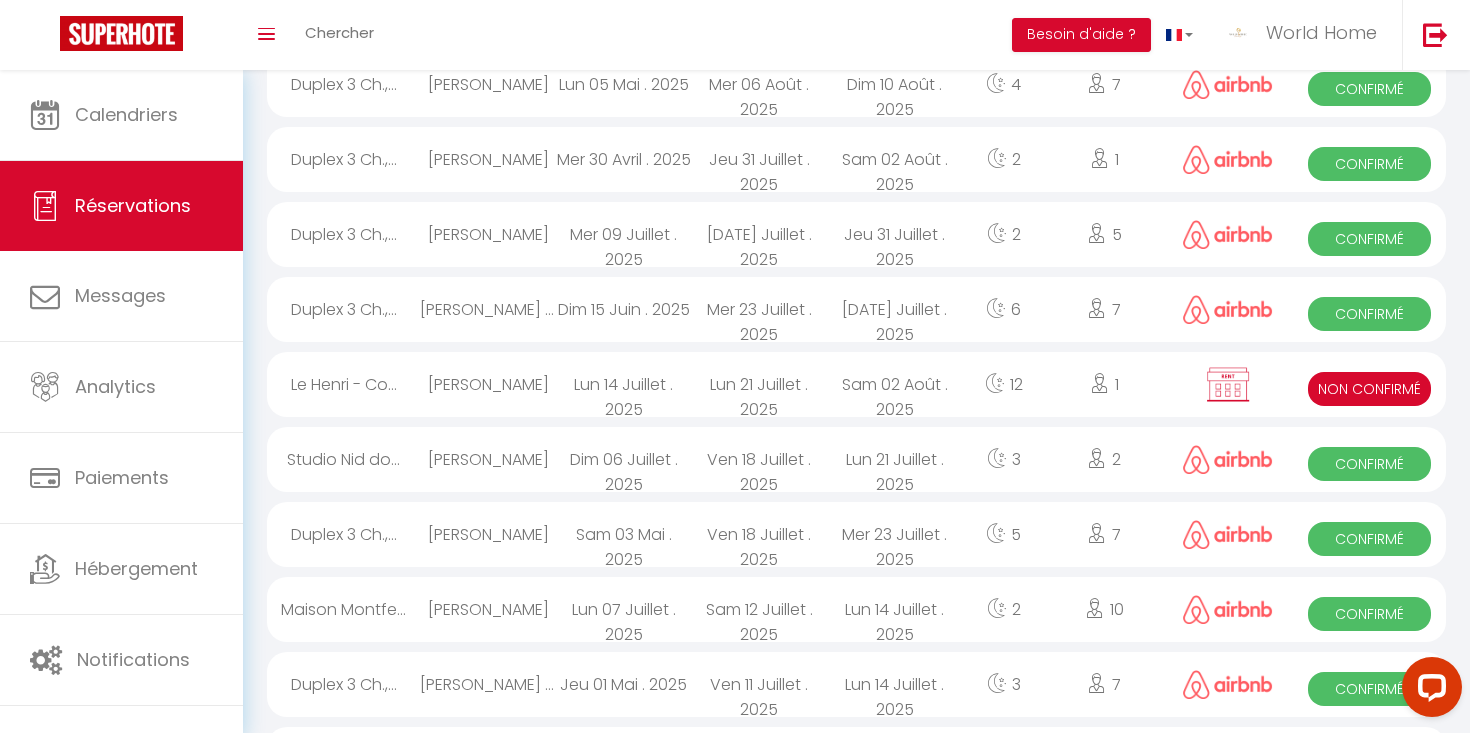 scroll, scrollTop: 985, scrollLeft: 0, axis: vertical 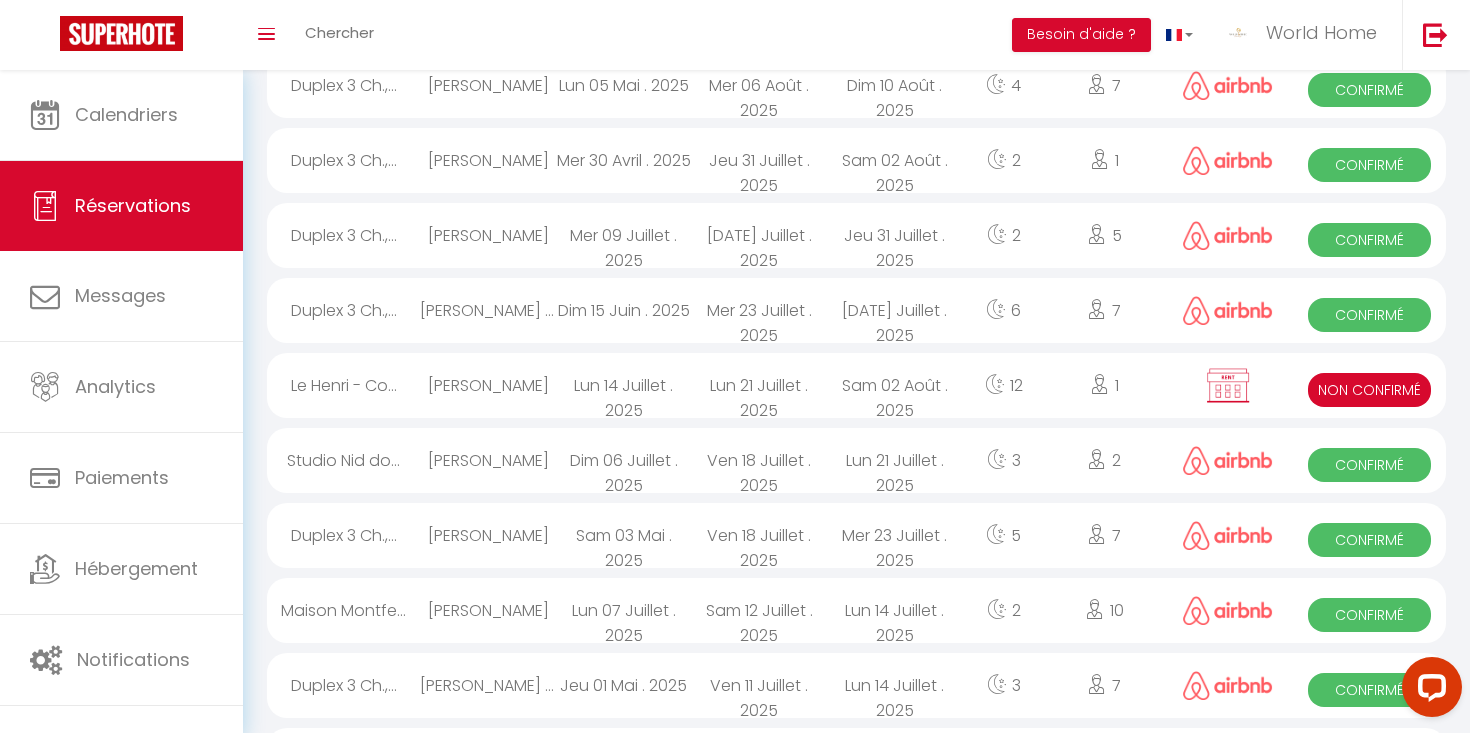 click on "Lun 14 Juillet . 2025" at bounding box center (624, 385) 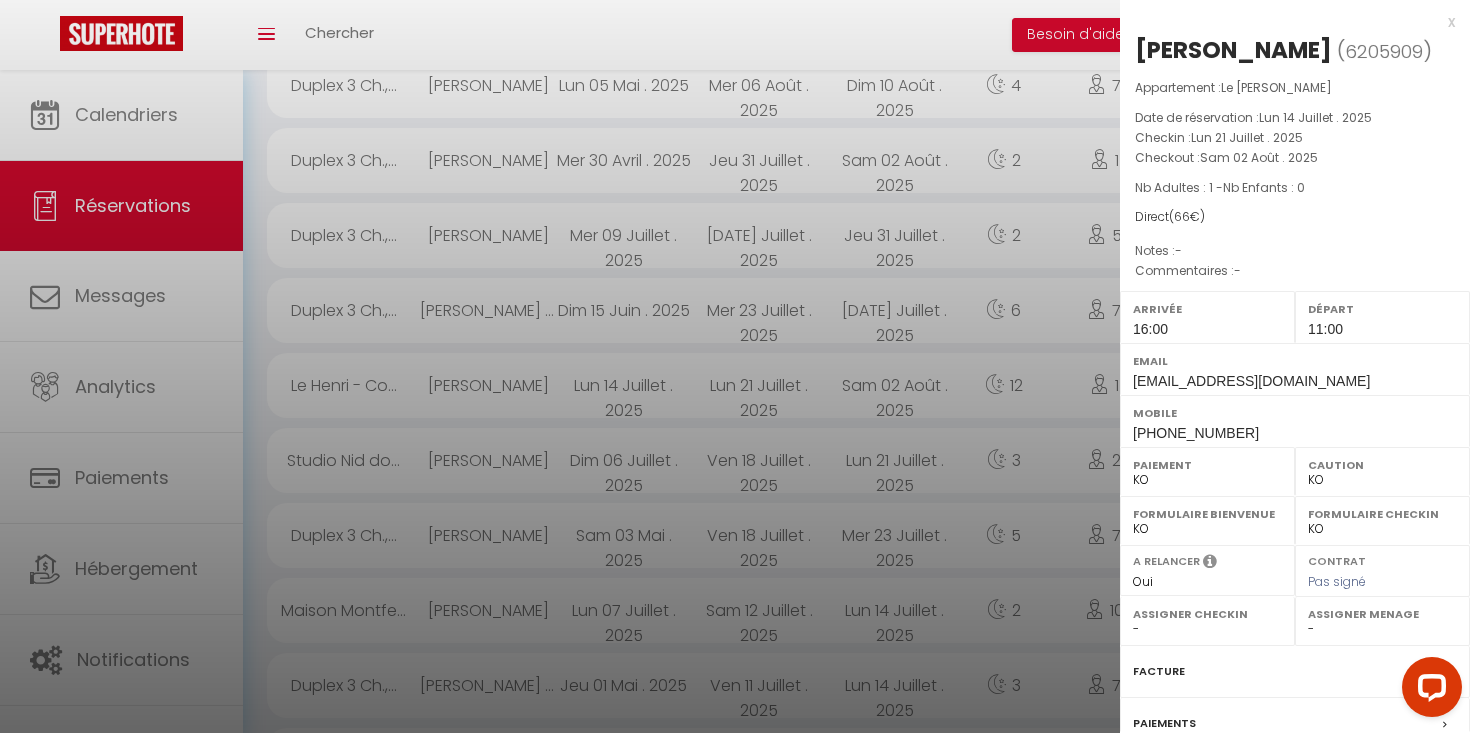scroll, scrollTop: 199, scrollLeft: 0, axis: vertical 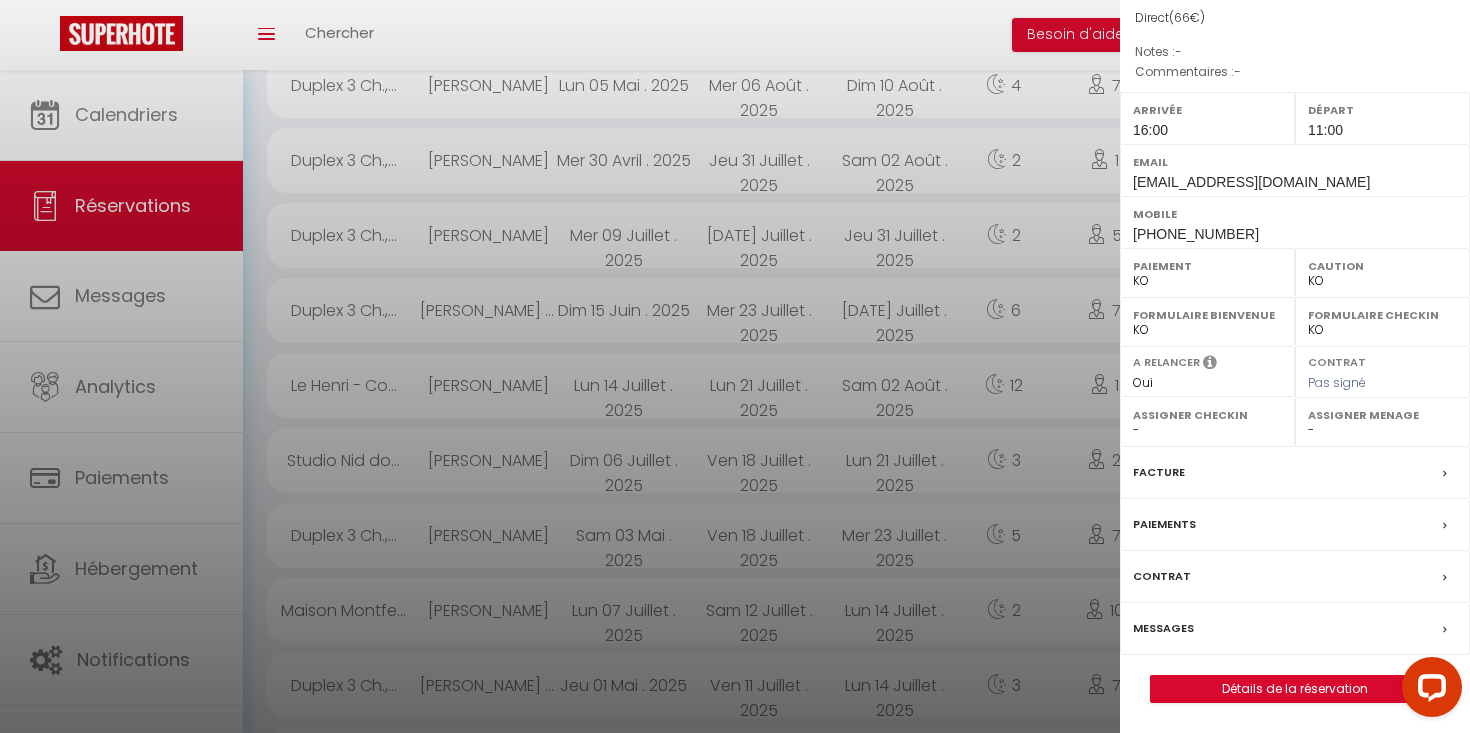 click on "Paiements" at bounding box center [1295, 525] 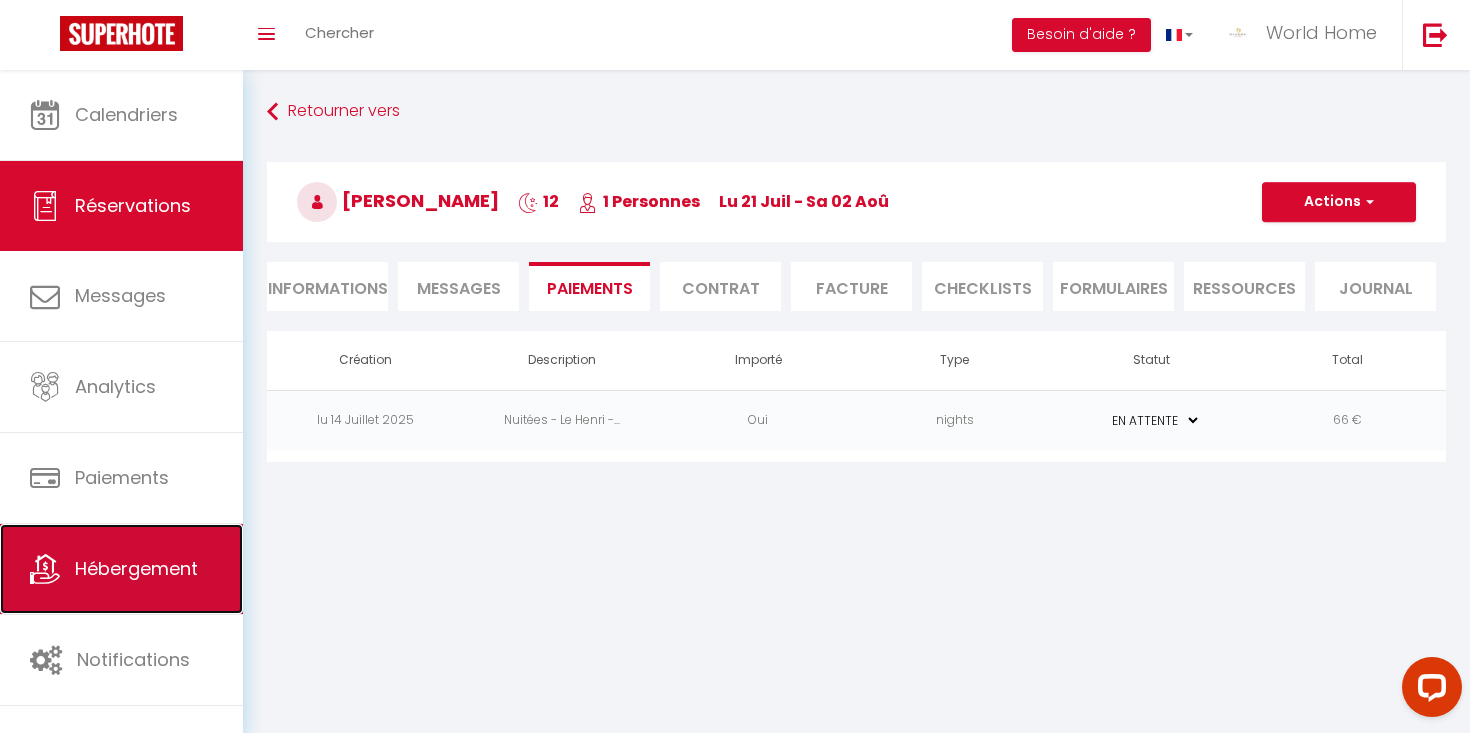 click on "Hébergement" at bounding box center (121, 569) 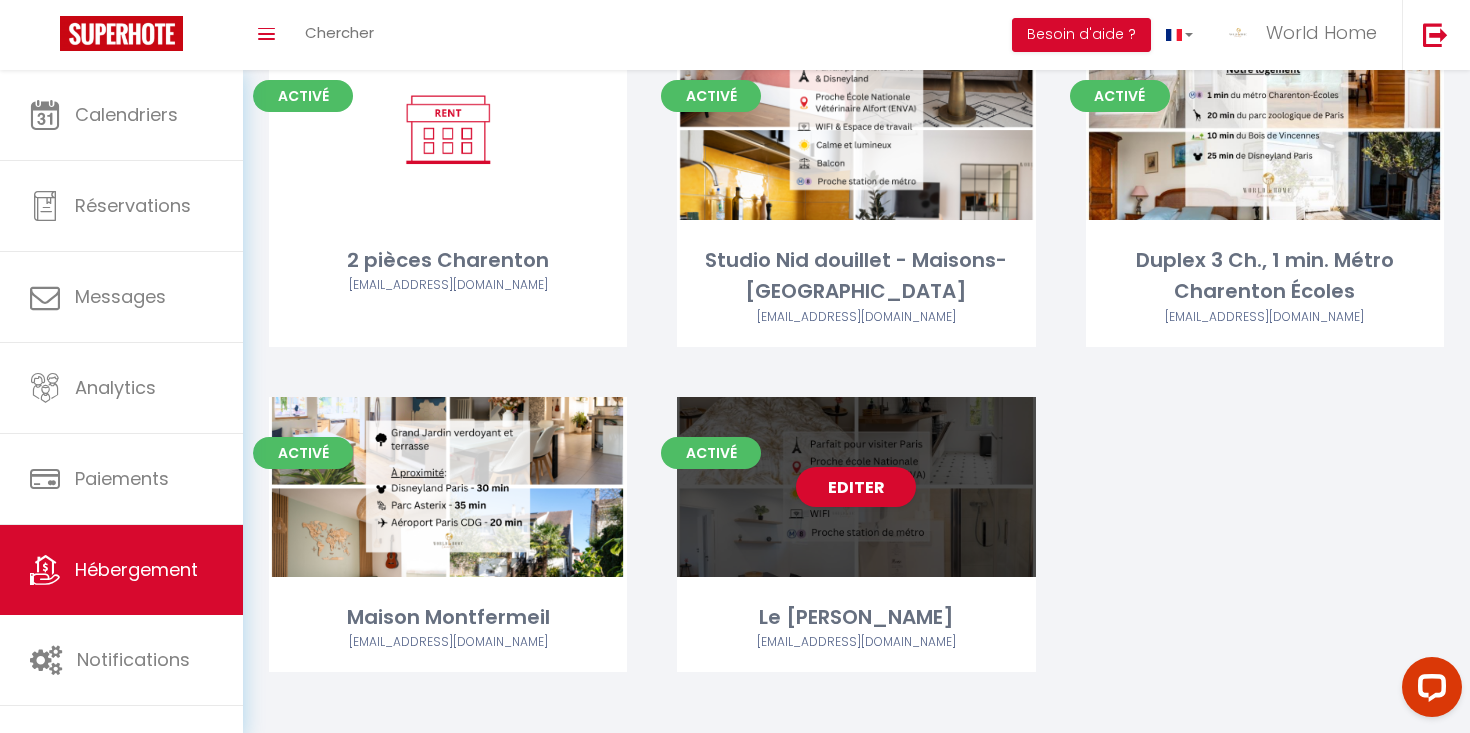 scroll, scrollTop: 191, scrollLeft: 0, axis: vertical 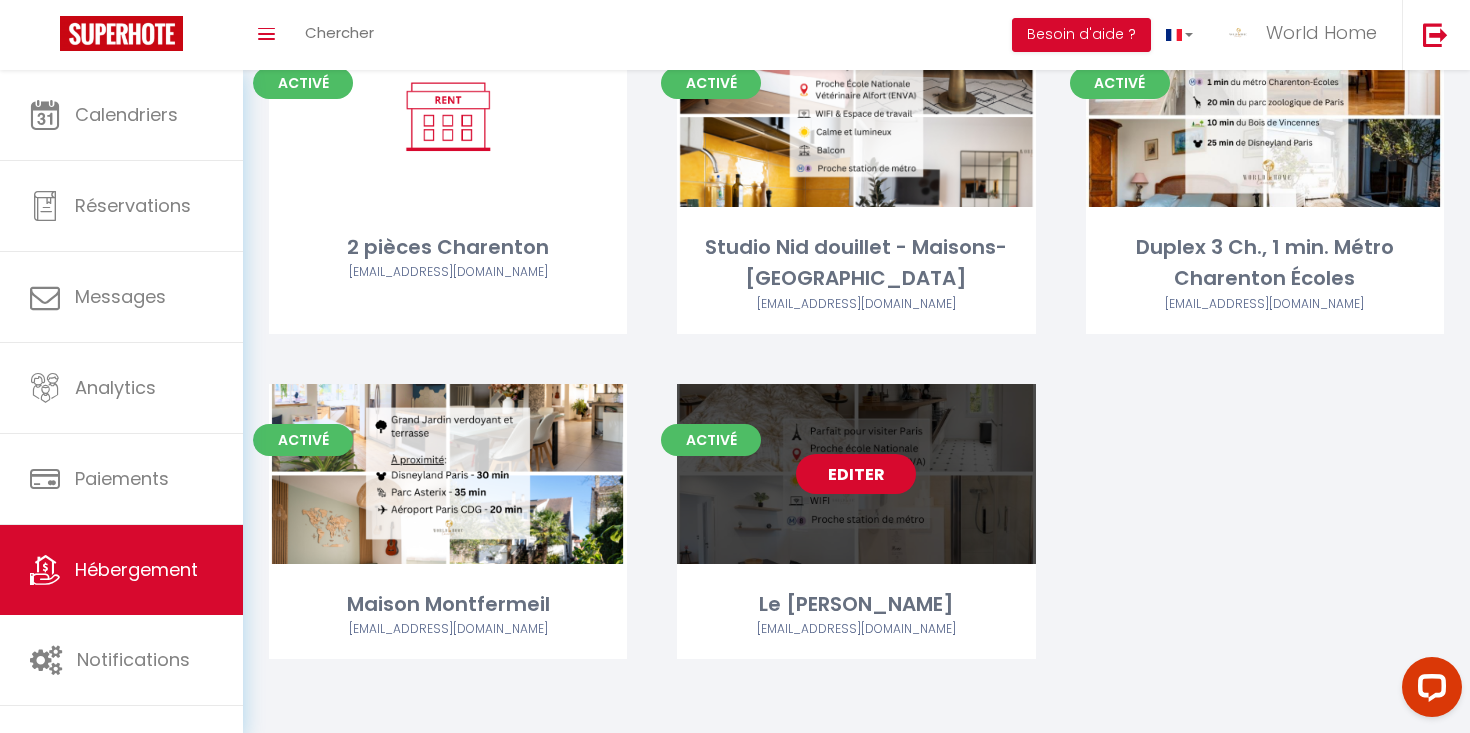 click on "Editer" at bounding box center [856, 474] 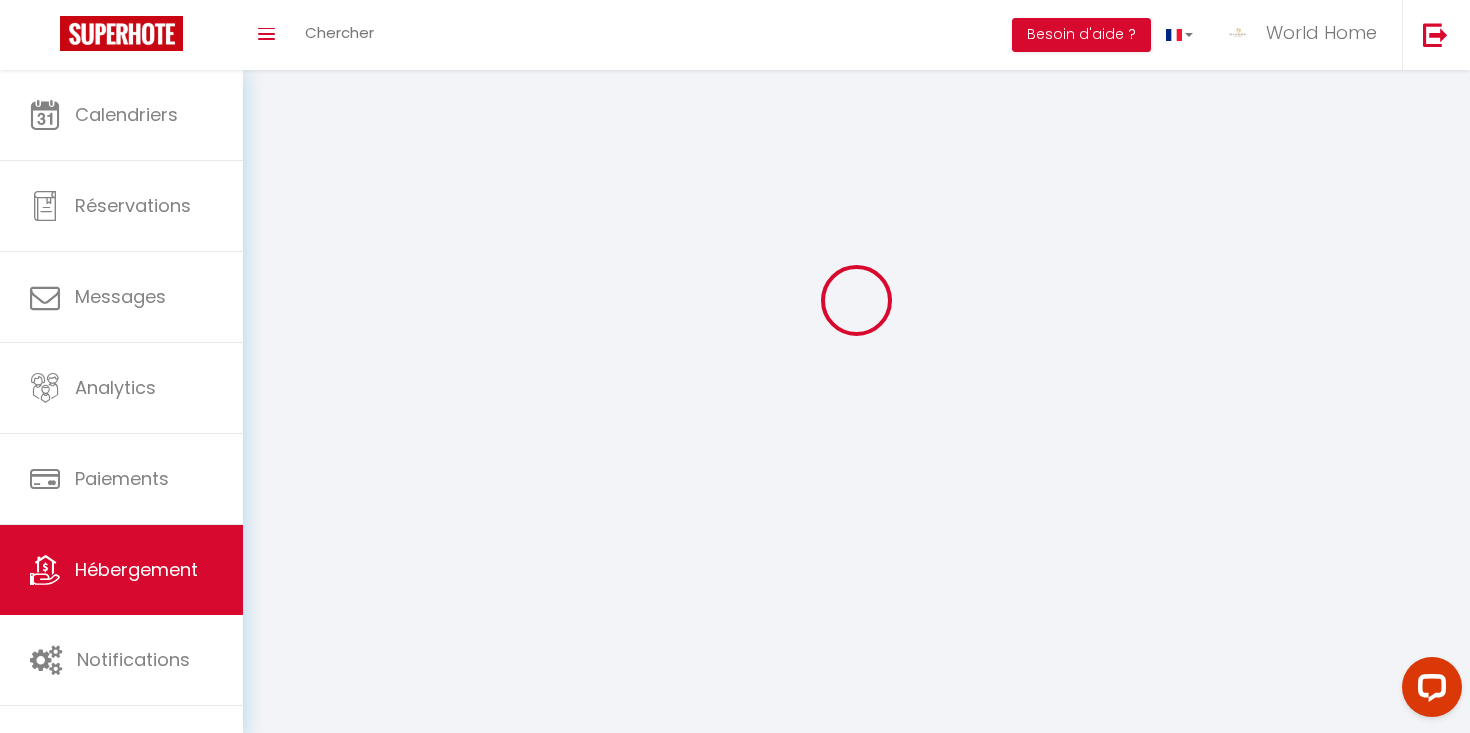 scroll, scrollTop: 0, scrollLeft: 0, axis: both 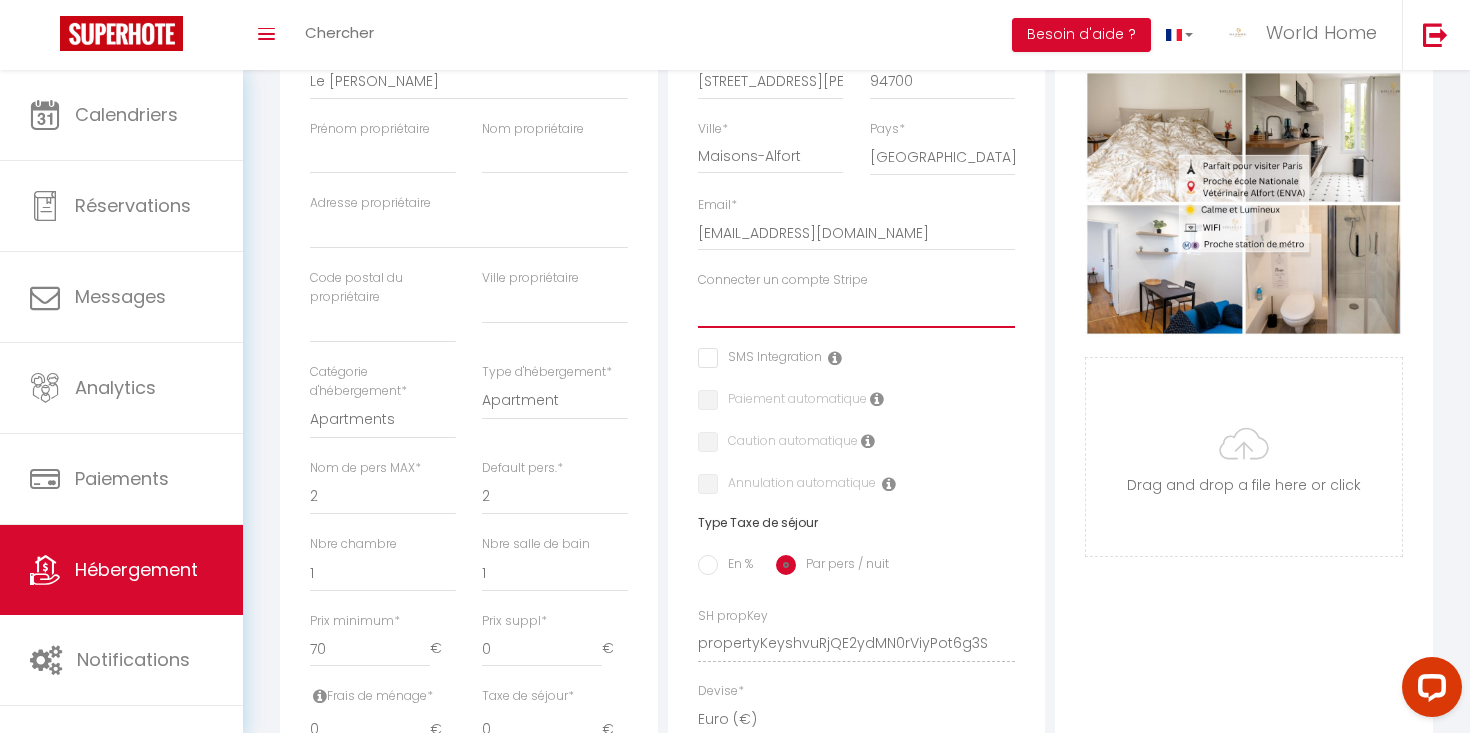 click on "Willy BARBOUX
BRESLER LAUREEN
DE CASTRO" at bounding box center [857, 309] 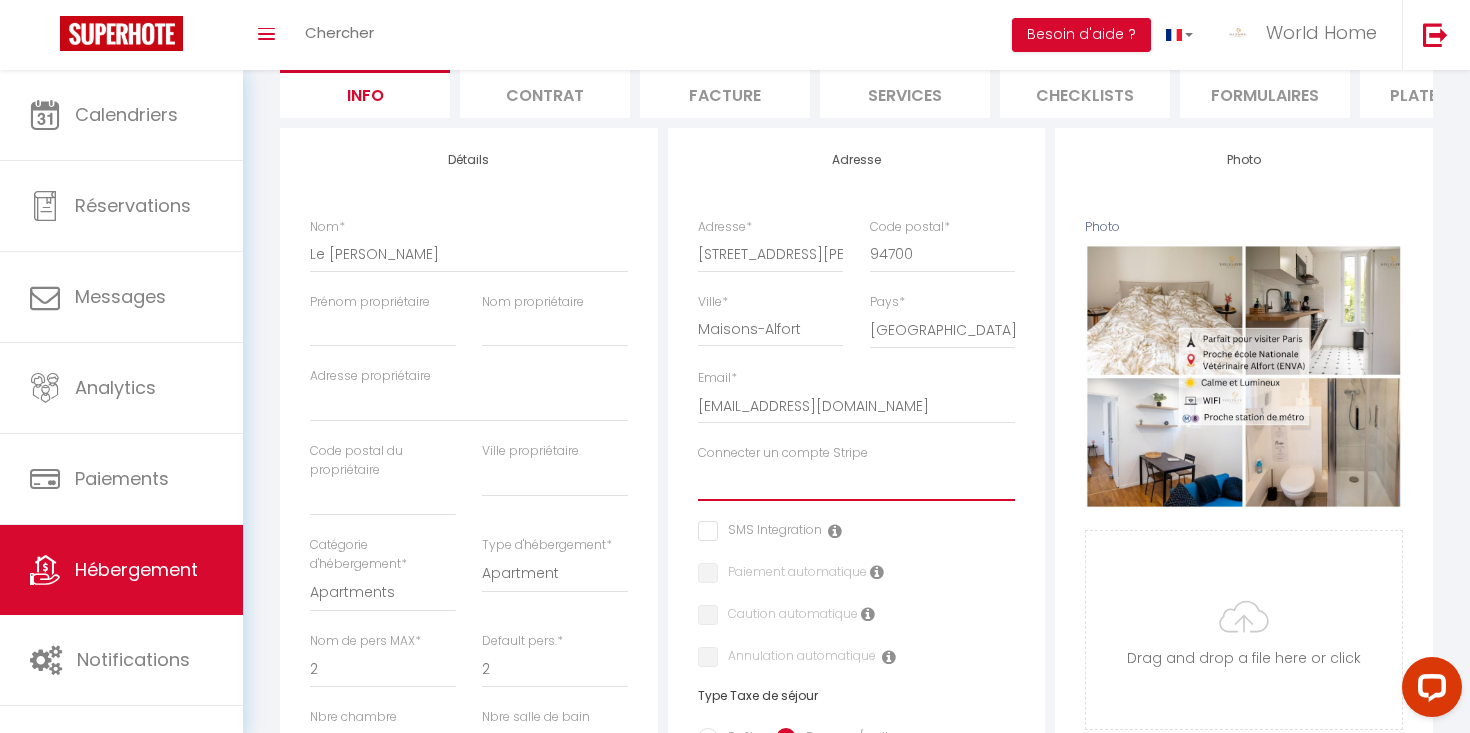 scroll, scrollTop: 181, scrollLeft: 0, axis: vertical 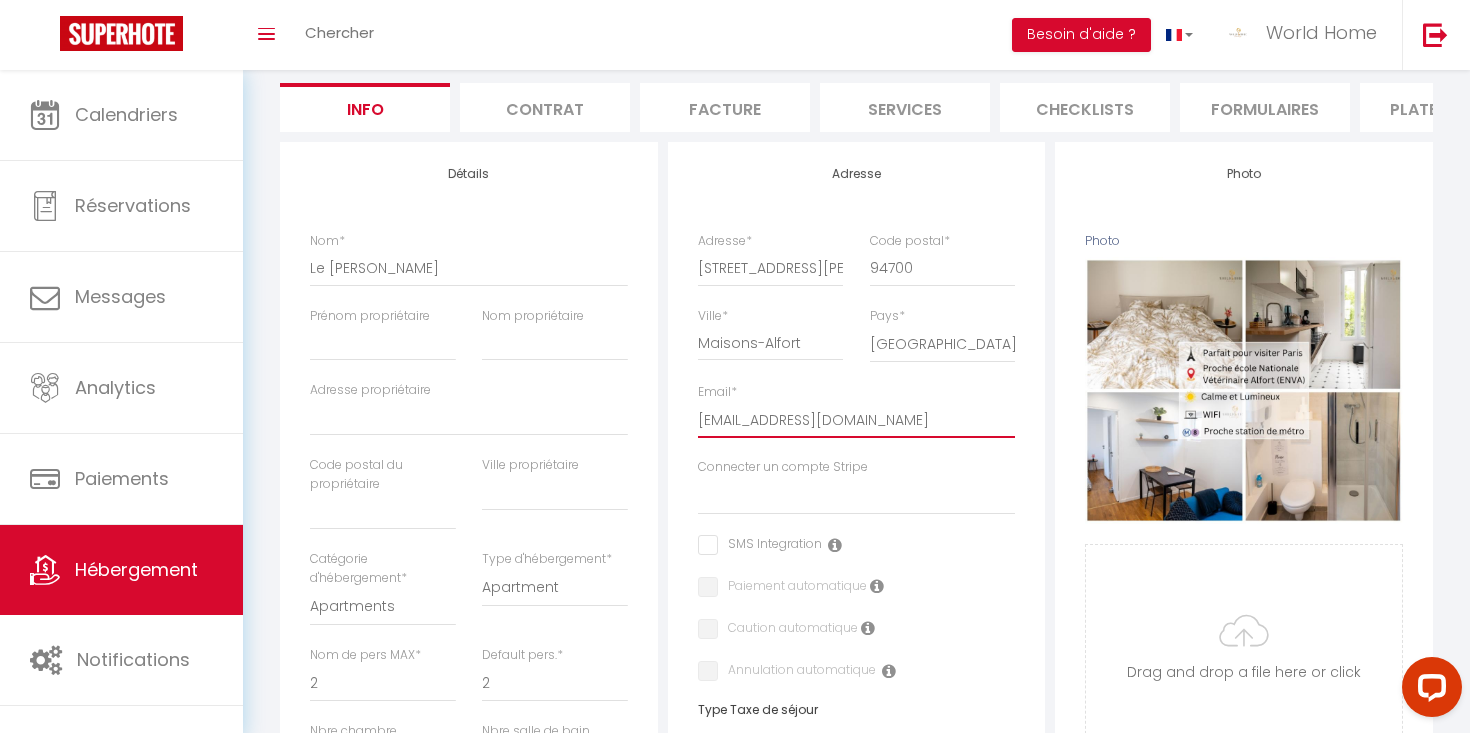 click on "[EMAIL_ADDRESS][DOMAIN_NAME]" at bounding box center [857, 420] 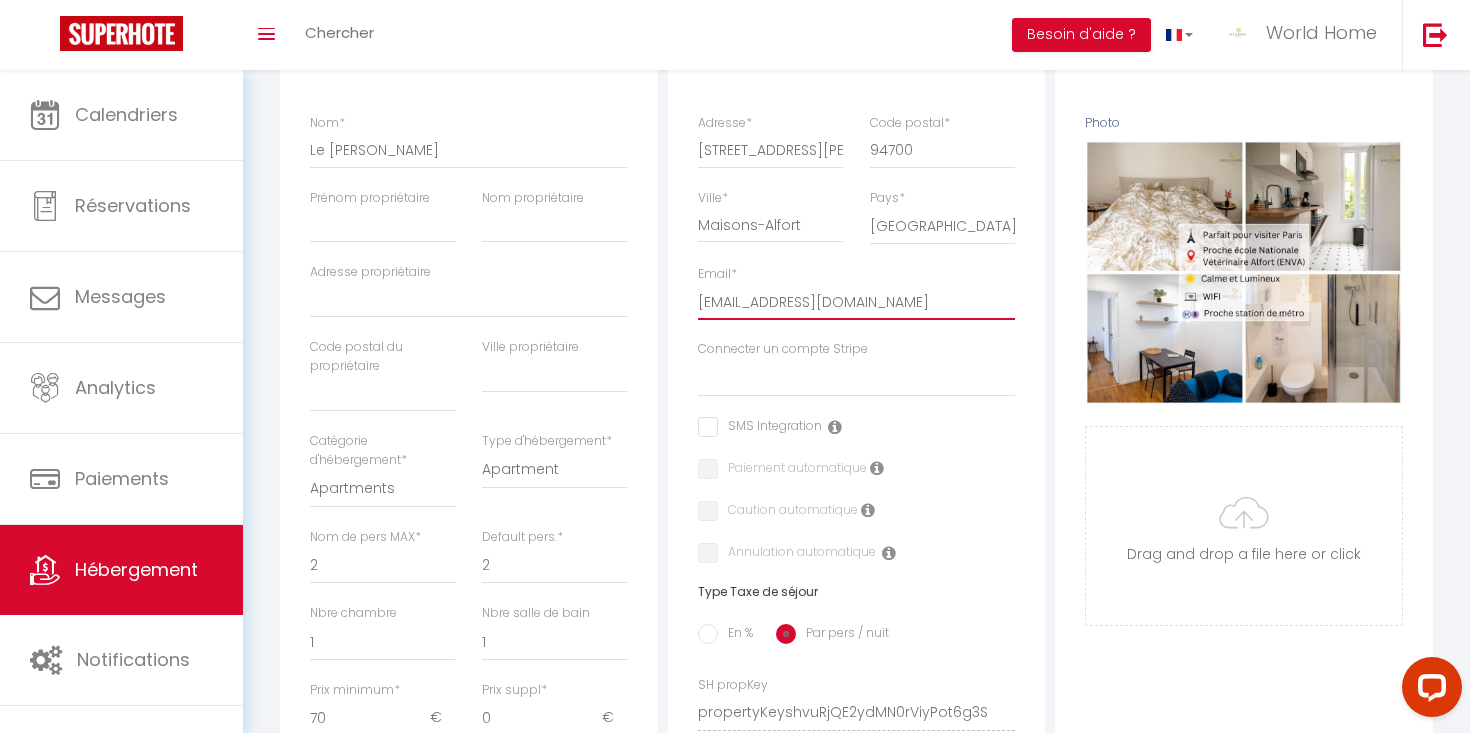 scroll, scrollTop: 308, scrollLeft: 0, axis: vertical 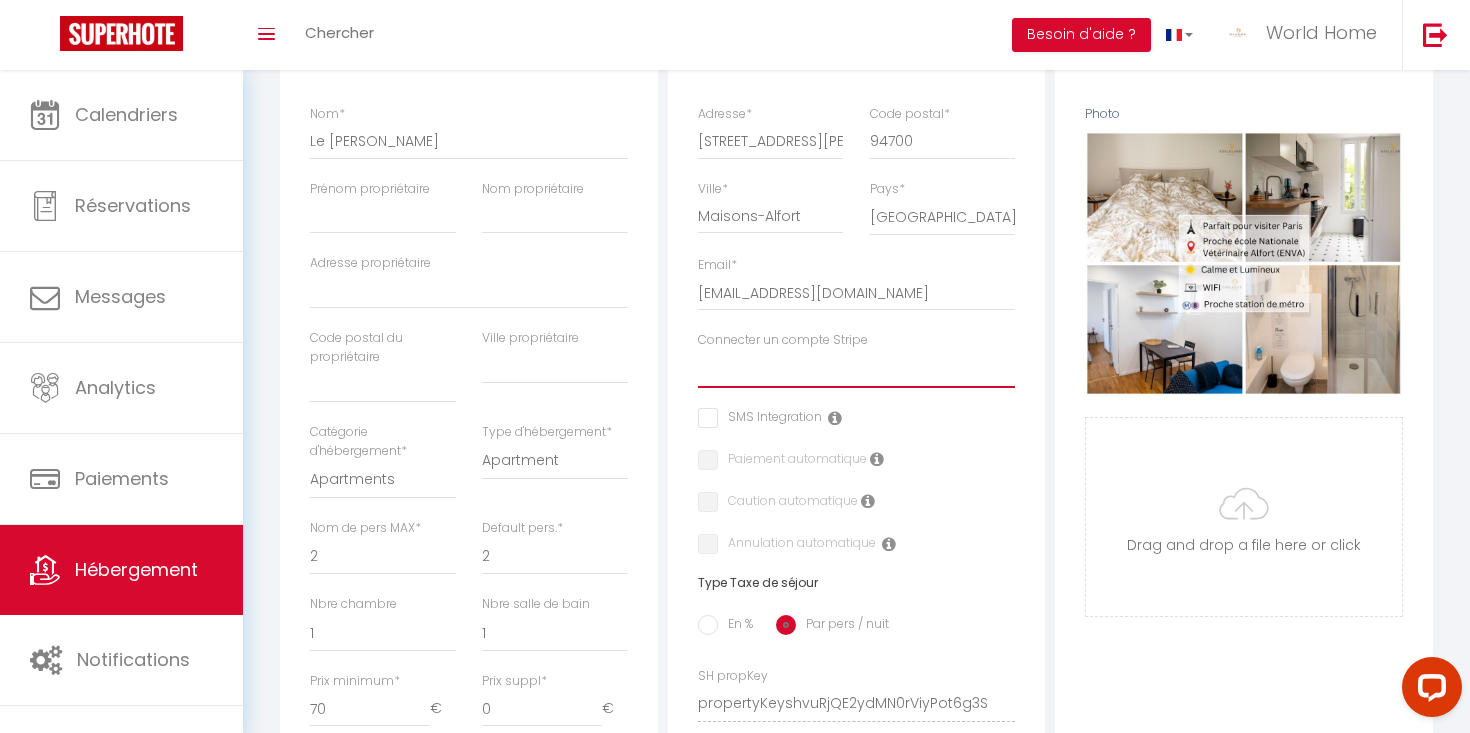 click on "Willy BARBOUX
BRESLER LAUREEN
DE CASTRO" at bounding box center (857, 369) 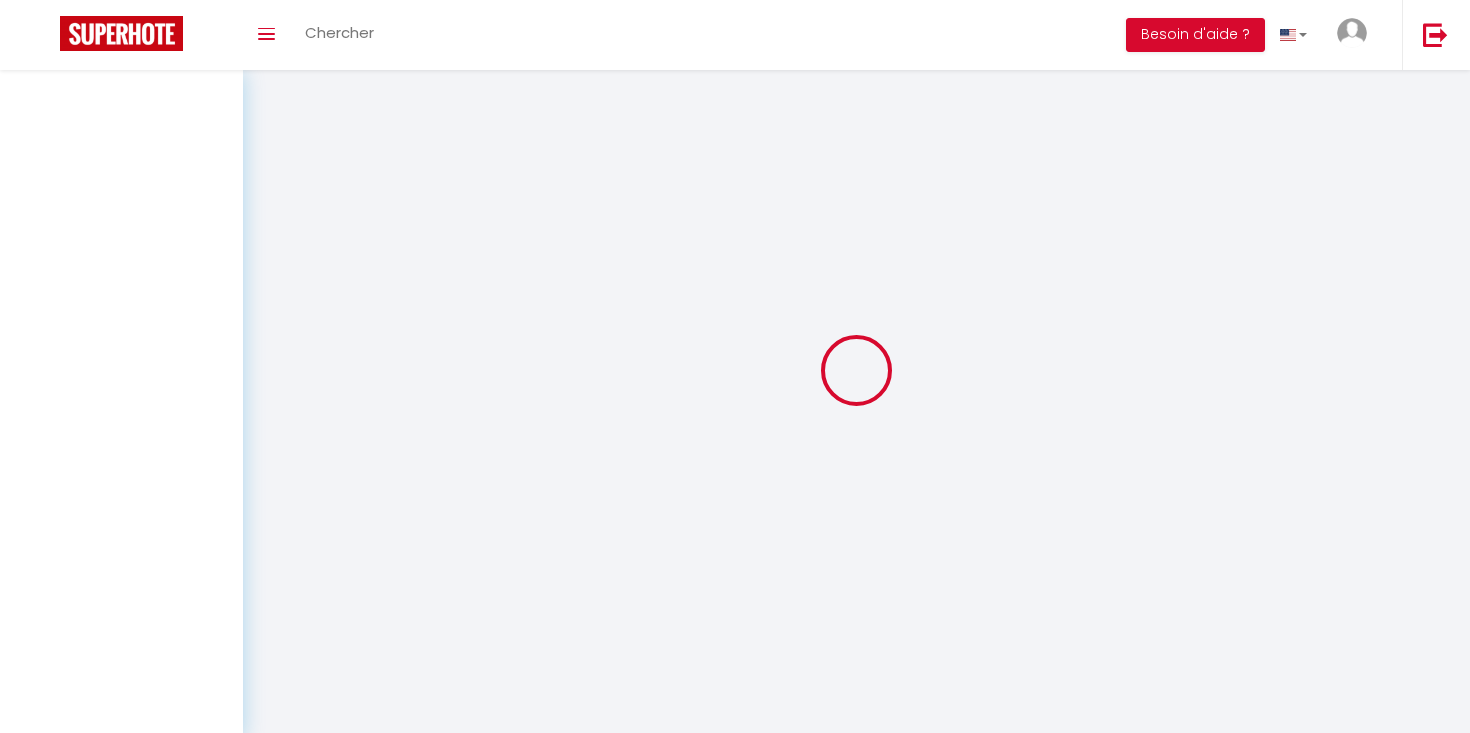 select on "3" 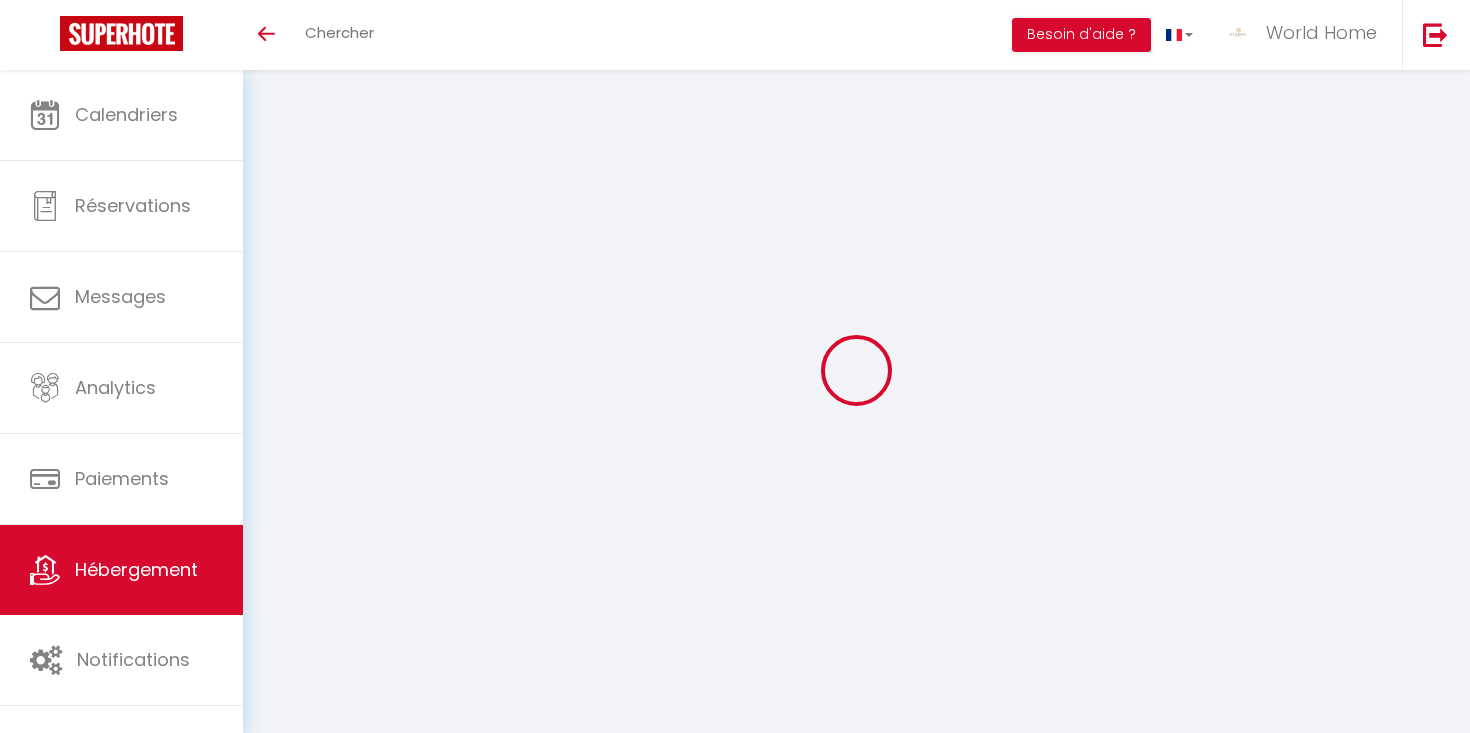 scroll, scrollTop: 70, scrollLeft: 0, axis: vertical 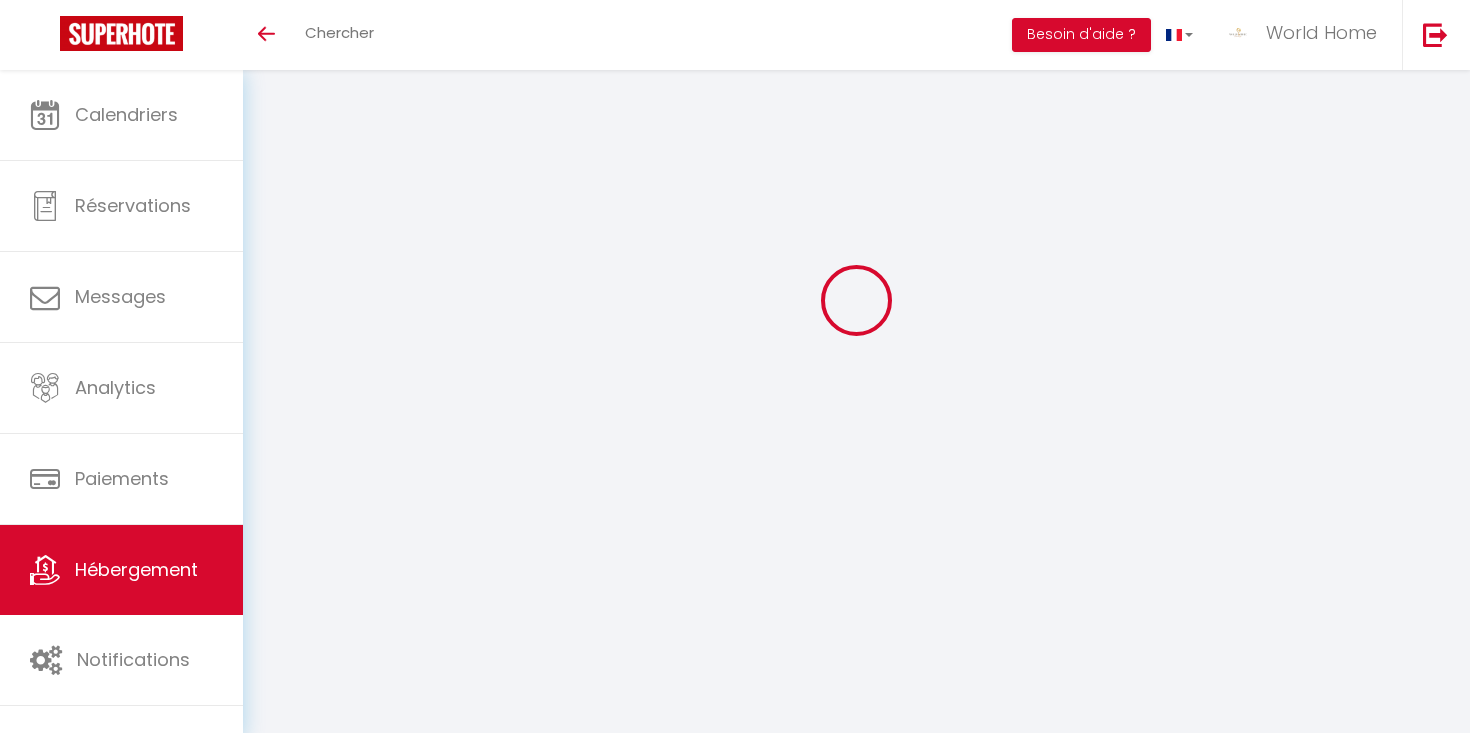 type on "Le [PERSON_NAME]" 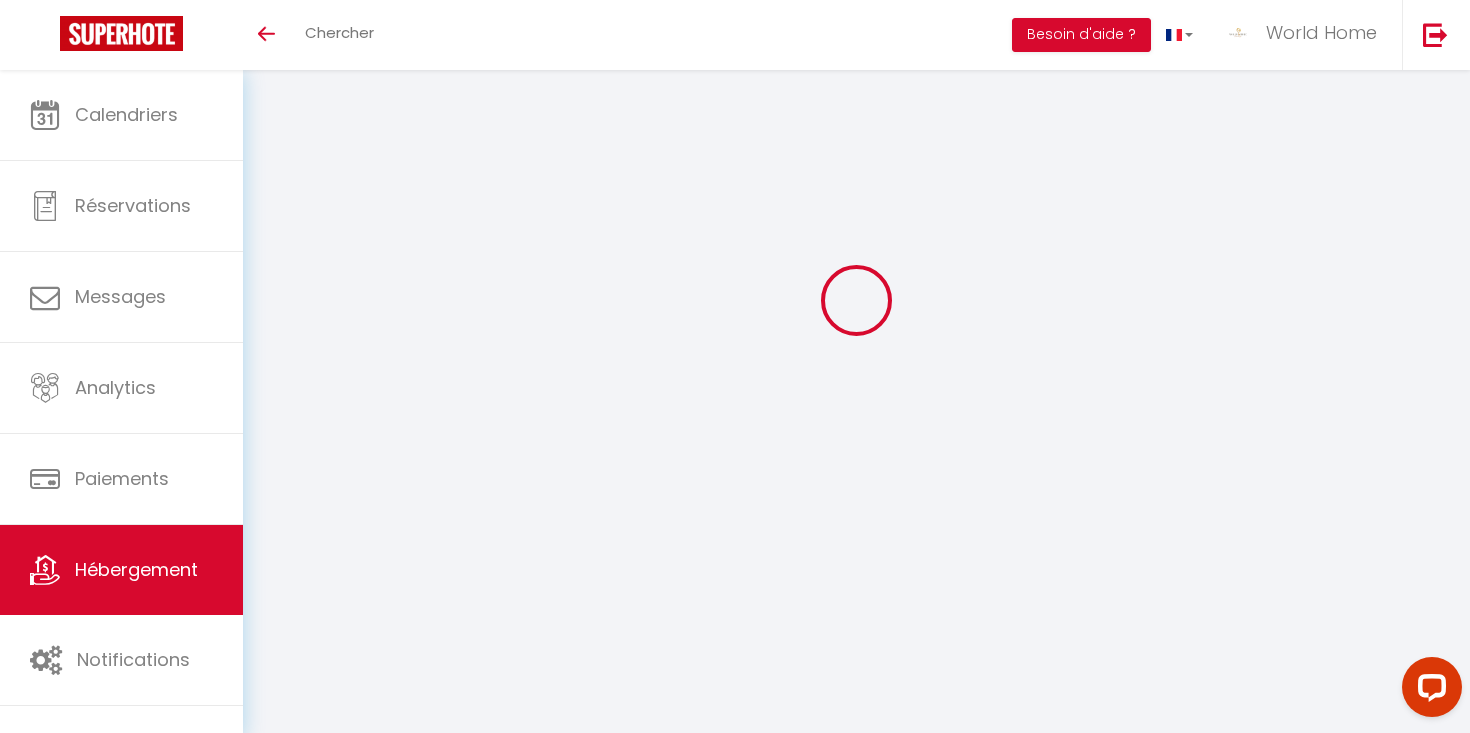 scroll, scrollTop: 0, scrollLeft: 0, axis: both 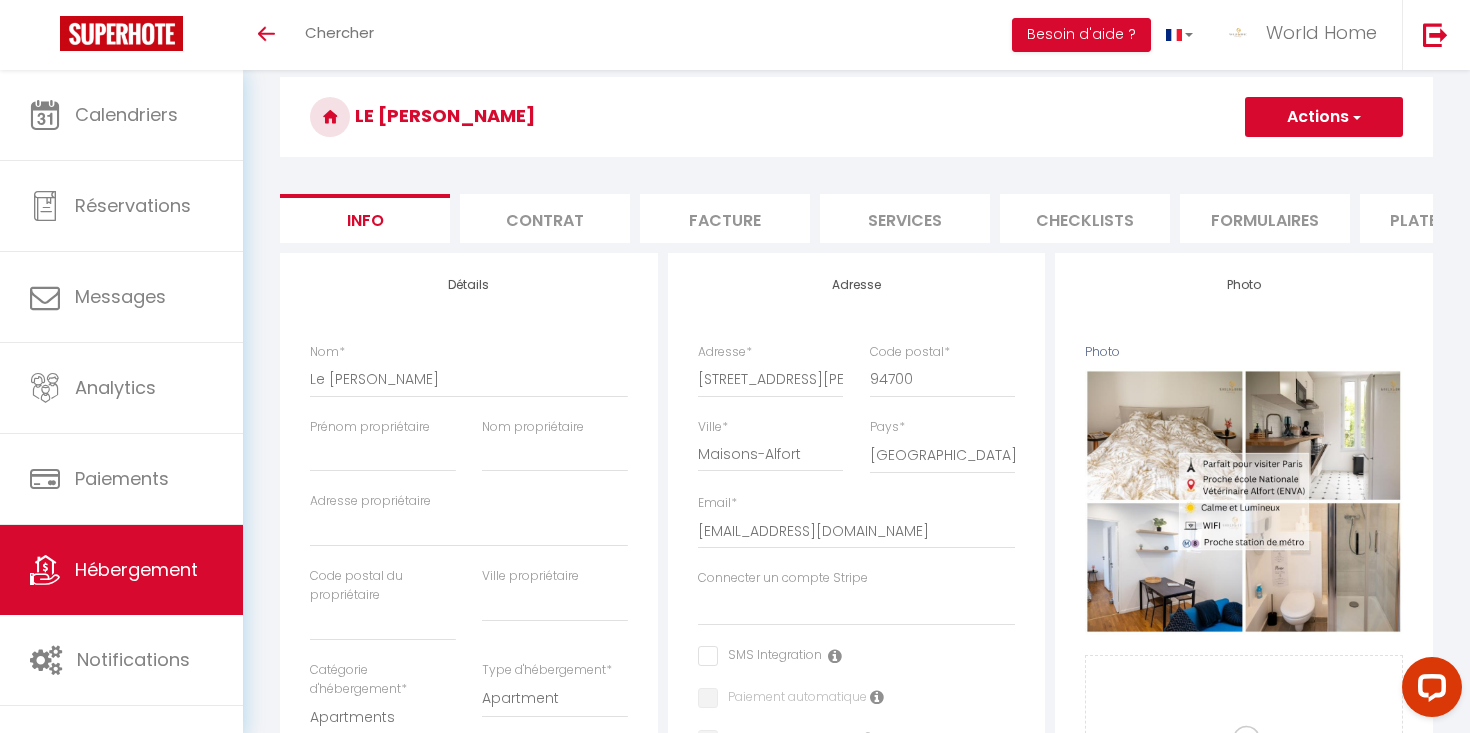 select 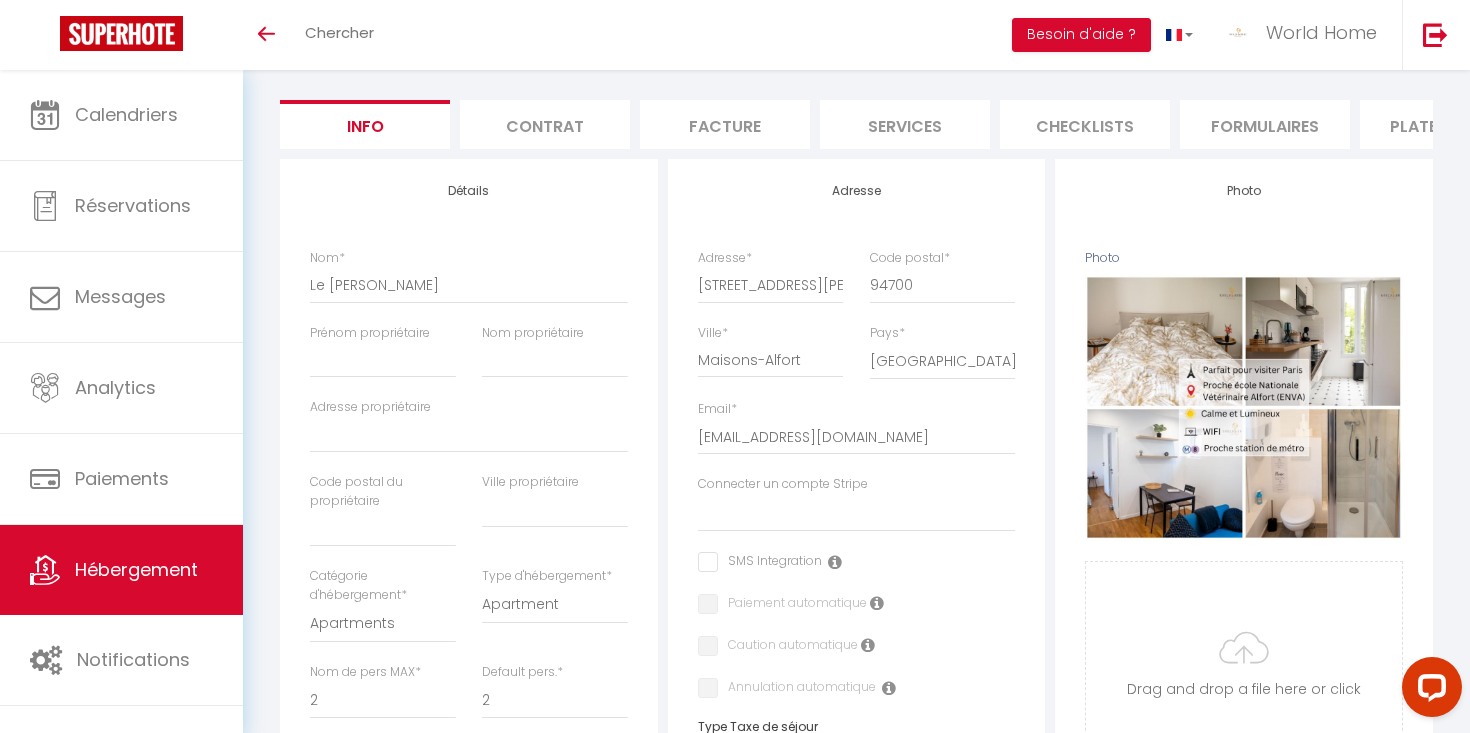 scroll, scrollTop: 176, scrollLeft: 0, axis: vertical 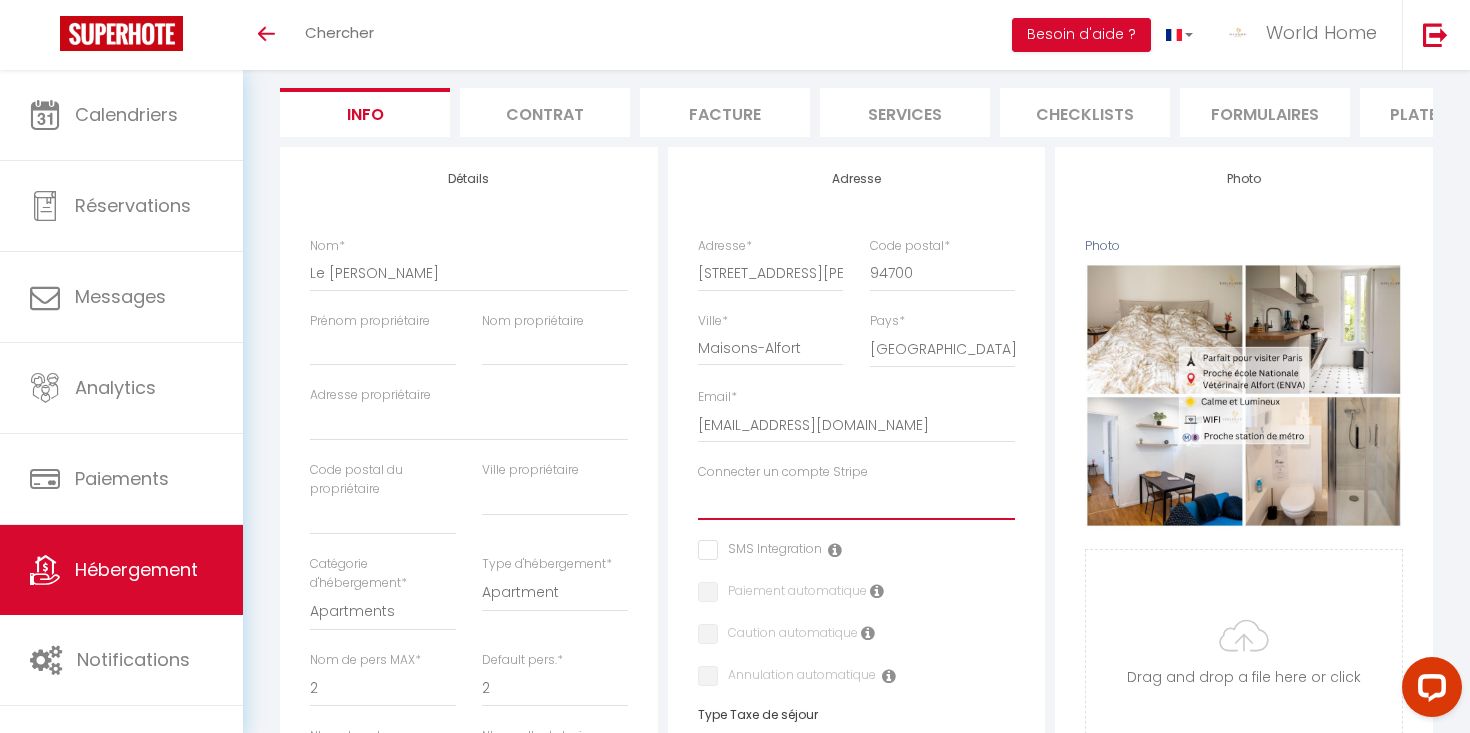 click on "Willy BARBOUX
BRESLER LAUREEN
DE CASTRO" at bounding box center [857, 501] 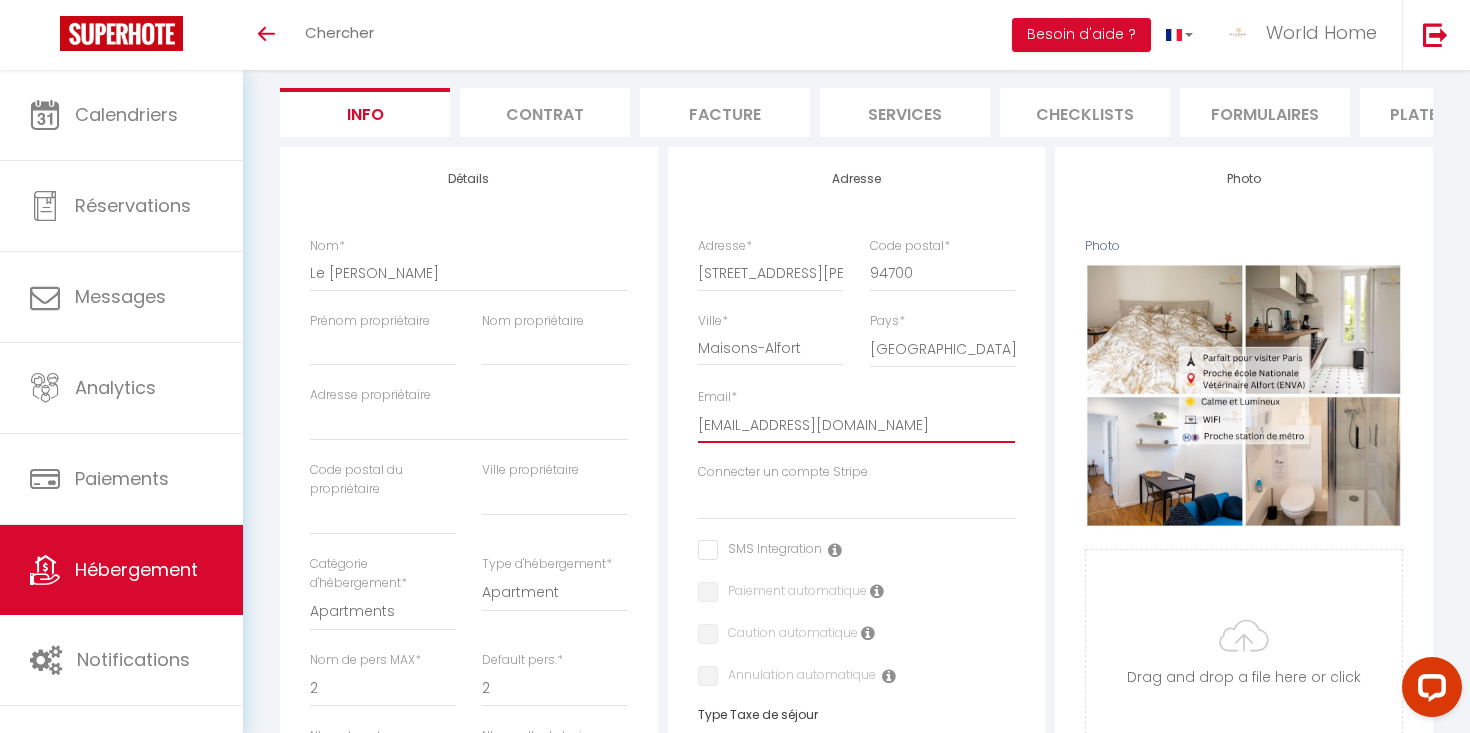 click on "[EMAIL_ADDRESS][DOMAIN_NAME]" at bounding box center (857, 425) 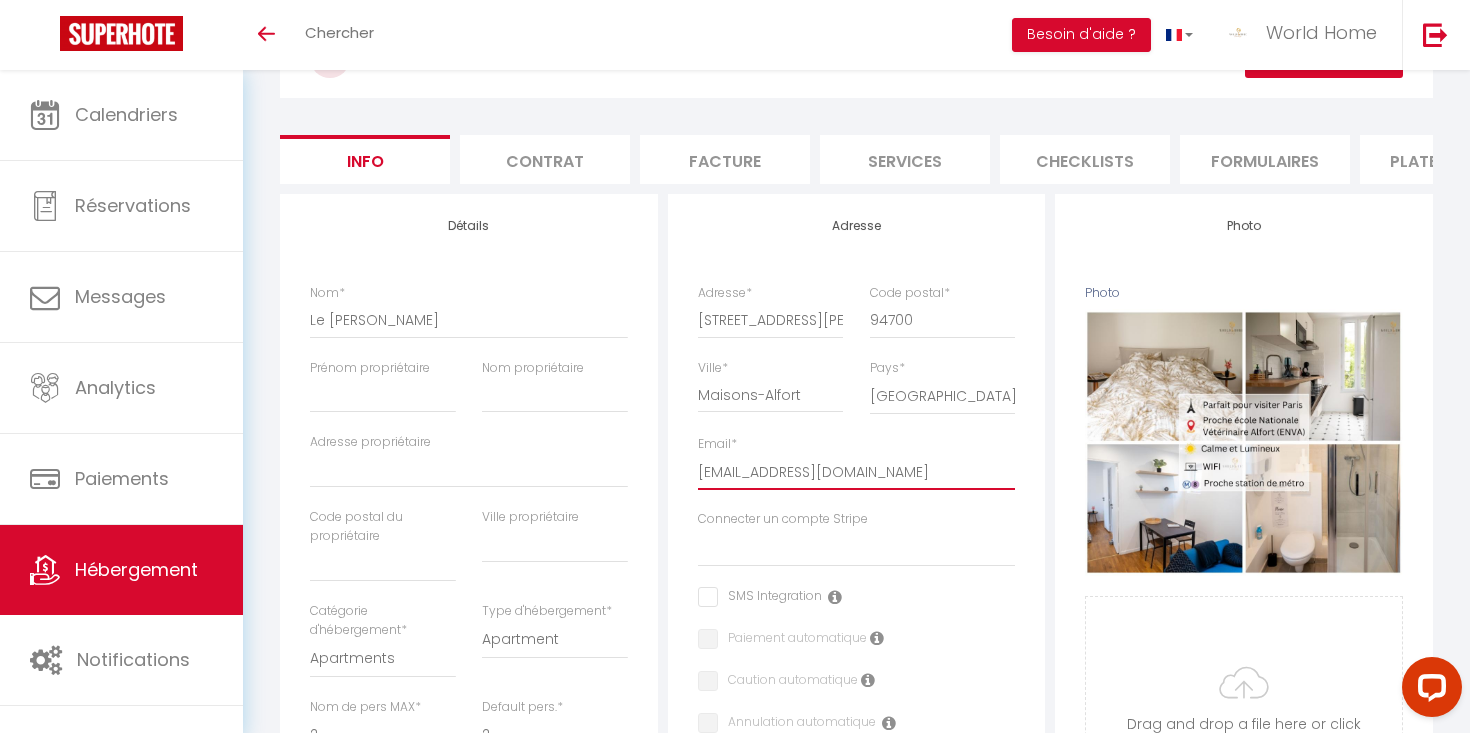 scroll, scrollTop: 128, scrollLeft: 0, axis: vertical 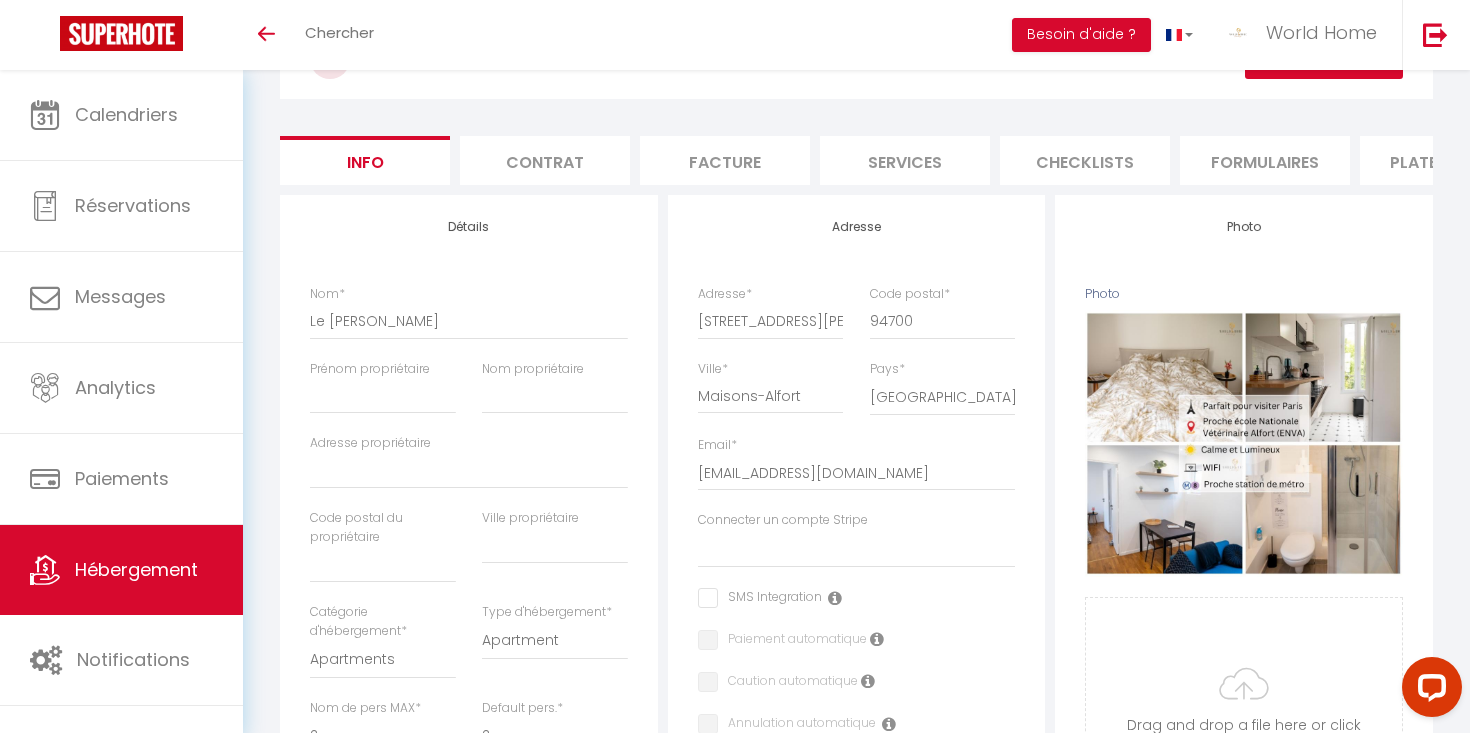 click on "Contrat" at bounding box center (545, 160) 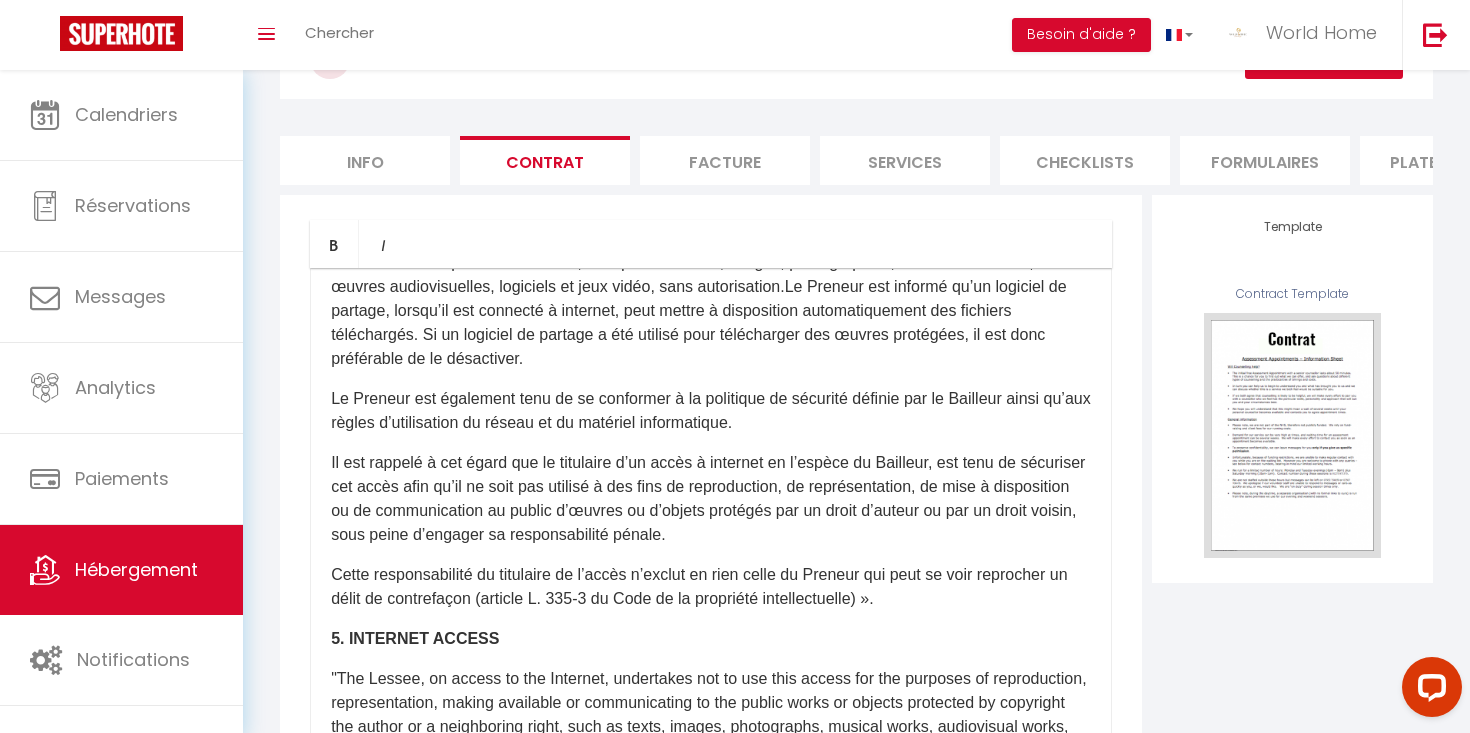 scroll, scrollTop: 2030, scrollLeft: 0, axis: vertical 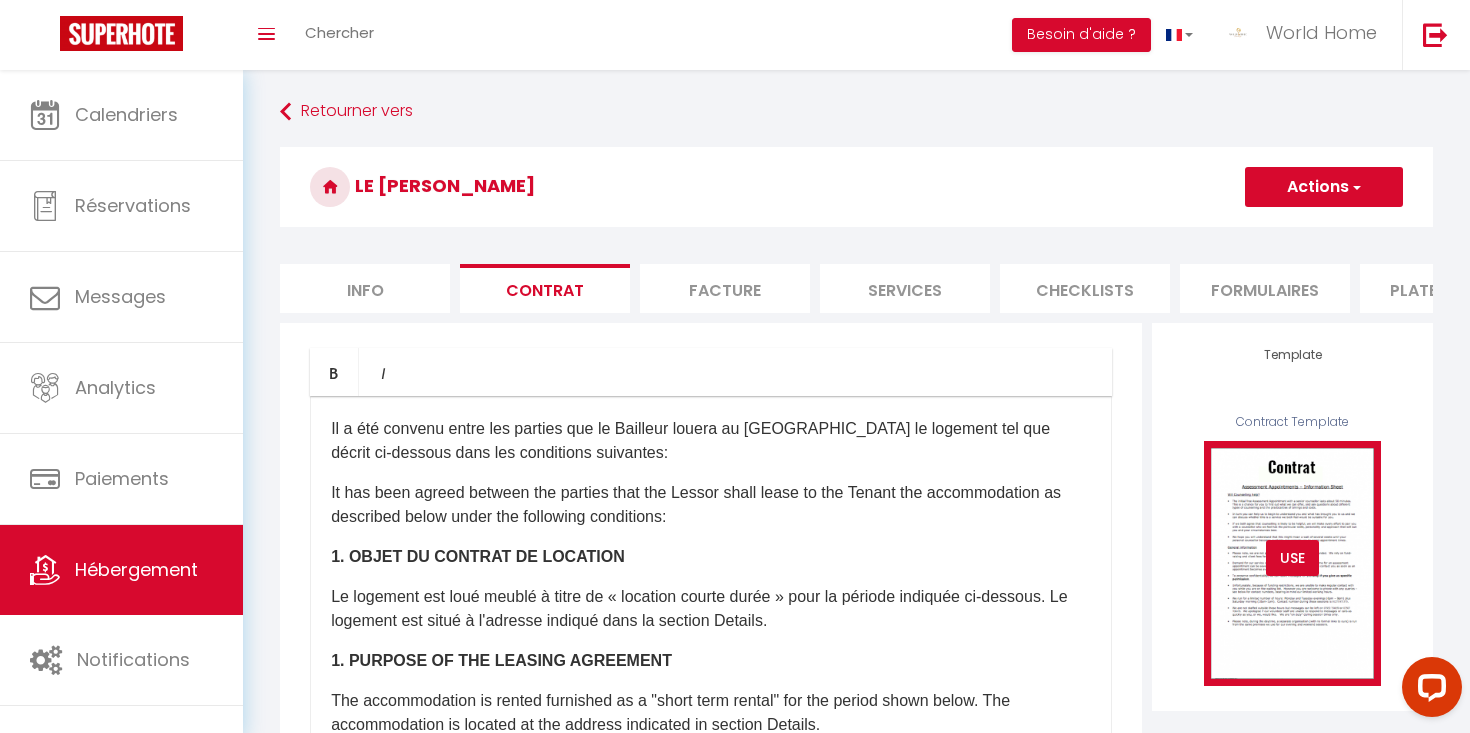 click on "USE" at bounding box center (1292, 558) 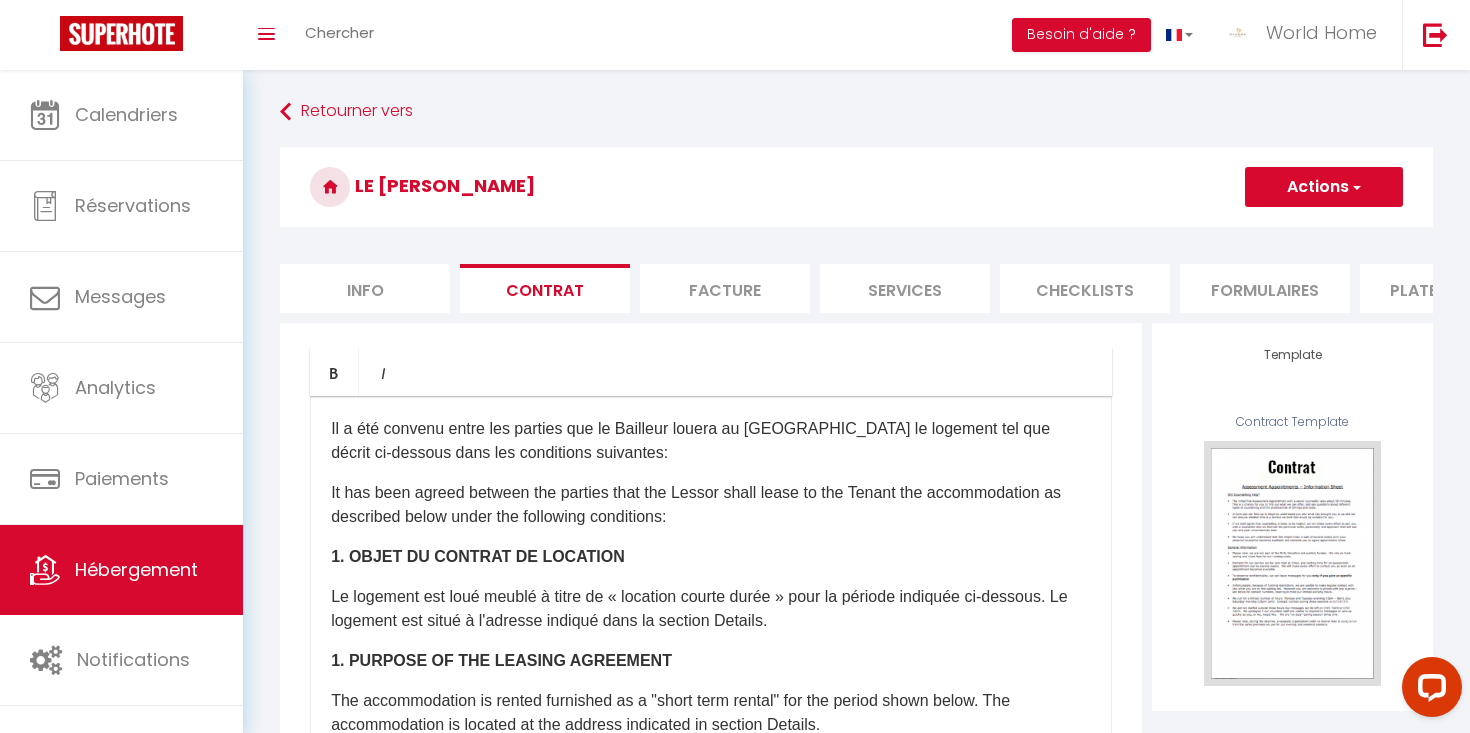 click on "Le Henri - Cosy
Actions
Enregistrer    Sauvegarder en tant que modèle
Info
Contrat
Facture
Services
Checklists
Formulaires
Plateformes
Paramètres
website
Journal
Modèle personnalisé
×         Titre Modèle
Annuler
Enregistrer
Liste de checklist
×
Titre" at bounding box center (856, 684) 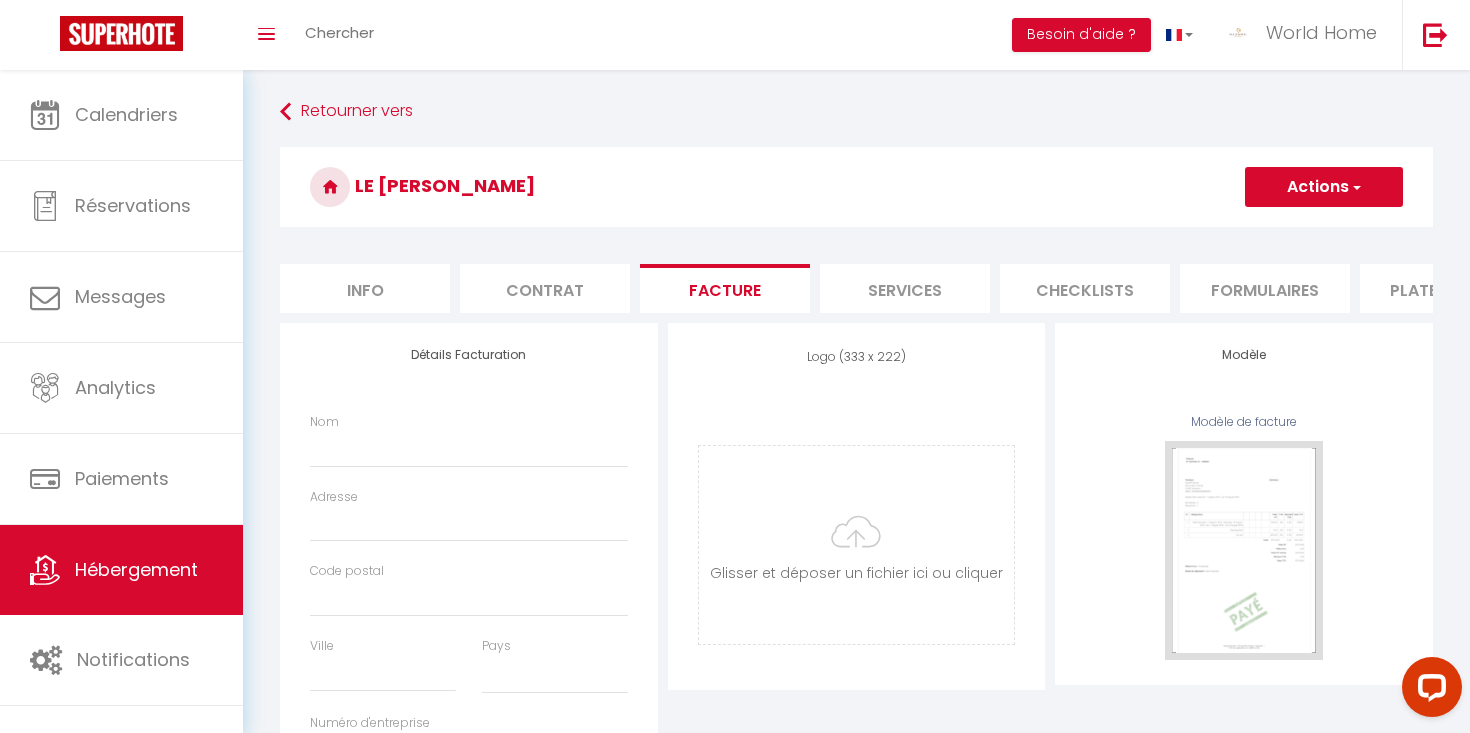 select 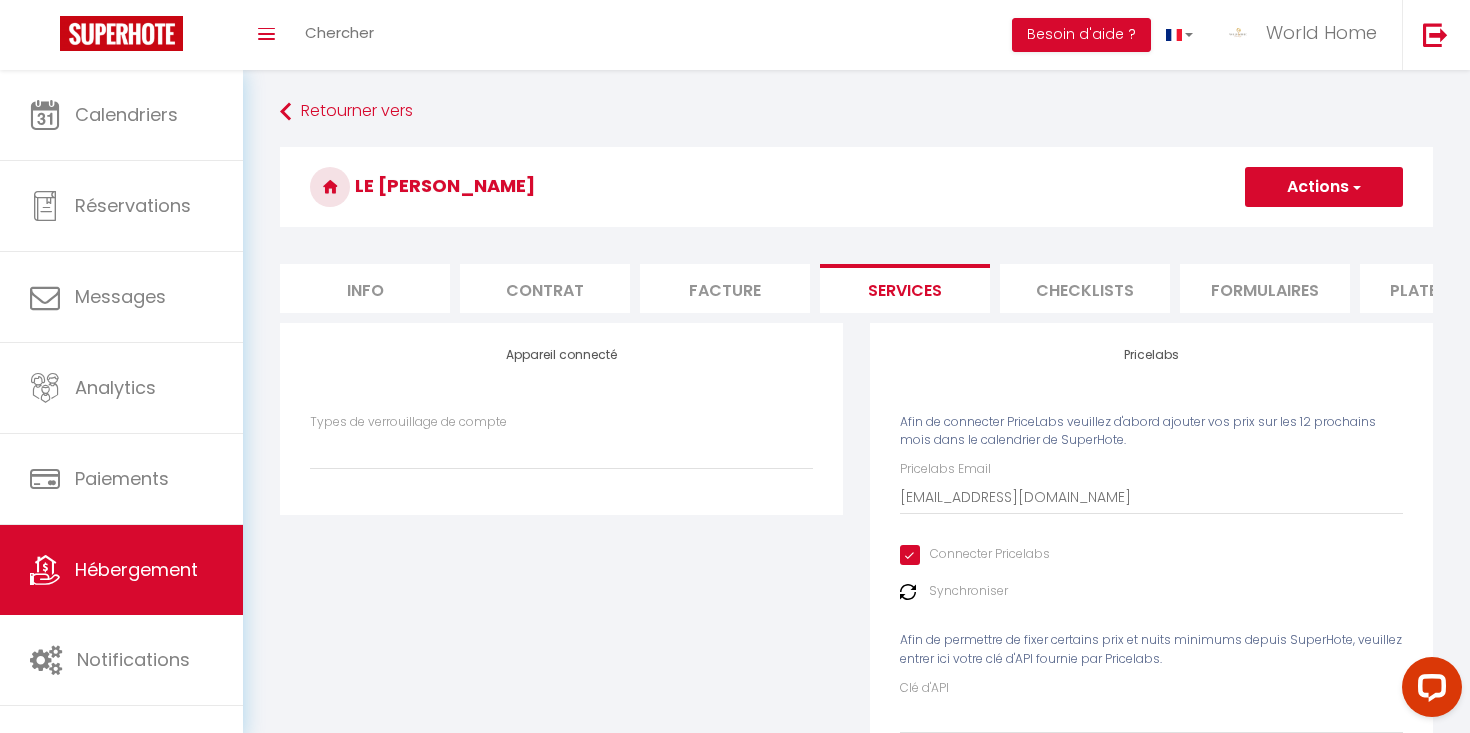 scroll, scrollTop: 0, scrollLeft: 0, axis: both 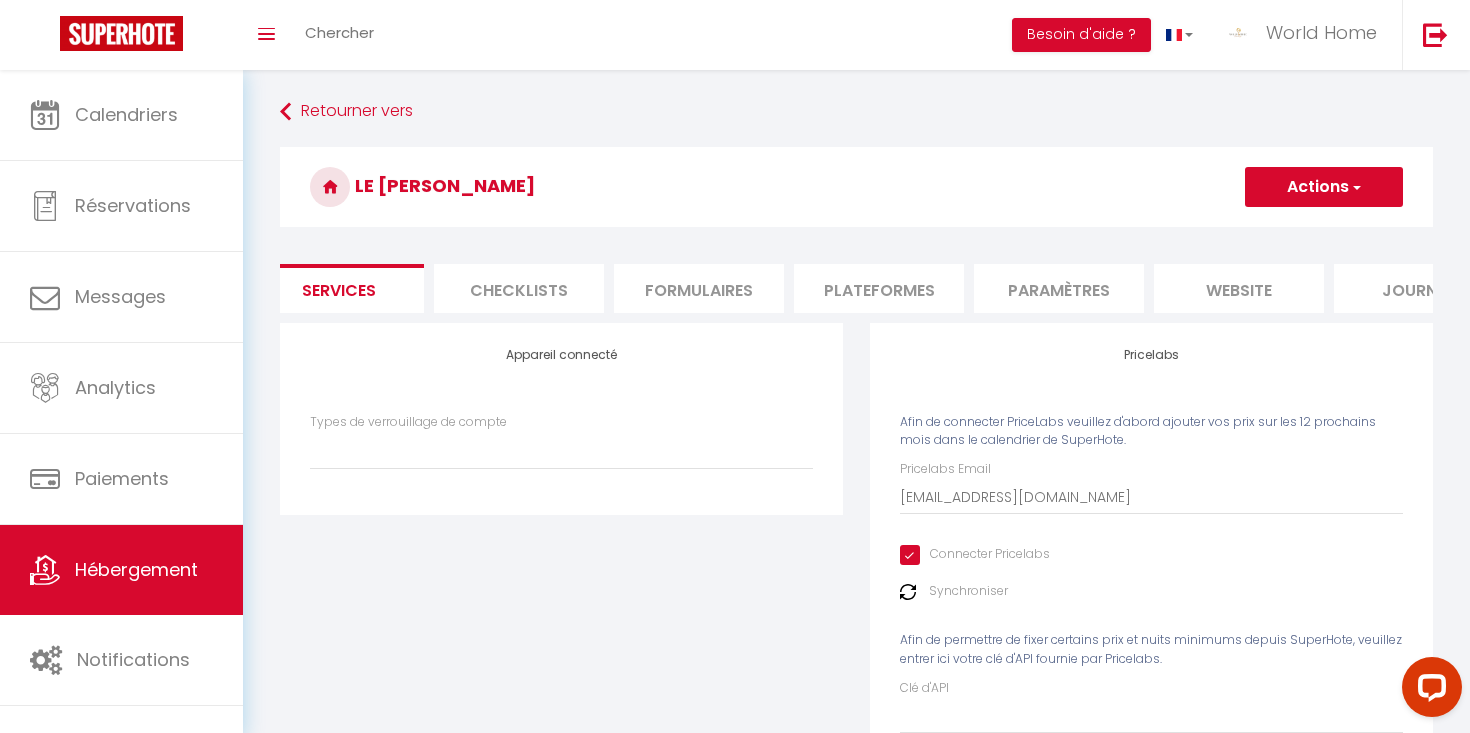 click on "Checklists" at bounding box center (519, 288) 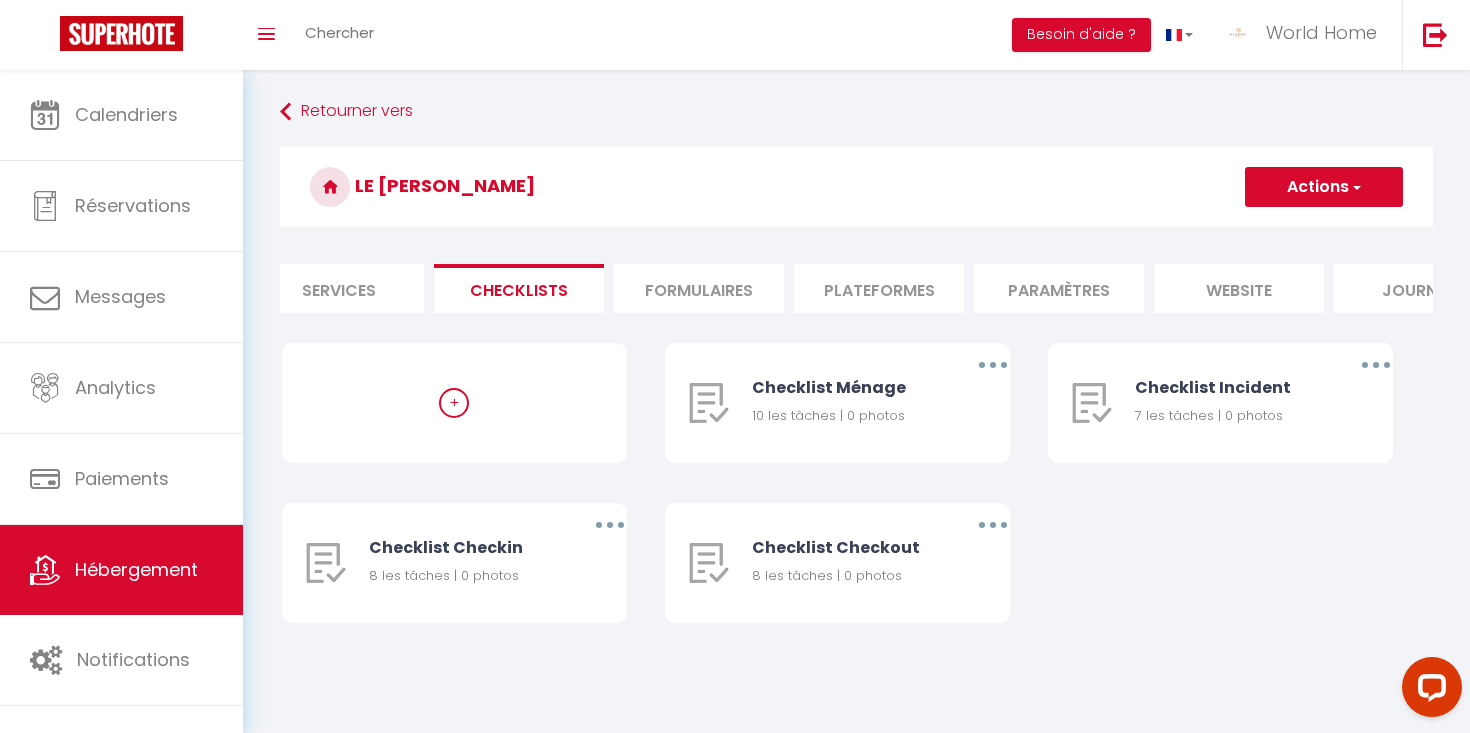 click on "Formulaires" at bounding box center (699, 288) 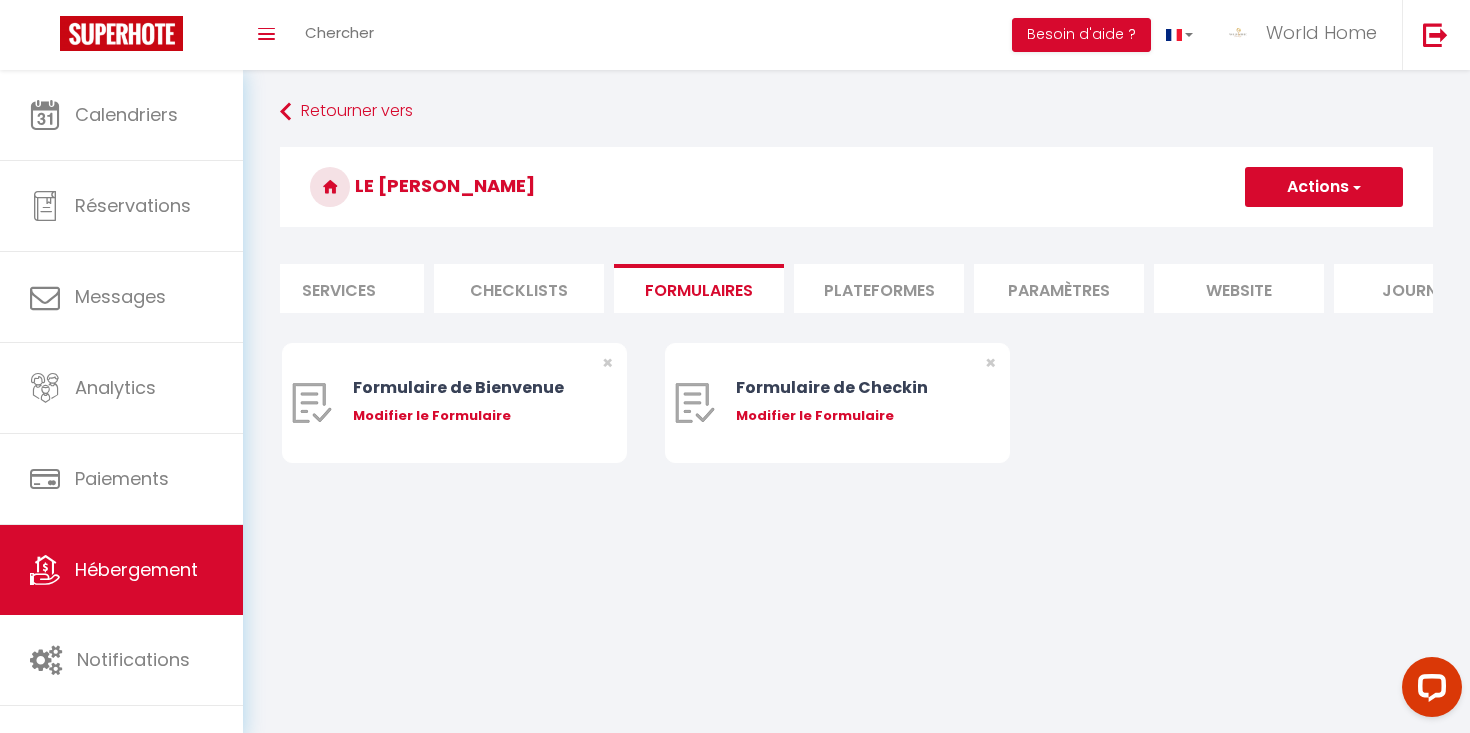 click on "Plateformes" at bounding box center [879, 288] 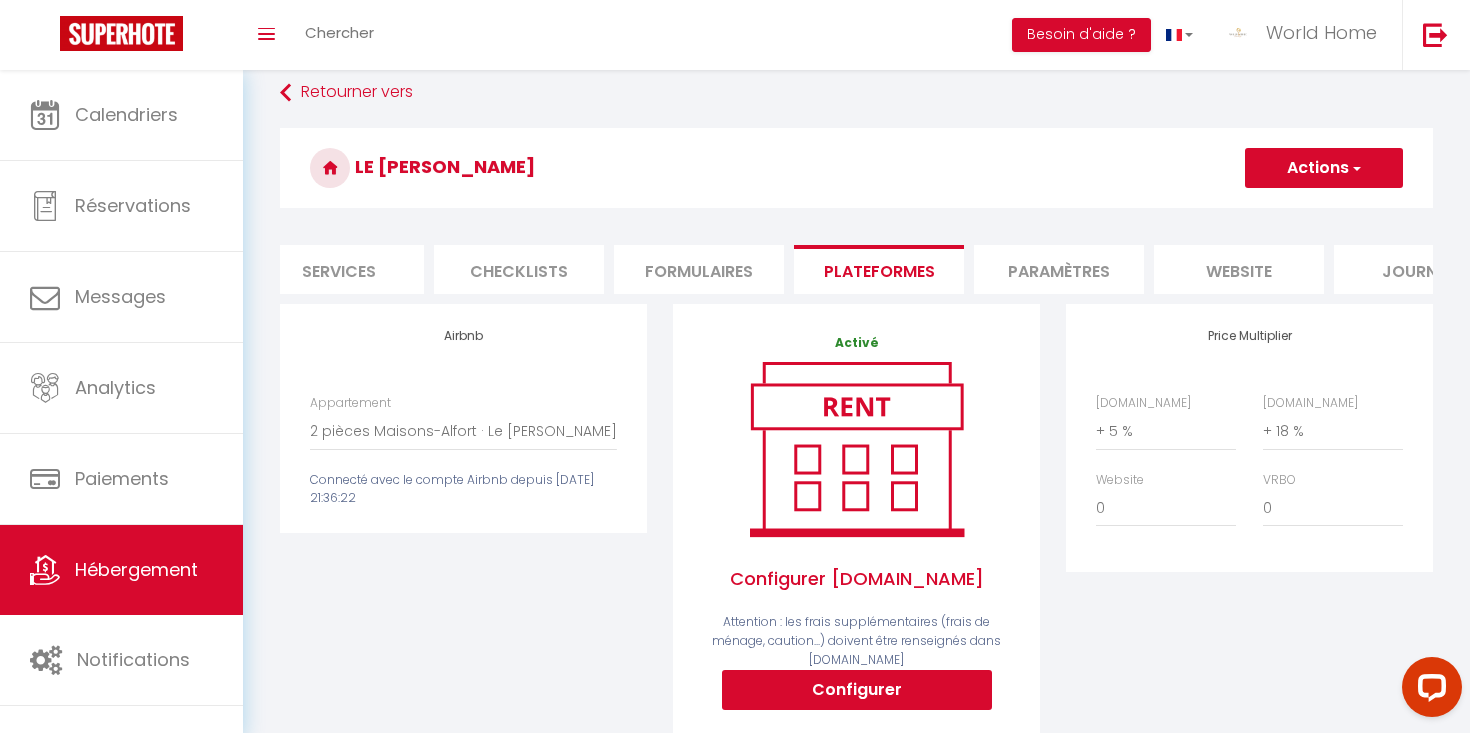 scroll, scrollTop: 0, scrollLeft: 0, axis: both 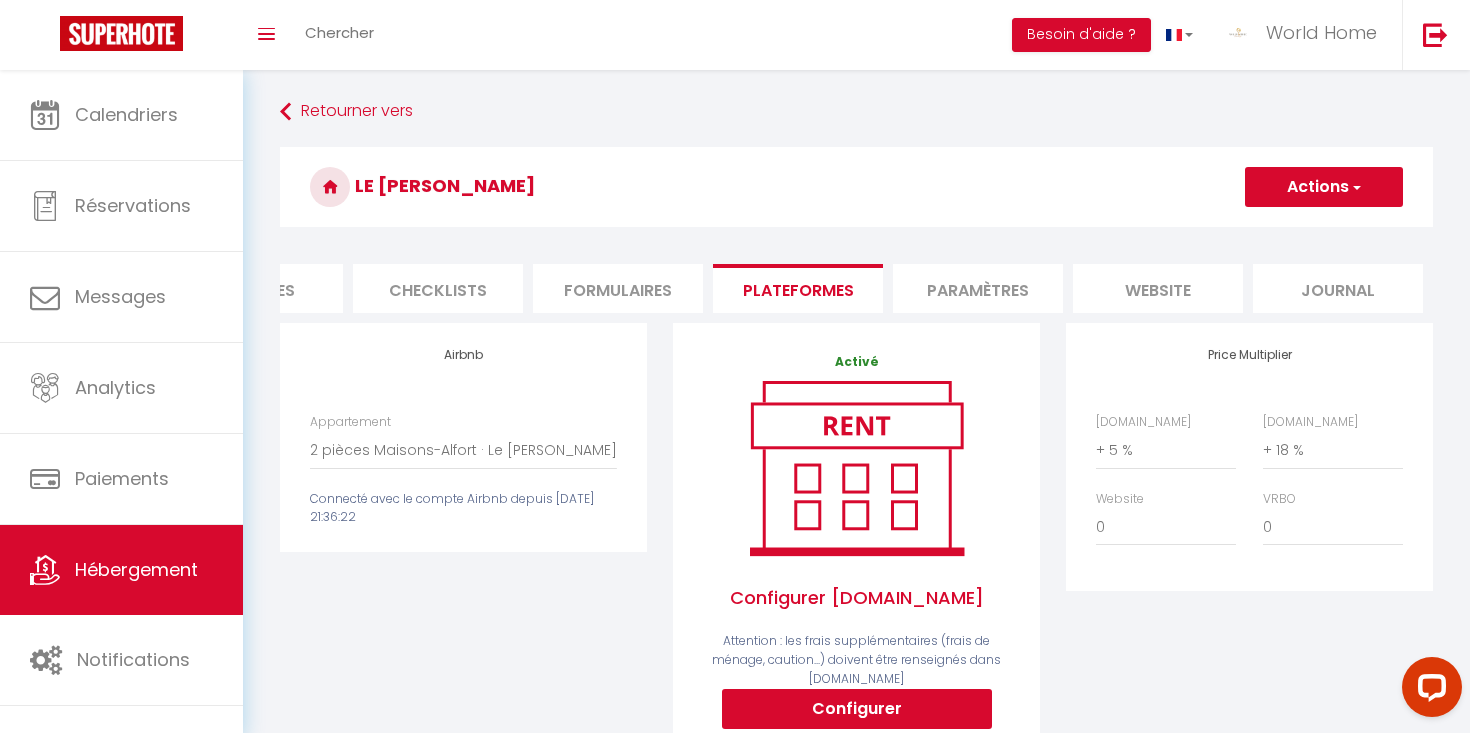 click on "Paramètres" at bounding box center [978, 288] 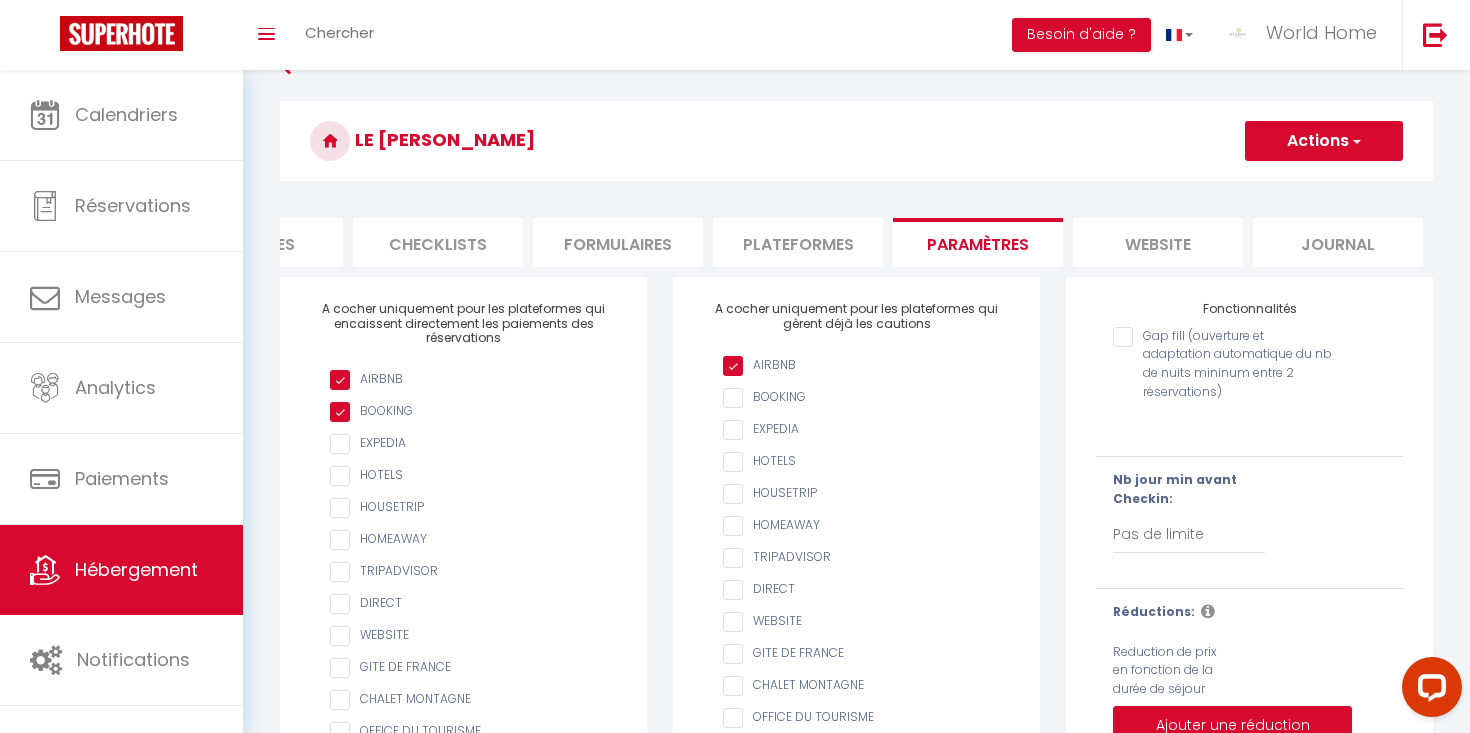 scroll, scrollTop: 0, scrollLeft: 0, axis: both 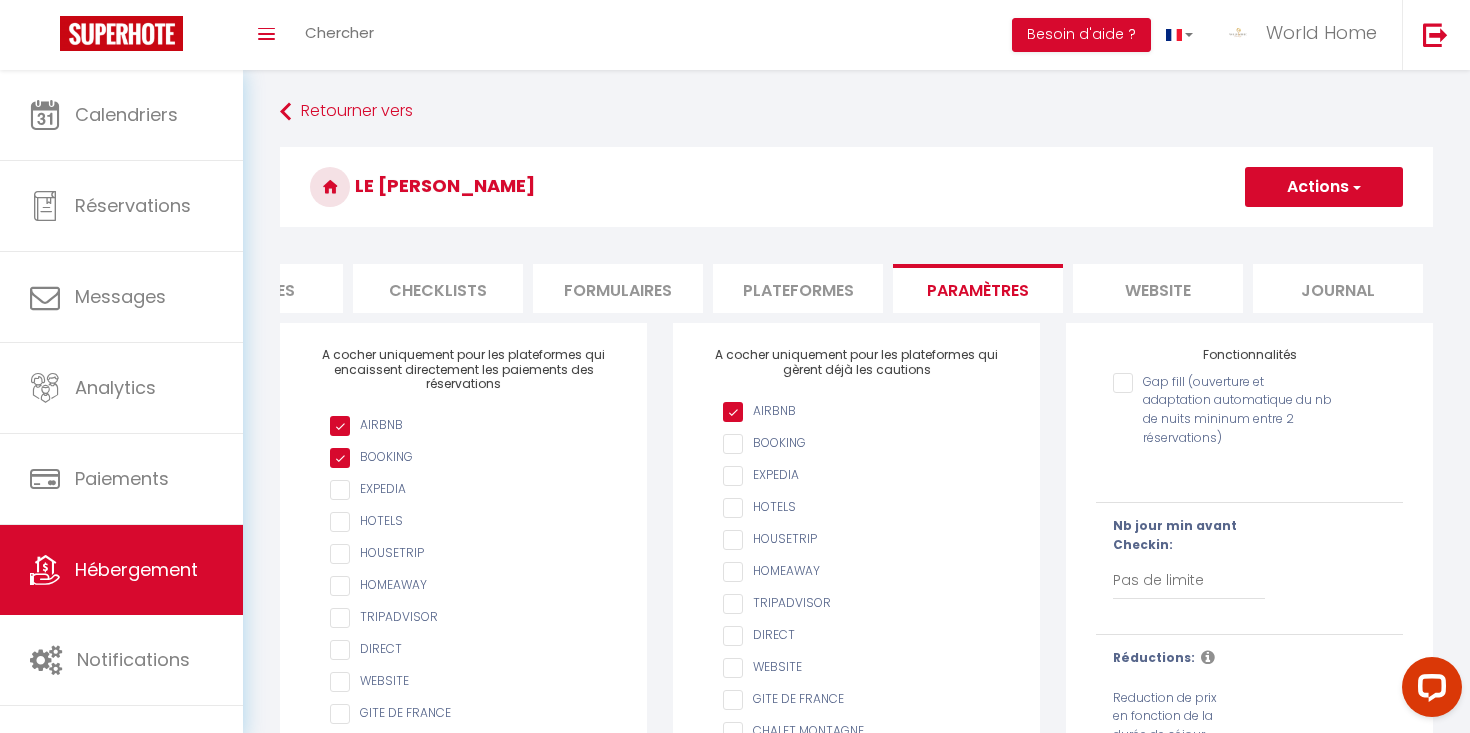 click on "website" at bounding box center [1158, 288] 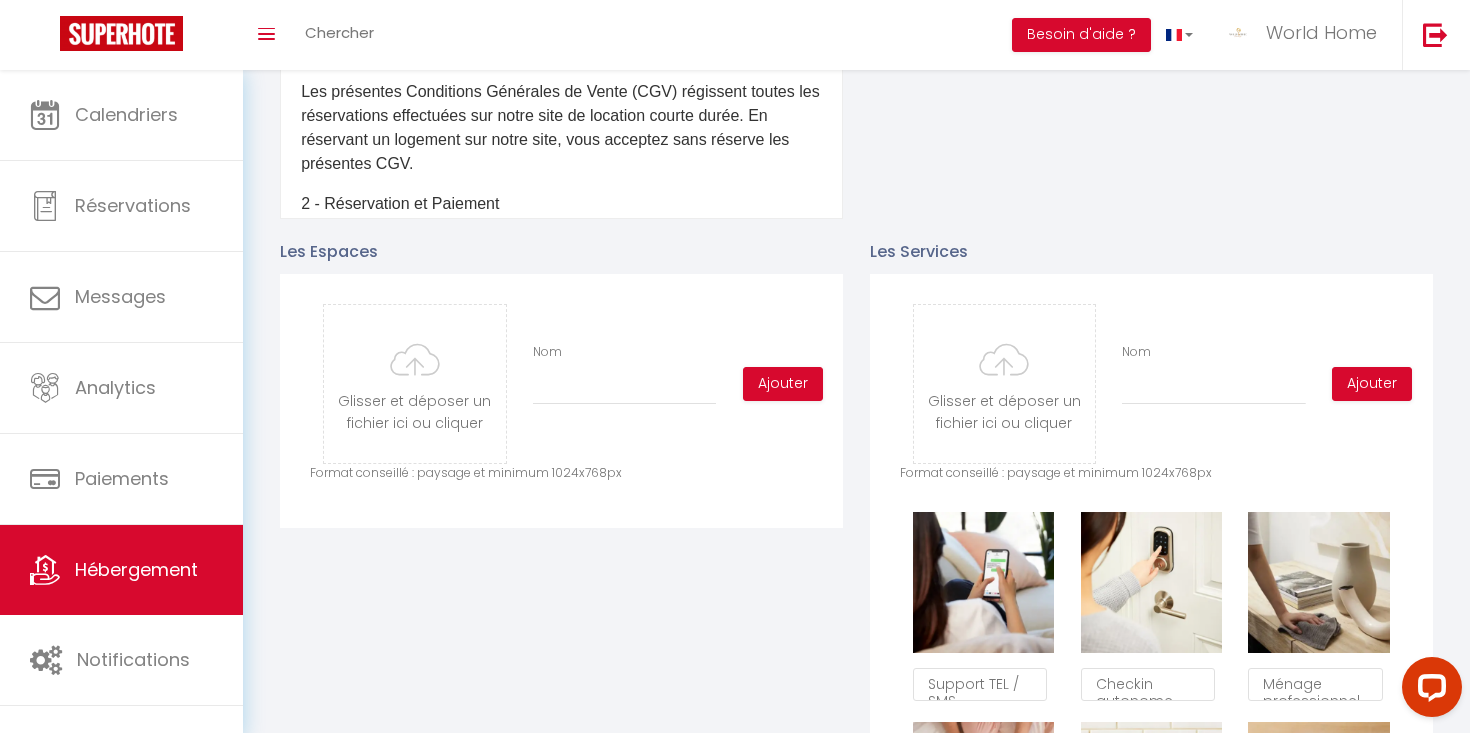 scroll, scrollTop: 0, scrollLeft: 0, axis: both 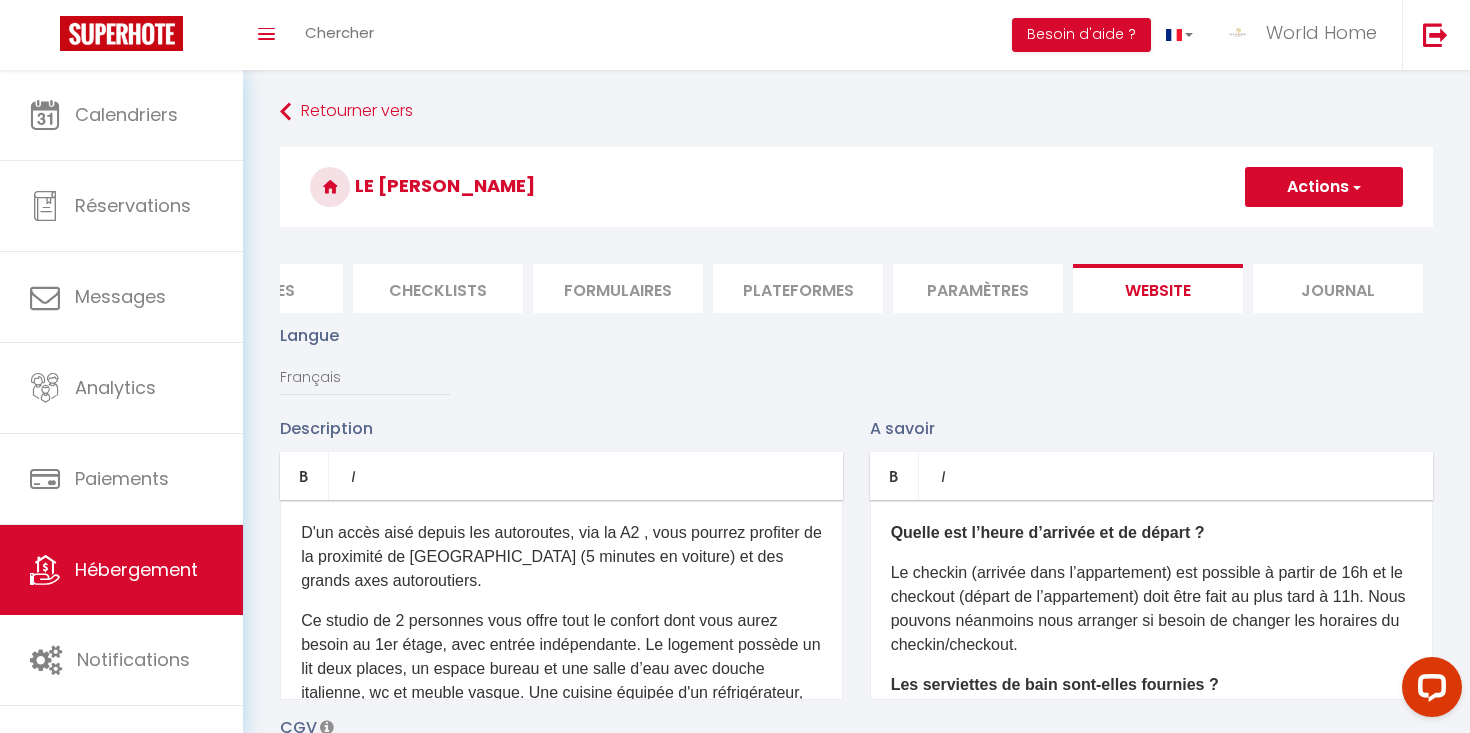 click on "Le [PERSON_NAME]" at bounding box center [856, 187] 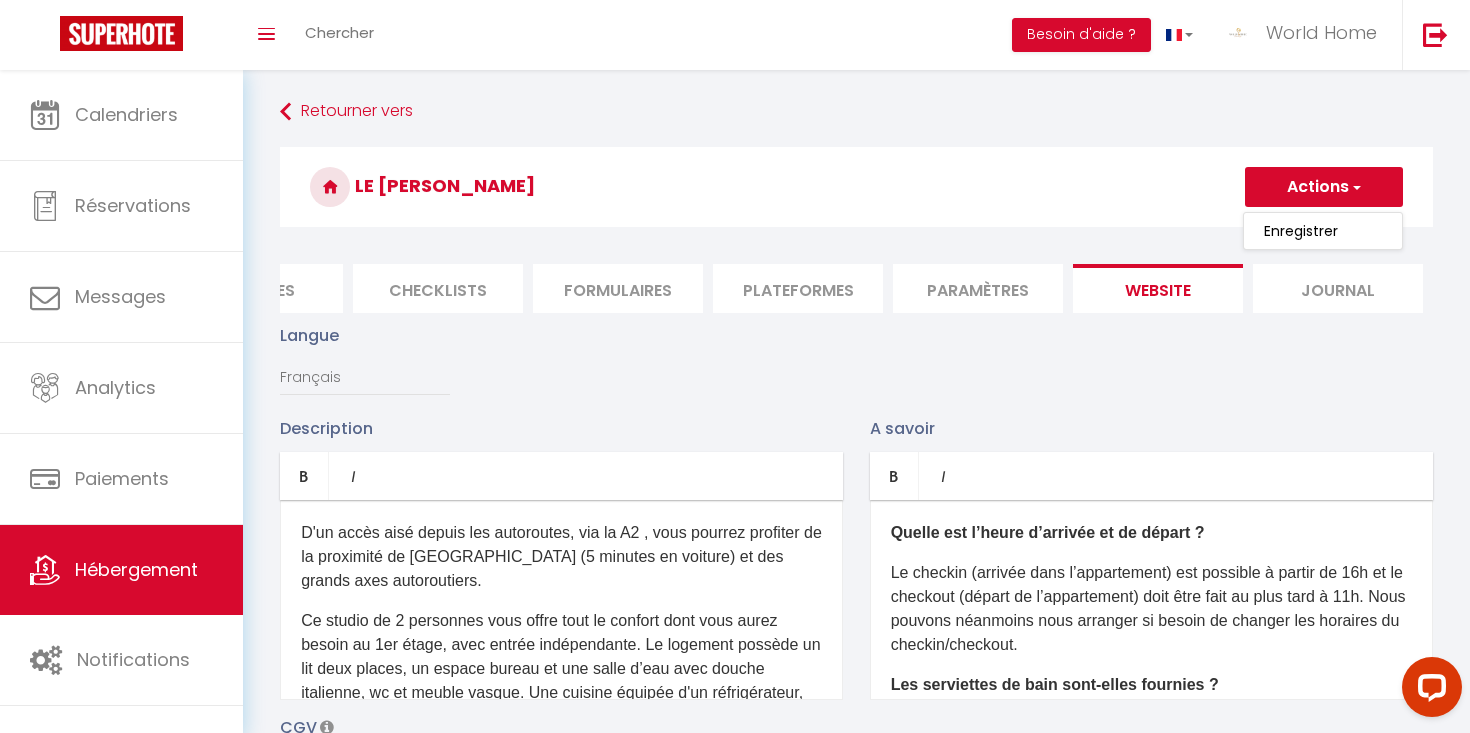 click on "Enregistrer" at bounding box center (1323, 231) 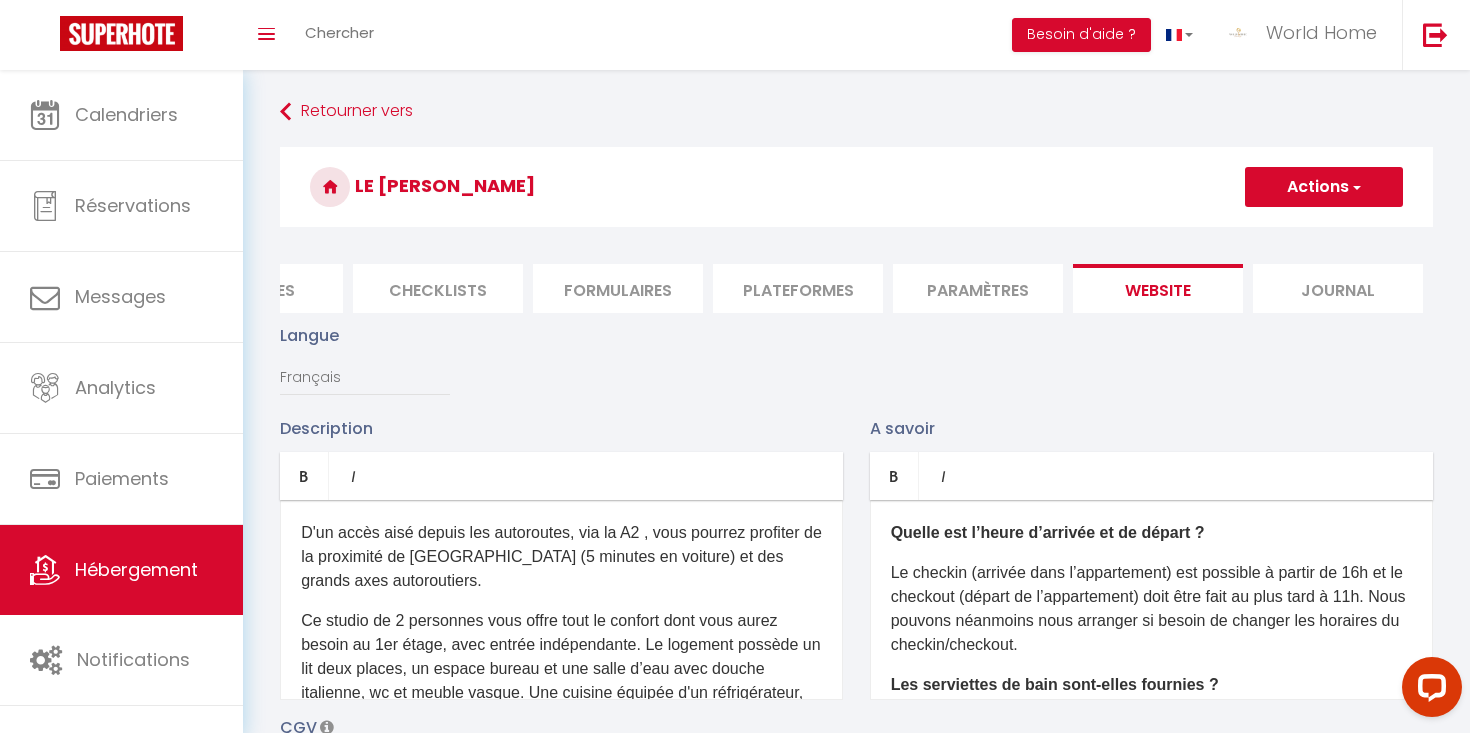 click on "Actions" at bounding box center [1324, 187] 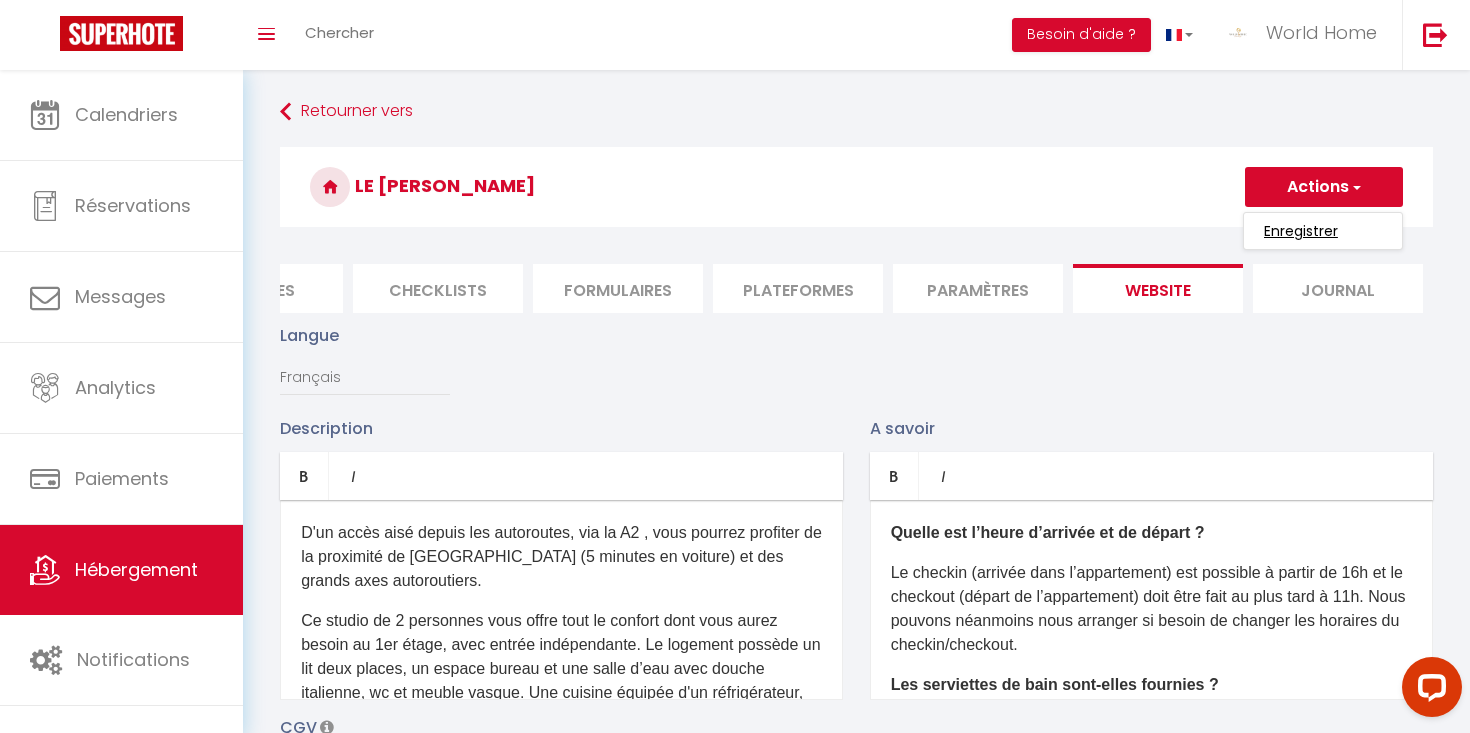 click on "Enregistrer" at bounding box center (1301, 231) 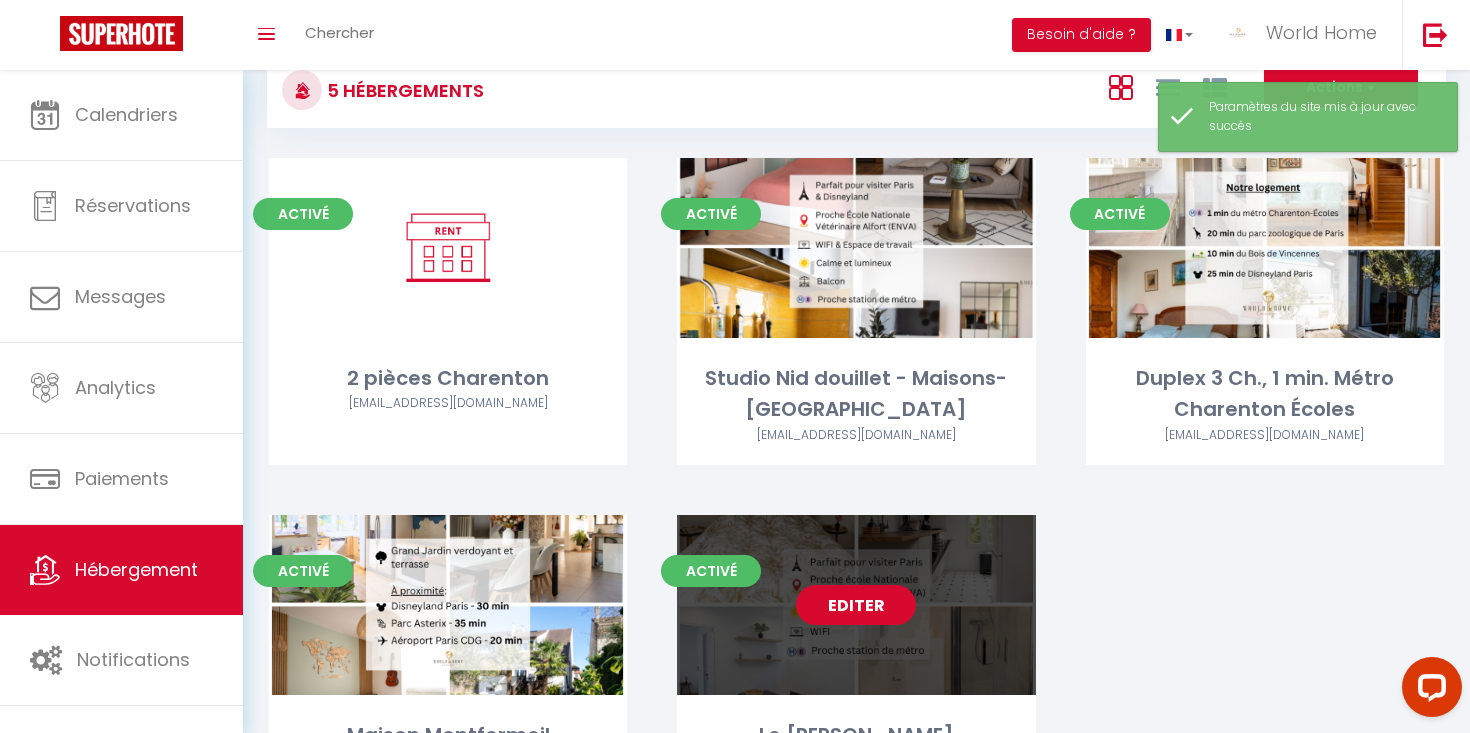 scroll, scrollTop: 1, scrollLeft: 0, axis: vertical 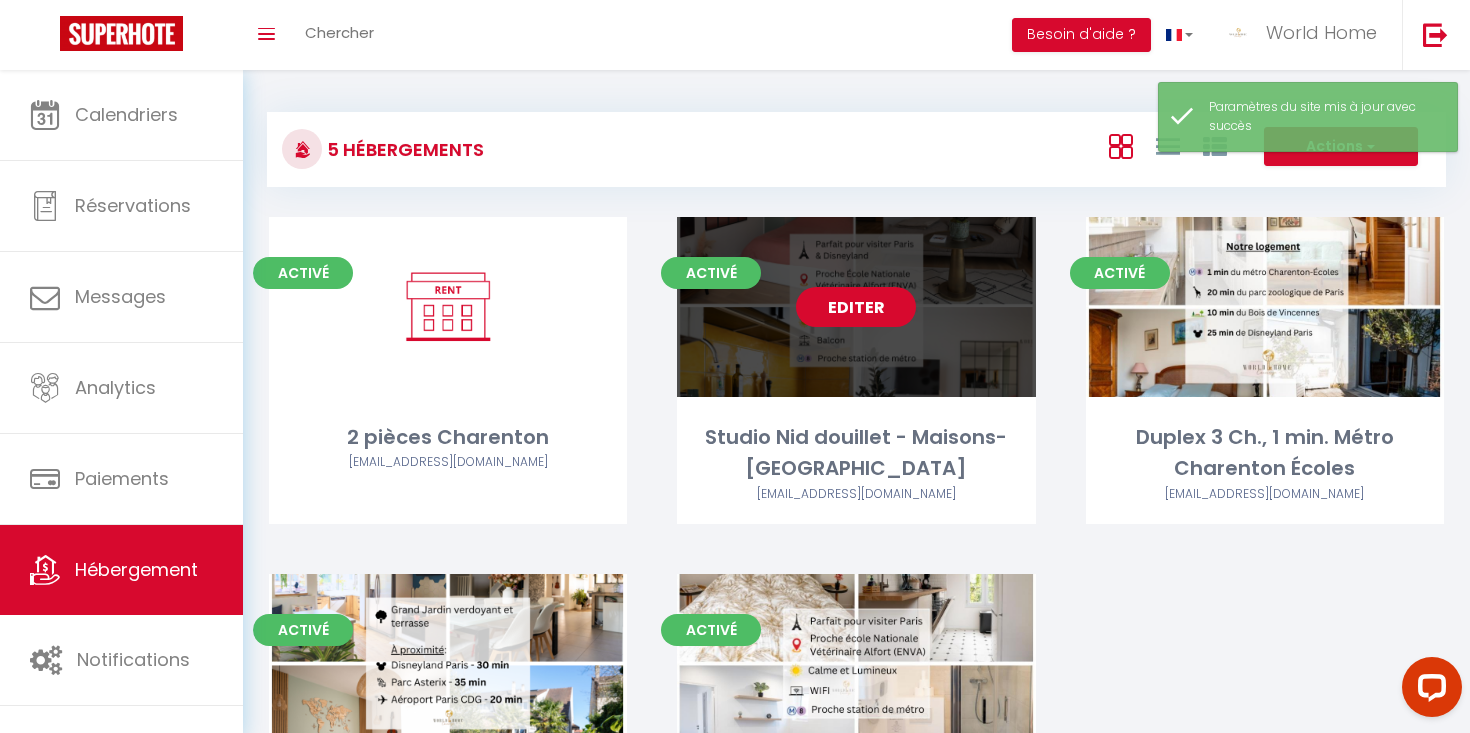 click on "Editer" at bounding box center (856, 307) 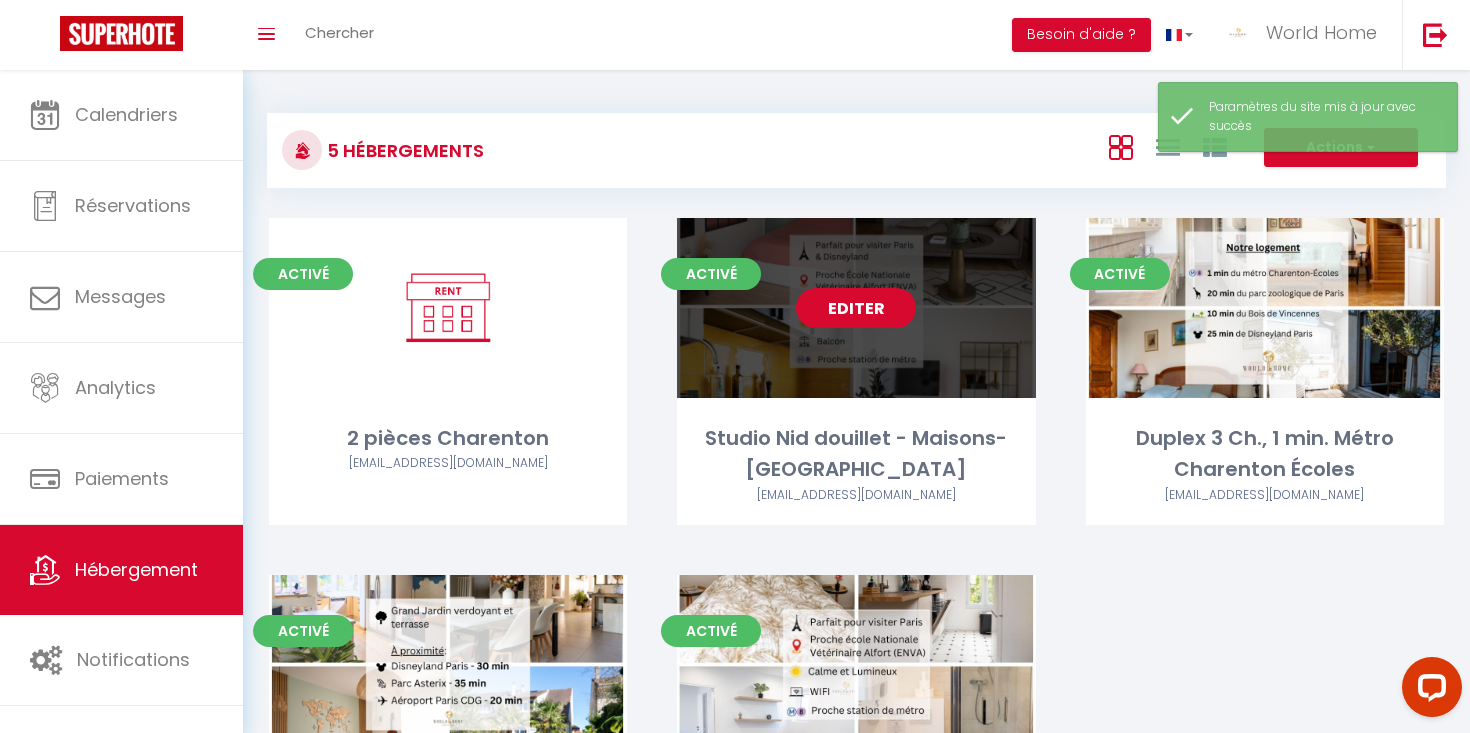 select on "3" 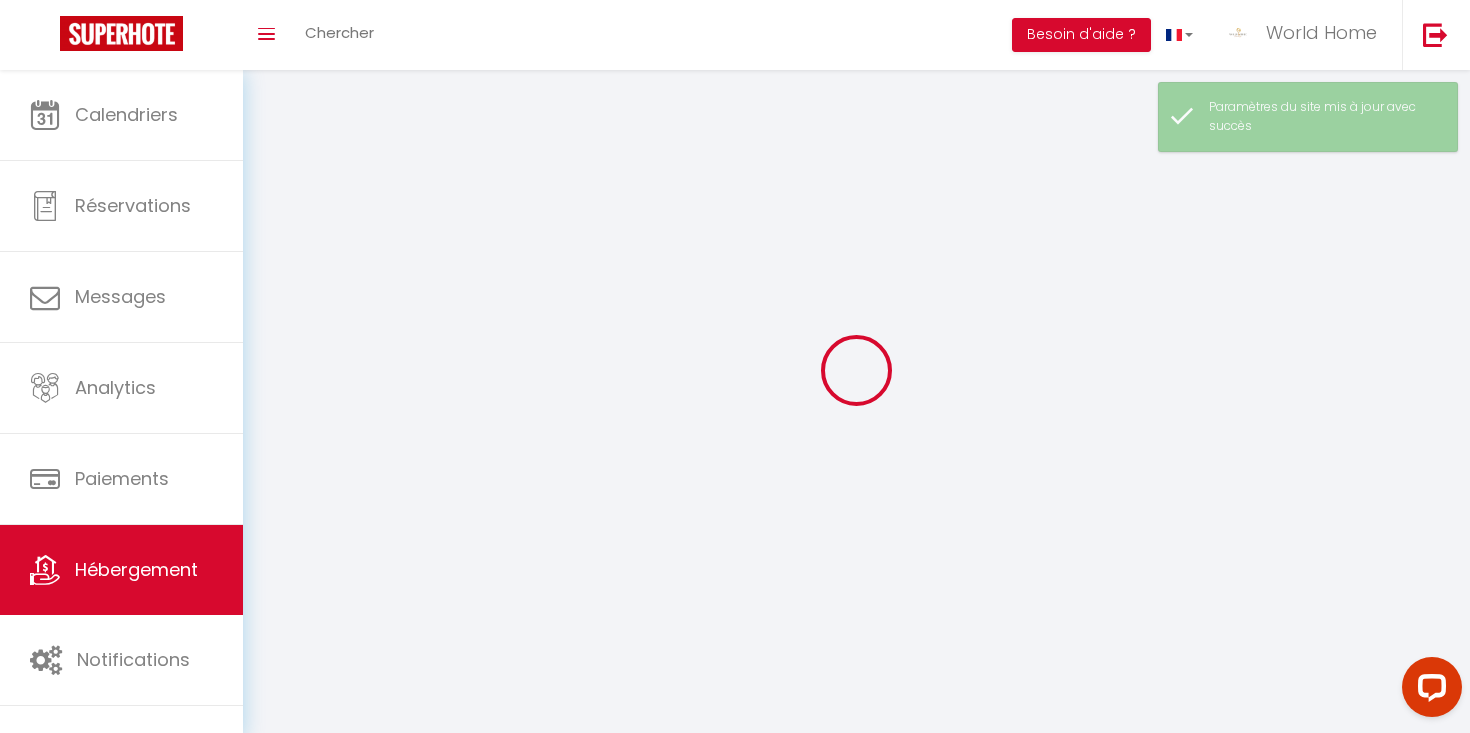 select 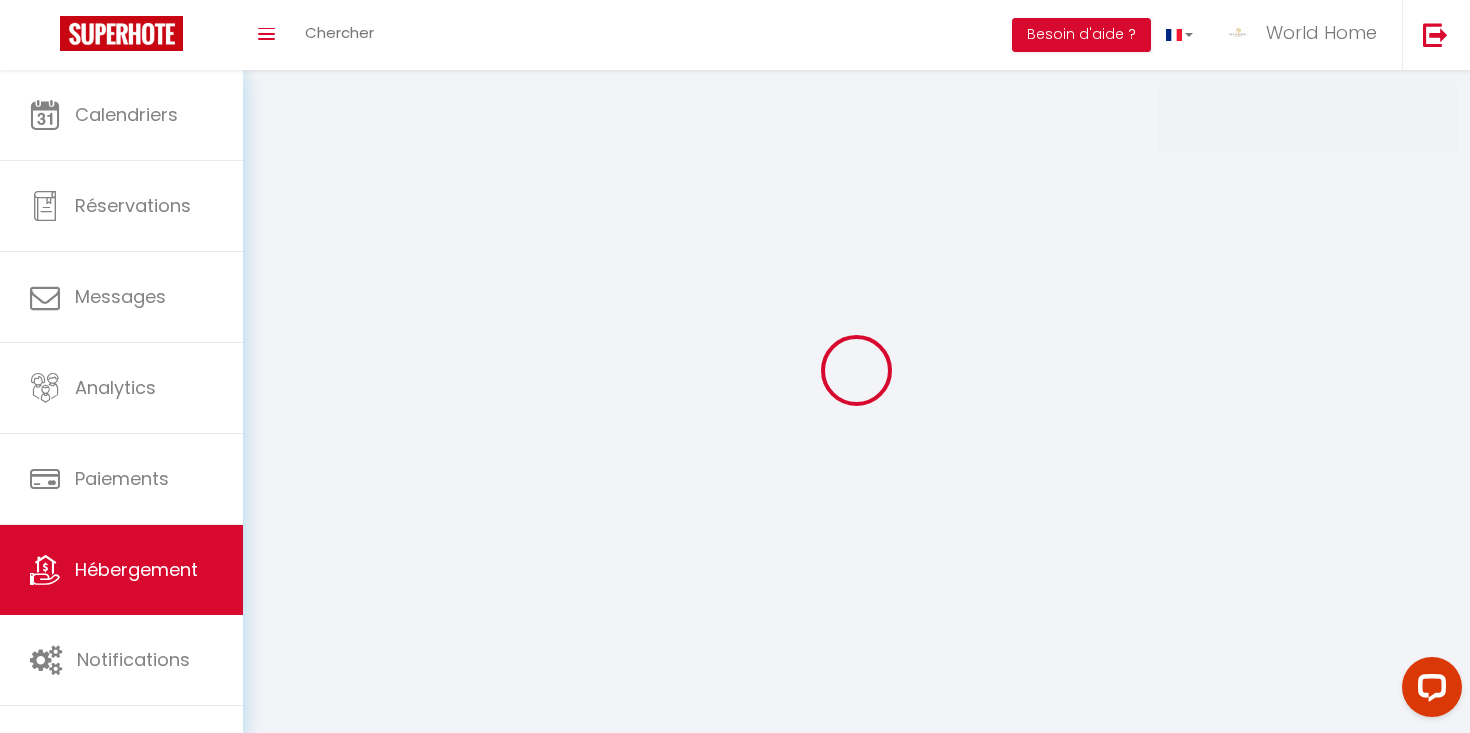 type on "Studio Nid douillet - Maisons-[GEOGRAPHIC_DATA]" 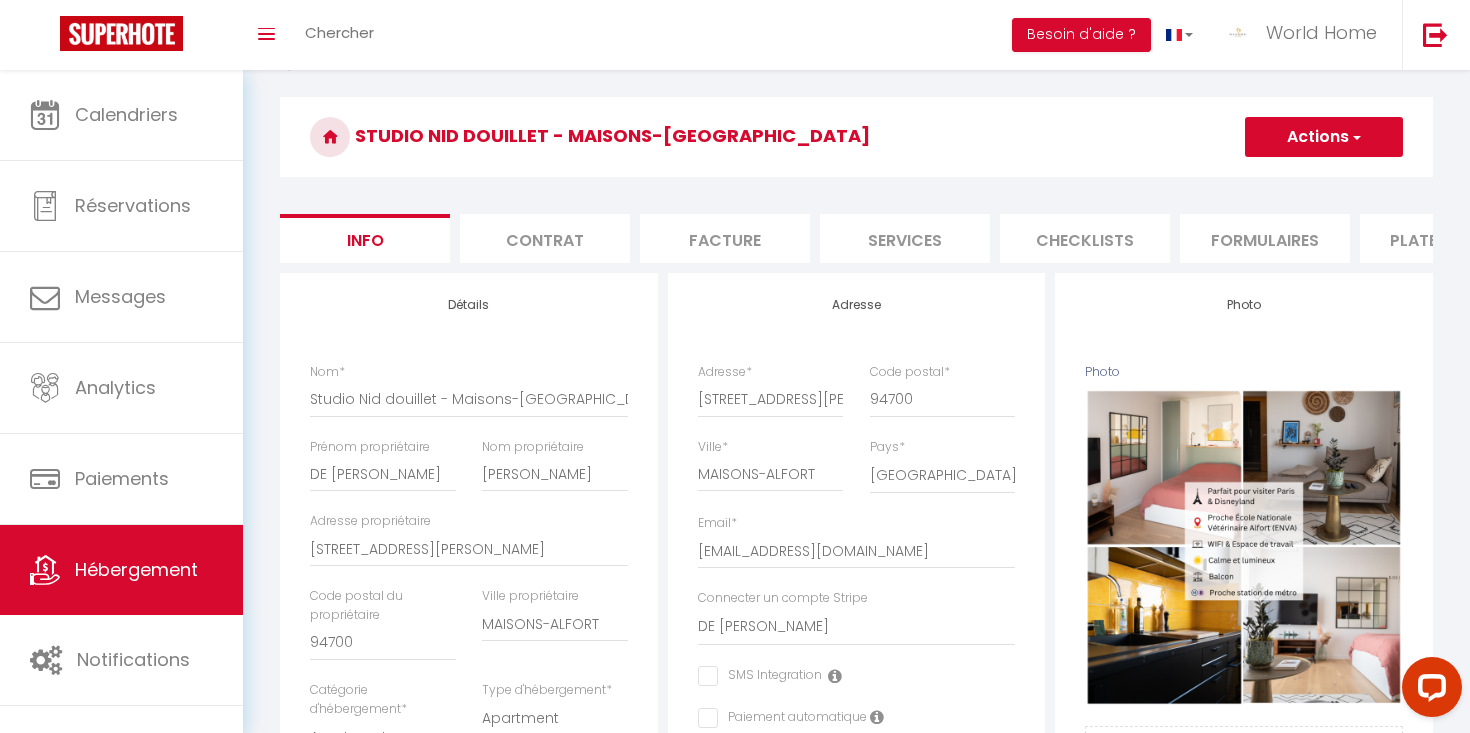 scroll, scrollTop: 0, scrollLeft: 0, axis: both 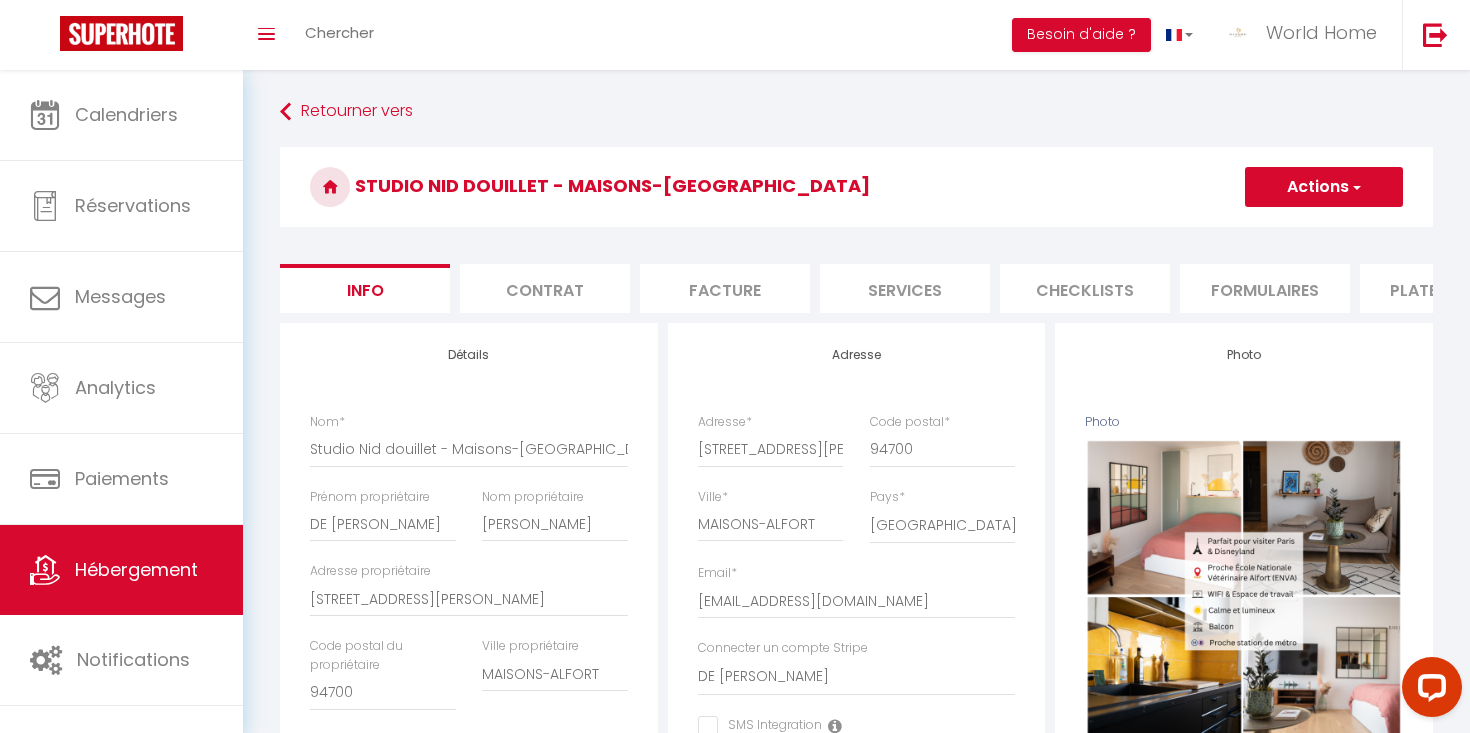 click on "Retourner vers    Studio Nid douillet - Maisons-Alfort
Actions
Enregistrer   Dupliquer   Supprimer   Importer les réservations
Info
Contrat
Facture
Services
Checklists
Formulaires
Plateformes
Paramètres
website
Journal
Modèle personnalisé
×         Titre Modèle
Annuler
Enregistrer
Liste de checklist
×" at bounding box center [856, 883] 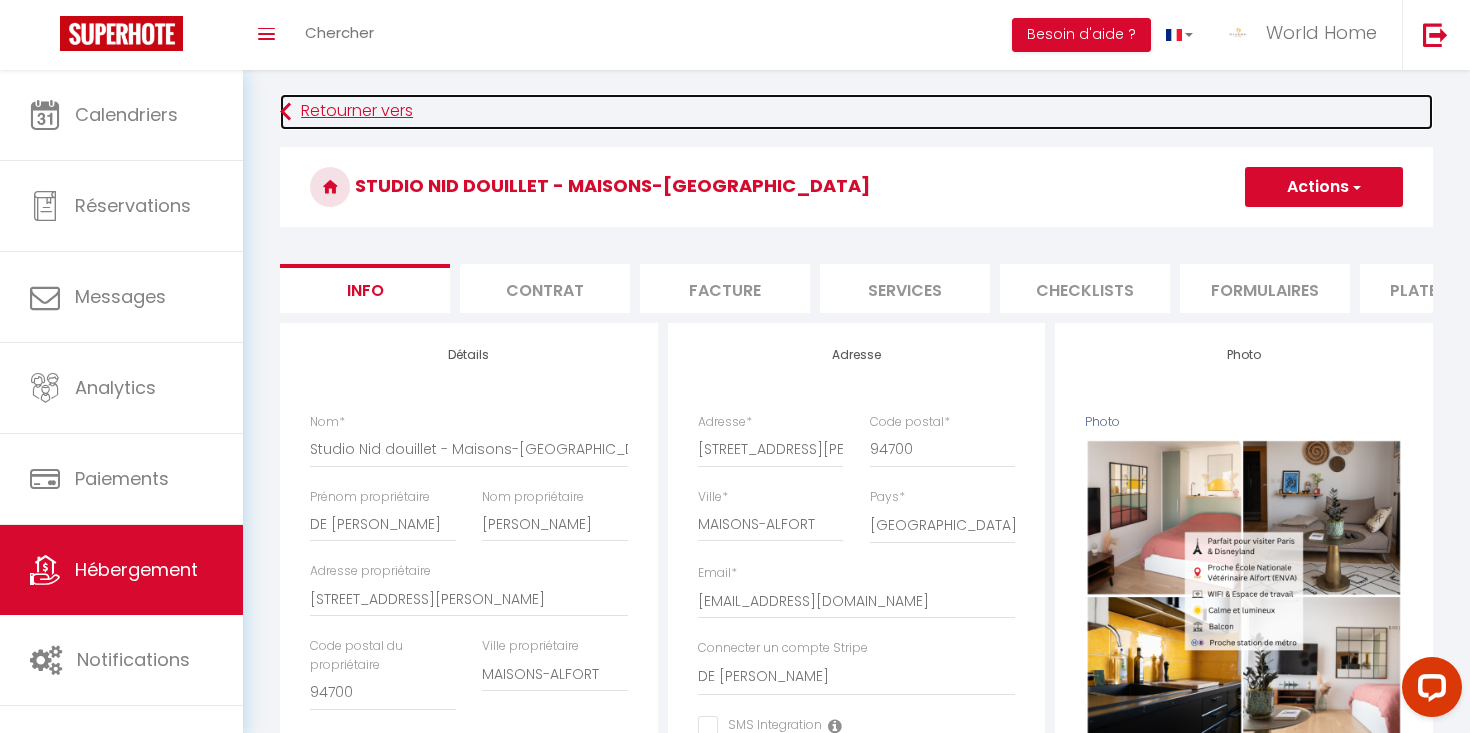 click on "Retourner vers" at bounding box center [856, 112] 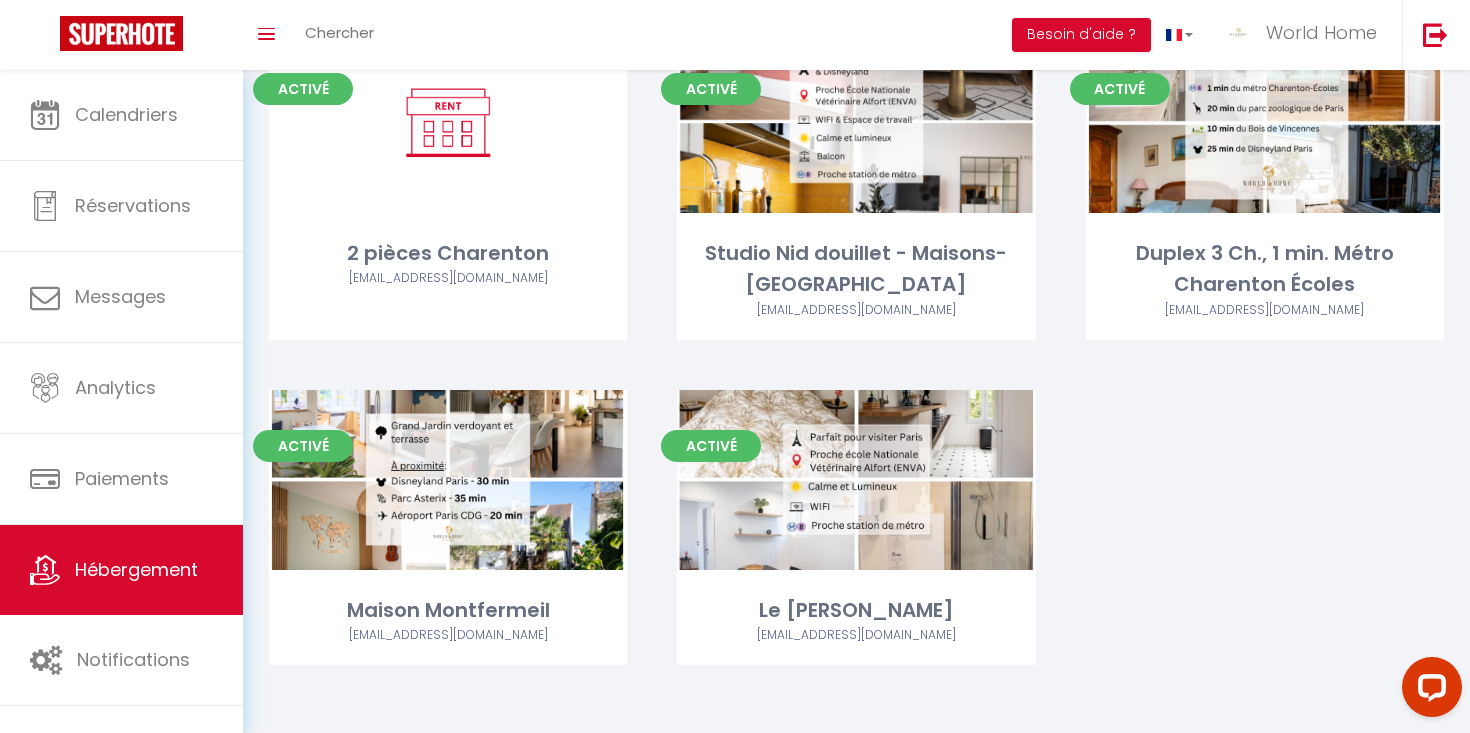 scroll, scrollTop: 191, scrollLeft: 0, axis: vertical 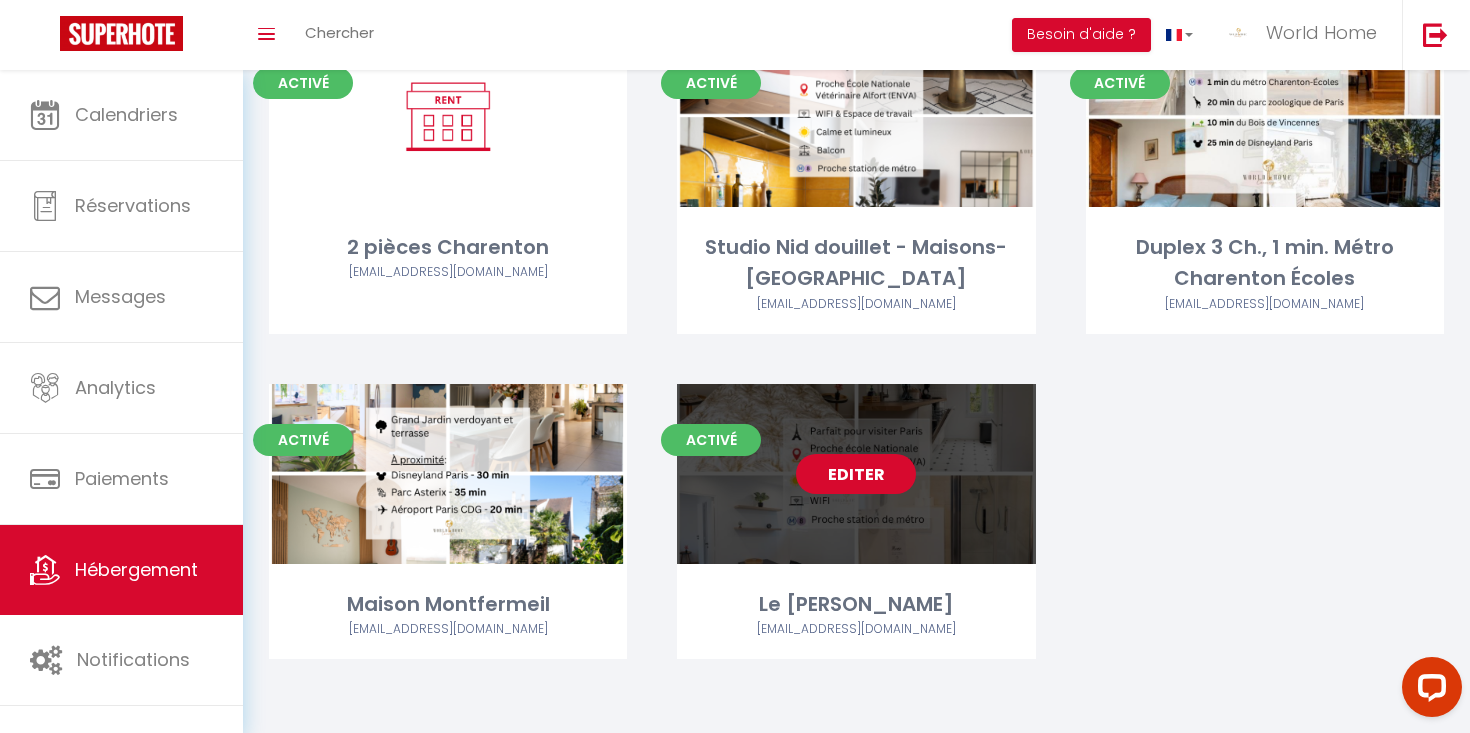 click on "Editer" at bounding box center [856, 474] 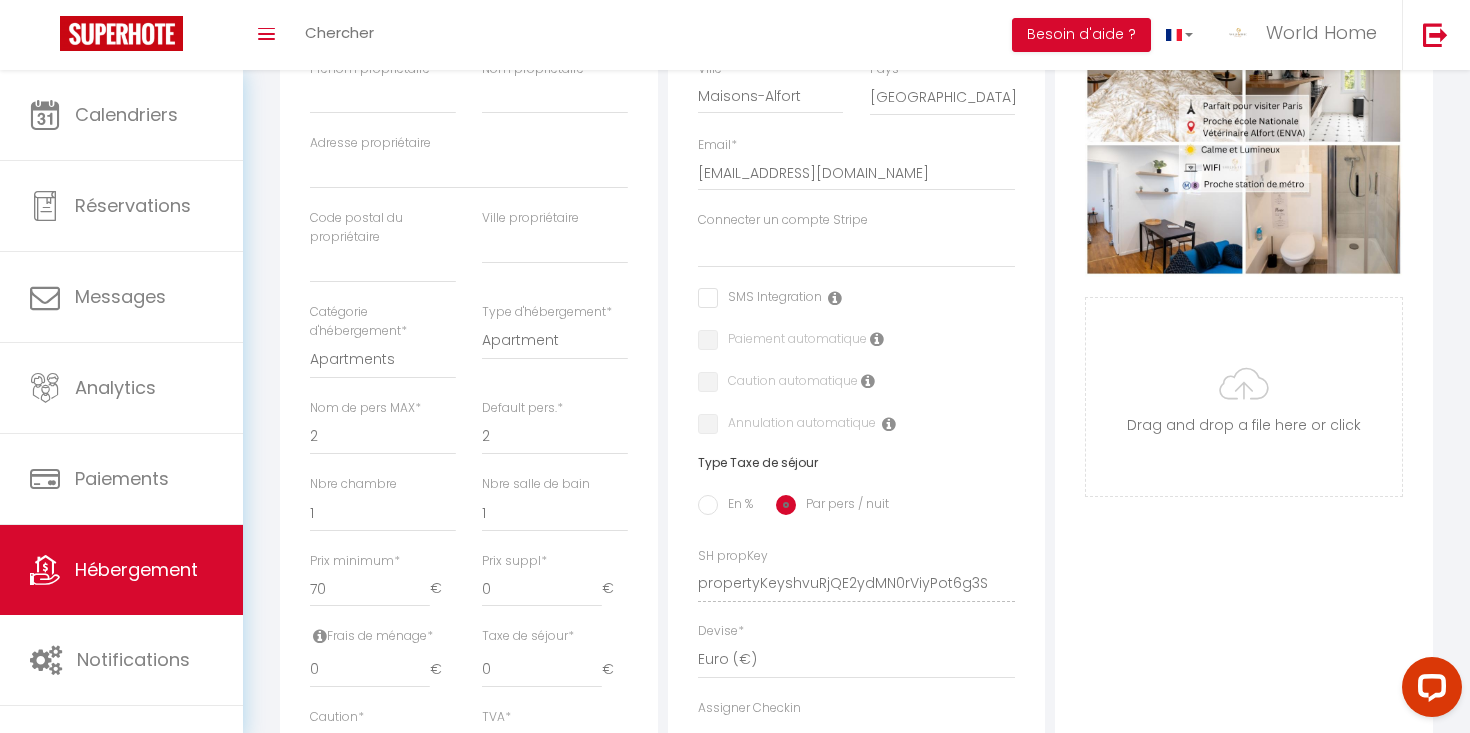 scroll, scrollTop: 402, scrollLeft: 0, axis: vertical 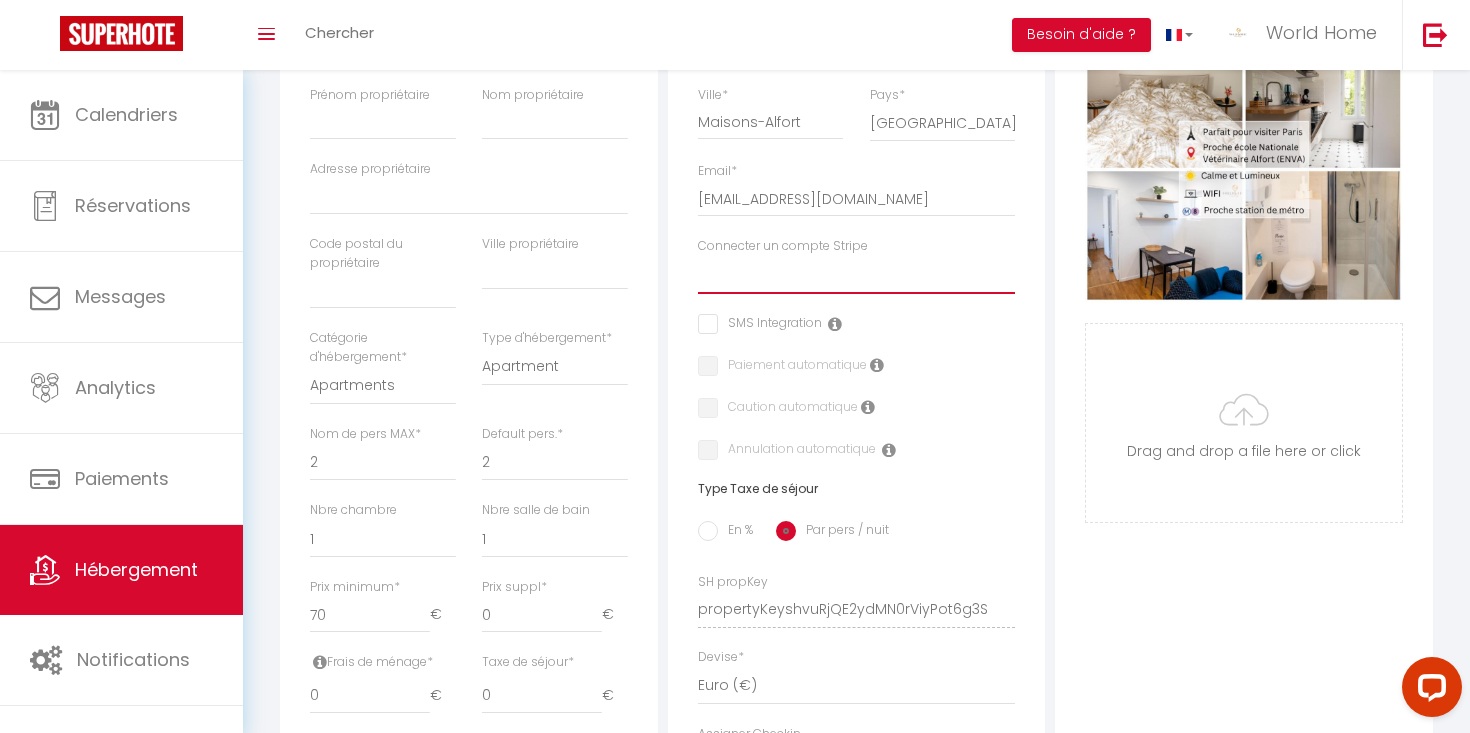 click on "Willy BARBOUX
BRESLER LAUREEN
DE CASTRO" at bounding box center (857, 275) 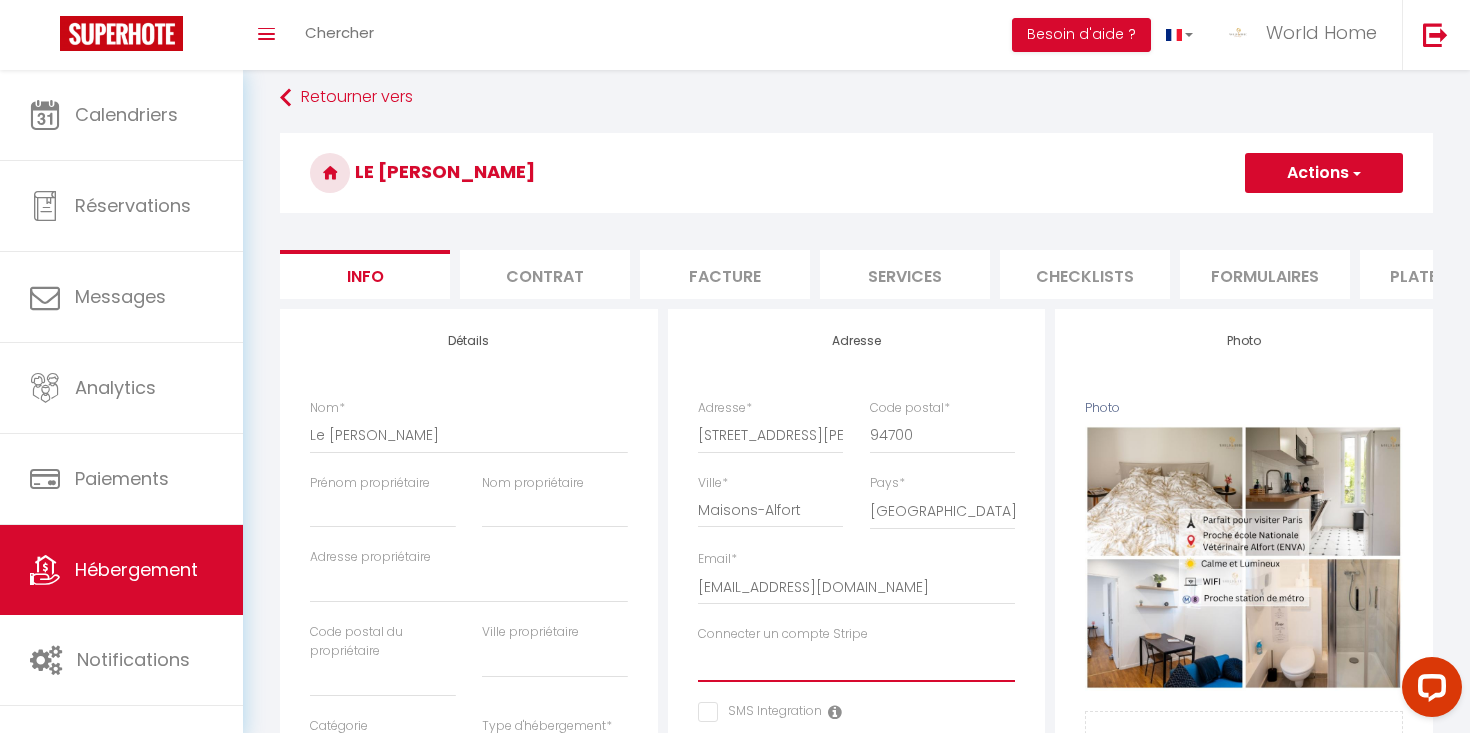 scroll, scrollTop: 0, scrollLeft: 0, axis: both 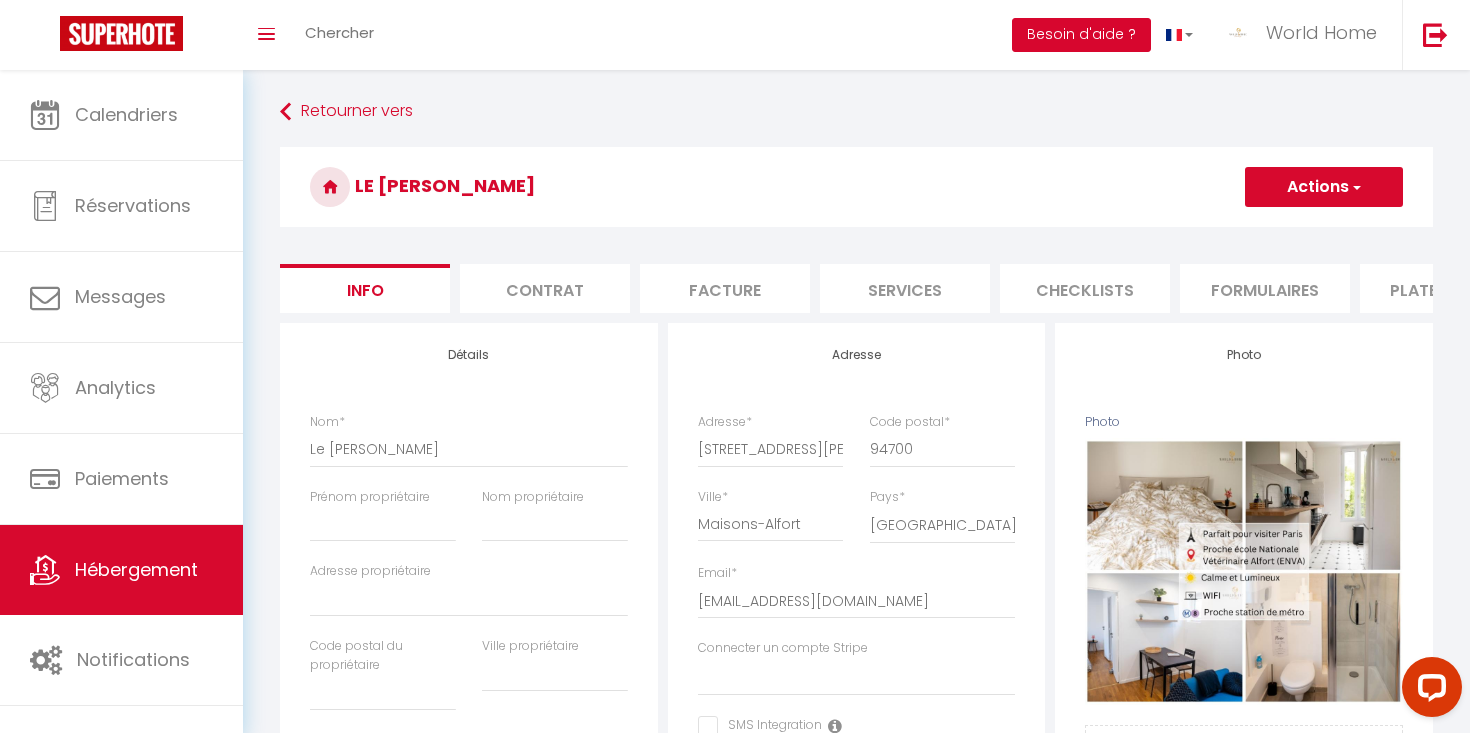click on "Besoin d'aide ?" at bounding box center (1081, 35) 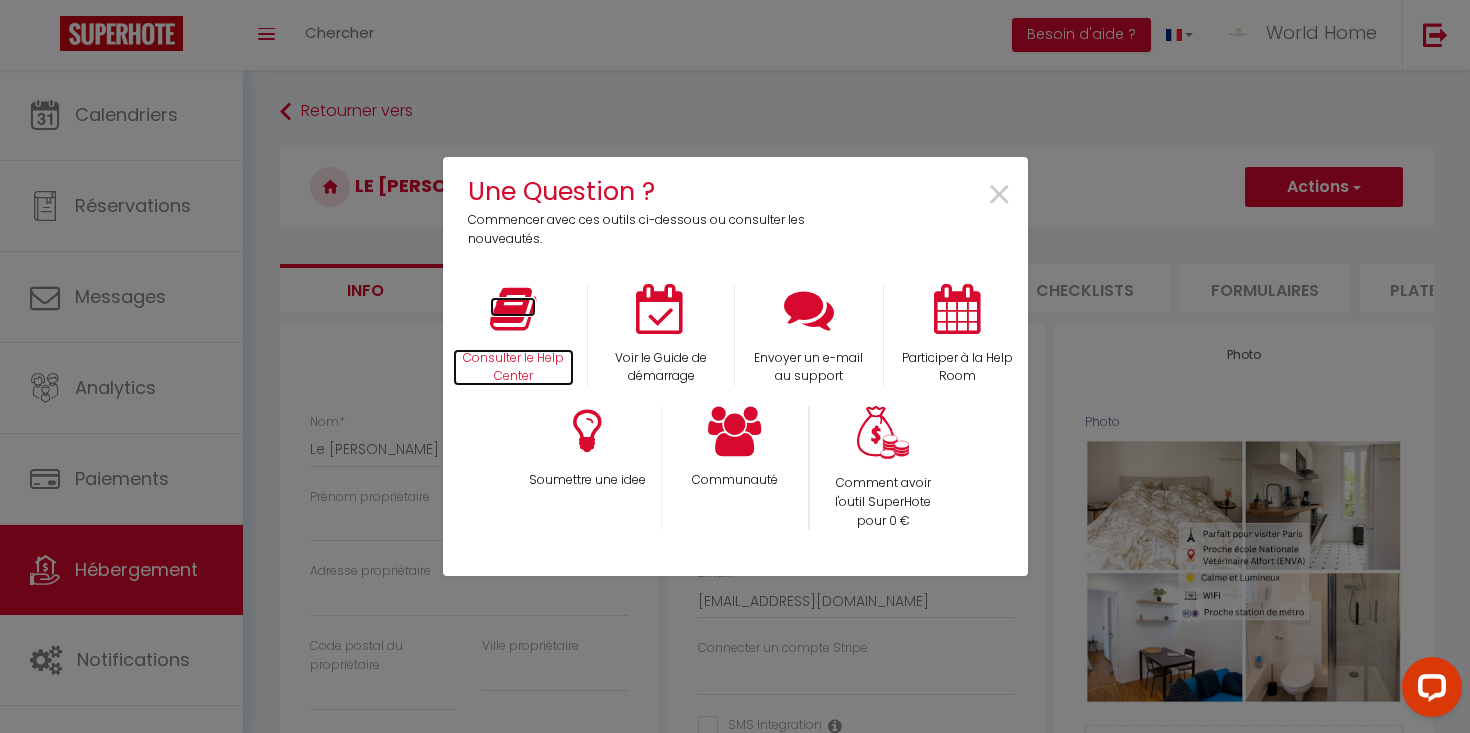 click on "Consulter le Help Center" at bounding box center (514, 368) 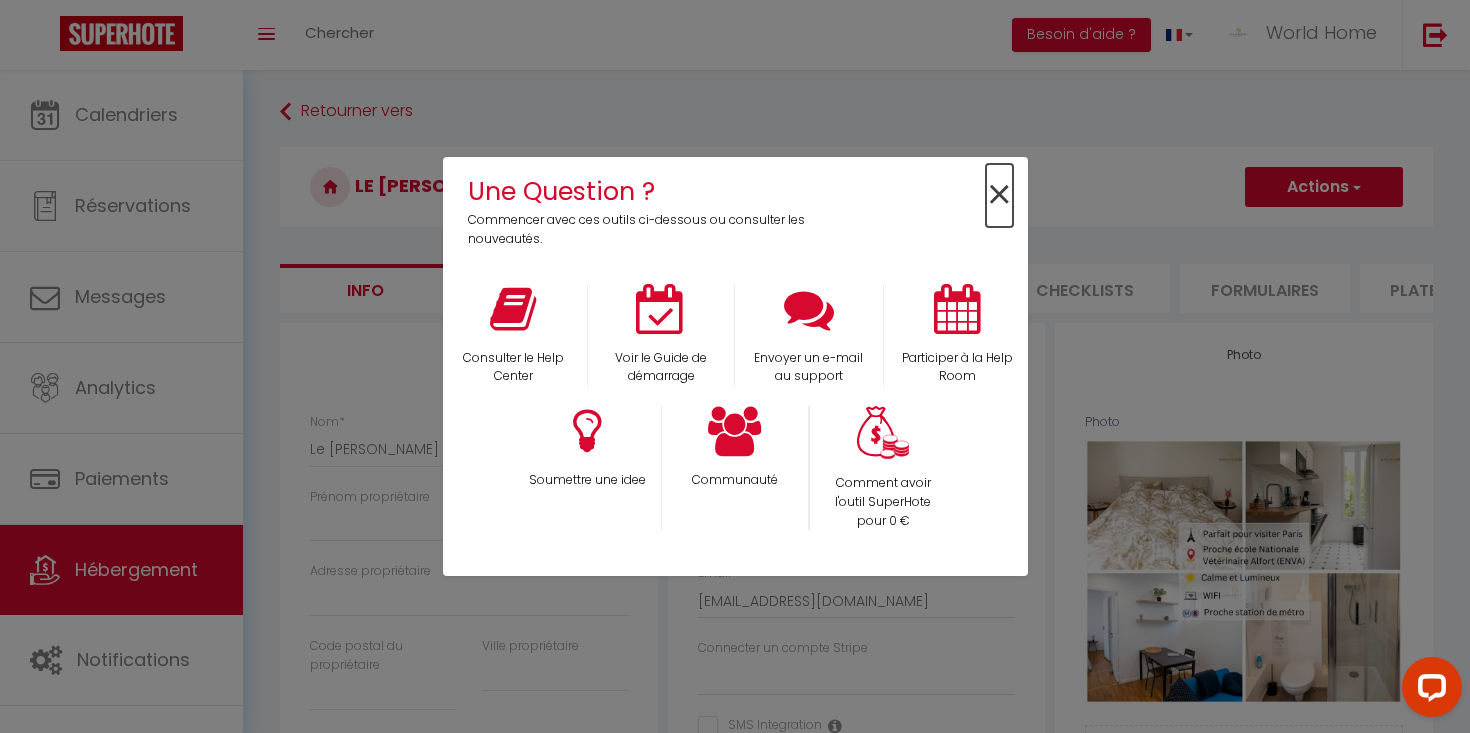 click on "×" at bounding box center [999, 195] 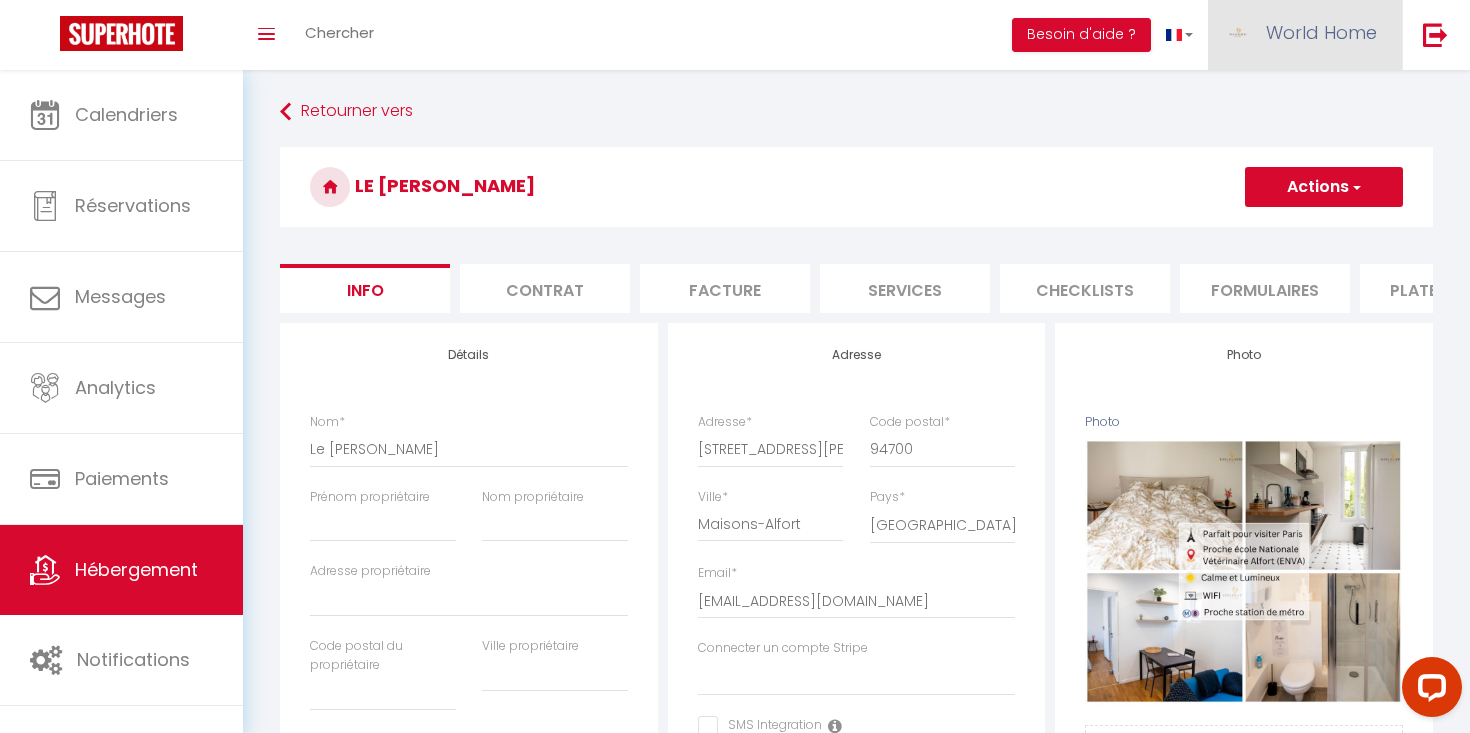click on "World Home" at bounding box center [1305, 35] 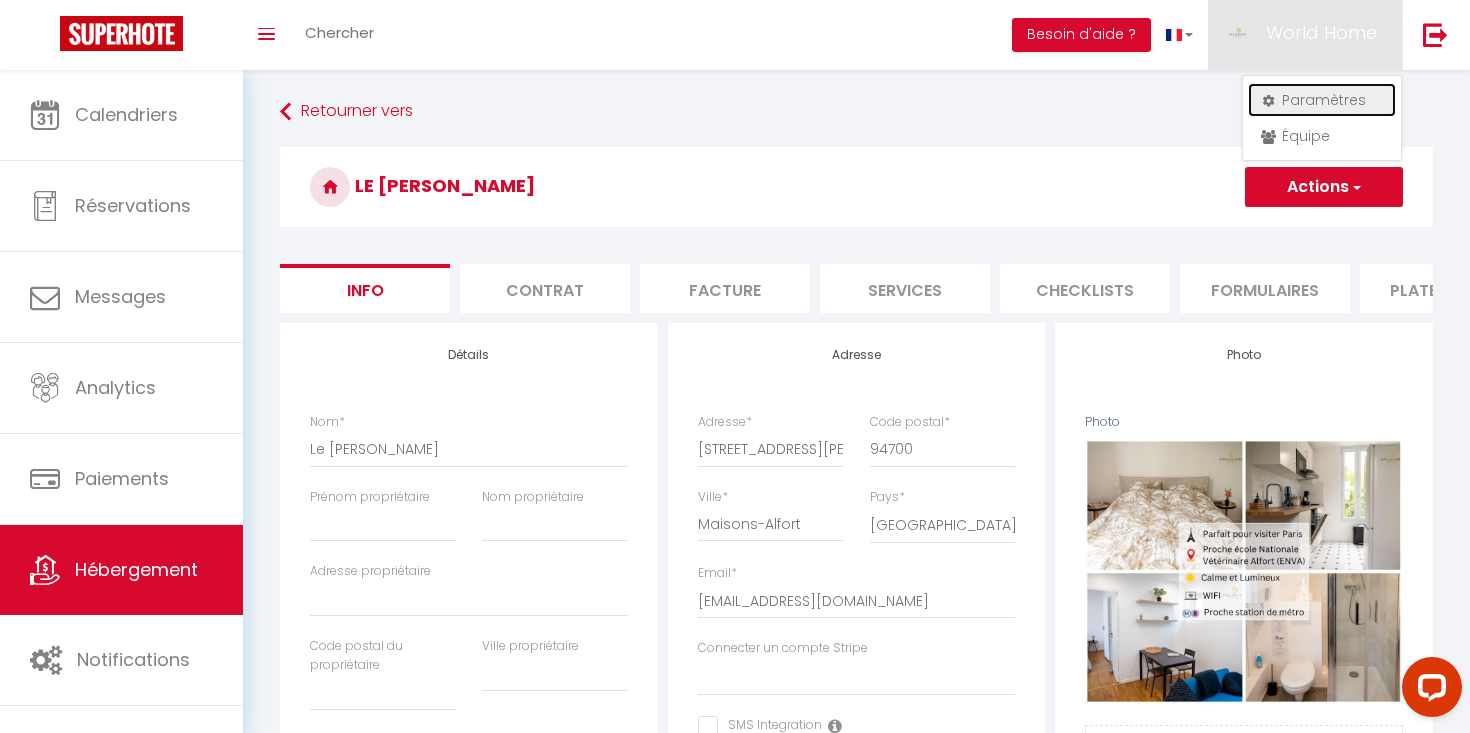 click on "Paramètres" at bounding box center (1322, 100) 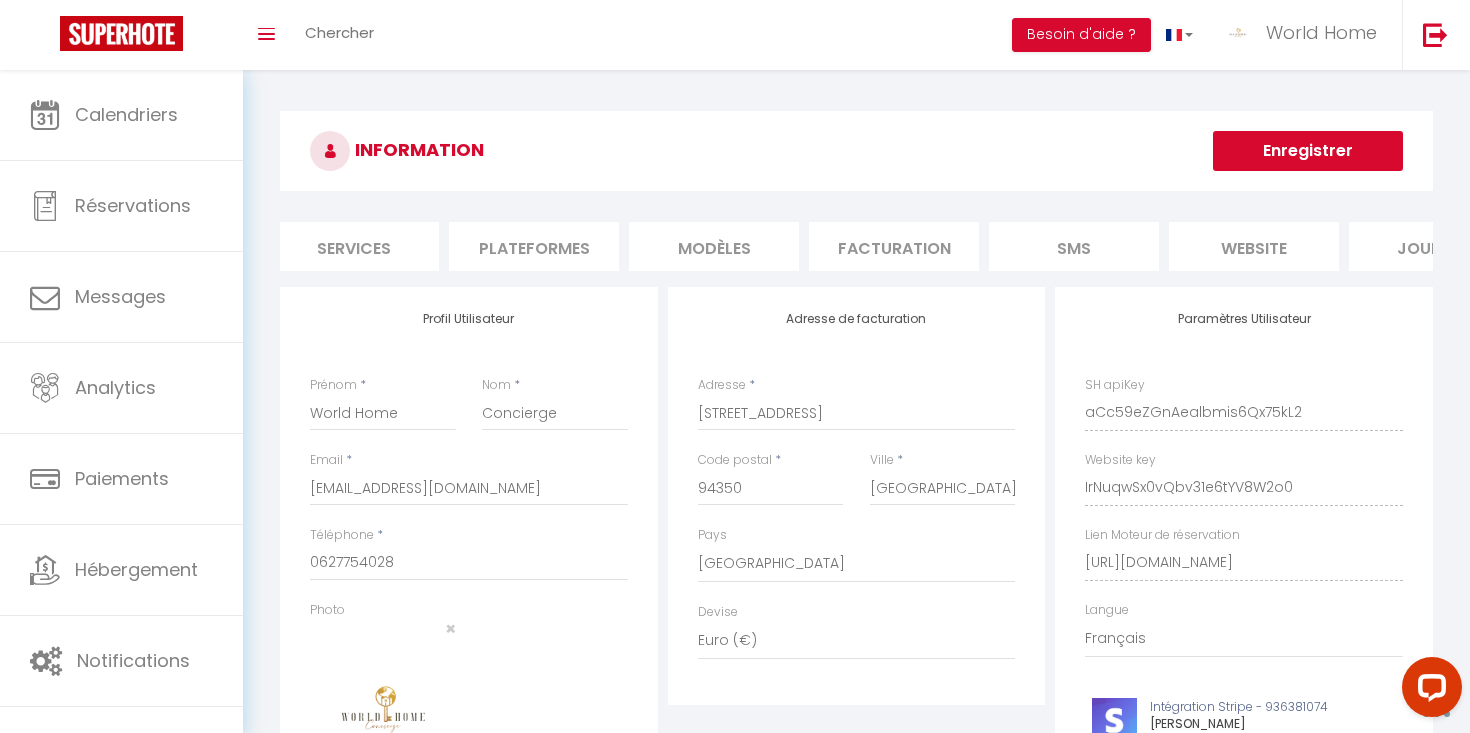 scroll, scrollTop: 0, scrollLeft: 0, axis: both 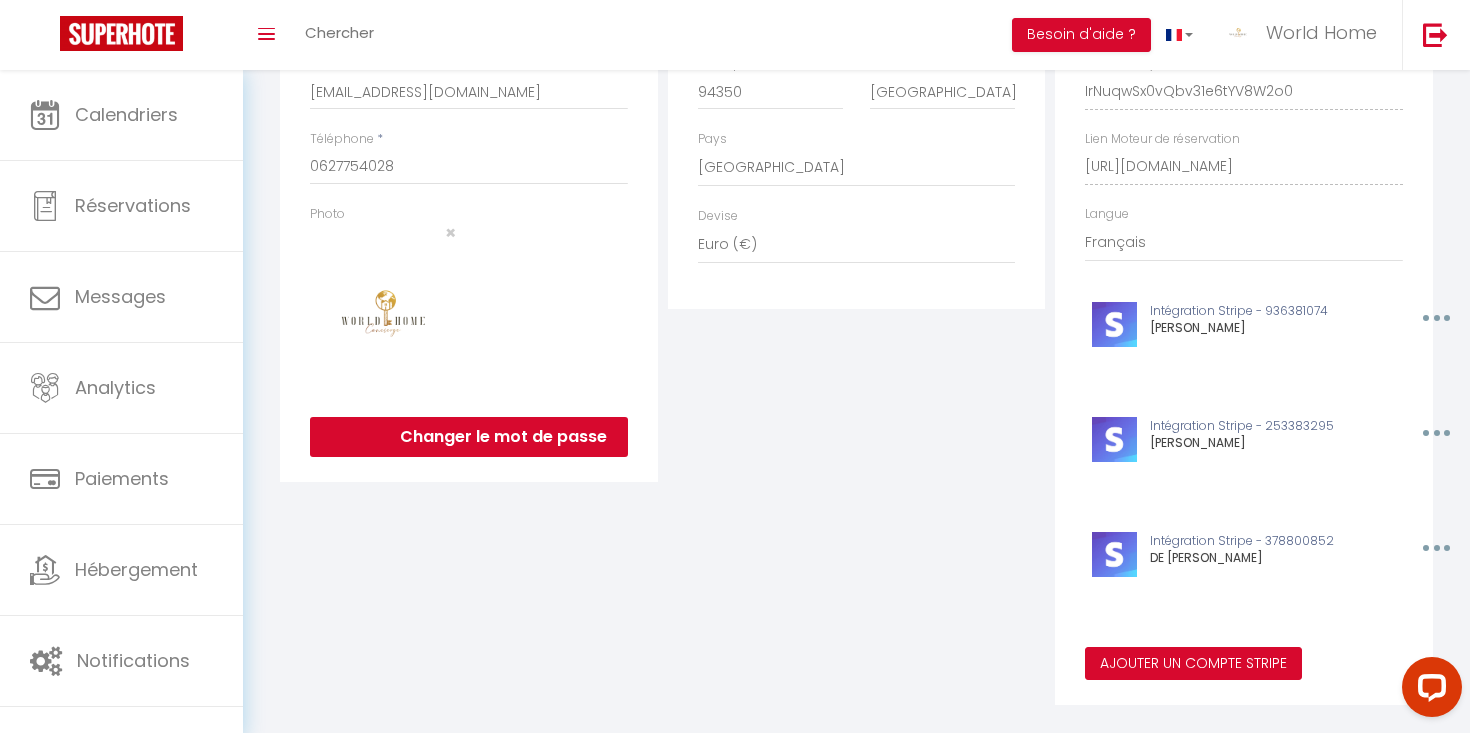 click on "Ajouter un compte Stripe" at bounding box center (1193, 664) 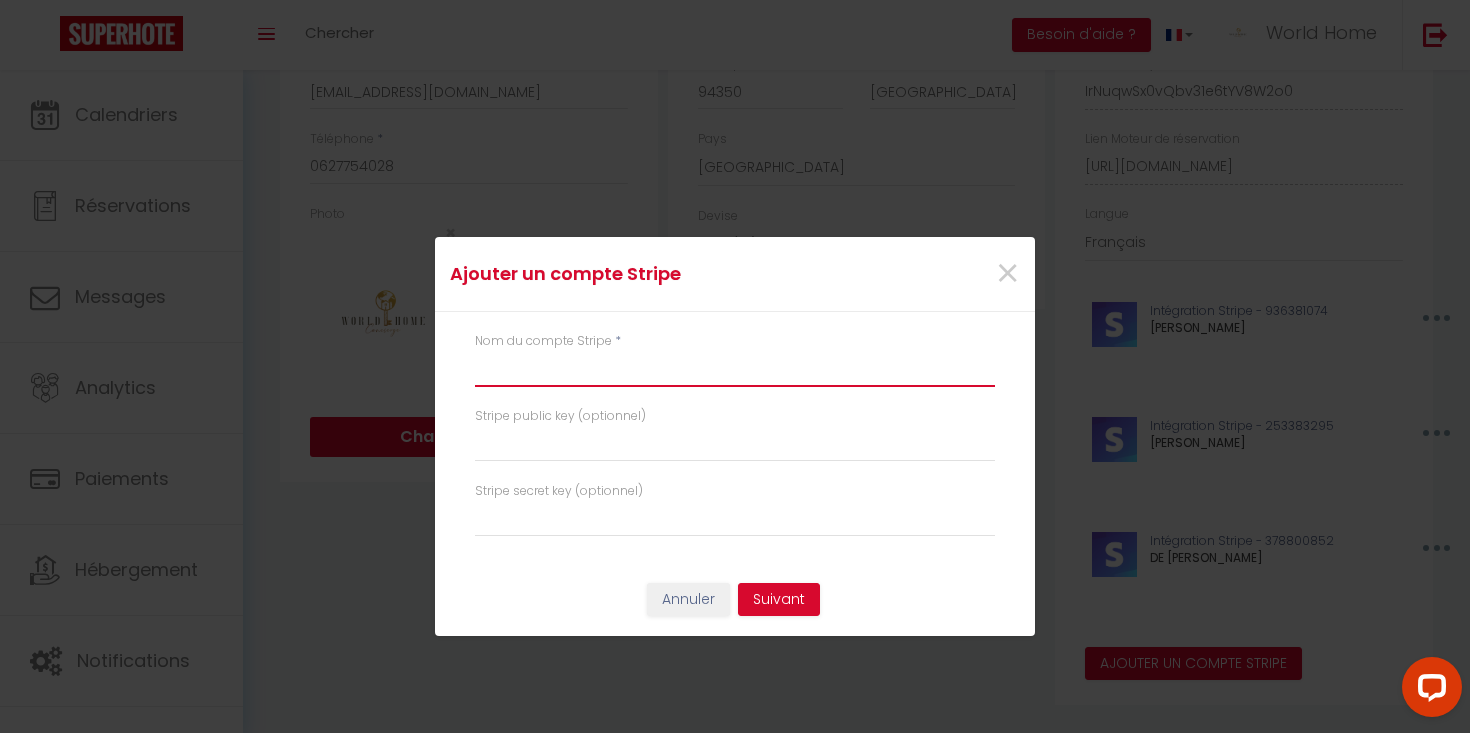 click at bounding box center [735, 369] 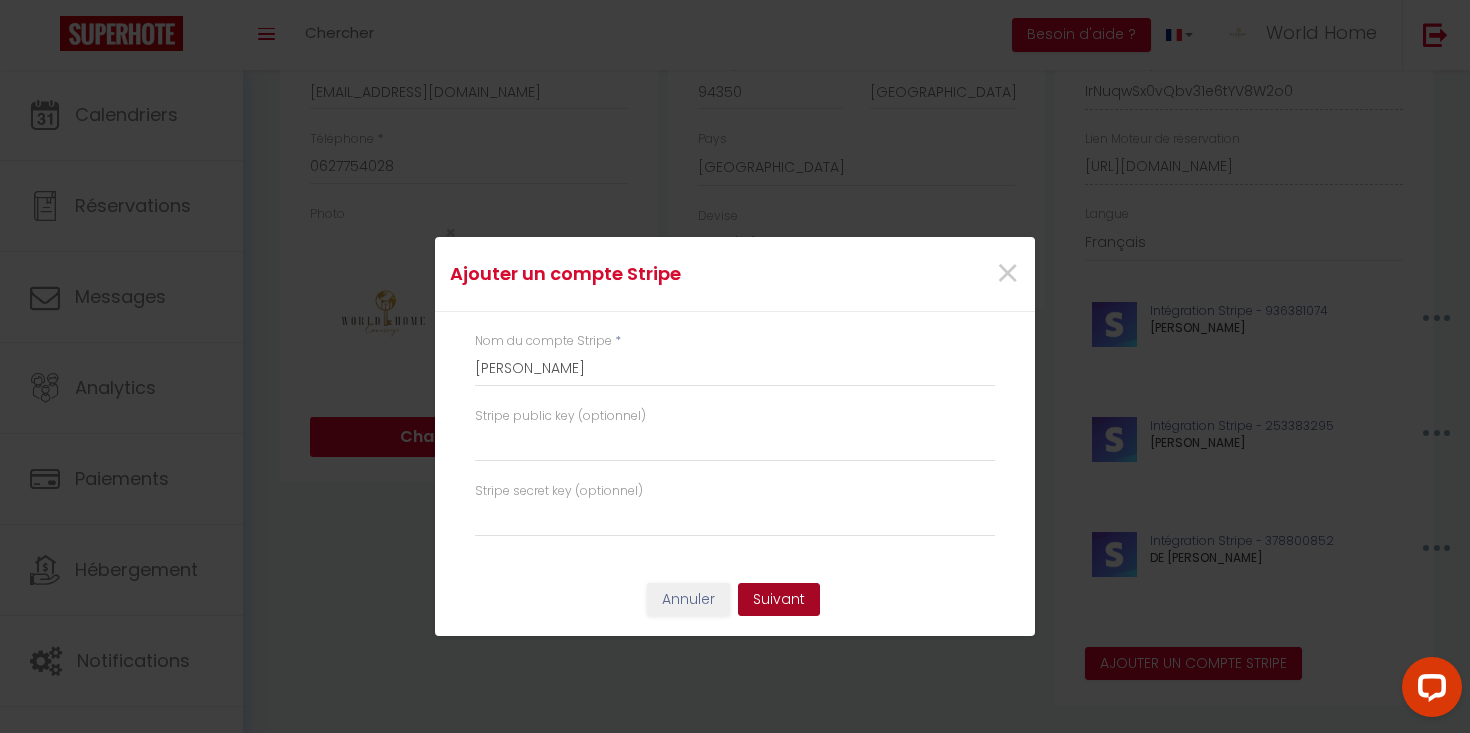 click on "Suivant" at bounding box center (779, 600) 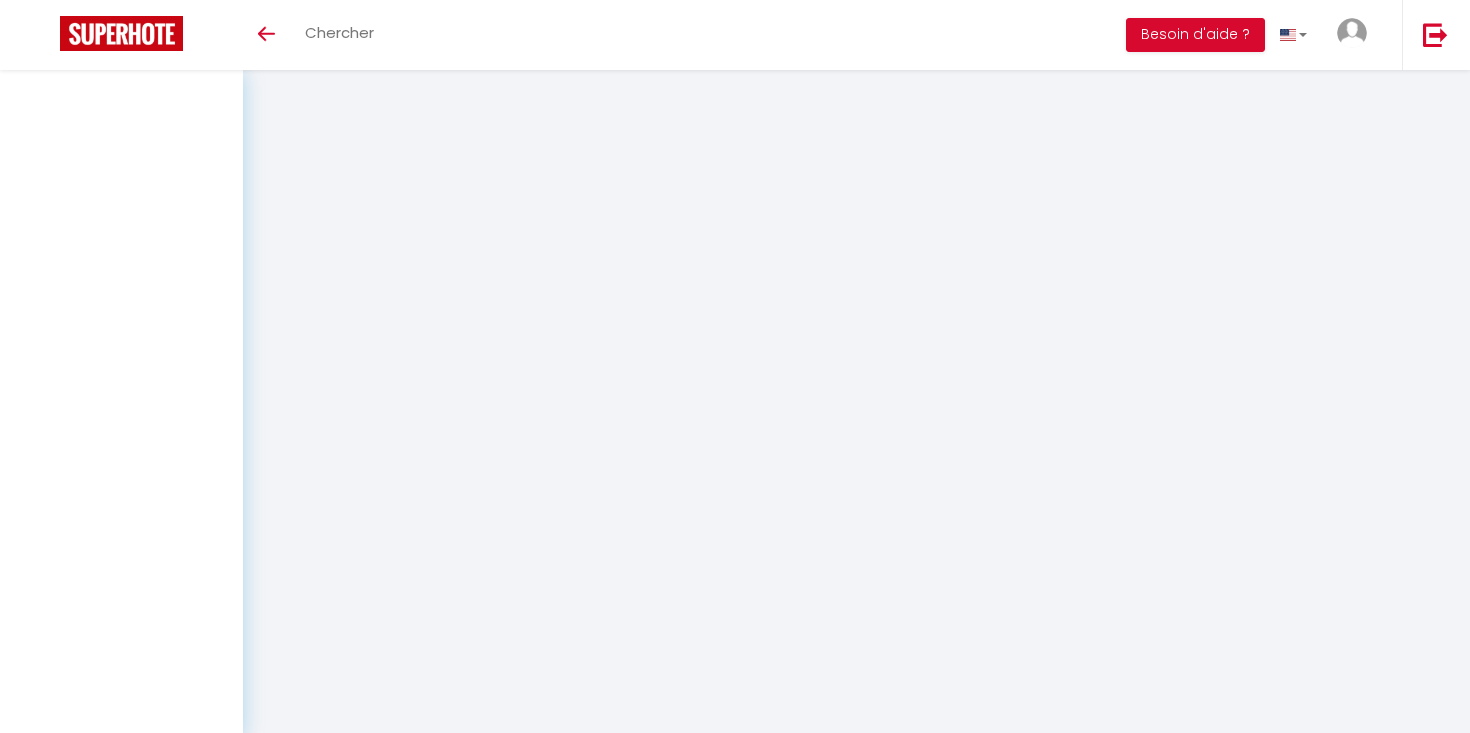 scroll, scrollTop: 0, scrollLeft: 0, axis: both 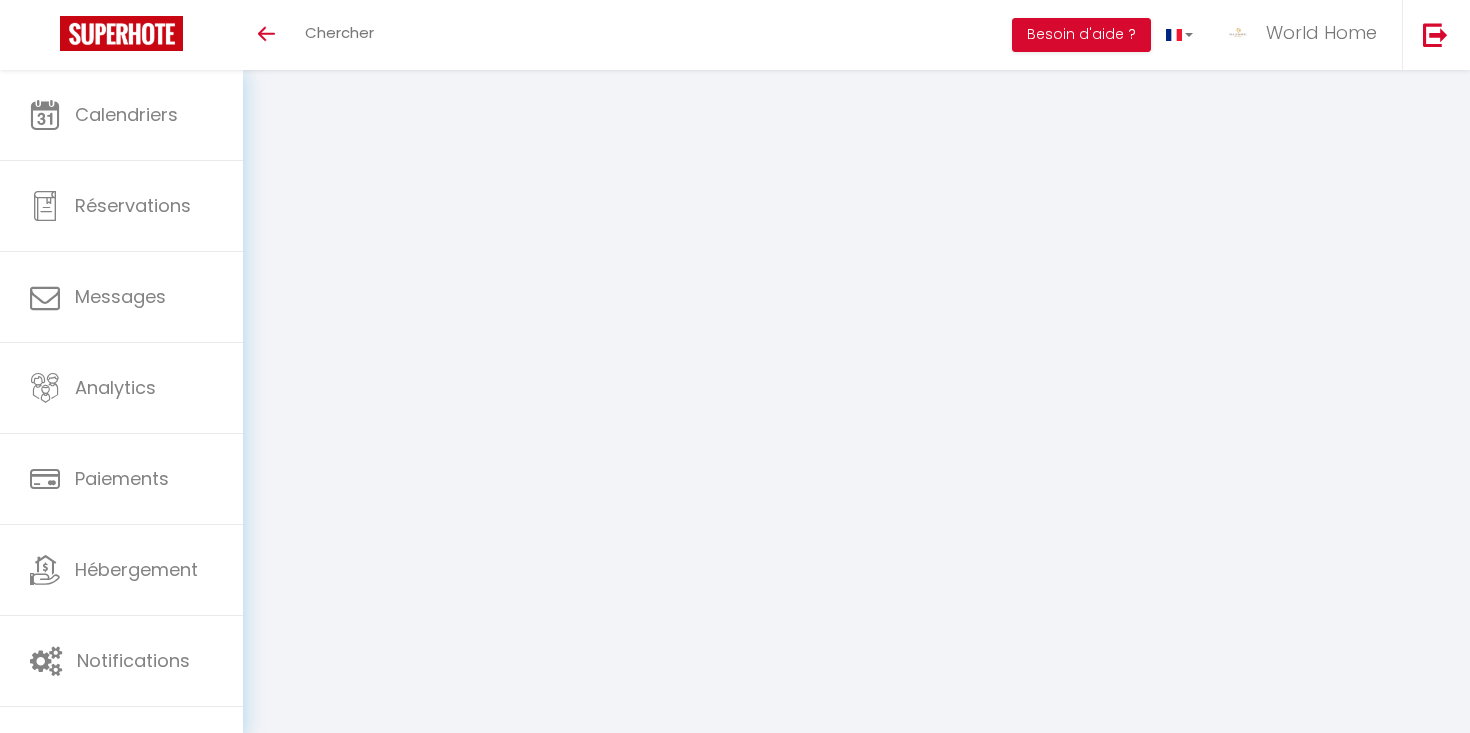 select on "28" 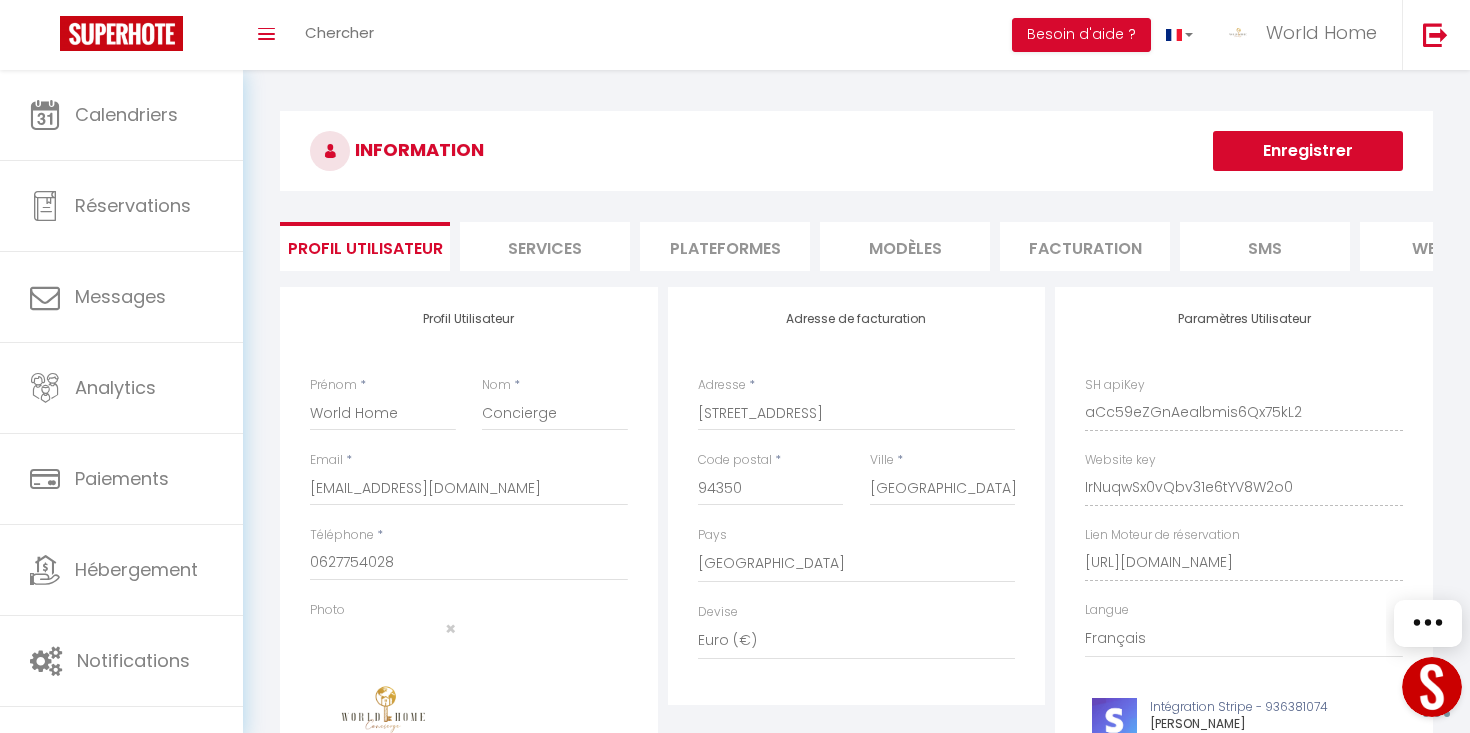 scroll, scrollTop: 0, scrollLeft: 0, axis: both 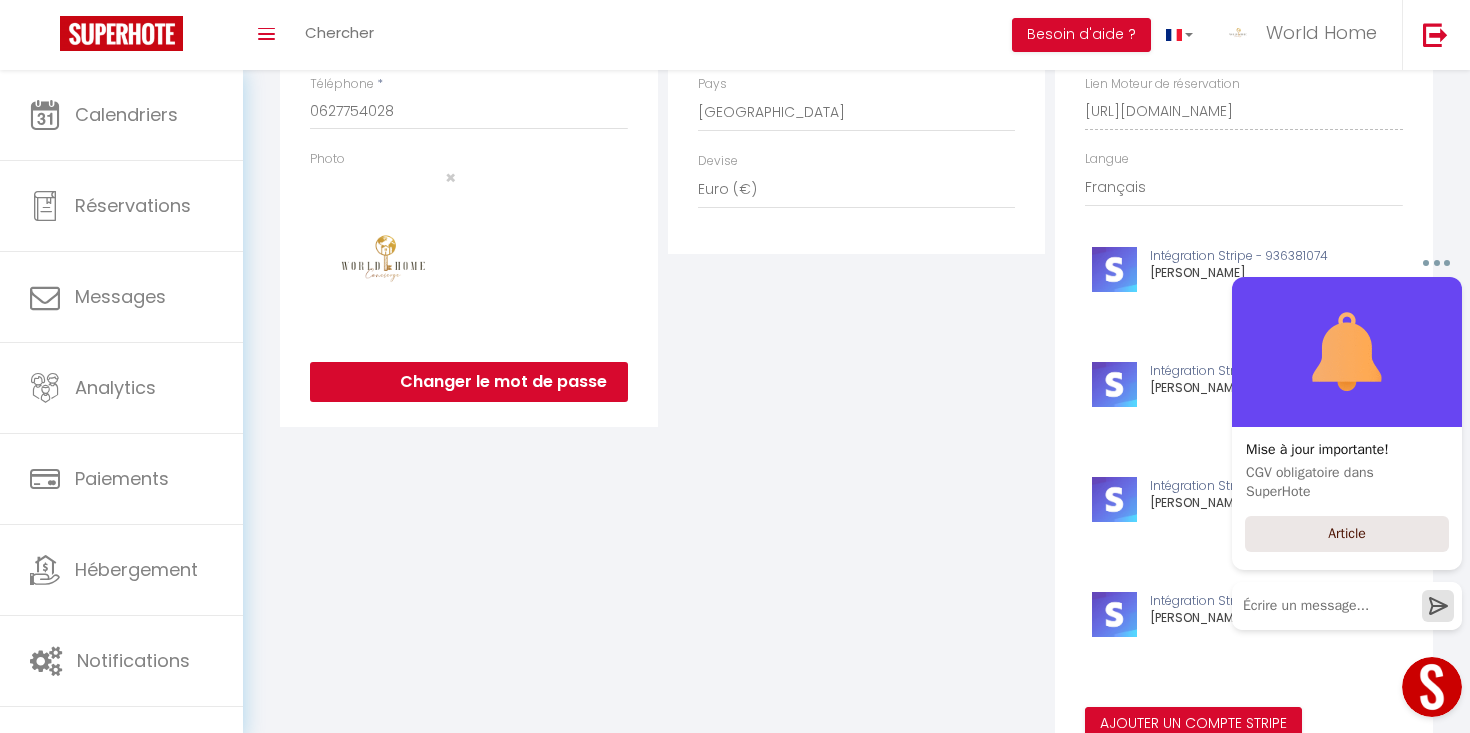 click on "Adresse de facturation
Adresse   *   12 Boulevard de Strasbourg   Code postal   *   94350   Ville   *   Villiers-sur-Marne   Pays
France
Portugal
Afghanistan
Albania
Algeria
American Samoa
Andorra
Angola
Anguilla
Antarctica
Antigua and Barbuda
Argentina
Armenia
Devise" at bounding box center (857, 300) 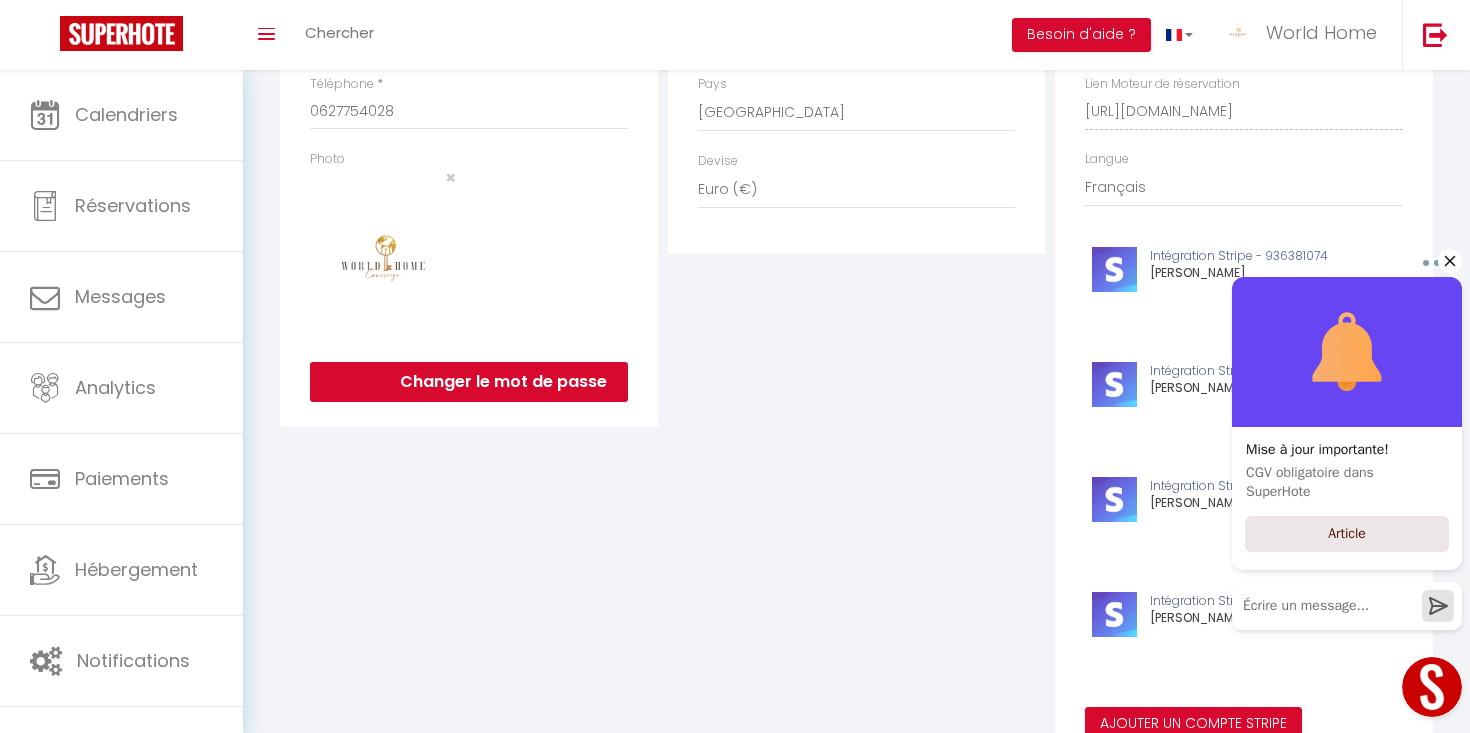 click 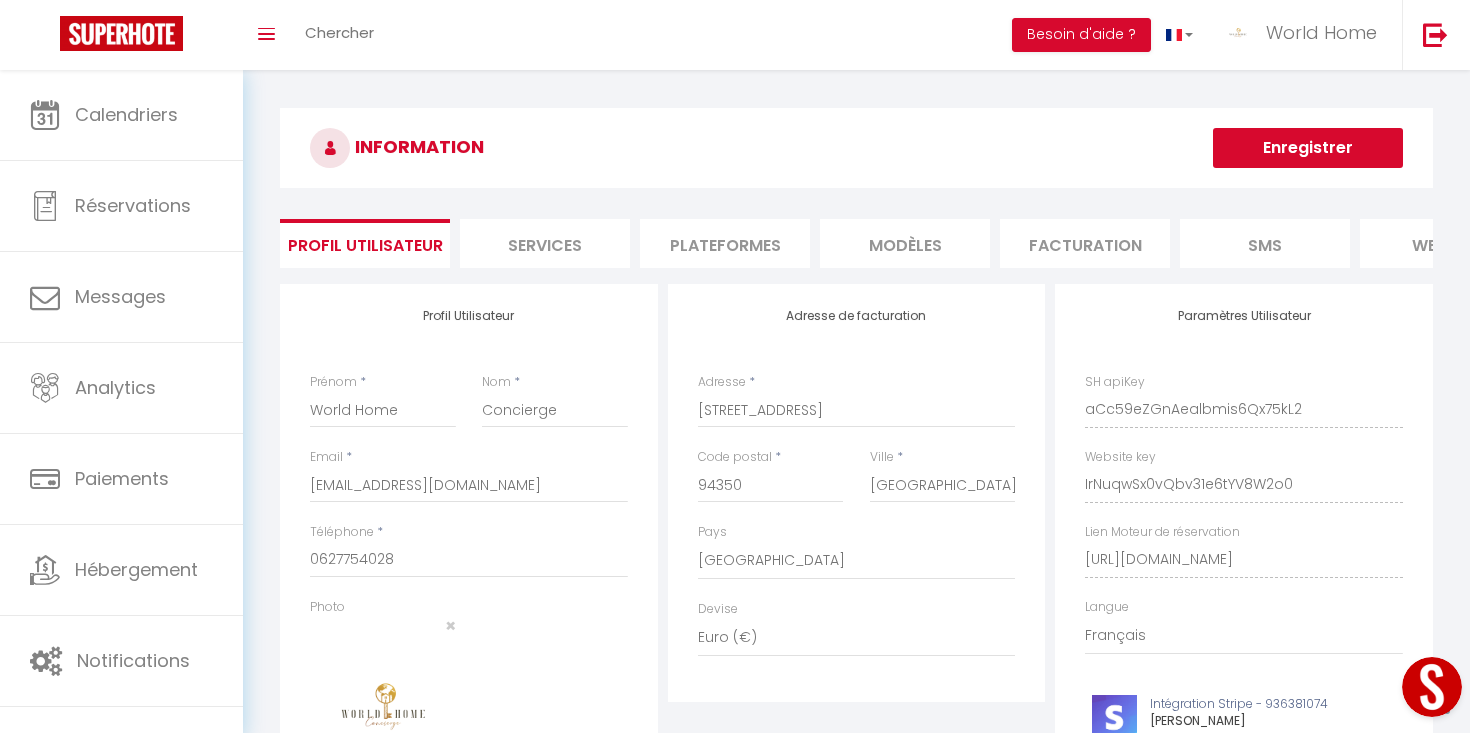 scroll, scrollTop: 0, scrollLeft: 0, axis: both 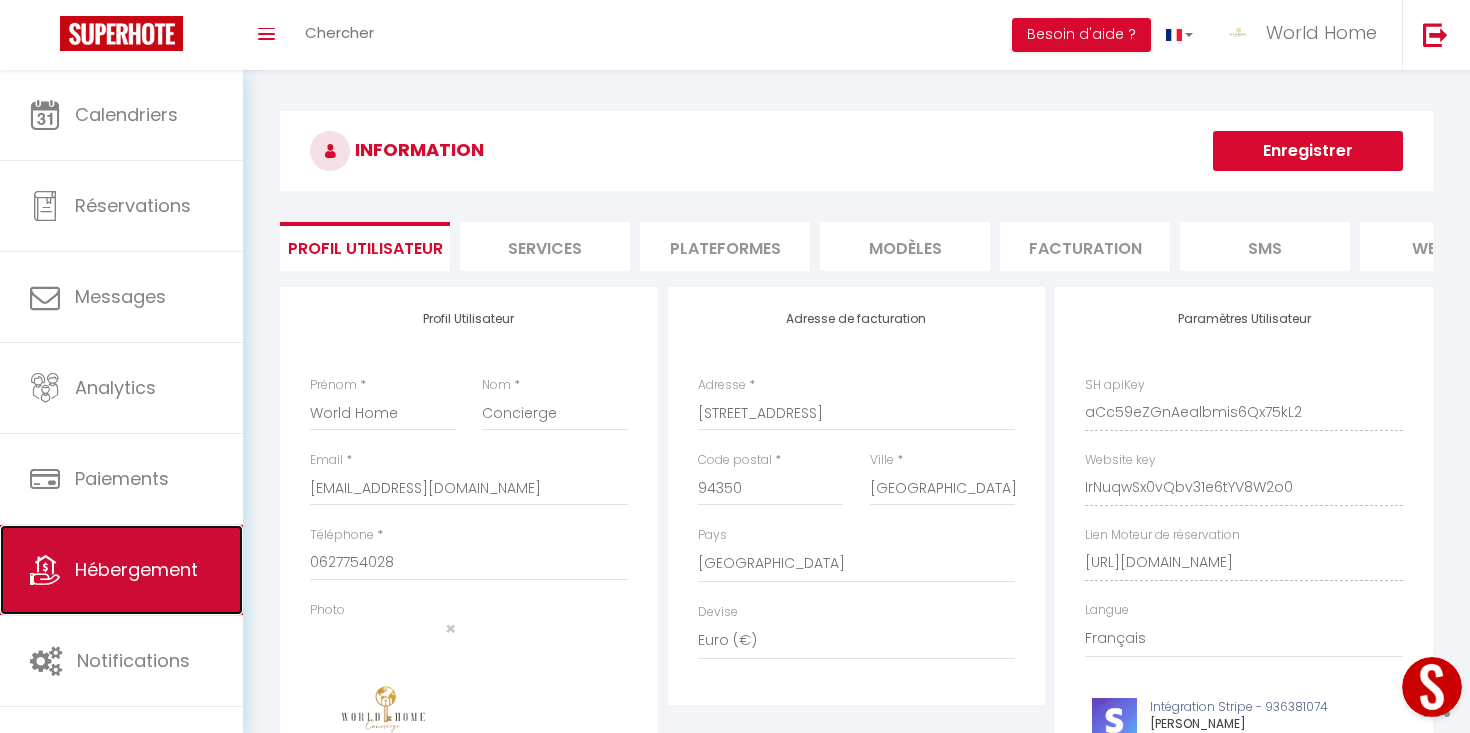 click on "Hébergement" at bounding box center [121, 570] 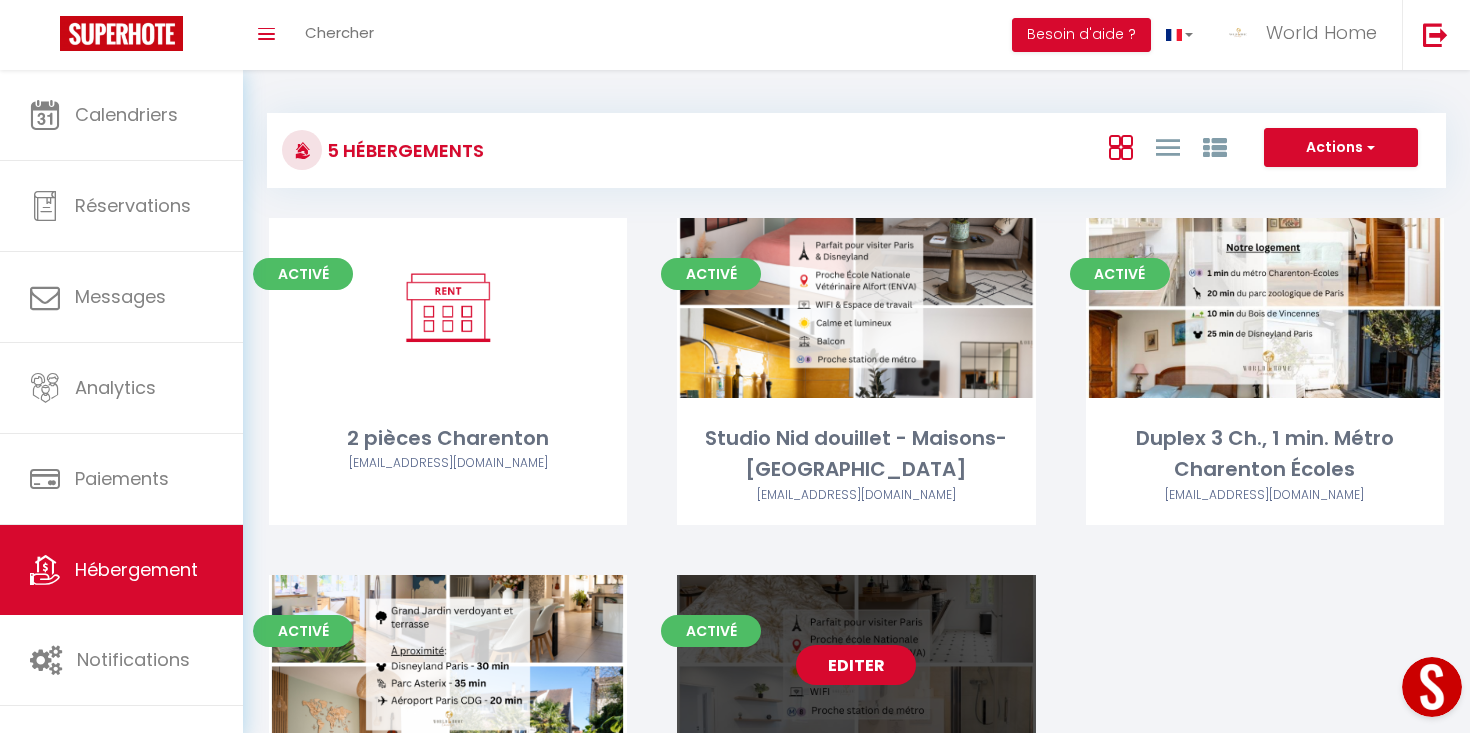 click on "Editer" at bounding box center [856, 665] 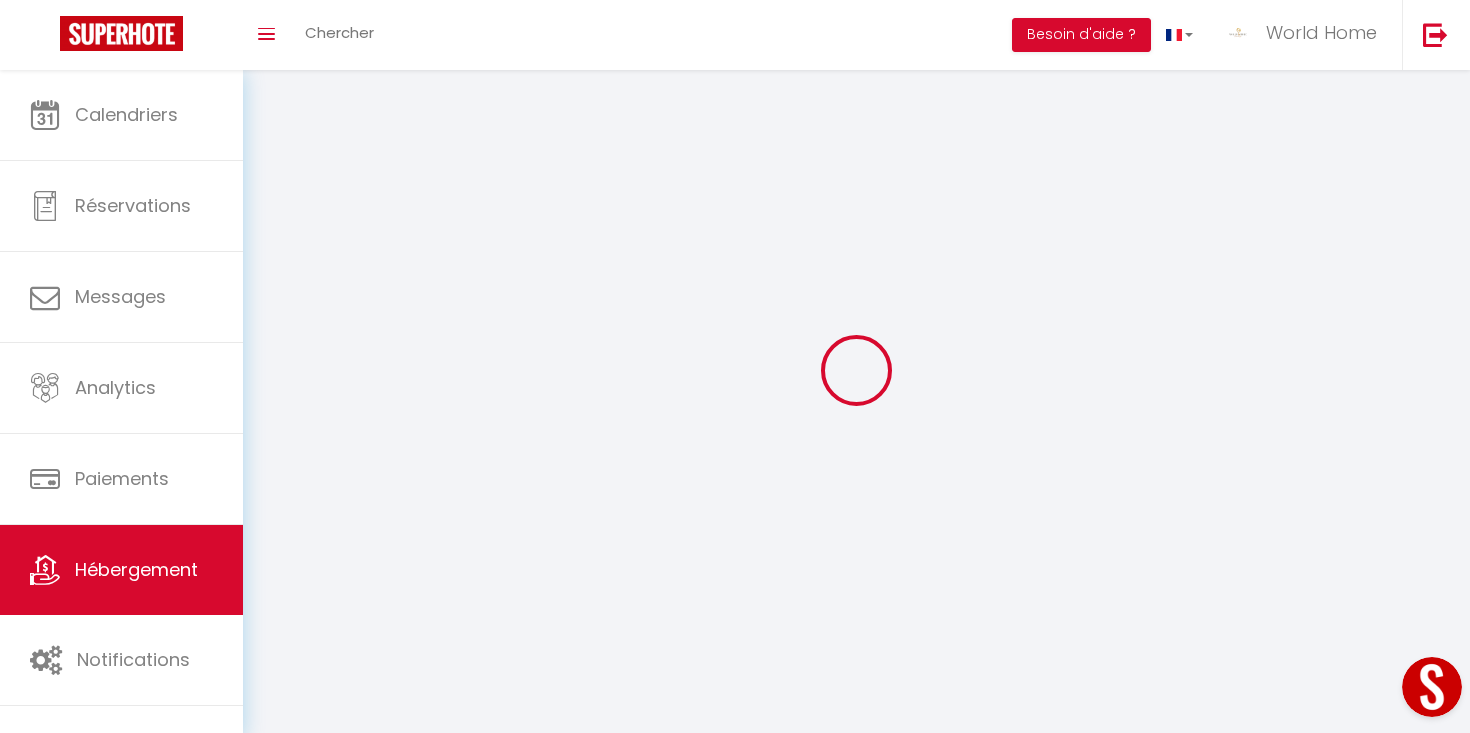 select on "1" 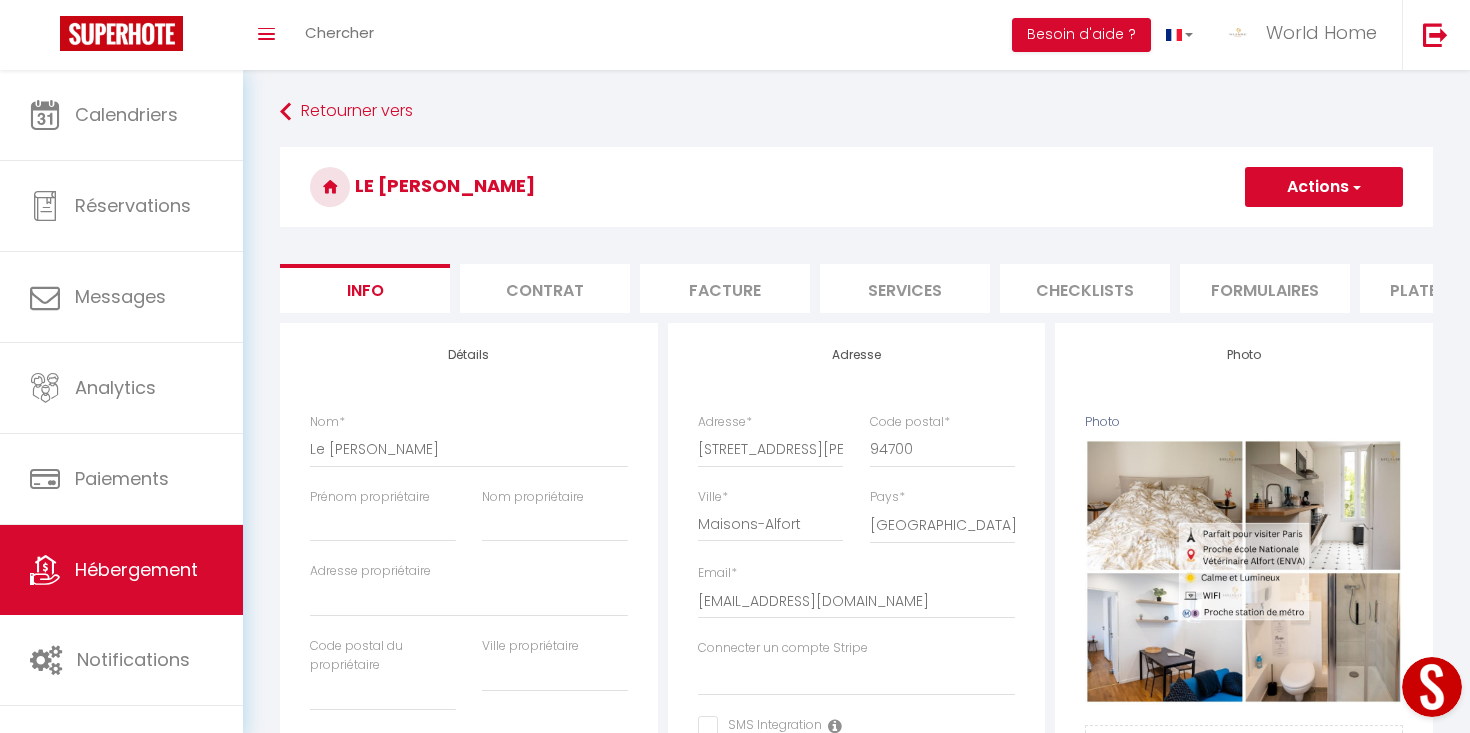 select 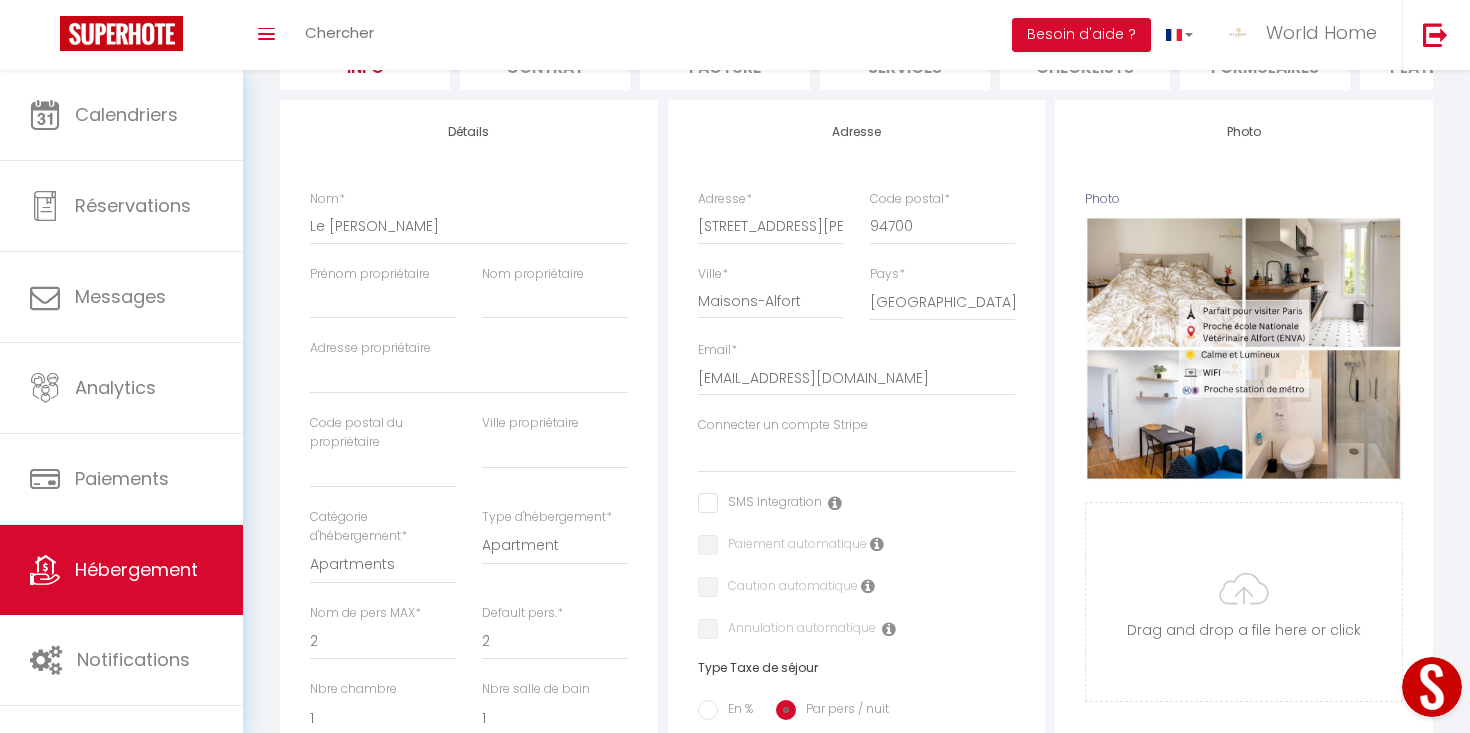 scroll, scrollTop: 241, scrollLeft: 0, axis: vertical 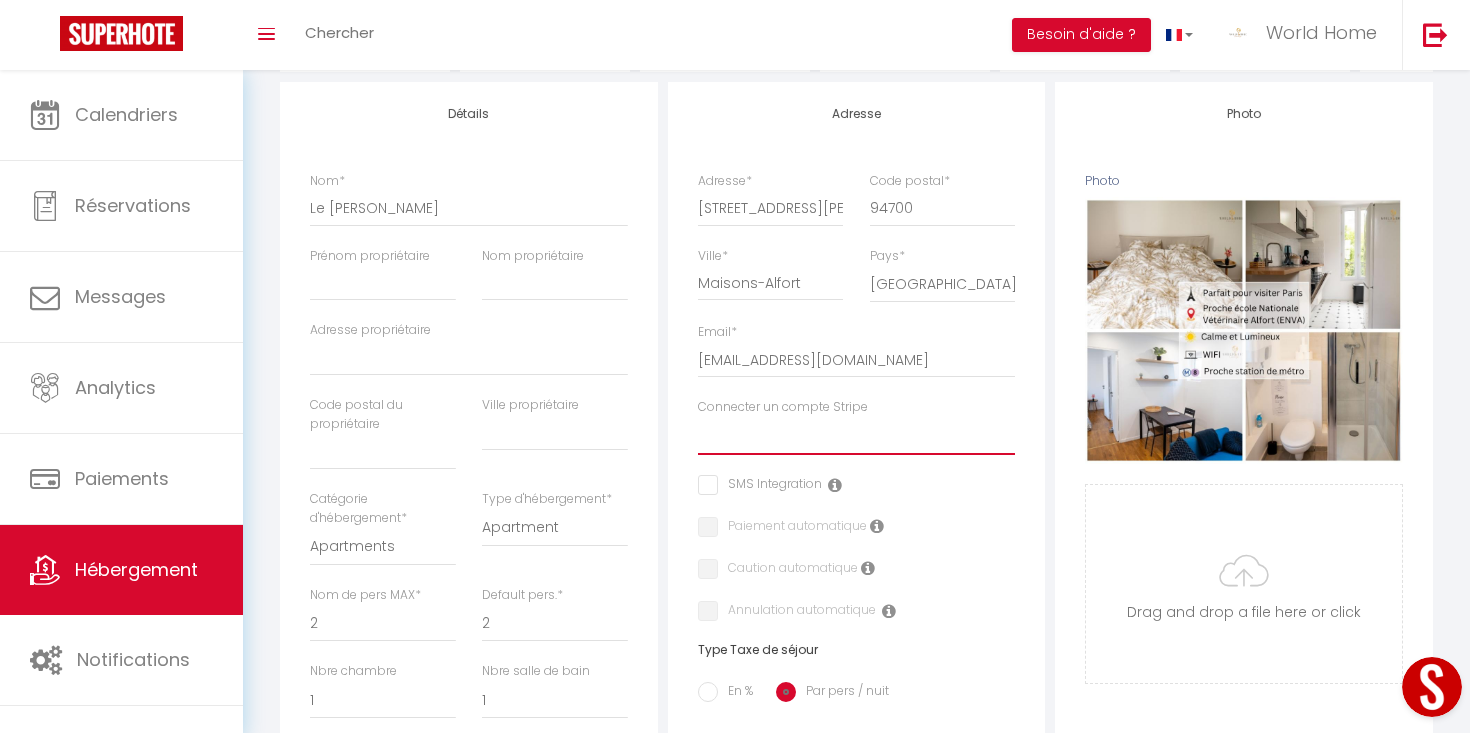 click on "Willy BARBOUX
BRESLER LAUREEN
DE CASTRO
HANNOTTE Kévin" at bounding box center [857, 436] 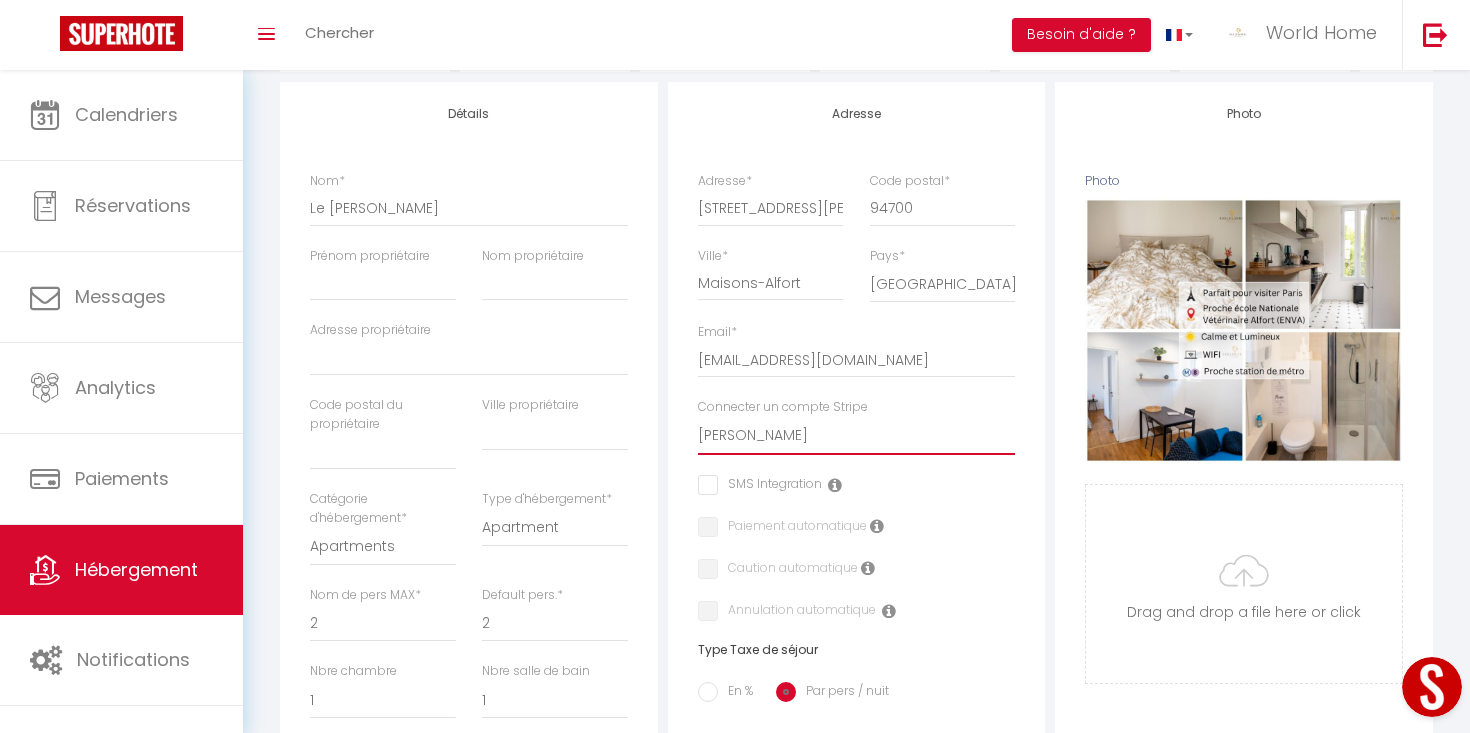 checkbox on "false" 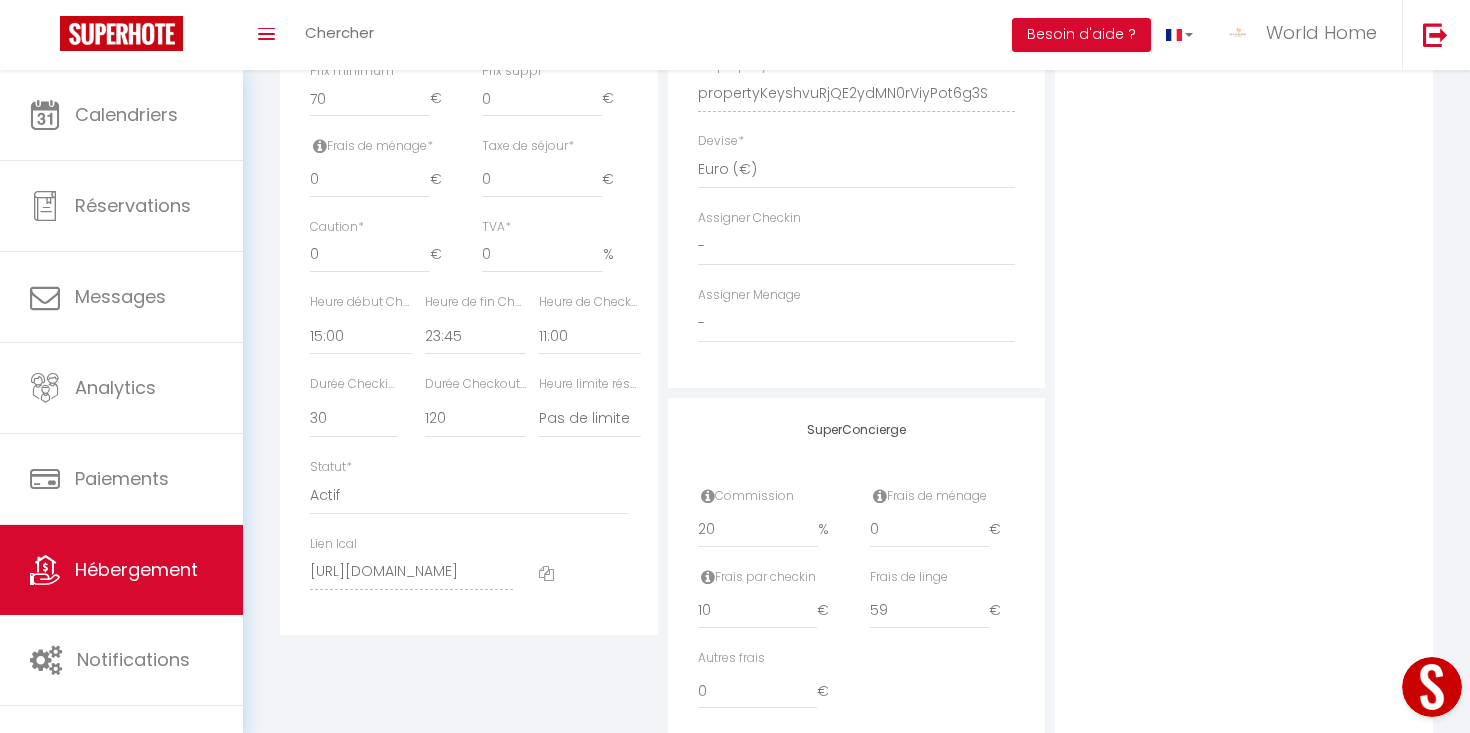 scroll, scrollTop: 989, scrollLeft: 0, axis: vertical 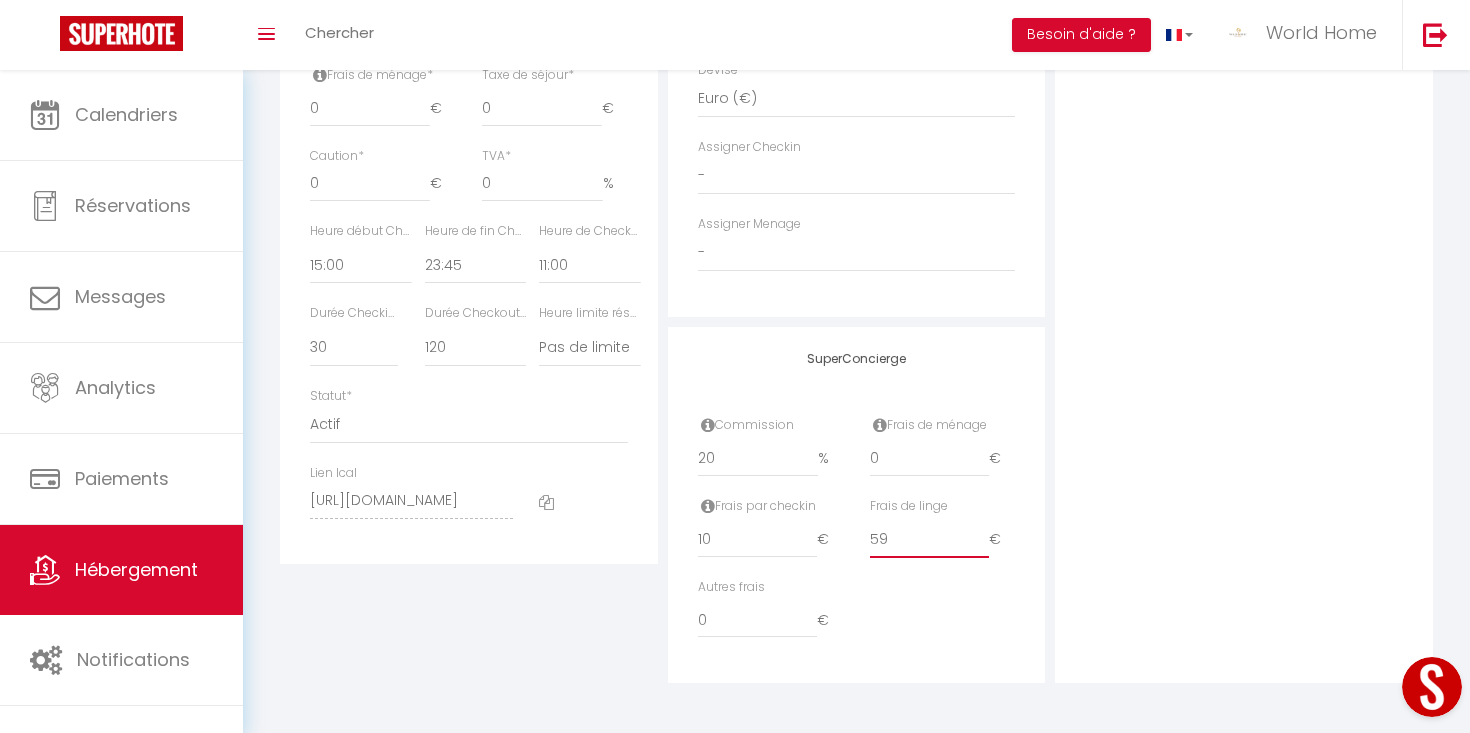 drag, startPoint x: 919, startPoint y: 545, endPoint x: 839, endPoint y: 542, distance: 80.05623 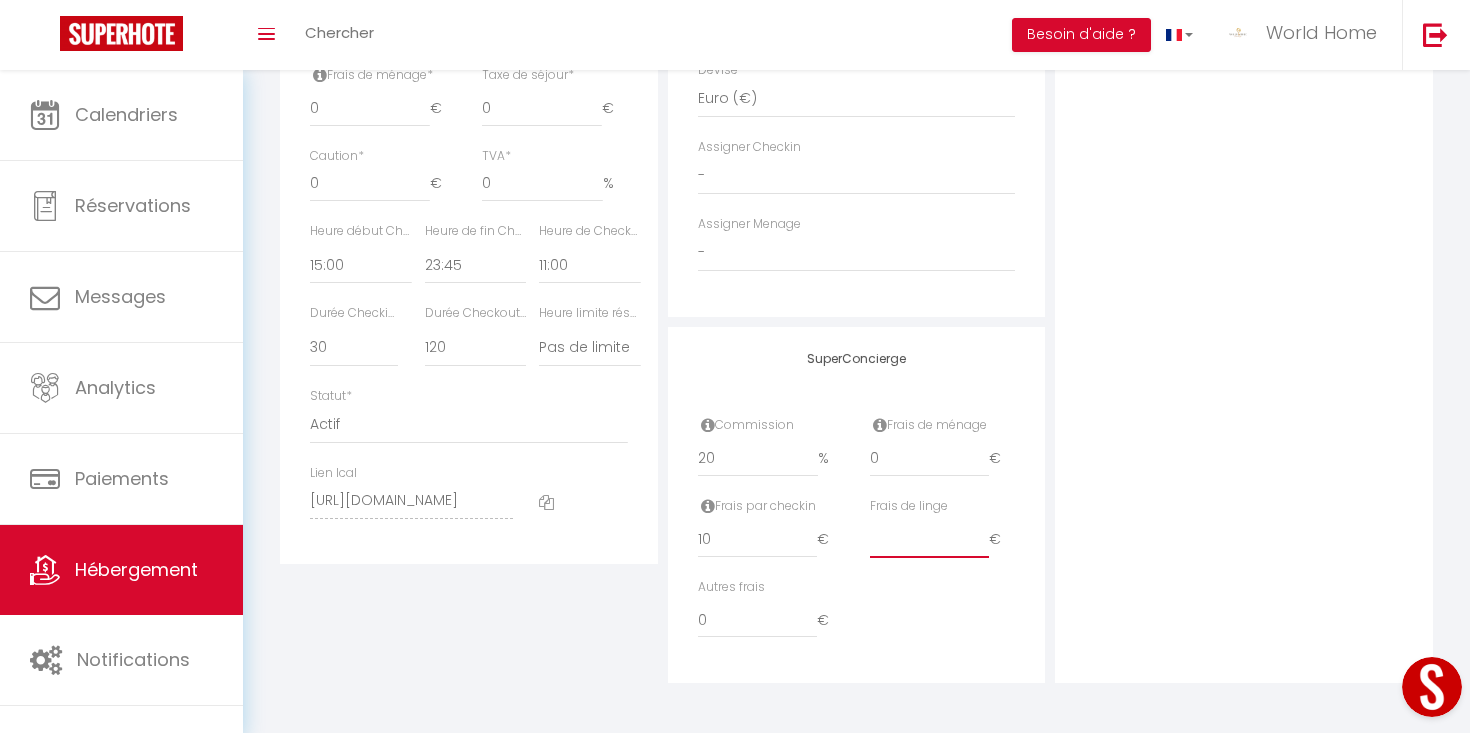 checkbox on "false" 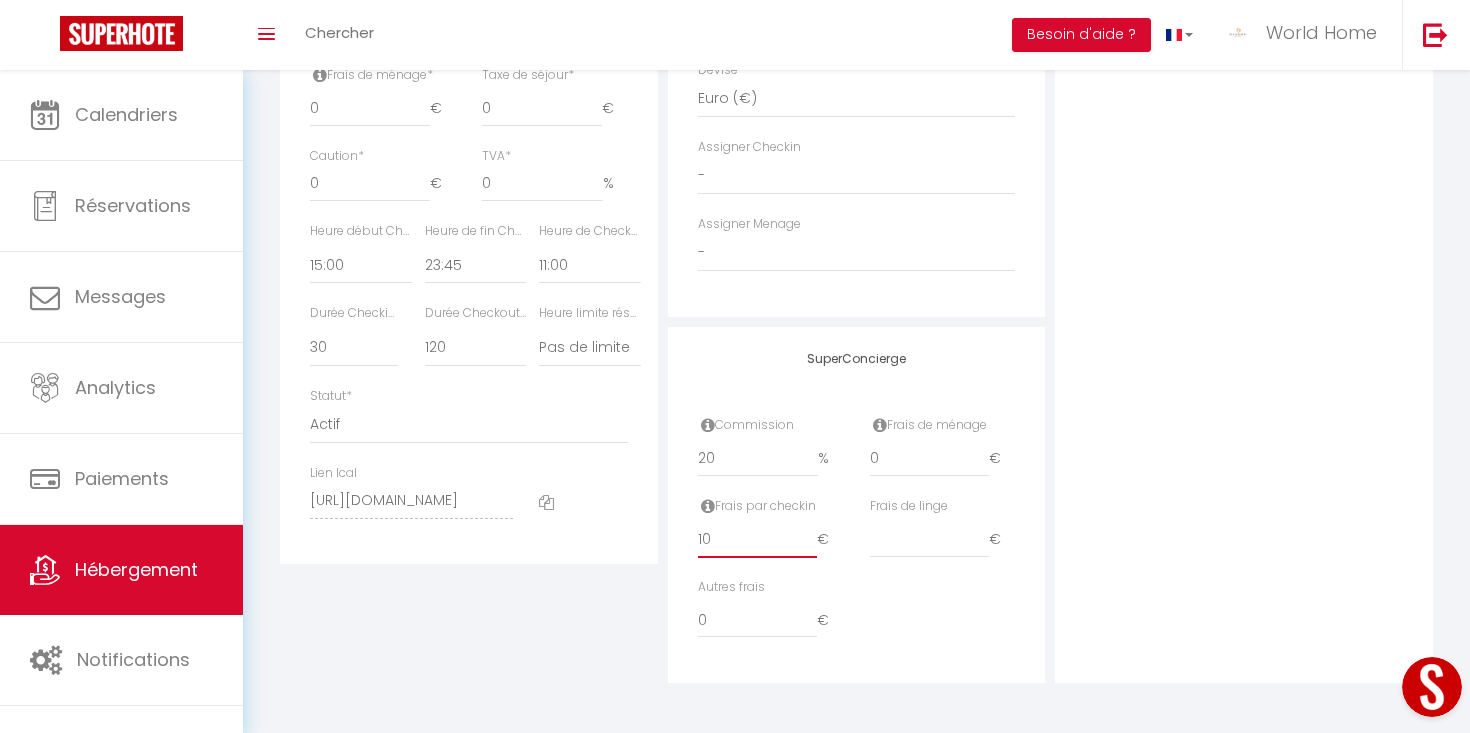 drag, startPoint x: 733, startPoint y: 536, endPoint x: 654, endPoint y: 535, distance: 79.00633 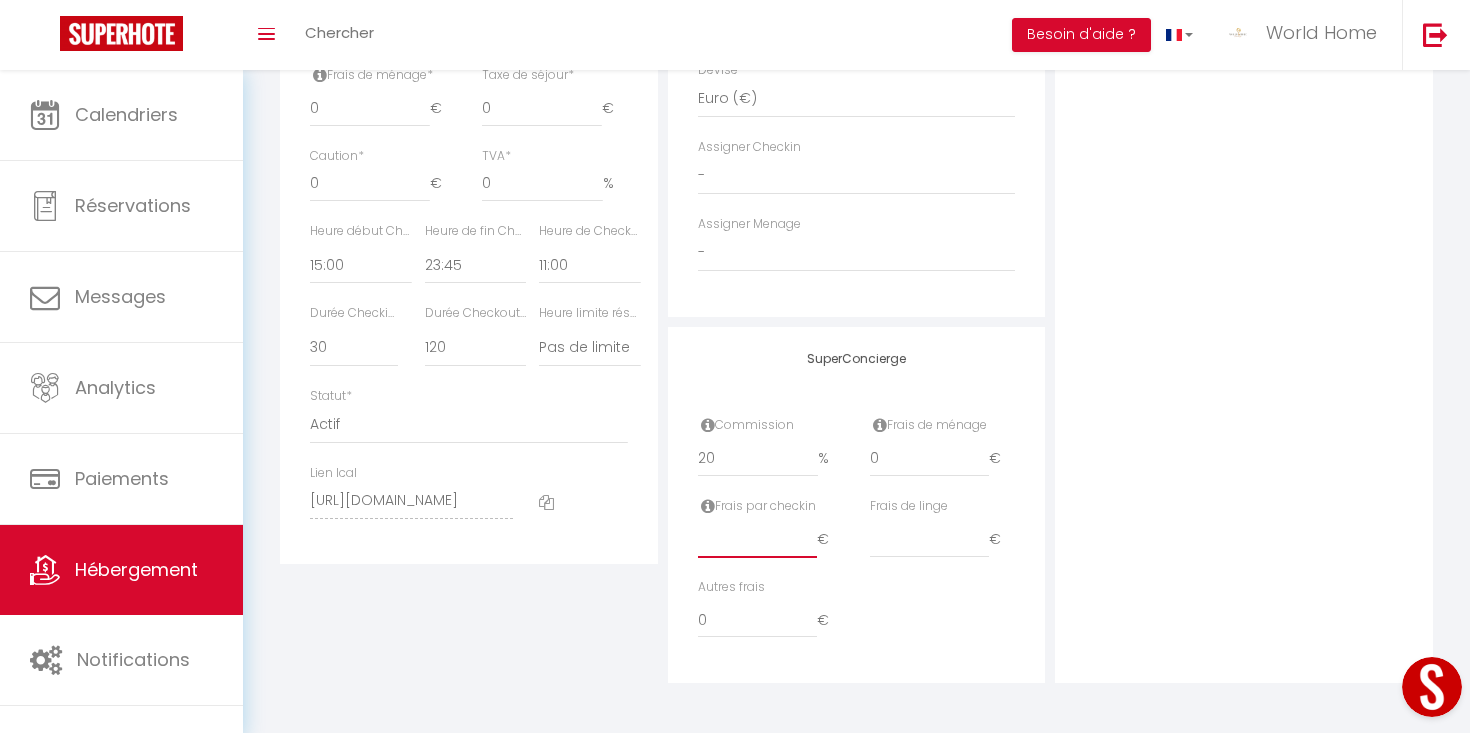 checkbox on "false" 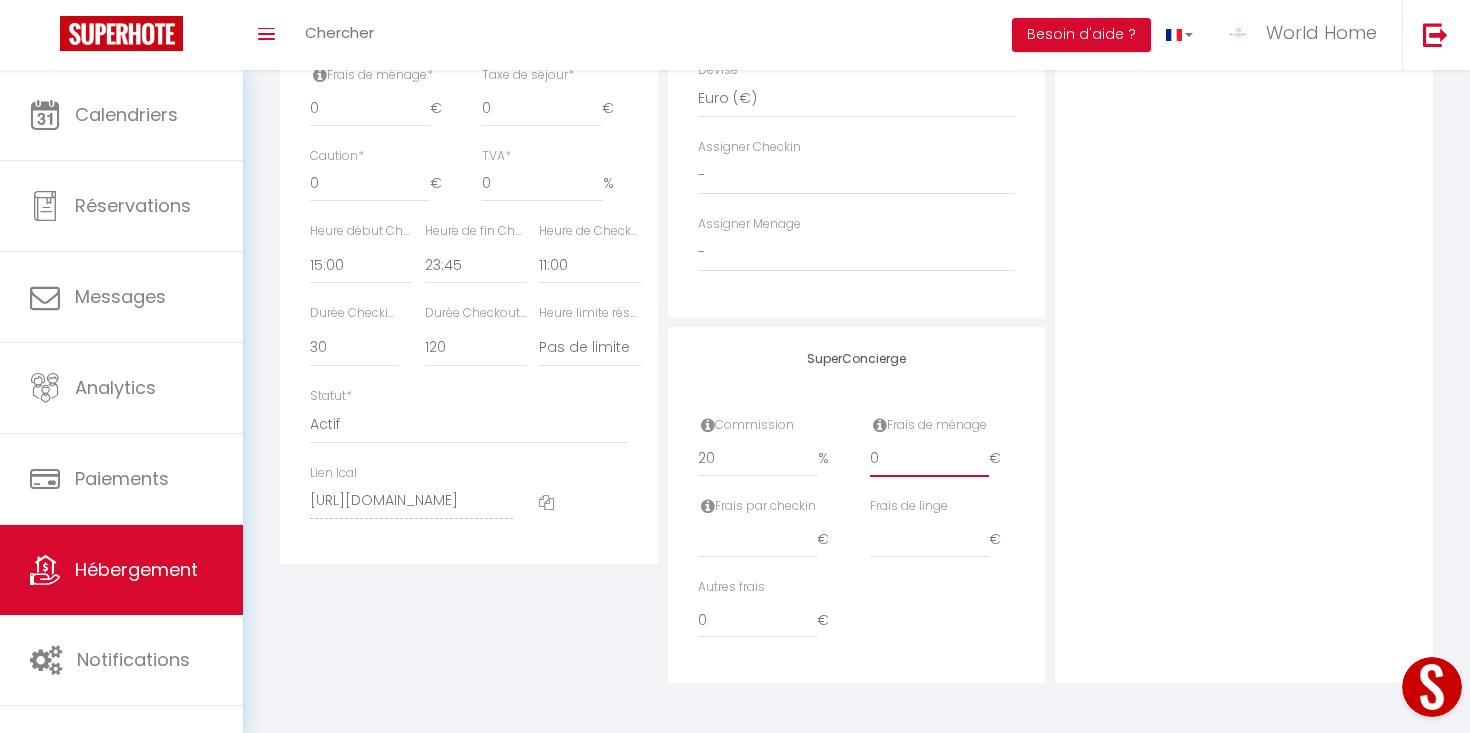 drag, startPoint x: 891, startPoint y: 458, endPoint x: 848, endPoint y: 457, distance: 43.011627 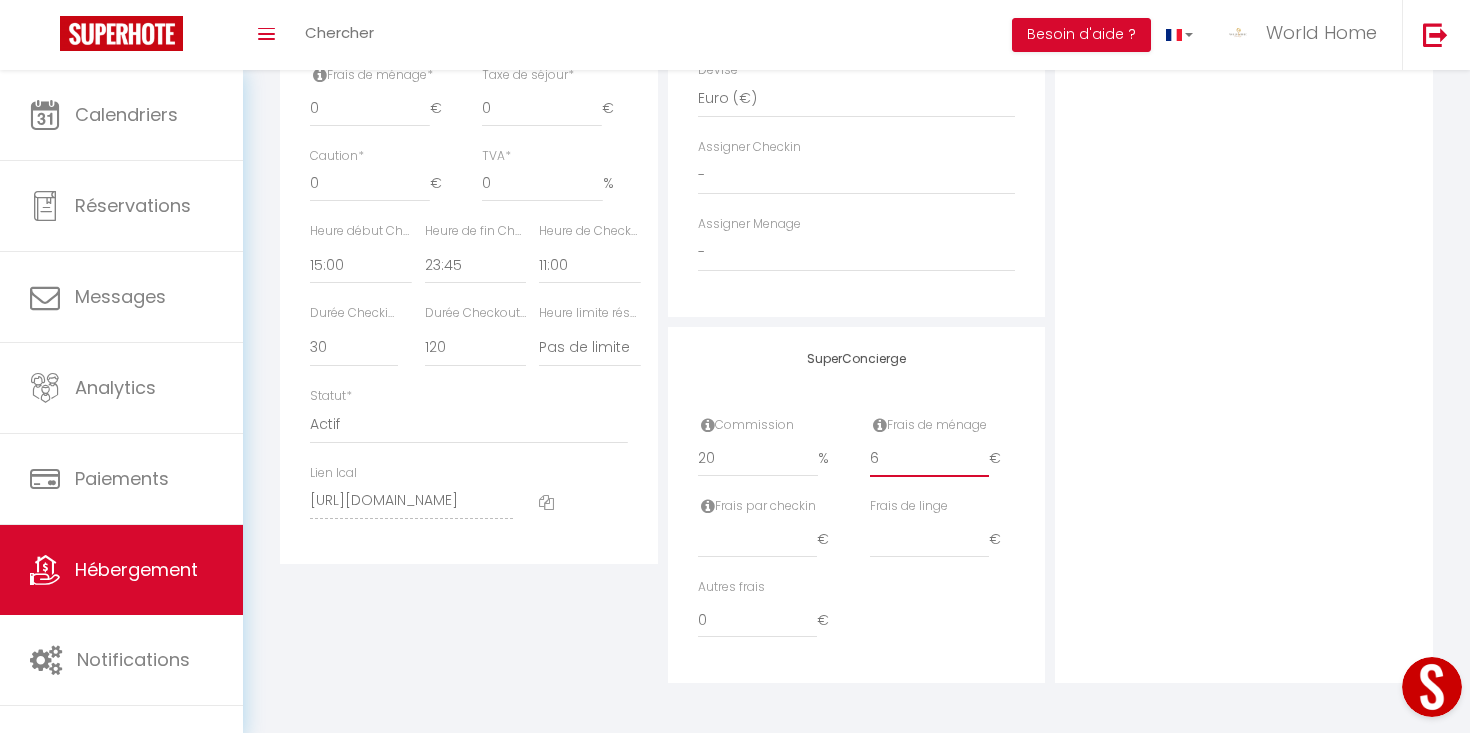 checkbox on "false" 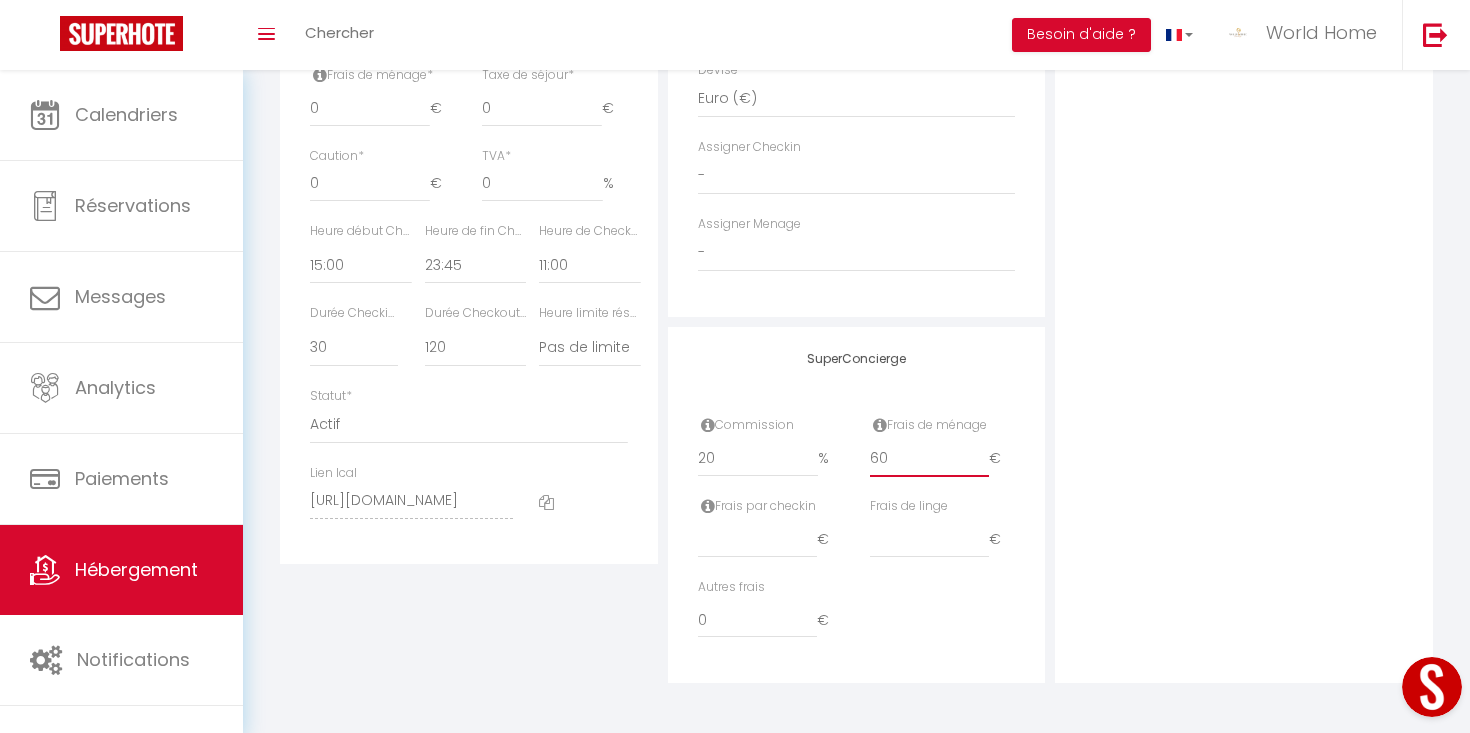 checkbox on "false" 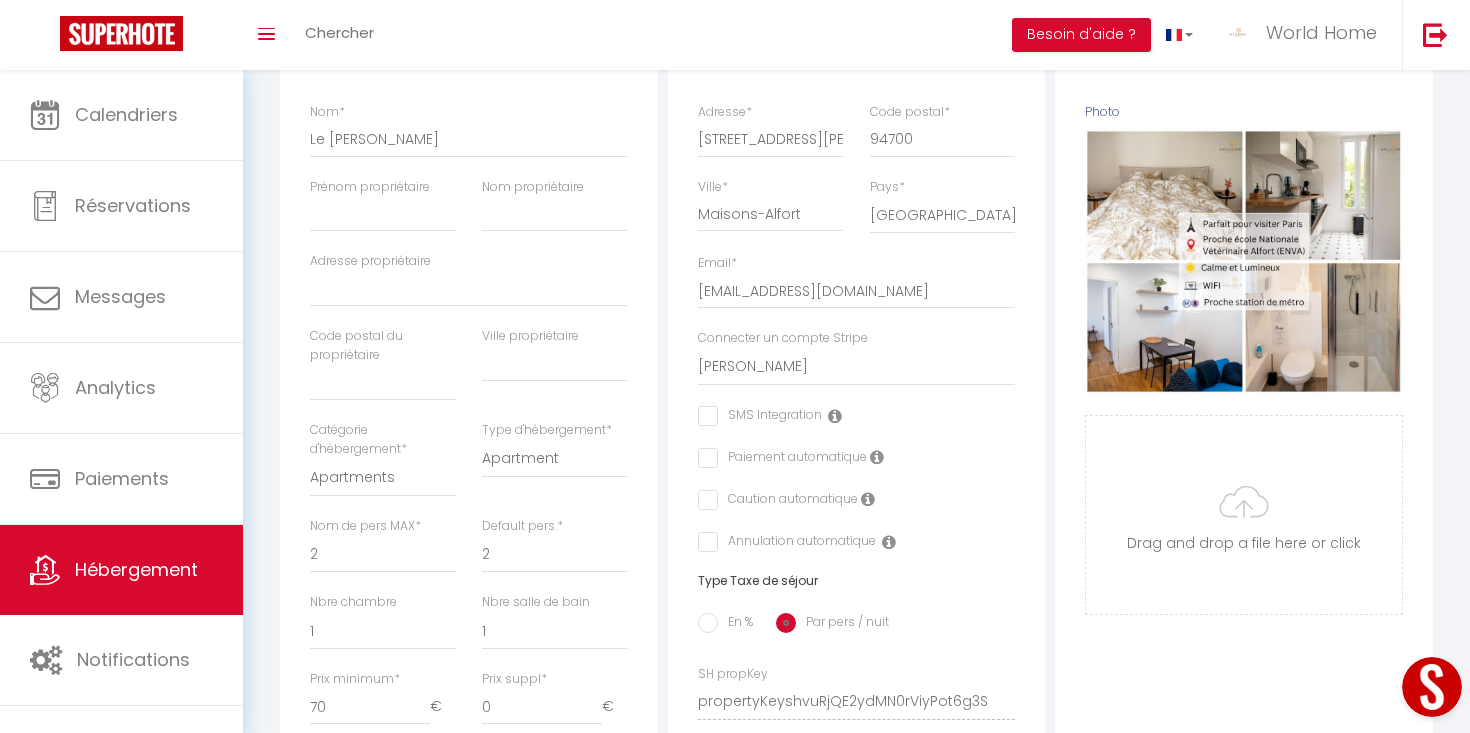 scroll, scrollTop: 0, scrollLeft: 0, axis: both 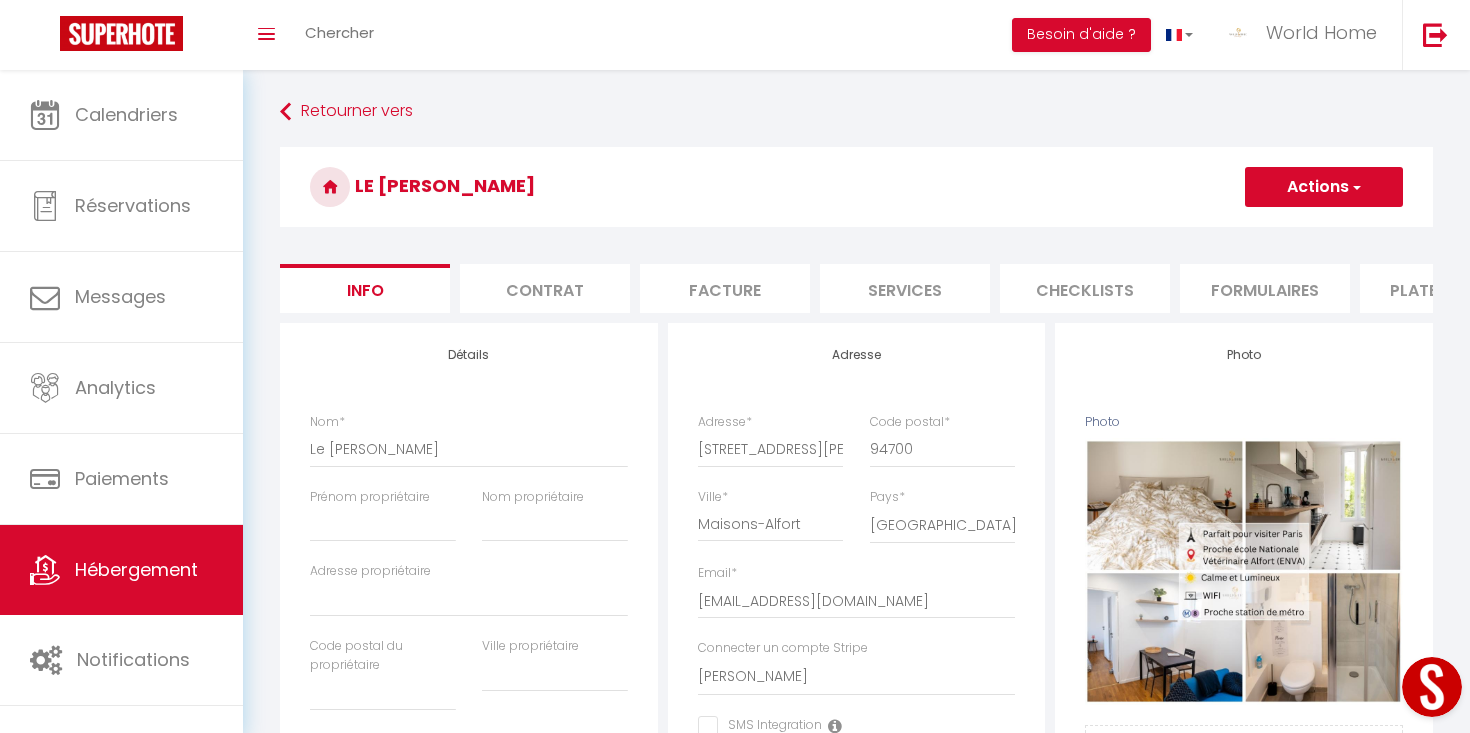 type on "60" 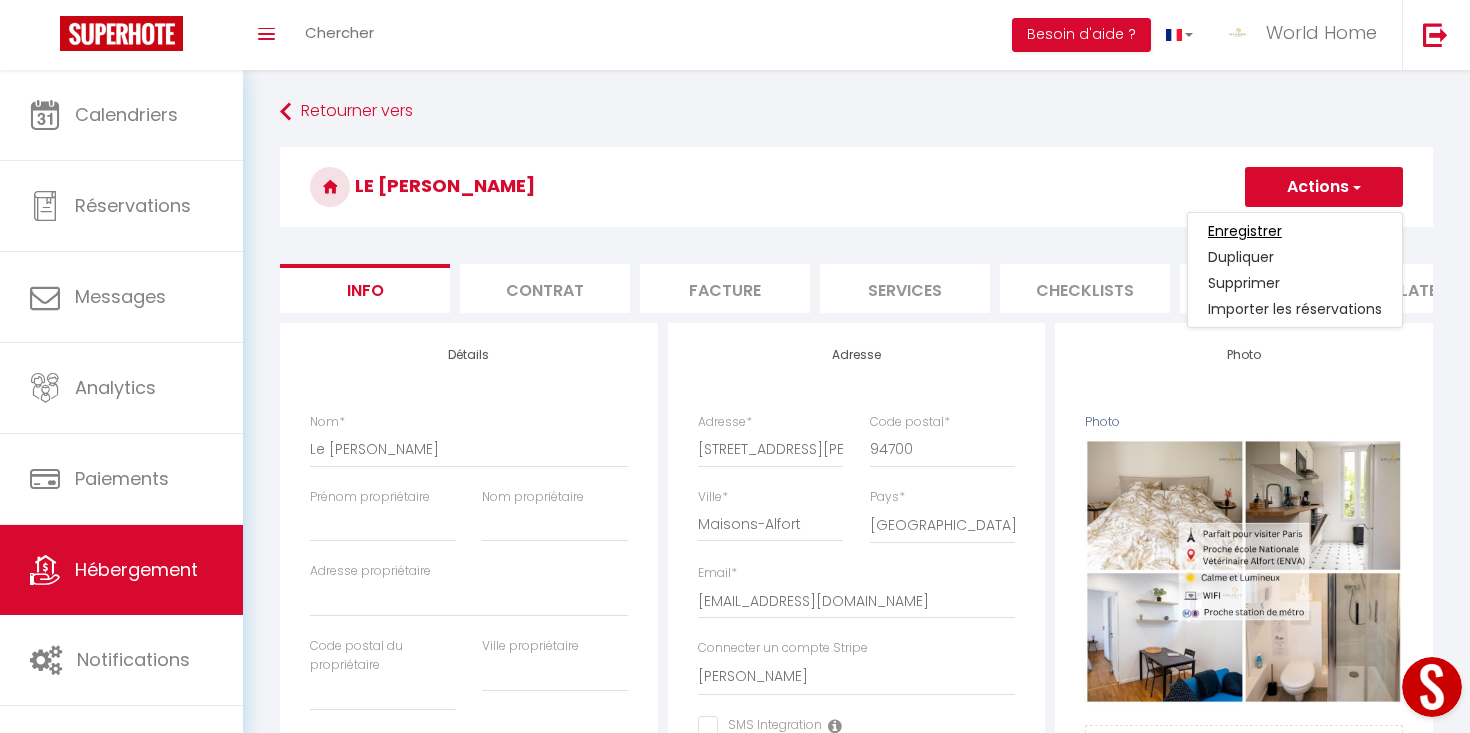 click on "Enregistrer" at bounding box center (1245, 231) 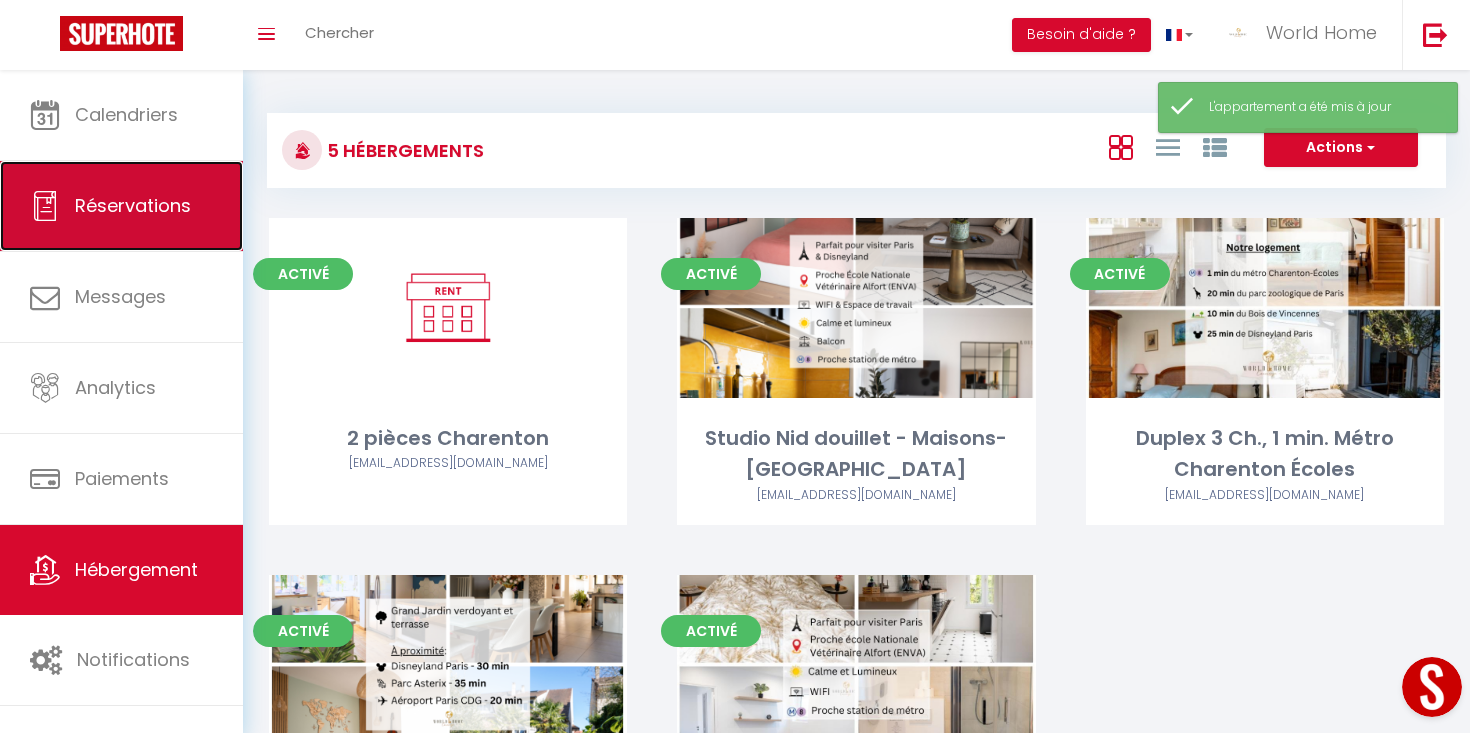 click on "Réservations" at bounding box center (133, 205) 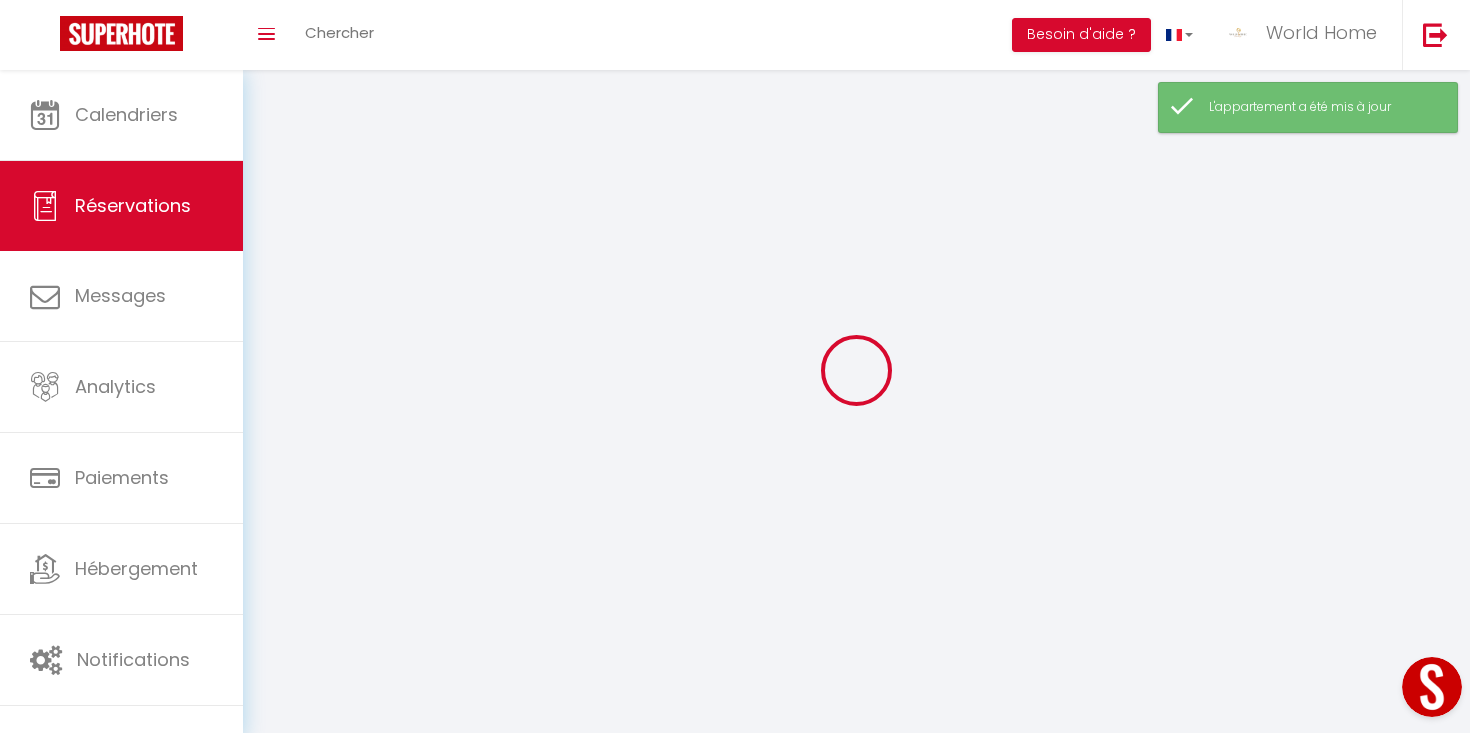 select 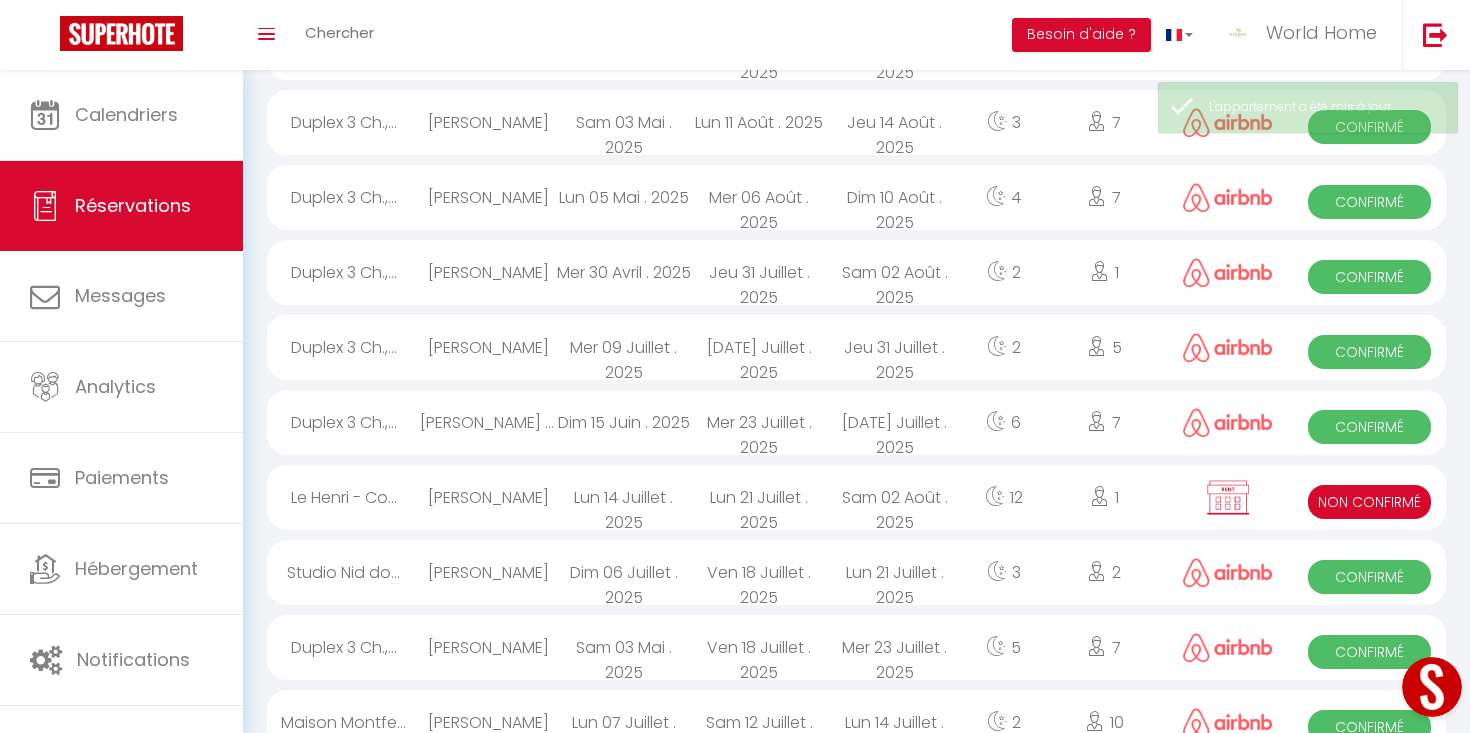 scroll, scrollTop: 893, scrollLeft: 0, axis: vertical 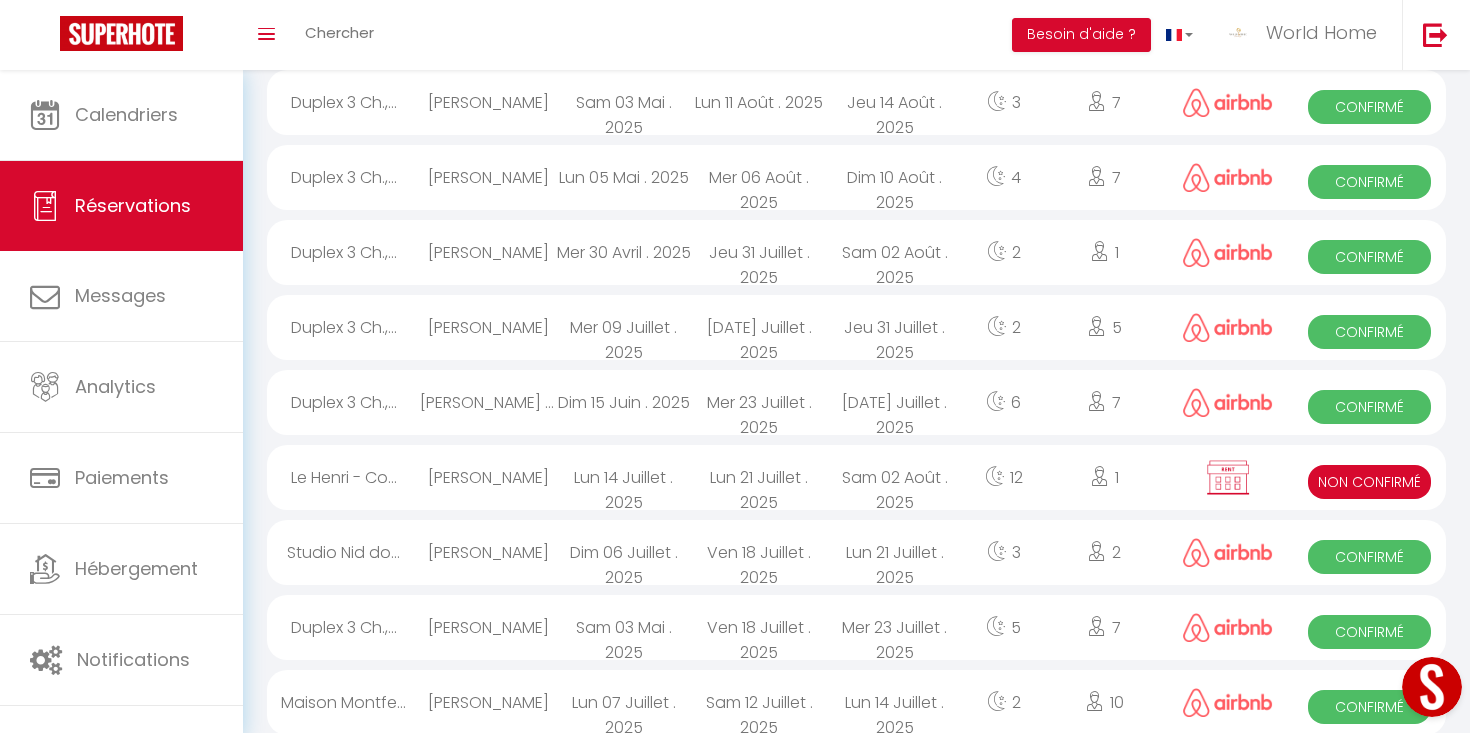 click on "Sam 02 Août . 2025" at bounding box center (895, 477) 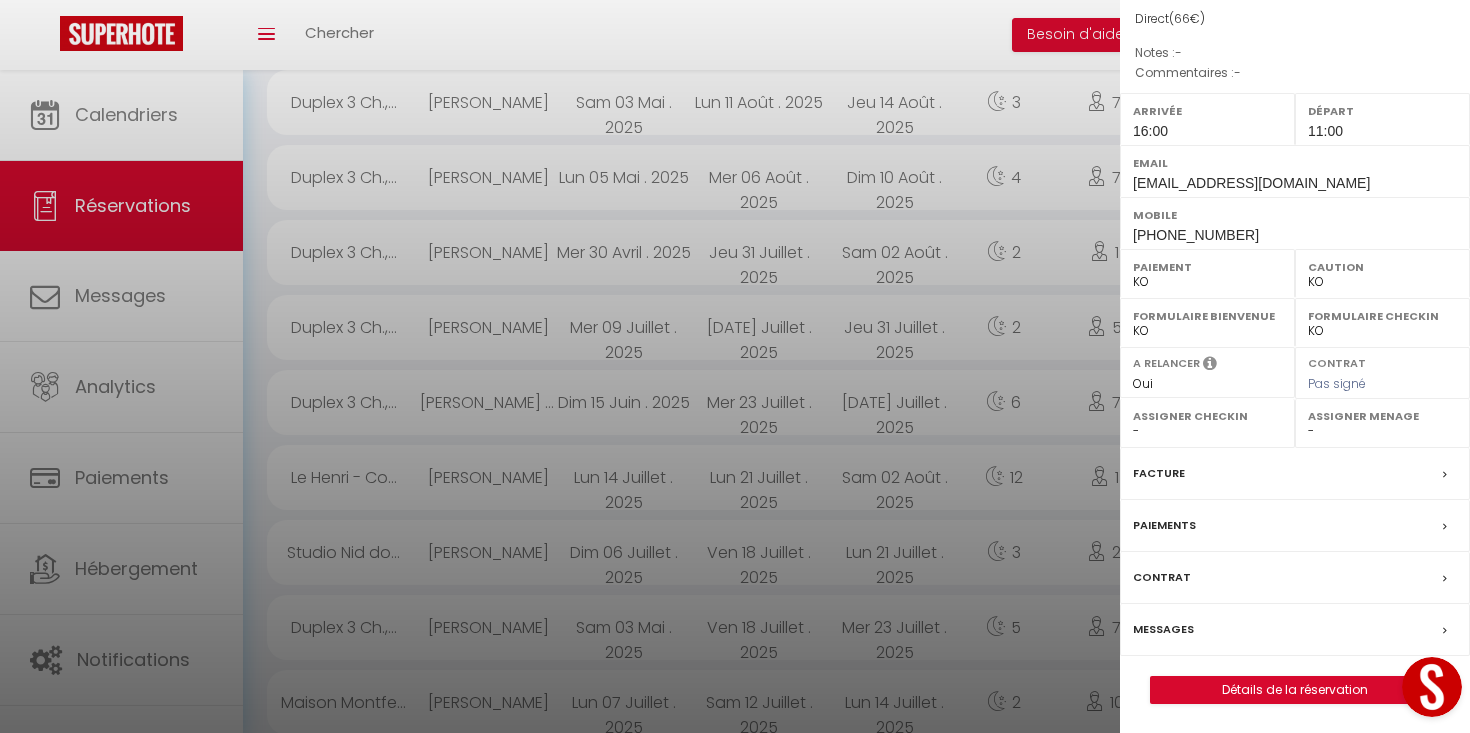 scroll, scrollTop: 199, scrollLeft: 0, axis: vertical 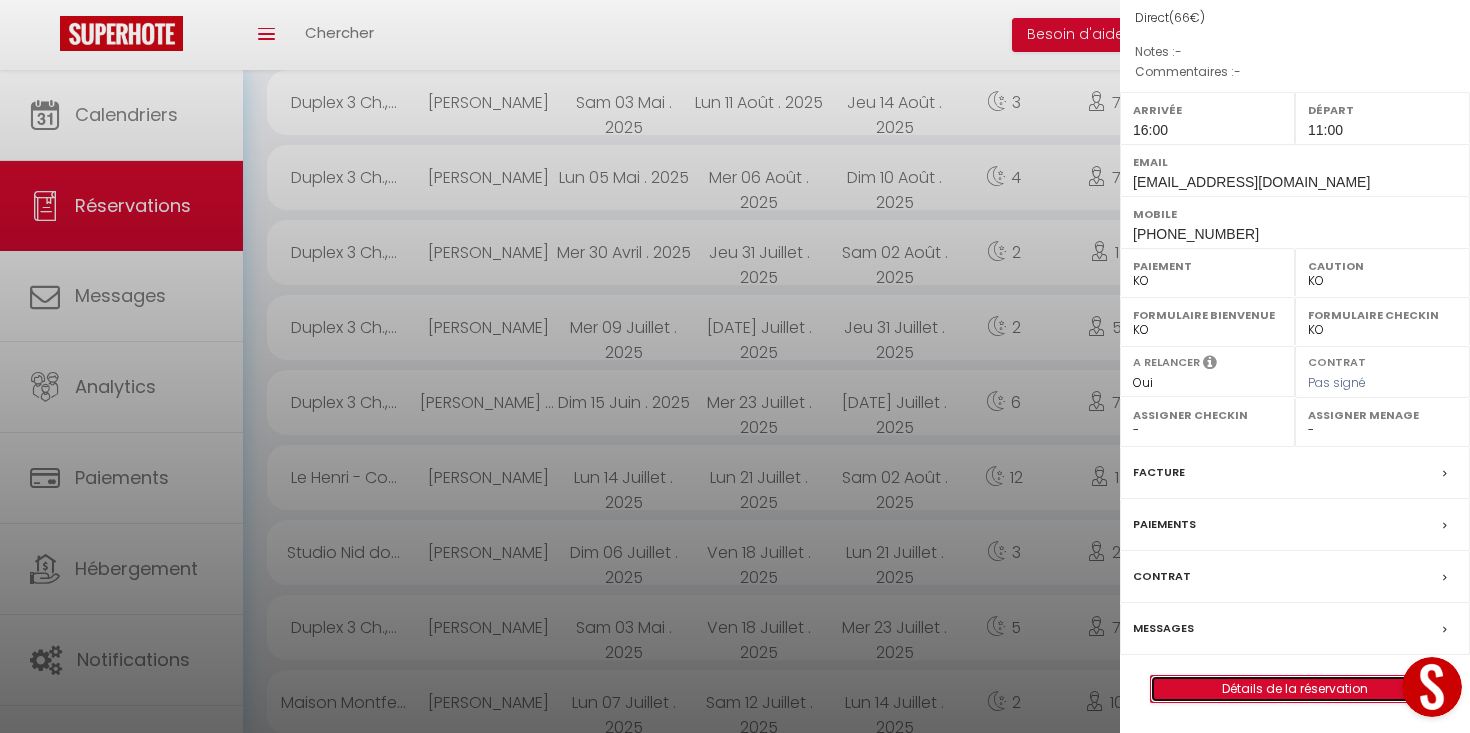 click on "Détails de la réservation" at bounding box center (1295, 689) 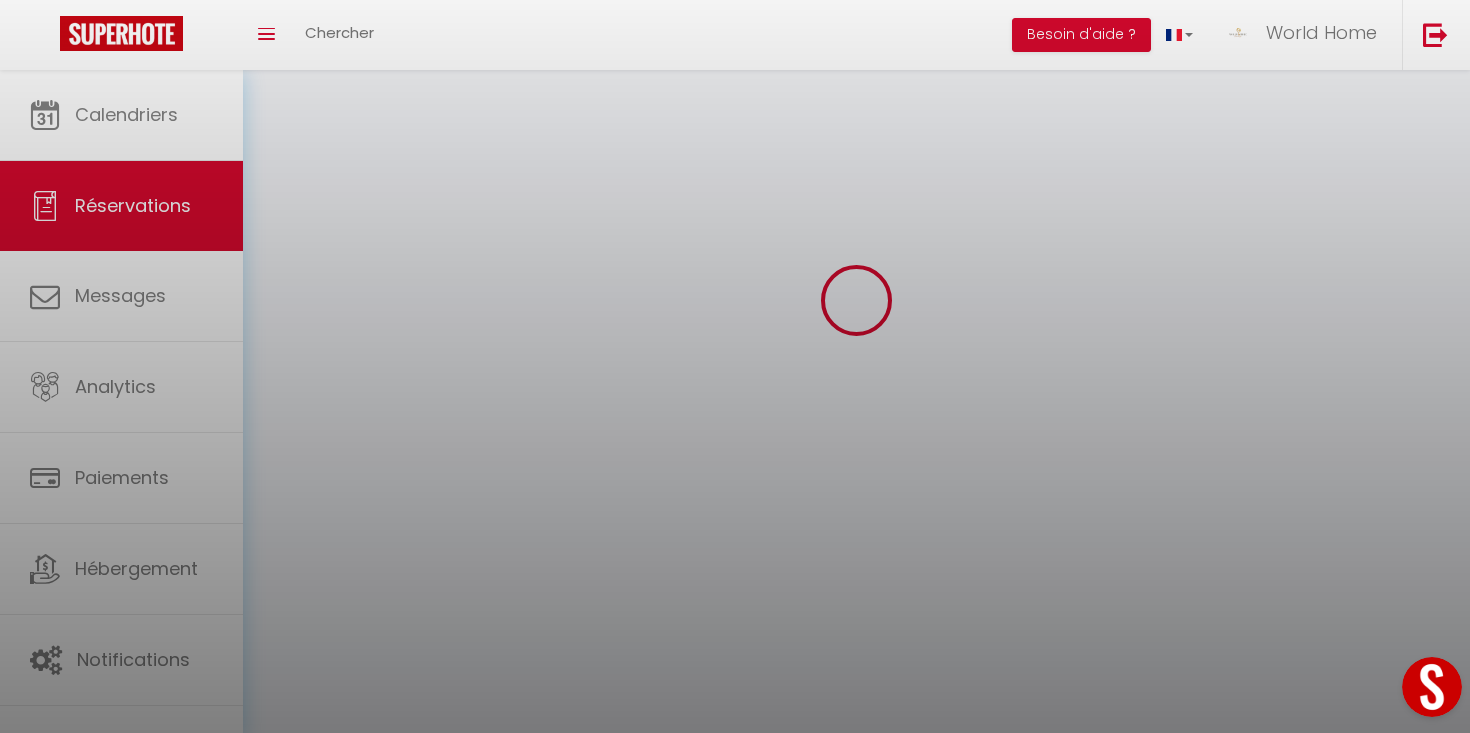 scroll, scrollTop: 0, scrollLeft: 0, axis: both 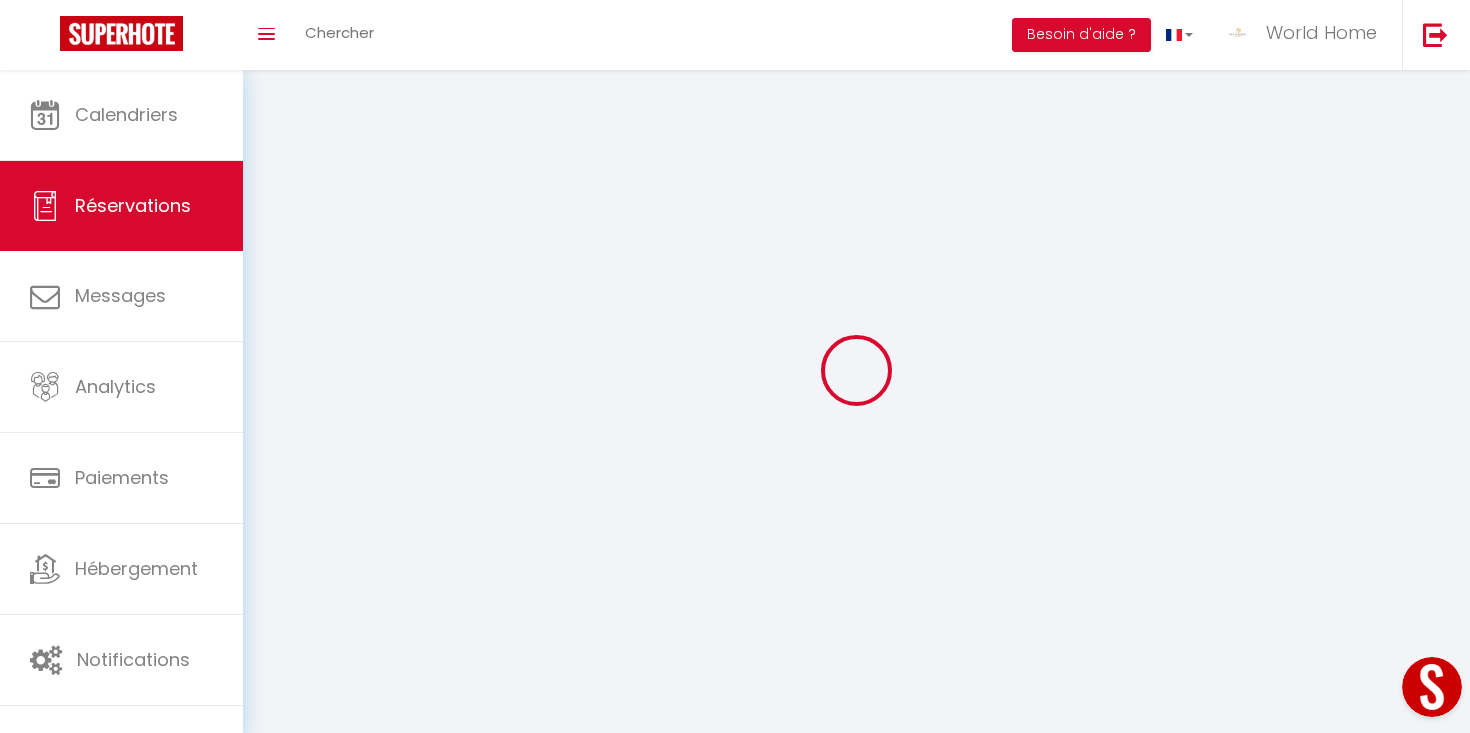 type on "FATAI" 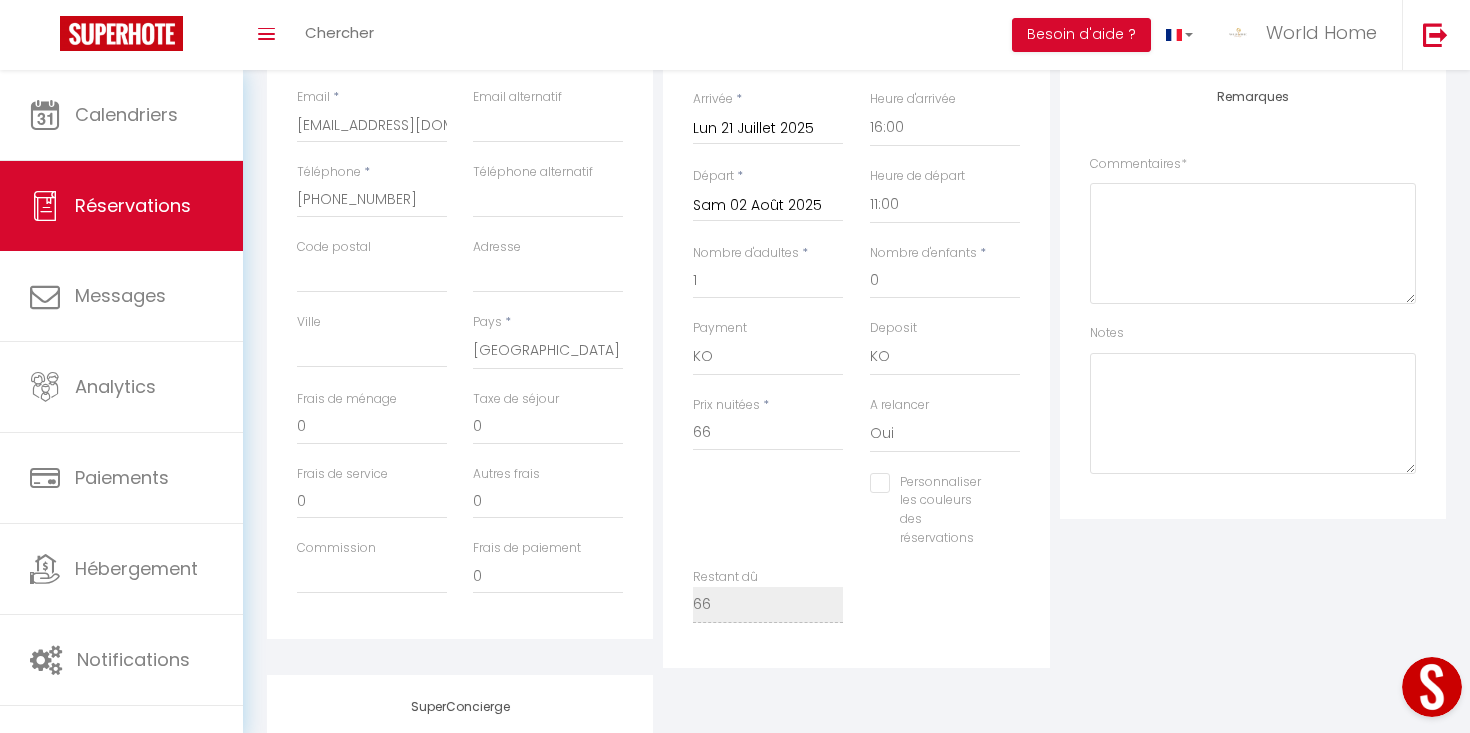 scroll, scrollTop: 406, scrollLeft: 0, axis: vertical 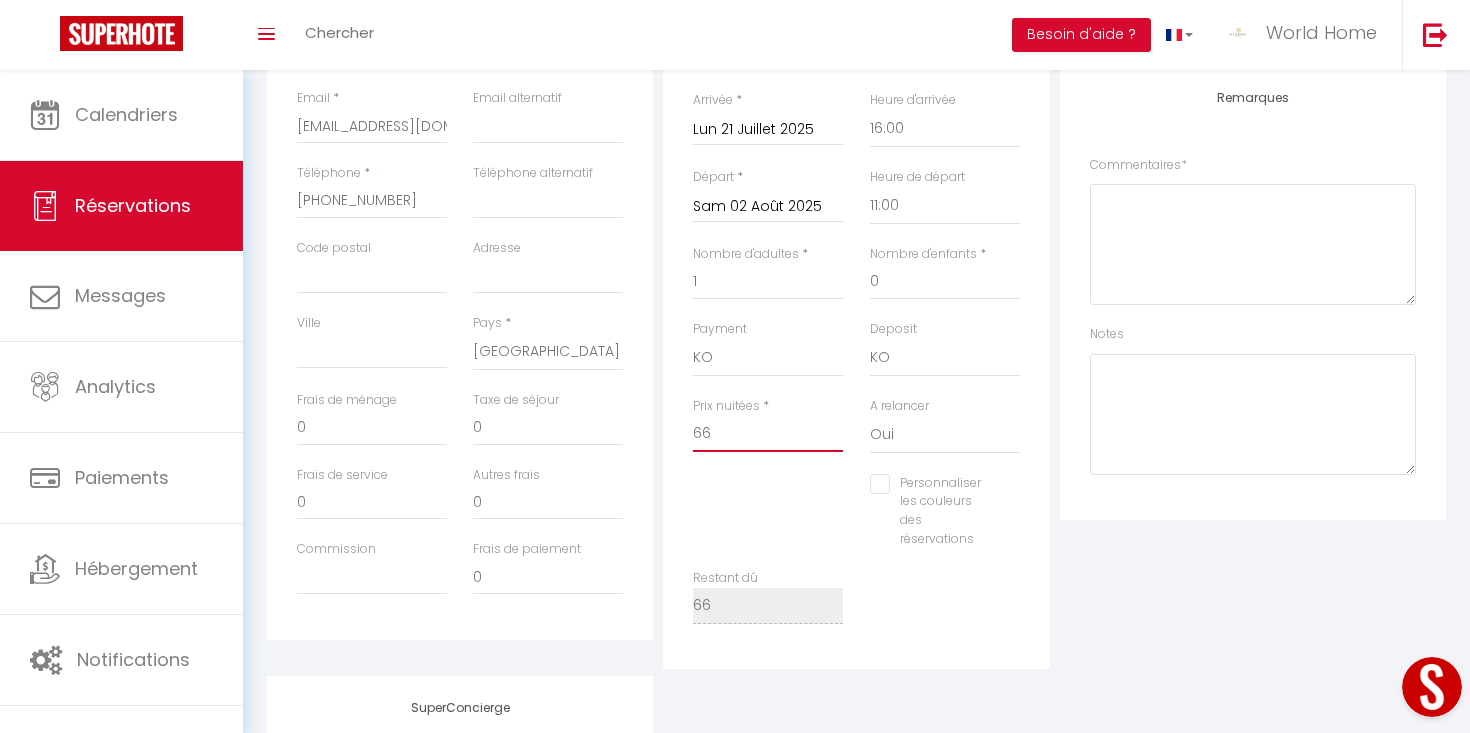 drag, startPoint x: 744, startPoint y: 439, endPoint x: 665, endPoint y: 434, distance: 79.15807 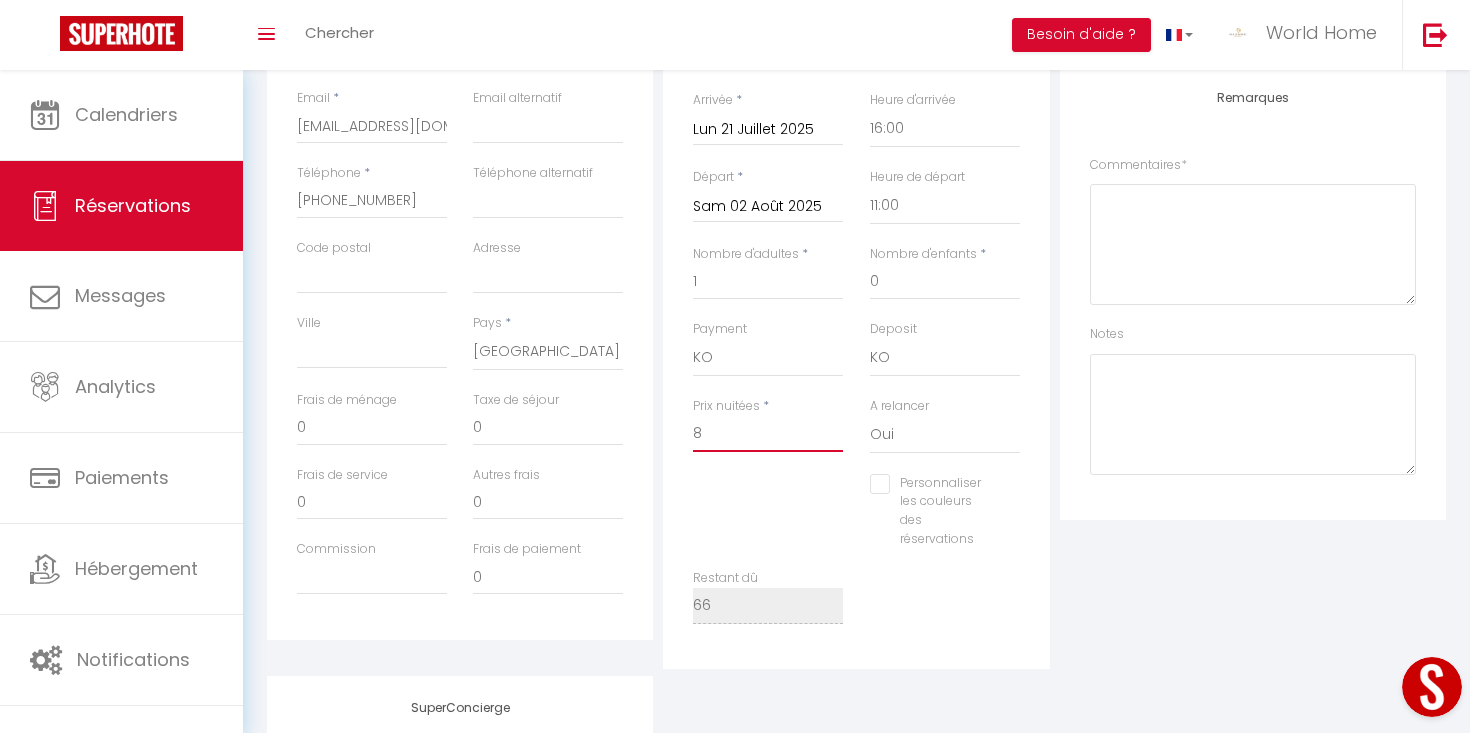 checkbox on "false" 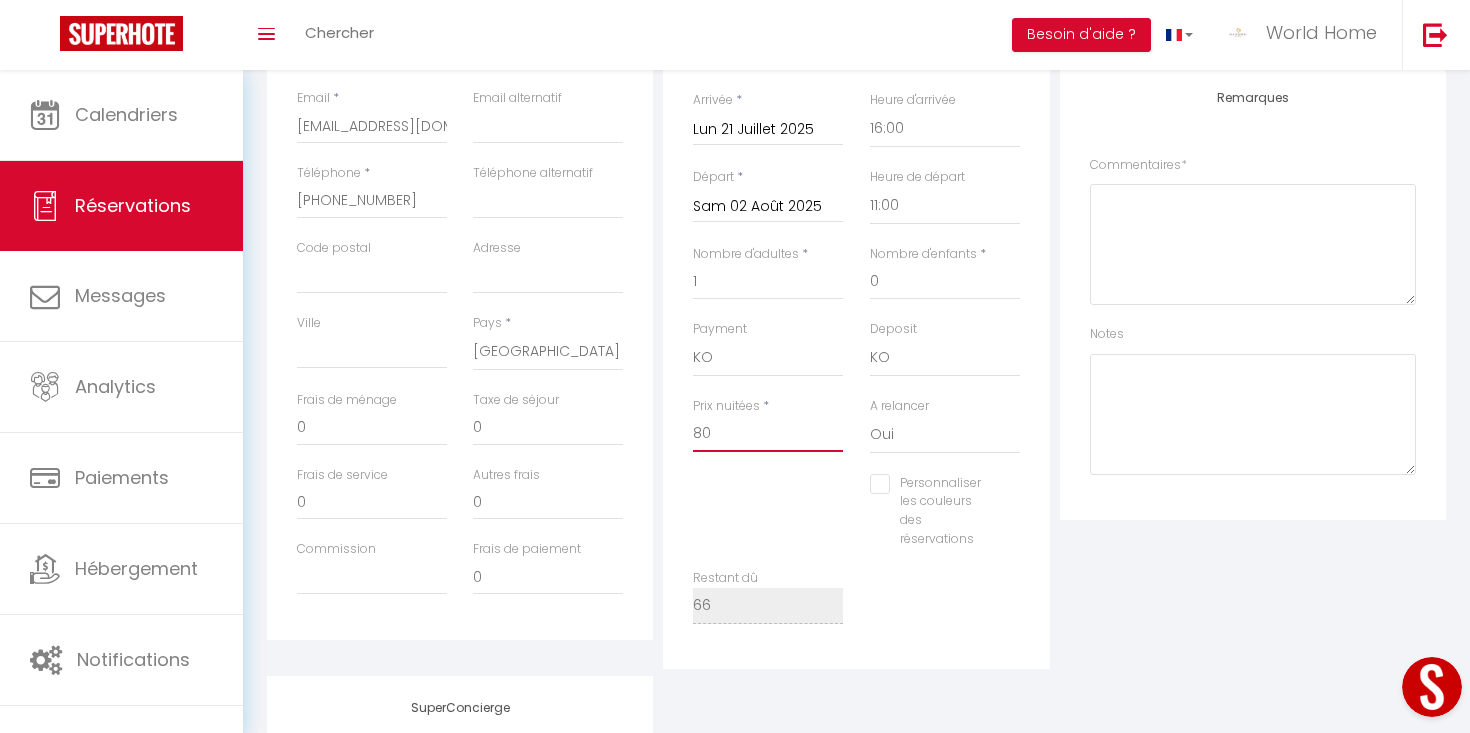 checkbox on "false" 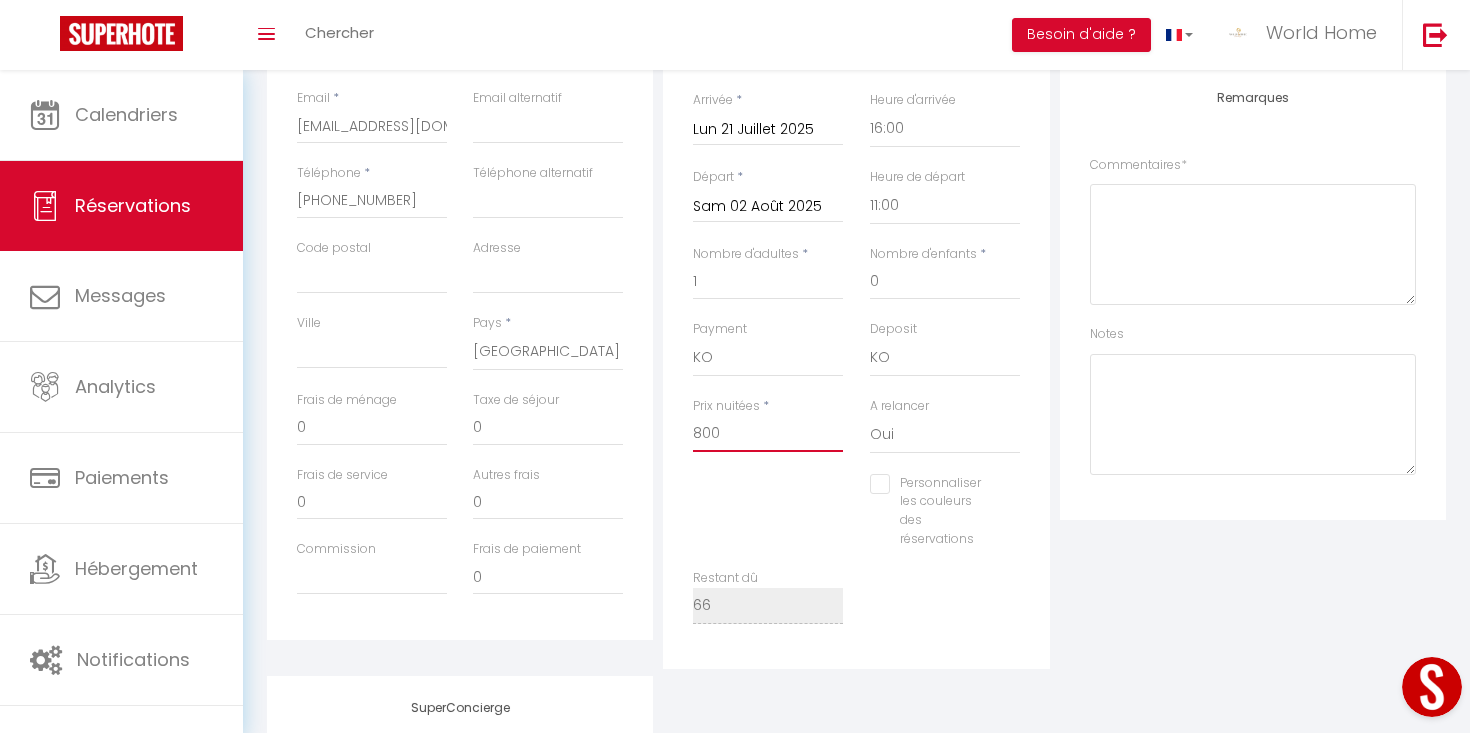 checkbox on "false" 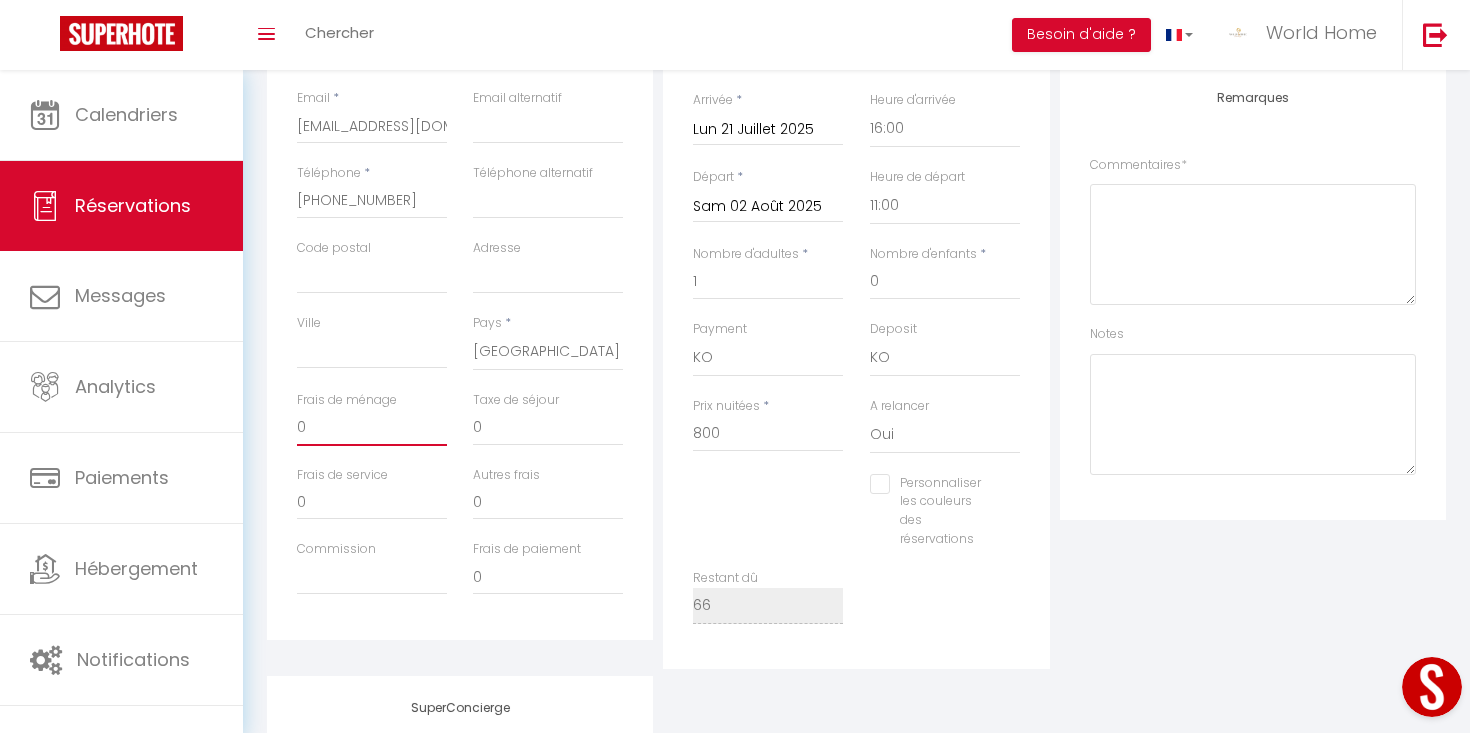 drag, startPoint x: 422, startPoint y: 429, endPoint x: 259, endPoint y: 427, distance: 163.01227 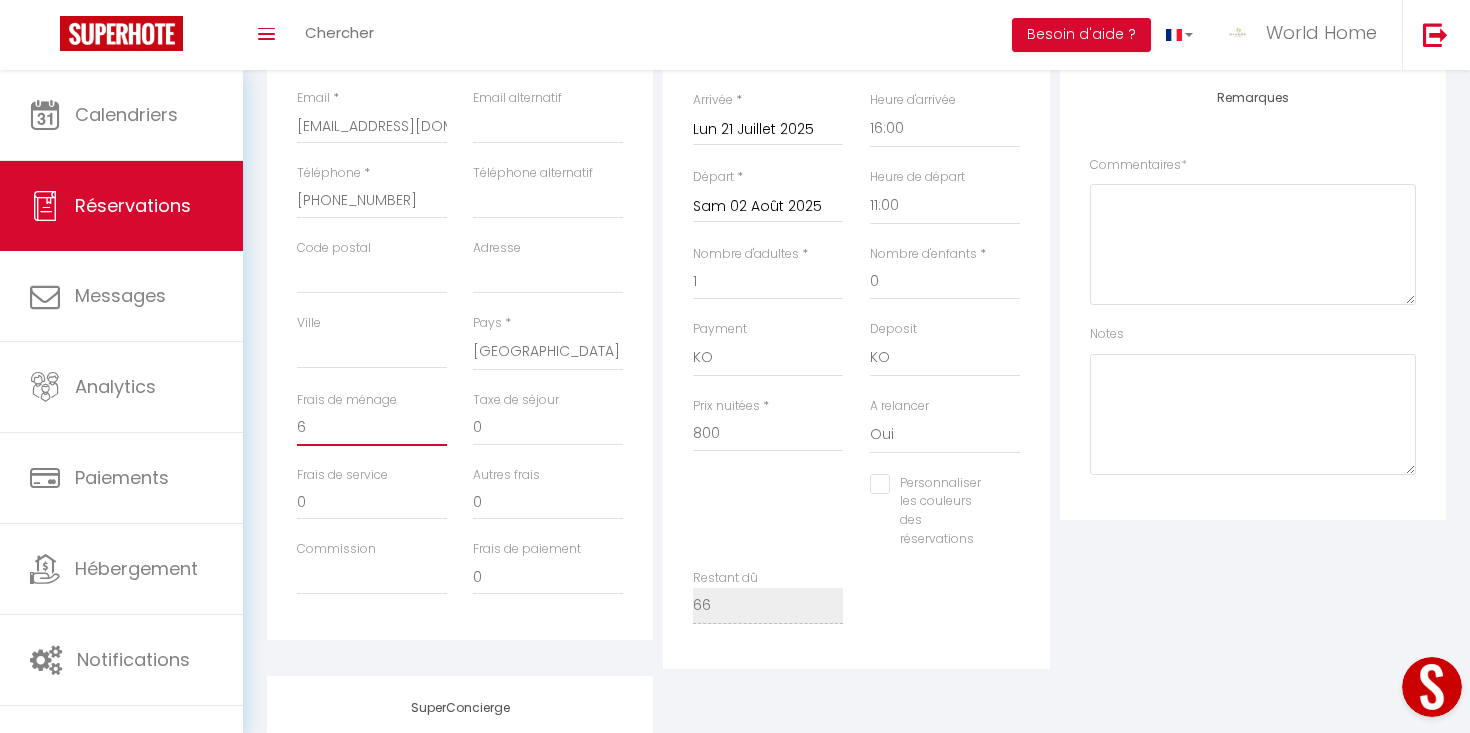 checkbox on "false" 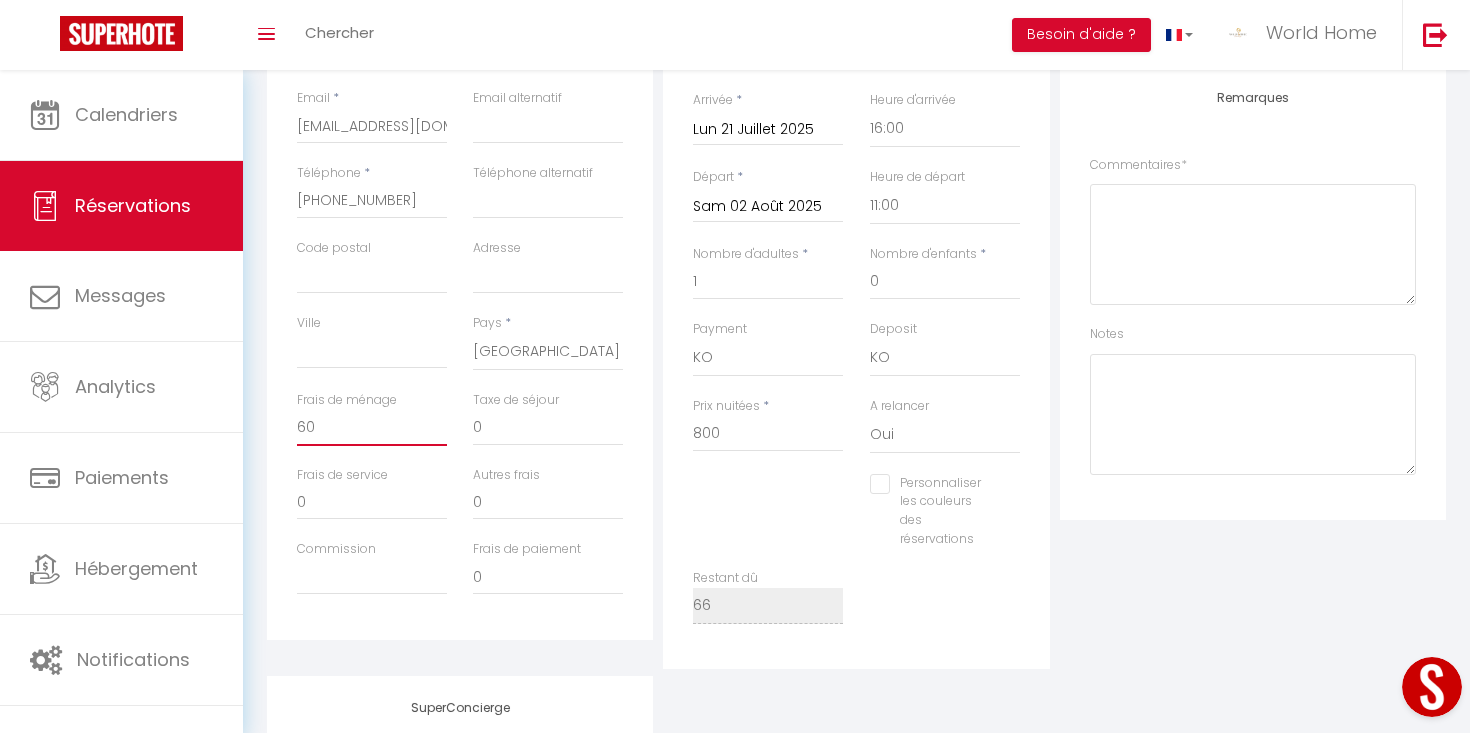 checkbox on "false" 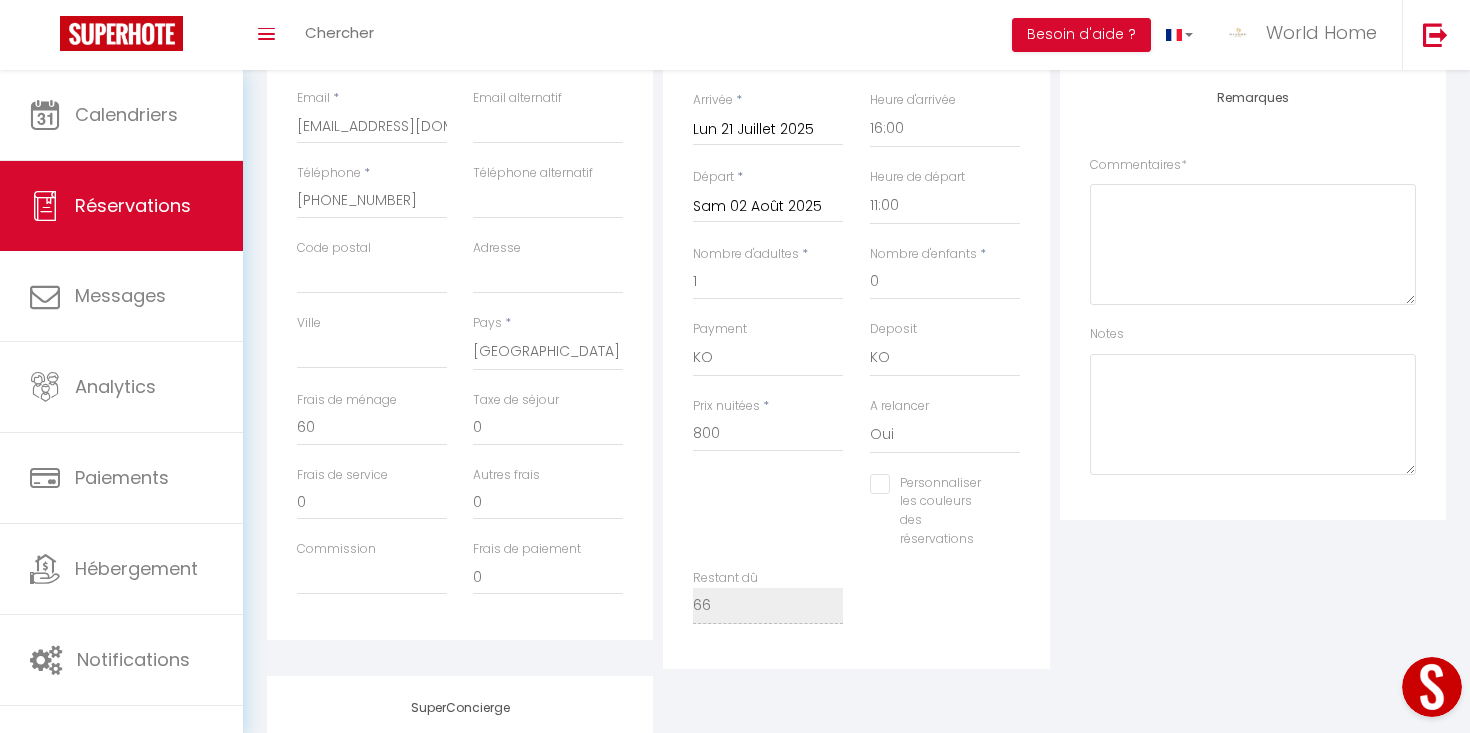 click on "Personnaliser les couleurs des réservations     #D7092E" at bounding box center (856, 521) 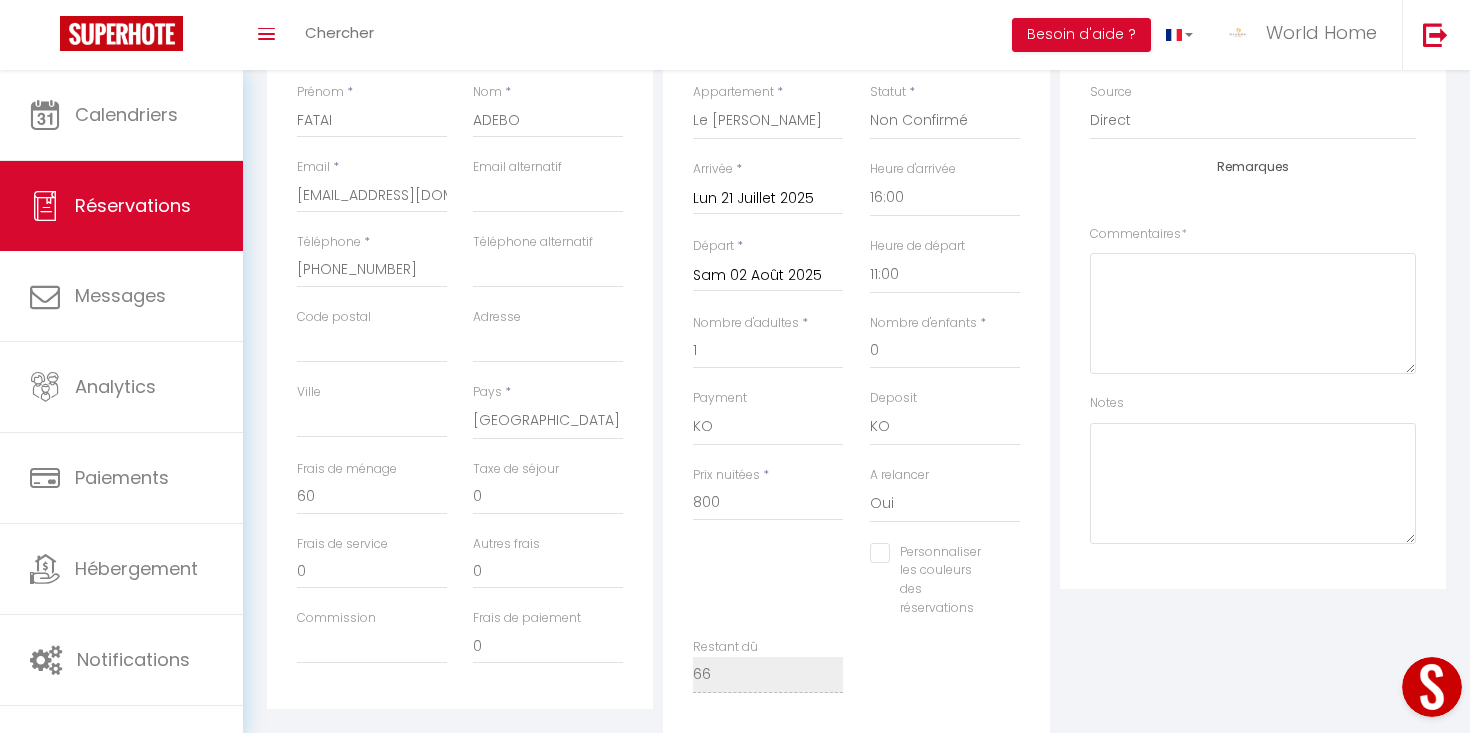 scroll, scrollTop: 0, scrollLeft: 0, axis: both 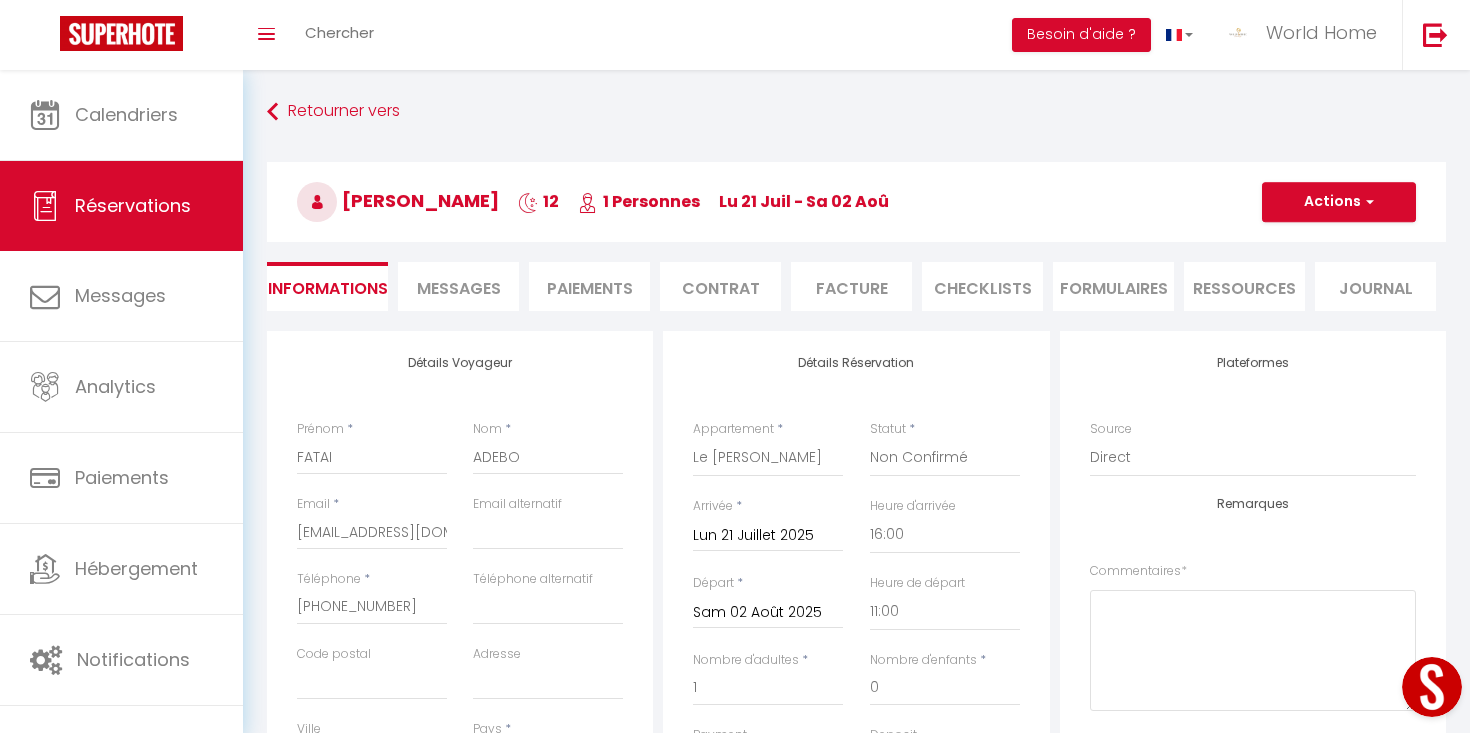 click on "Messages" at bounding box center [459, 288] 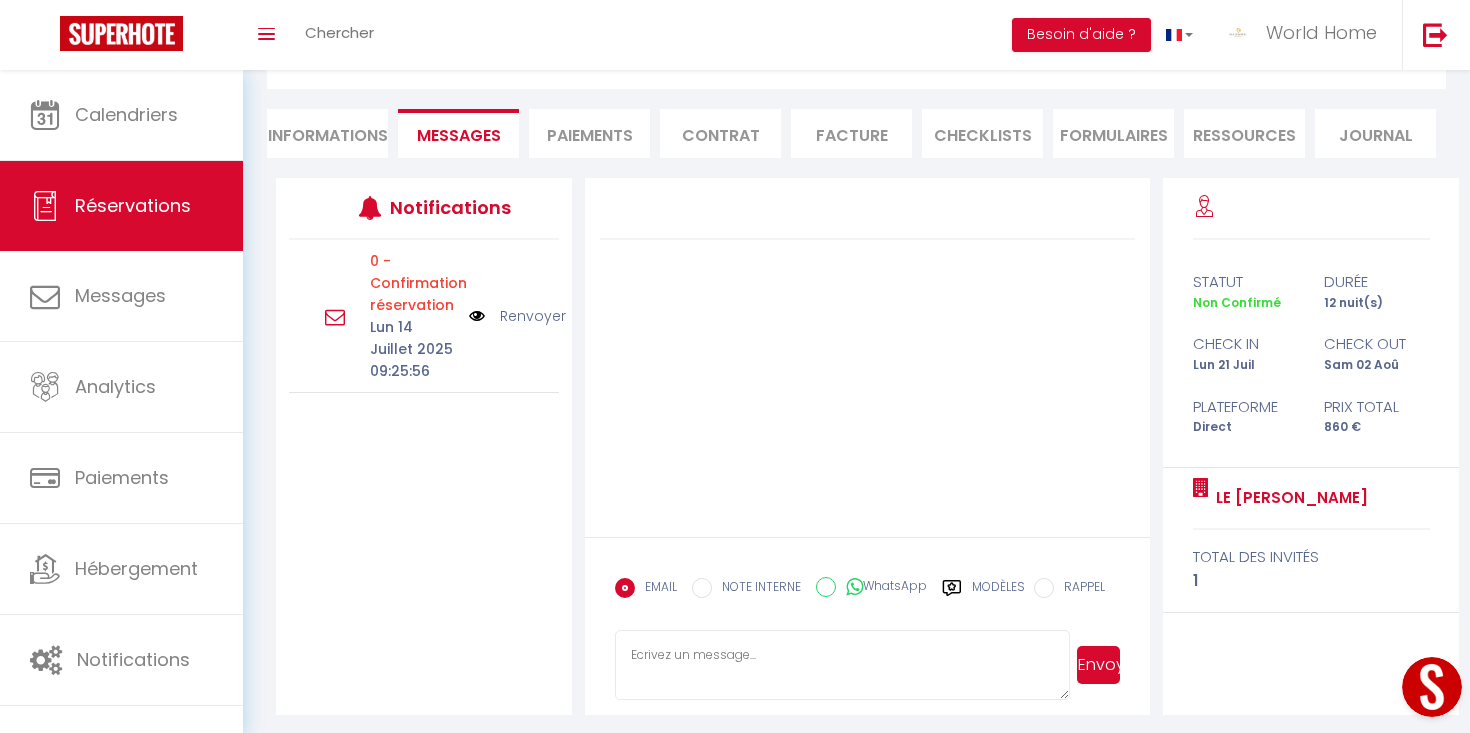 scroll, scrollTop: 159, scrollLeft: 0, axis: vertical 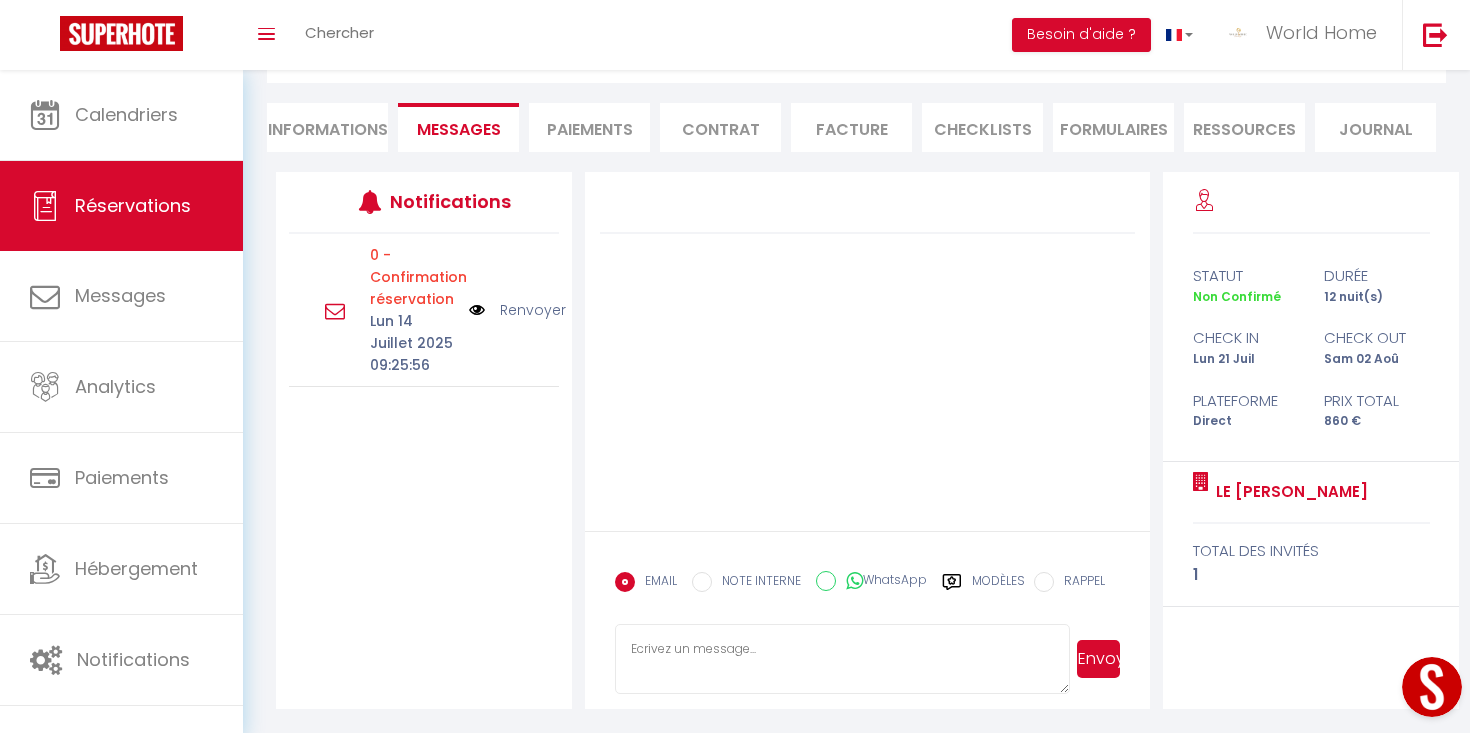 click at bounding box center [477, 310] 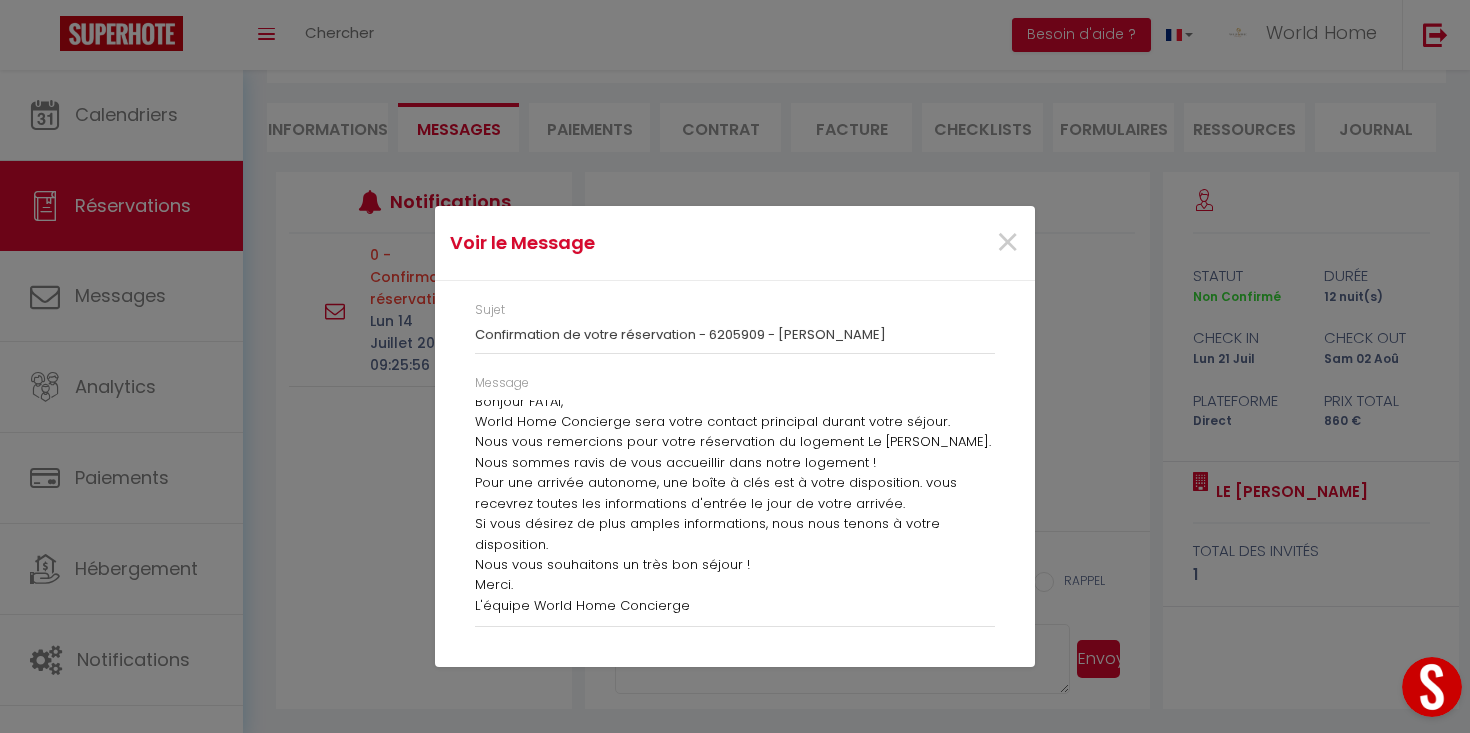 scroll, scrollTop: 0, scrollLeft: 0, axis: both 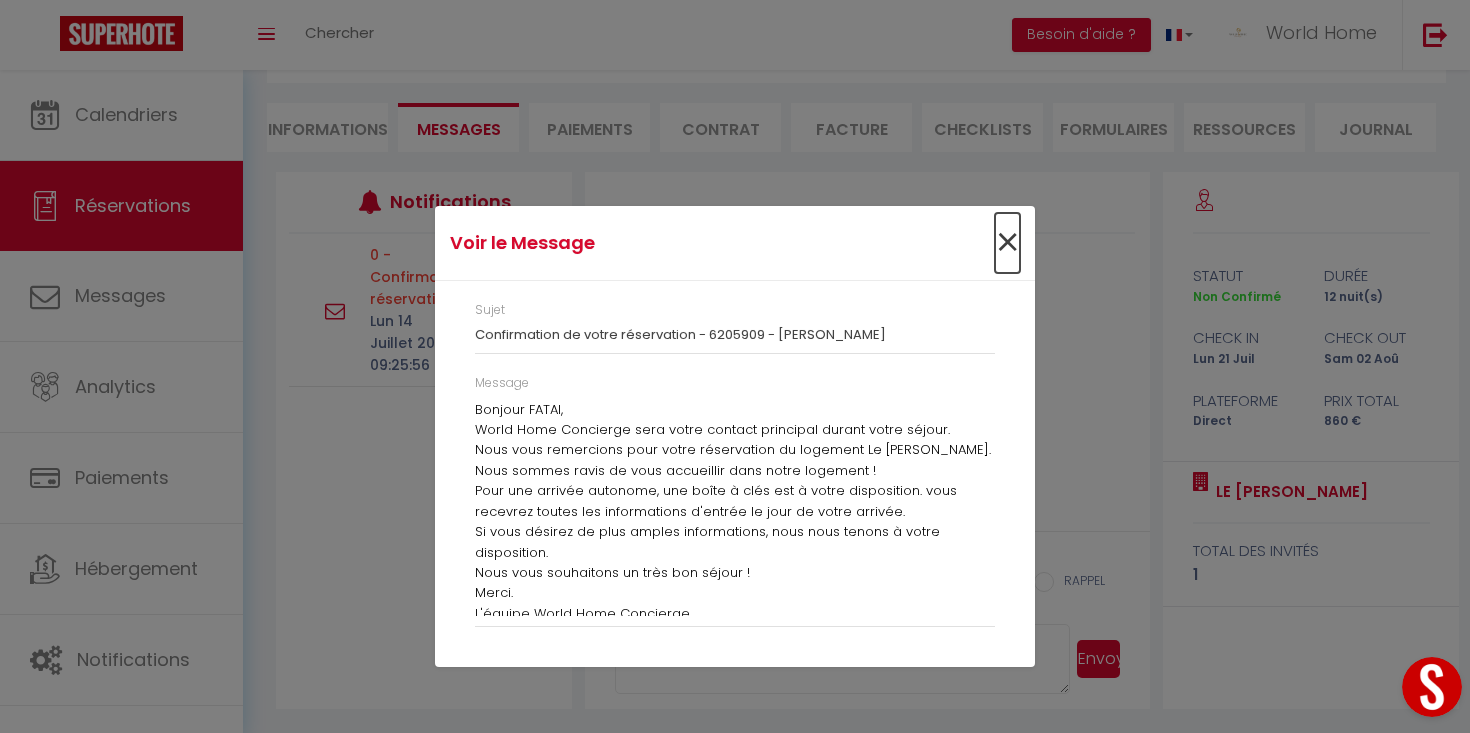 click on "×" at bounding box center (1007, 243) 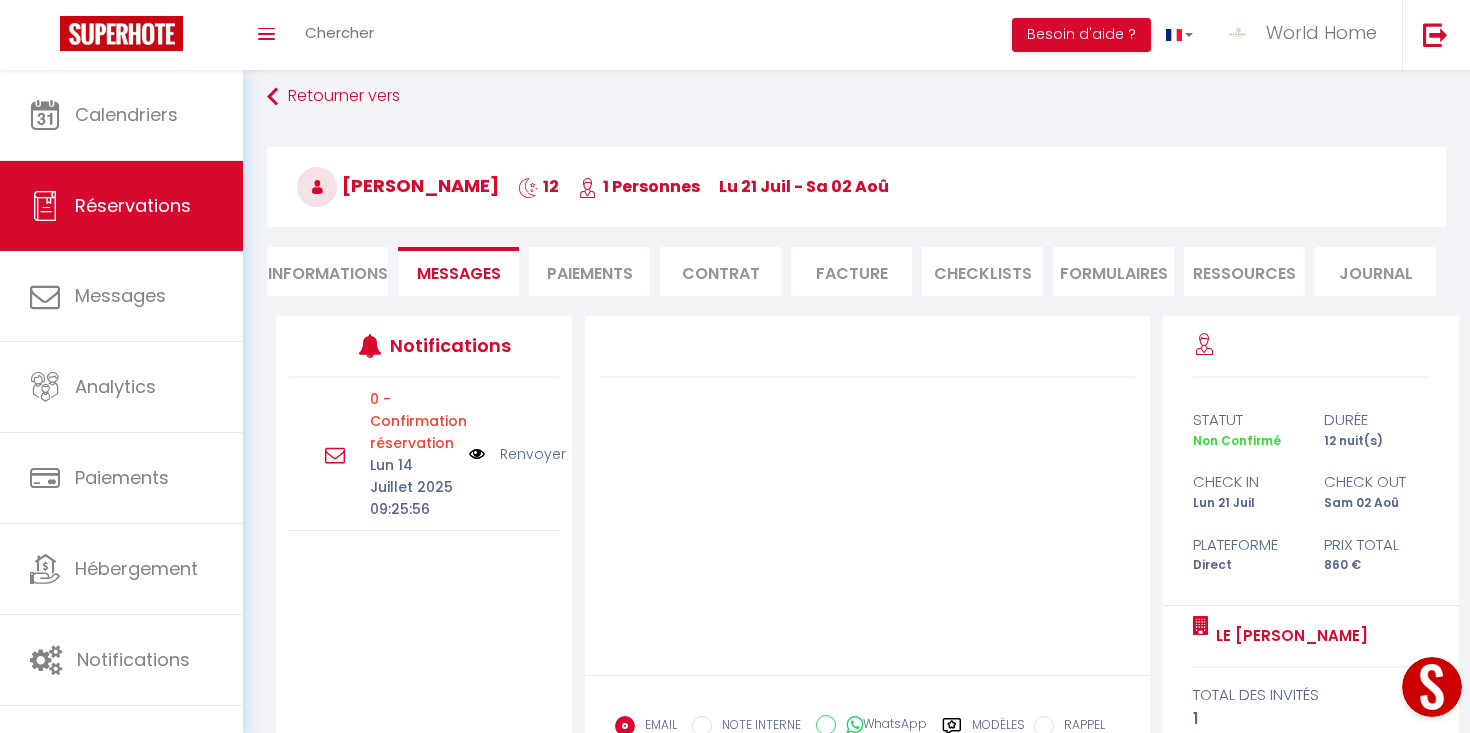scroll, scrollTop: 43, scrollLeft: 0, axis: vertical 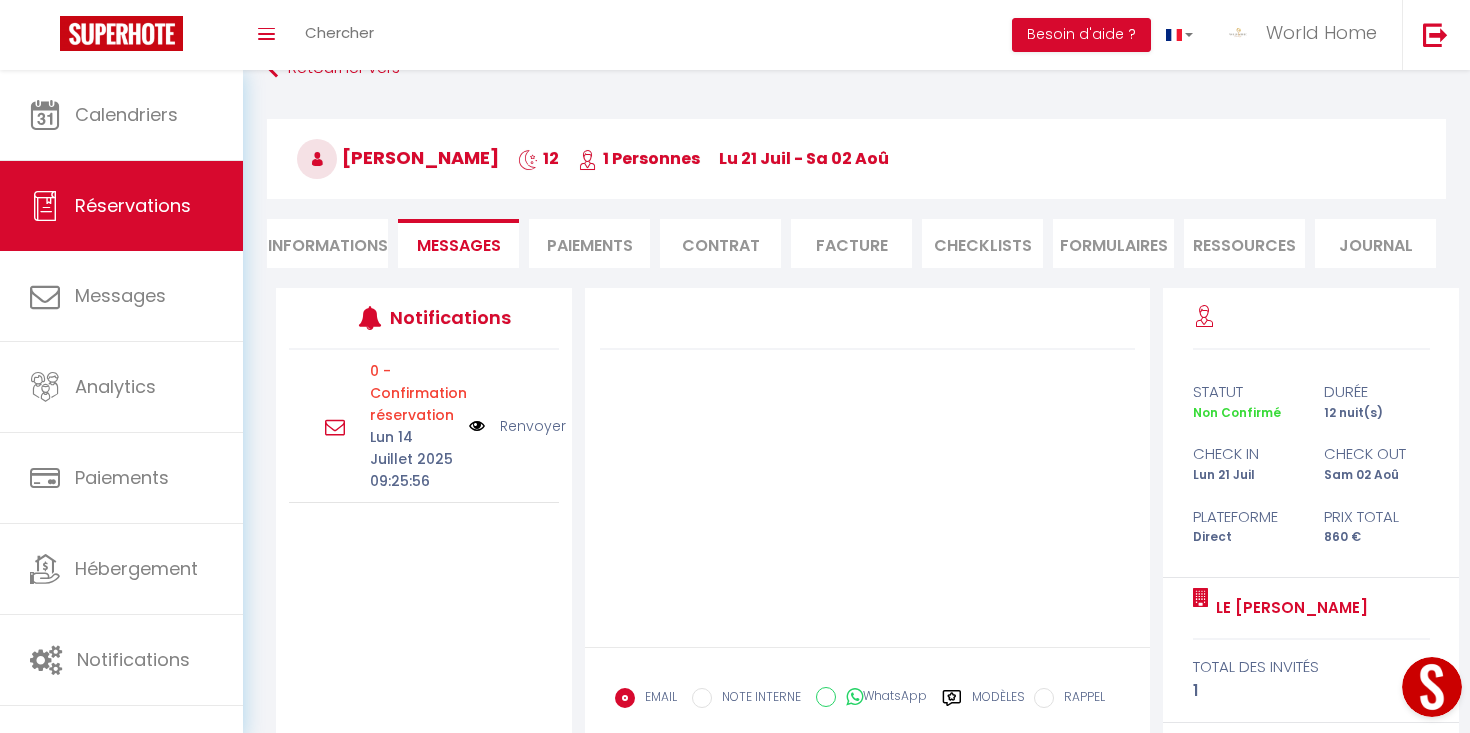 click on "Paiements" at bounding box center [589, 243] 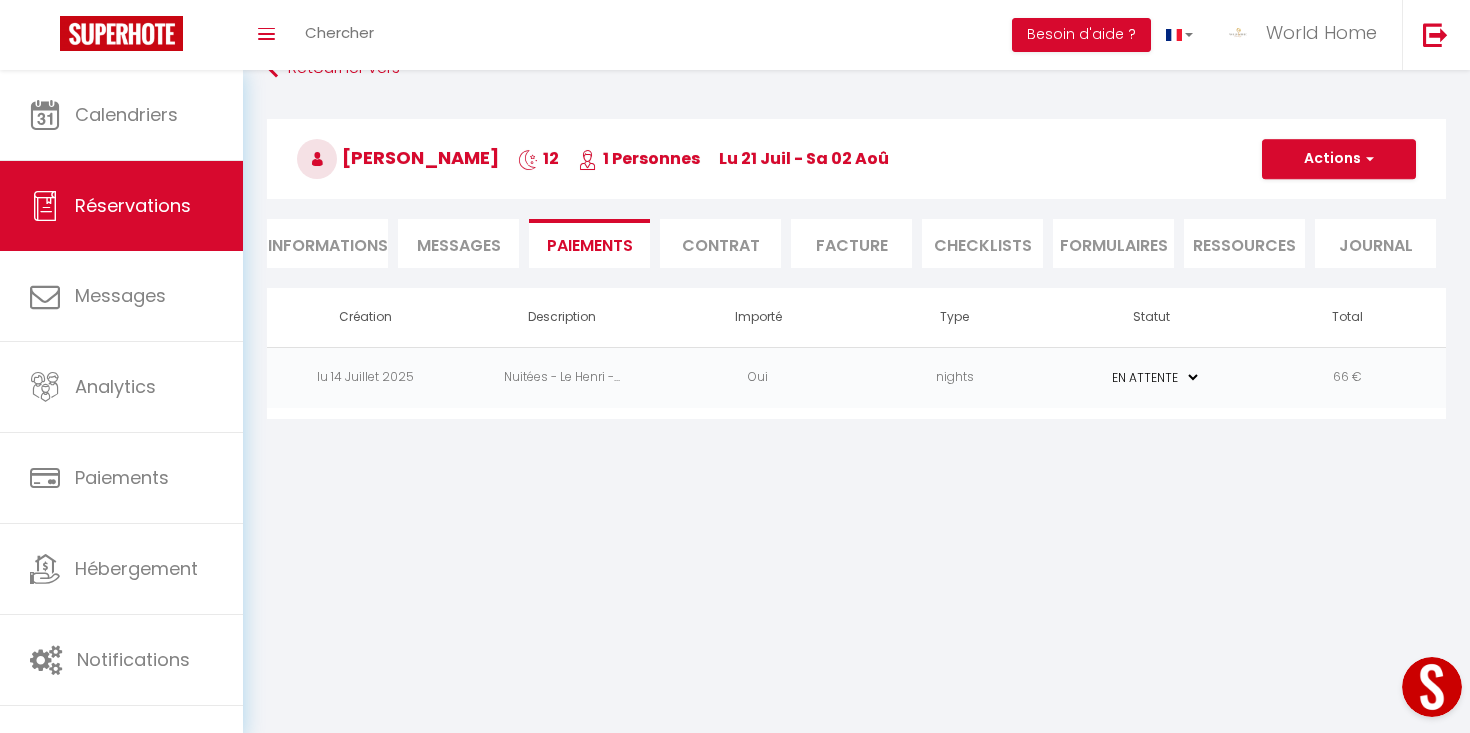 click on "Nuitées - Le Henri -..." at bounding box center (562, 377) 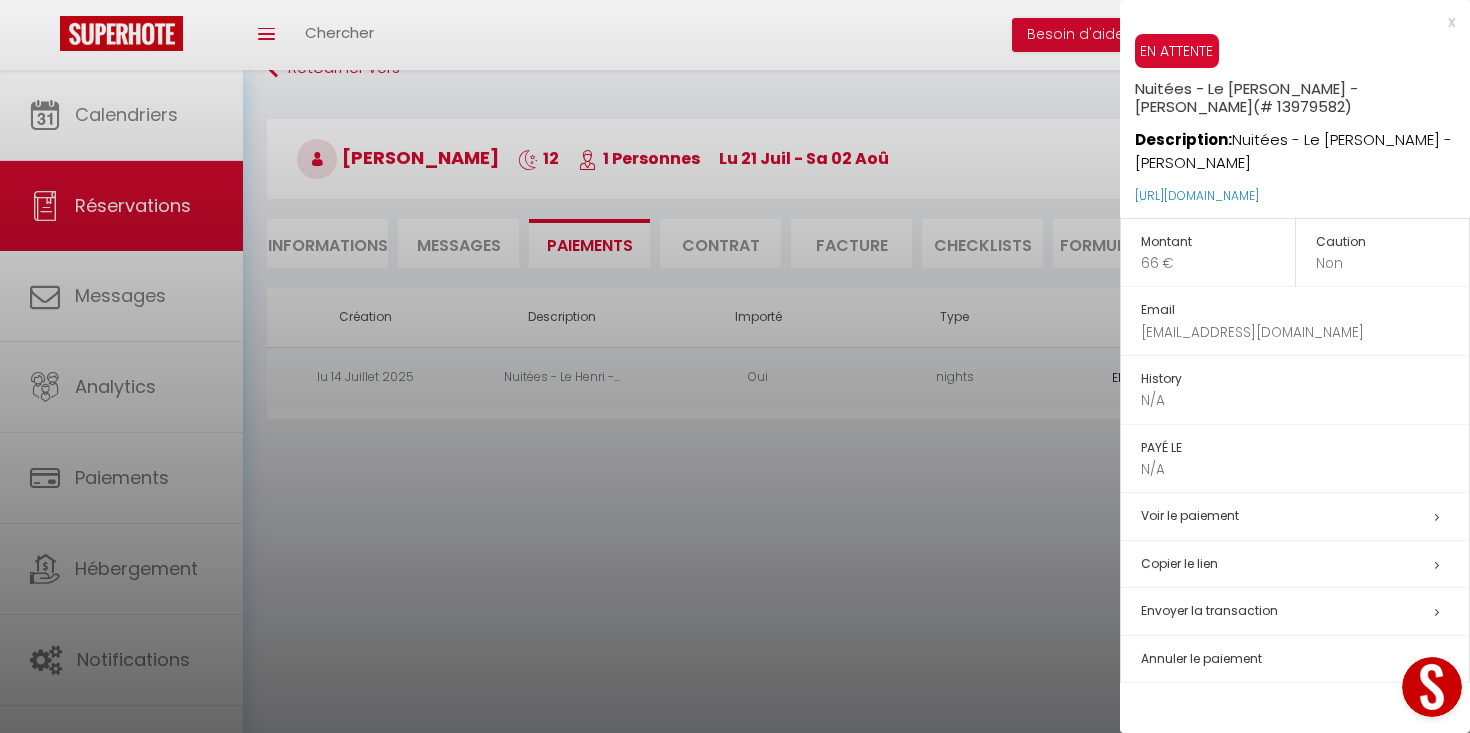 scroll, scrollTop: 70, scrollLeft: 0, axis: vertical 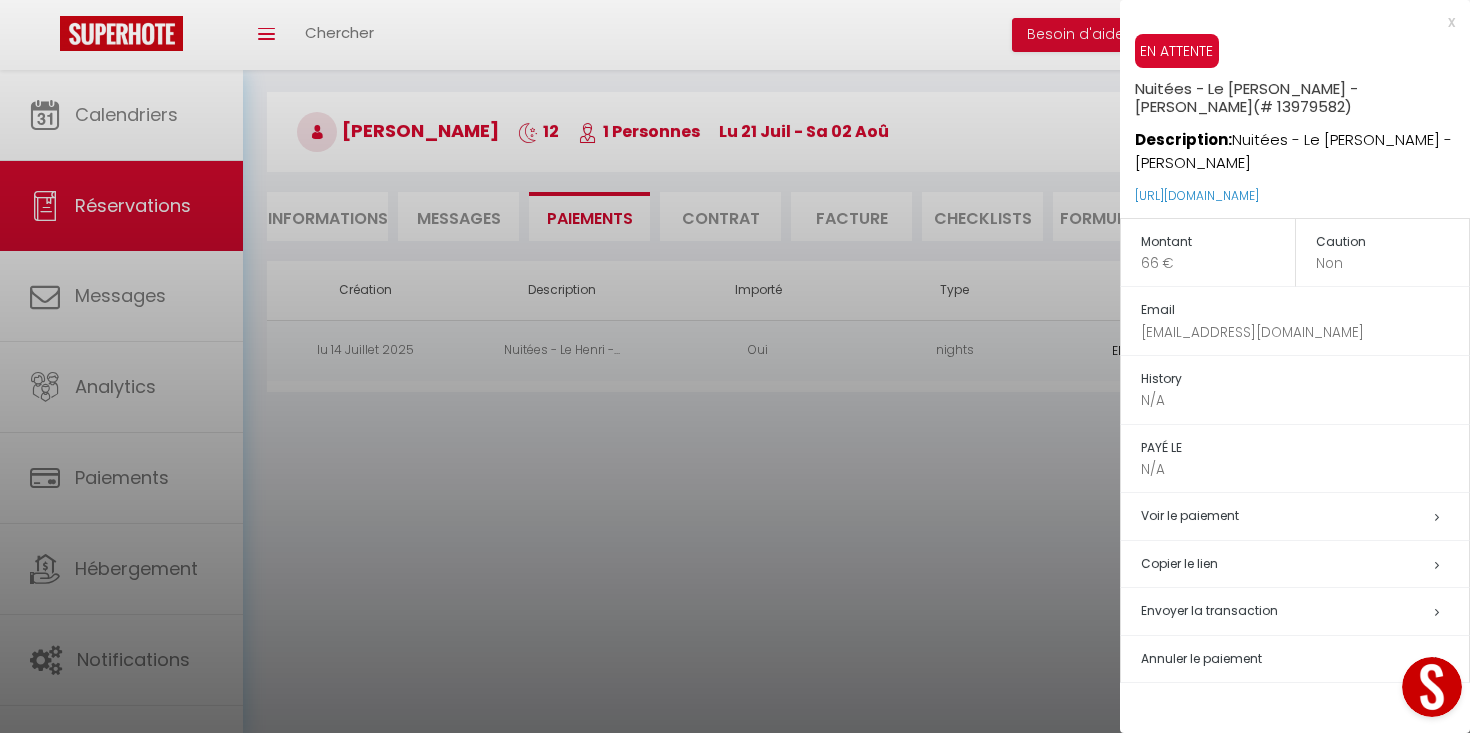 click on "Annuler le paiement" at bounding box center [1201, 658] 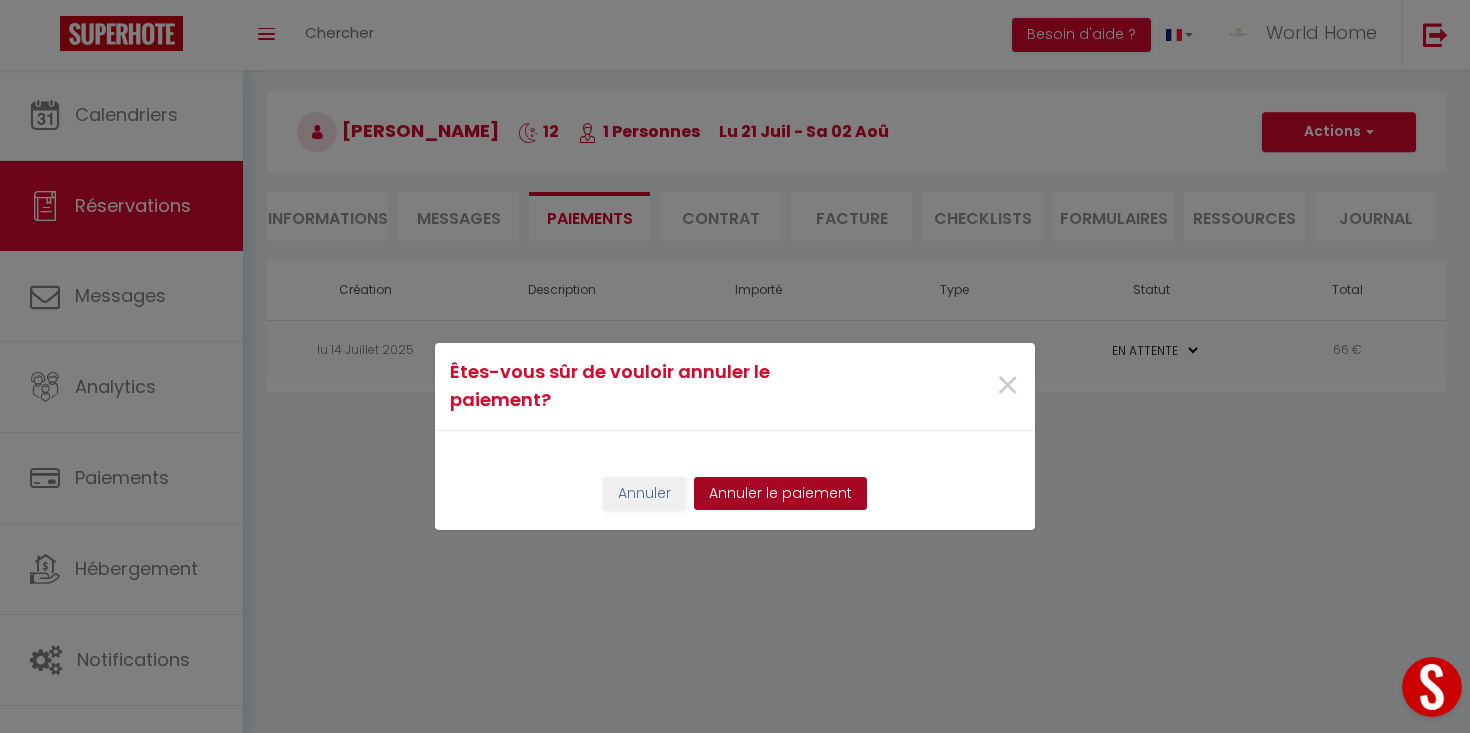click on "Annuler le paiement" at bounding box center (780, 494) 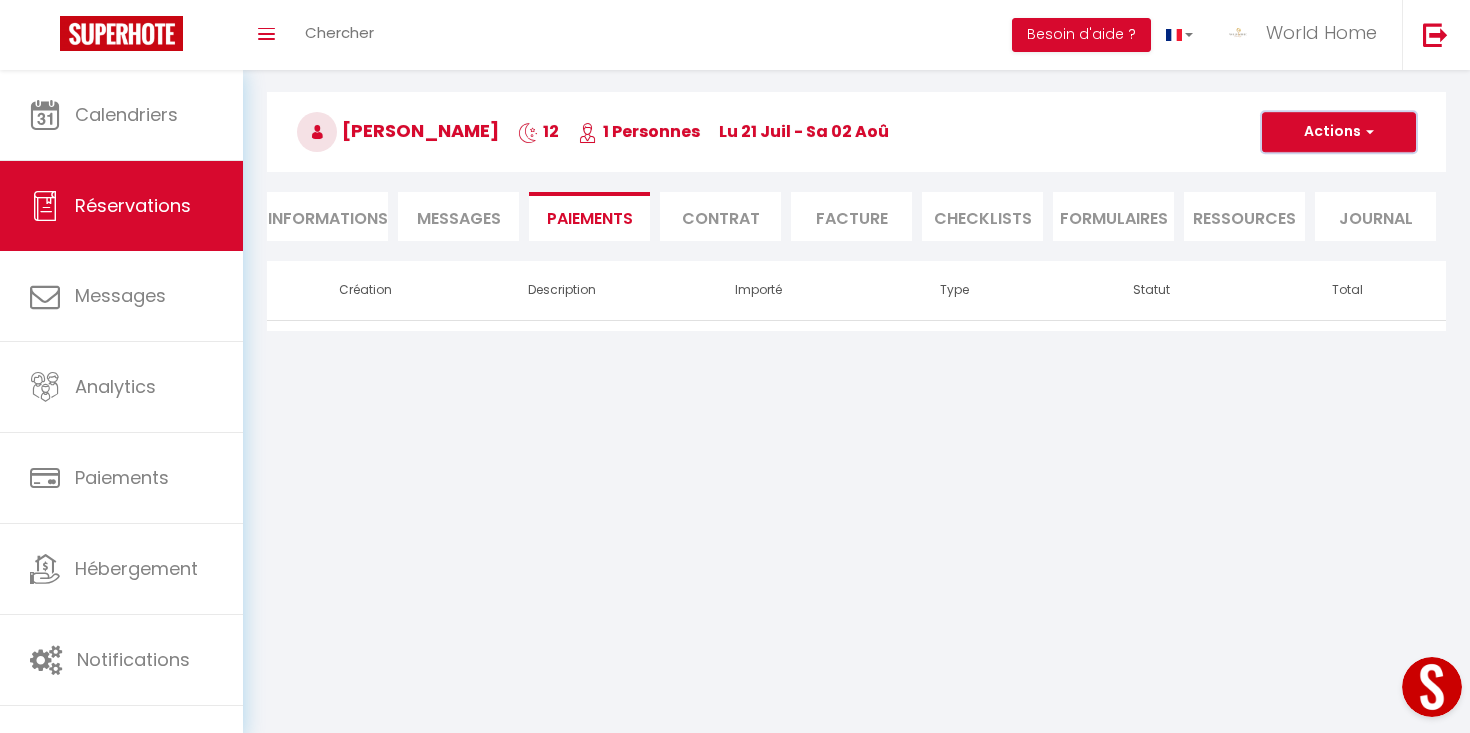 click at bounding box center (1367, 132) 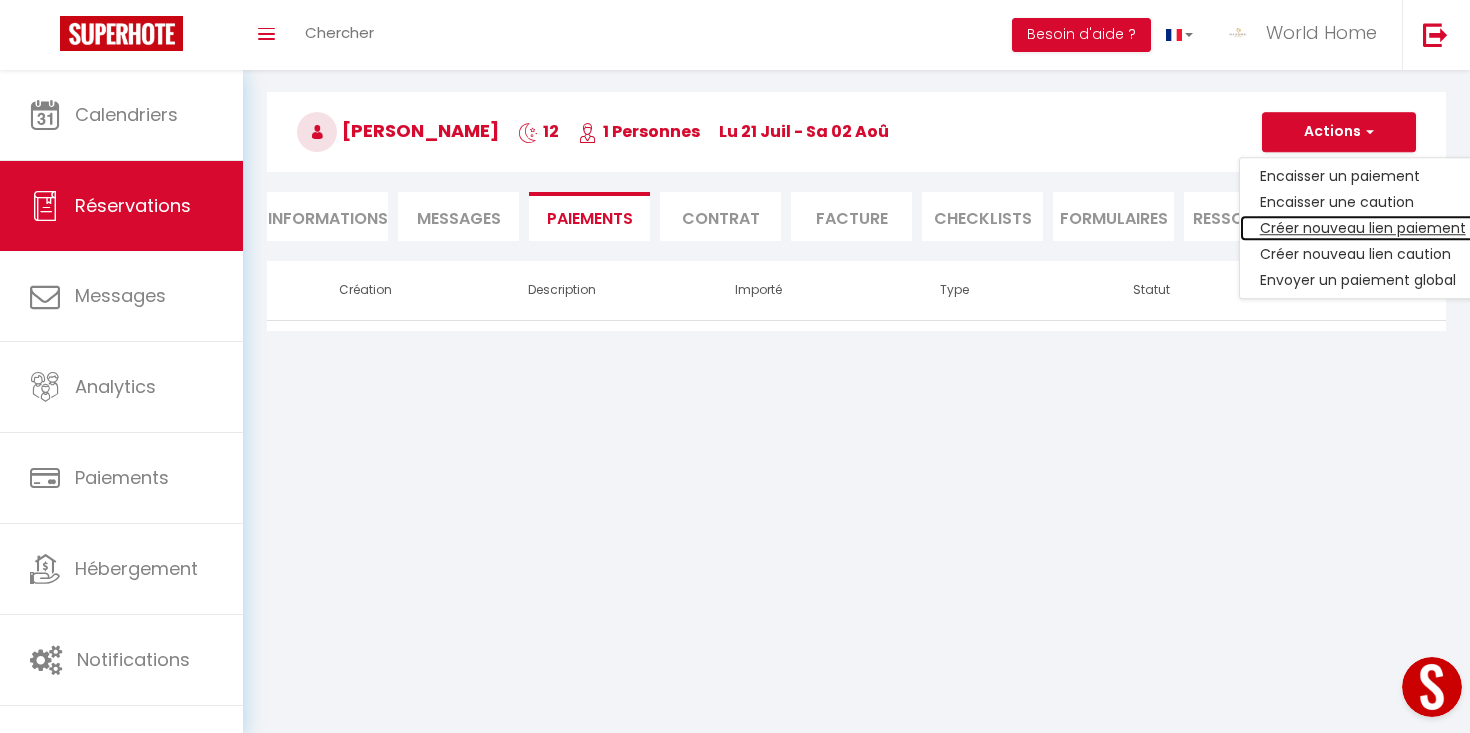 click on "Créer nouveau lien paiement" at bounding box center [1363, 228] 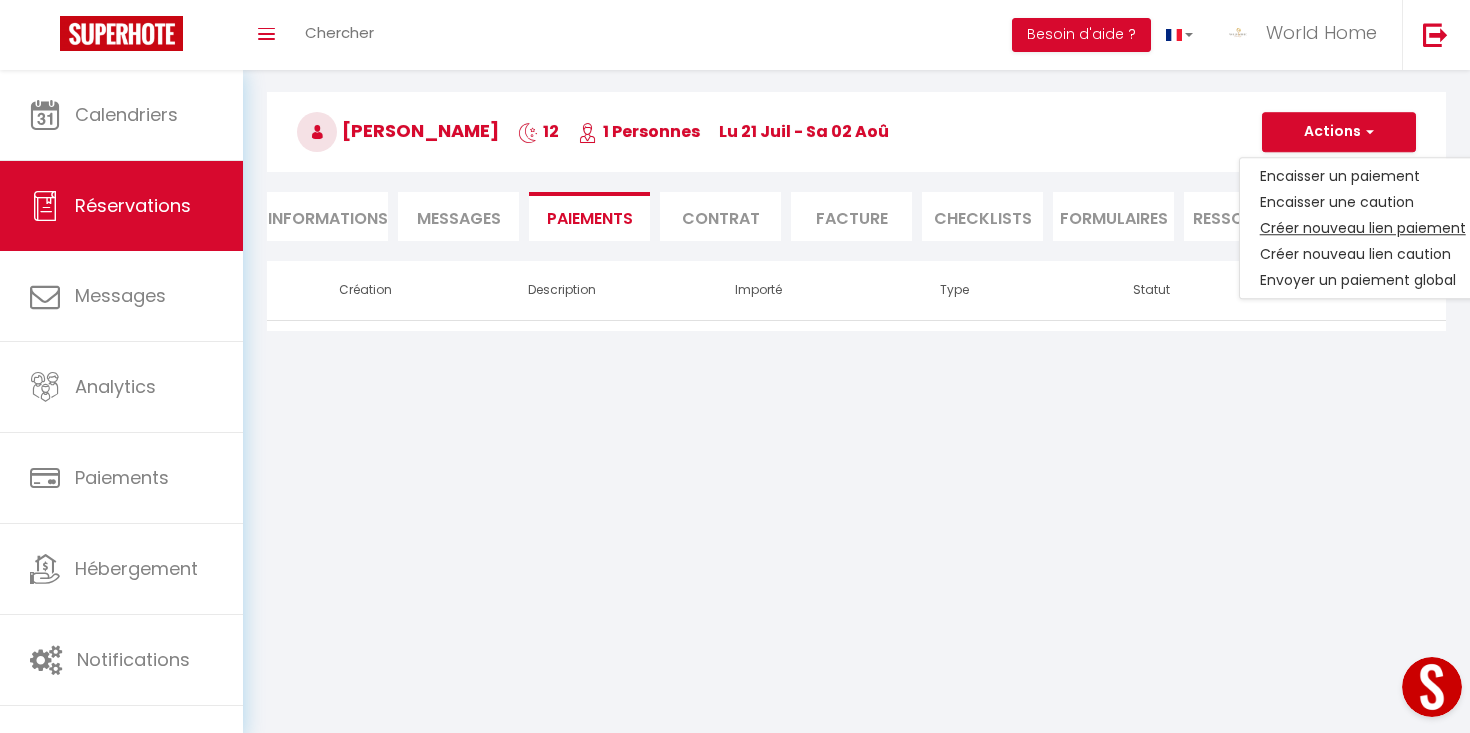 select on "nights" 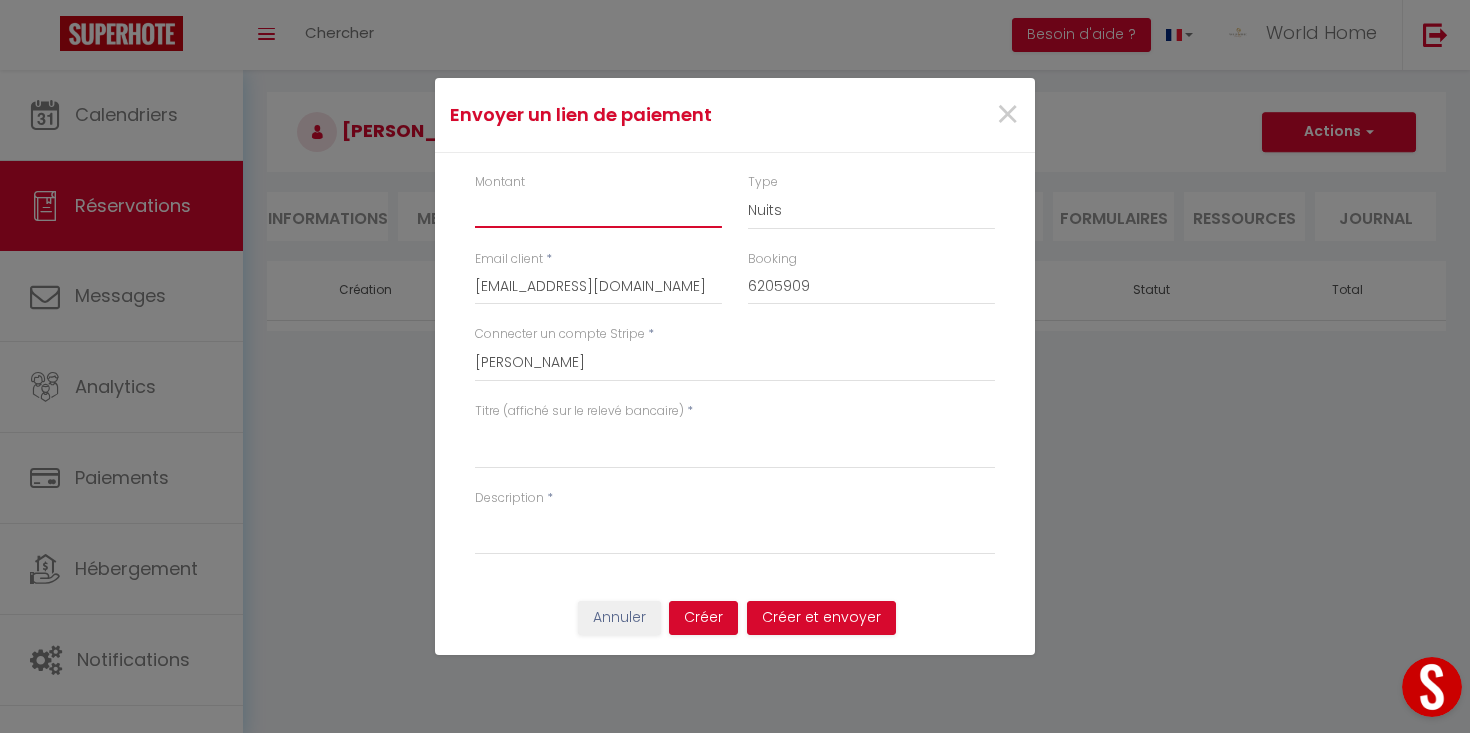 click on "Montant" at bounding box center [598, 210] 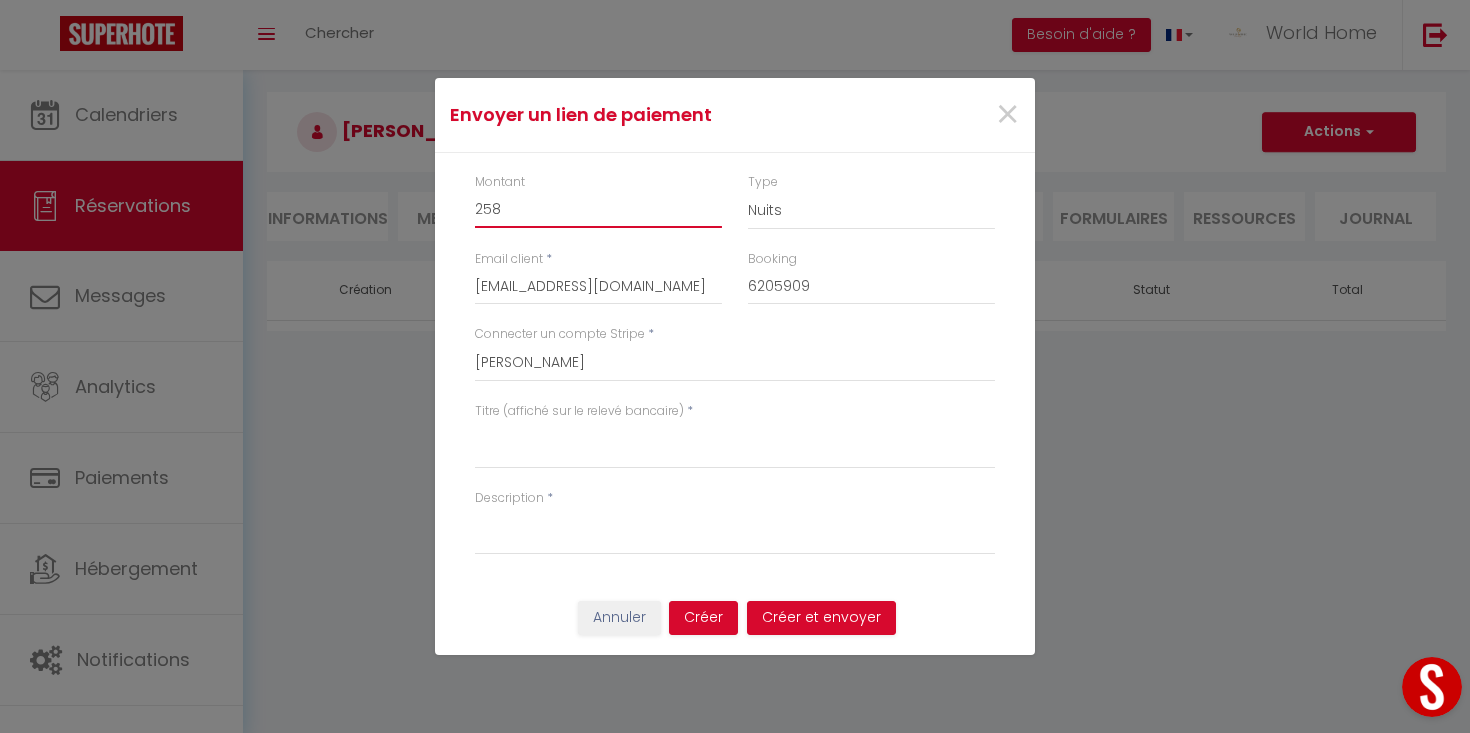 type on "258" 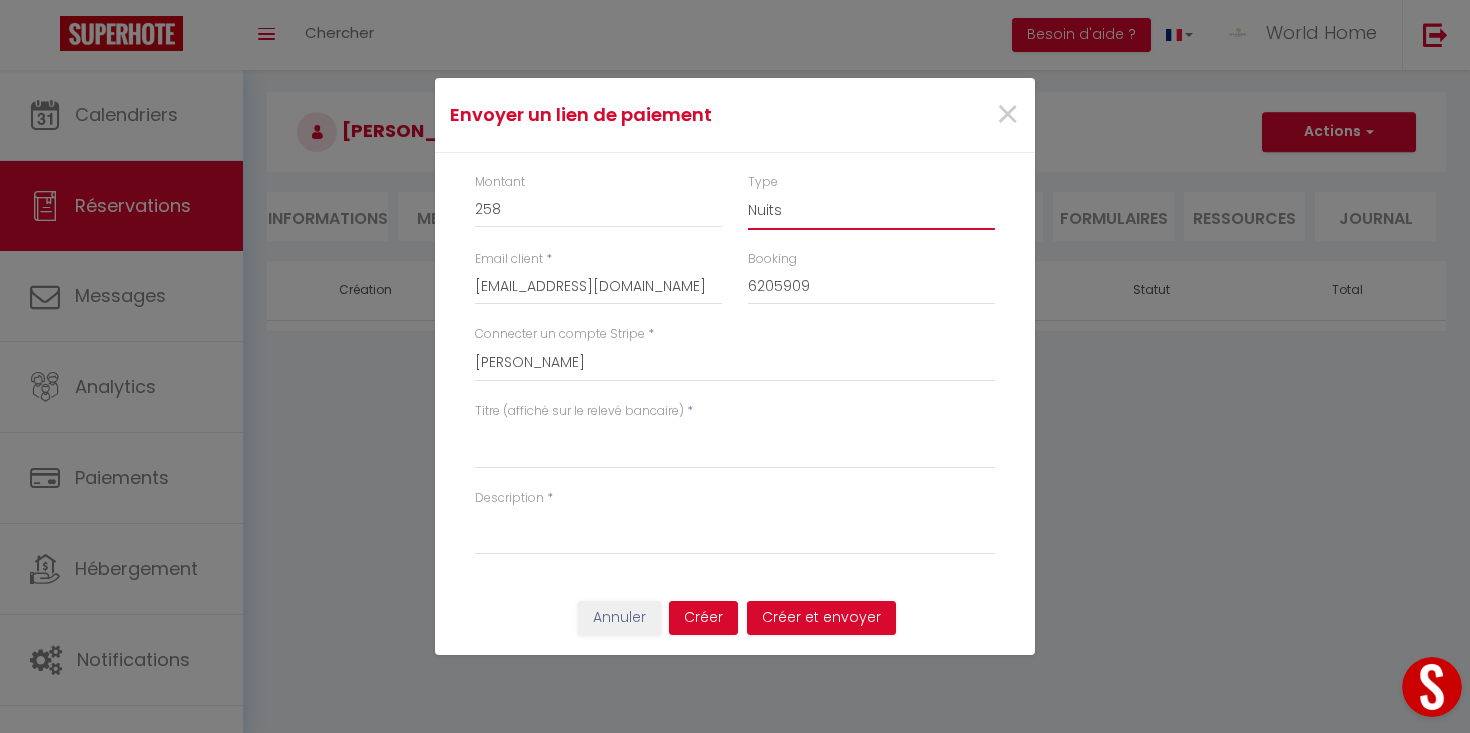 click on "Nuits   Frais de ménage   Taxe de séjour   Autre" at bounding box center (871, 211) 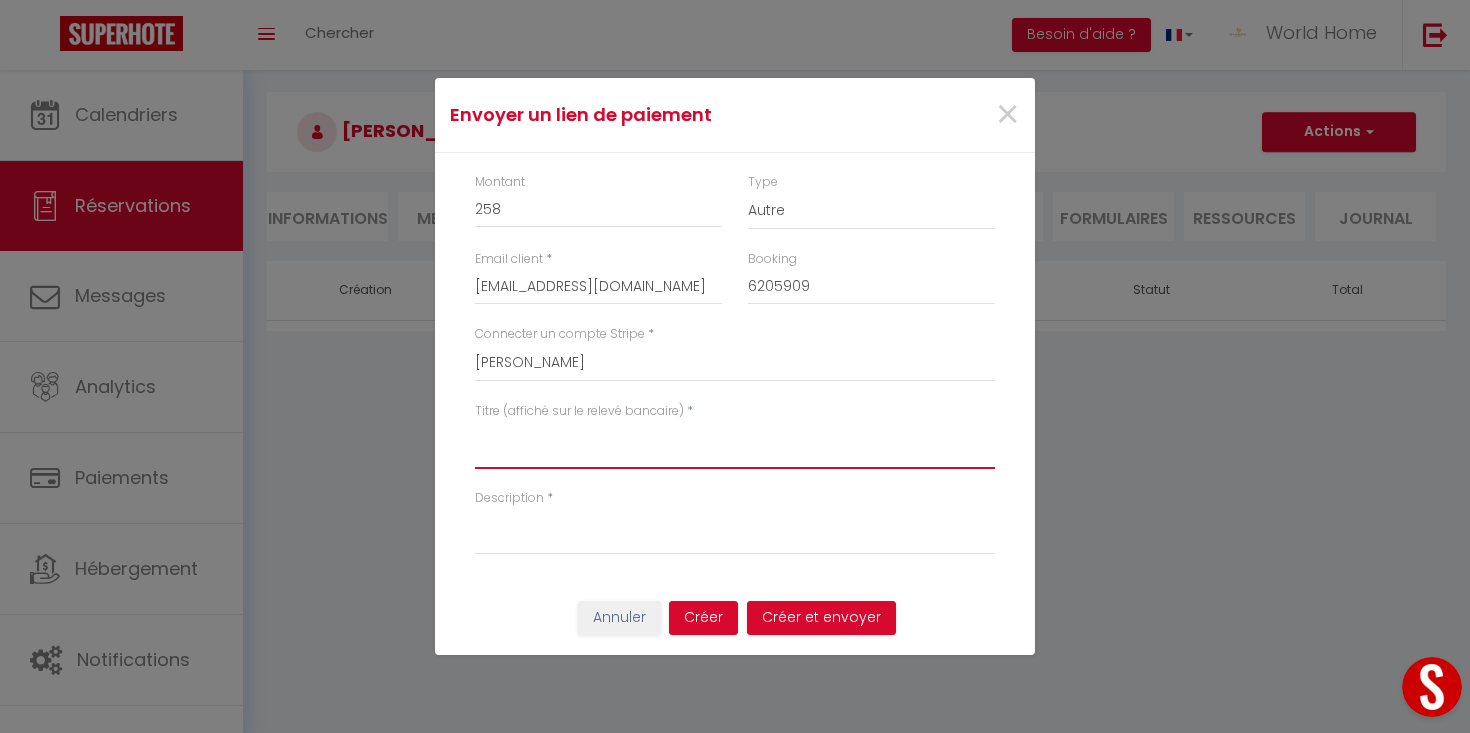 click on "Titre (affiché sur le relevé bancaire)" at bounding box center (735, 445) 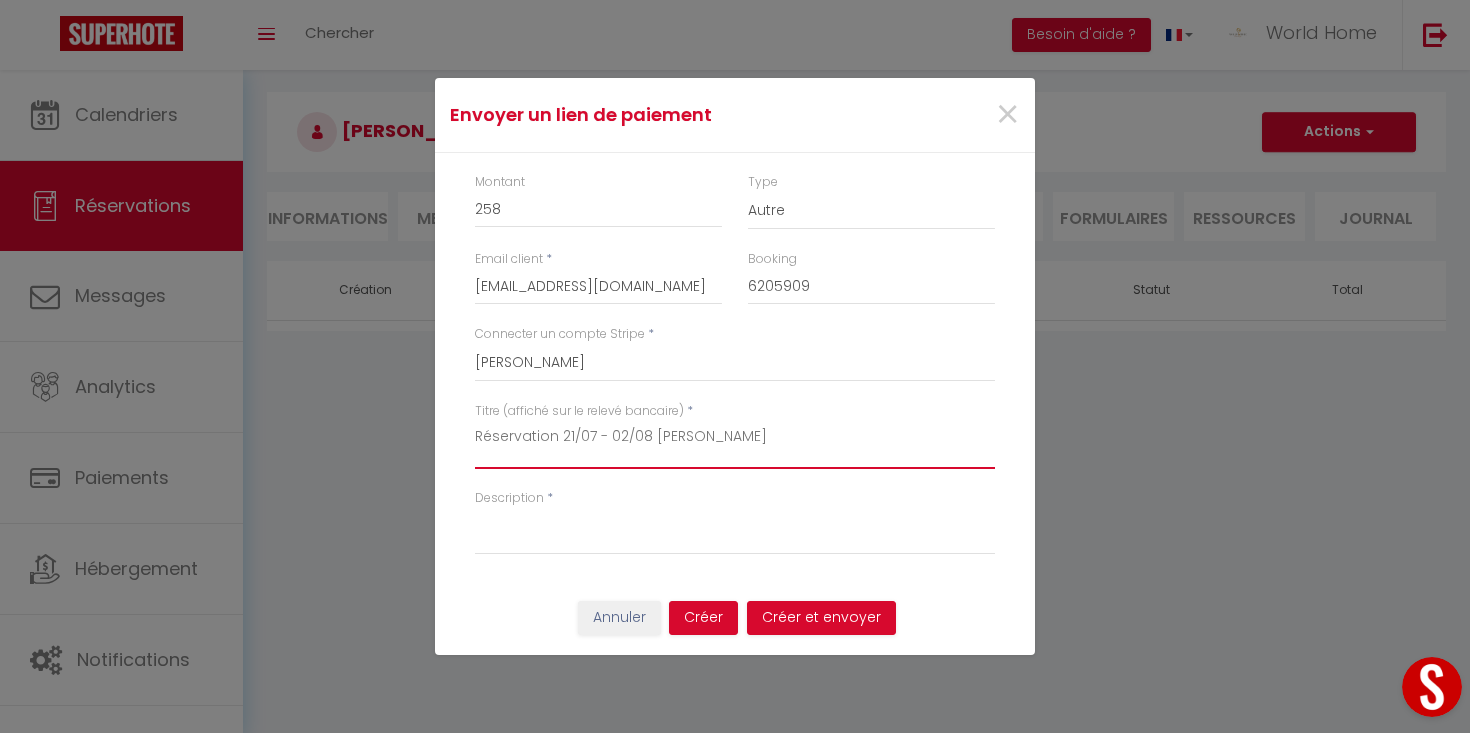 drag, startPoint x: 762, startPoint y: 441, endPoint x: 424, endPoint y: 406, distance: 339.8073 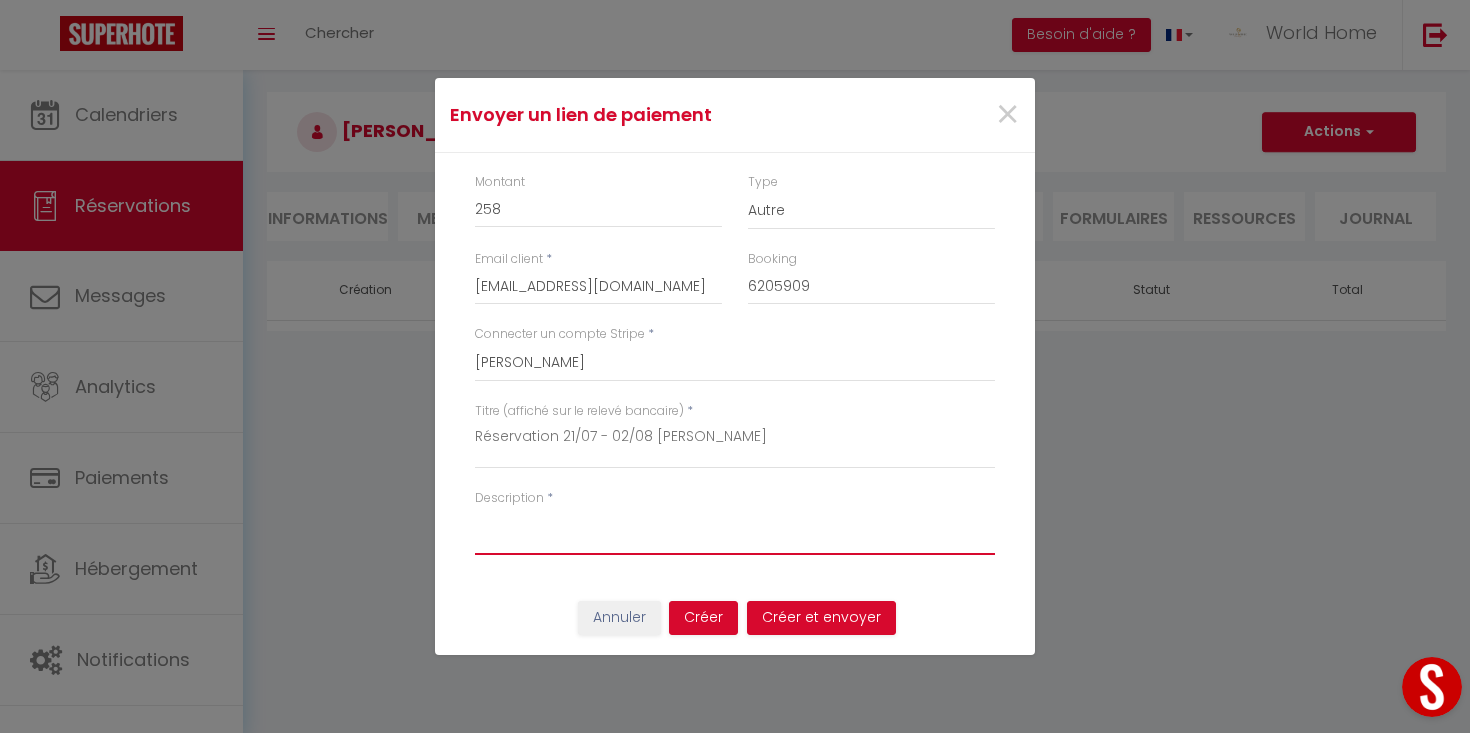 click on "Description" at bounding box center (735, 531) 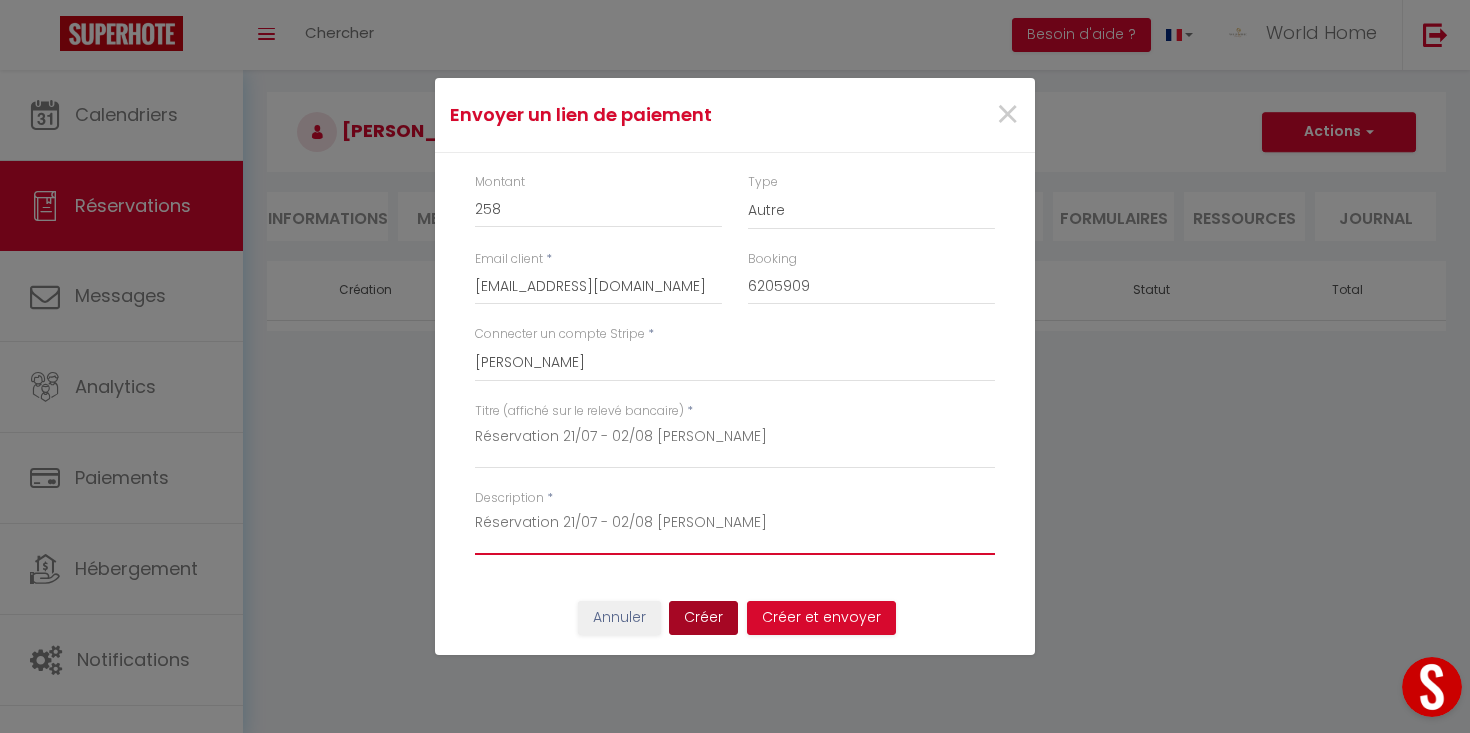 type on "Réservation 21/07 - 02/08 Fatai ADEBO" 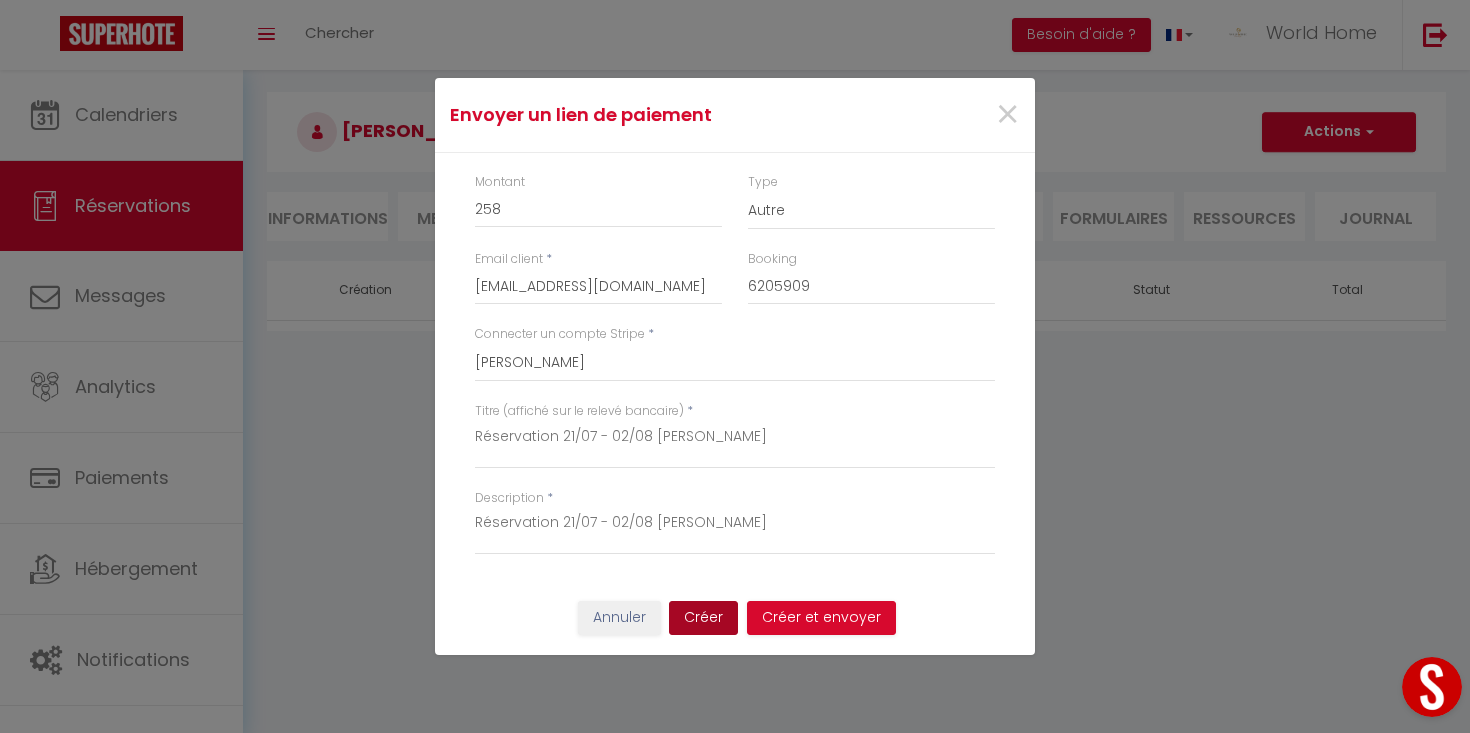 click on "Créer" at bounding box center (703, 618) 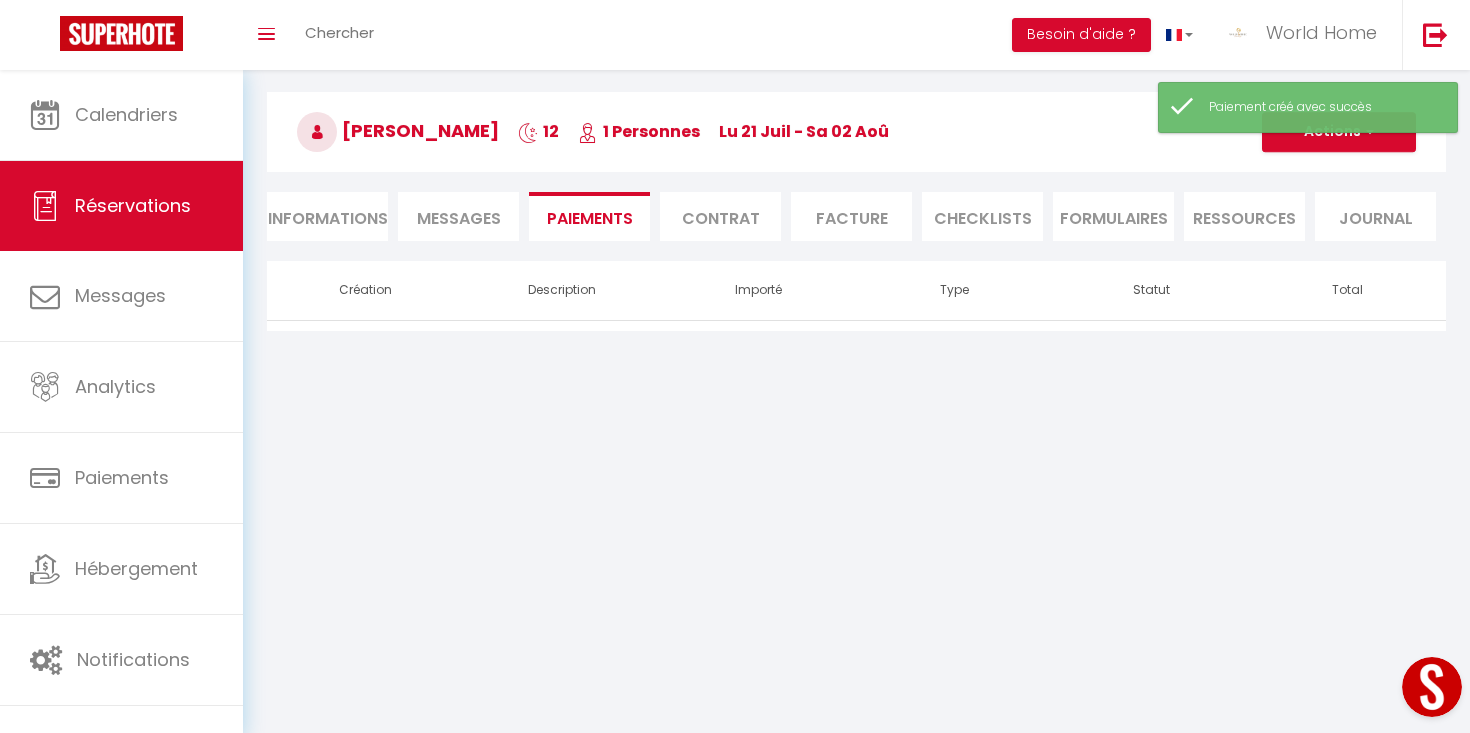 select on "0" 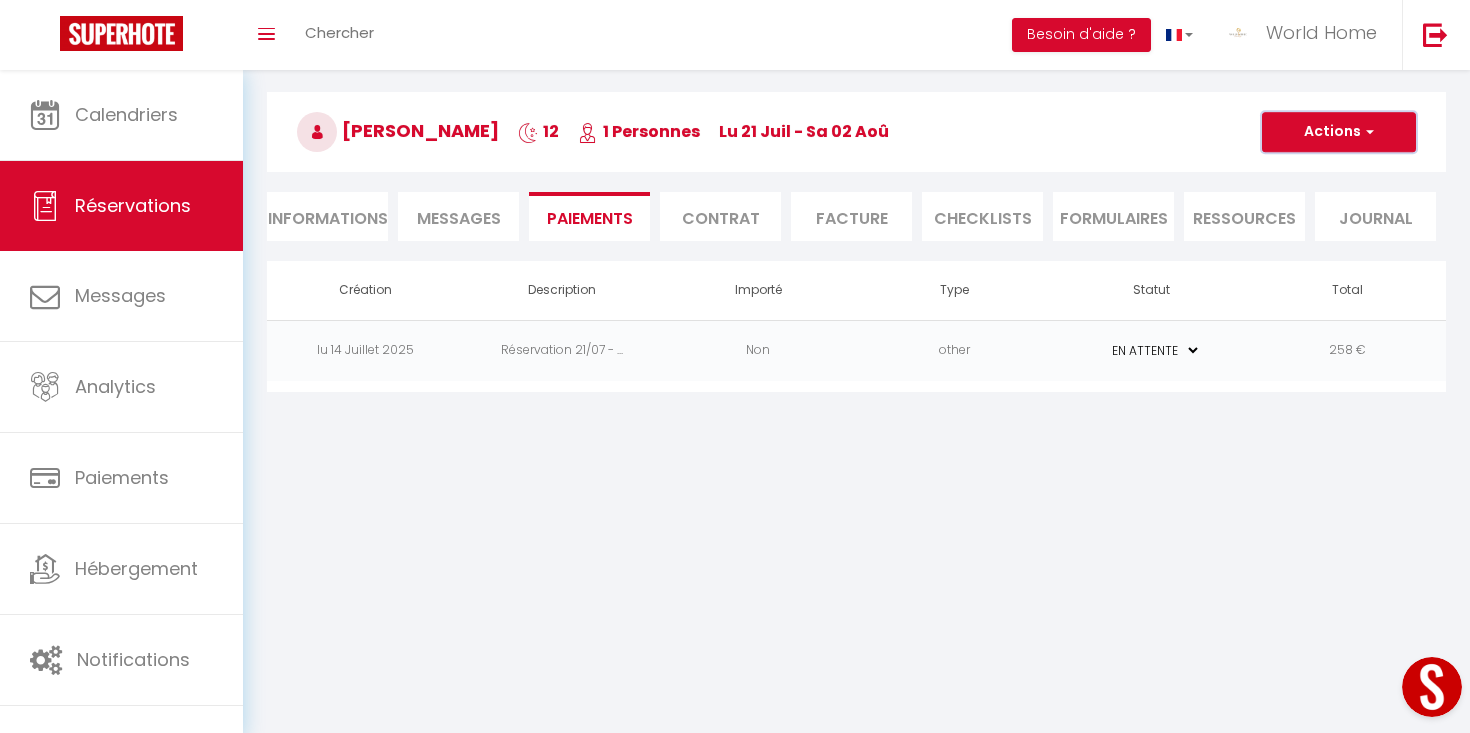 click on "Actions" at bounding box center (1339, 132) 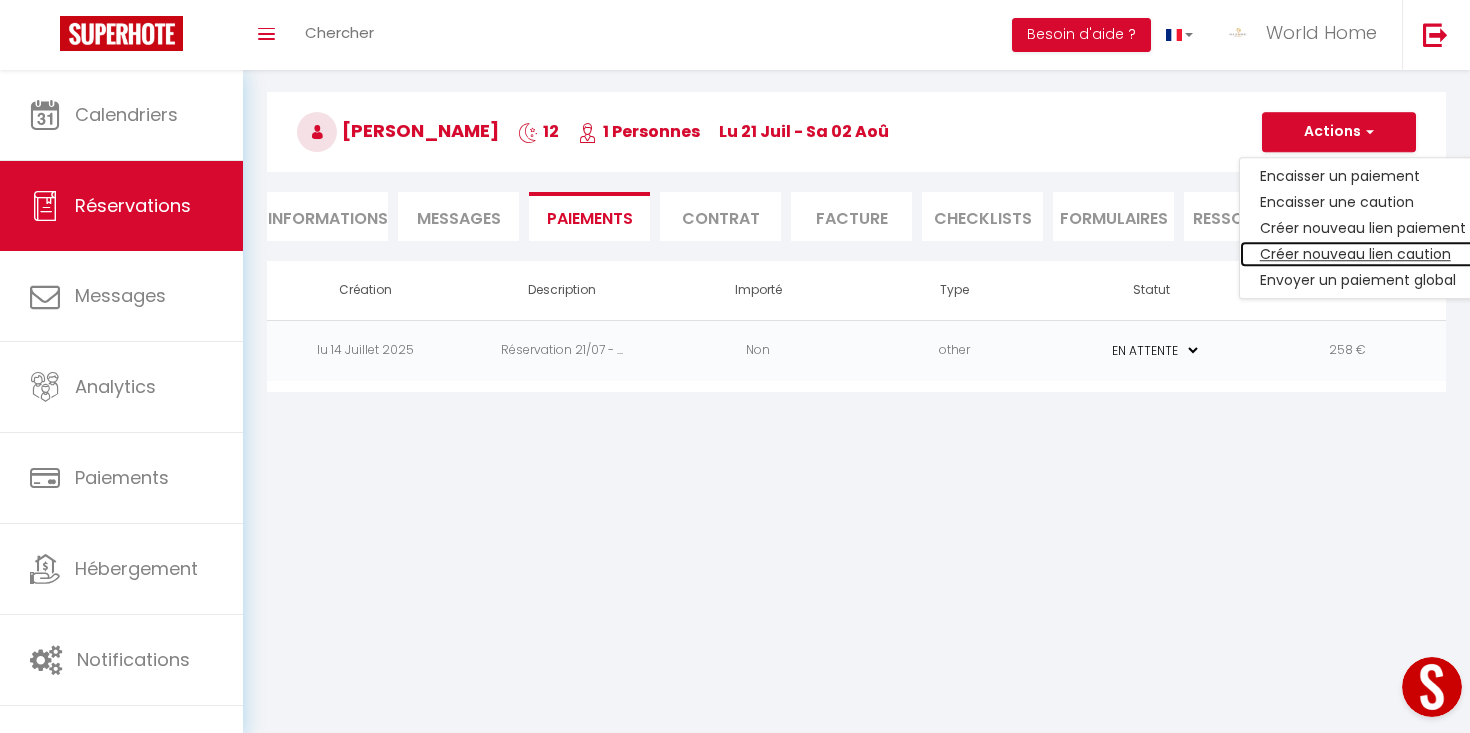 click on "Créer nouveau lien caution" at bounding box center [1363, 254] 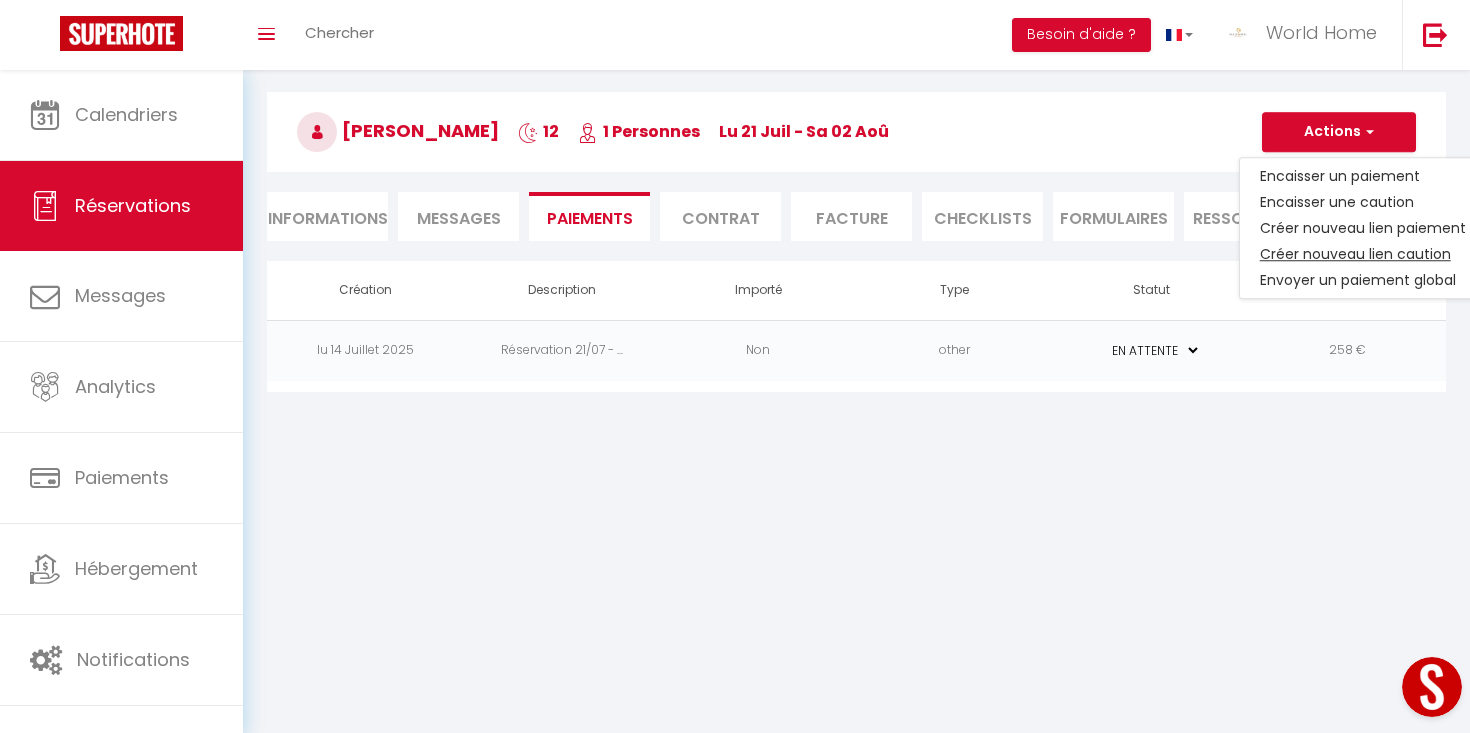 type 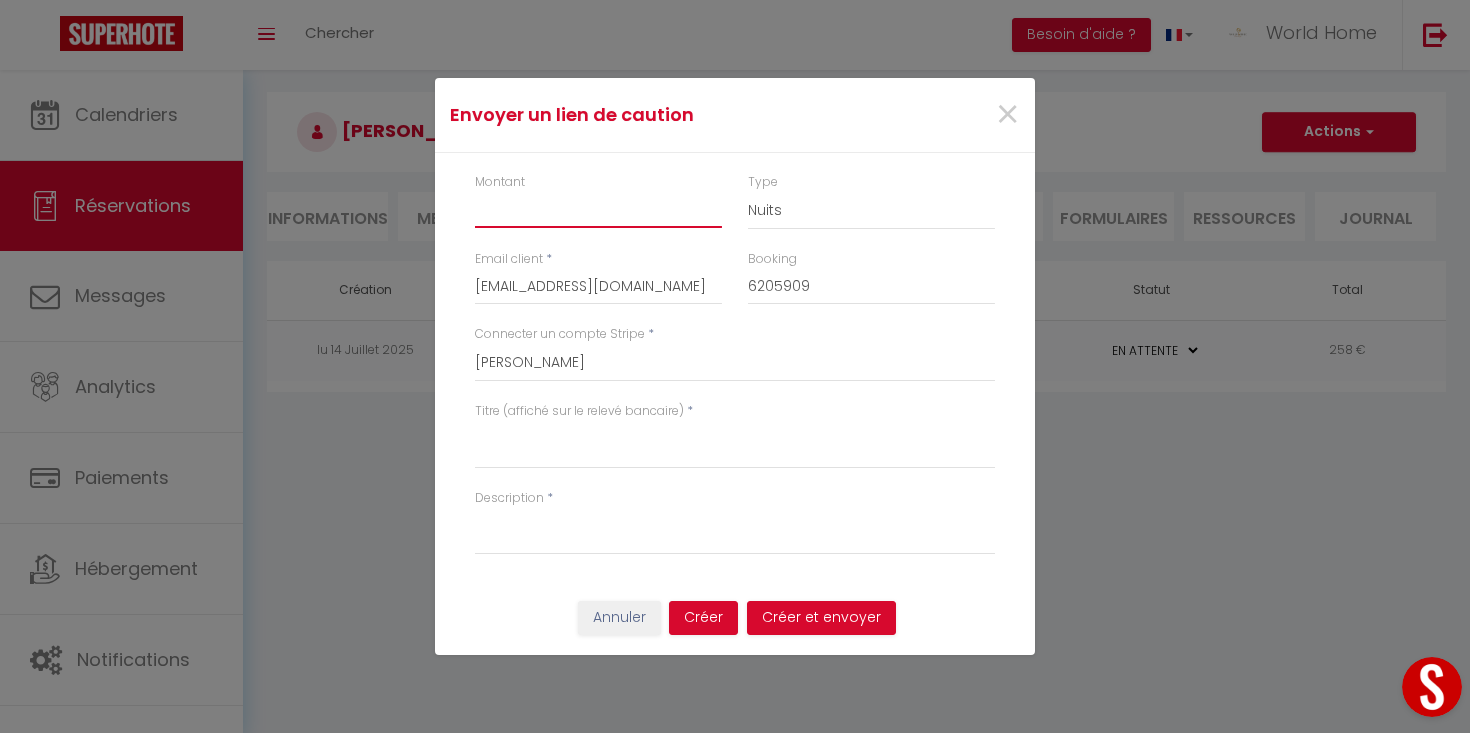 click on "Montant" at bounding box center (598, 210) 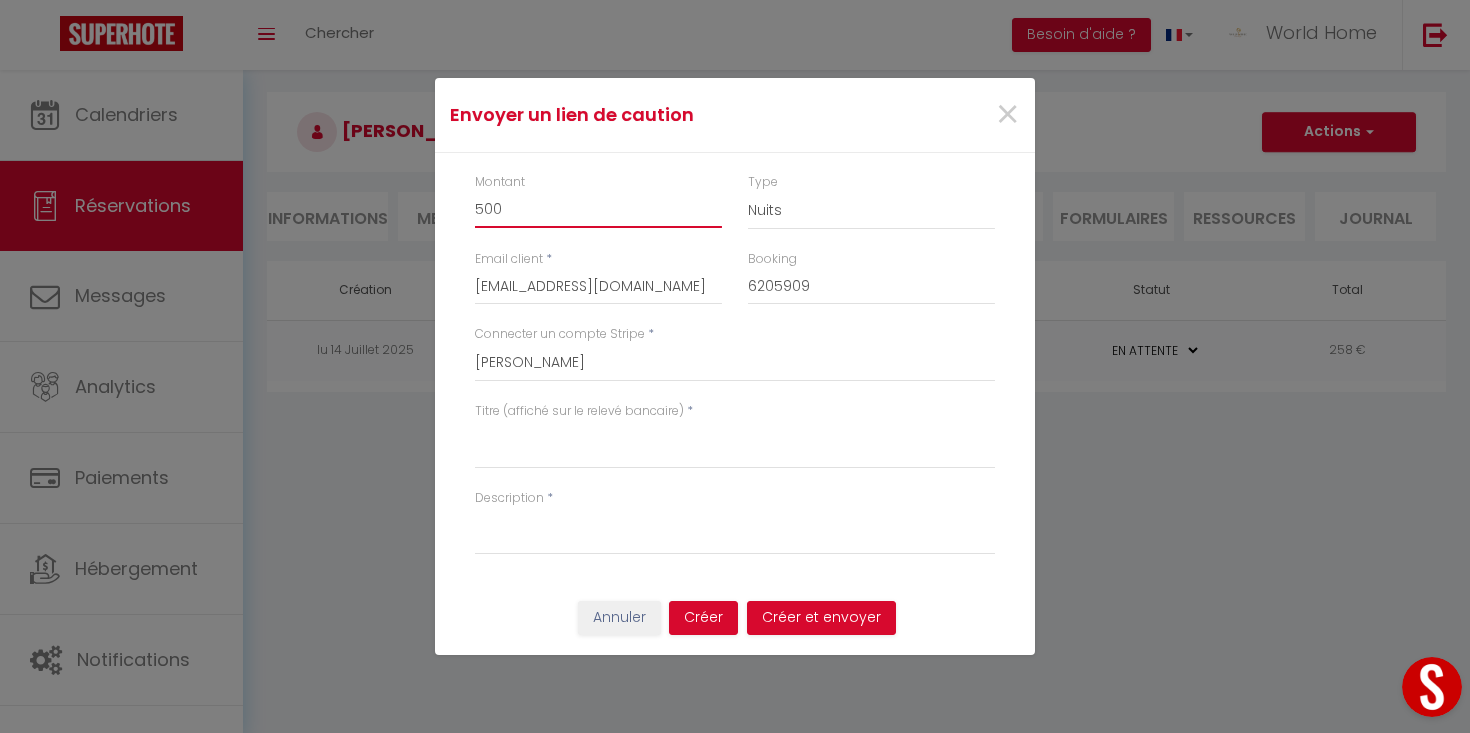 type on "500" 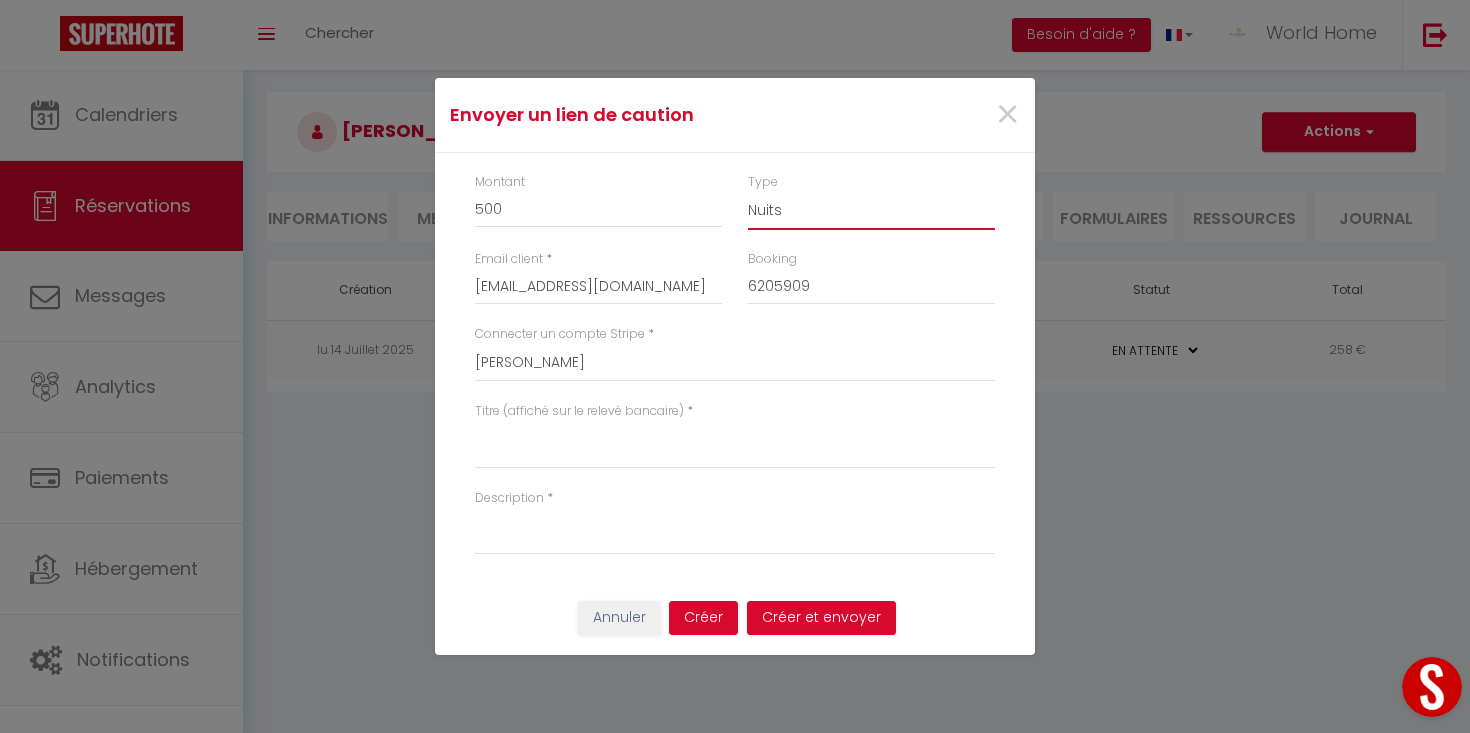 click on "Nuits   Frais de ménage   Taxe de séjour   Autre" at bounding box center [871, 211] 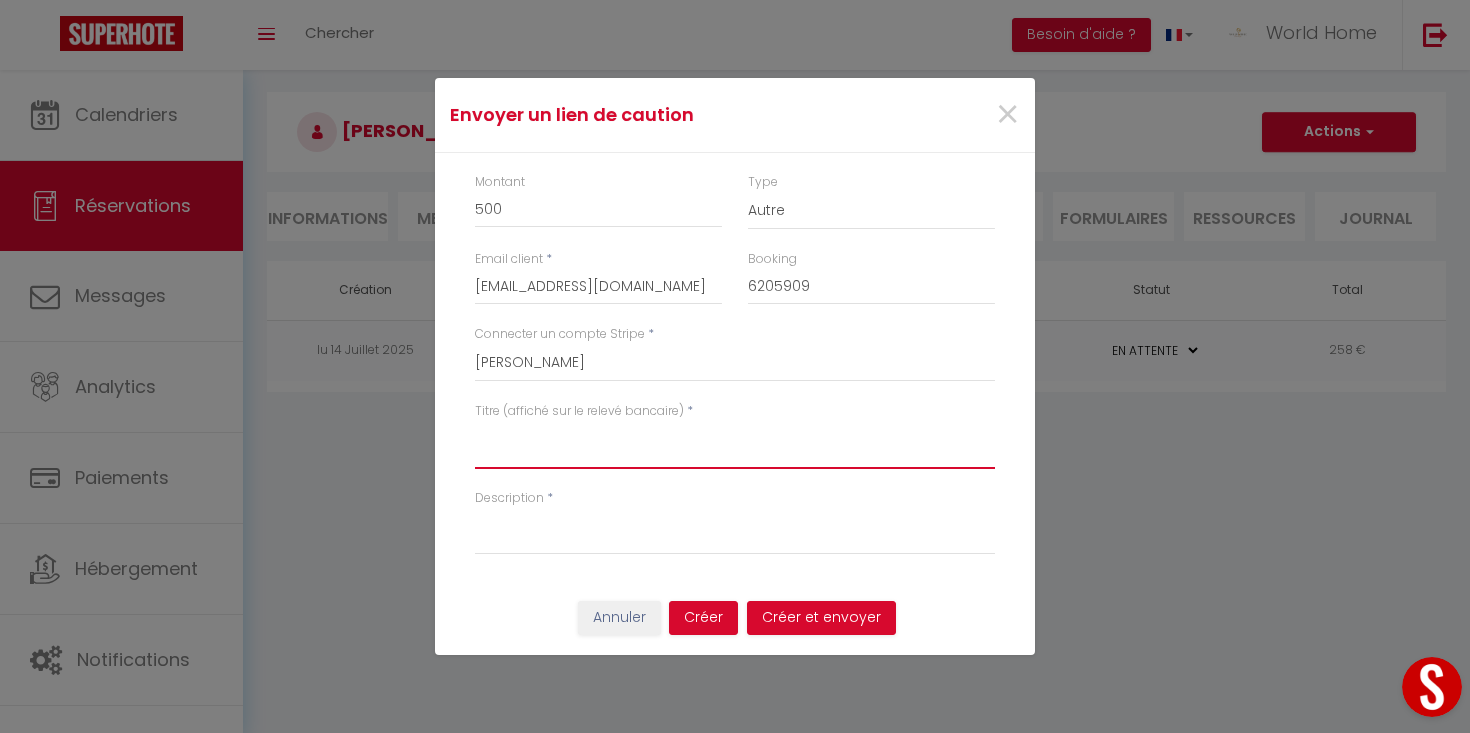 click on "Titre (affiché sur le relevé bancaire)" at bounding box center [735, 445] 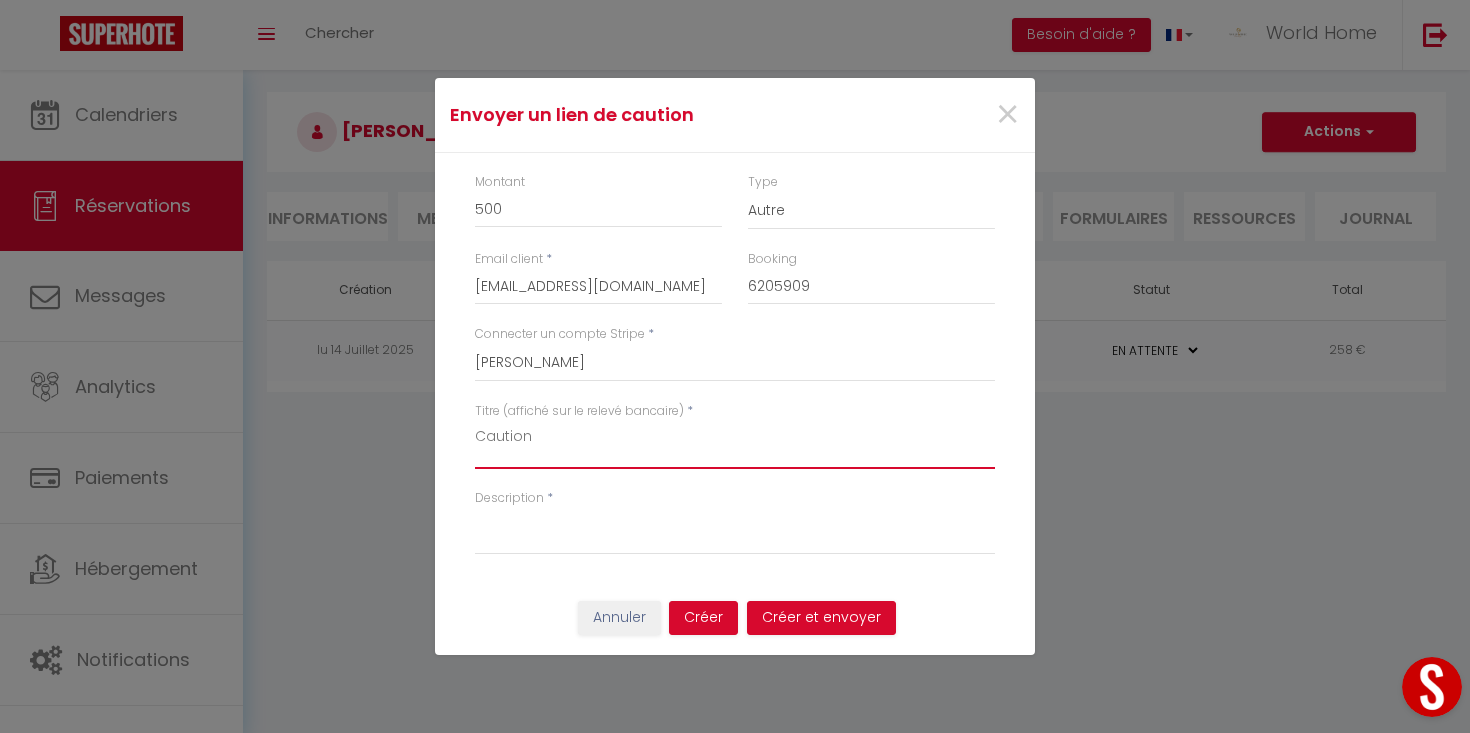 type on "Caution" 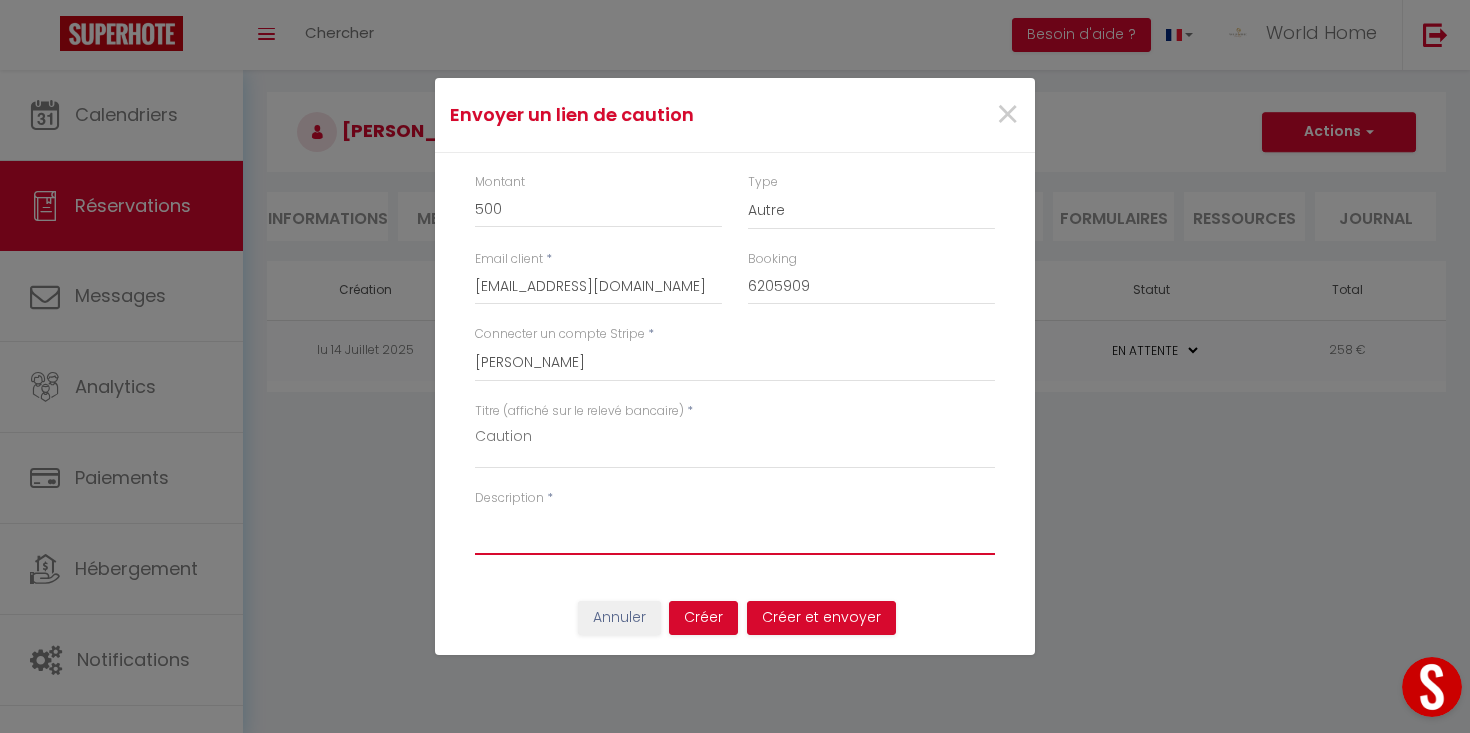click on "Description" at bounding box center (735, 531) 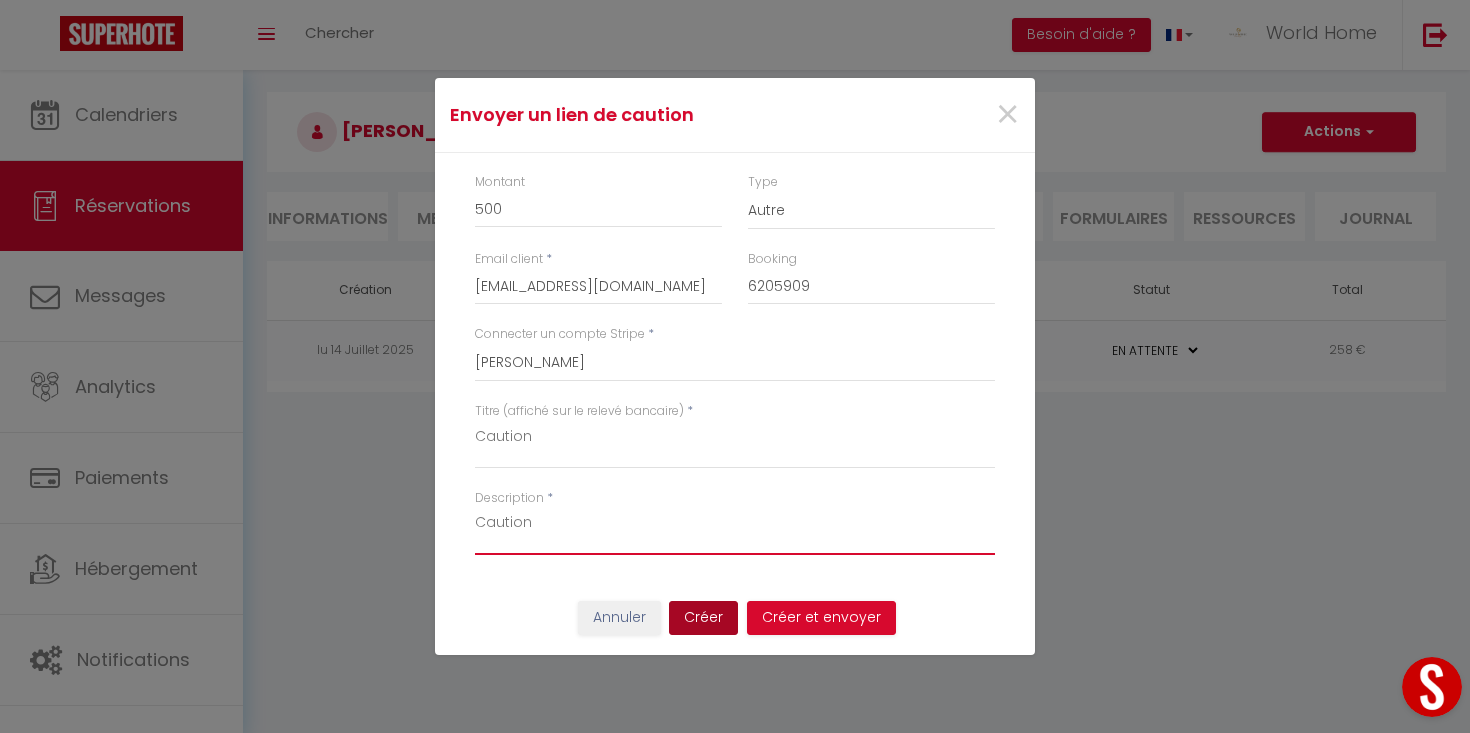 type on "Caution" 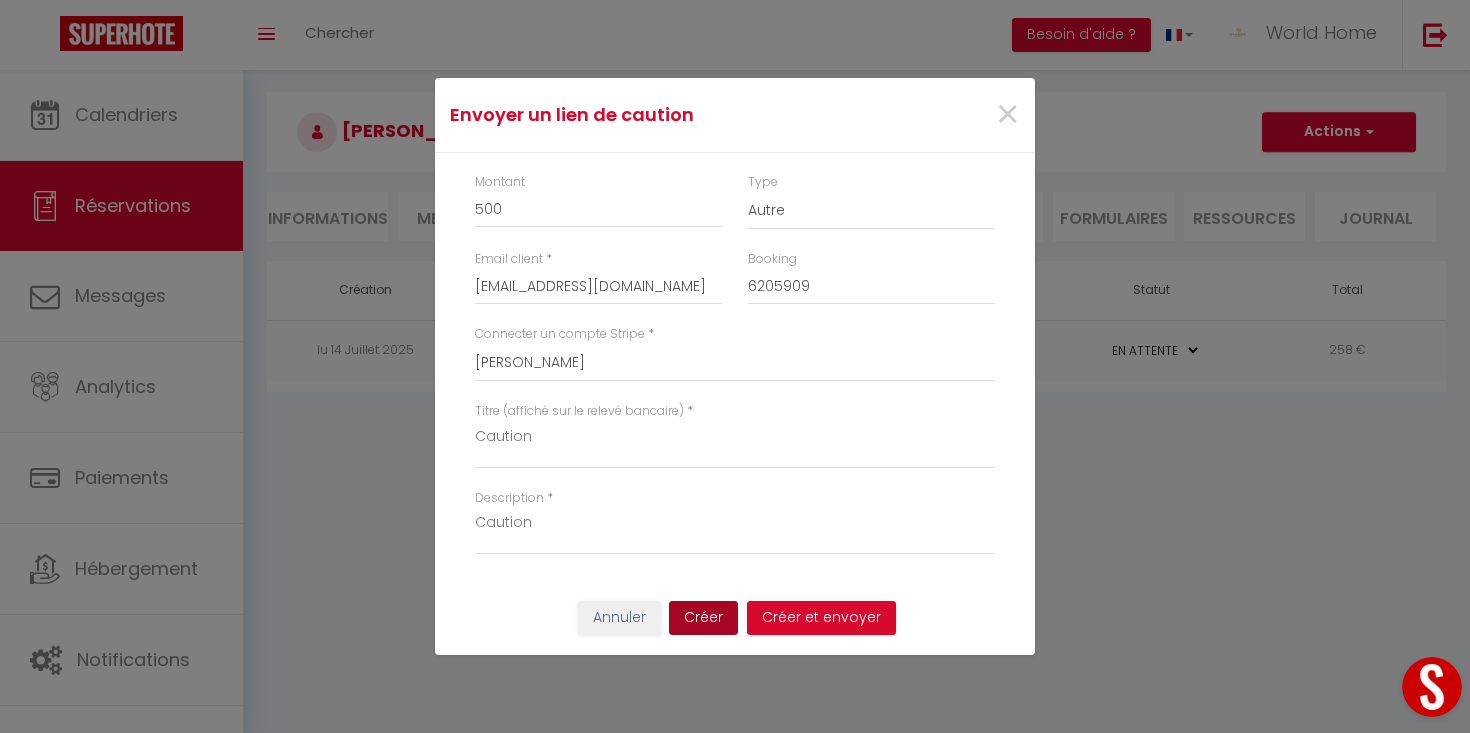 click on "Créer" at bounding box center (703, 618) 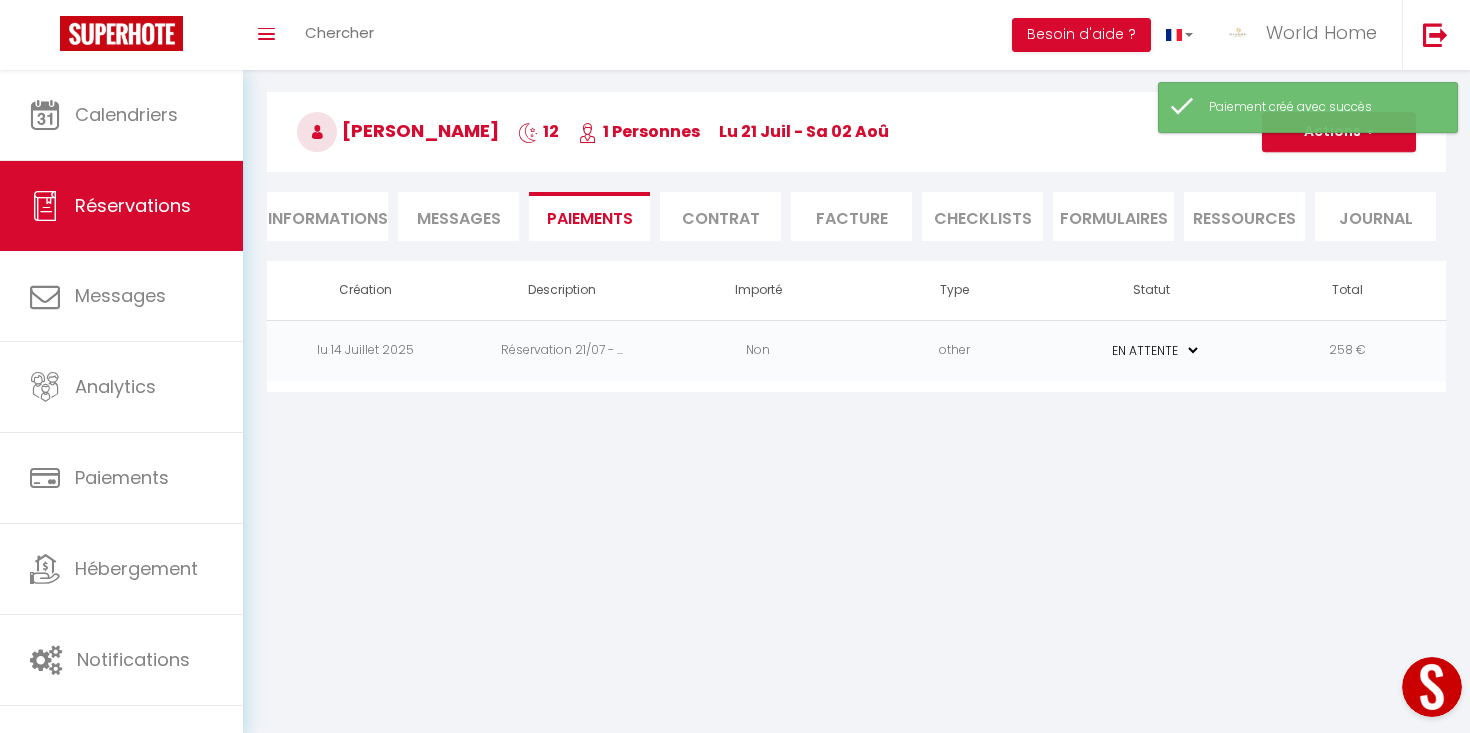 select on "0" 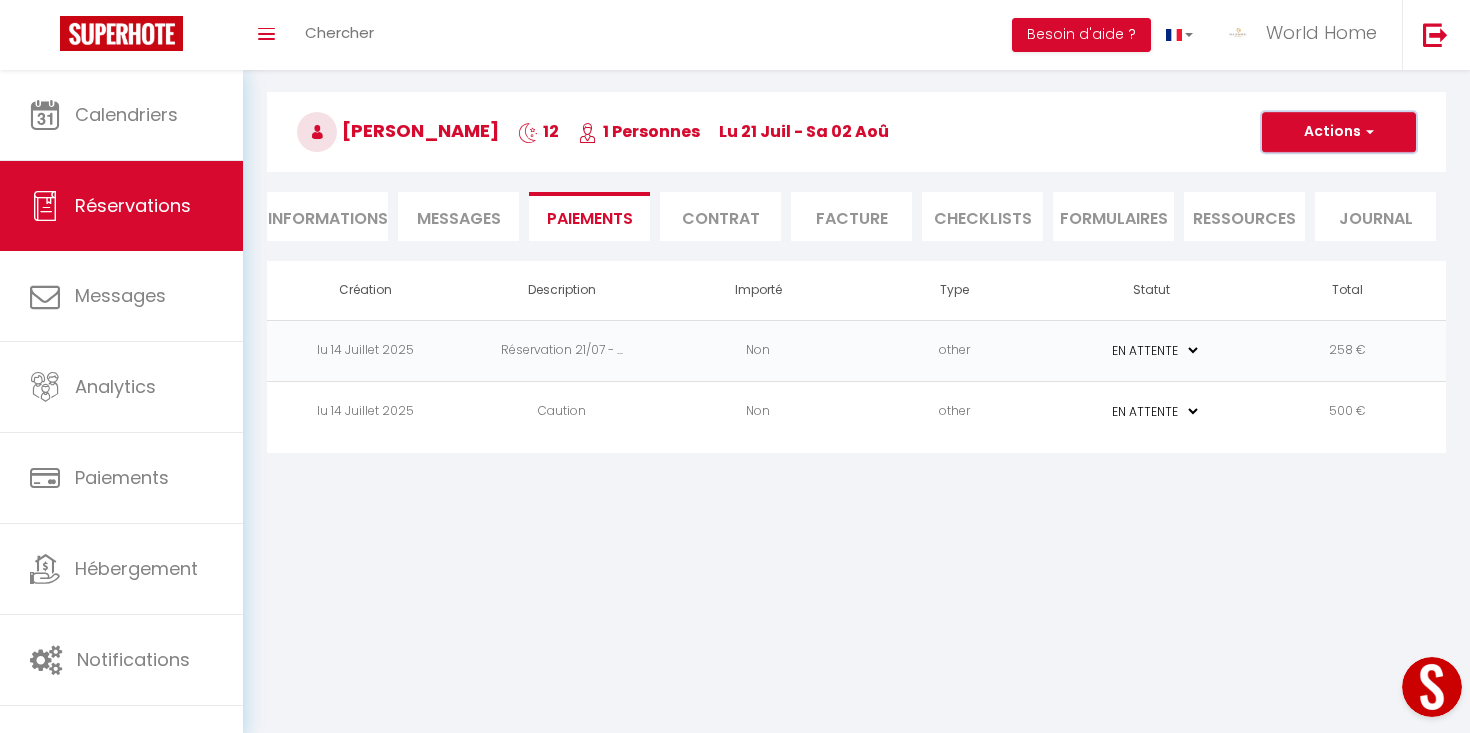 click on "Actions" at bounding box center [1339, 132] 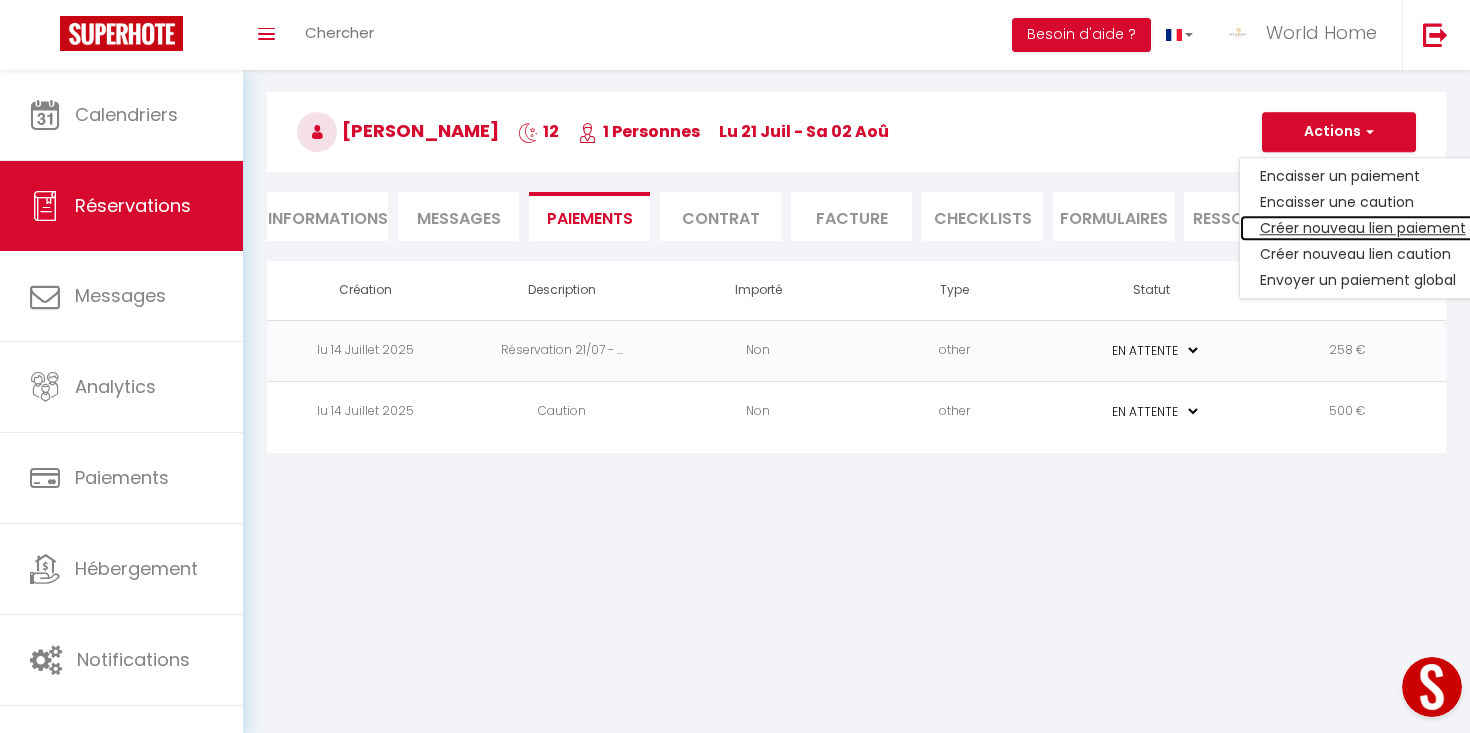 click on "Créer nouveau lien paiement" at bounding box center [1363, 228] 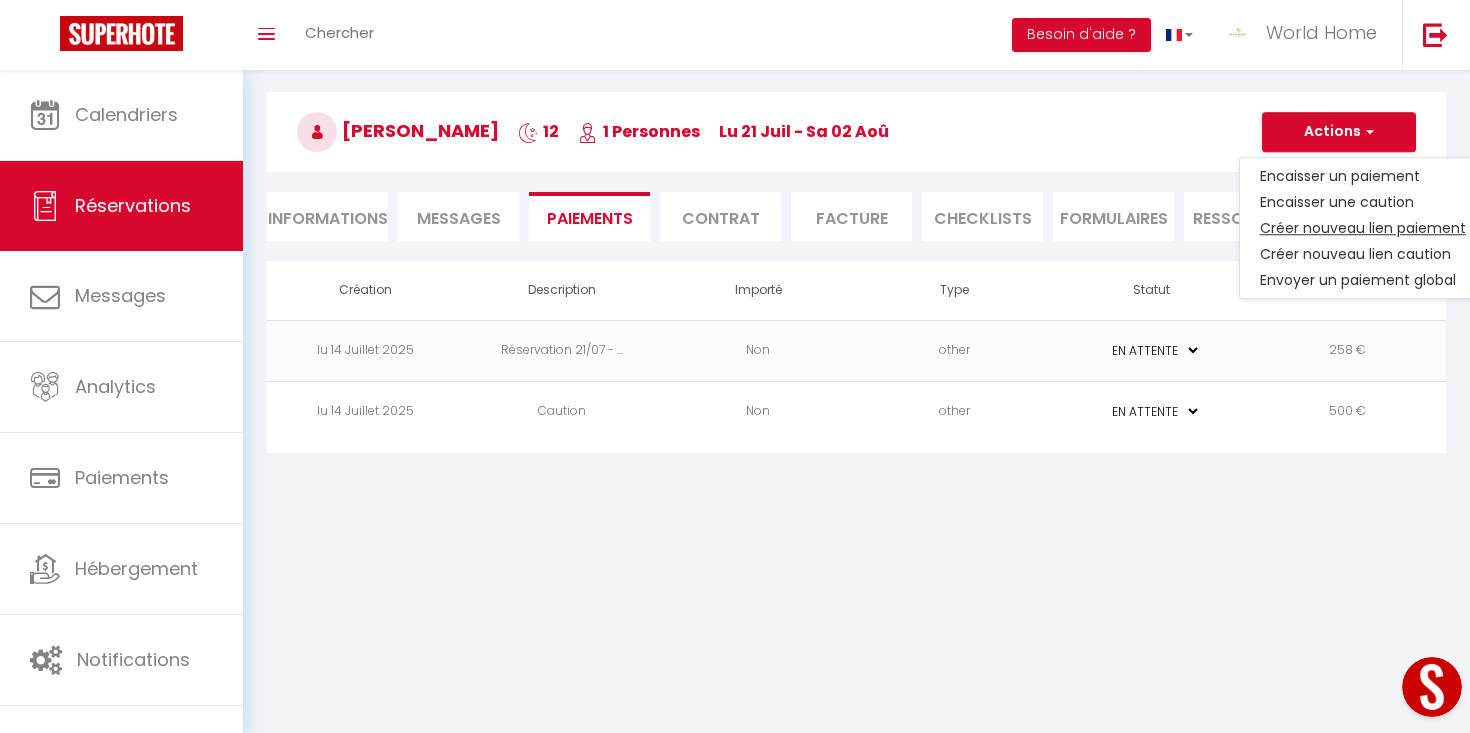 type 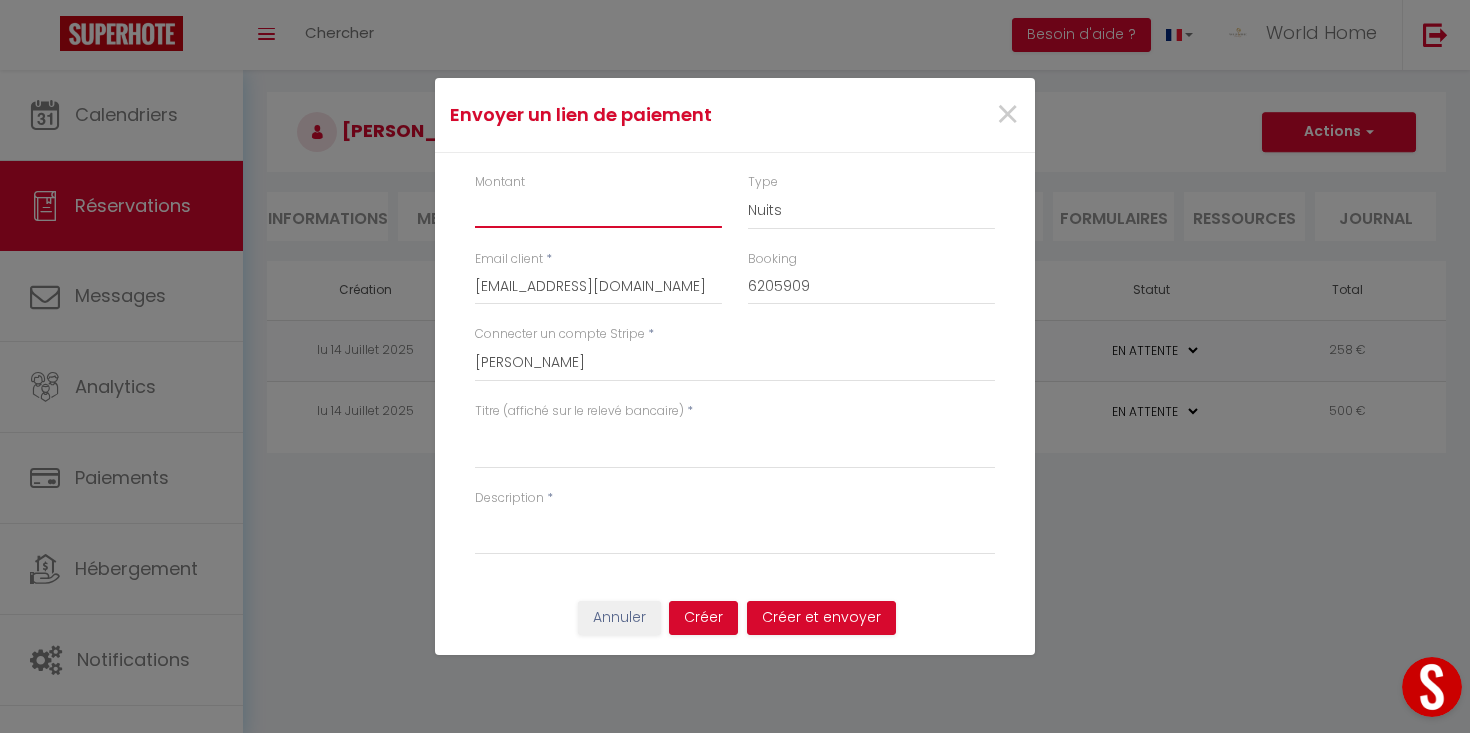 click on "Montant" at bounding box center (598, 210) 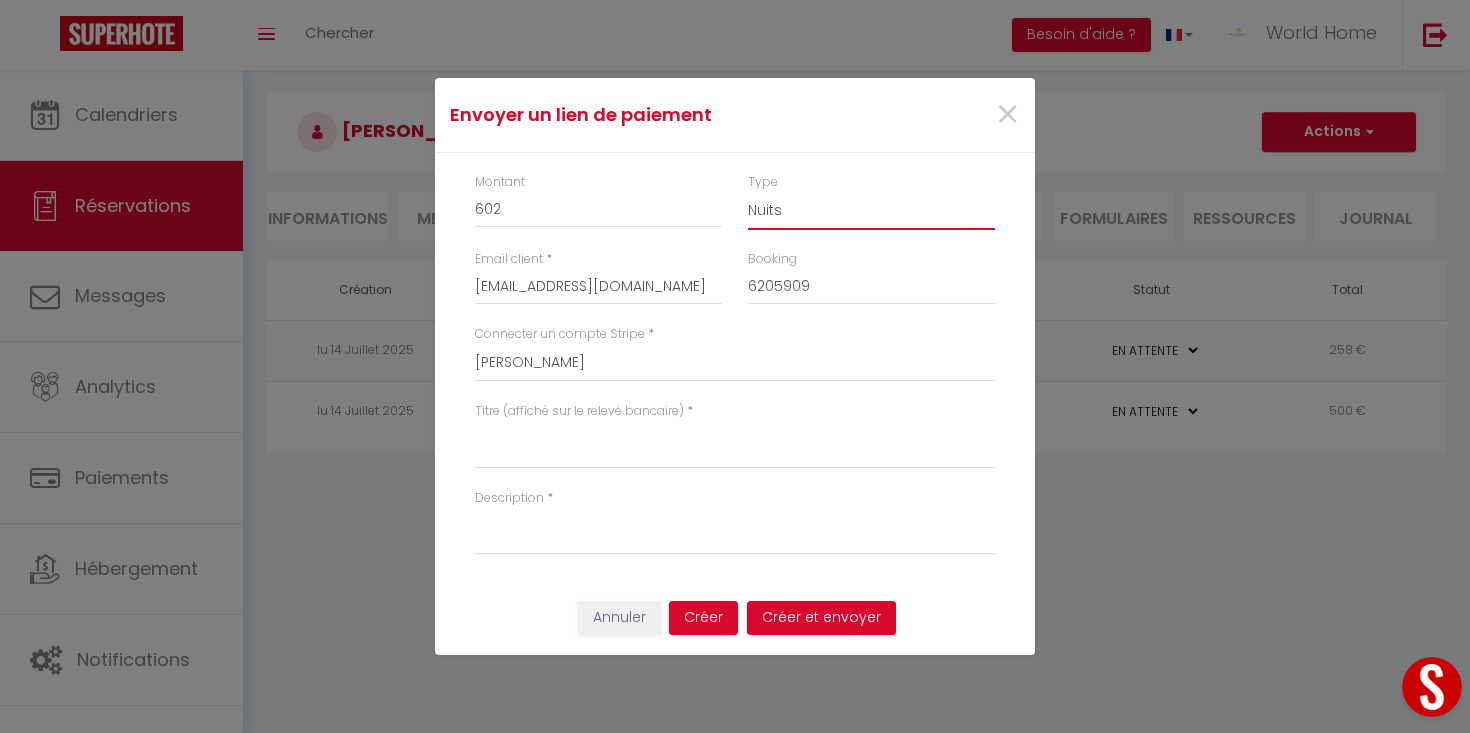 click on "Nuits   Frais de ménage   Taxe de séjour   Autre" at bounding box center (871, 211) 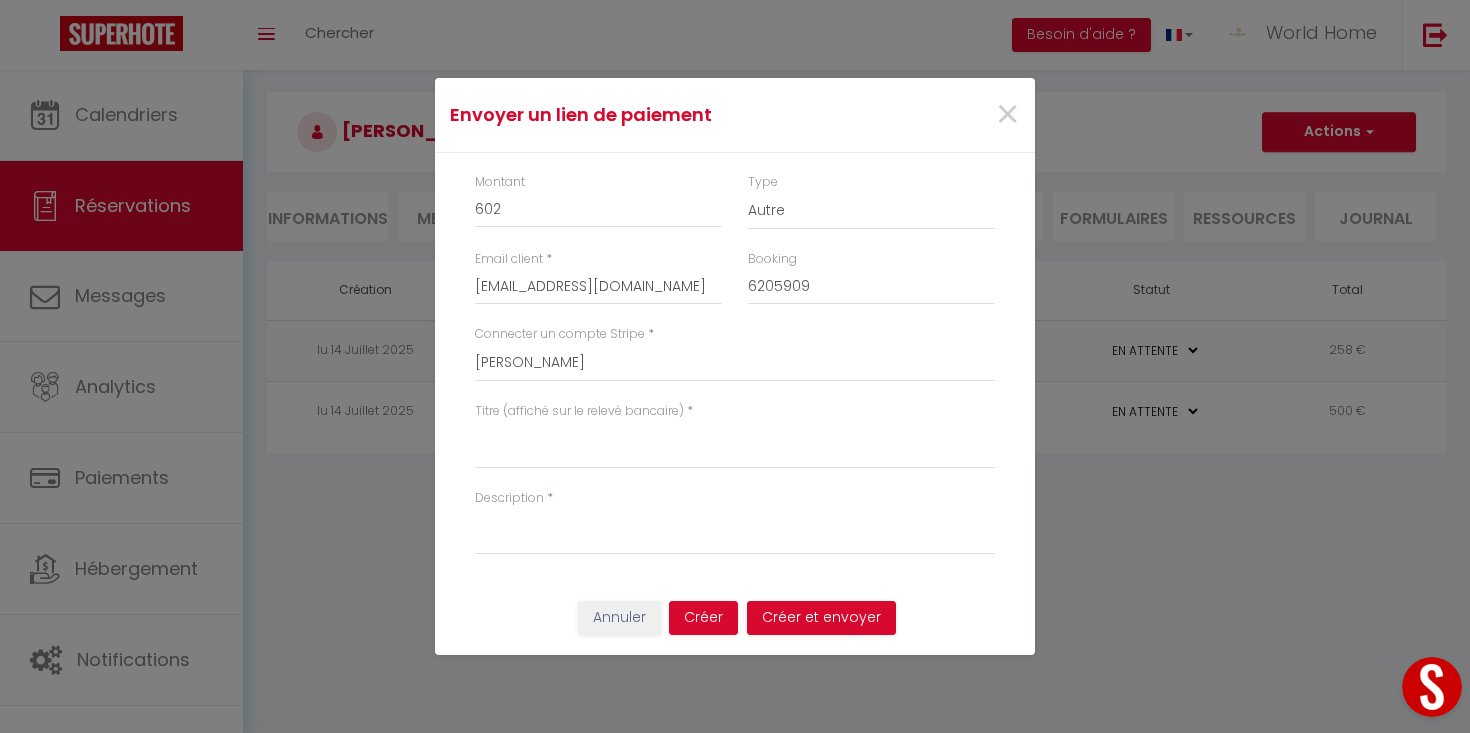 click on "Titre (affiché sur le relevé bancaire)   *" at bounding box center (735, 445) 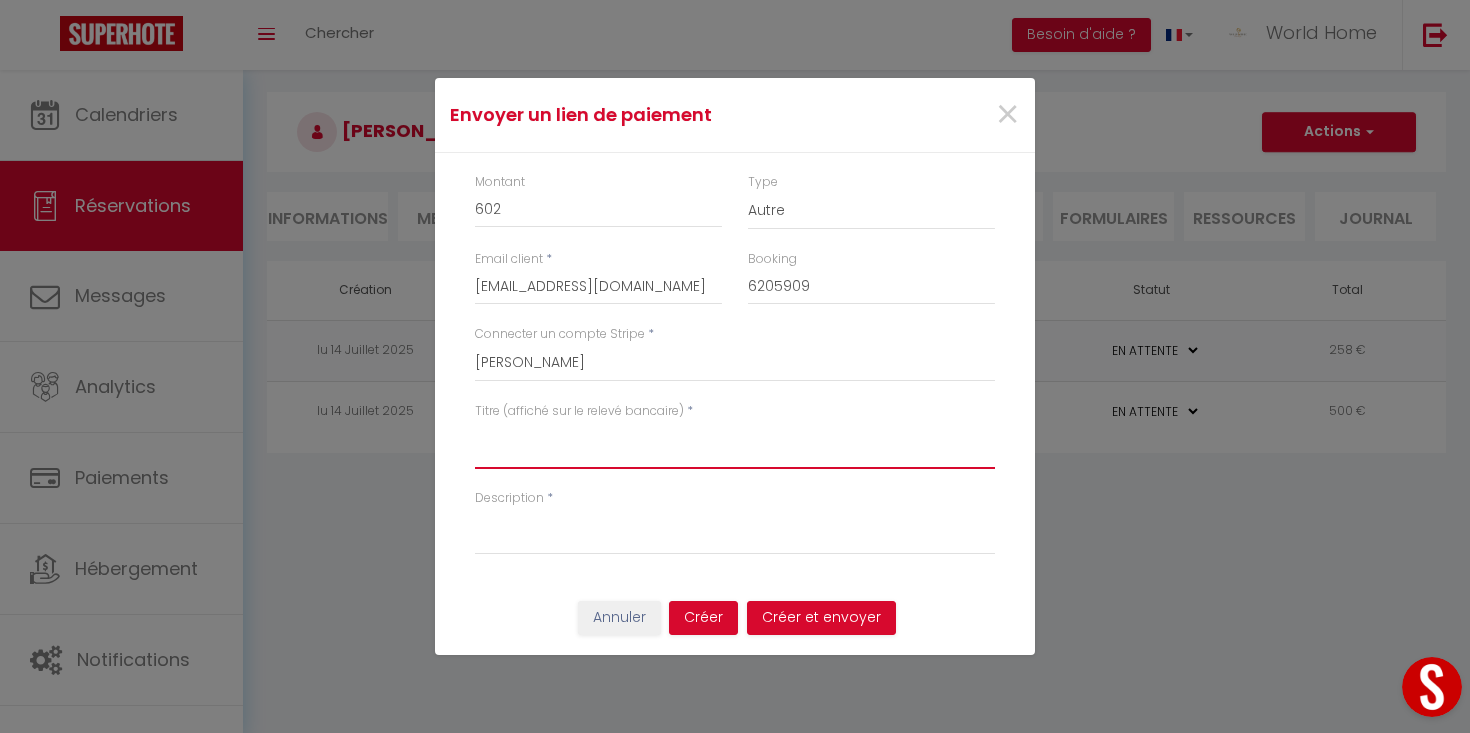 click on "Titre (affiché sur le relevé bancaire)" at bounding box center (735, 445) 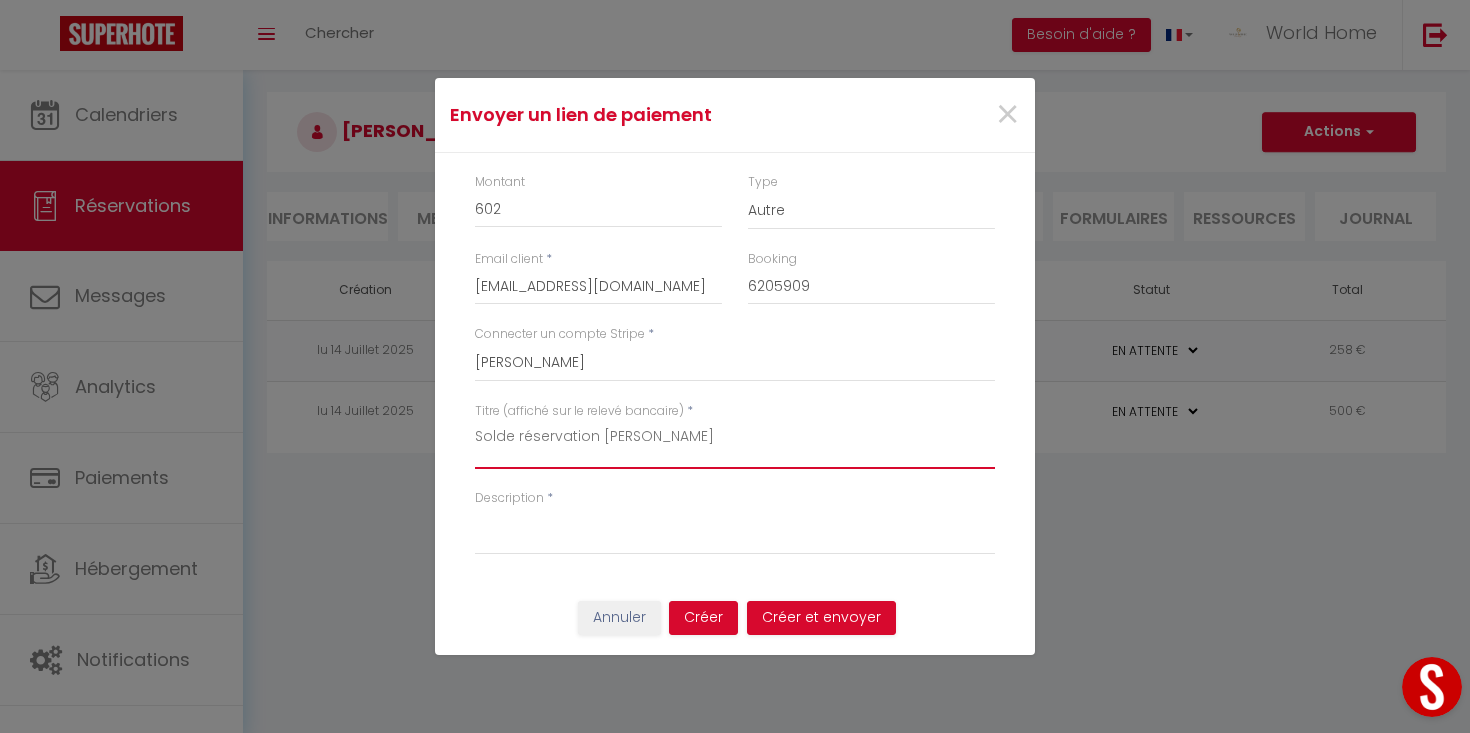 drag, startPoint x: 708, startPoint y: 446, endPoint x: 421, endPoint y: 433, distance: 287.29428 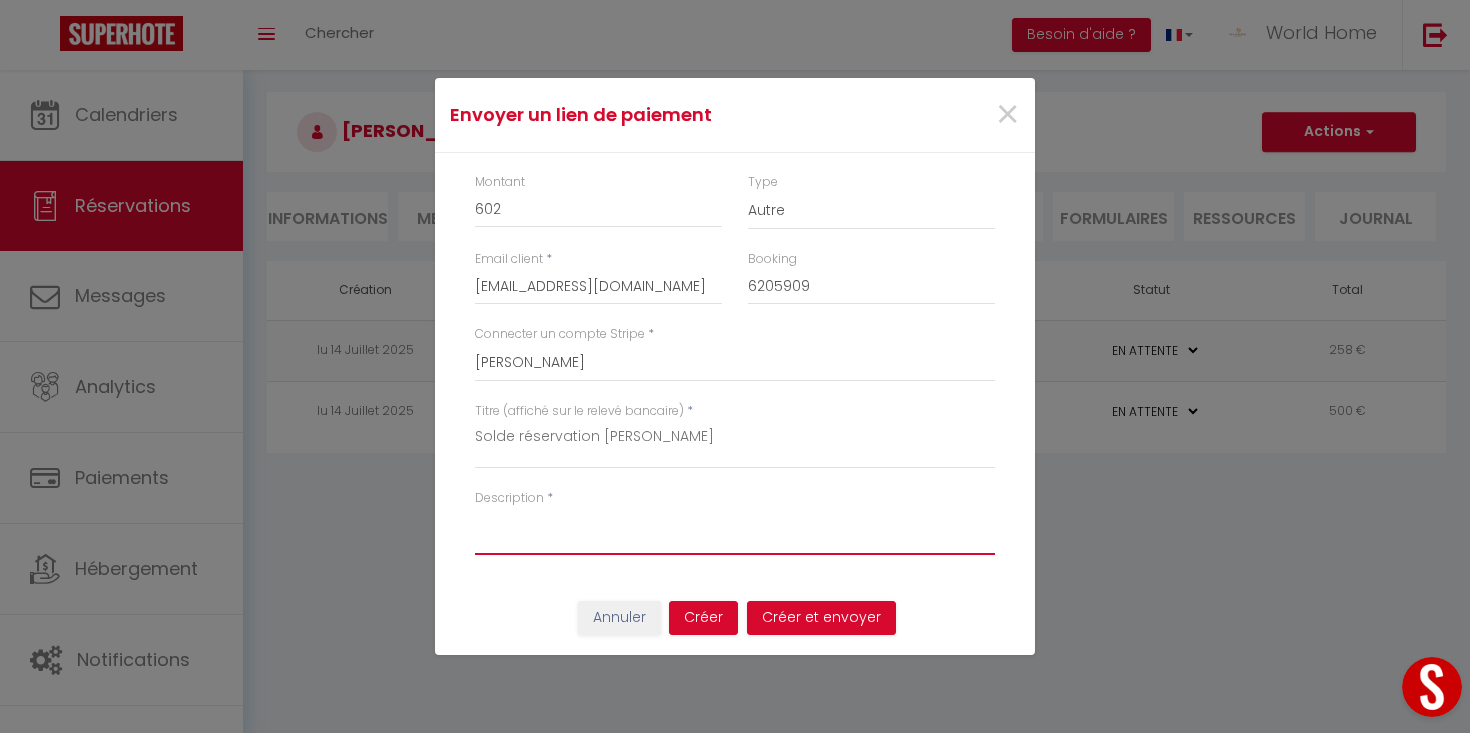 click on "Description" at bounding box center (735, 531) 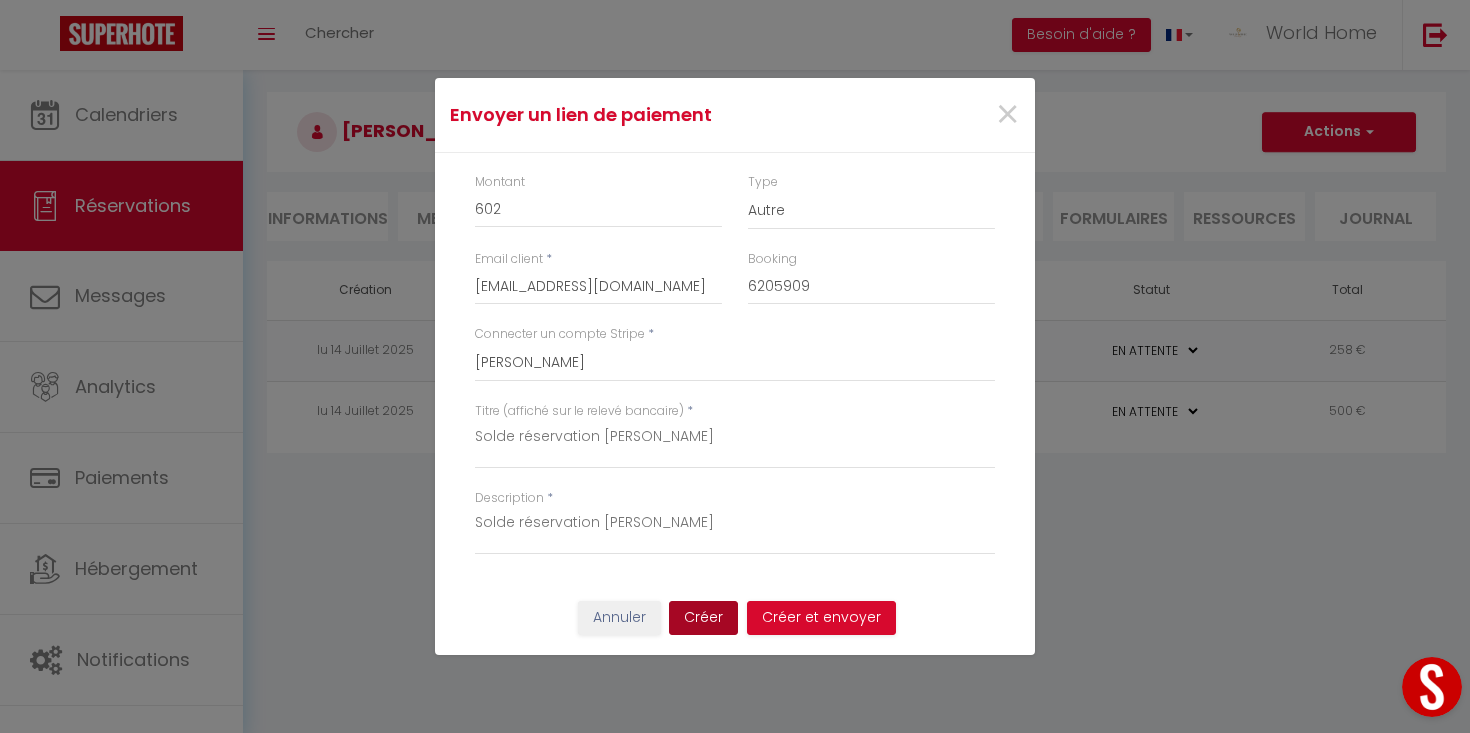 click on "Créer" at bounding box center [703, 618] 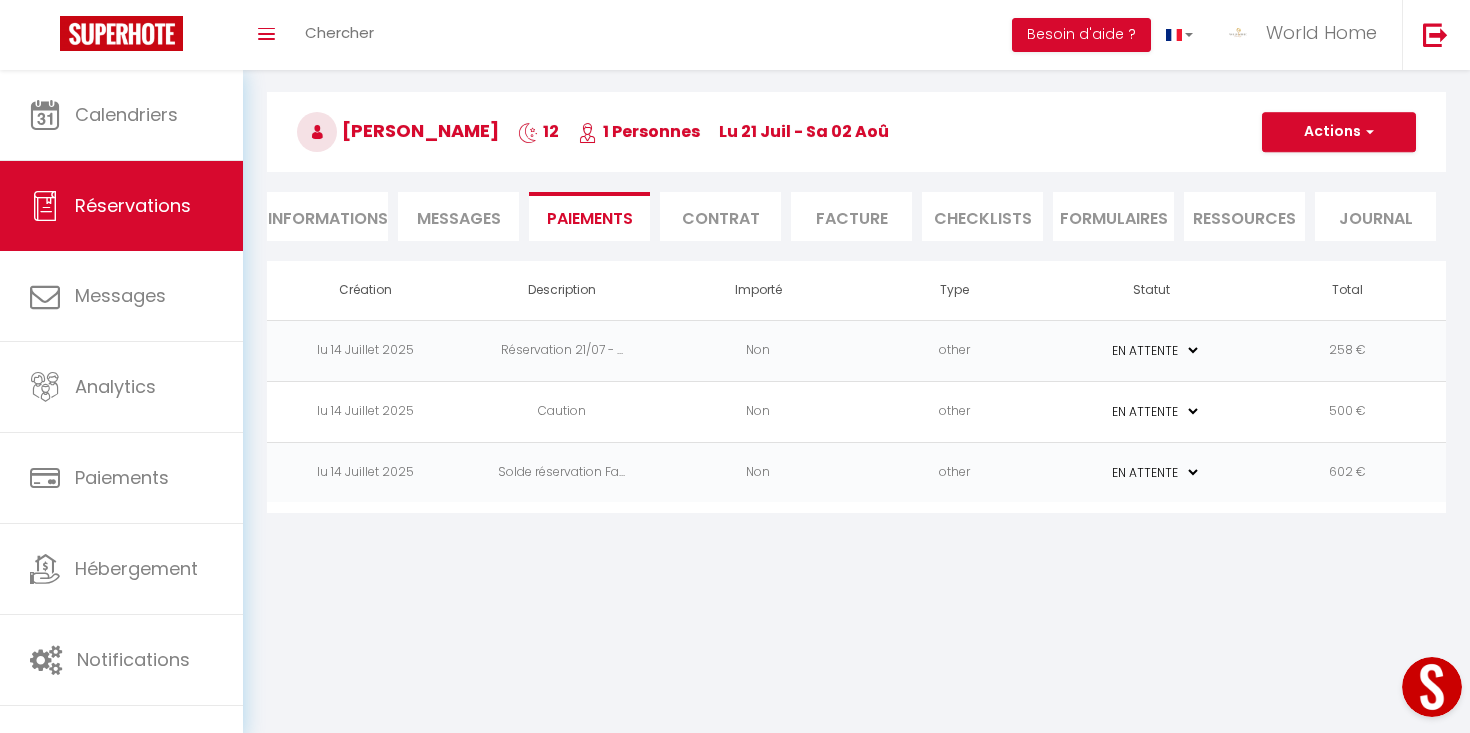 click on "Non" at bounding box center [758, 350] 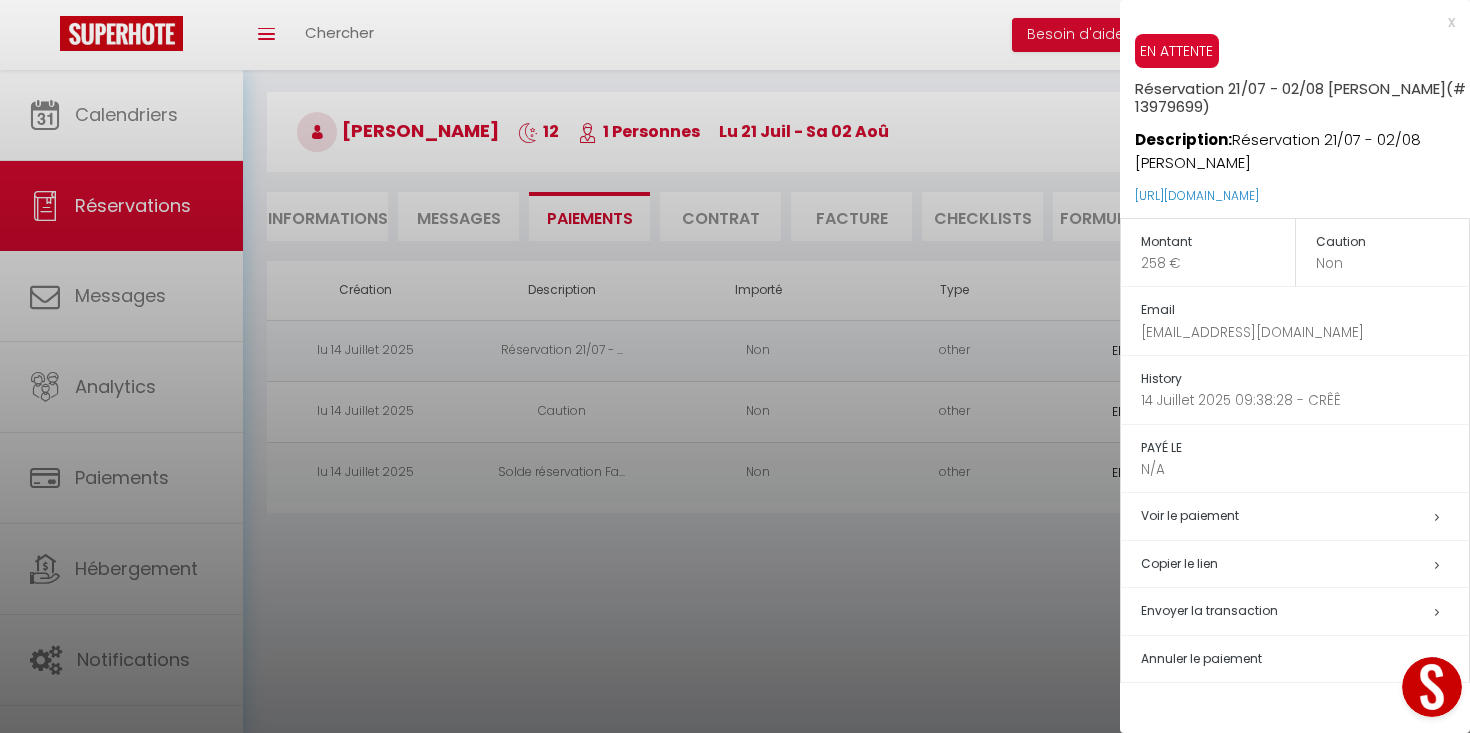 click at bounding box center (735, 366) 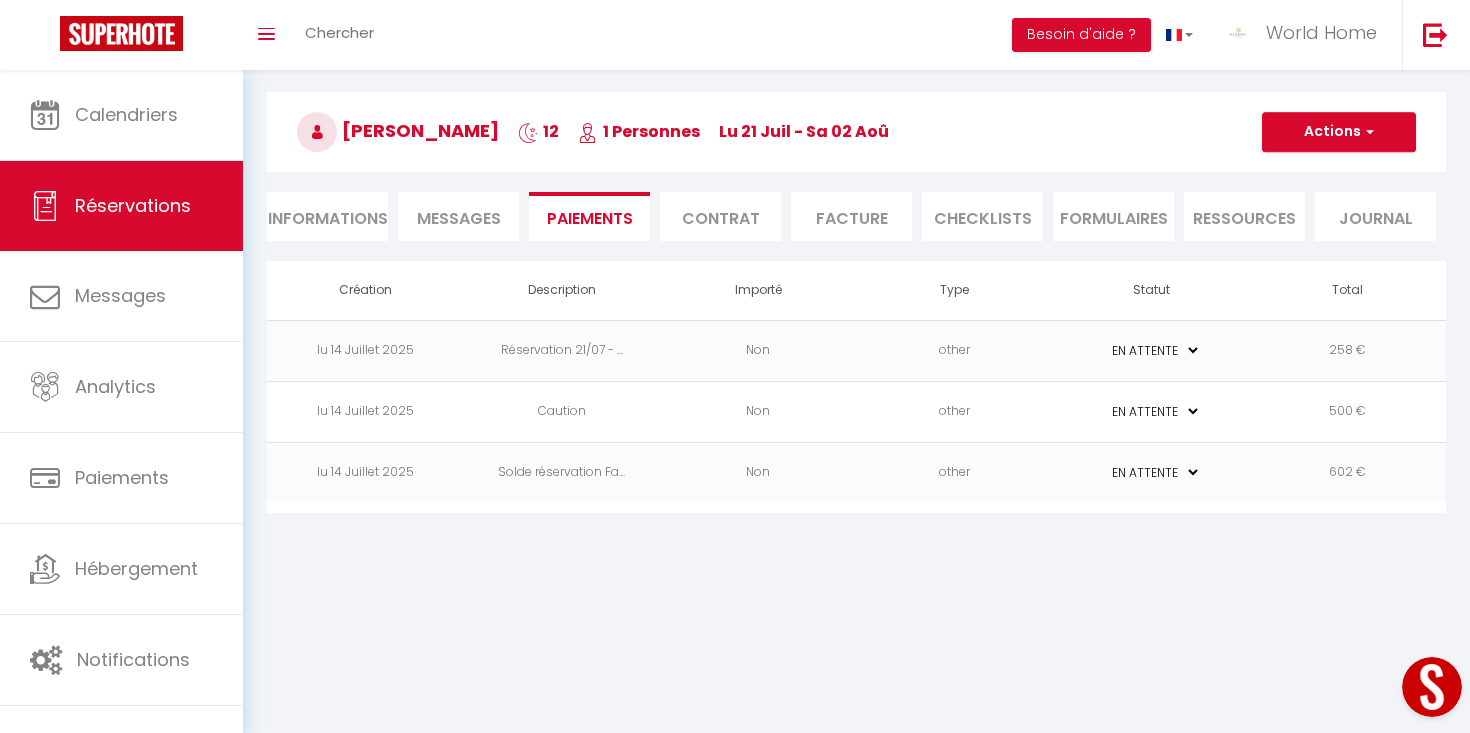 click on "PAYÉ   EN ATTENTE" at bounding box center (1151, 350) 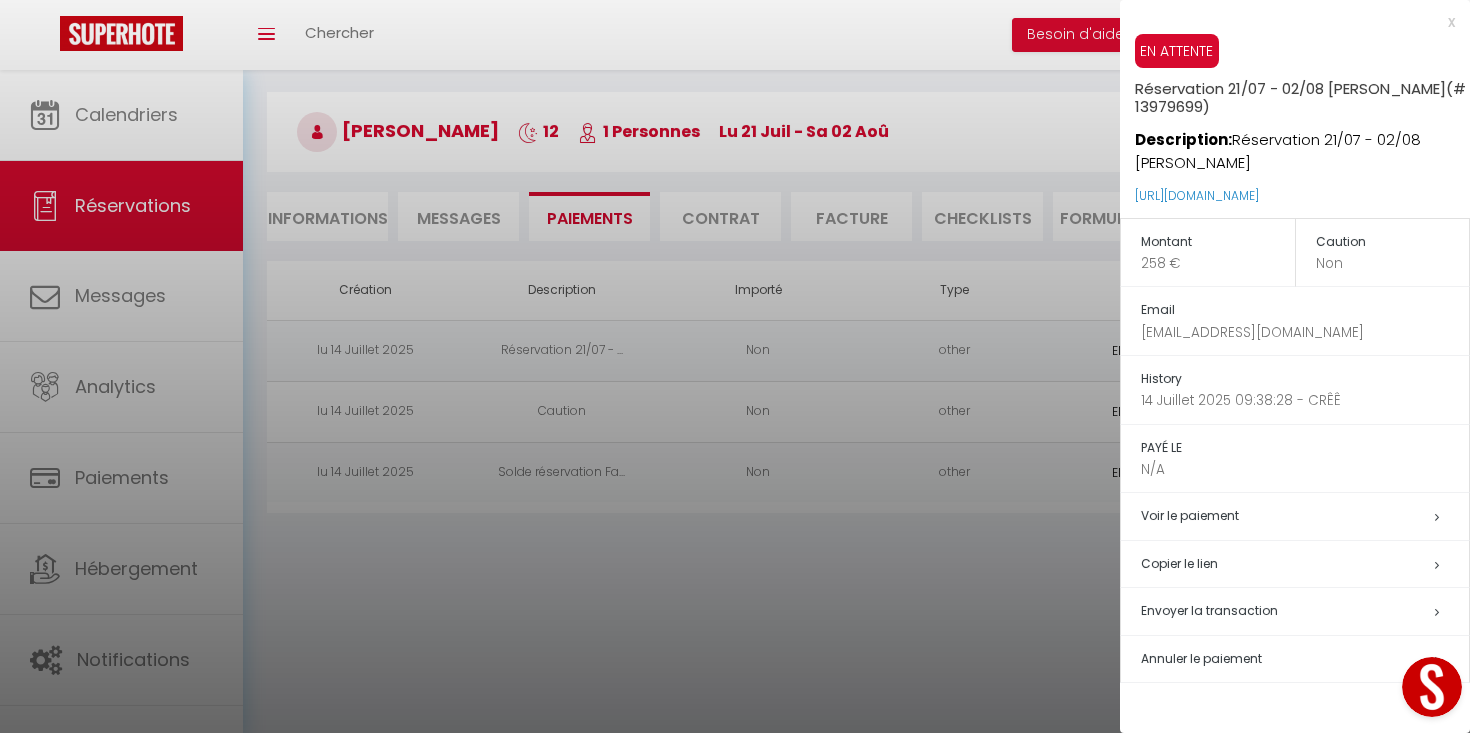 click at bounding box center (735, 366) 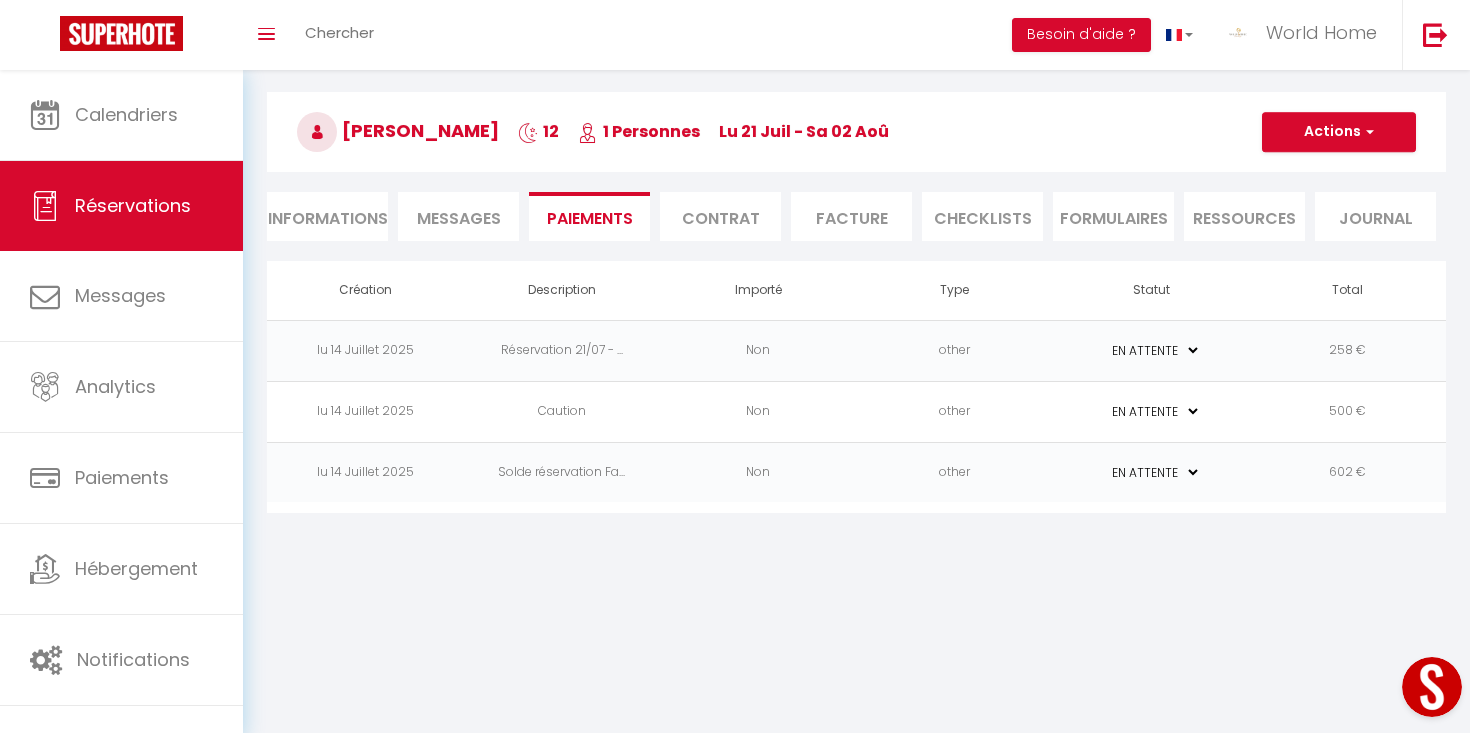click on "Coaching SuperHote ce soir à 18h00, pour participer:  https://us02web.zoom.us/j/4667554618?pwd=QUhUTnBqenhNTG1HazhBOFJXWjRYUT09   ×     Toggle navigation       Toggle Search     Toggle menubar     Chercher   BUTTON
Besoin d'aide ?
World Home   Paramètres        Équipe     Résultat de la recherche   Aucun résultat     Calendriers     Réservations     Messages     Analytics      Paiements     Hébergement     Notifications                 Résultat de la recherche   Id   Appart   Voyageur    Checkin   Checkout   Nuits   Pers.   Plateforme   Statut     Résultat de la recherche   Aucun résultat            Retourner vers    FATAI   ADEBO   12    1 Personnes
lu 21 Juil - sa 02 Aoû
Actions
Enregistrer   Dupliquer   Supprimer
Actions
Enregistrer   Aperçu et éditer   Envoyer la facture   Copier le lien" at bounding box center (735, 366) 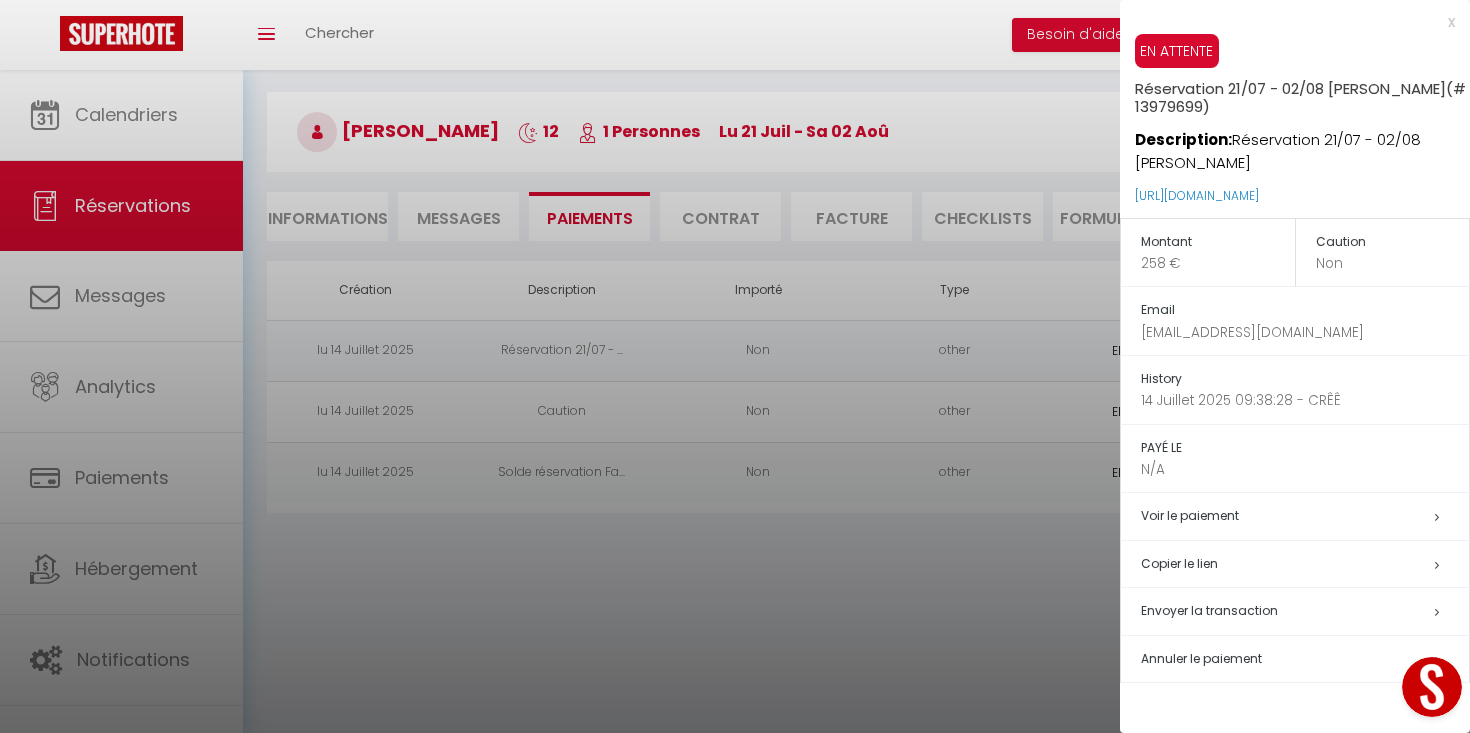 click at bounding box center [735, 366] 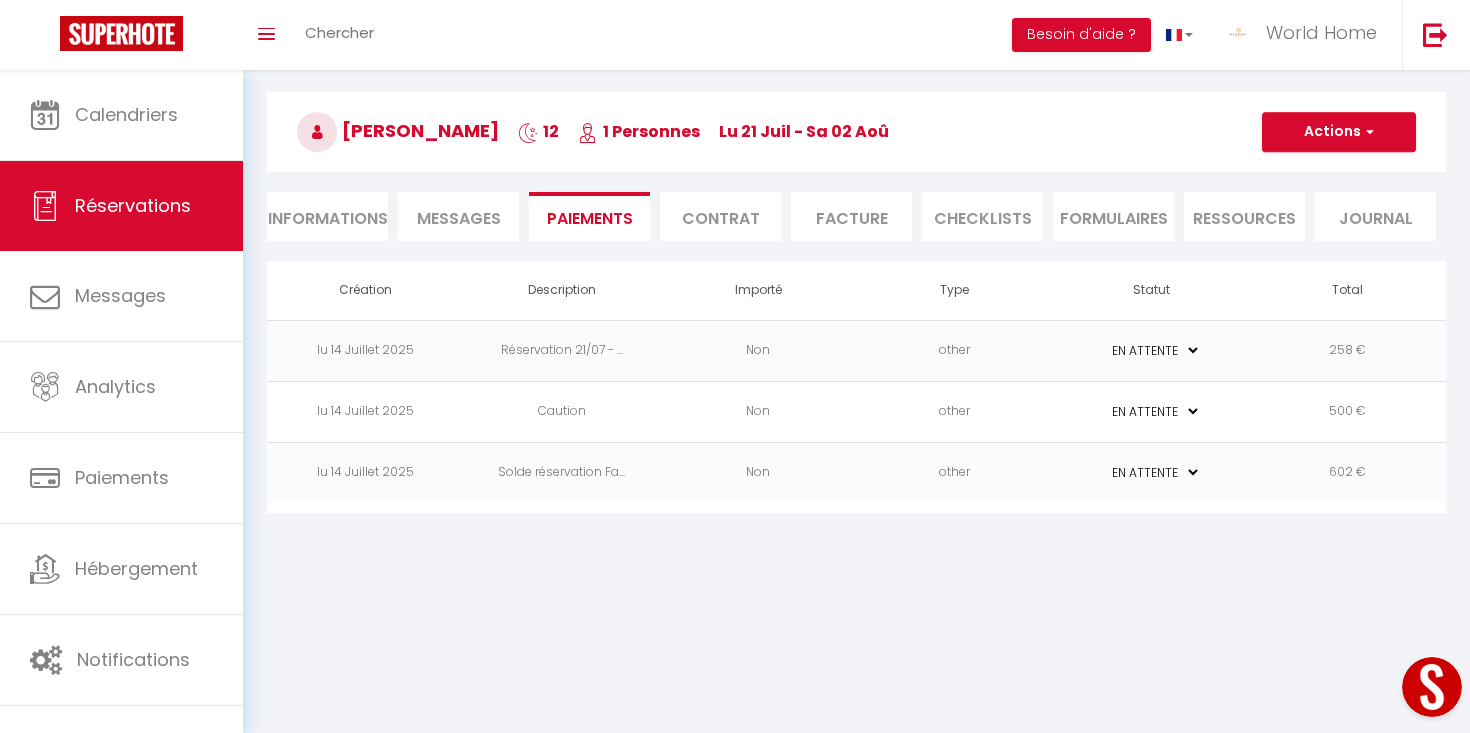 click on "other" at bounding box center [955, 350] 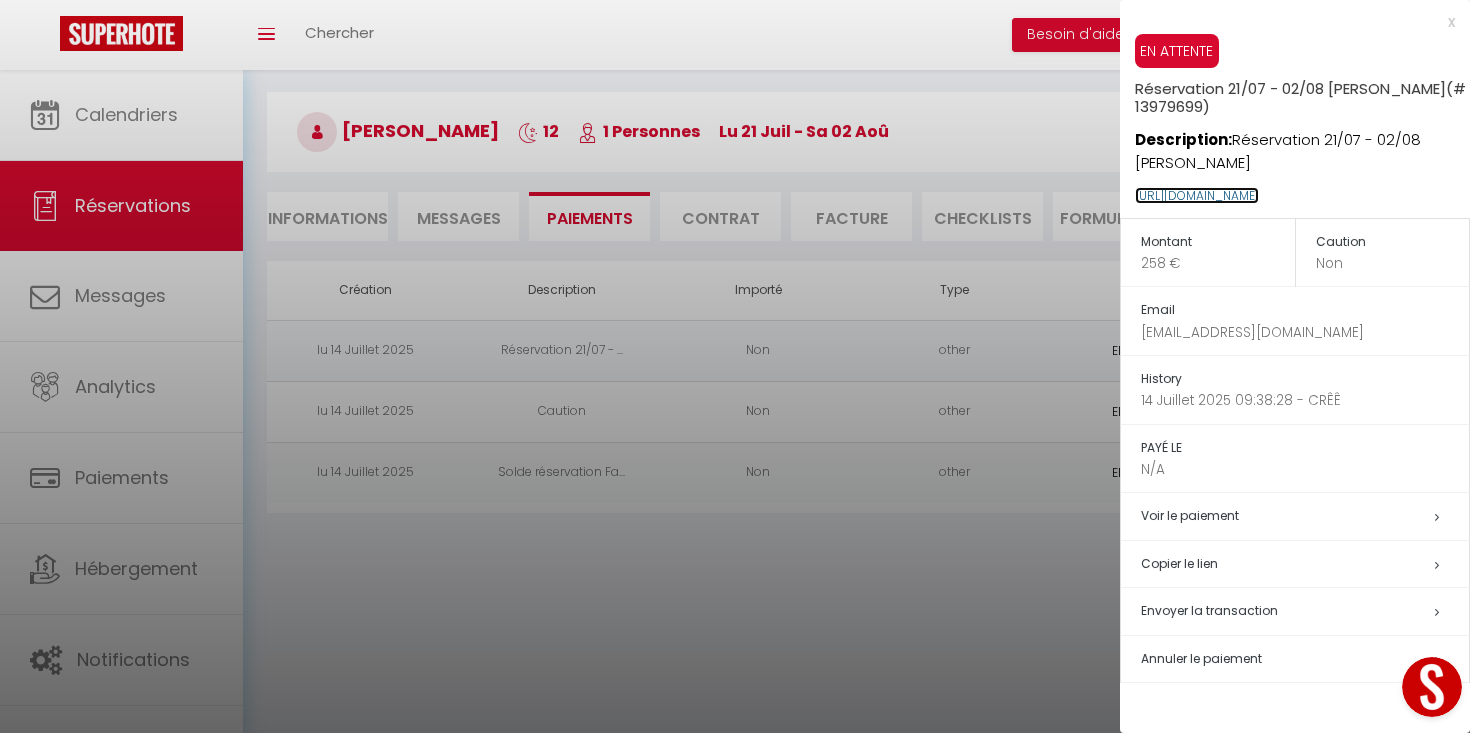 click on "https://superhote.com/applink/p/61nkp7Nj" at bounding box center (1197, 195) 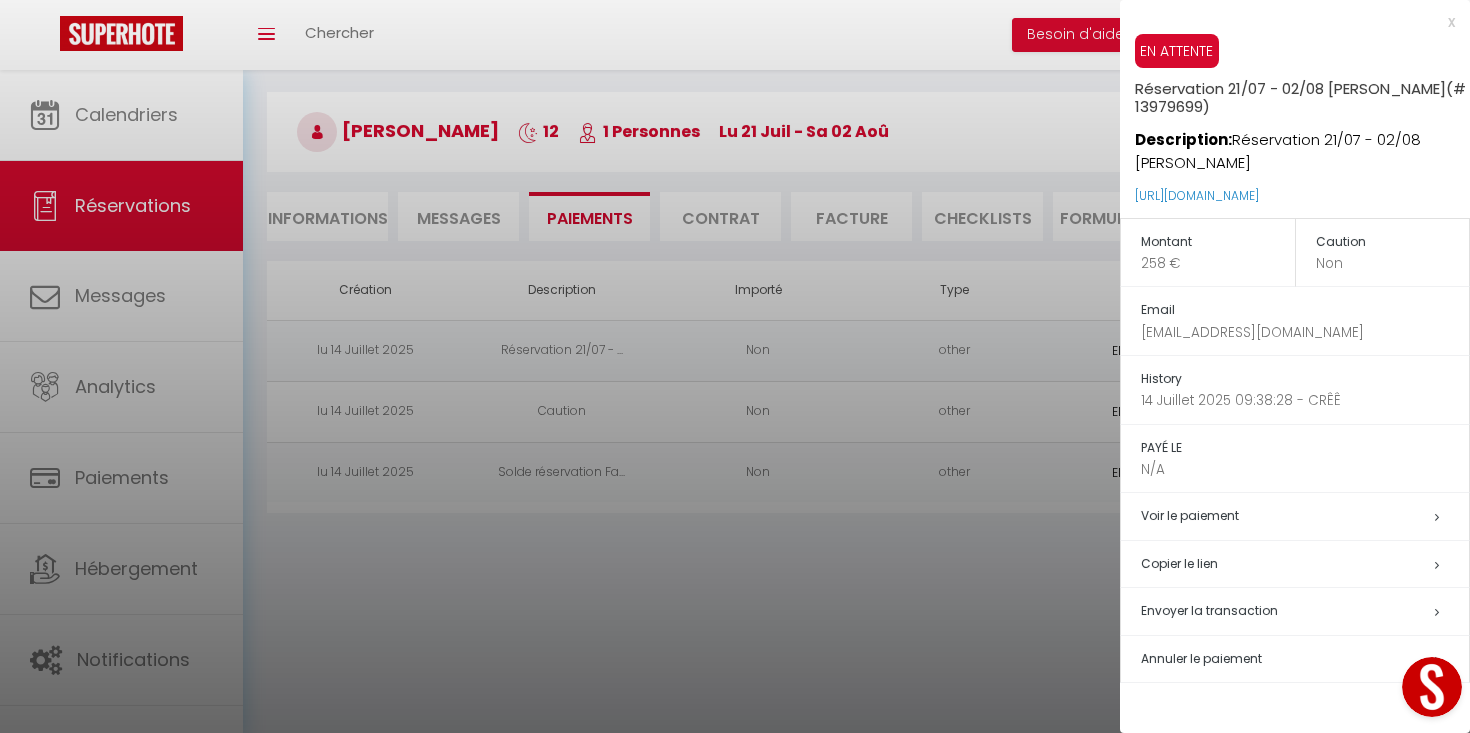 click at bounding box center [735, 366] 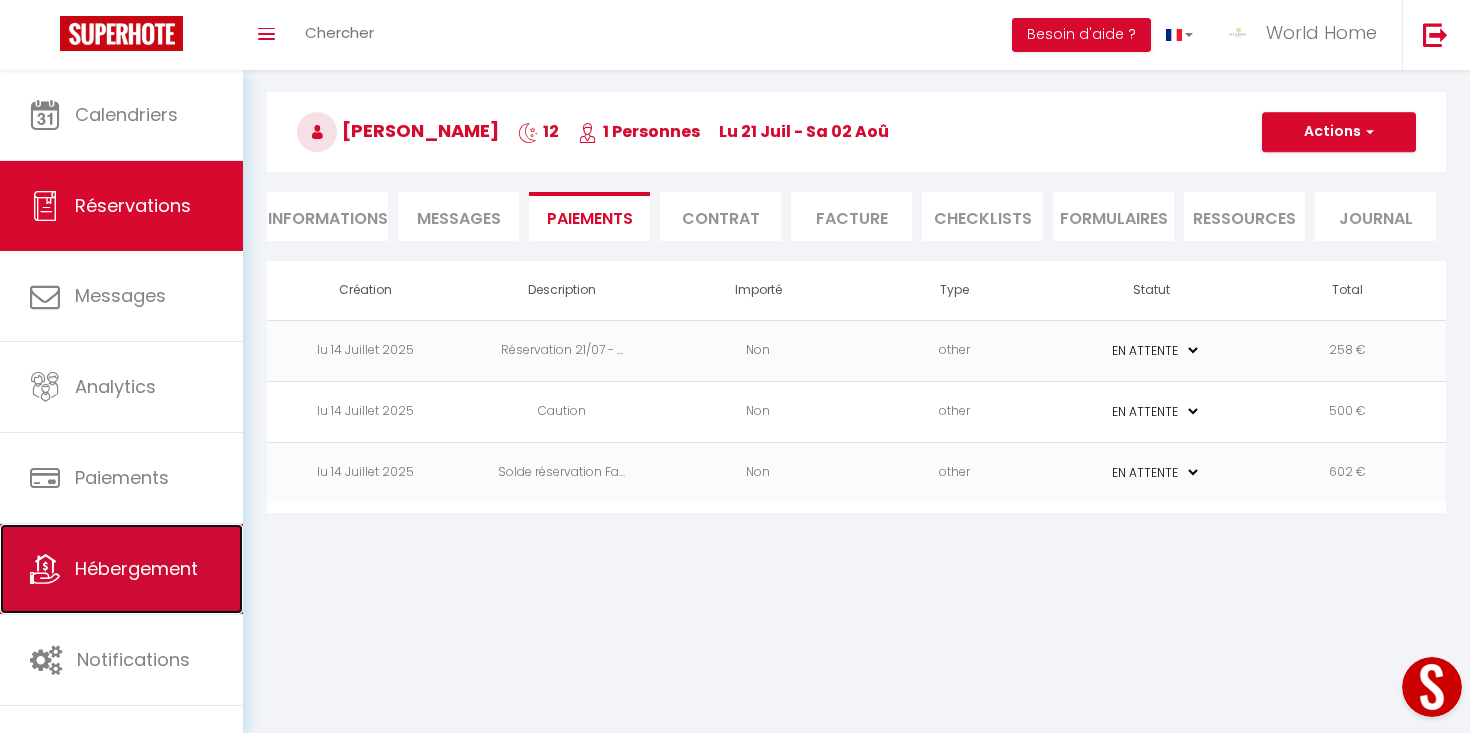 click on "Hébergement" at bounding box center (136, 568) 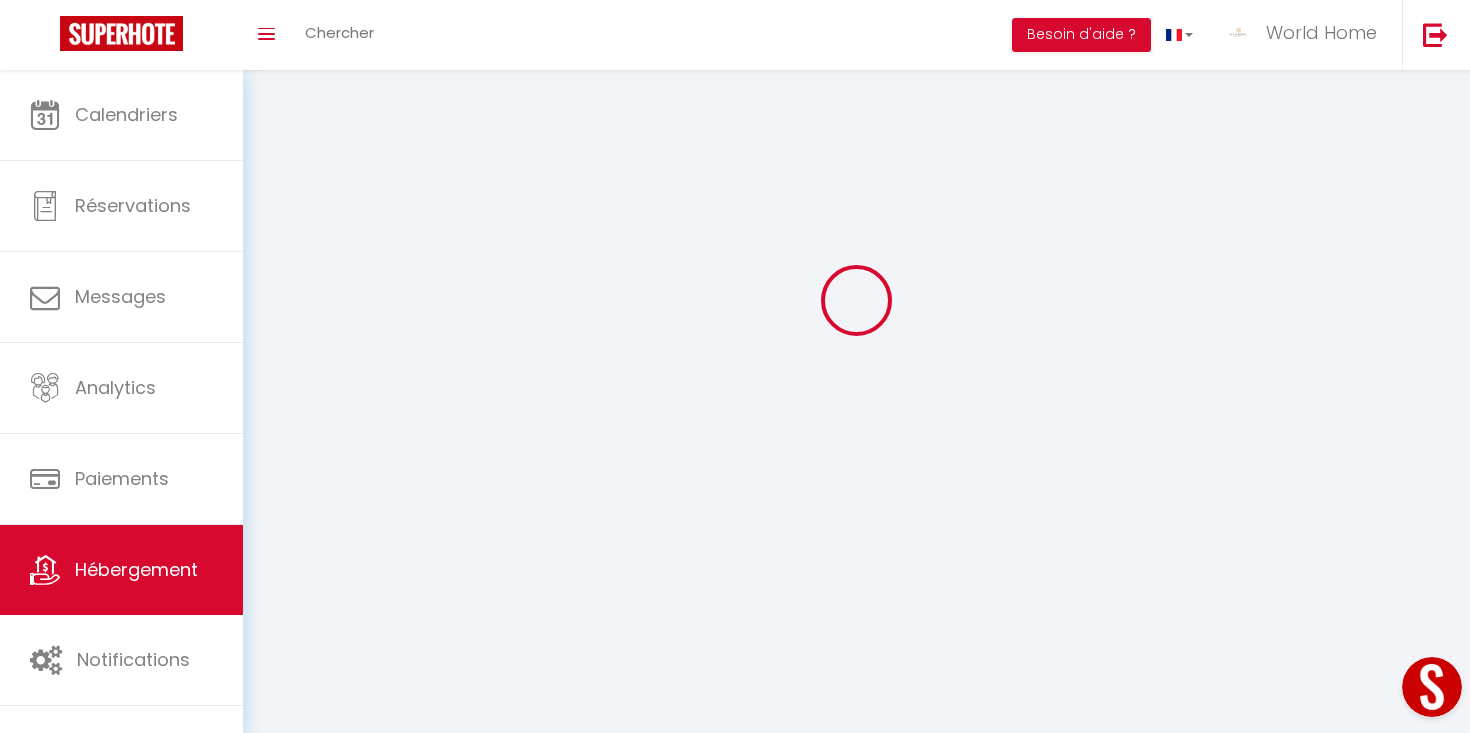 scroll, scrollTop: 0, scrollLeft: 0, axis: both 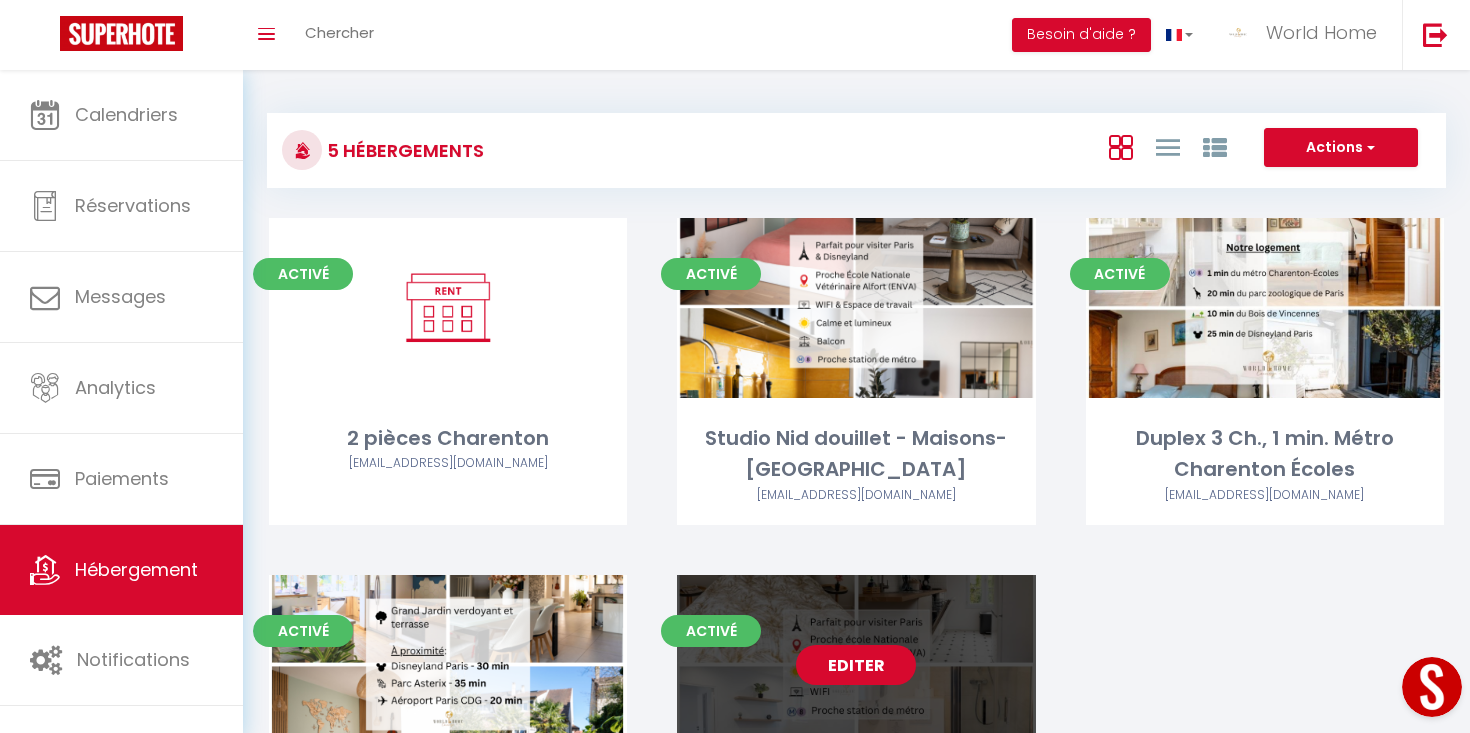 click on "Editer" at bounding box center [856, 665] 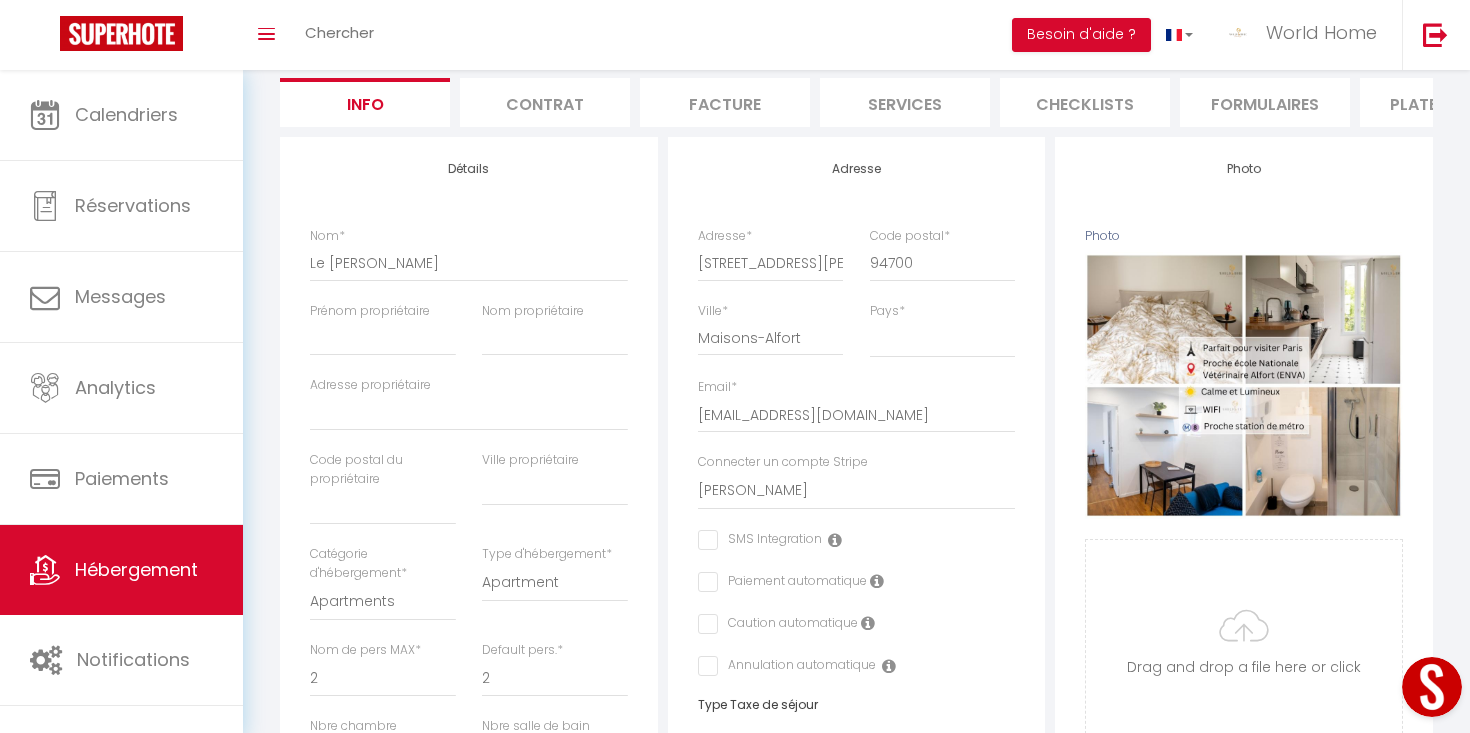 scroll, scrollTop: 0, scrollLeft: 0, axis: both 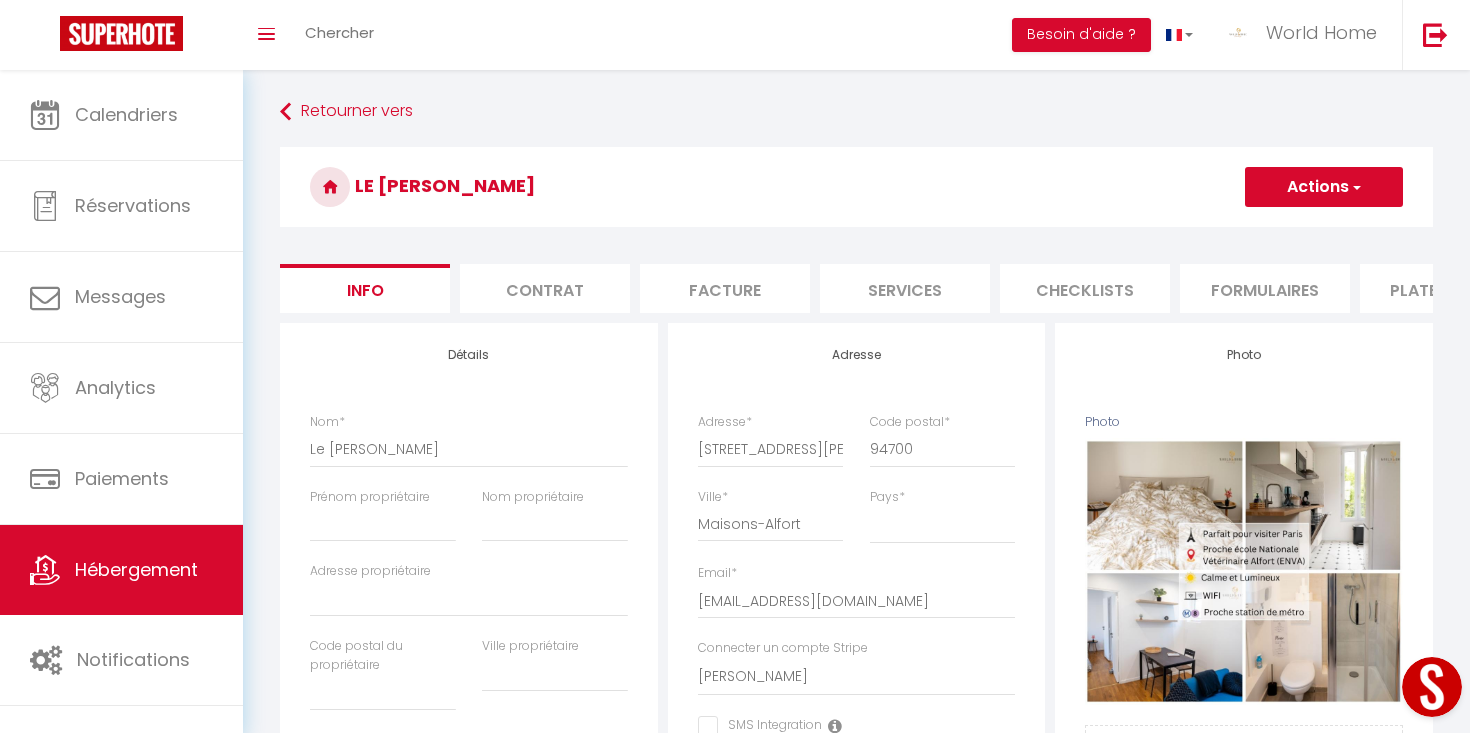 click on "Contrat" at bounding box center [545, 288] 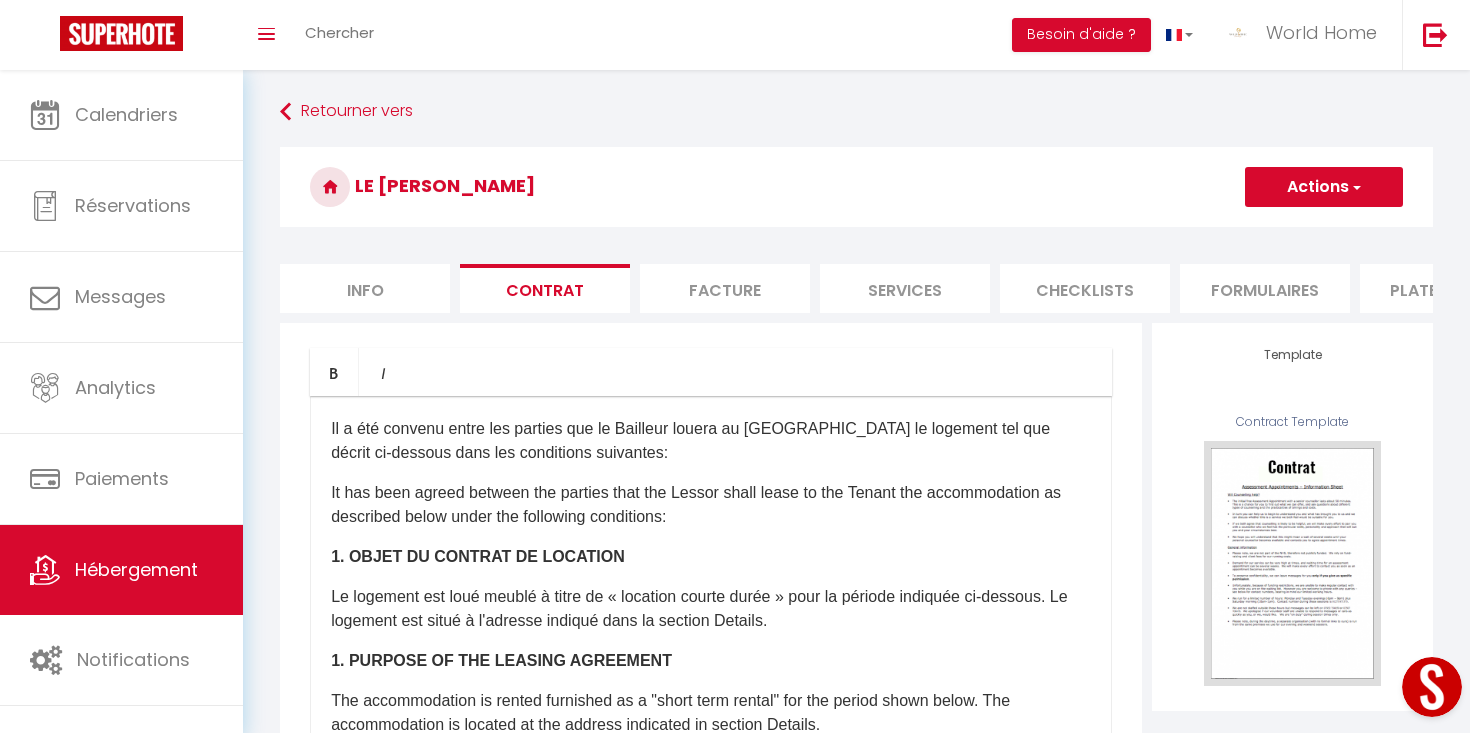 click on "Facture" at bounding box center [725, 288] 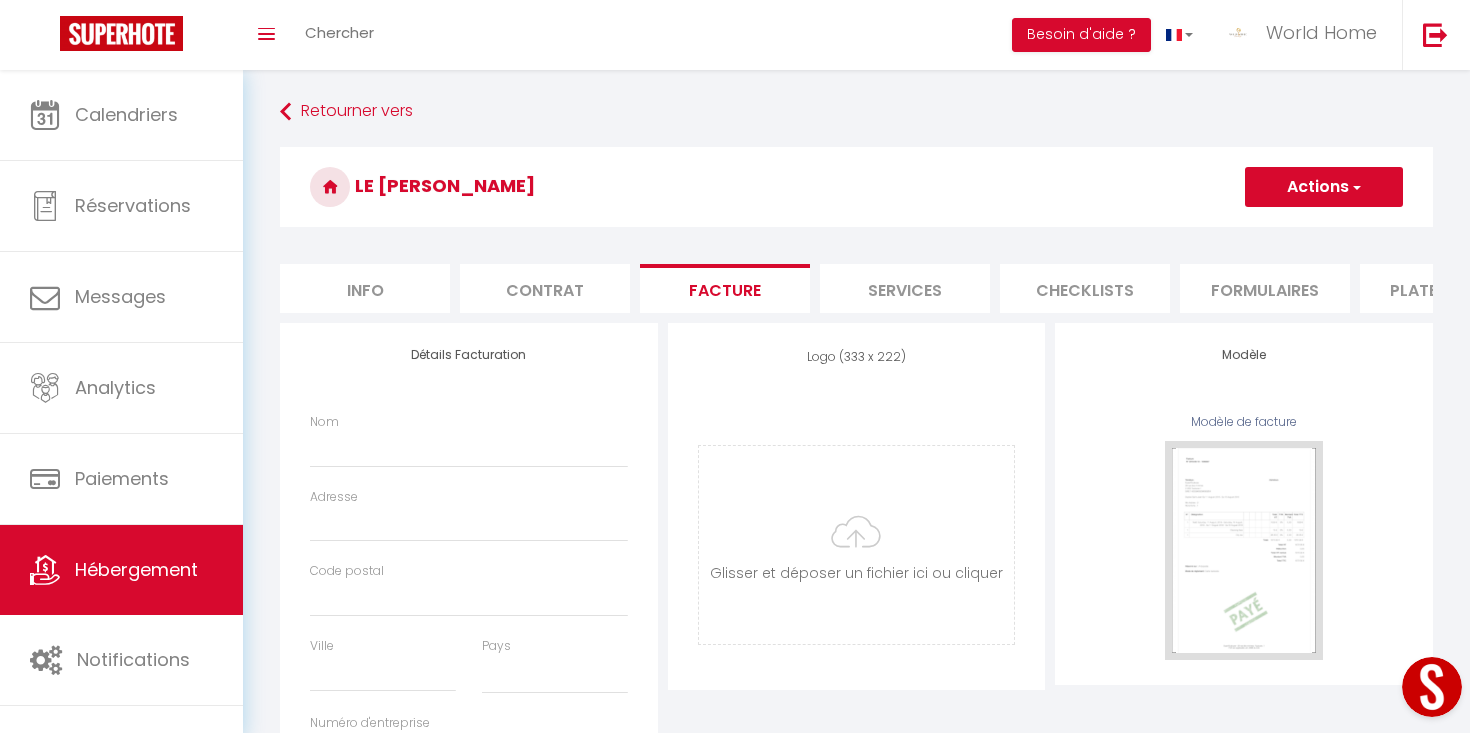 click on "Services" at bounding box center [905, 288] 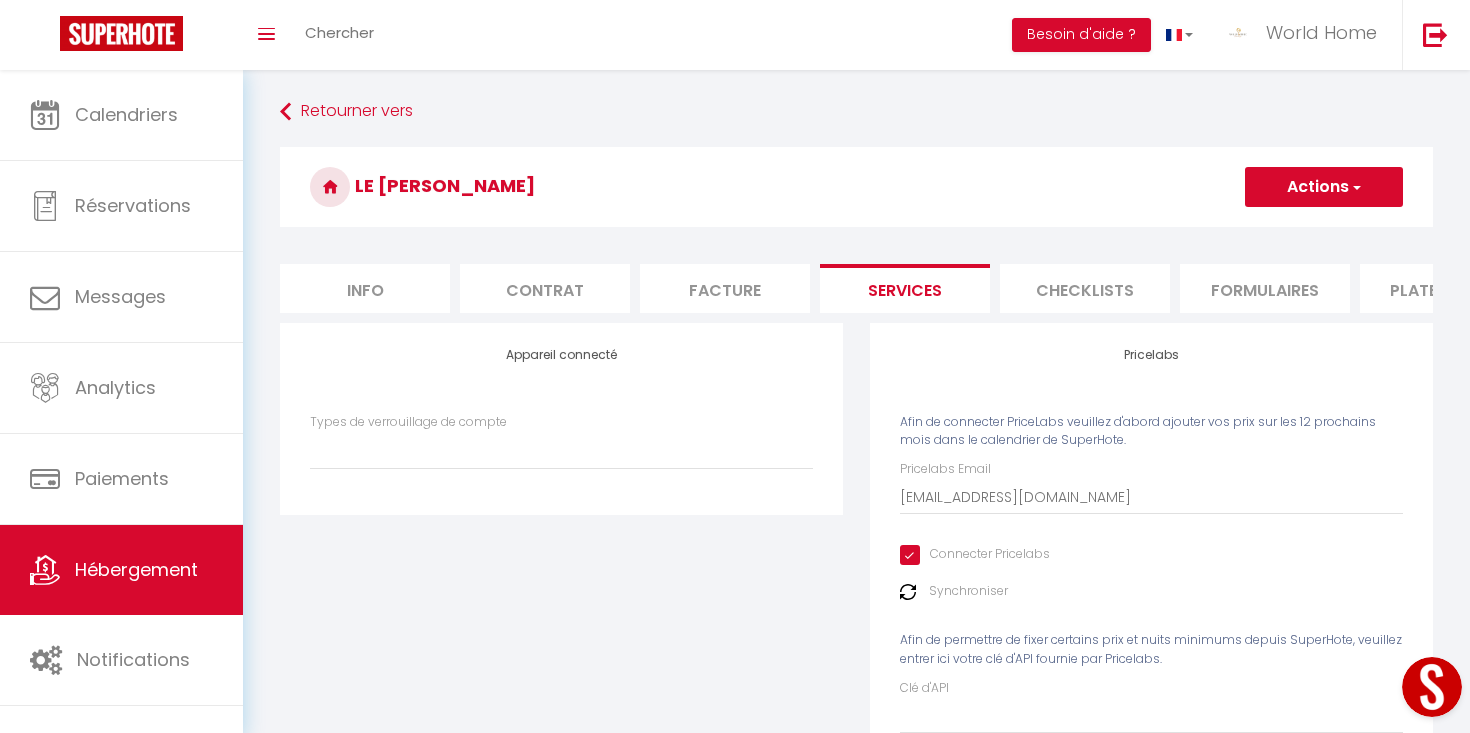 click on "Checklists" at bounding box center [1085, 288] 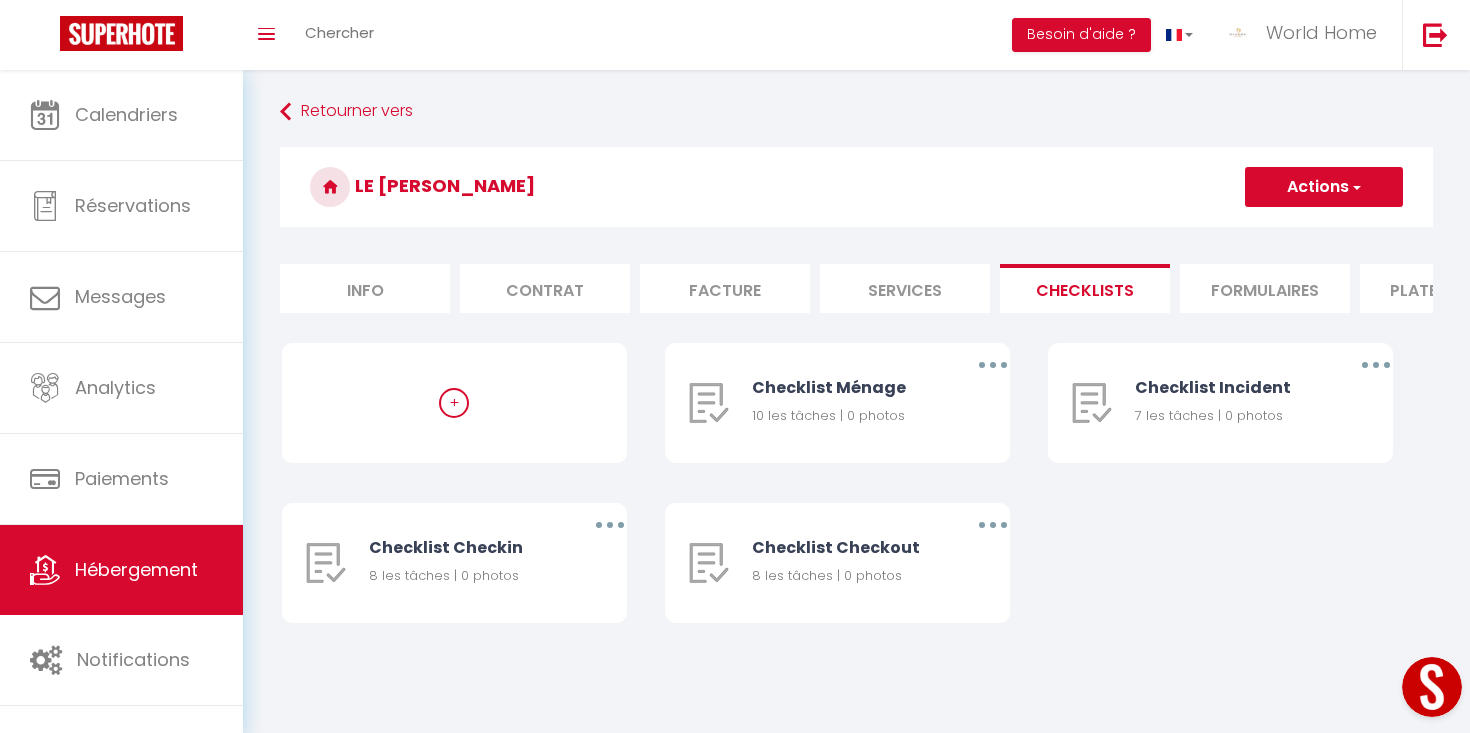 click on "Formulaires" at bounding box center (1265, 288) 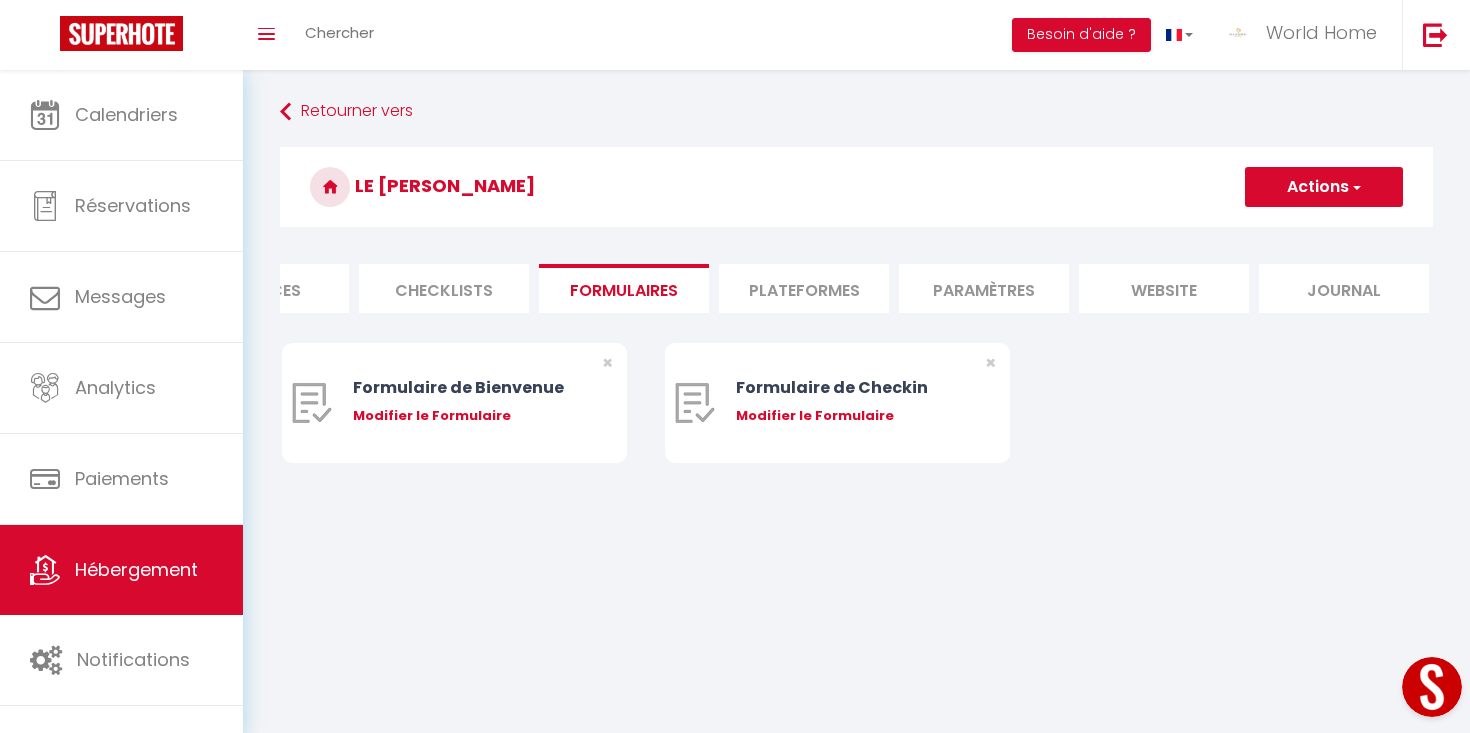 scroll, scrollTop: 0, scrollLeft: 647, axis: horizontal 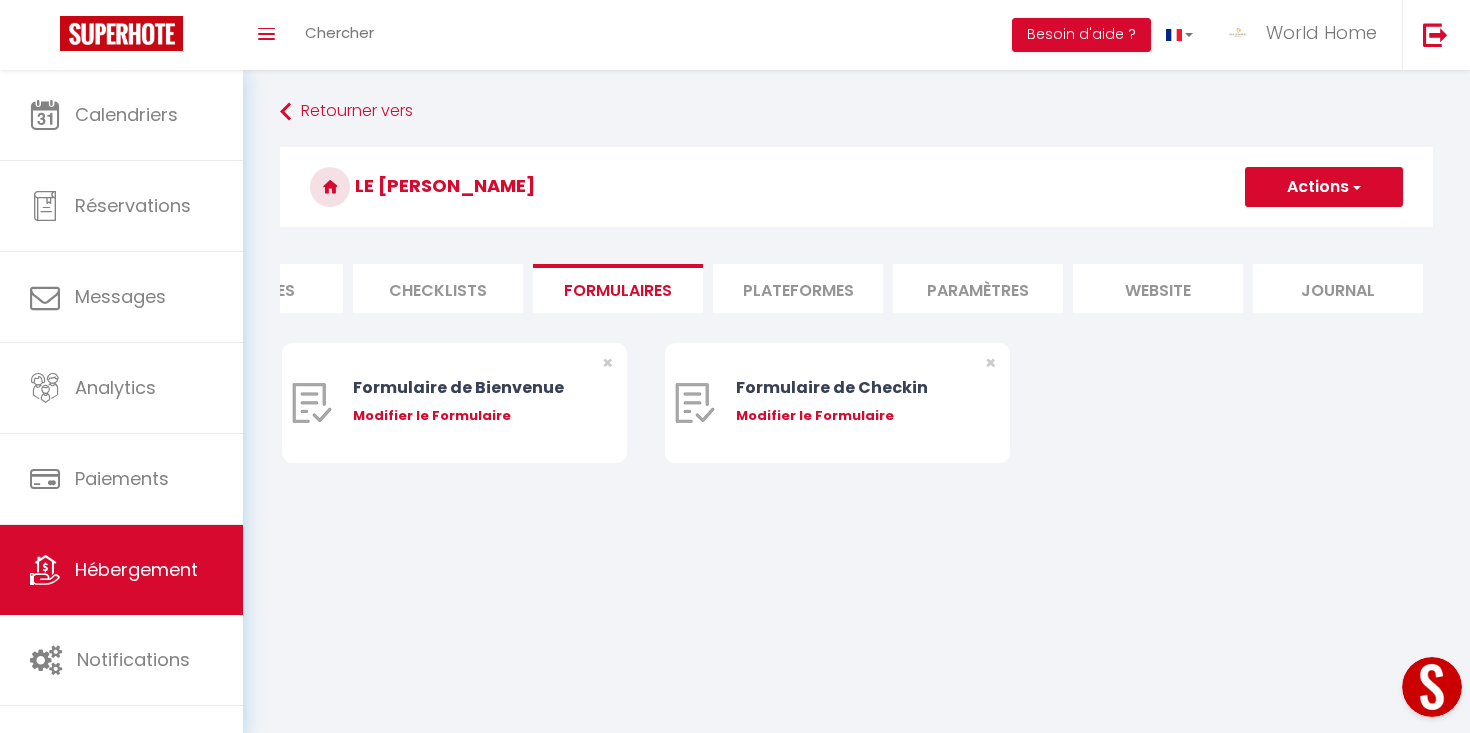 click on "Plateformes" at bounding box center [798, 288] 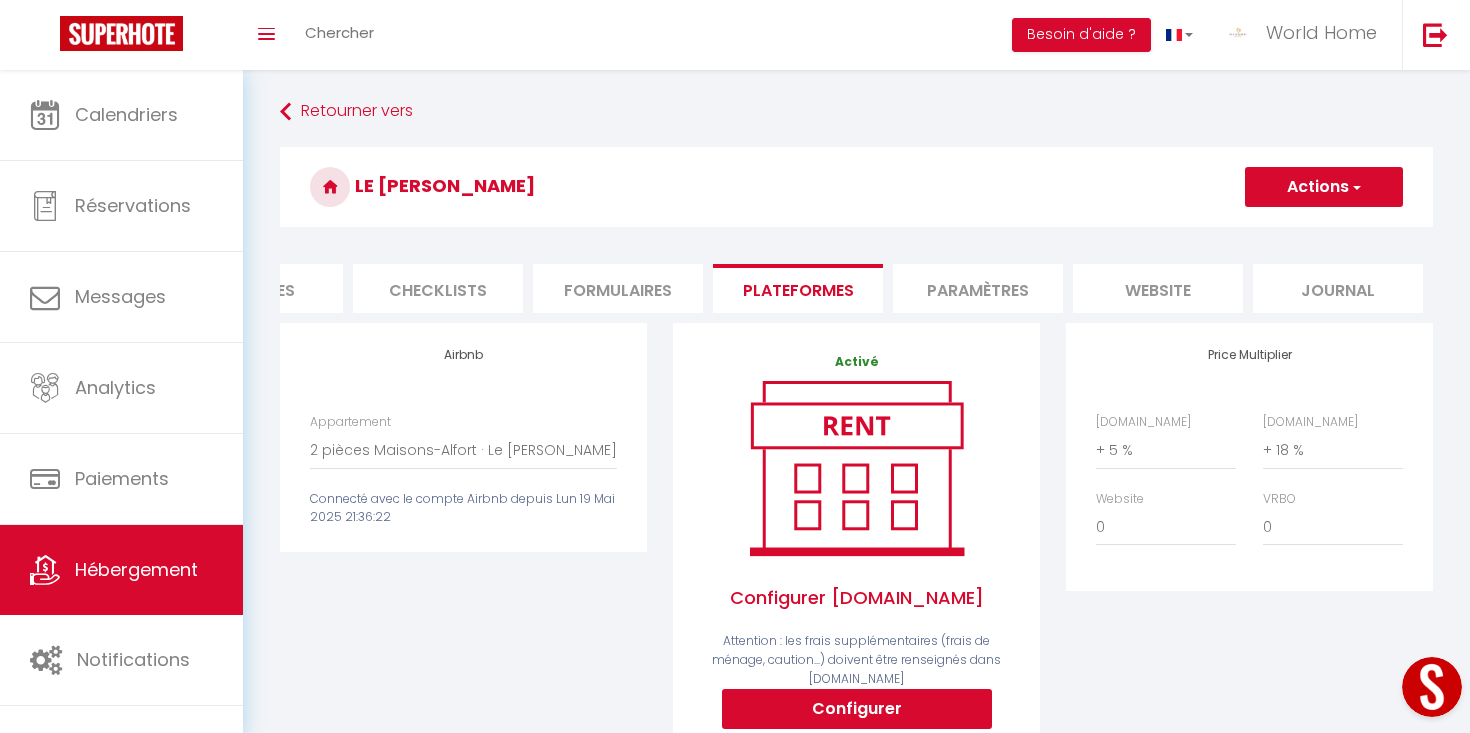 click on "Paramètres" at bounding box center [978, 288] 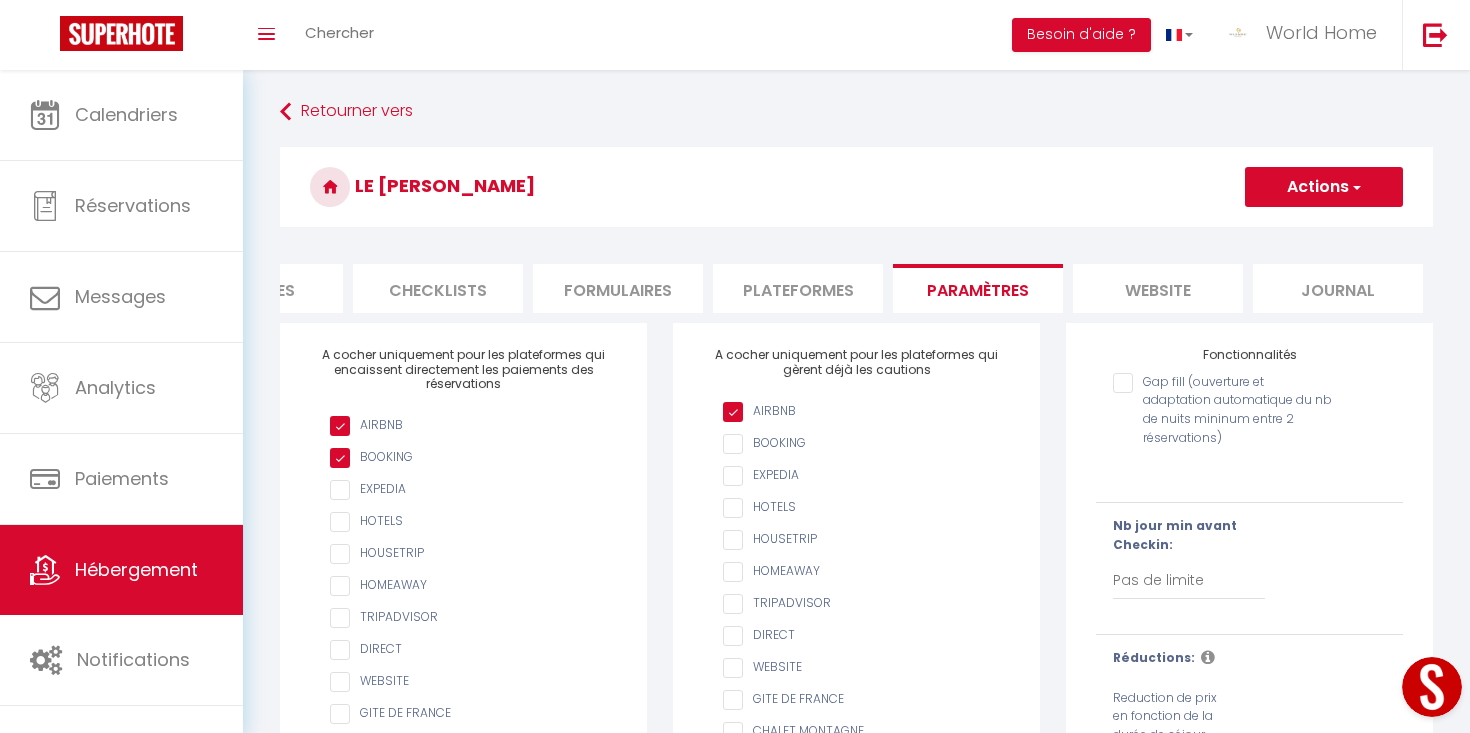 click on "website" at bounding box center (1158, 288) 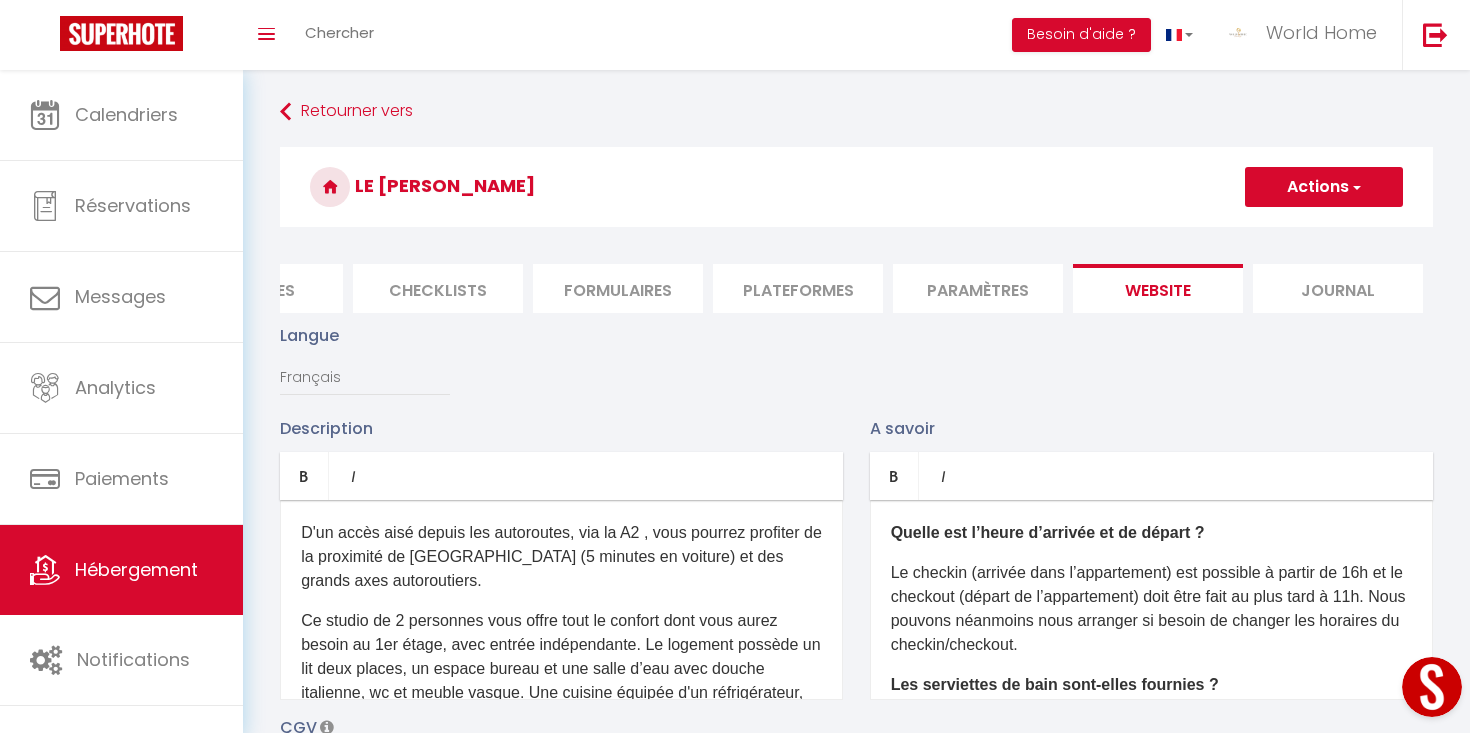 click on "Journal" at bounding box center (1338, 288) 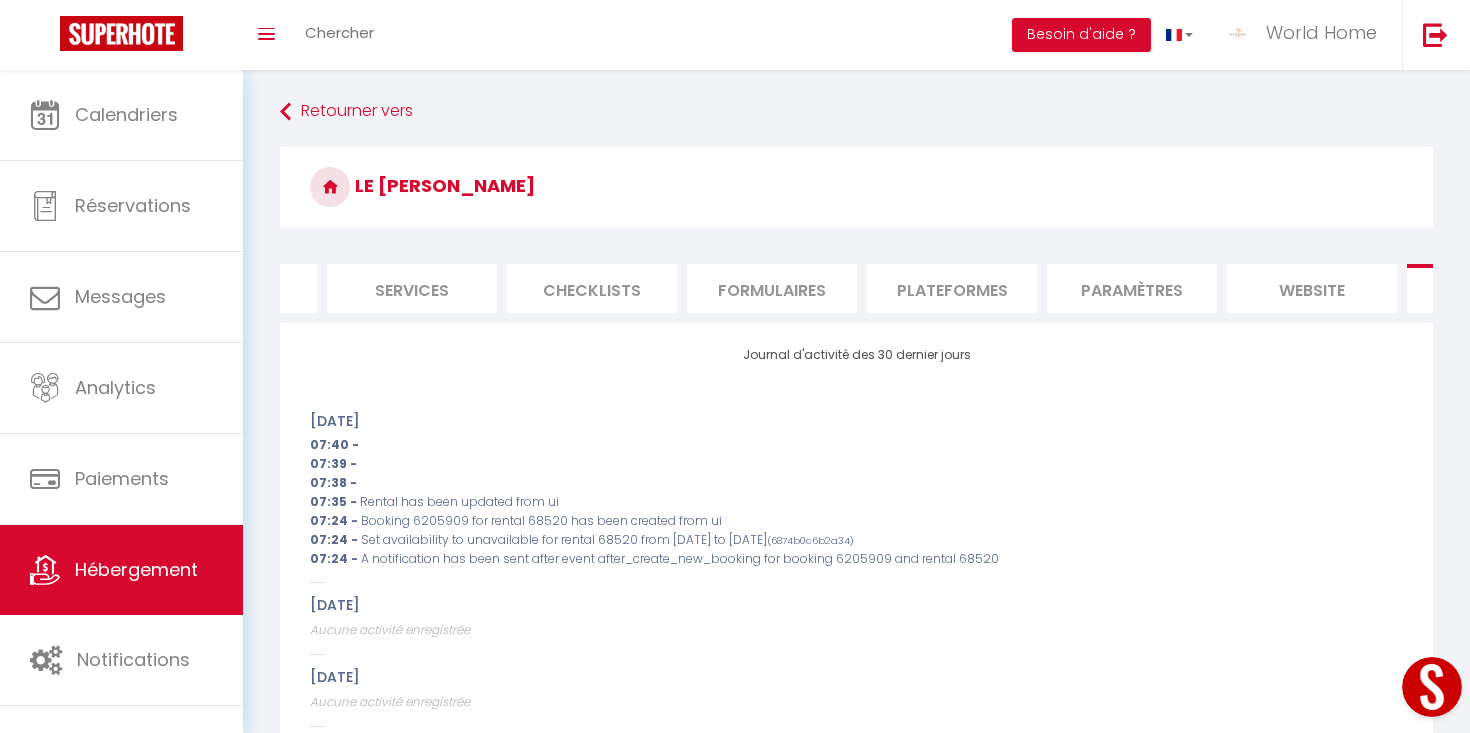 scroll, scrollTop: 0, scrollLeft: 0, axis: both 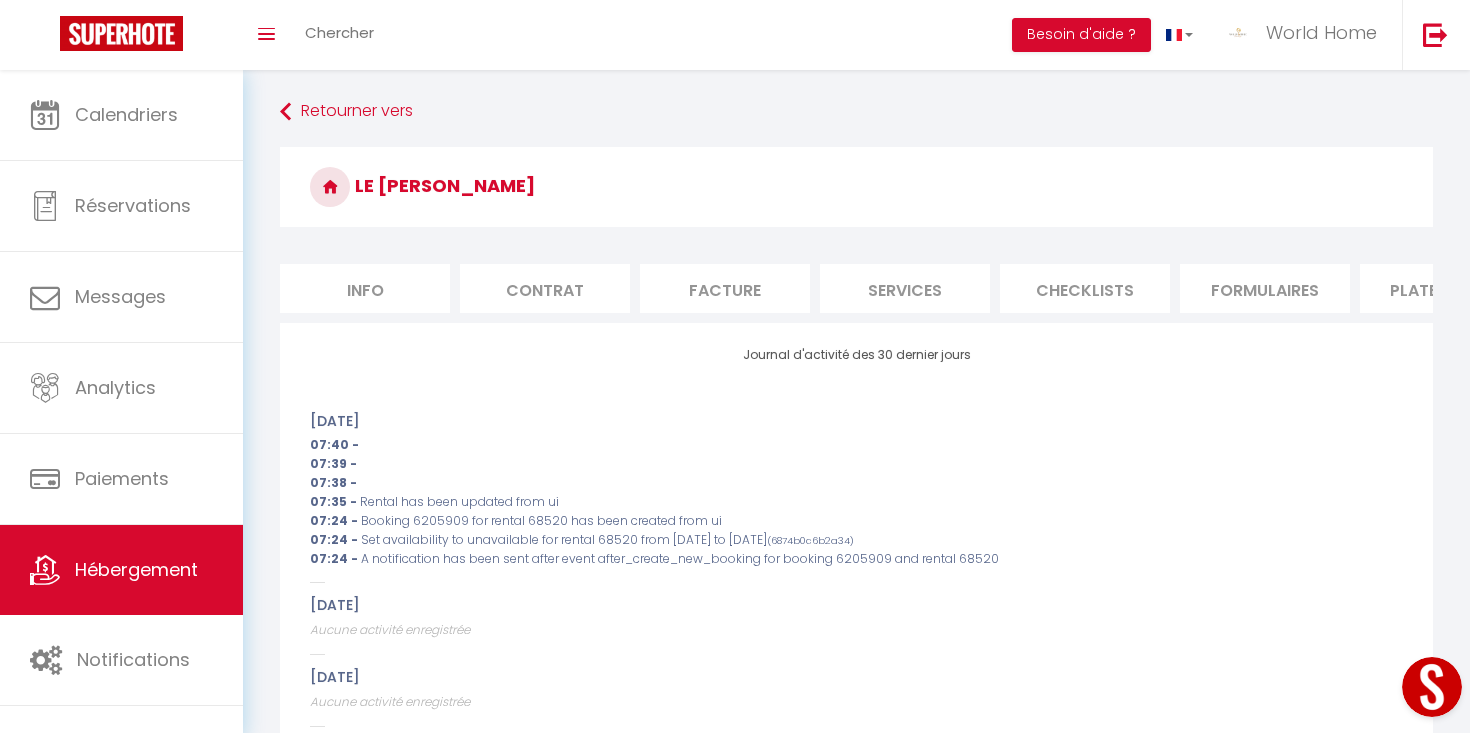 click on "Info" at bounding box center [365, 288] 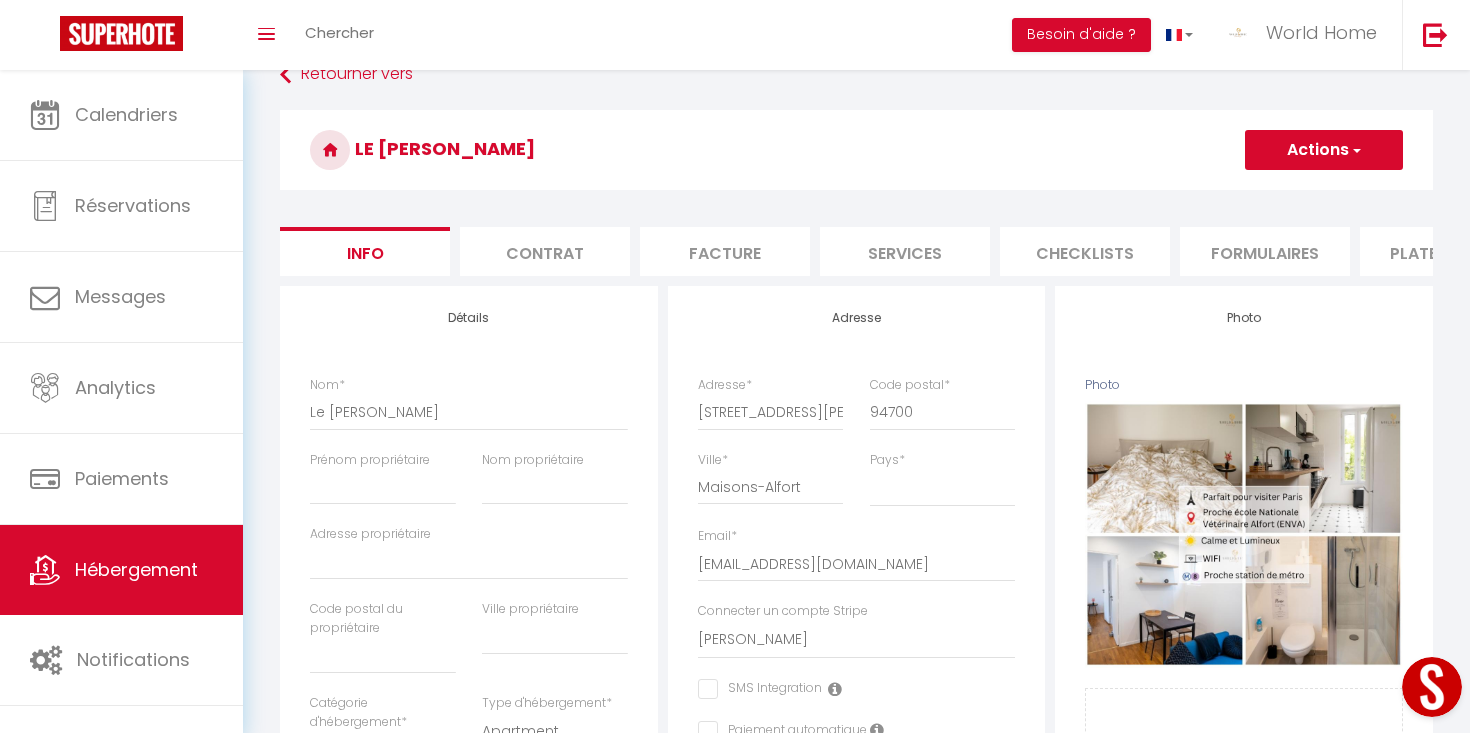 scroll, scrollTop: 0, scrollLeft: 0, axis: both 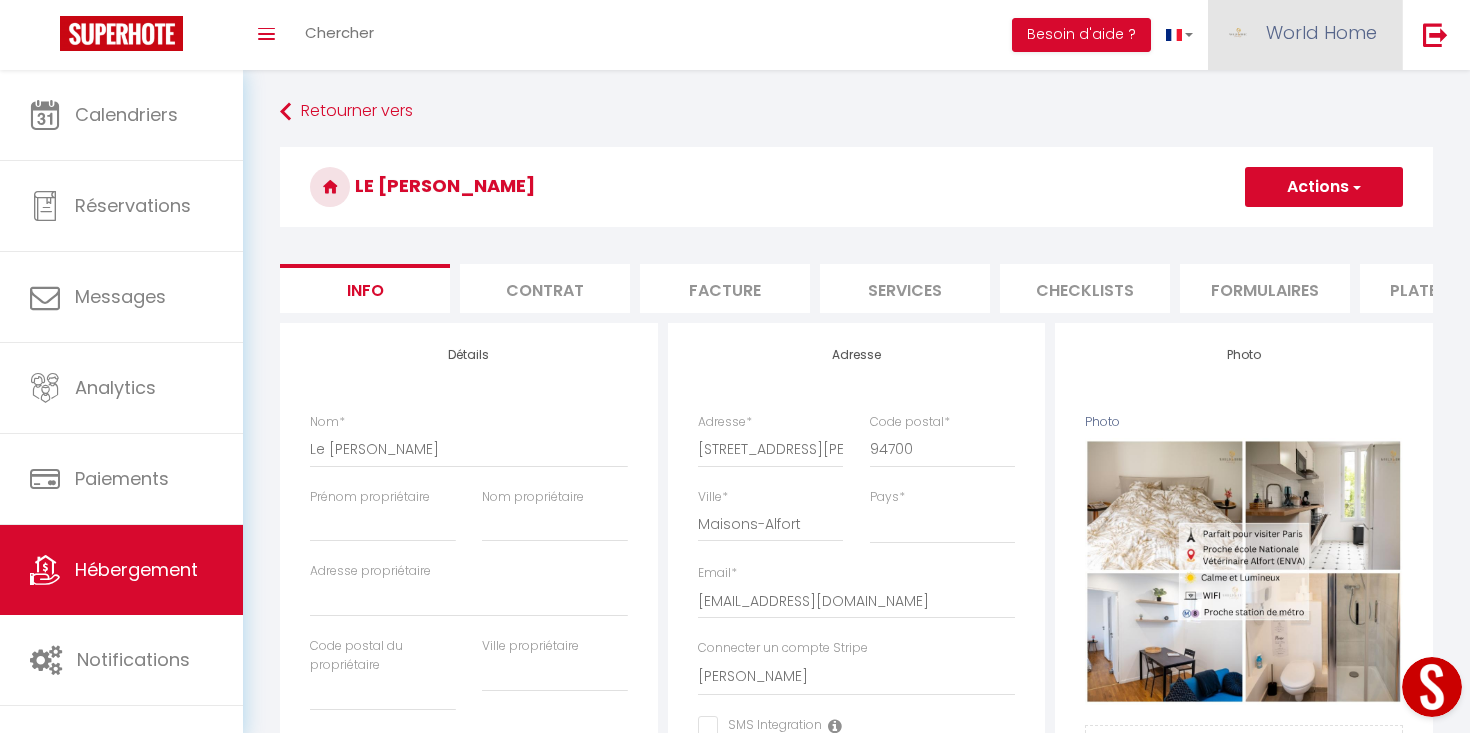 click on "World Home" at bounding box center [1321, 32] 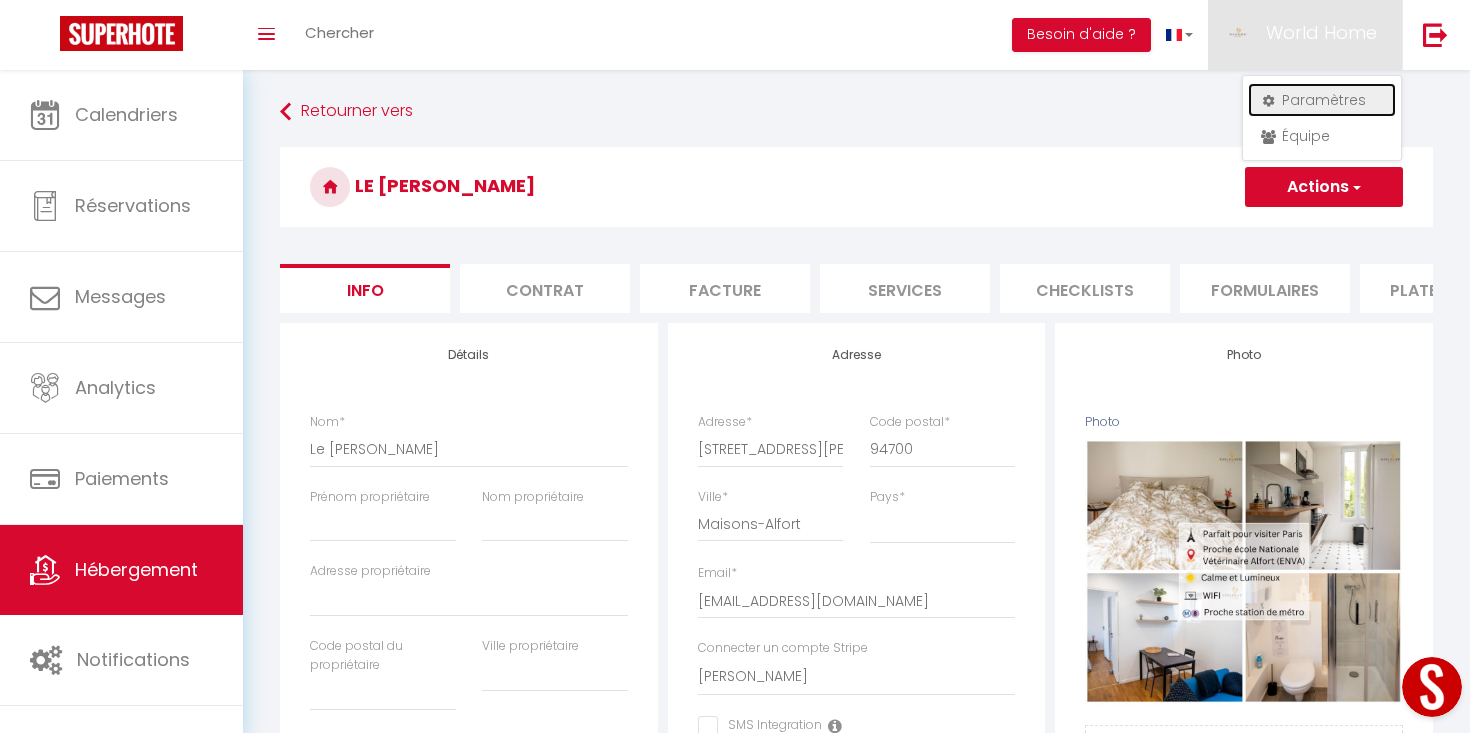 click on "Paramètres" at bounding box center (1322, 100) 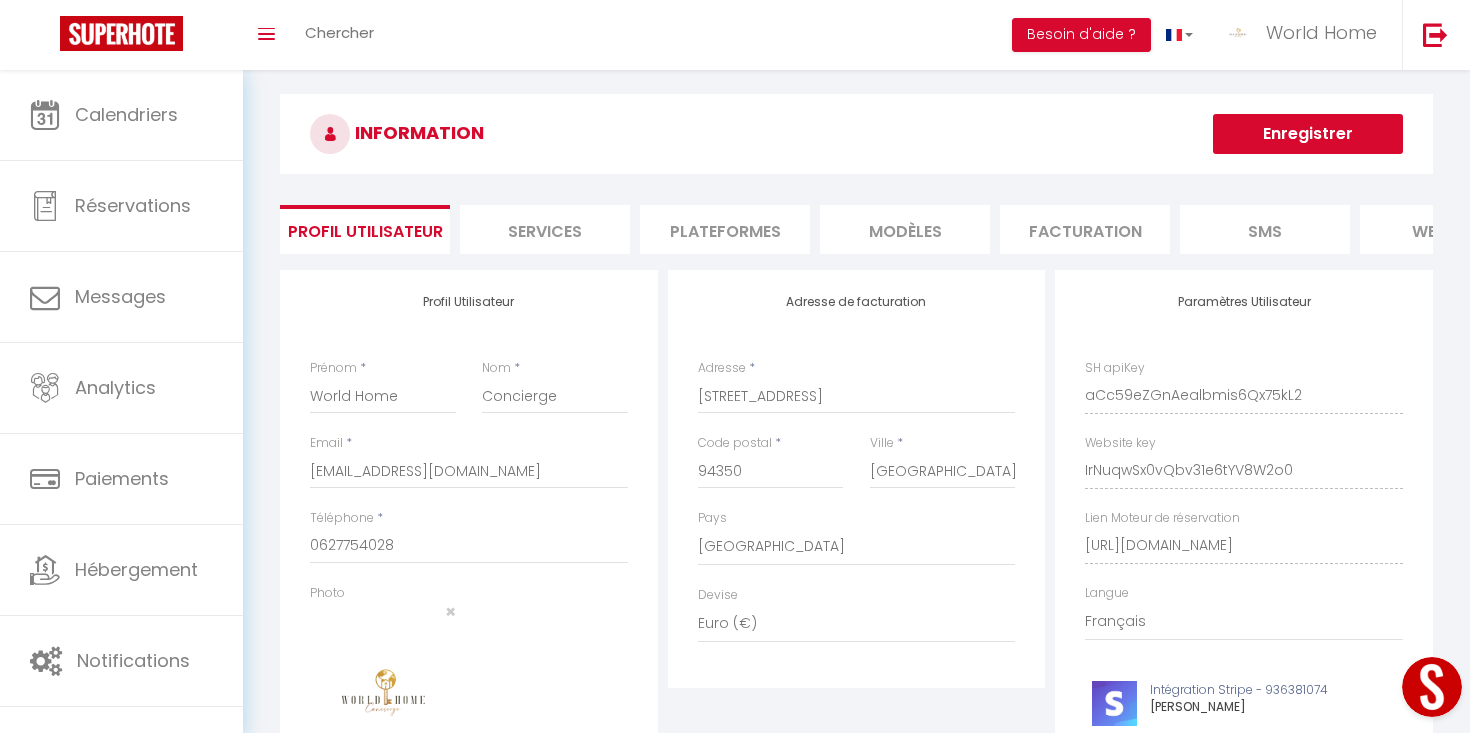 scroll, scrollTop: 20, scrollLeft: 0, axis: vertical 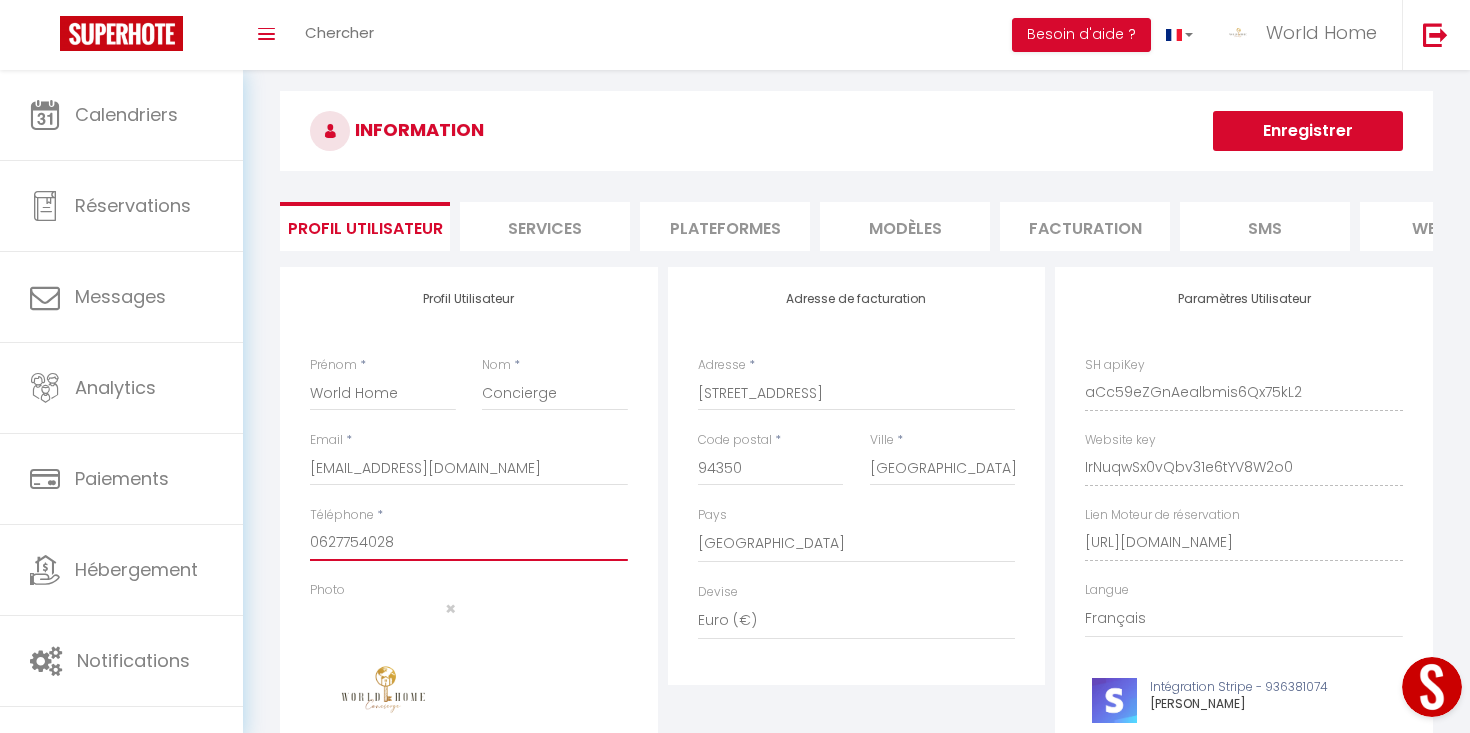 drag, startPoint x: 496, startPoint y: 547, endPoint x: 278, endPoint y: 533, distance: 218.44908 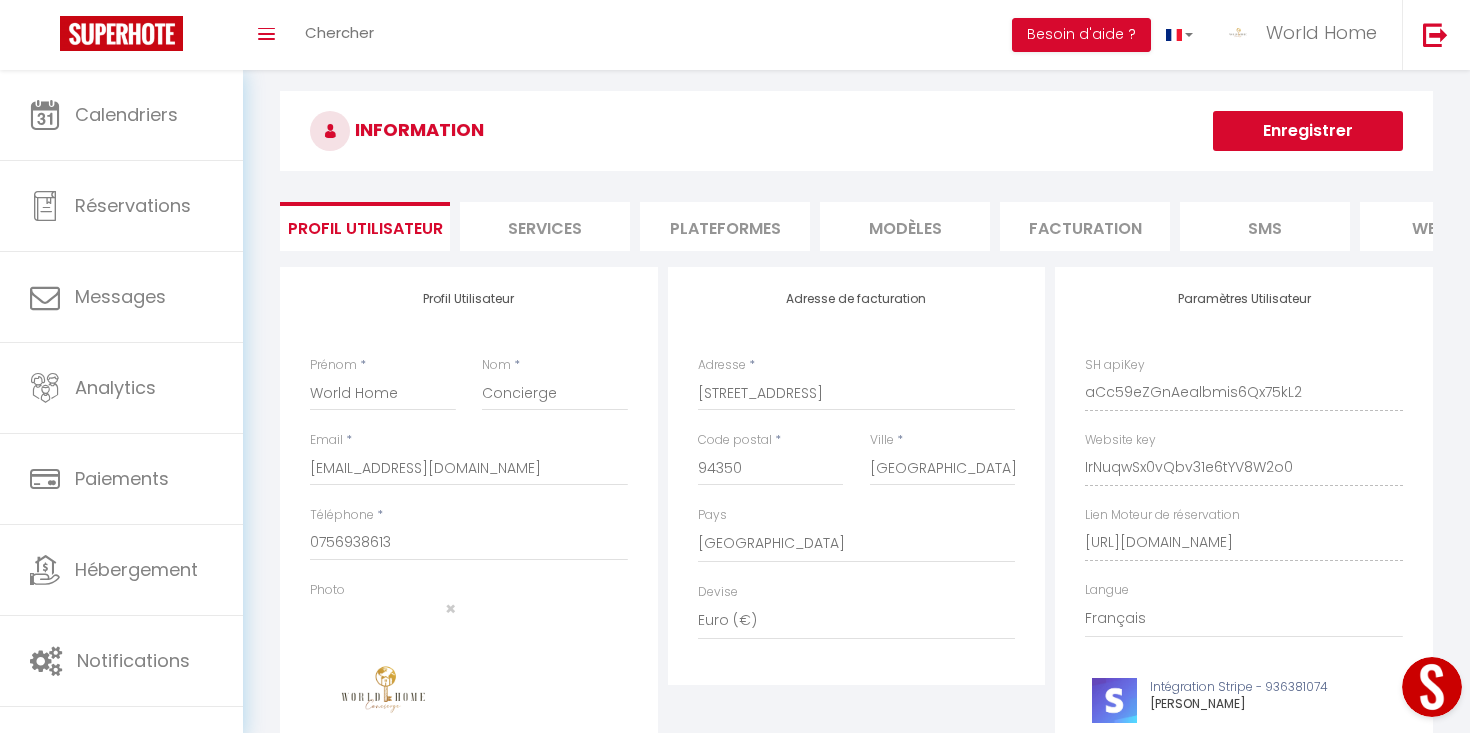 click on "Enregistrer" at bounding box center [1308, 131] 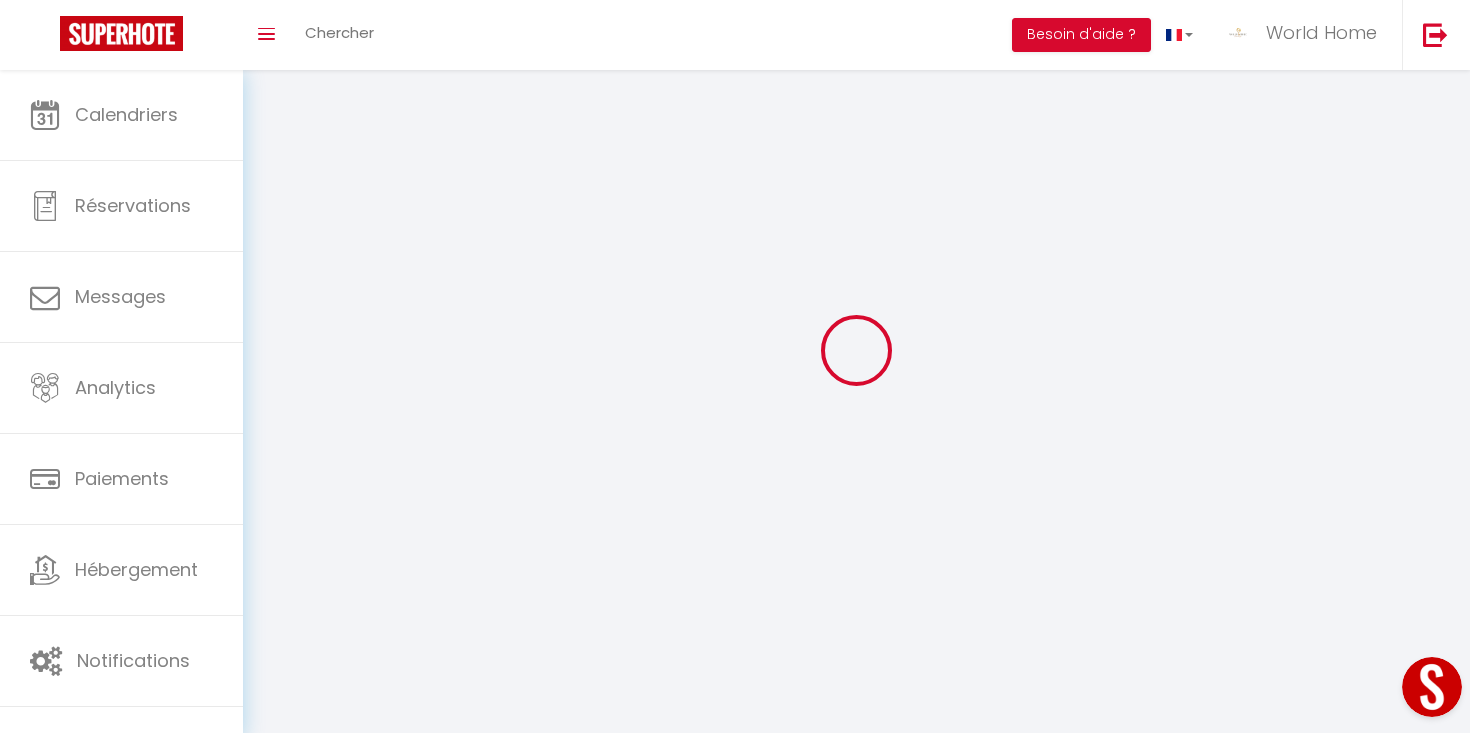 scroll, scrollTop: 3, scrollLeft: 0, axis: vertical 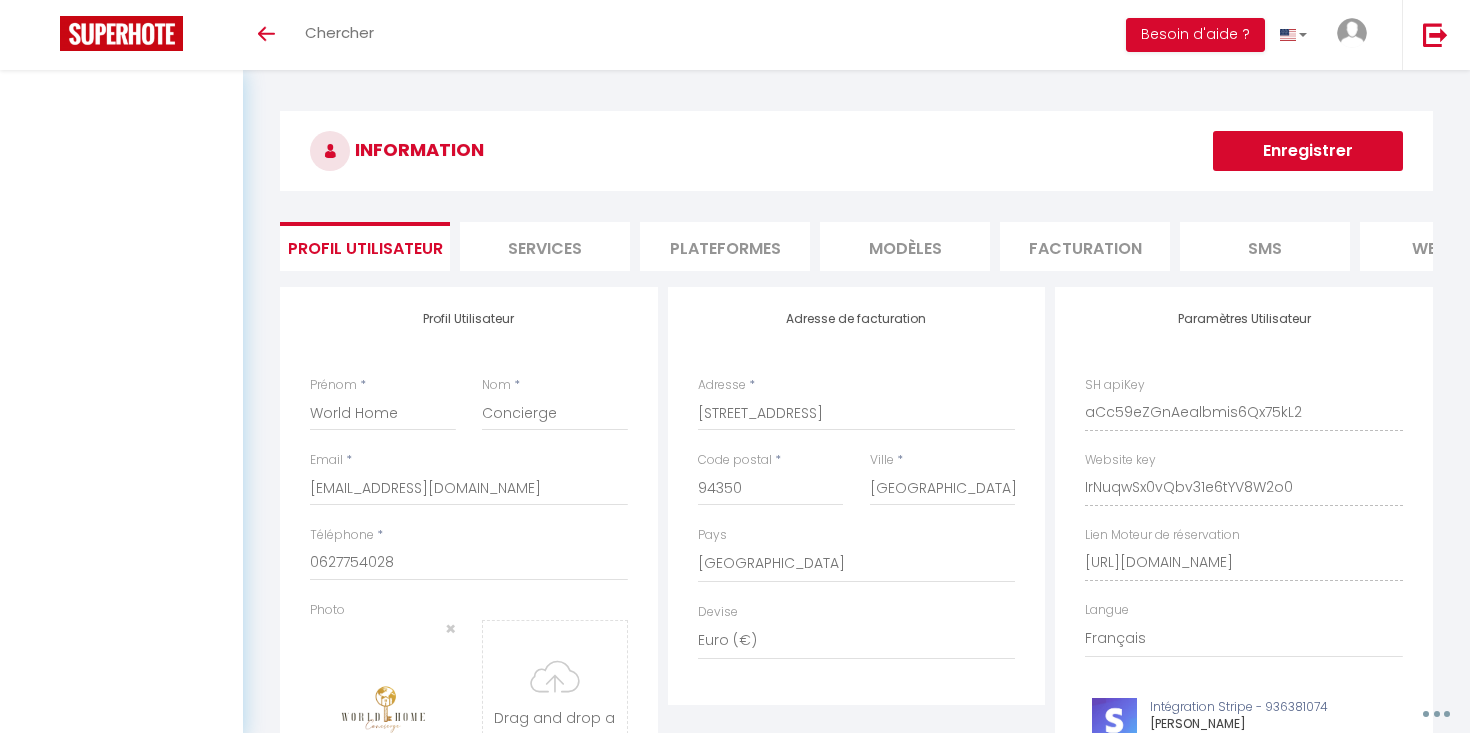 select on "28" 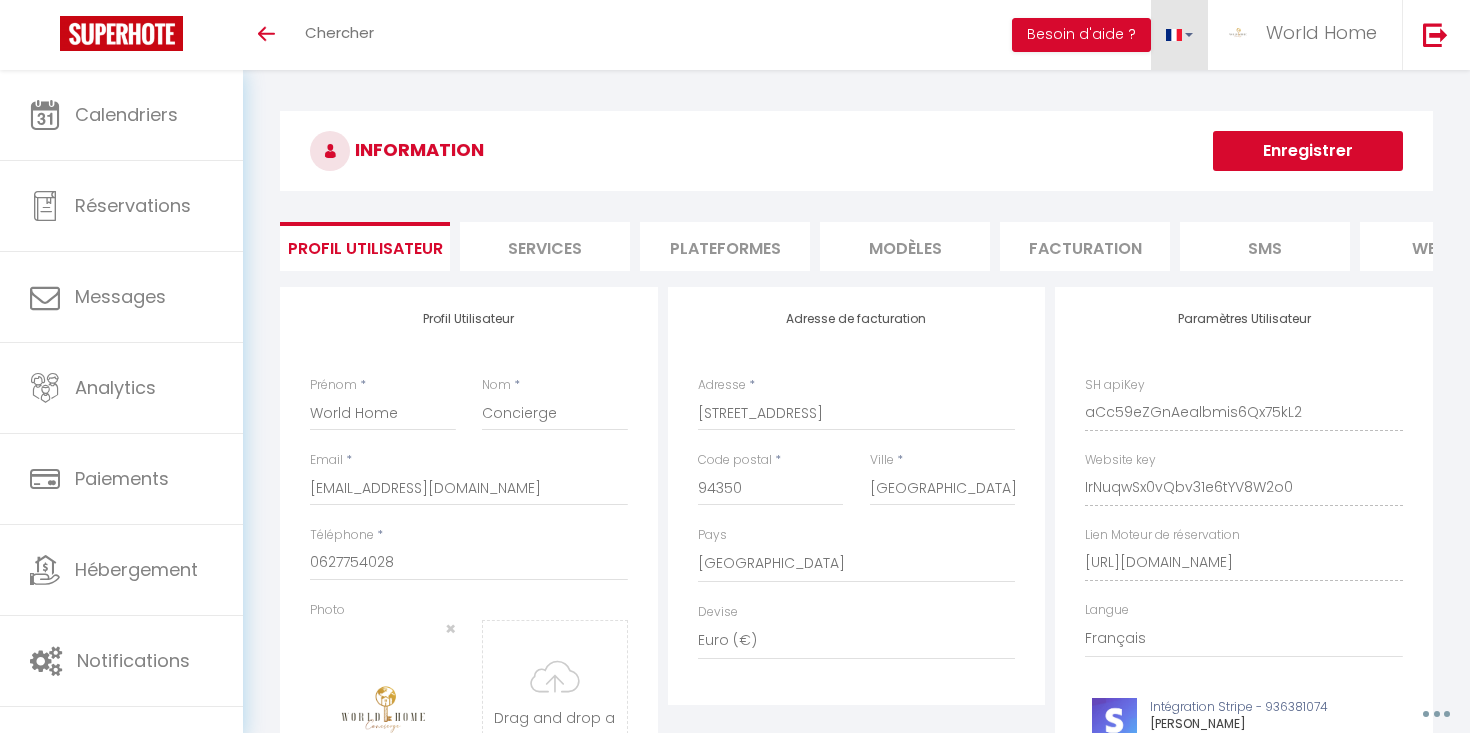 scroll, scrollTop: 3, scrollLeft: 0, axis: vertical 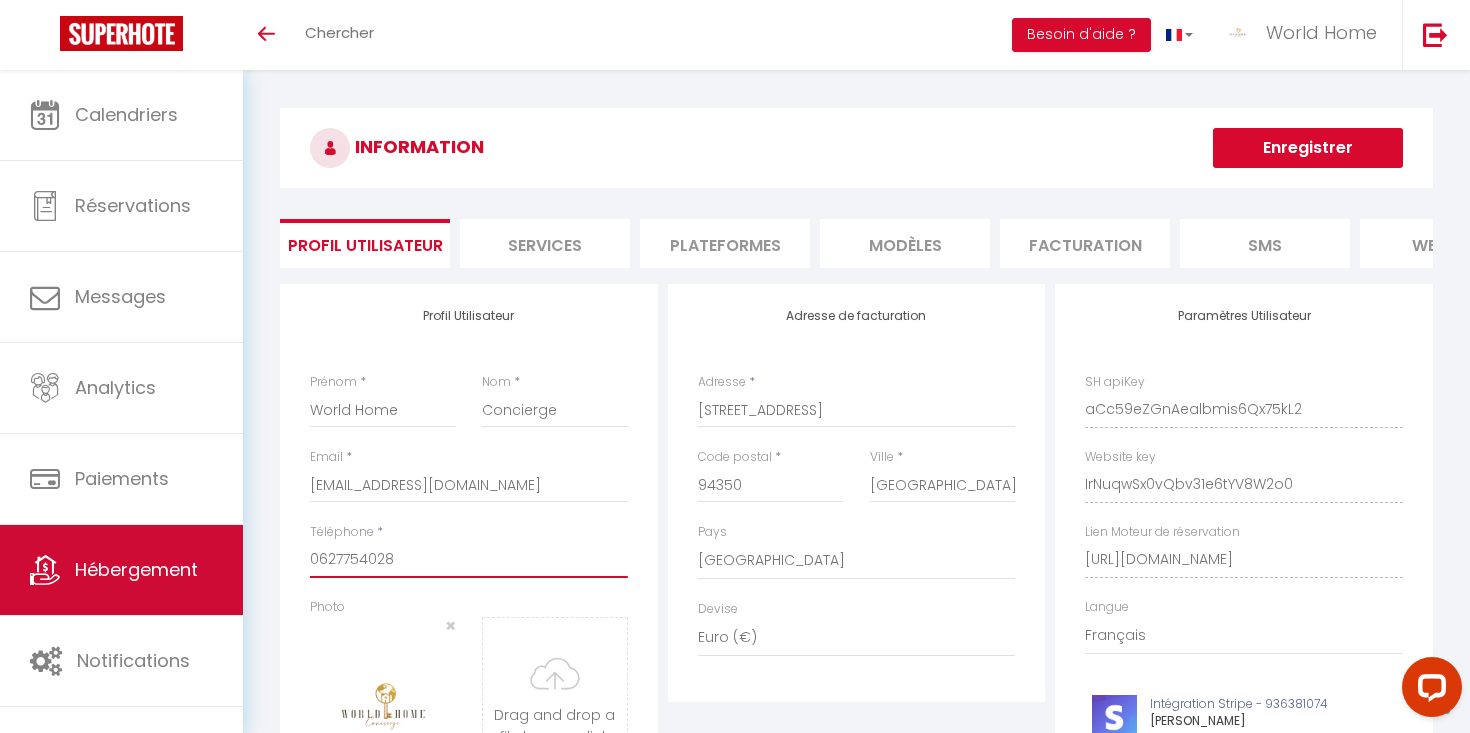 drag, startPoint x: 450, startPoint y: 577, endPoint x: 237, endPoint y: 581, distance: 213.03755 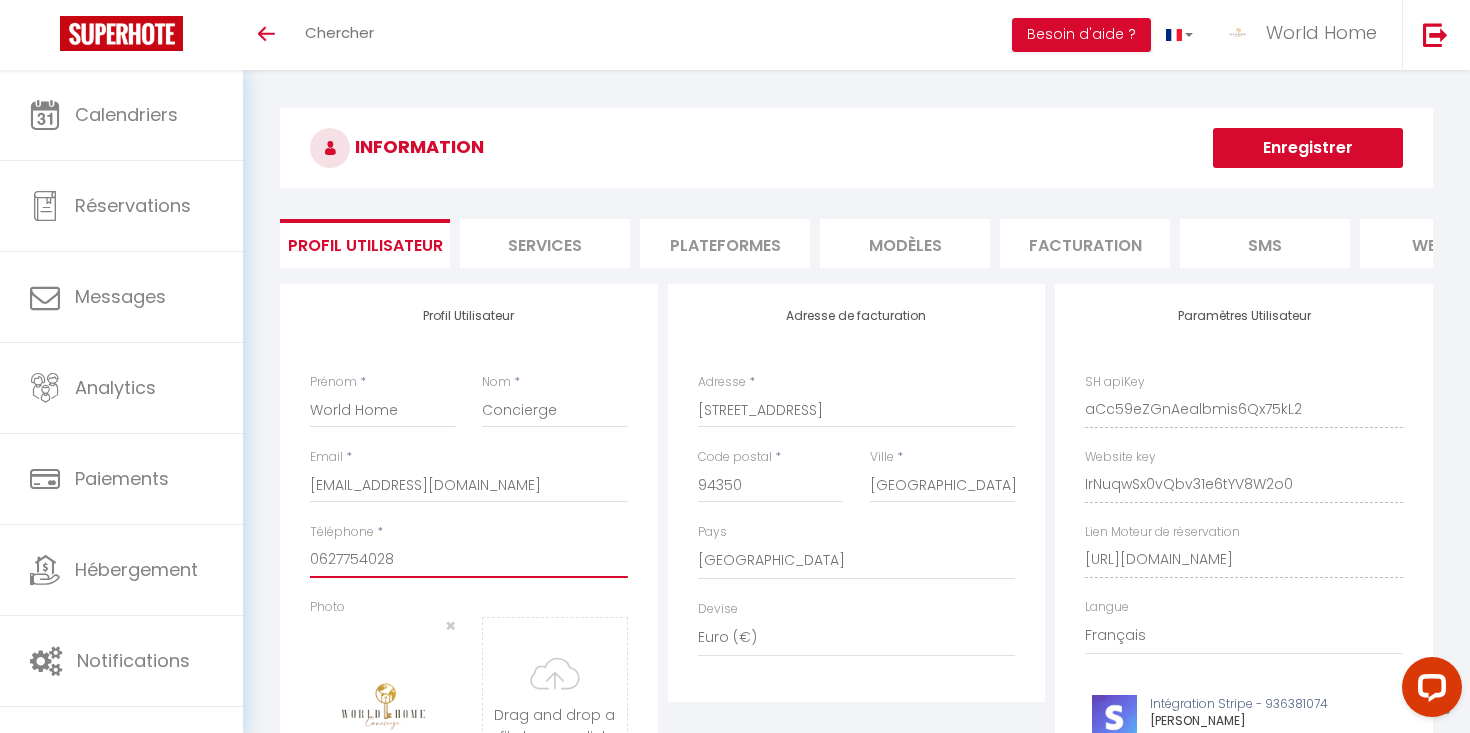 drag, startPoint x: 471, startPoint y: 575, endPoint x: 265, endPoint y: 568, distance: 206.1189 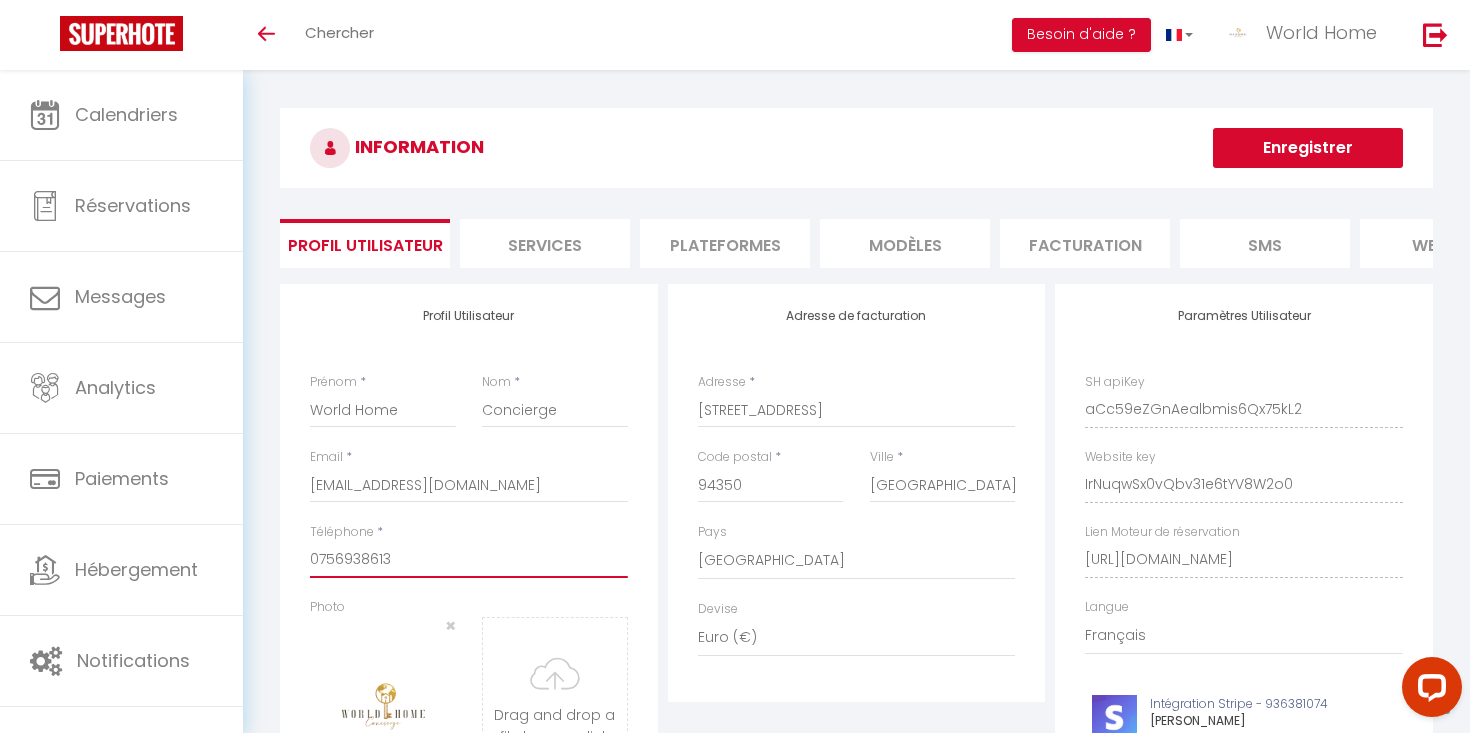 type on "0756938613" 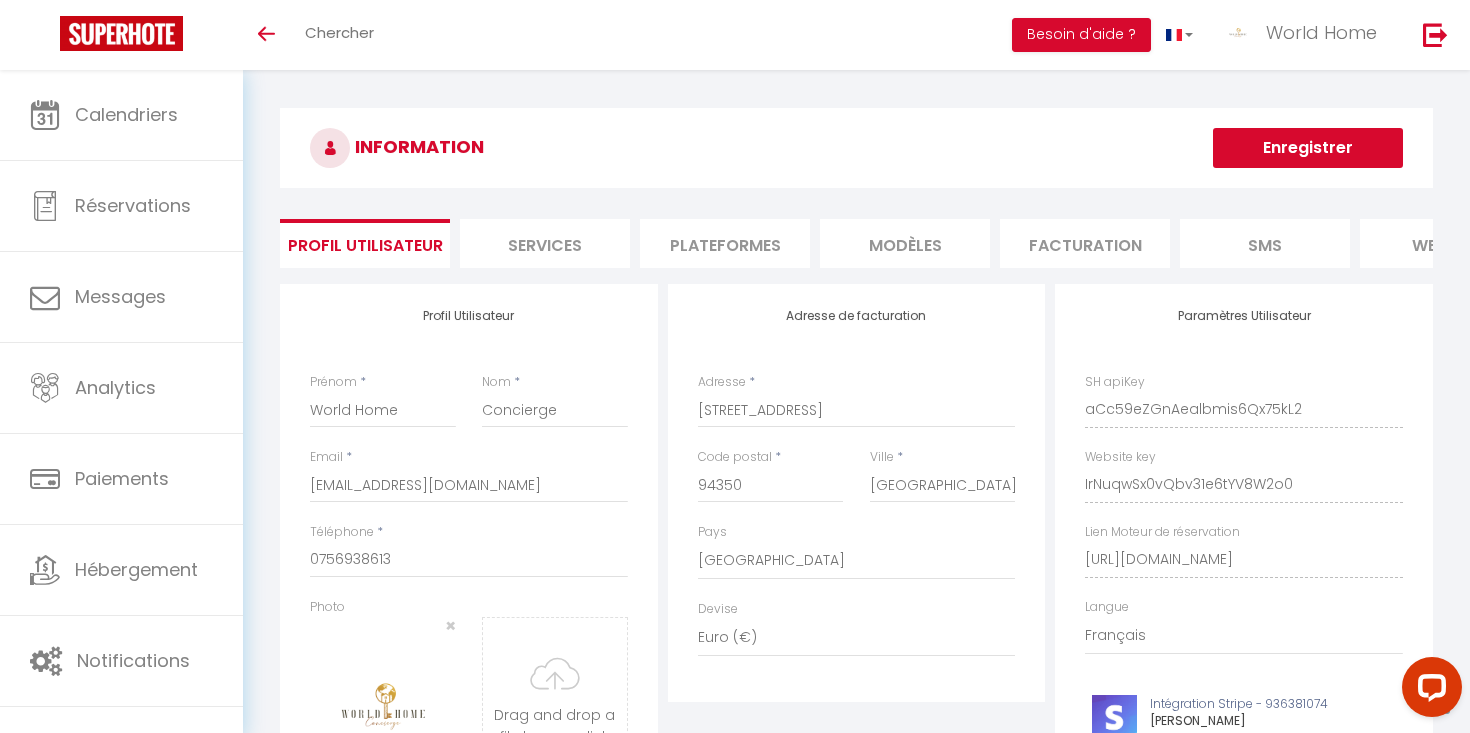 click on "Enregistrer" at bounding box center (1308, 148) 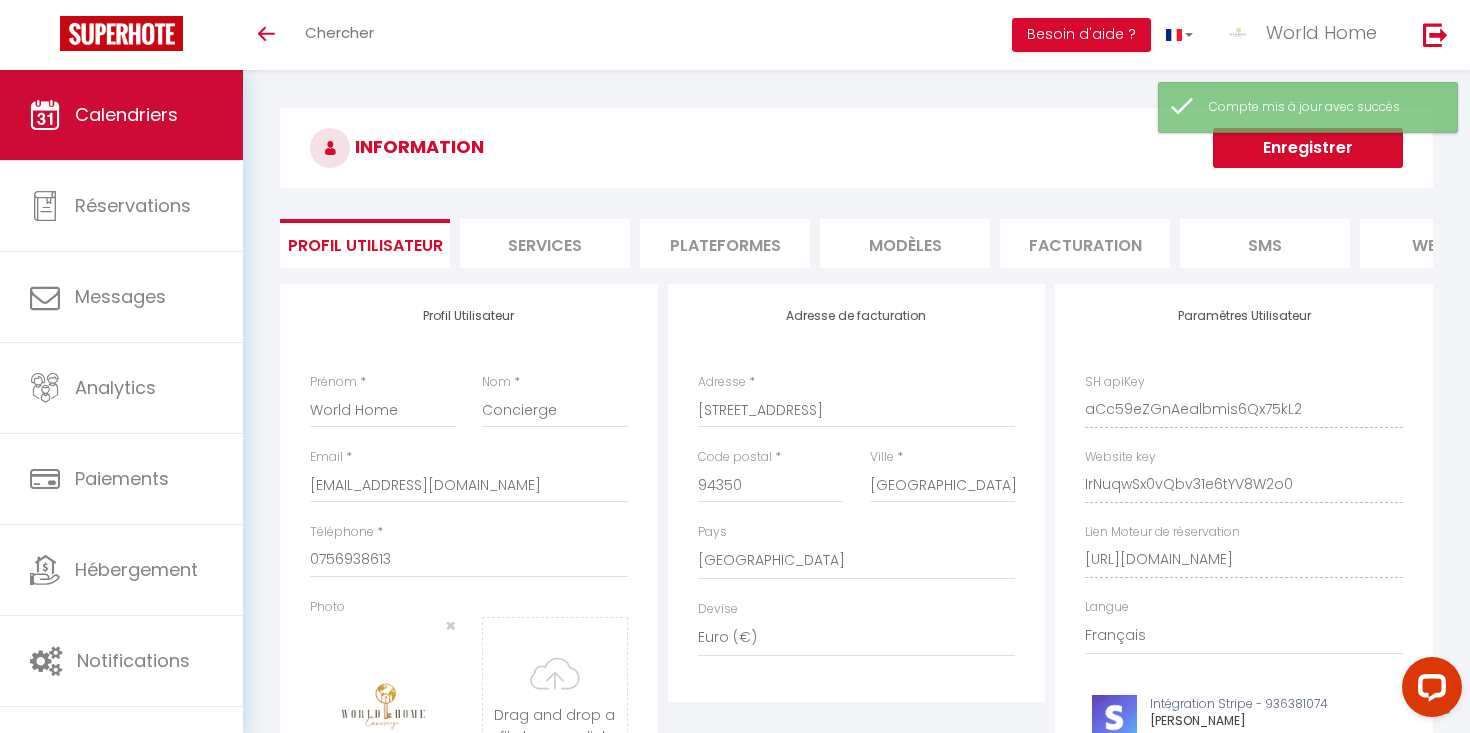 click on "Calendriers" at bounding box center [121, 115] 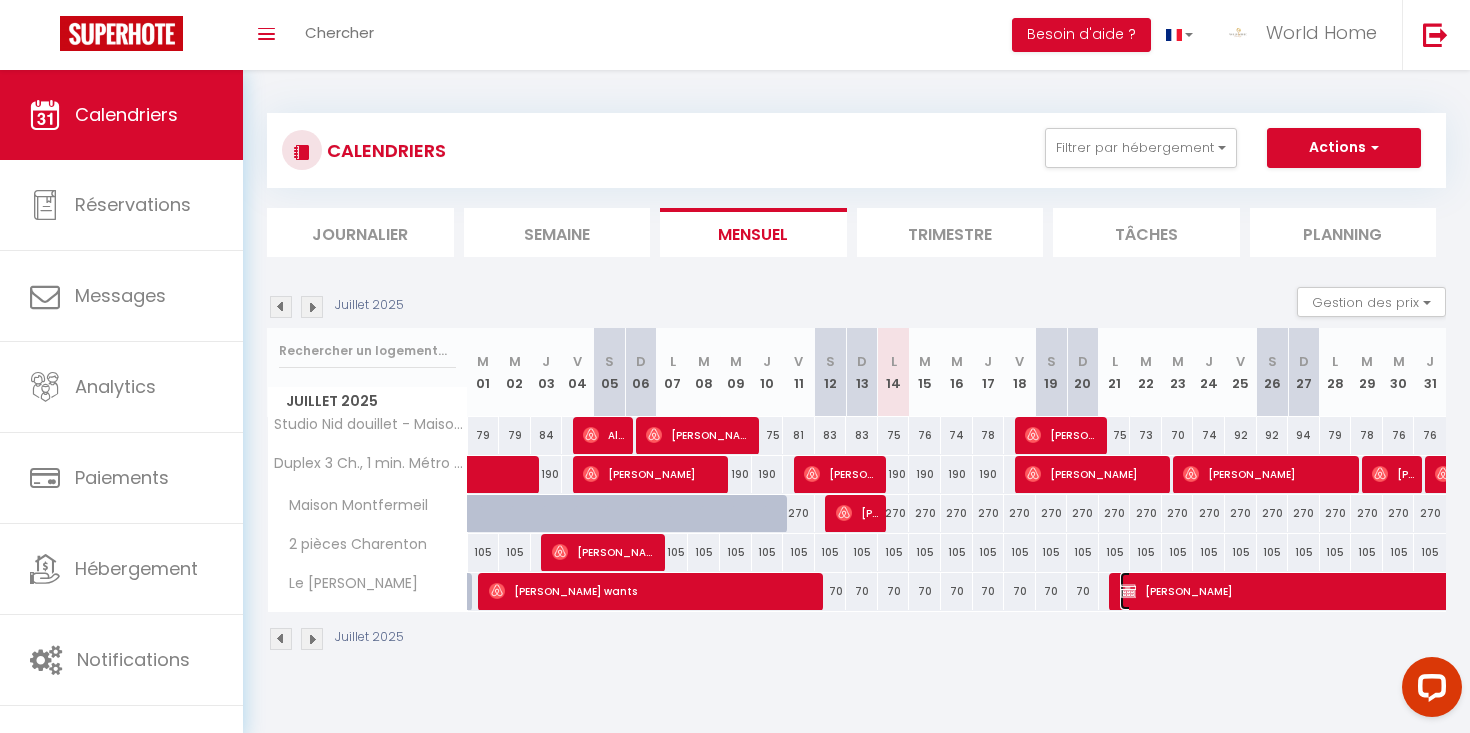 click on "[PERSON_NAME]" at bounding box center [1396, 591] 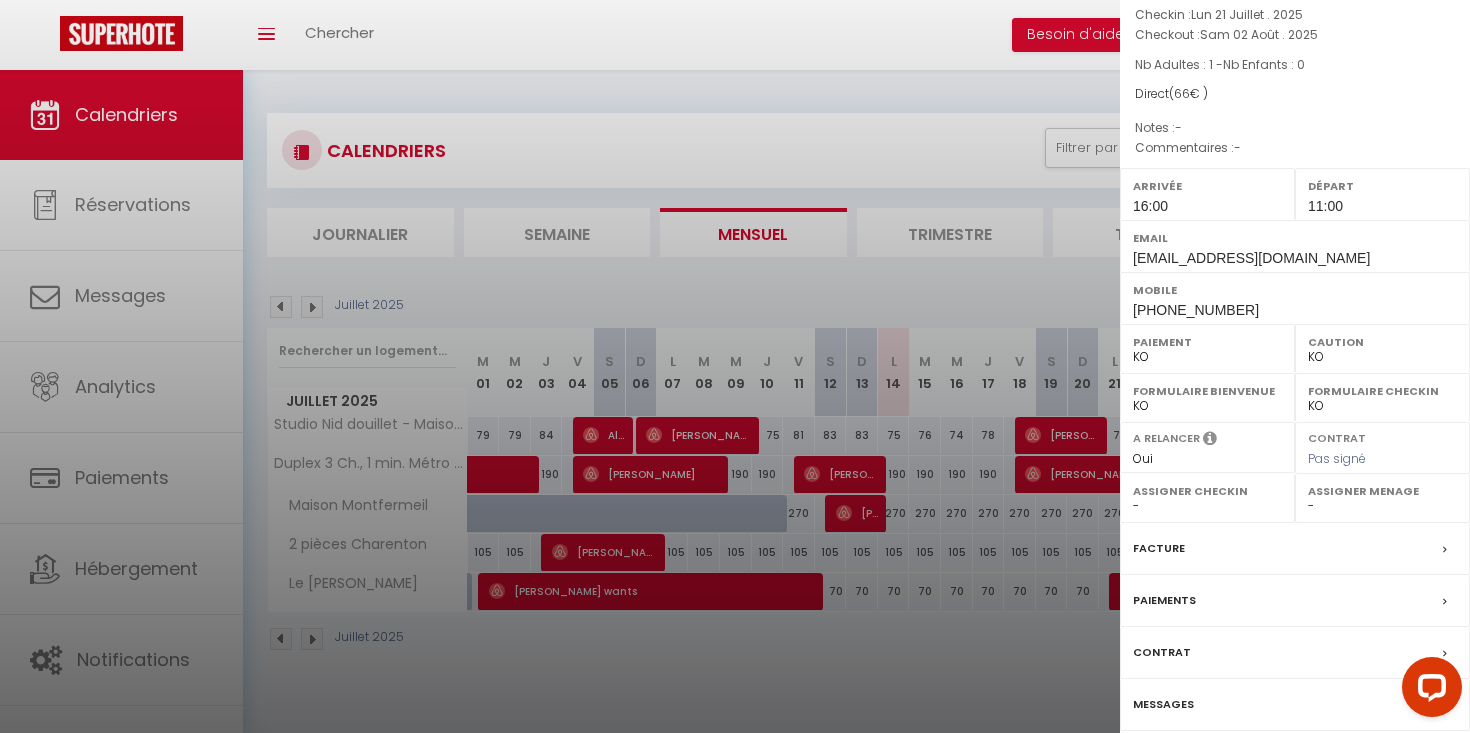 scroll, scrollTop: 199, scrollLeft: 0, axis: vertical 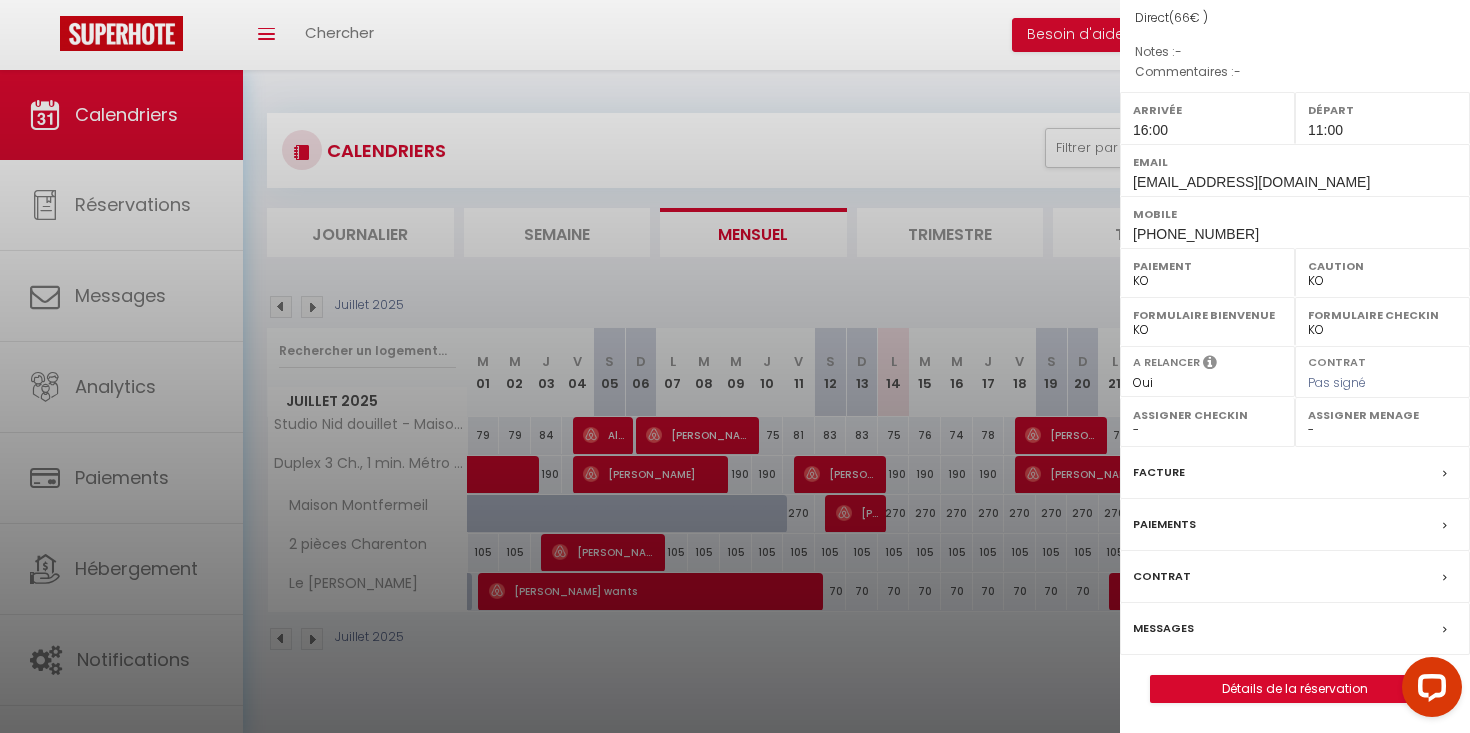 click on "Paiements" at bounding box center (1295, 525) 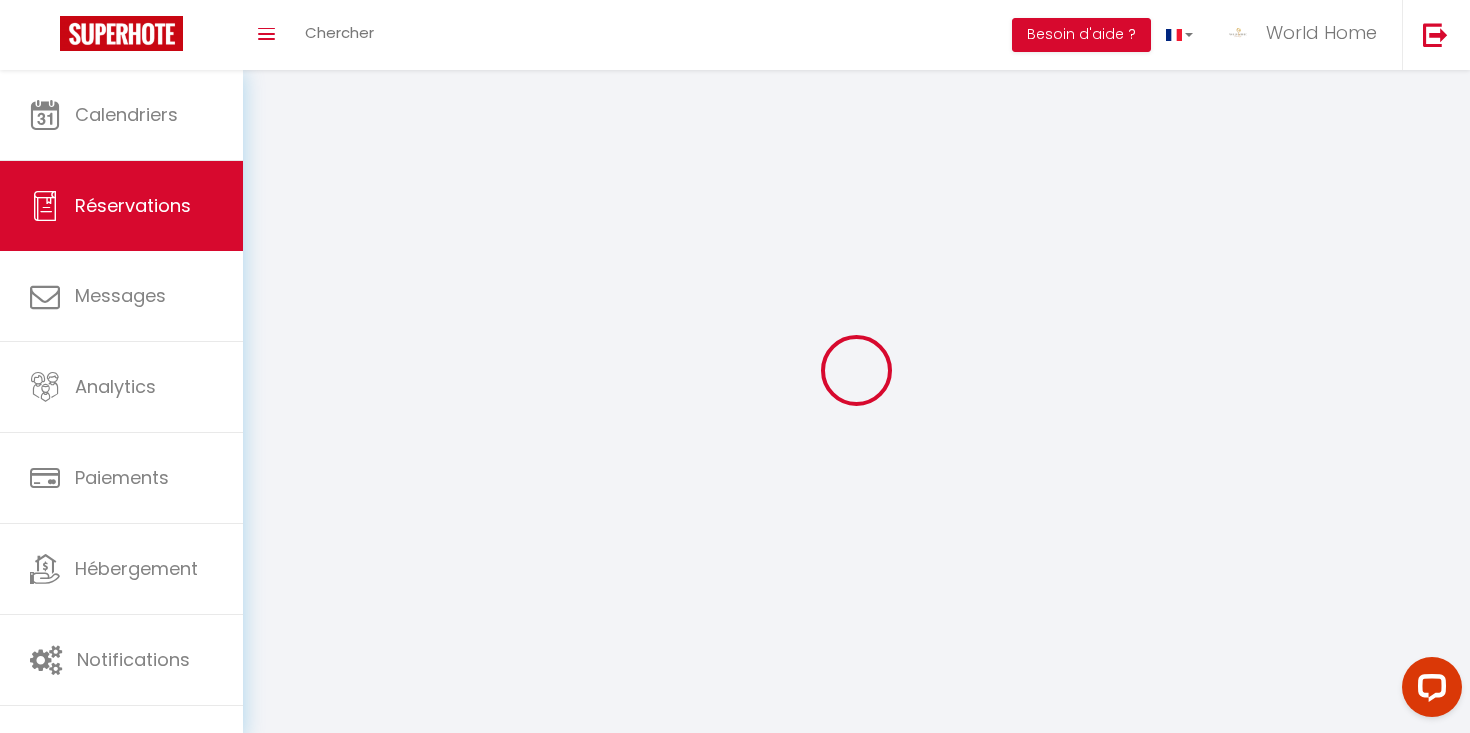 click at bounding box center [856, 370] 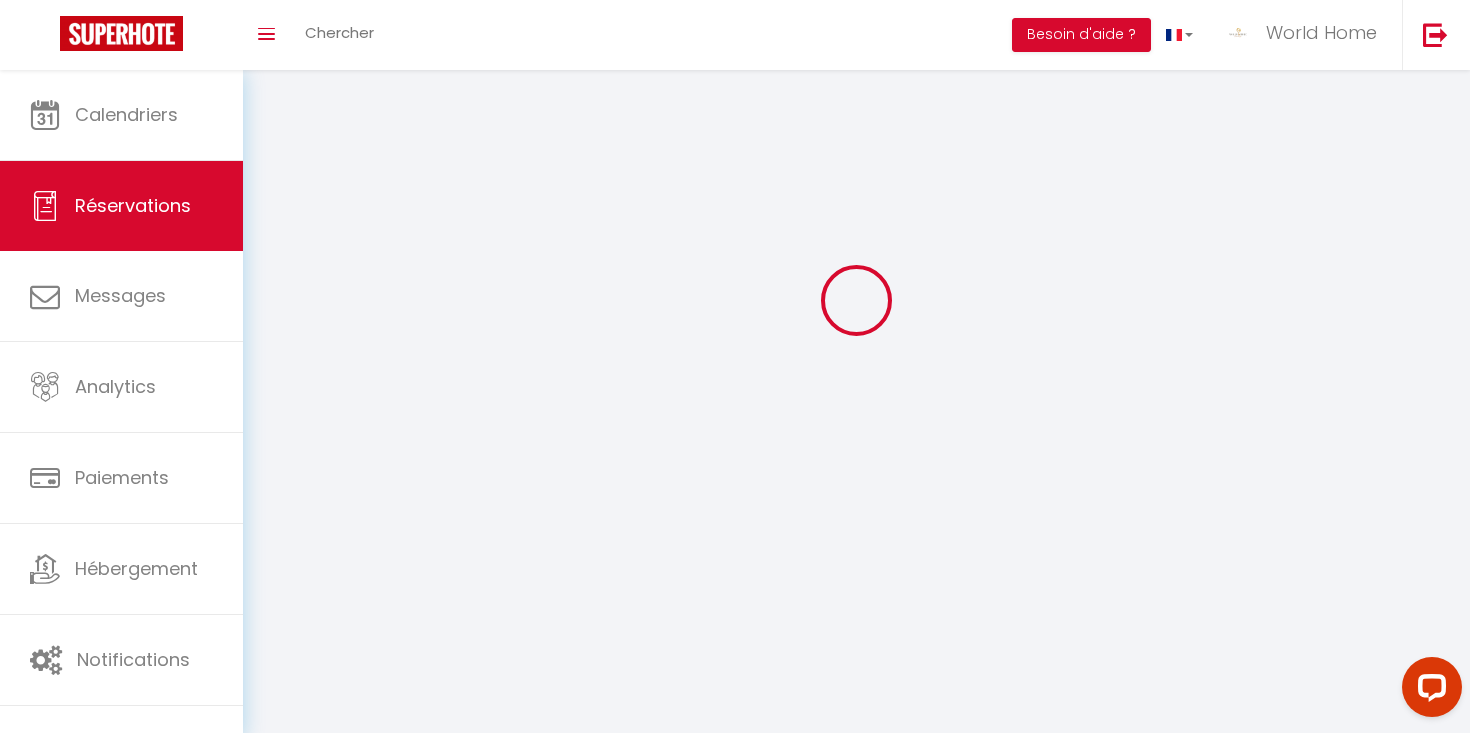 select 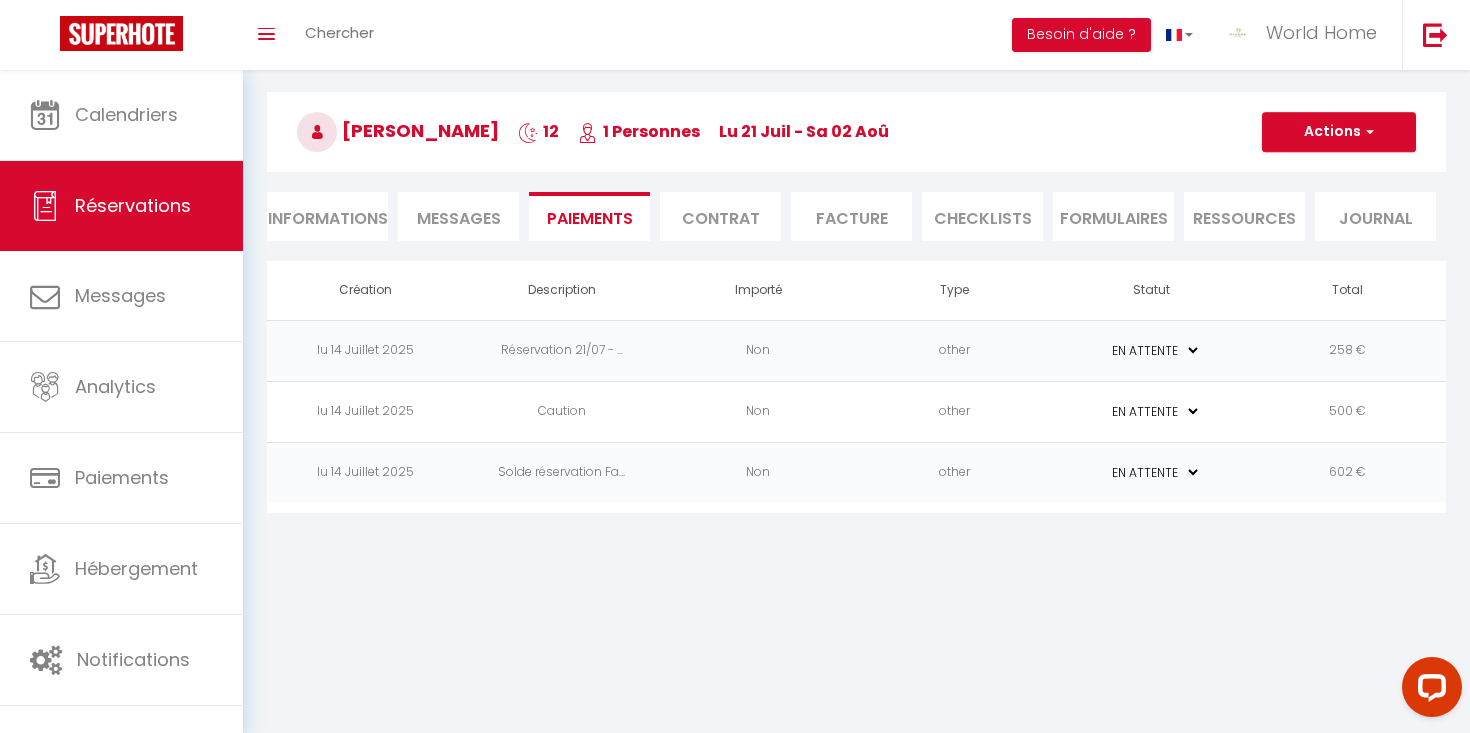 click on "Informations" at bounding box center (327, 216) 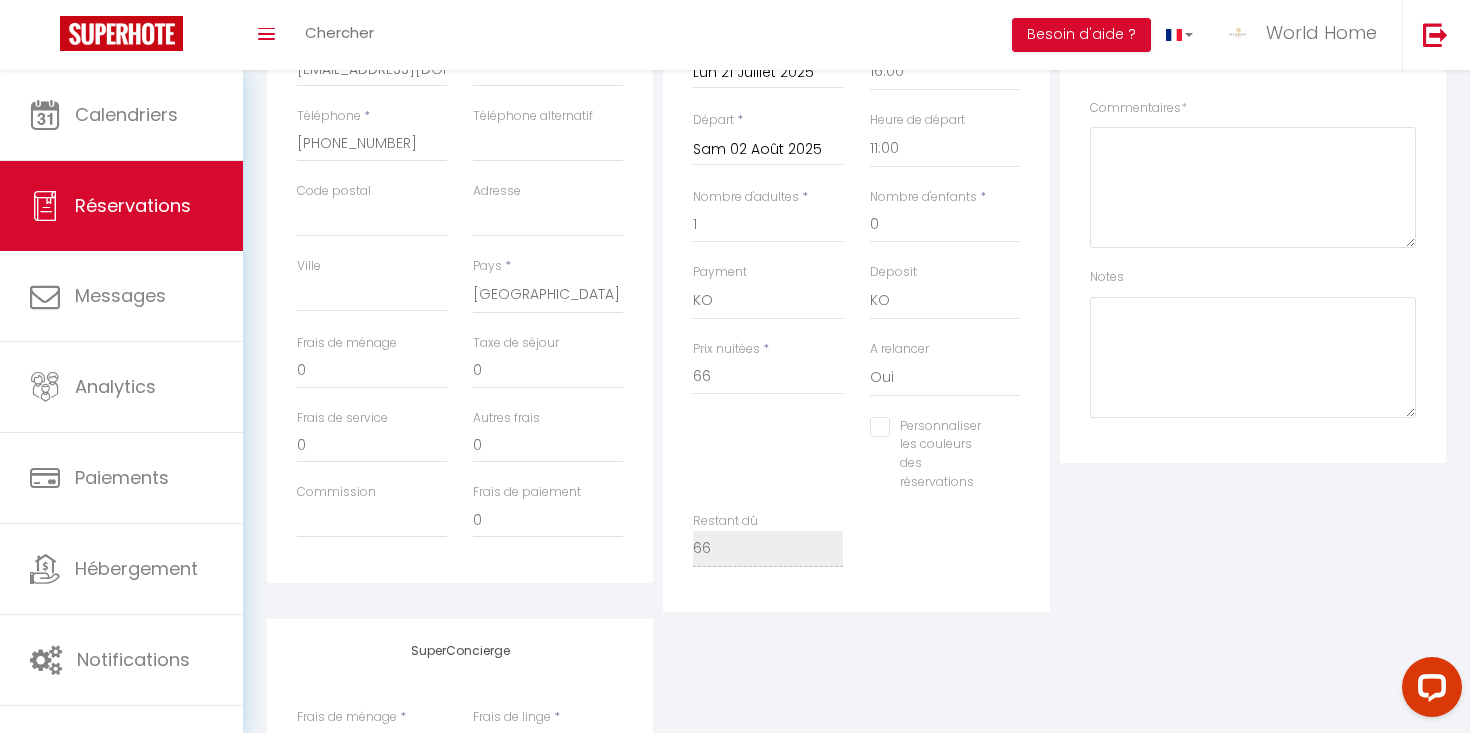 scroll, scrollTop: 469, scrollLeft: 0, axis: vertical 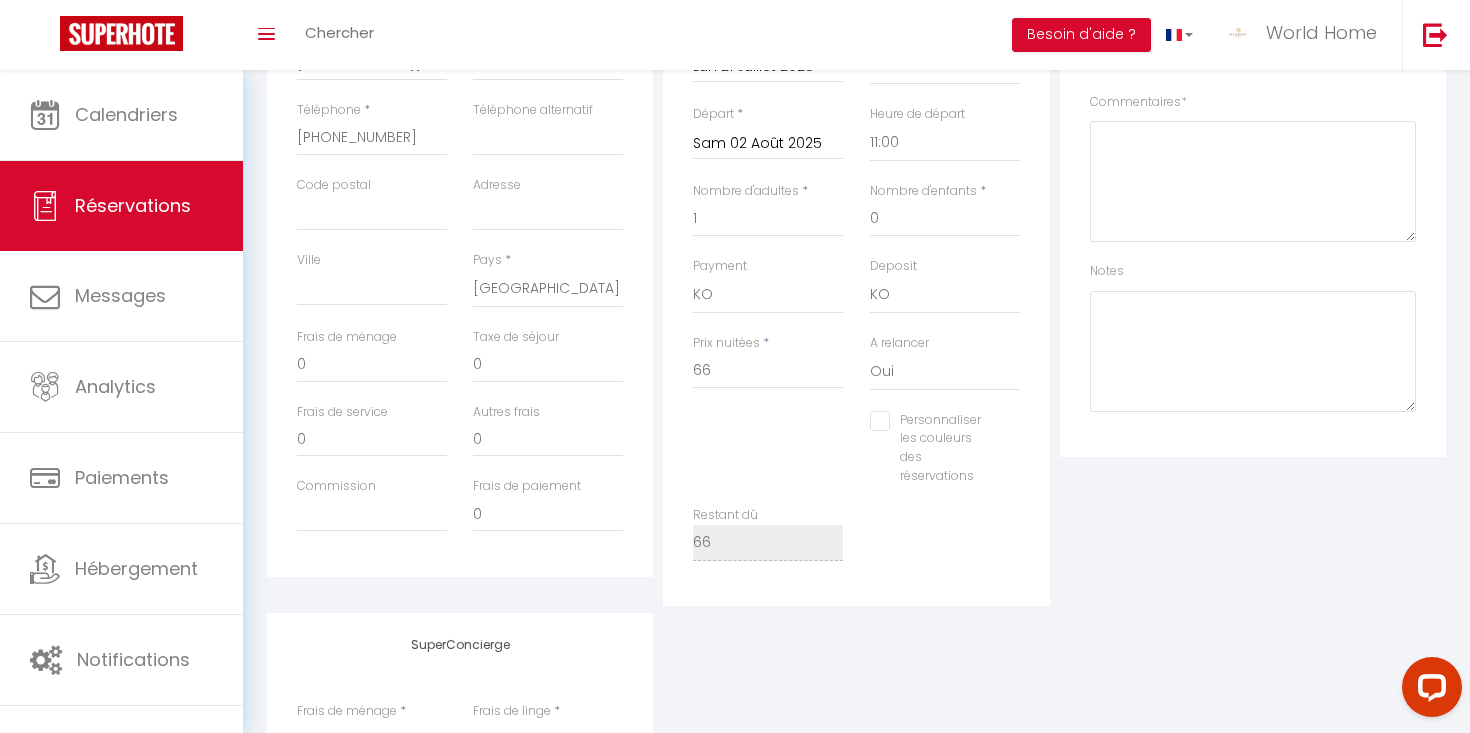 click on "Restant dû   66" at bounding box center [768, 543] 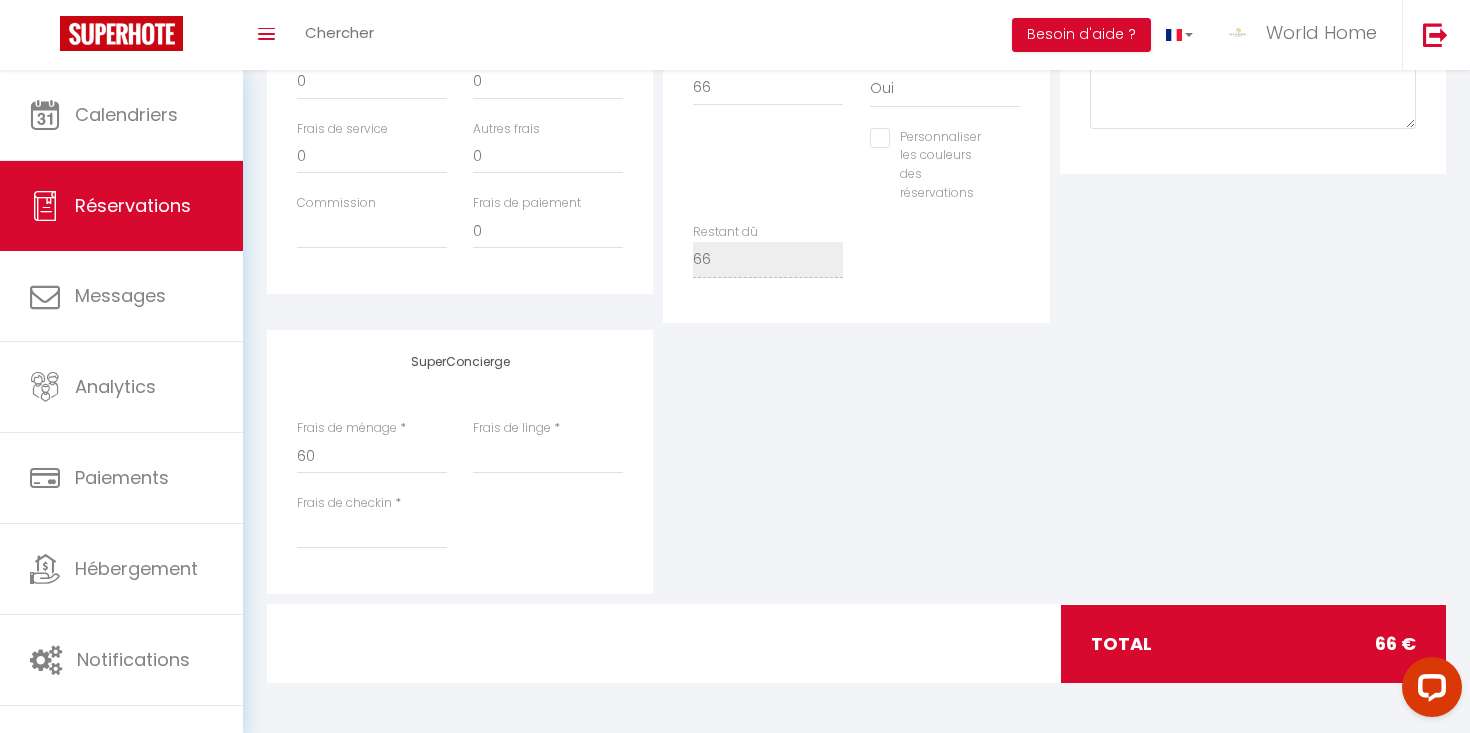 scroll, scrollTop: 0, scrollLeft: 0, axis: both 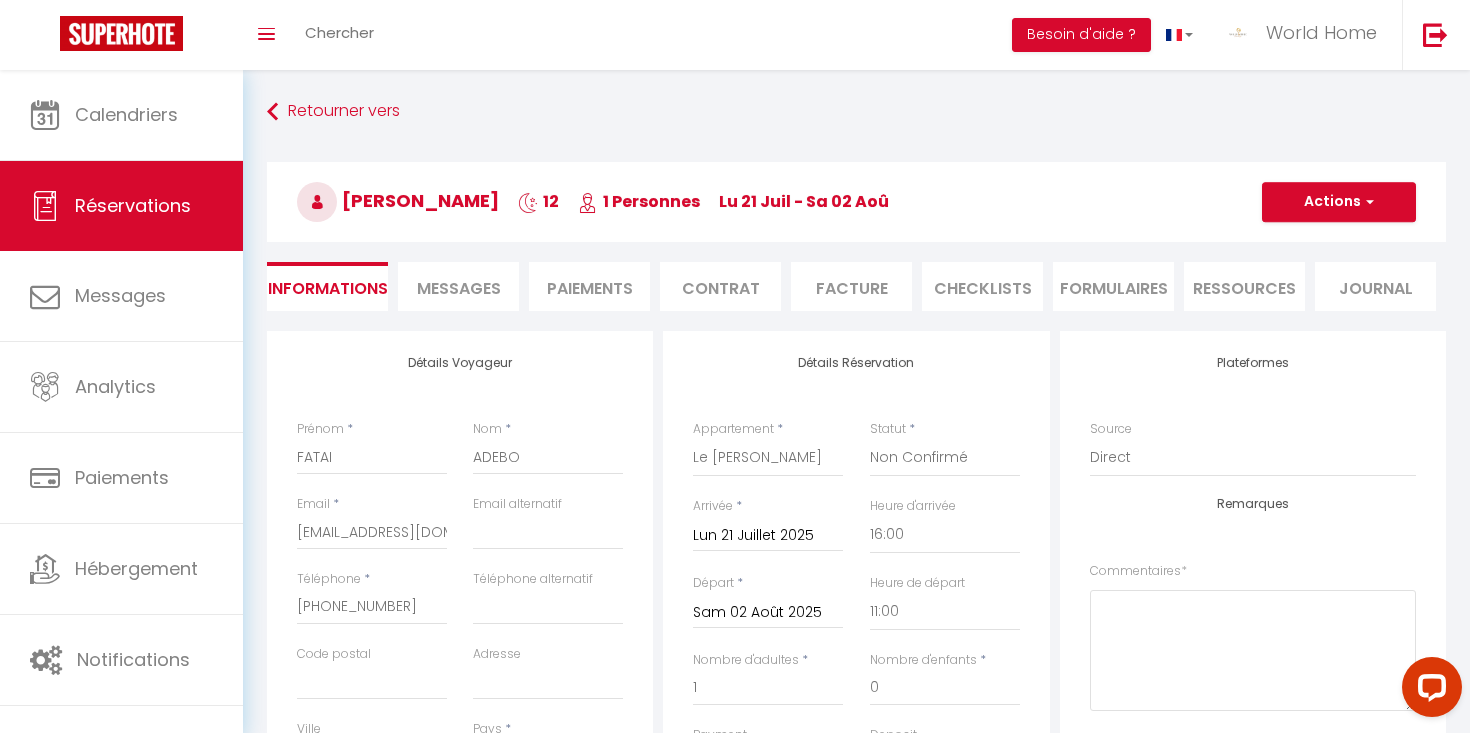 click on "Messages" at bounding box center [459, 288] 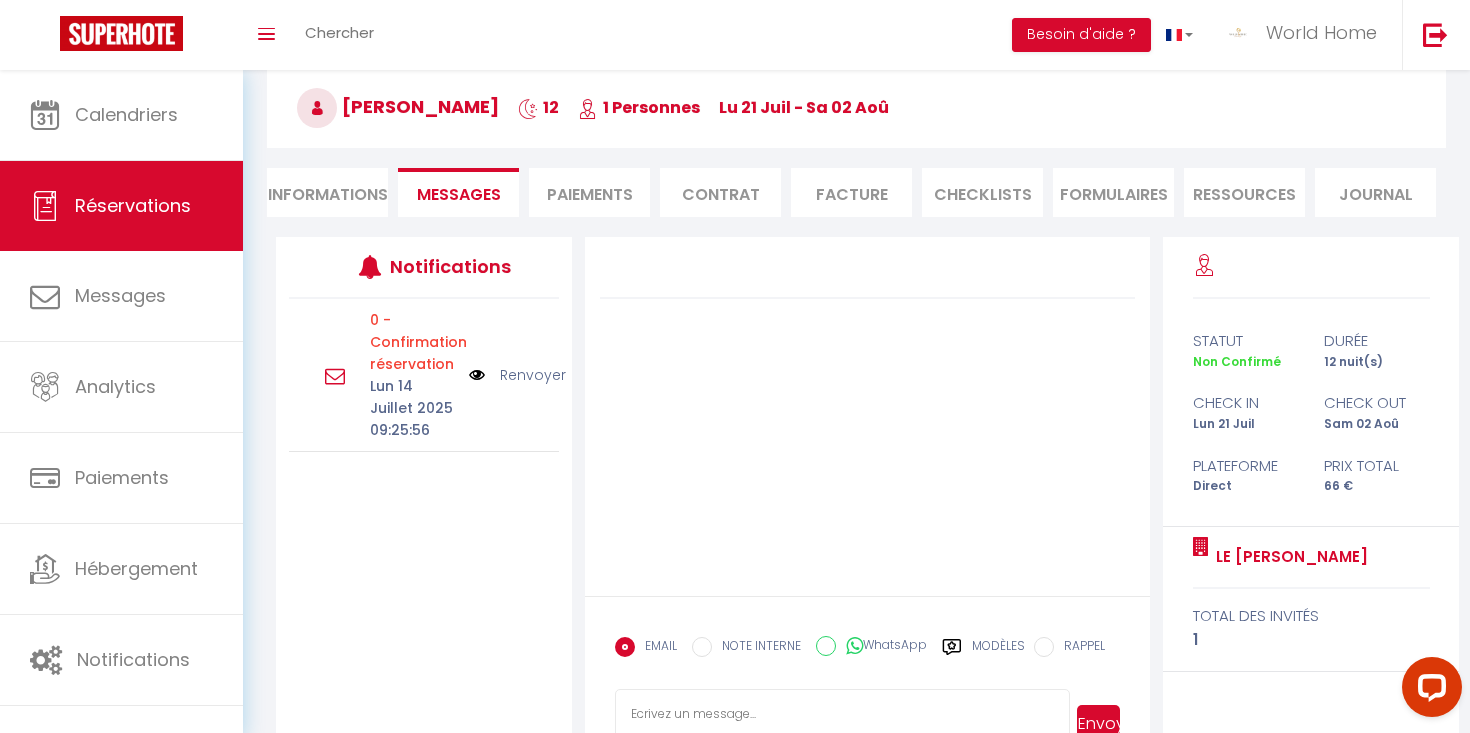 scroll, scrollTop: 0, scrollLeft: 0, axis: both 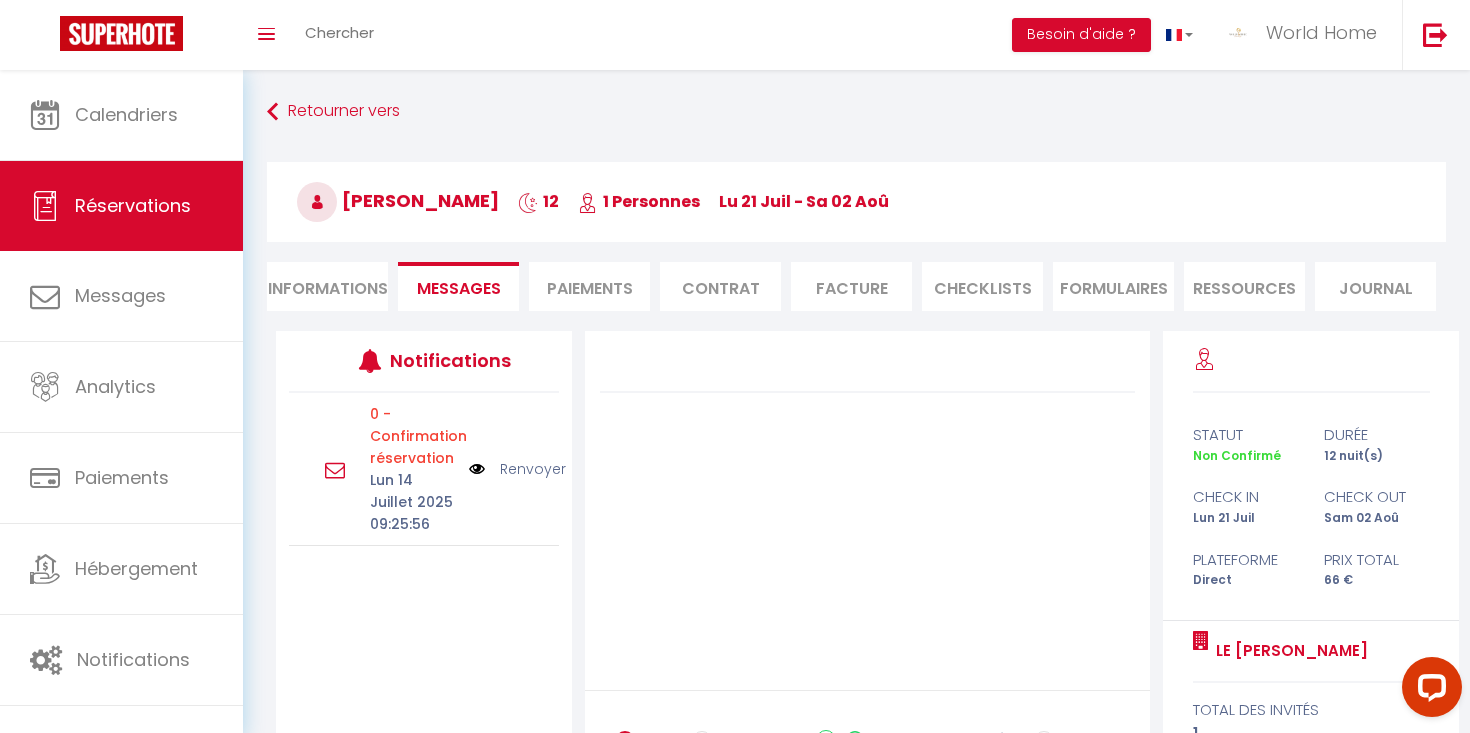 click on "Paiements" at bounding box center [589, 286] 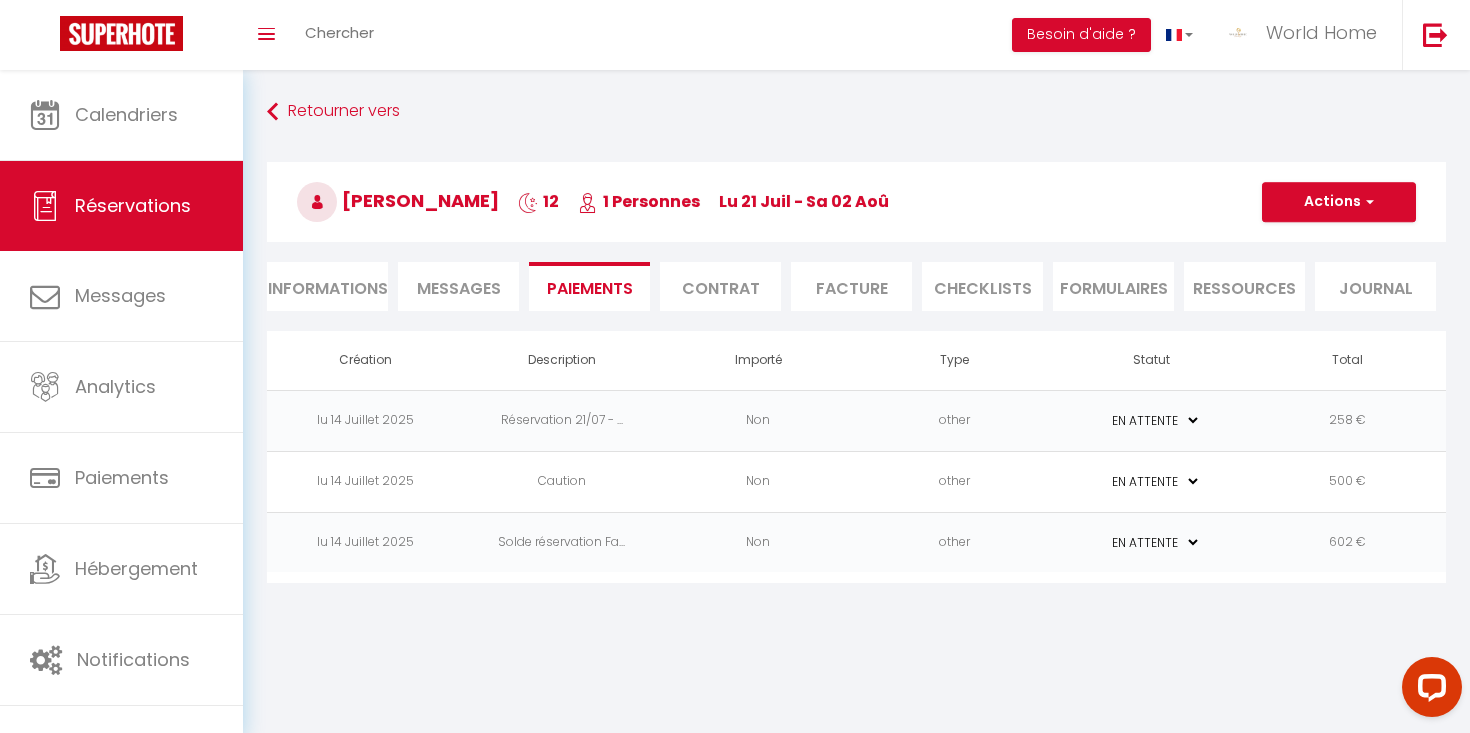click on "Contrat" at bounding box center [720, 286] 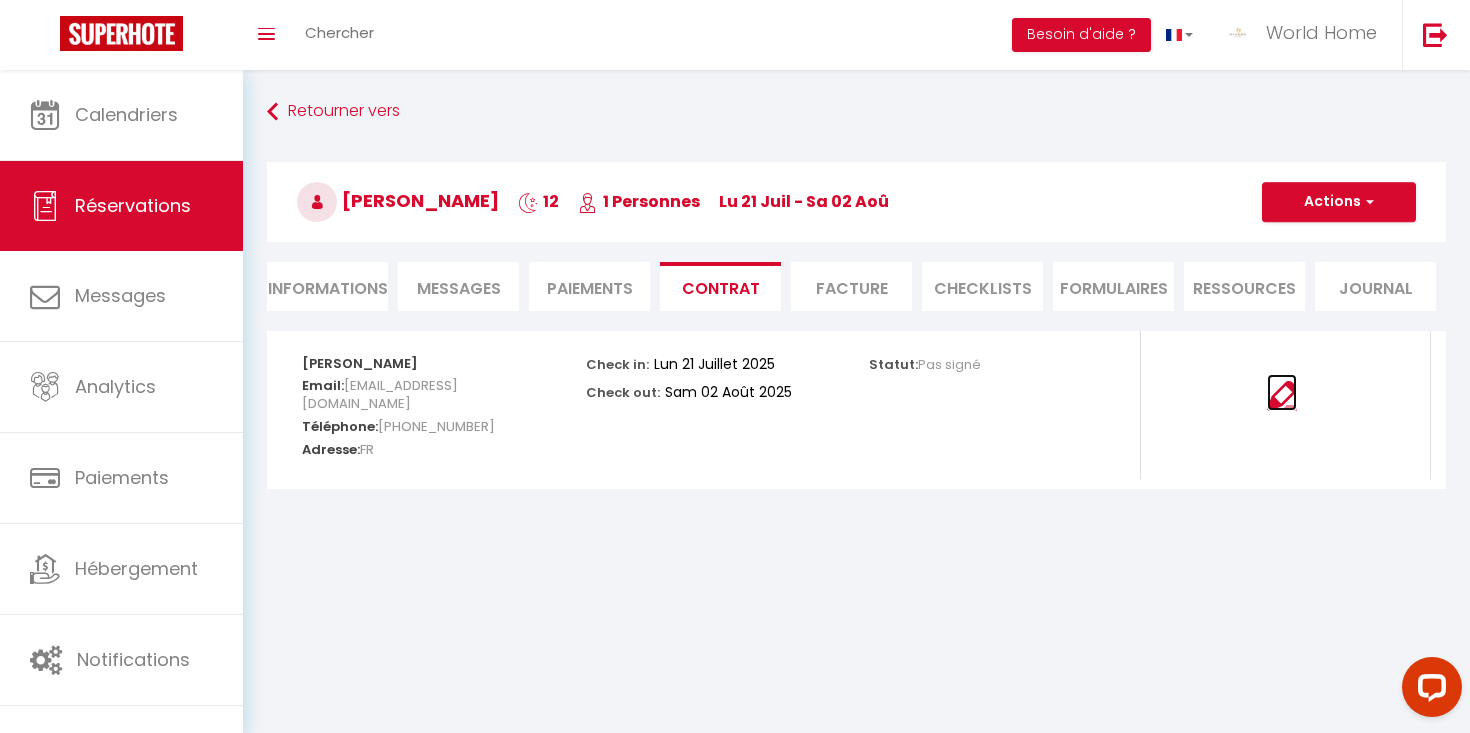 click at bounding box center (1282, 396) 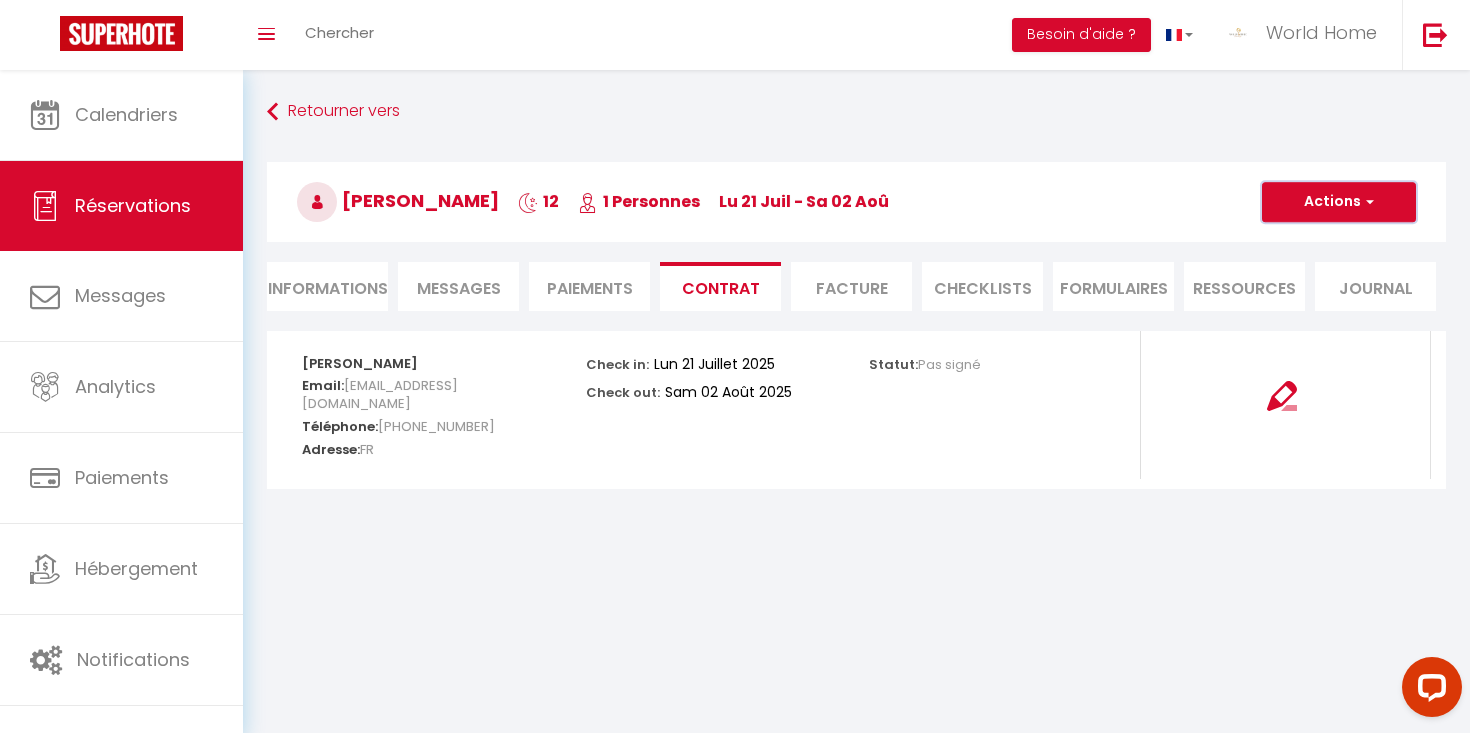 click on "Actions" at bounding box center [1339, 202] 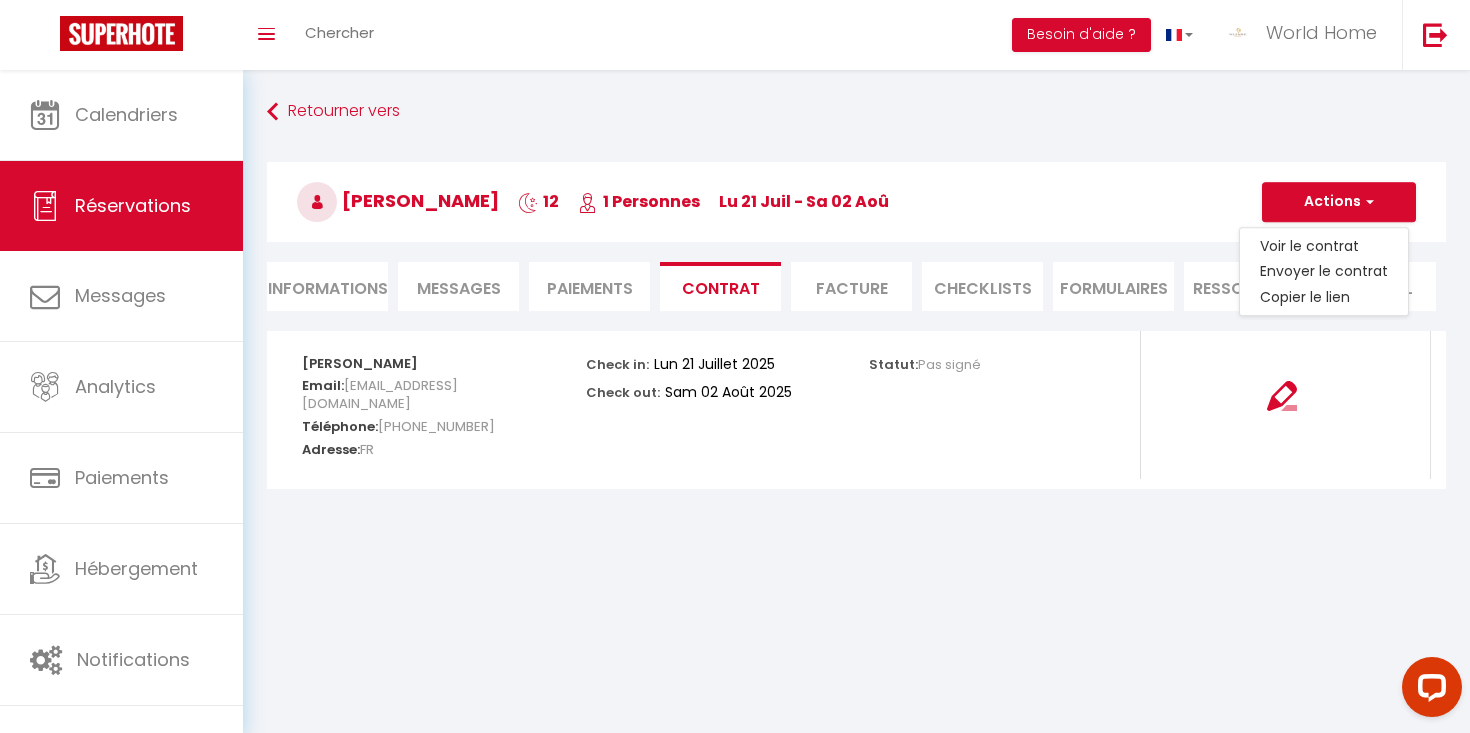 click on "Informations" at bounding box center (327, 286) 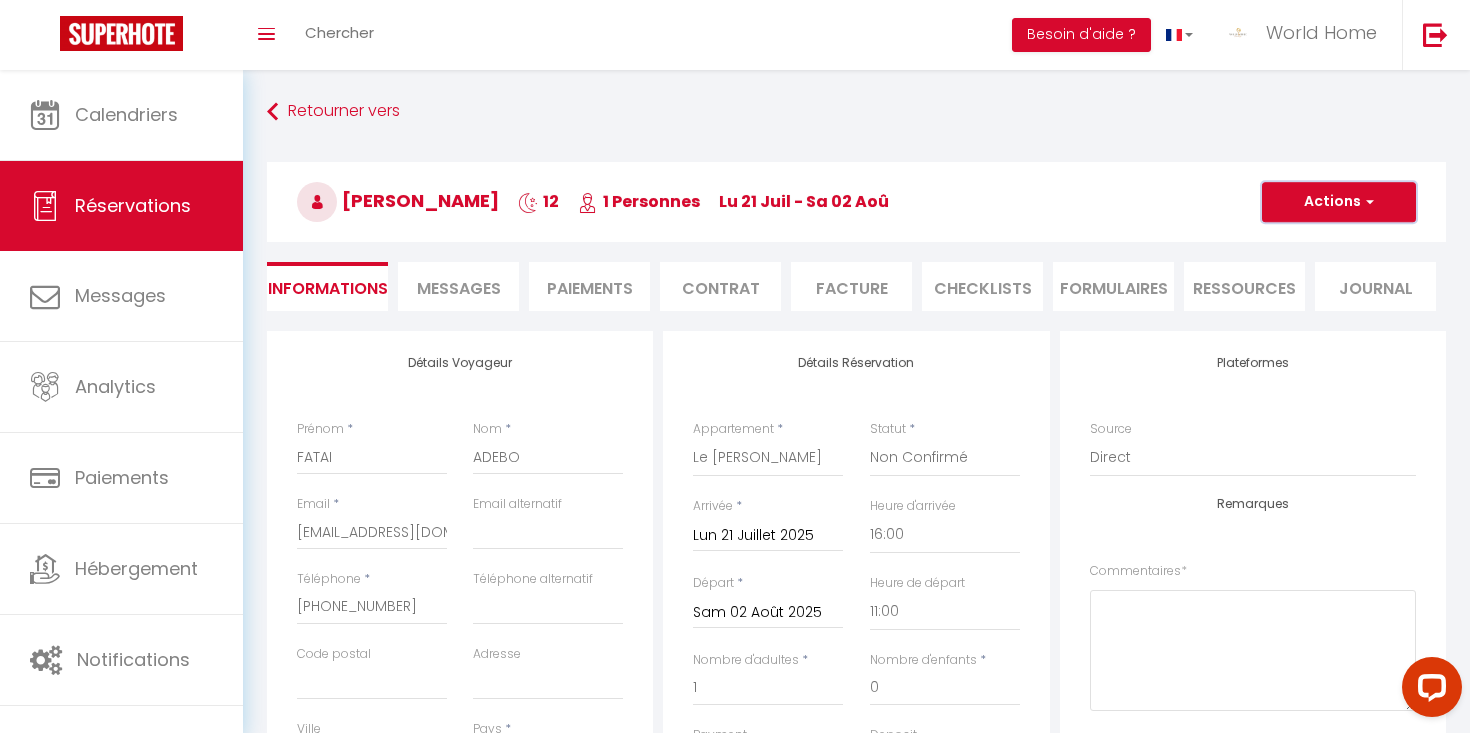 click on "Actions" at bounding box center (1339, 202) 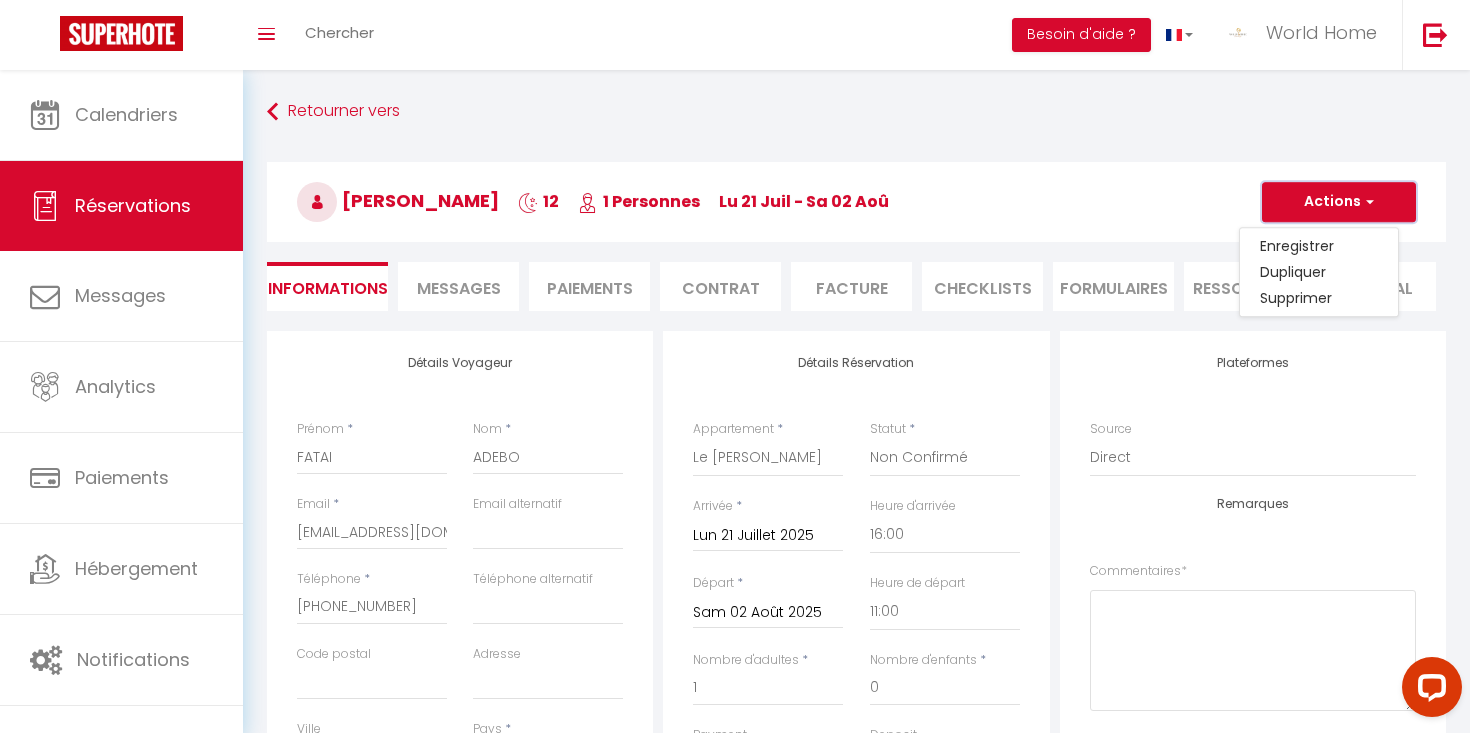 checkbox on "false" 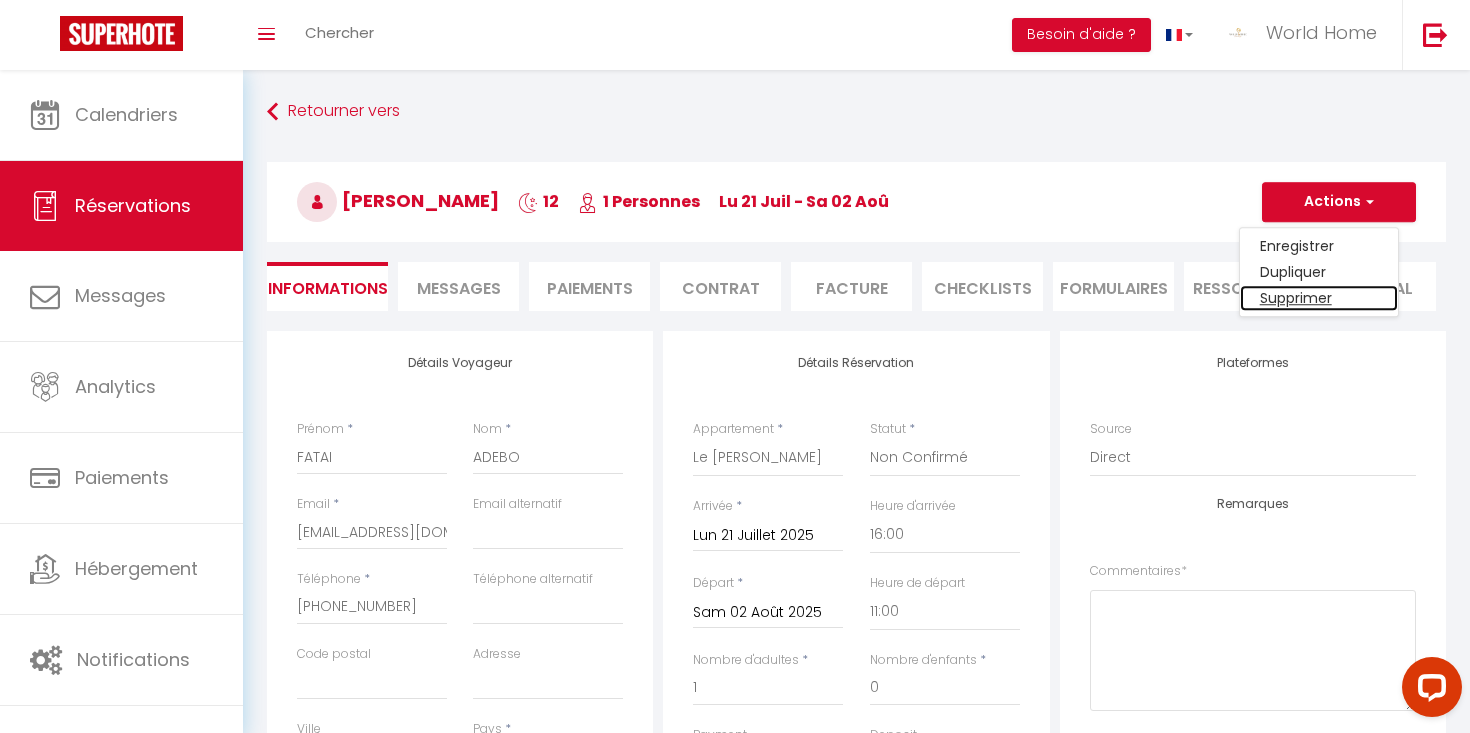 click on "Supprimer" at bounding box center [1319, 298] 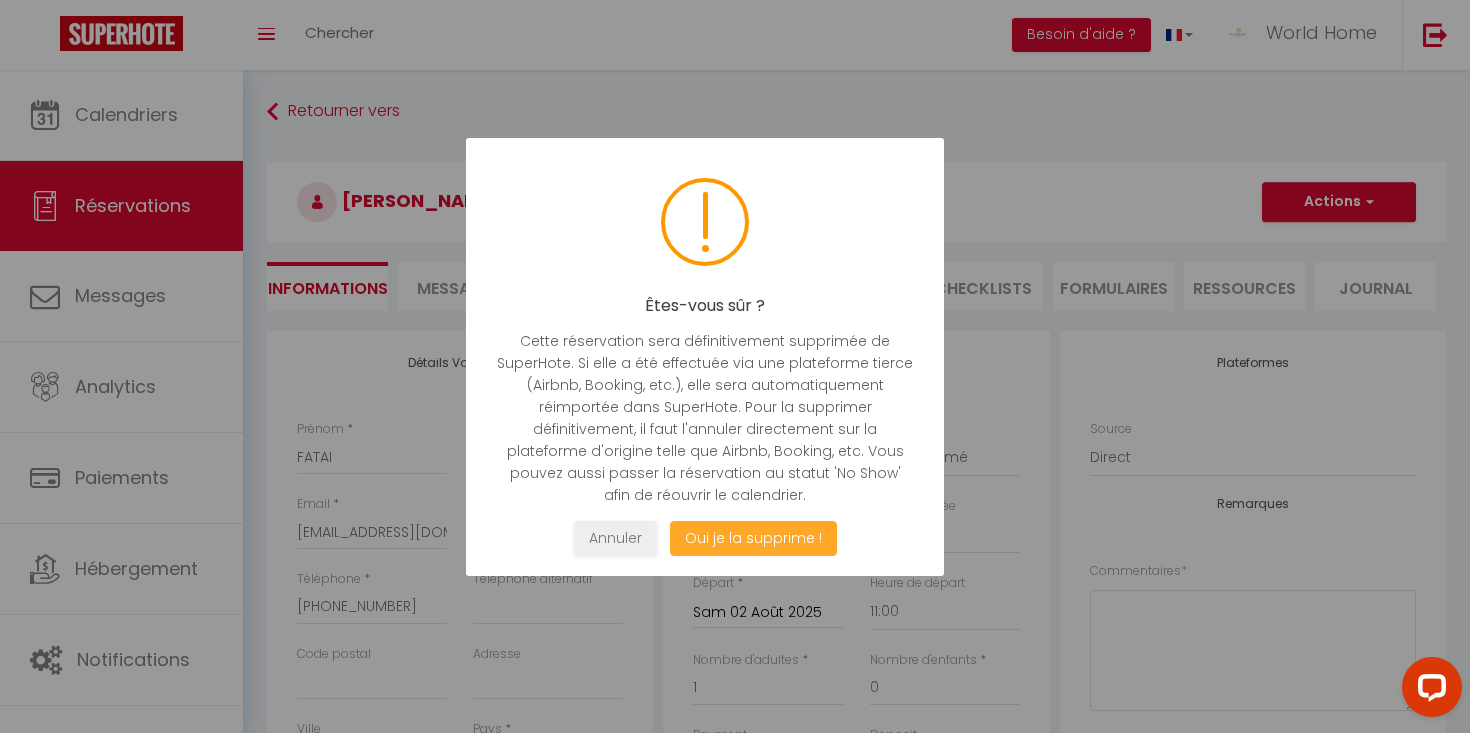 click on "Oui je la supprime !" at bounding box center (753, 538) 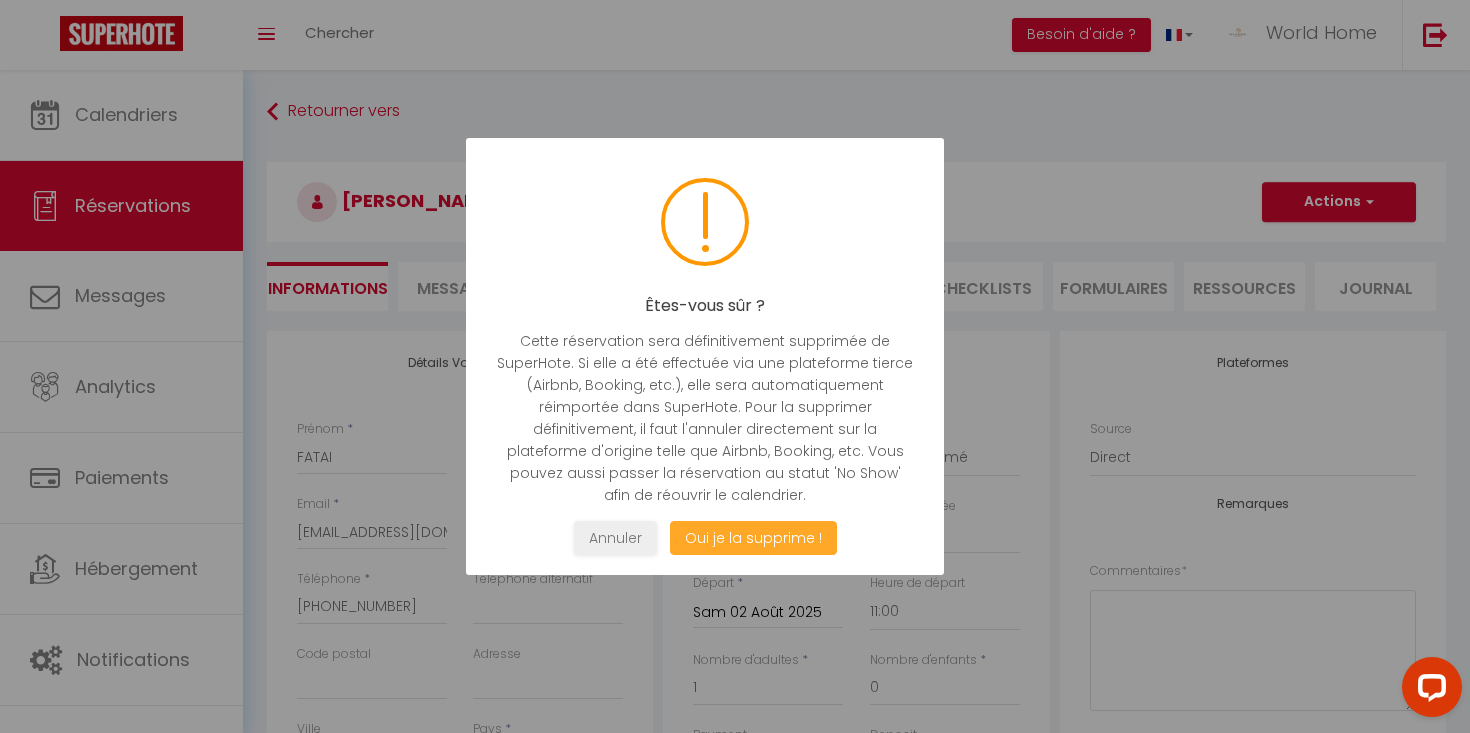 select on "not_cancelled" 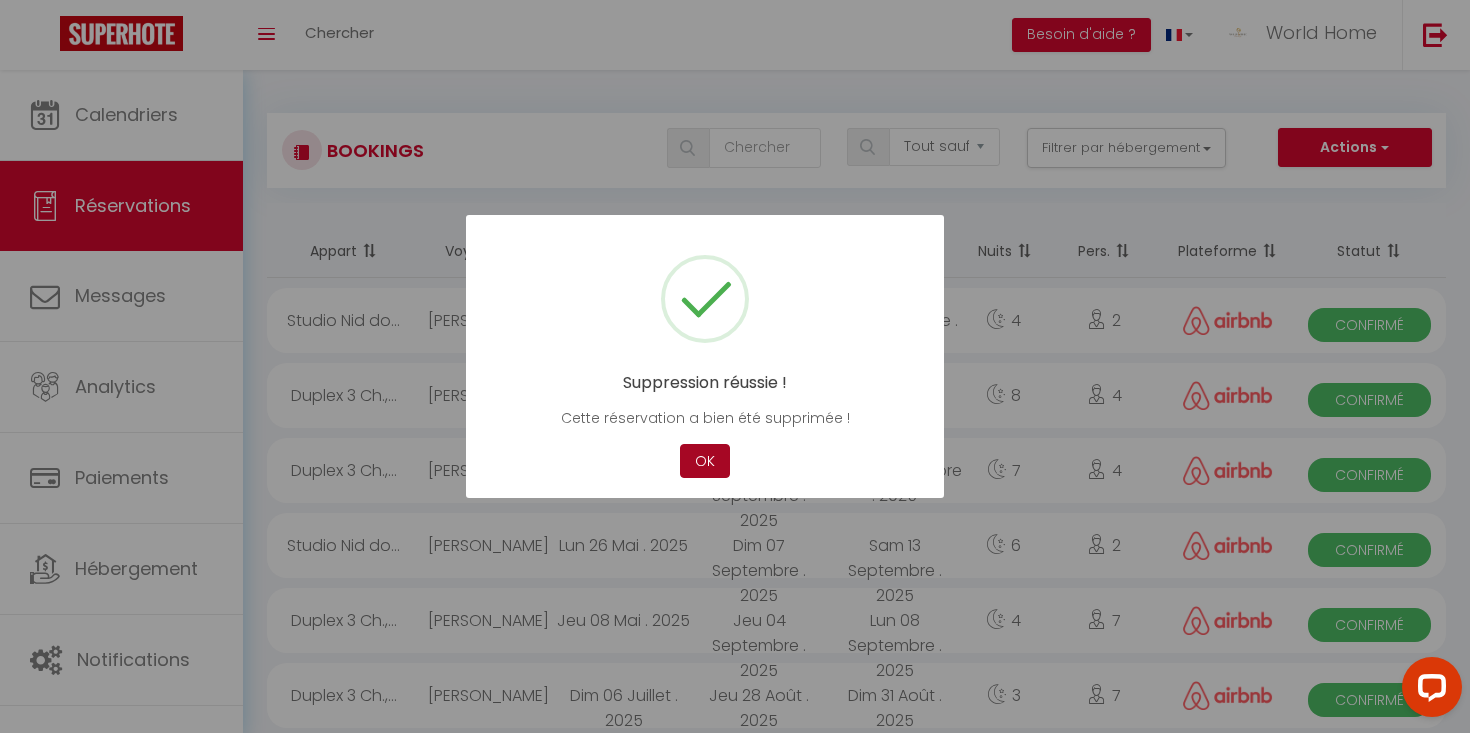 click on "OK" at bounding box center (705, 461) 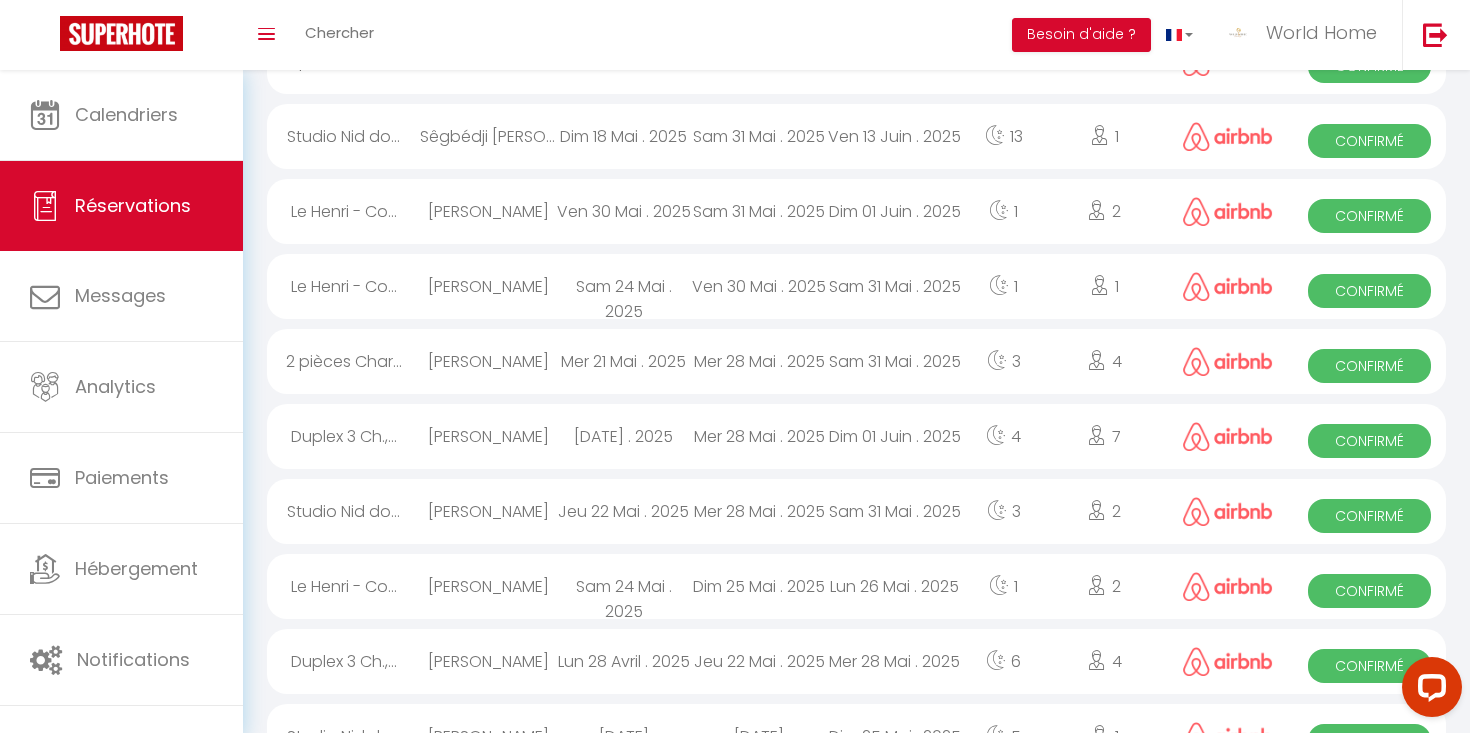 scroll, scrollTop: 3384, scrollLeft: 0, axis: vertical 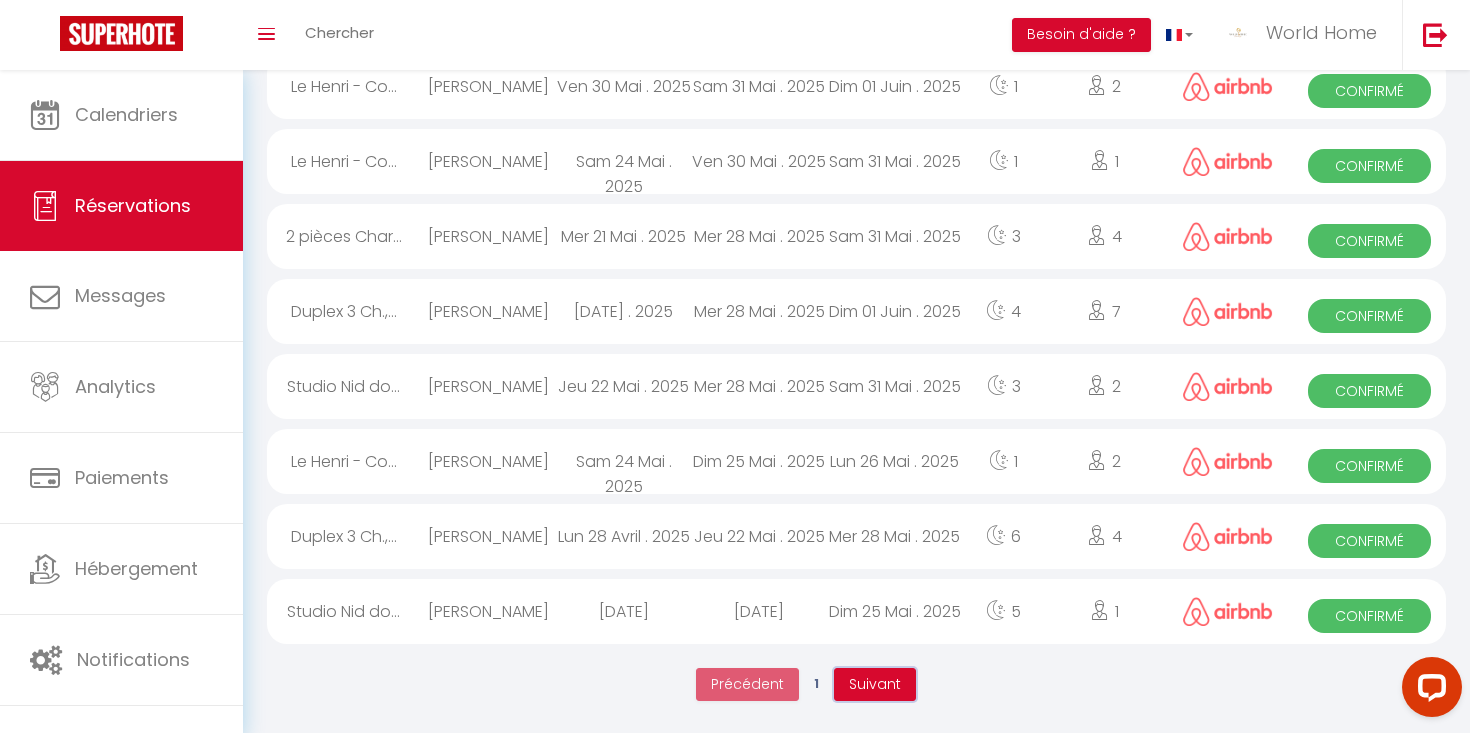click on "Suivant" at bounding box center [875, 685] 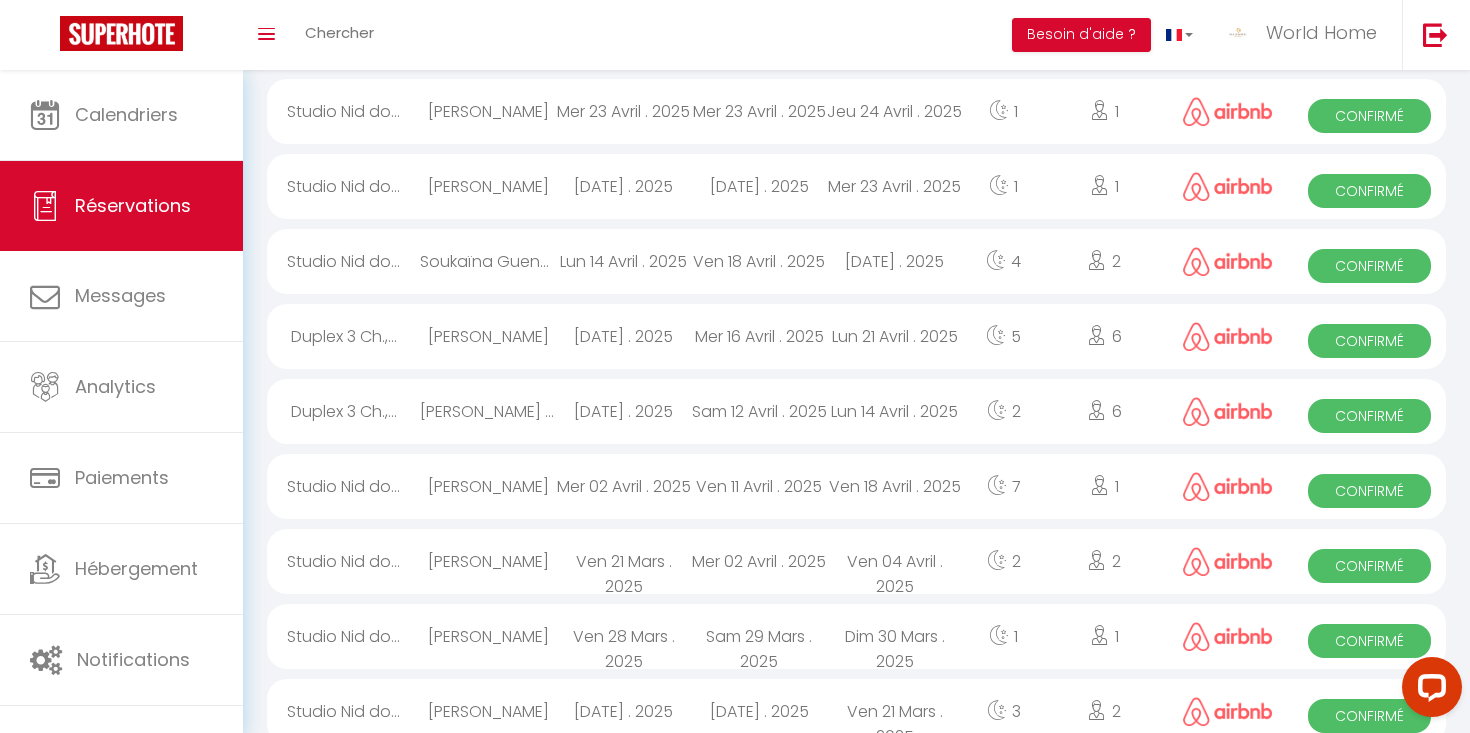 scroll, scrollTop: 0, scrollLeft: 0, axis: both 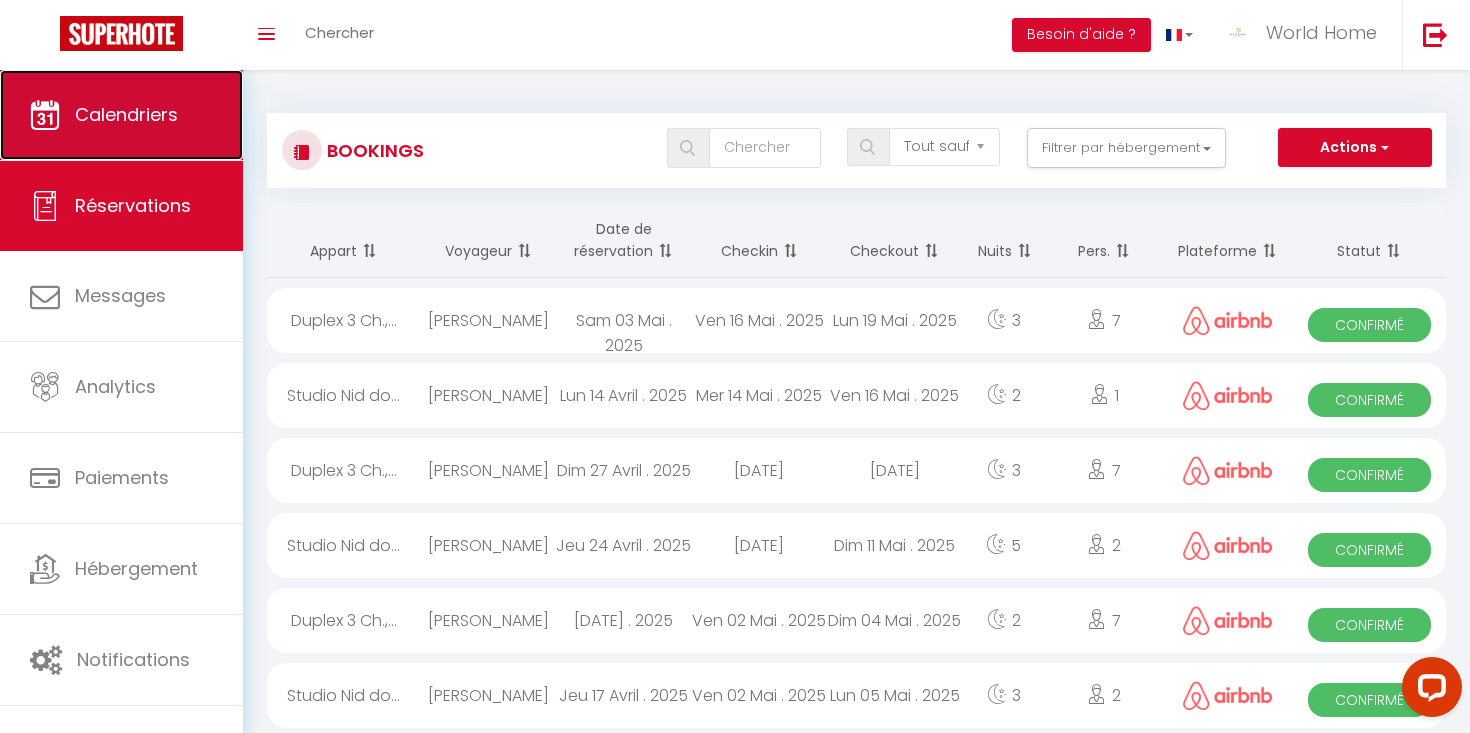 click on "Calendriers" at bounding box center [121, 115] 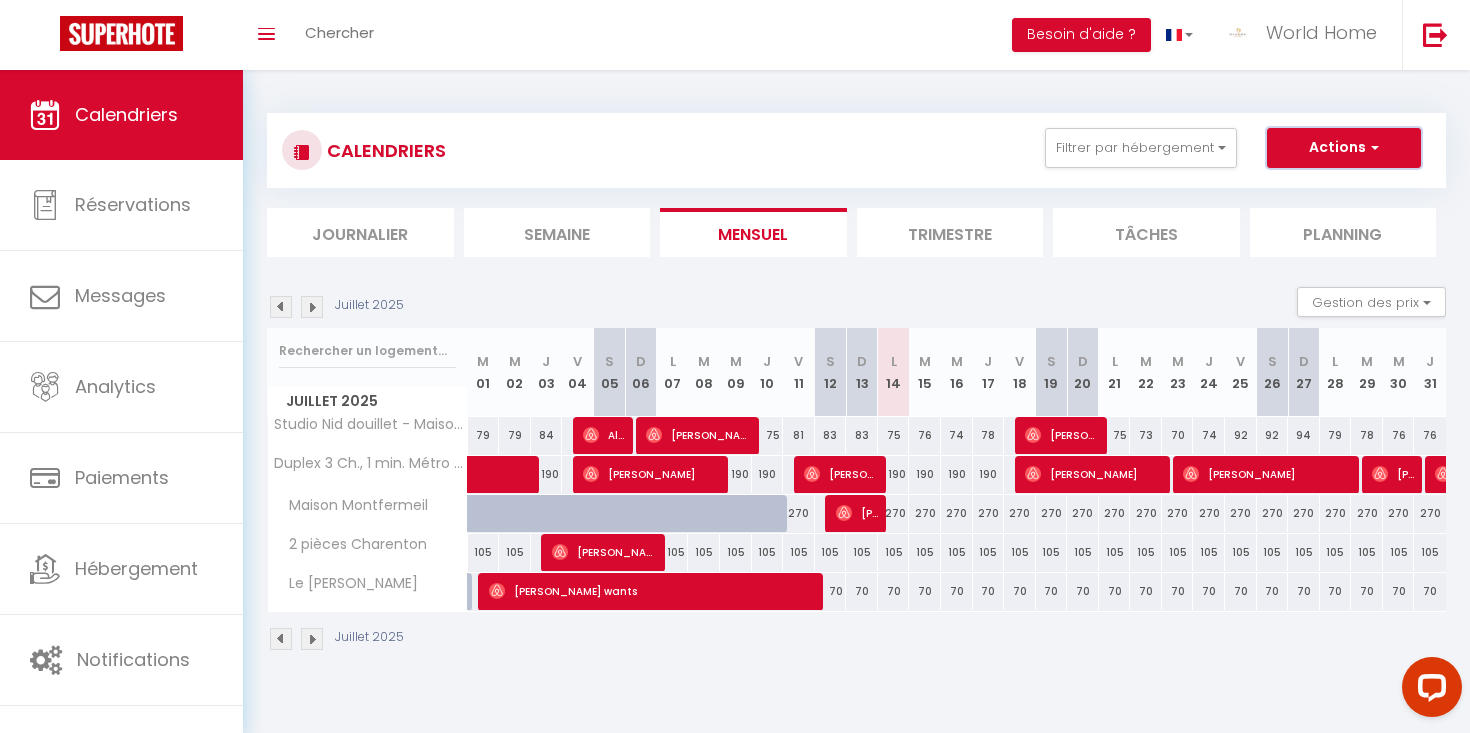 click on "Actions" at bounding box center [1344, 148] 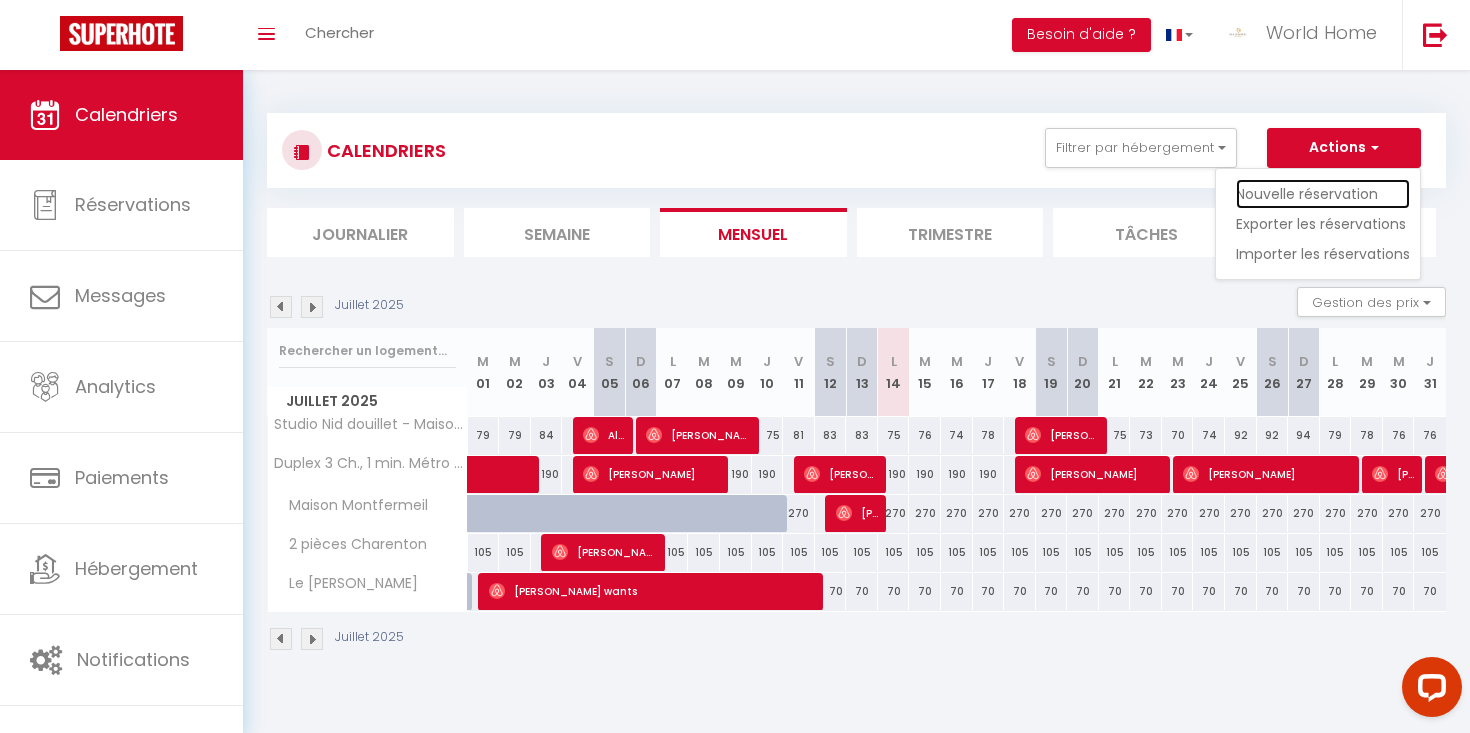 click on "Nouvelle réservation" at bounding box center [1323, 194] 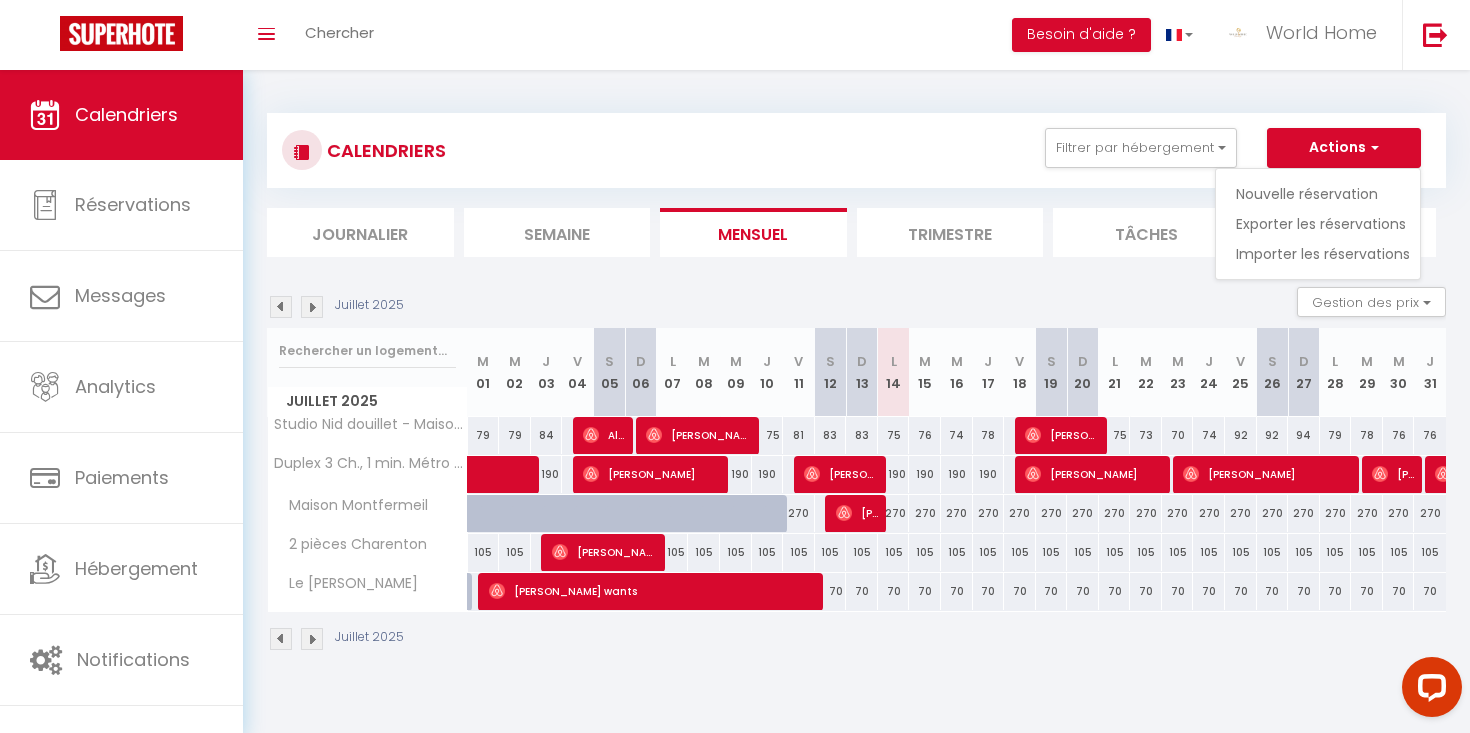 select 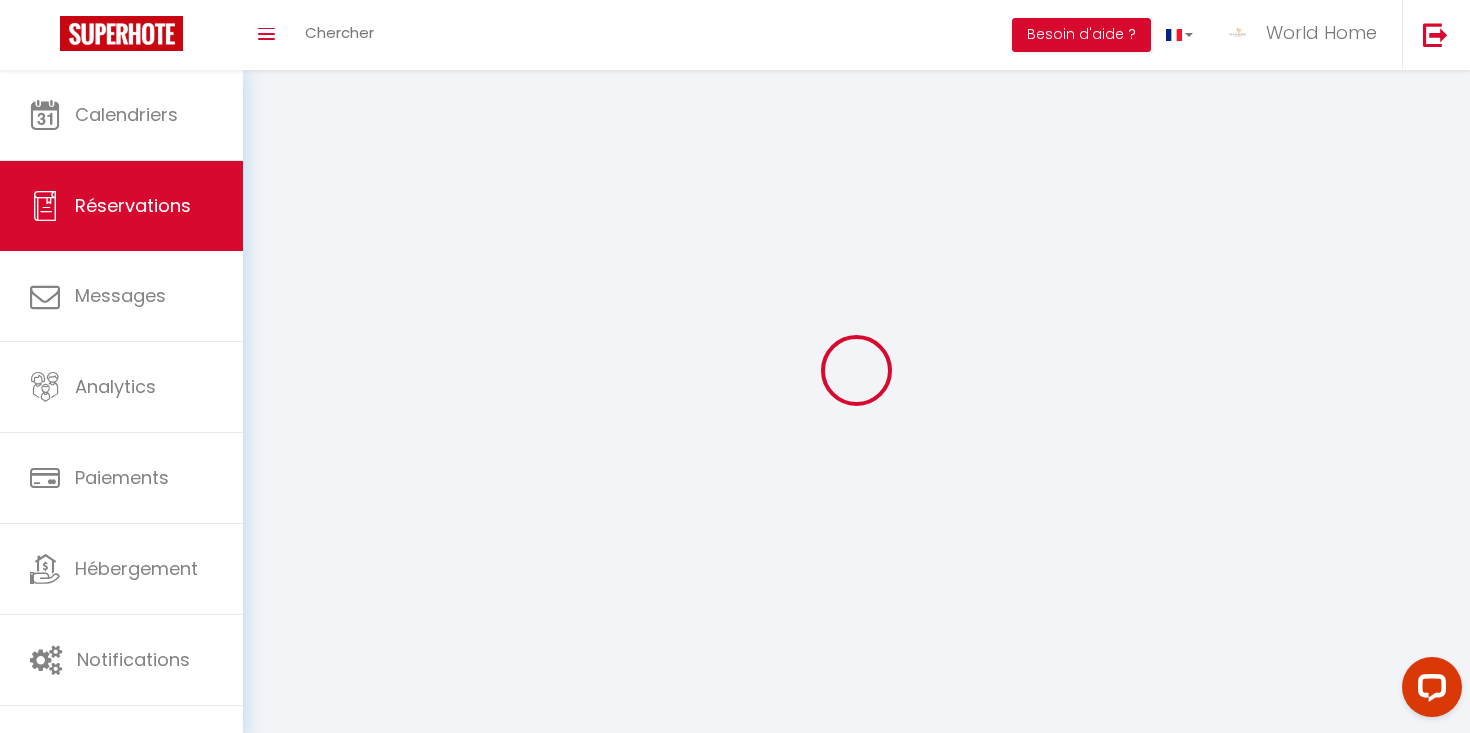 select 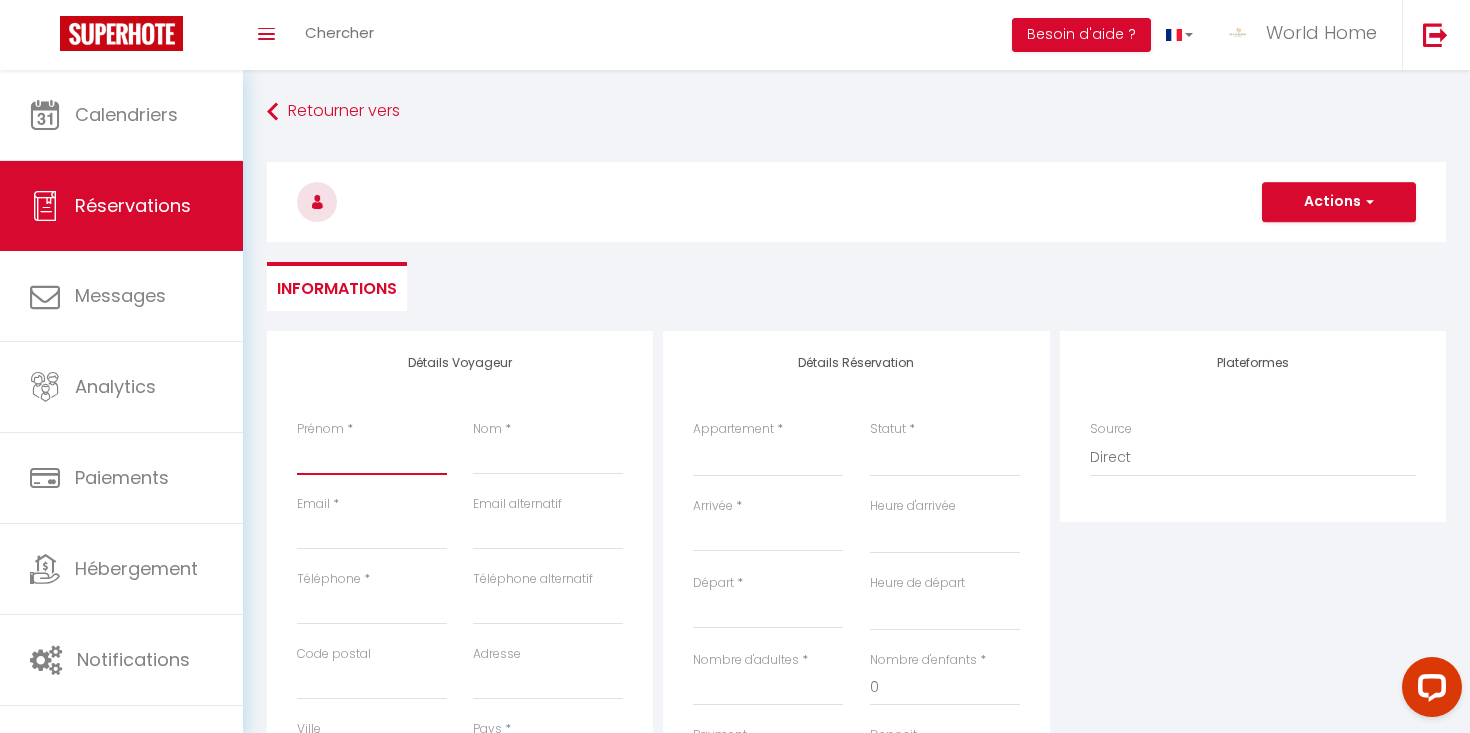 click on "Prénom" at bounding box center (372, 457) 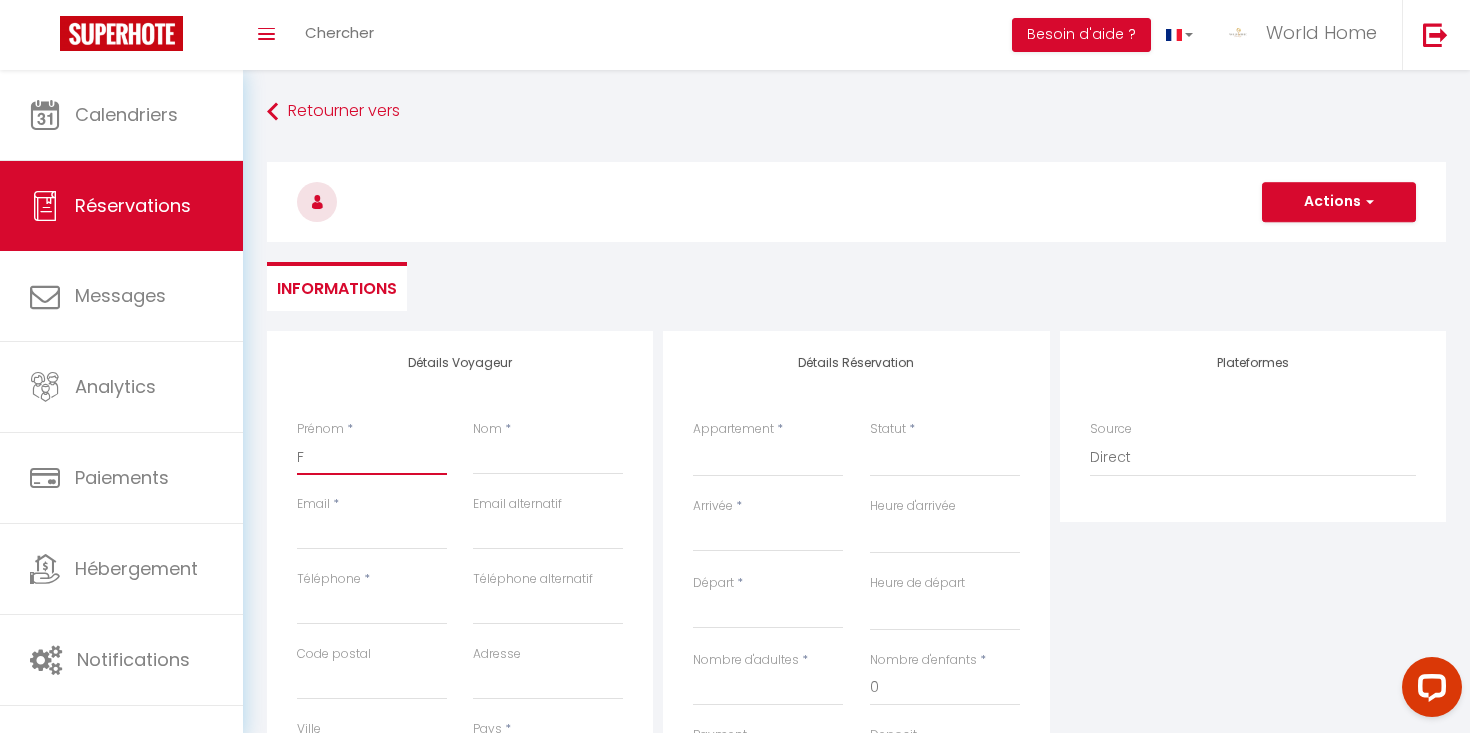 select 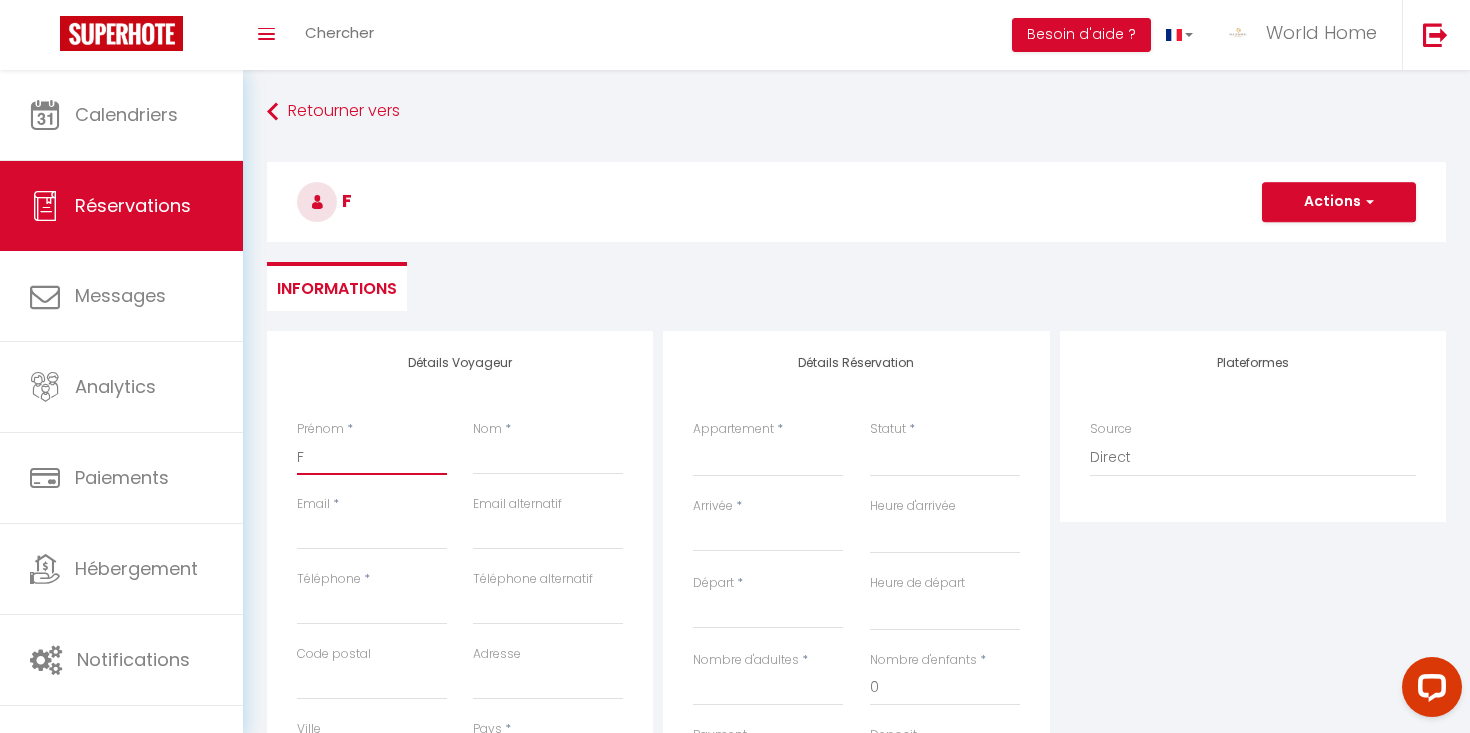 type on "FA" 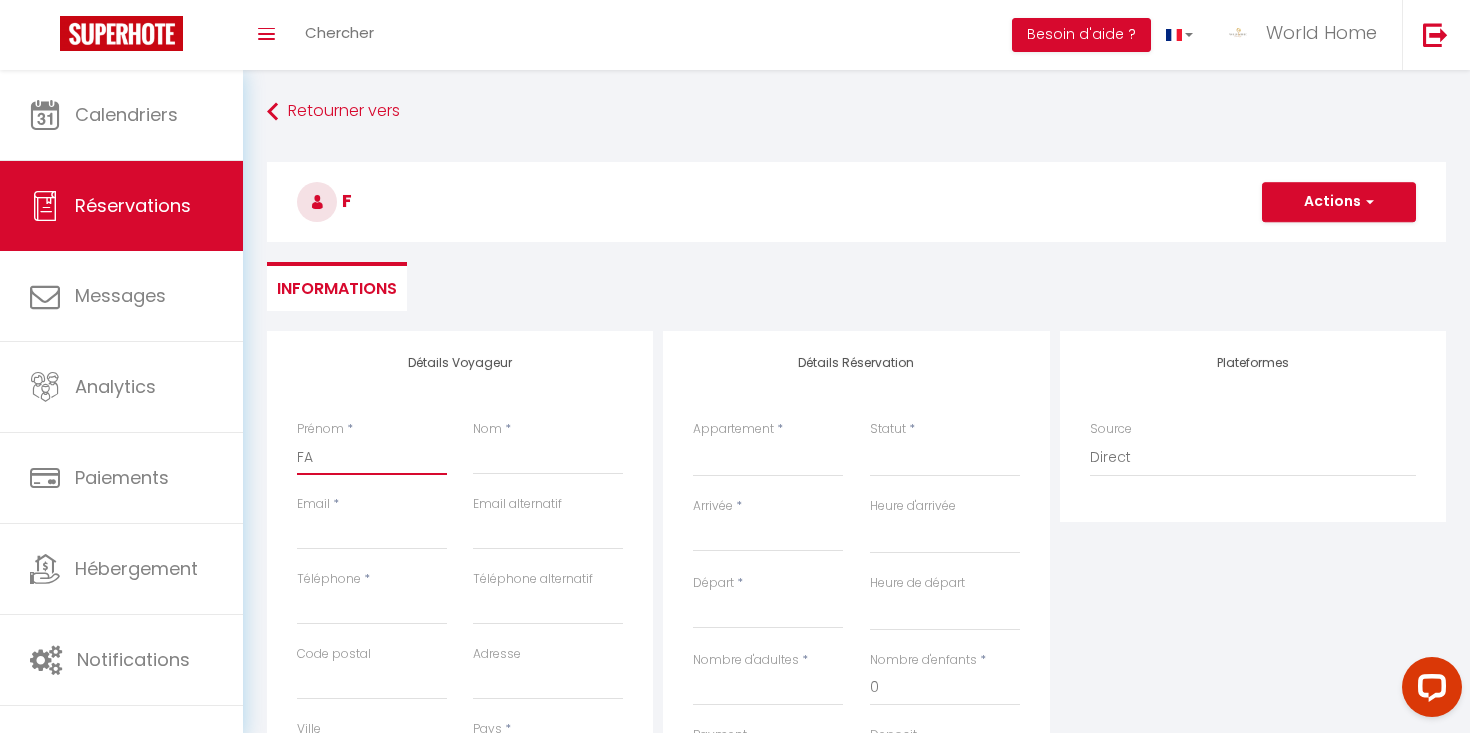 select 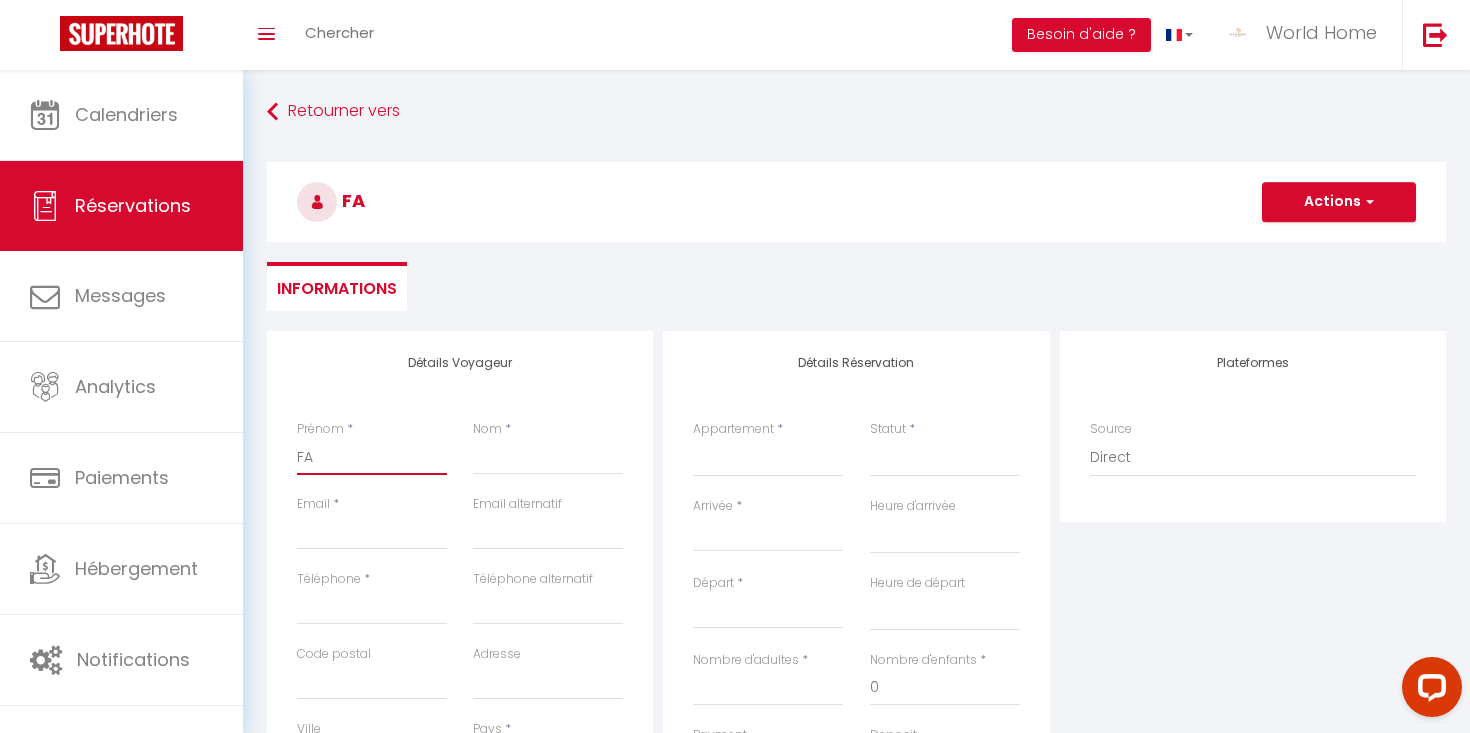 type on "FAT" 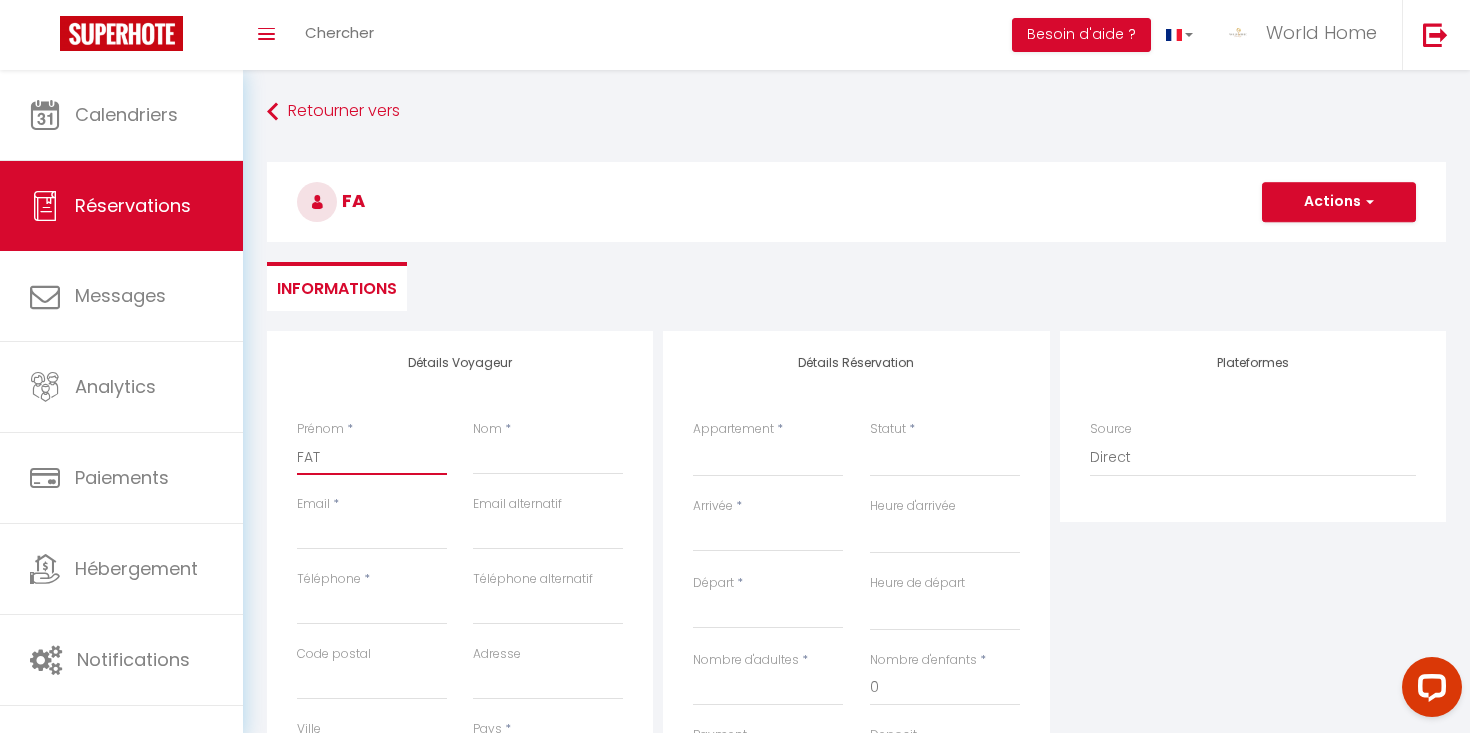 select 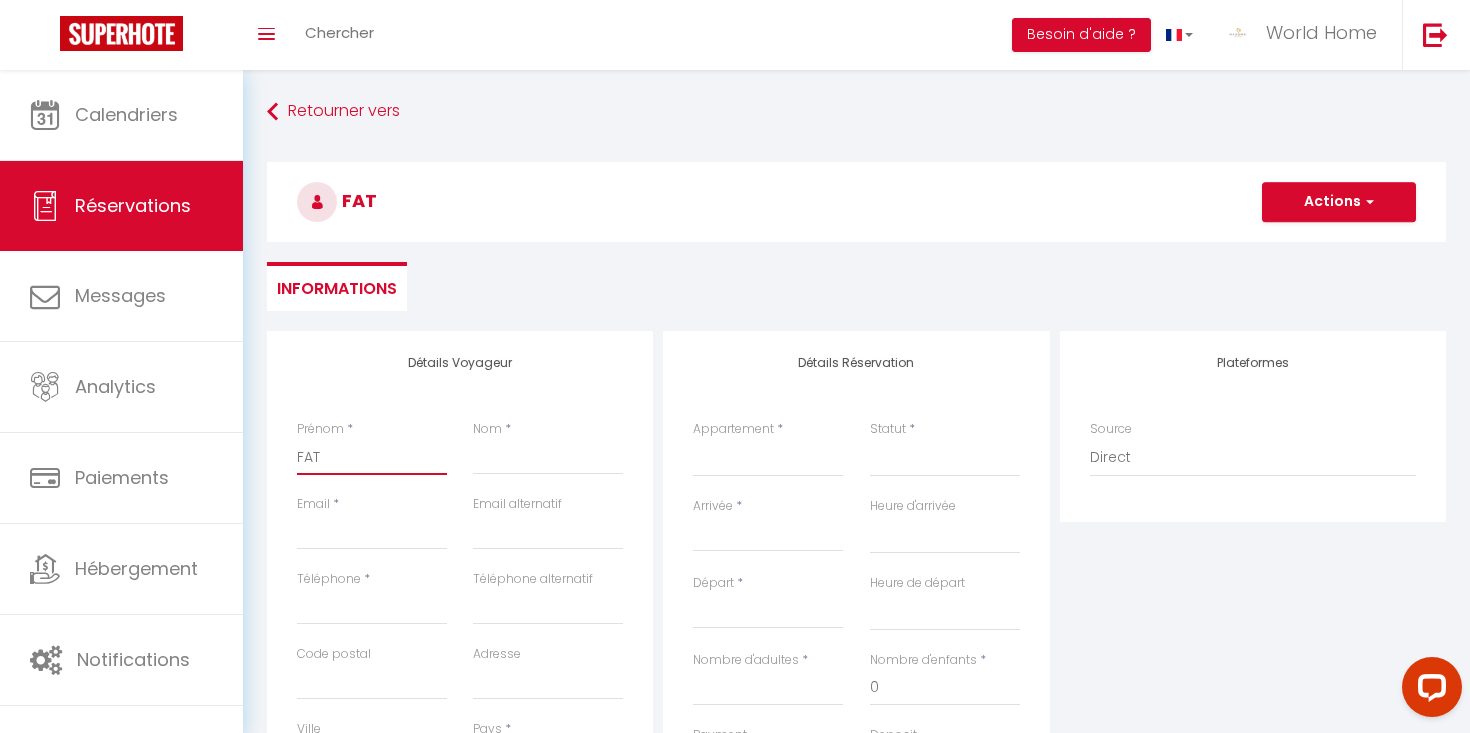 type on "FATA" 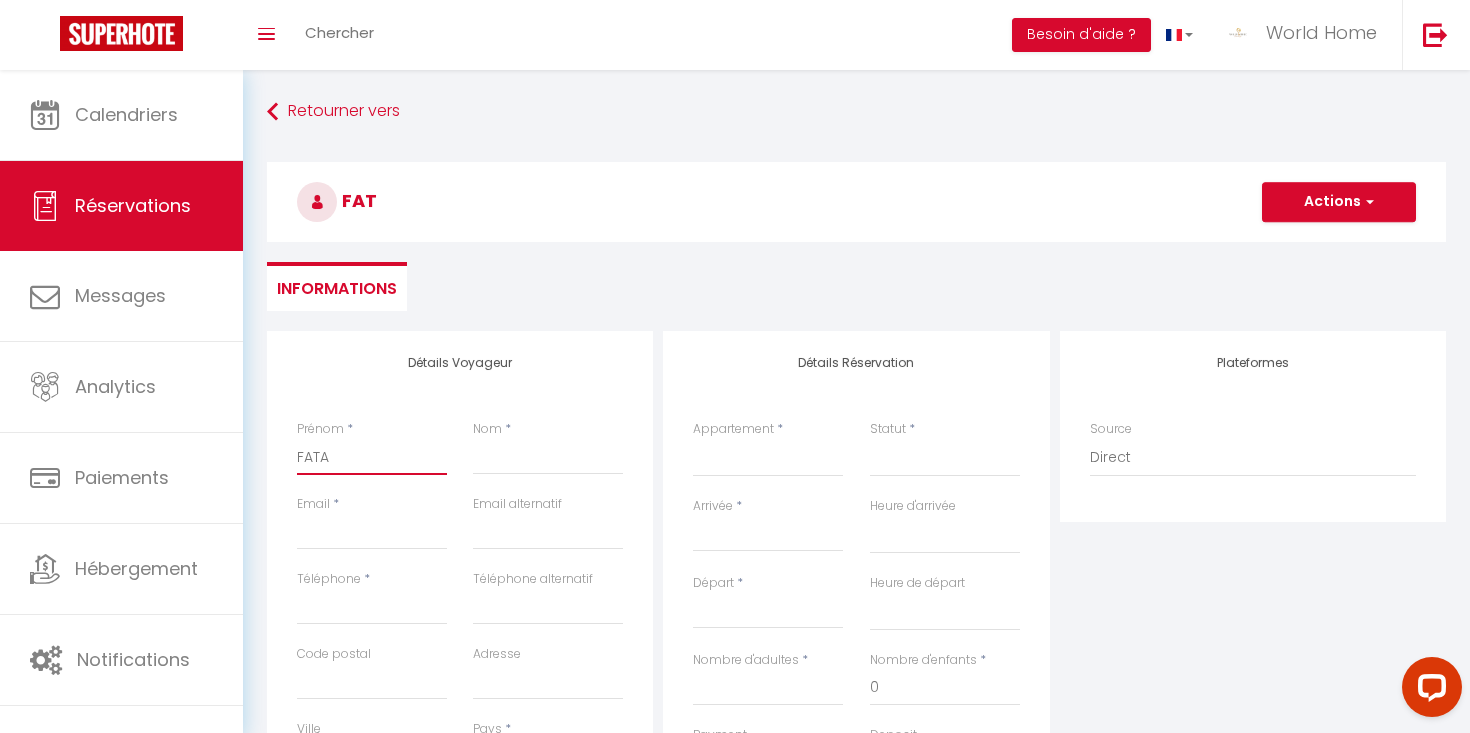 select 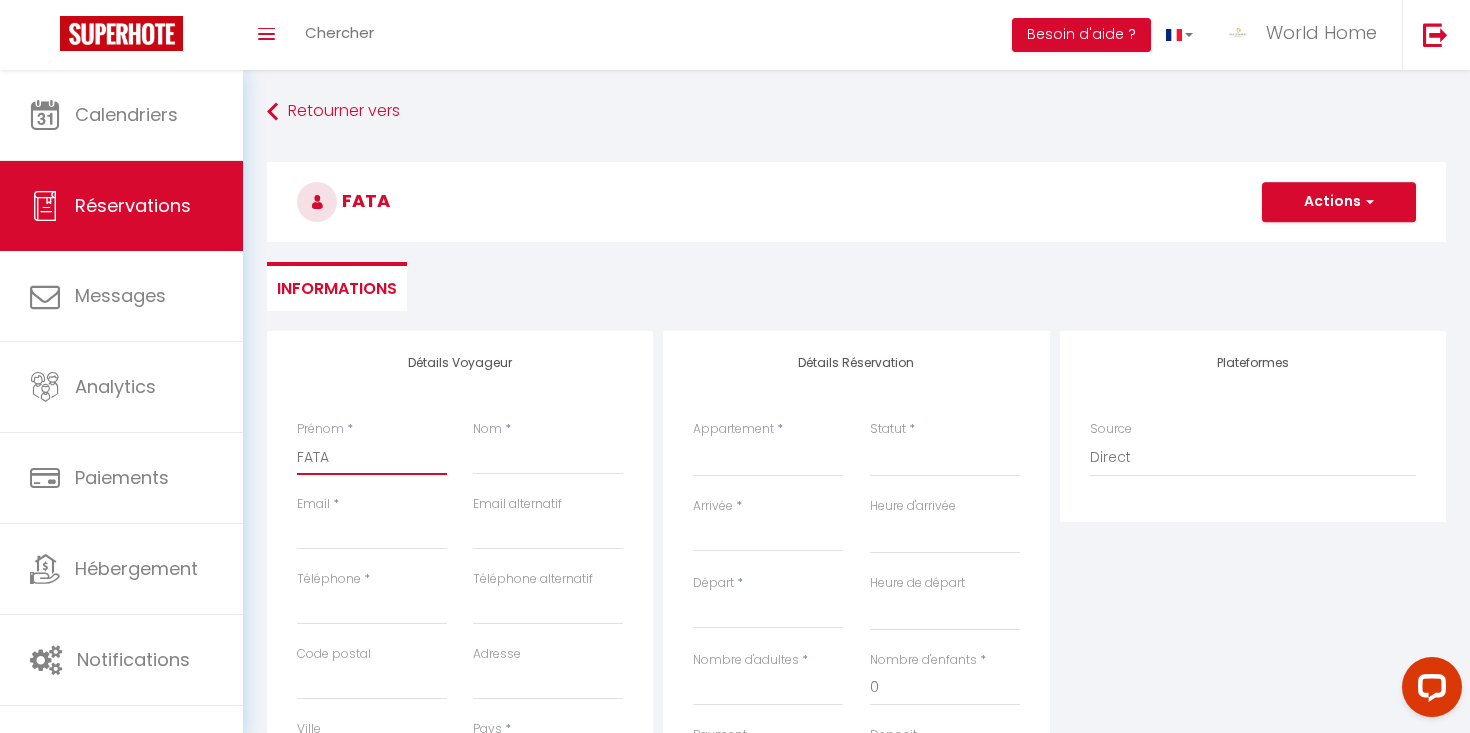 type on "FATAI" 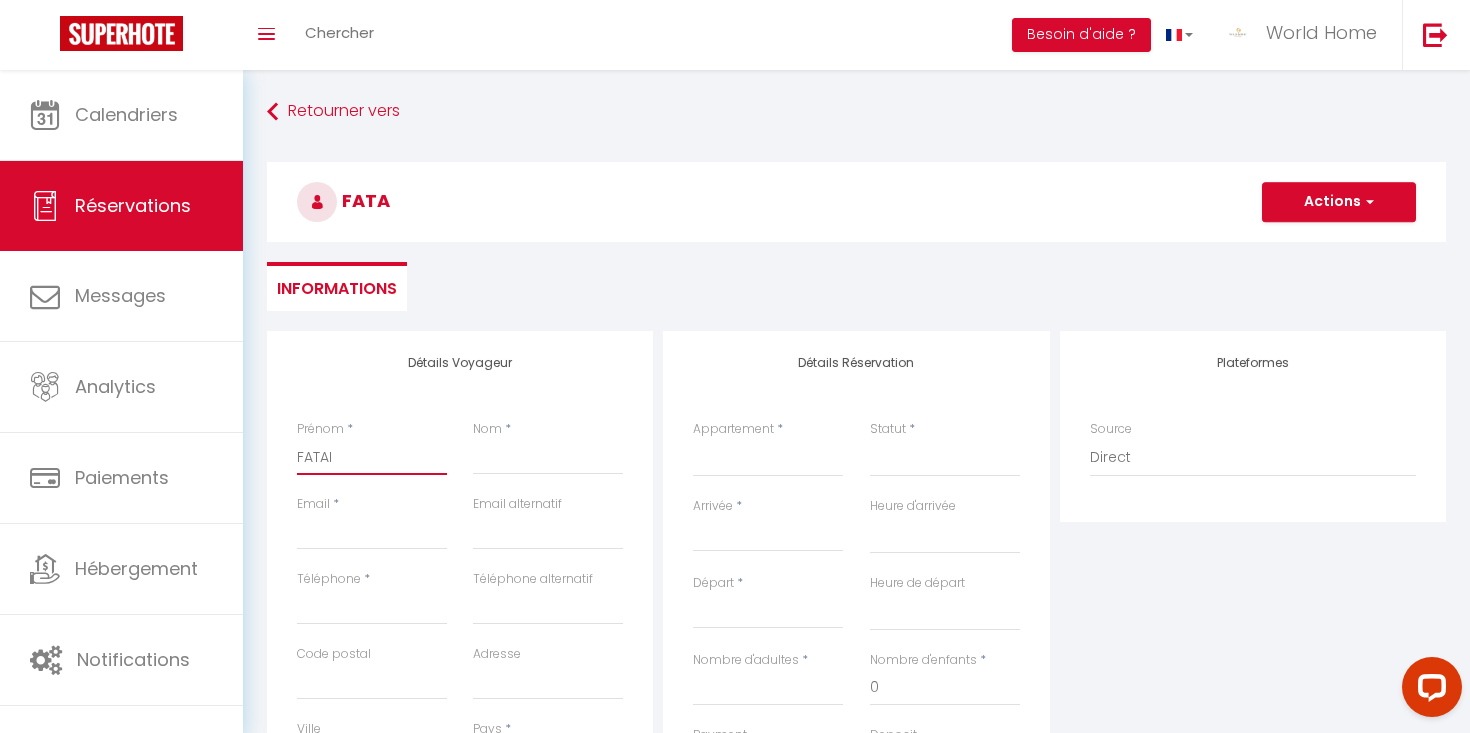 select 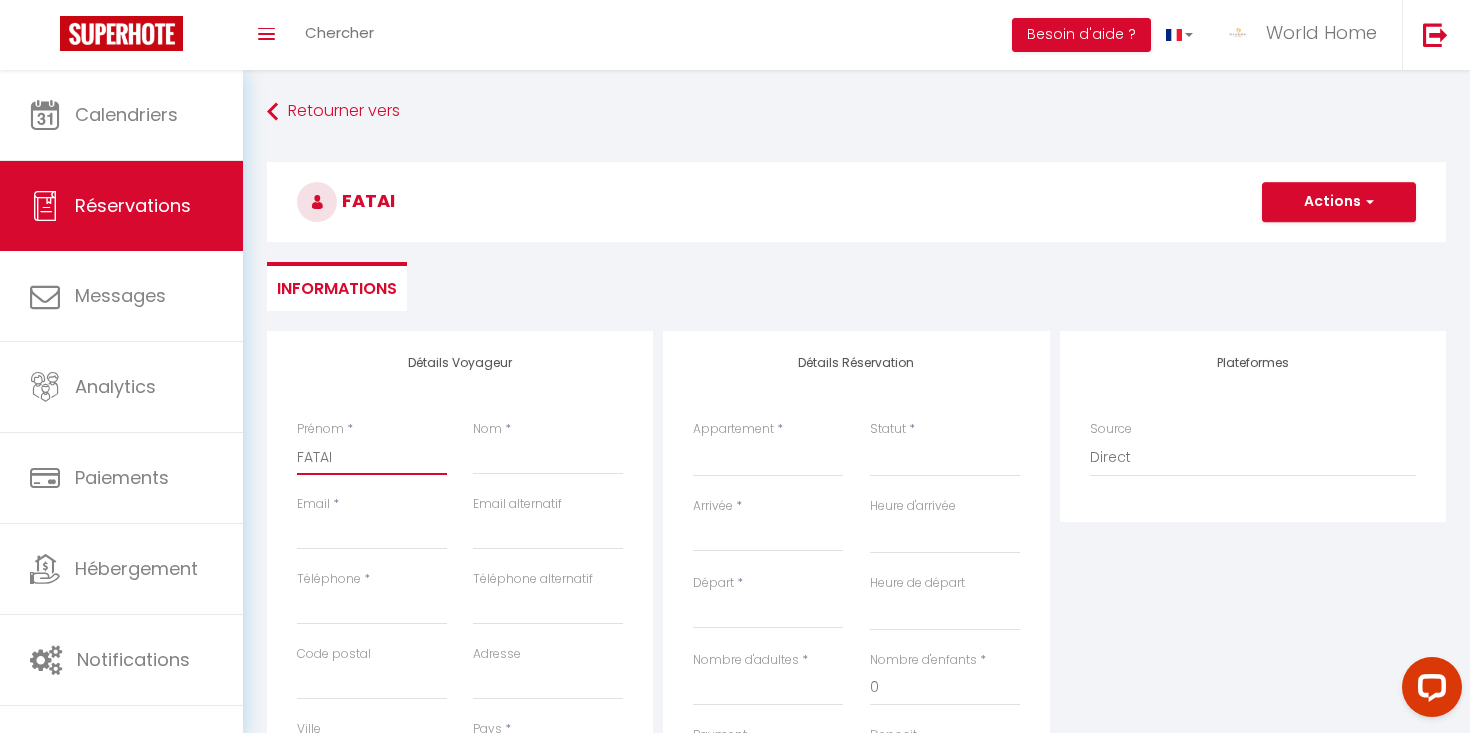 type on "FATAI" 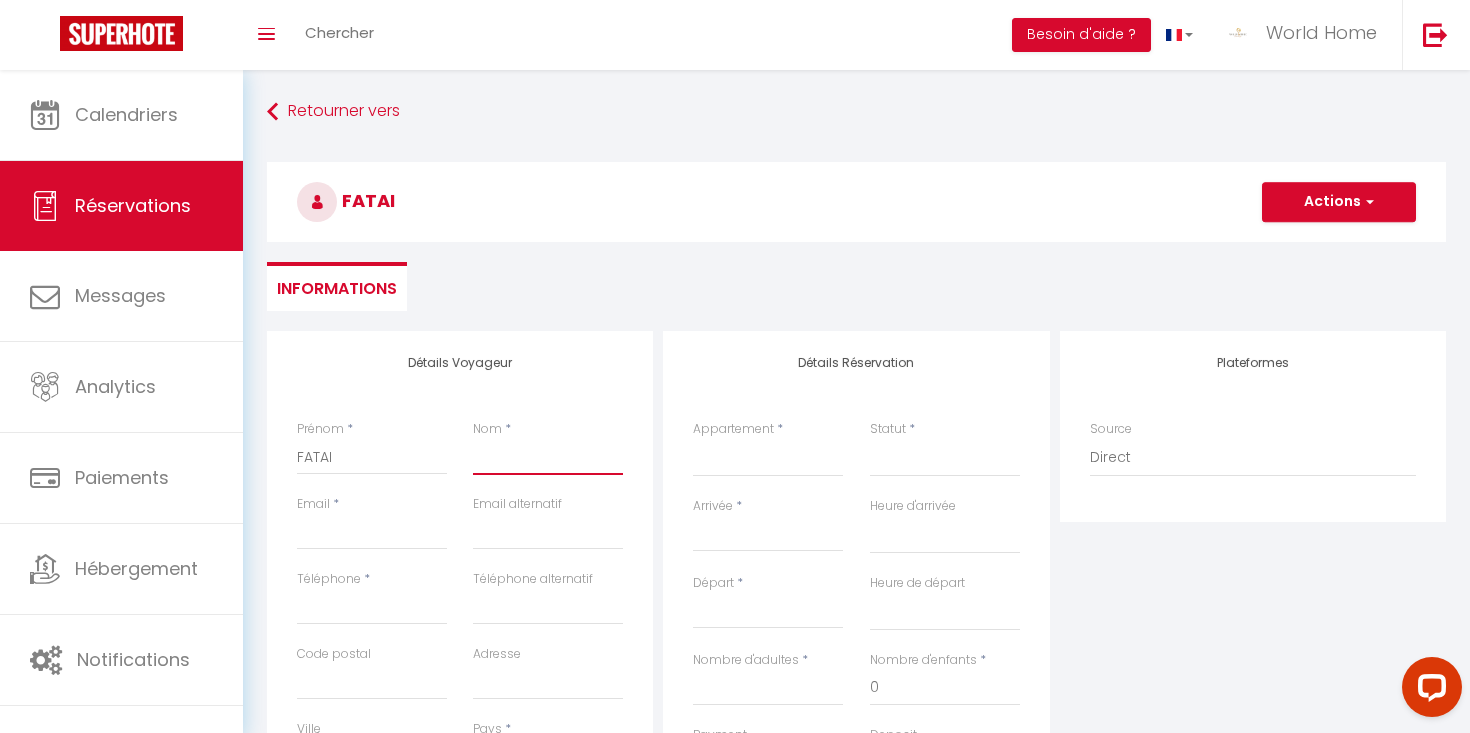 click on "Nom" at bounding box center [548, 457] 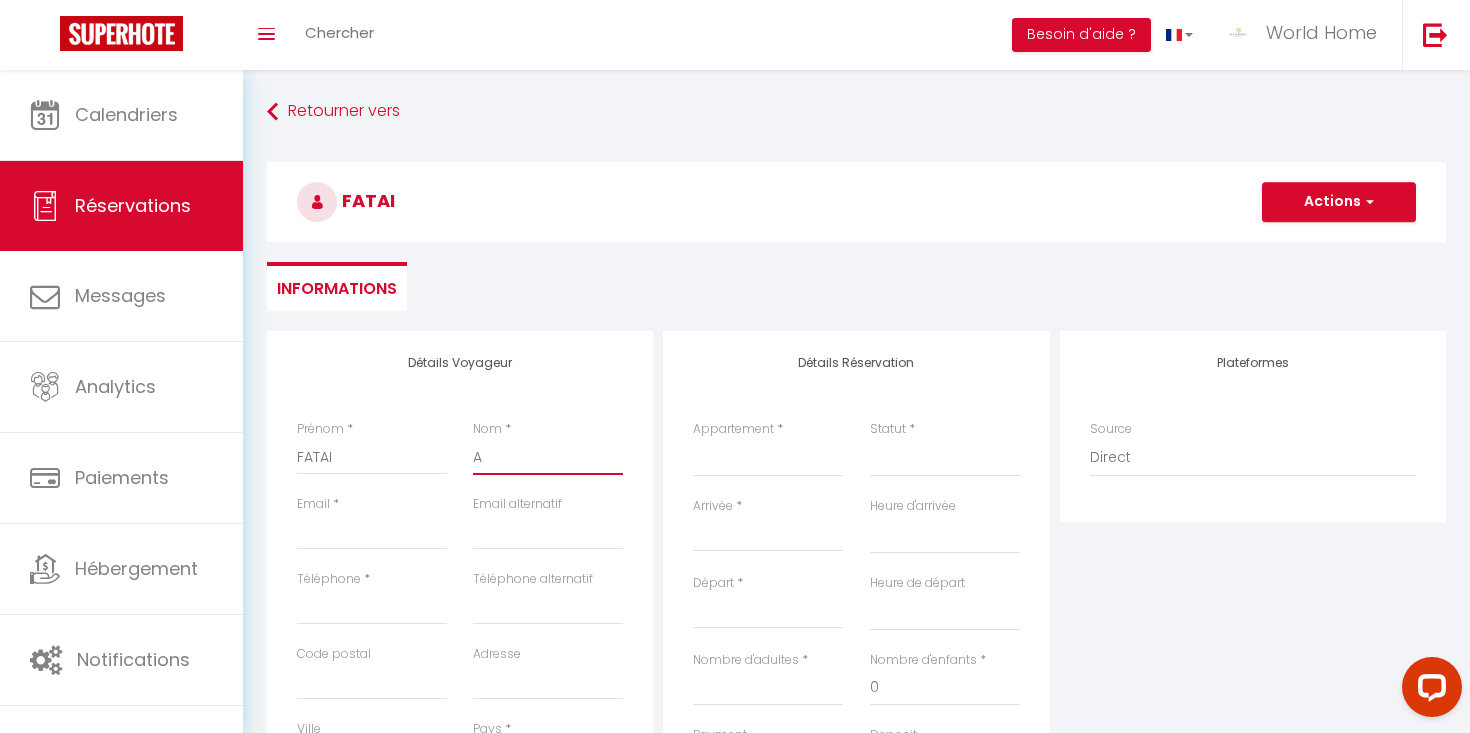 select 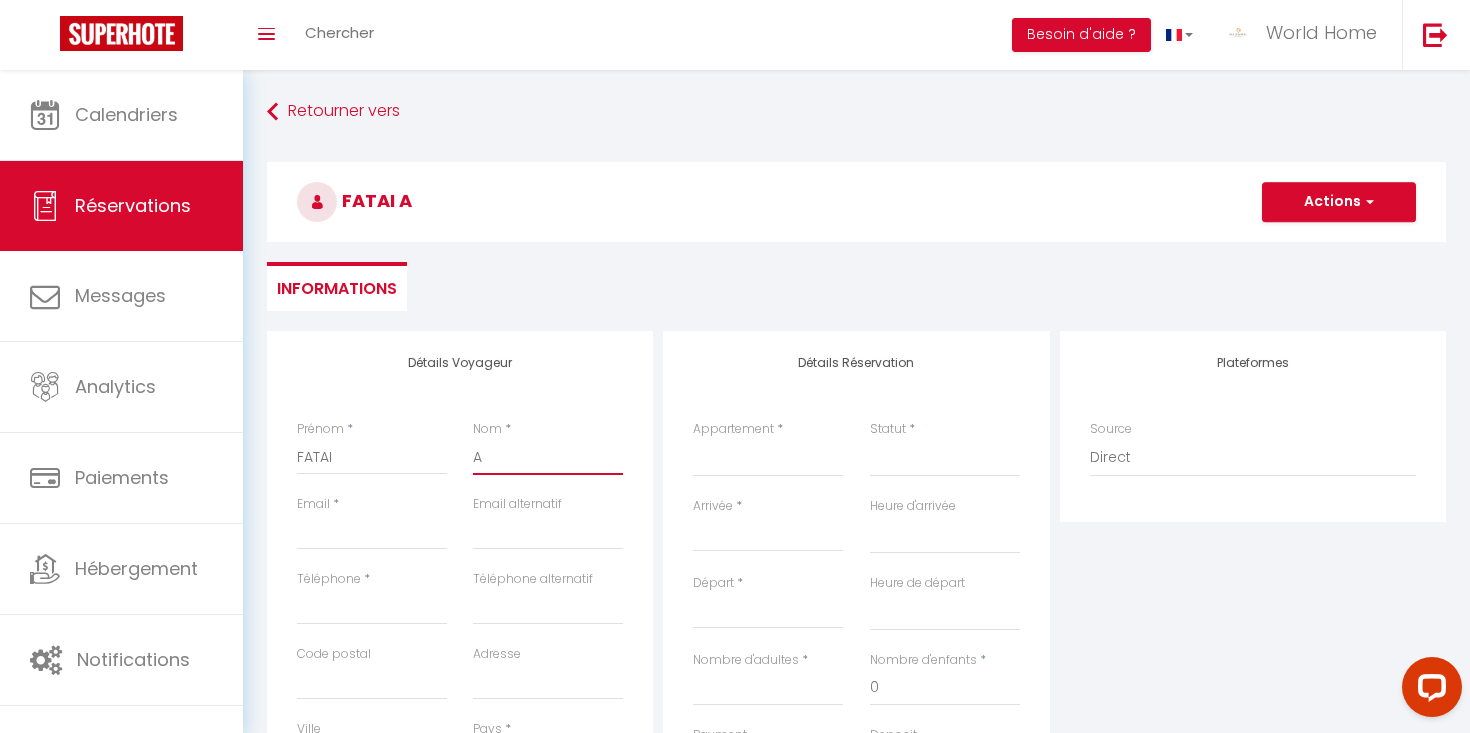 type on "AD" 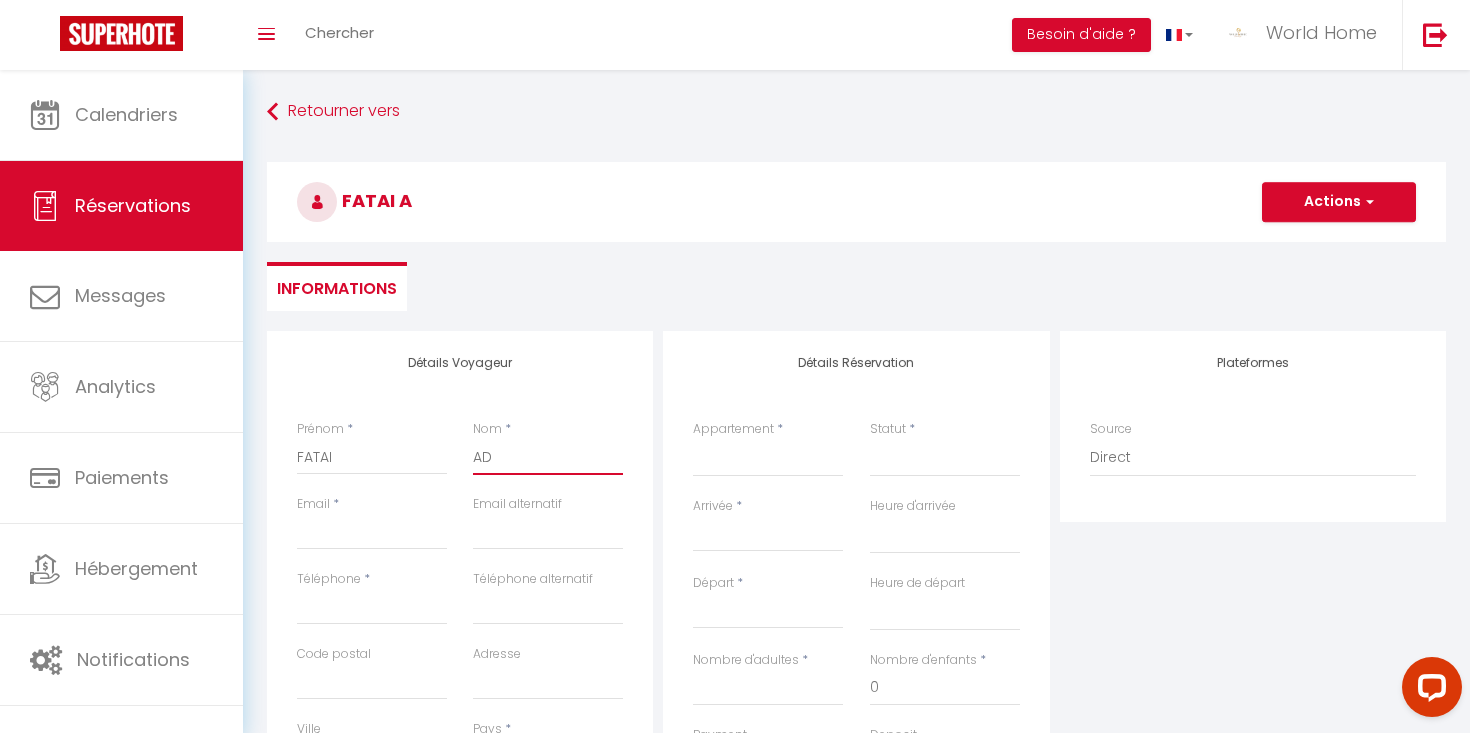 select 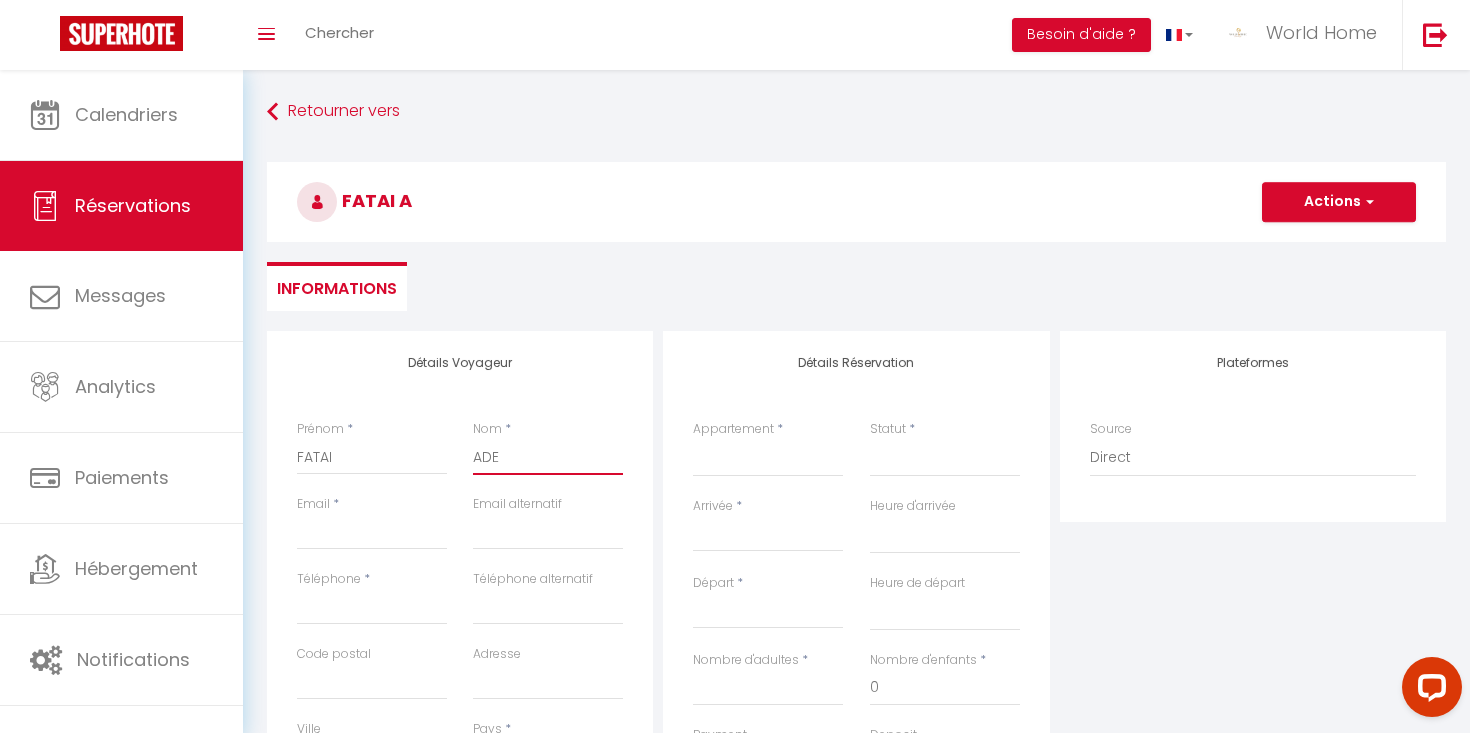 select 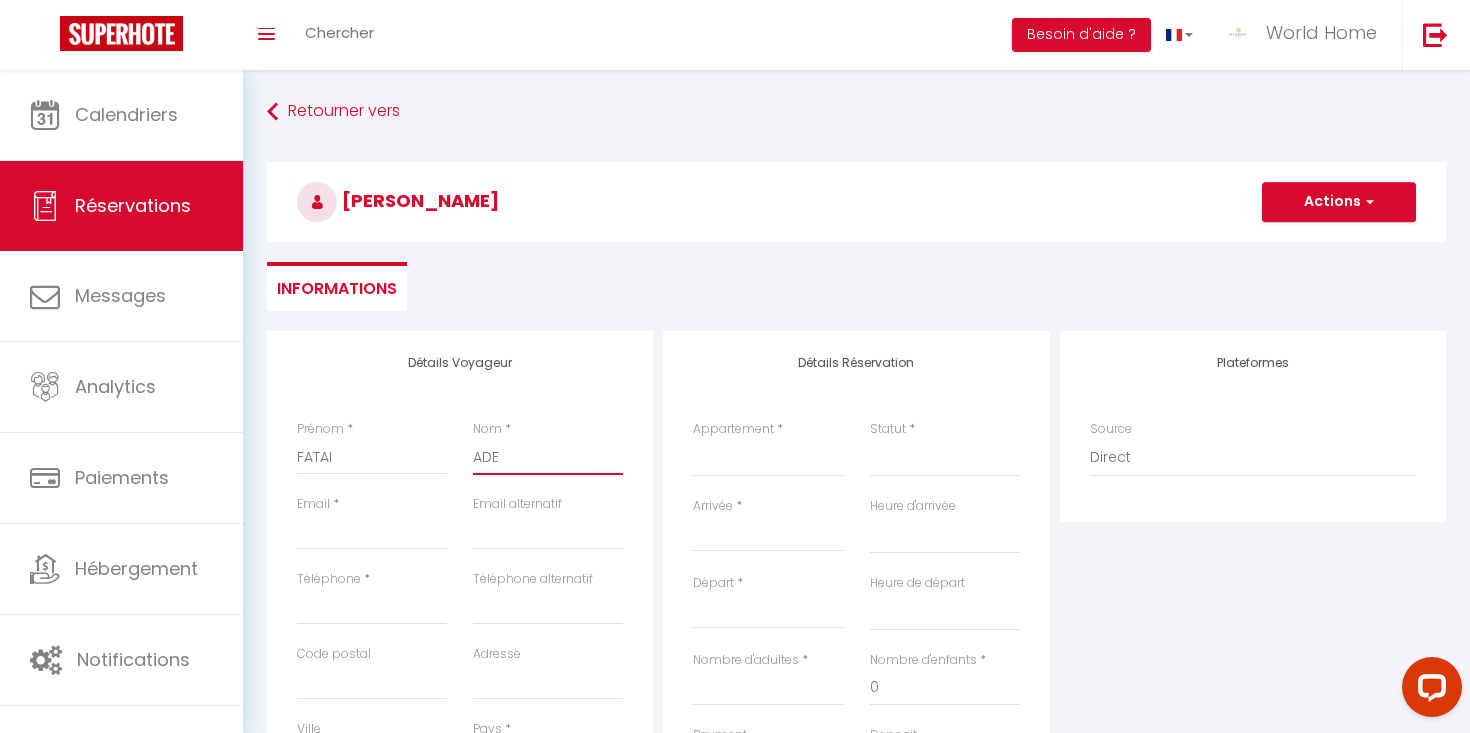 type on "ADEB" 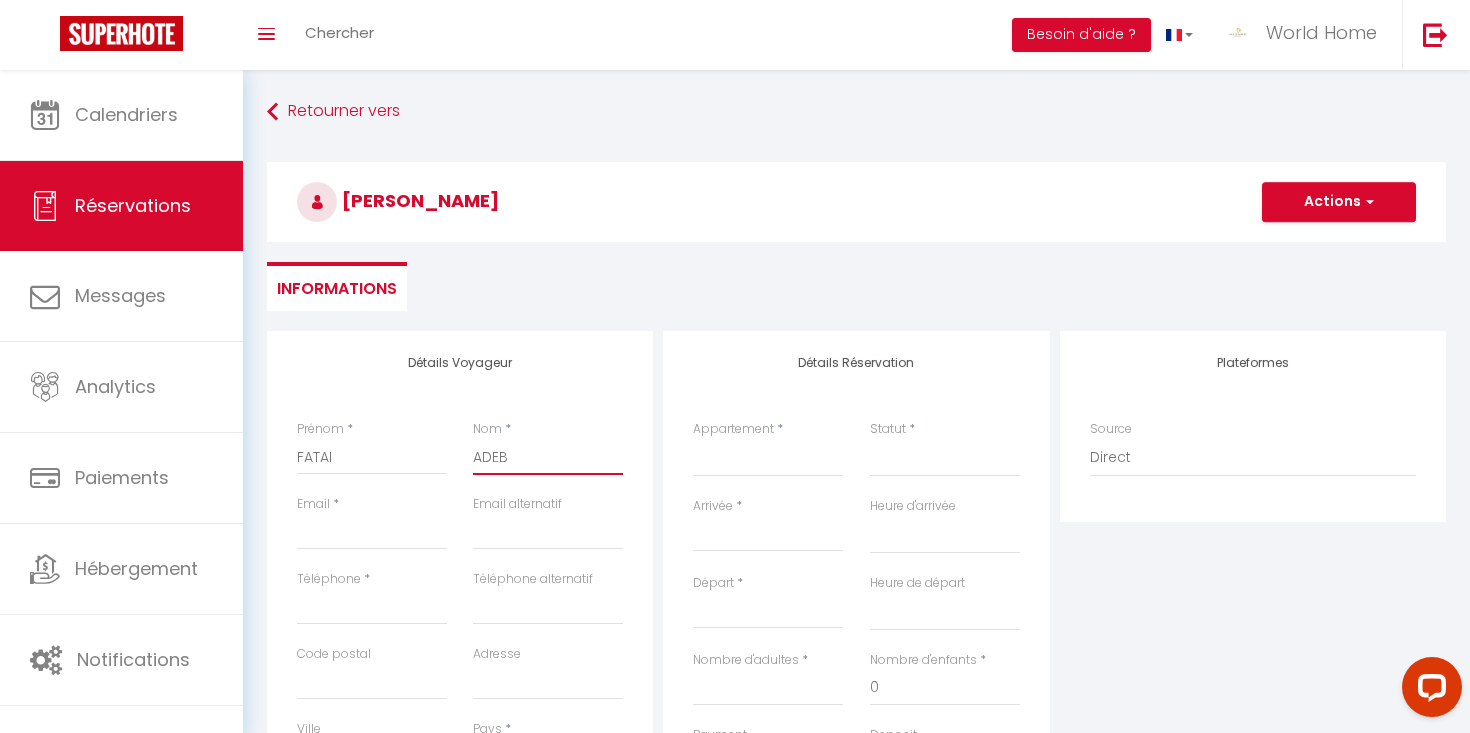 select 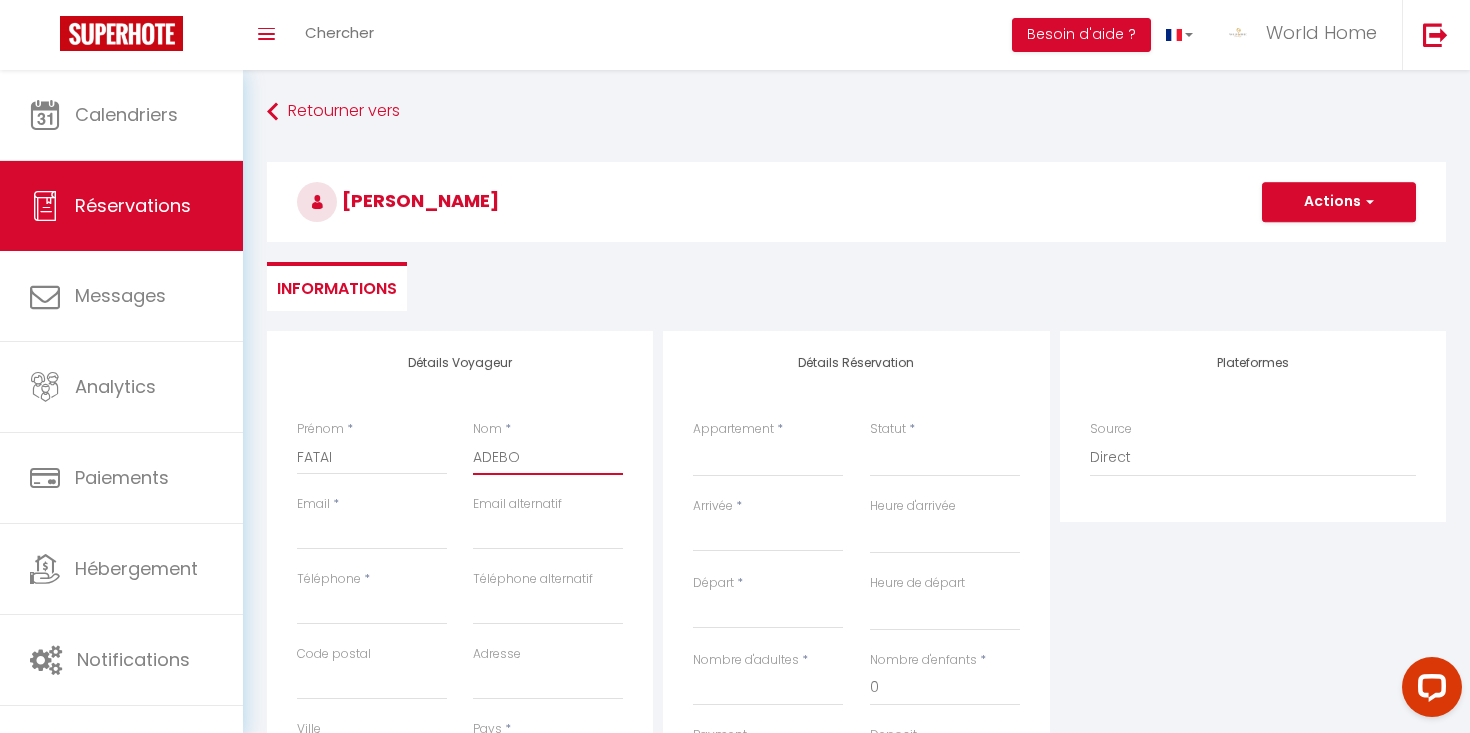 select 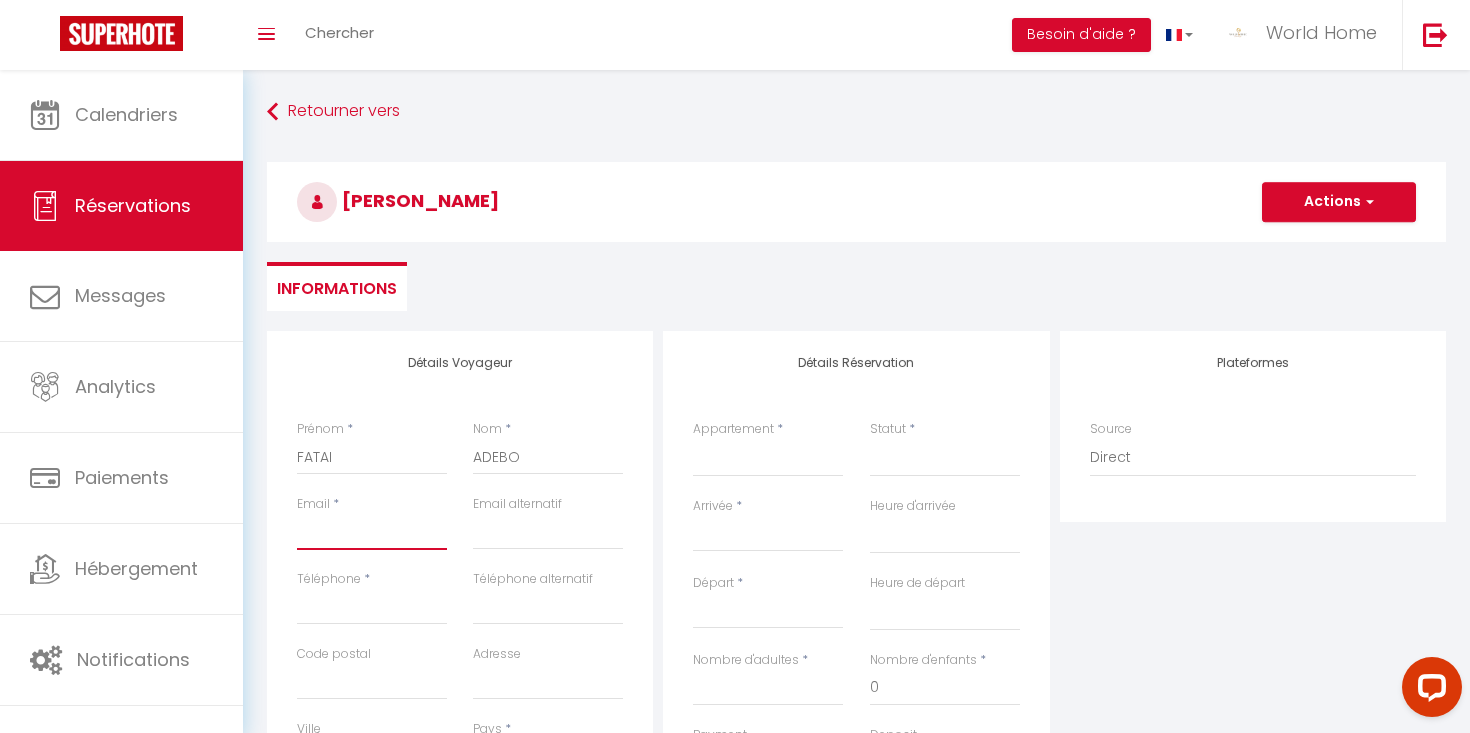click on "Email client" at bounding box center (372, 532) 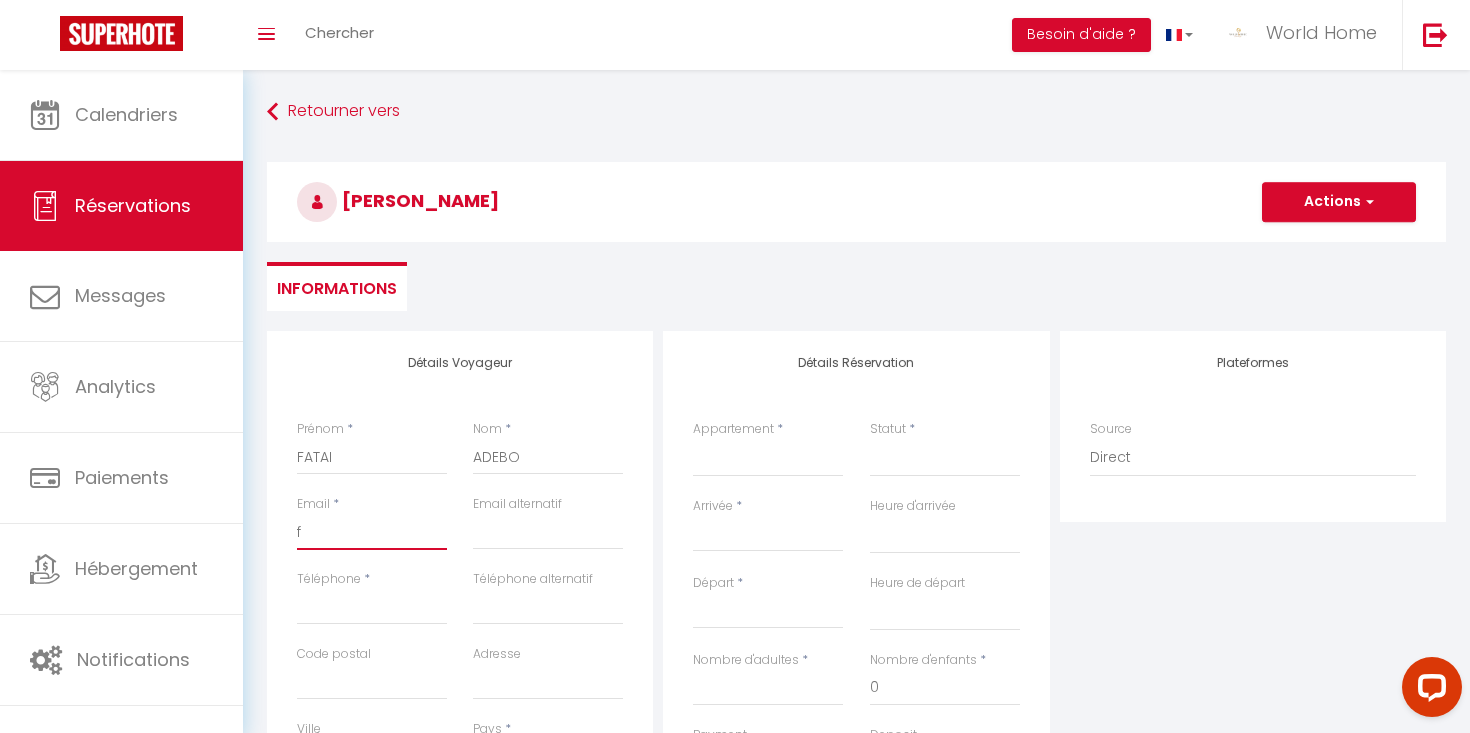 select 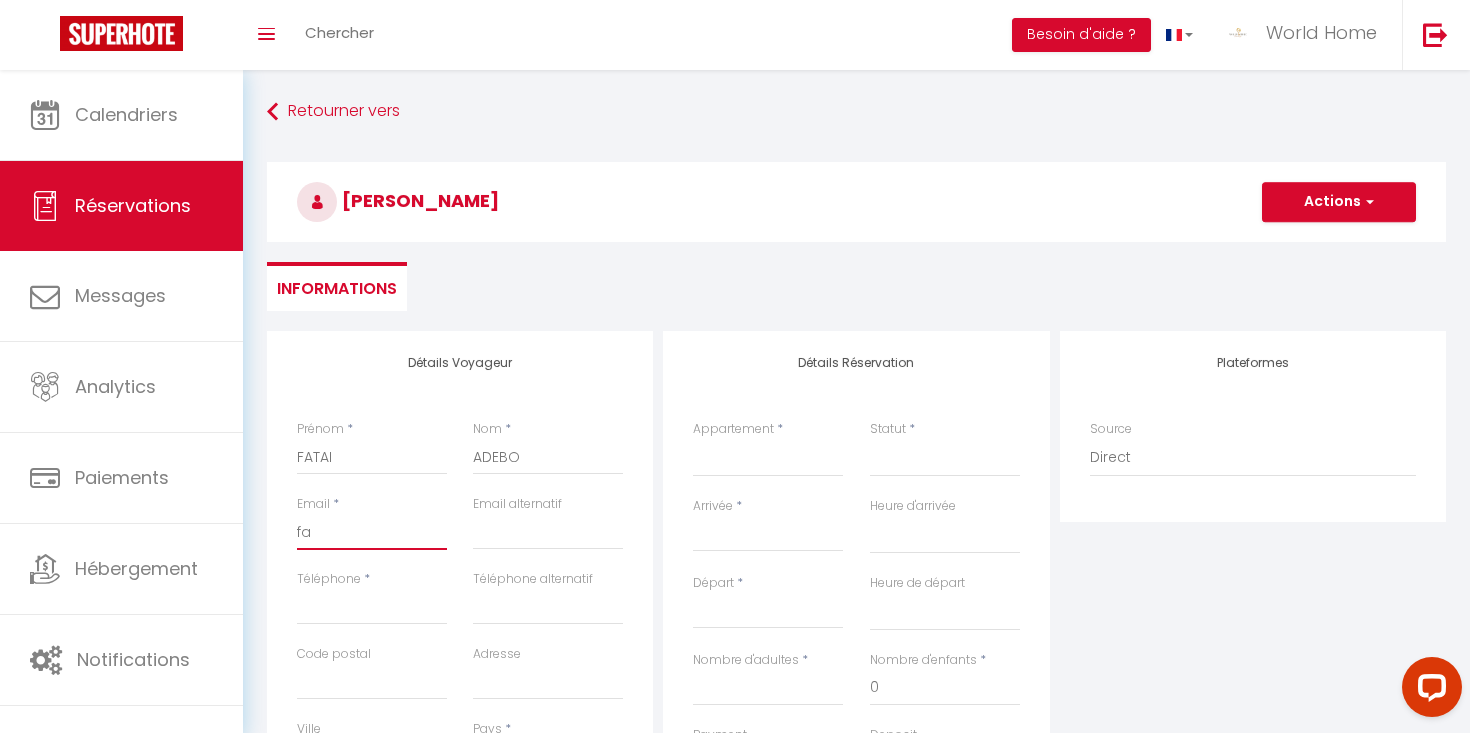 select 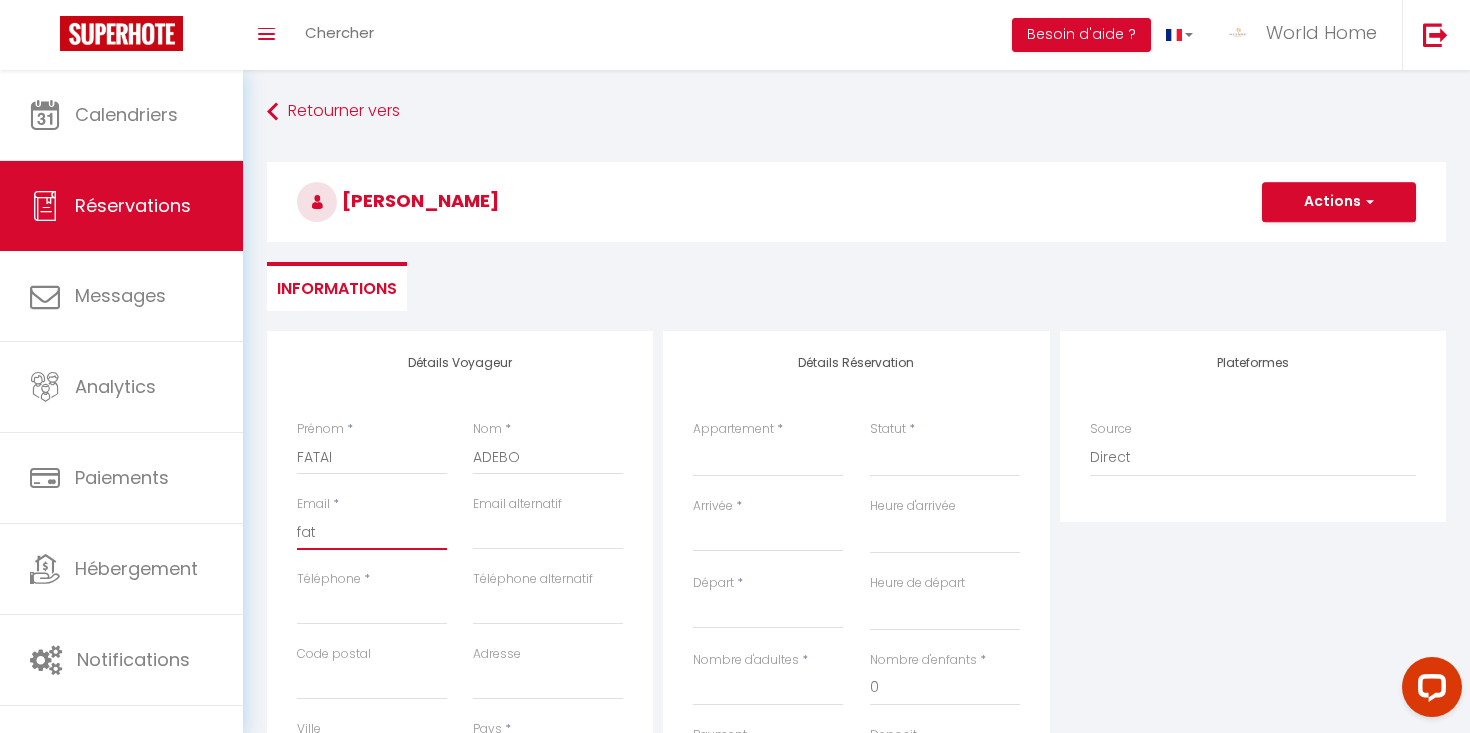 select 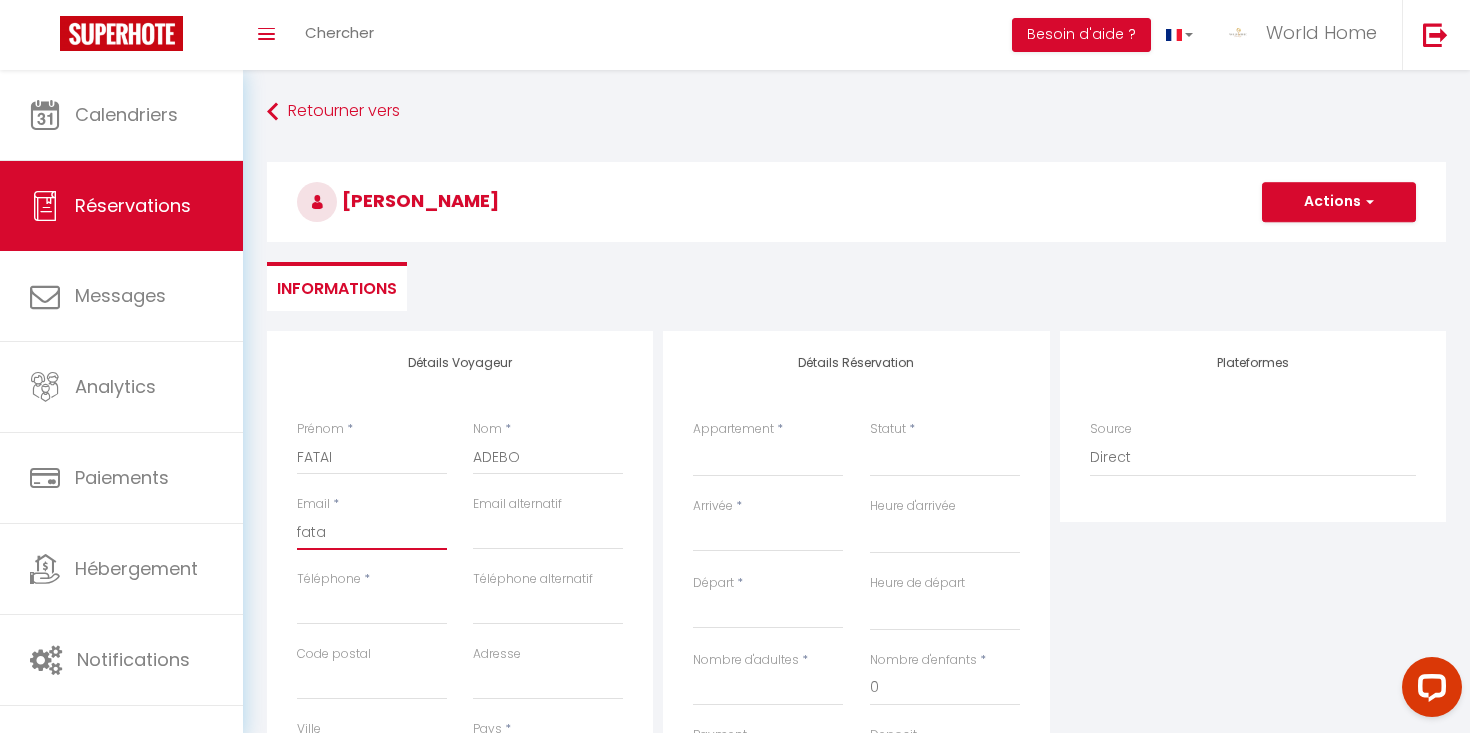 select 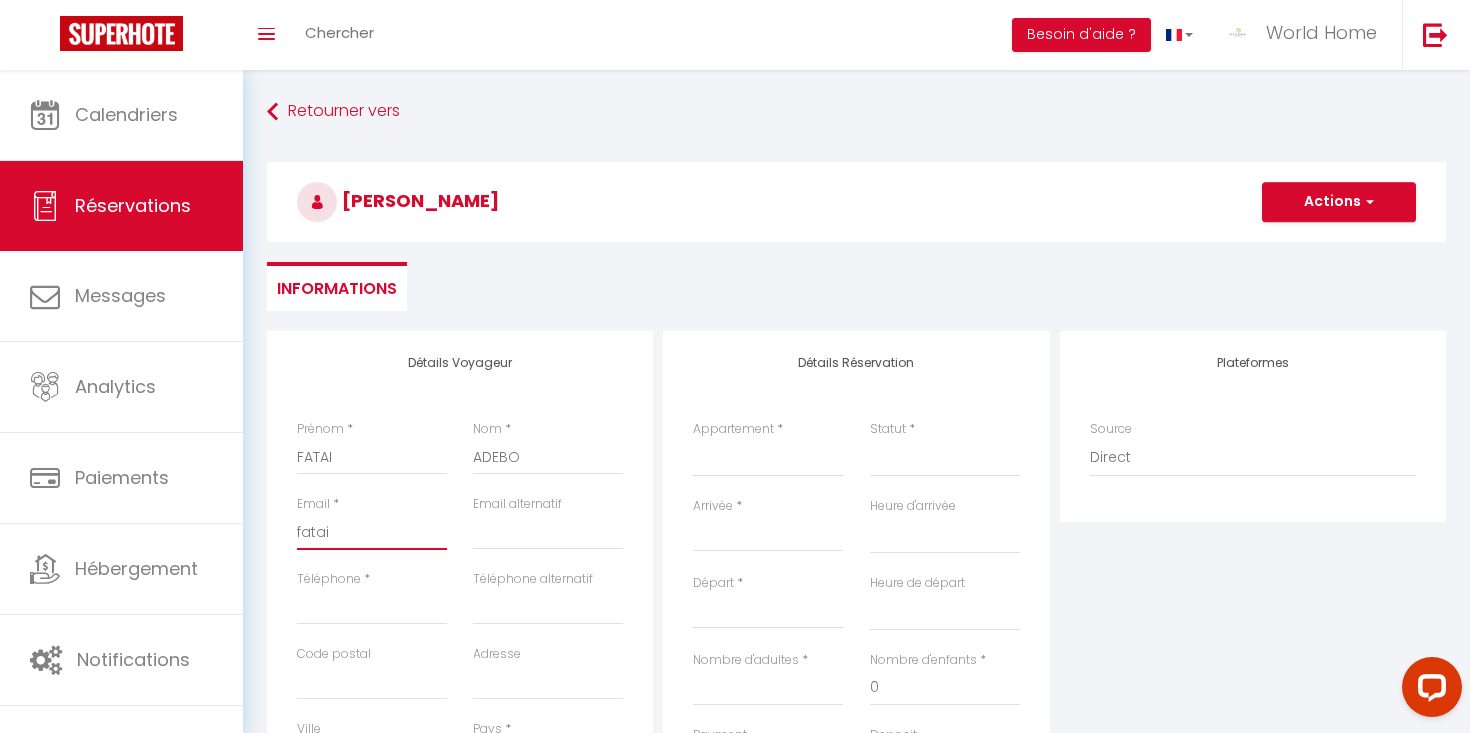 select 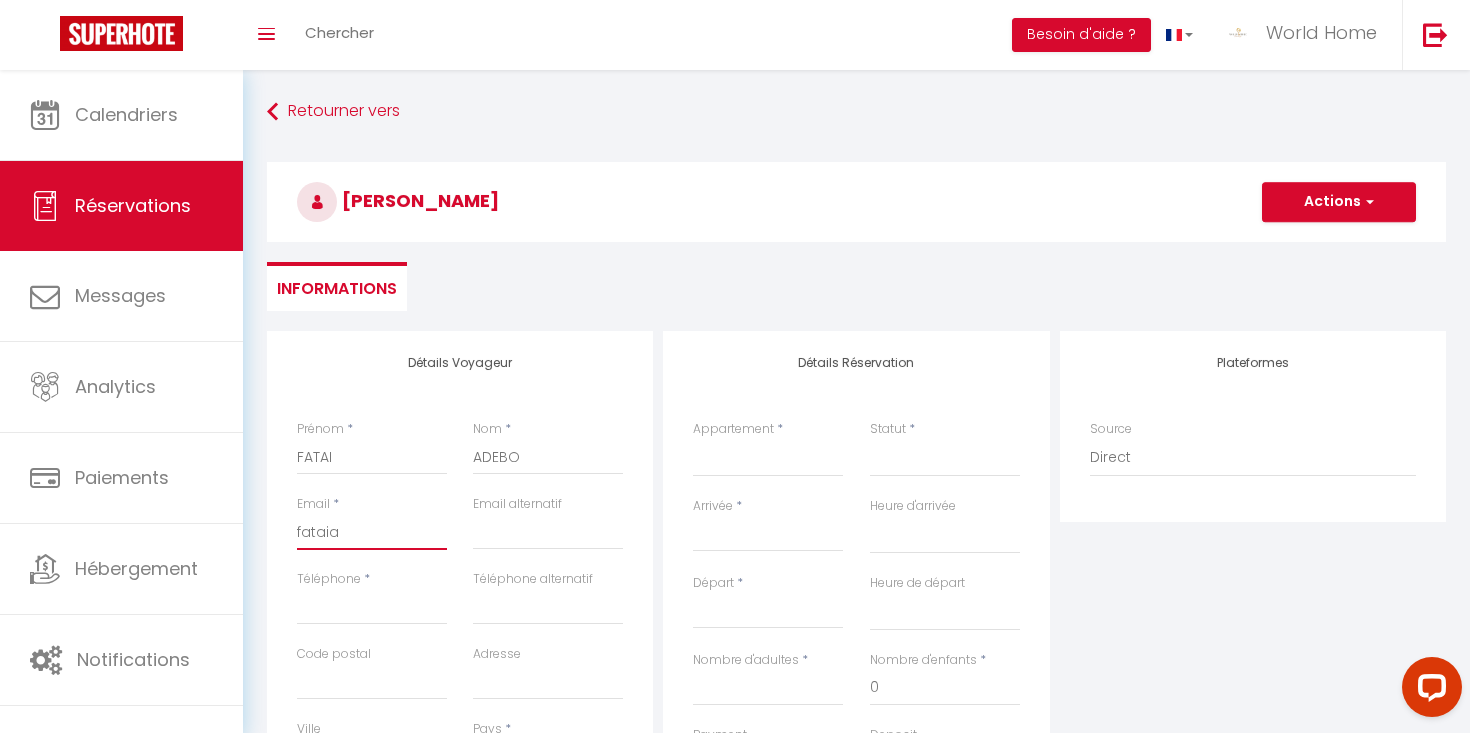 select 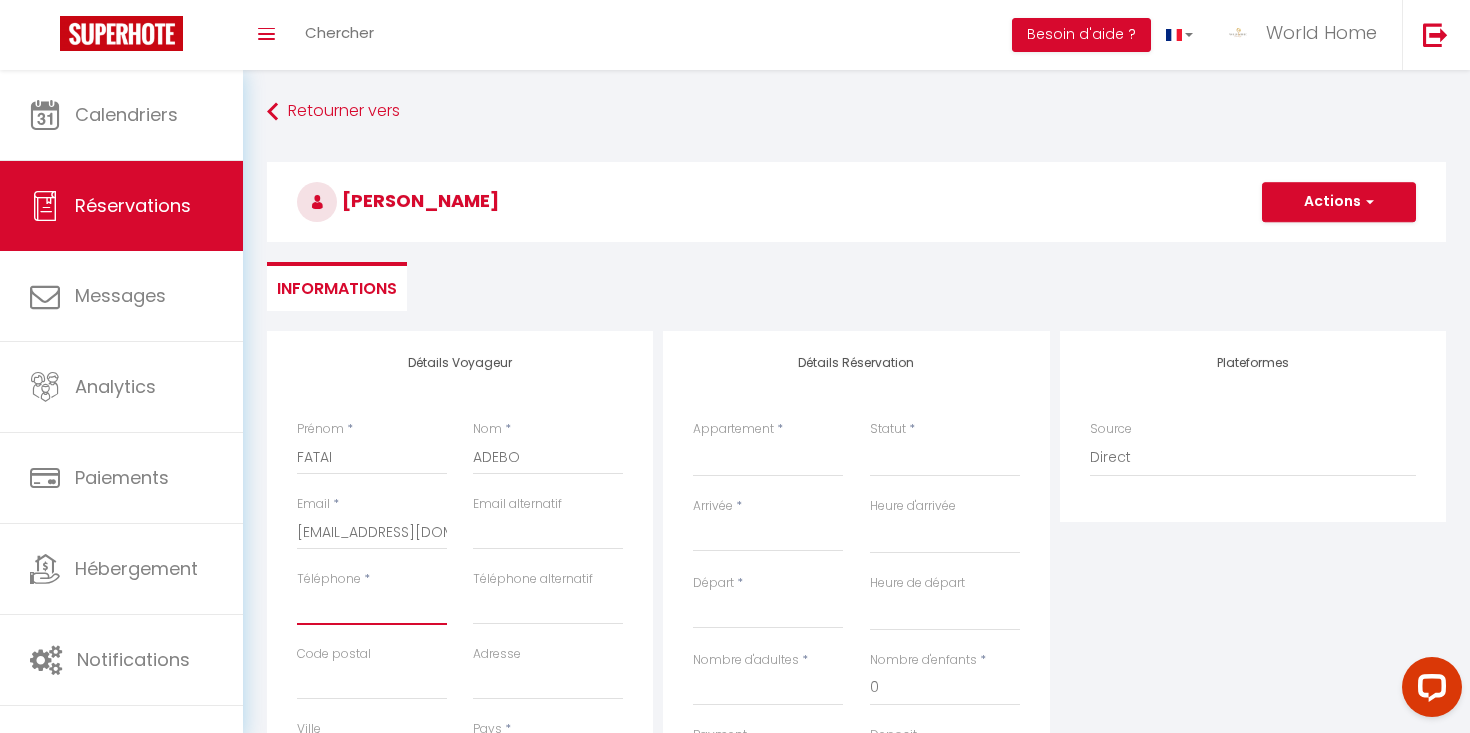 click on "Téléphone" at bounding box center (372, 607) 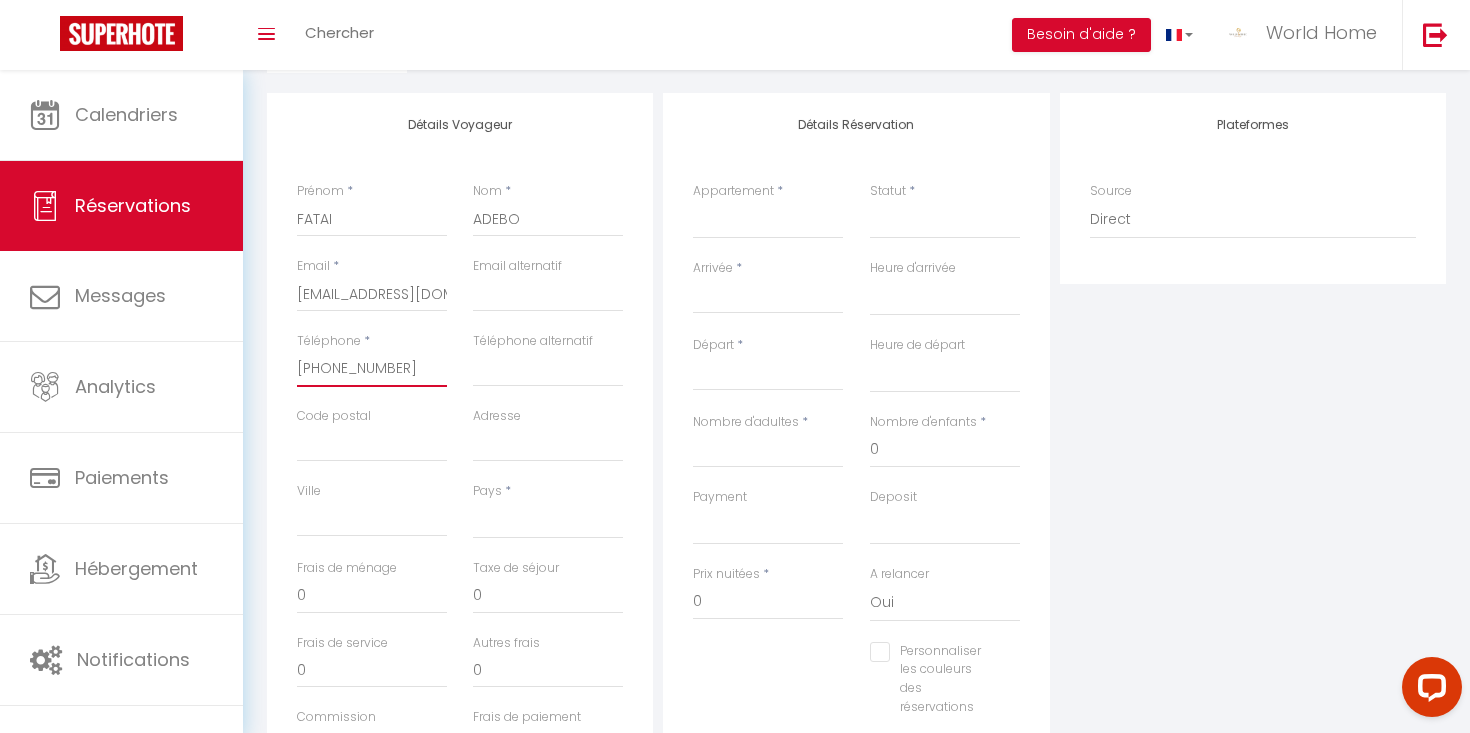 scroll, scrollTop: 264, scrollLeft: 0, axis: vertical 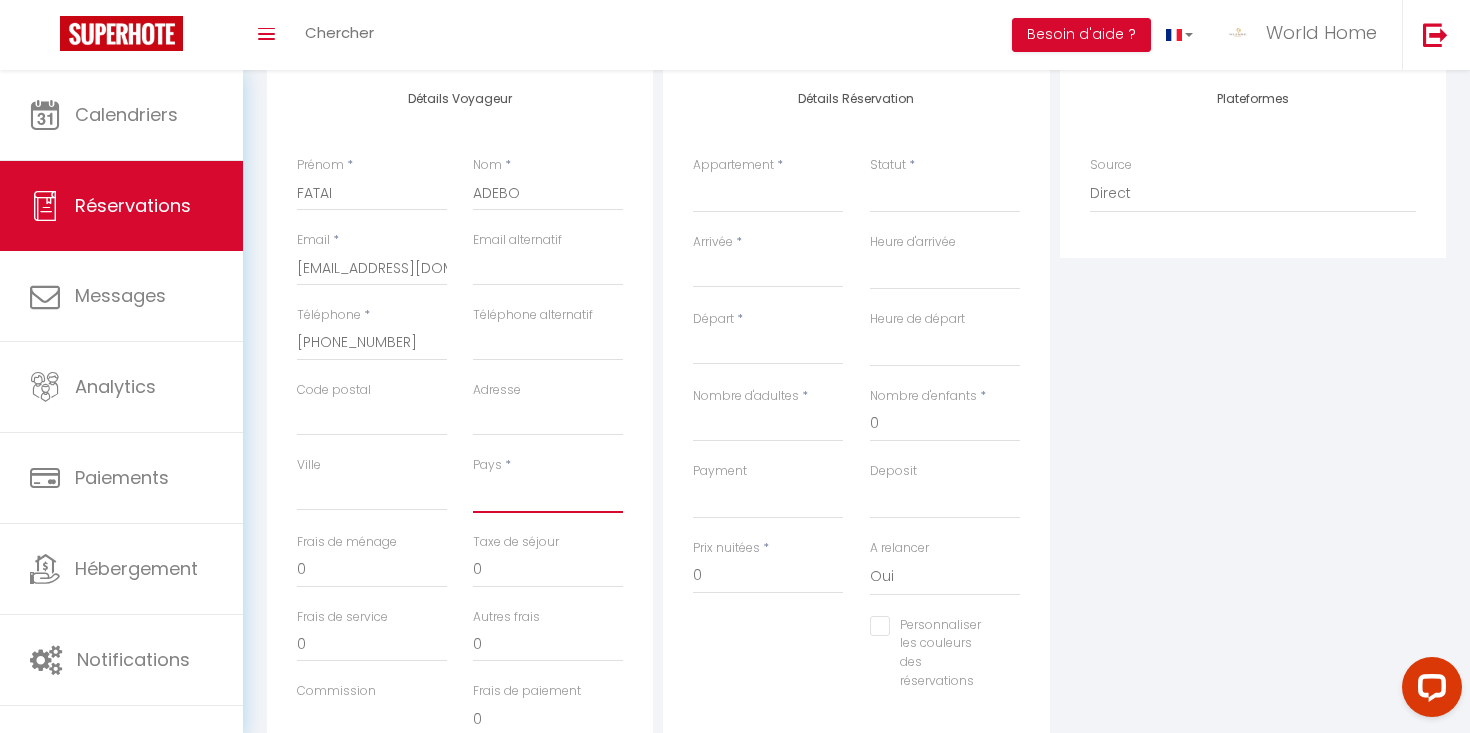 click on "[GEOGRAPHIC_DATA]
[GEOGRAPHIC_DATA]
[GEOGRAPHIC_DATA]
[GEOGRAPHIC_DATA]
[GEOGRAPHIC_DATA]
[US_STATE]
[GEOGRAPHIC_DATA]
[GEOGRAPHIC_DATA]
[GEOGRAPHIC_DATA]
[GEOGRAPHIC_DATA]
[GEOGRAPHIC_DATA]
[GEOGRAPHIC_DATA]
[GEOGRAPHIC_DATA]
[GEOGRAPHIC_DATA]
[GEOGRAPHIC_DATA]
[GEOGRAPHIC_DATA]
[GEOGRAPHIC_DATA]
[GEOGRAPHIC_DATA]
[GEOGRAPHIC_DATA]
[GEOGRAPHIC_DATA]
[GEOGRAPHIC_DATA]
[GEOGRAPHIC_DATA]
[GEOGRAPHIC_DATA]
[GEOGRAPHIC_DATA]" at bounding box center [548, 494] 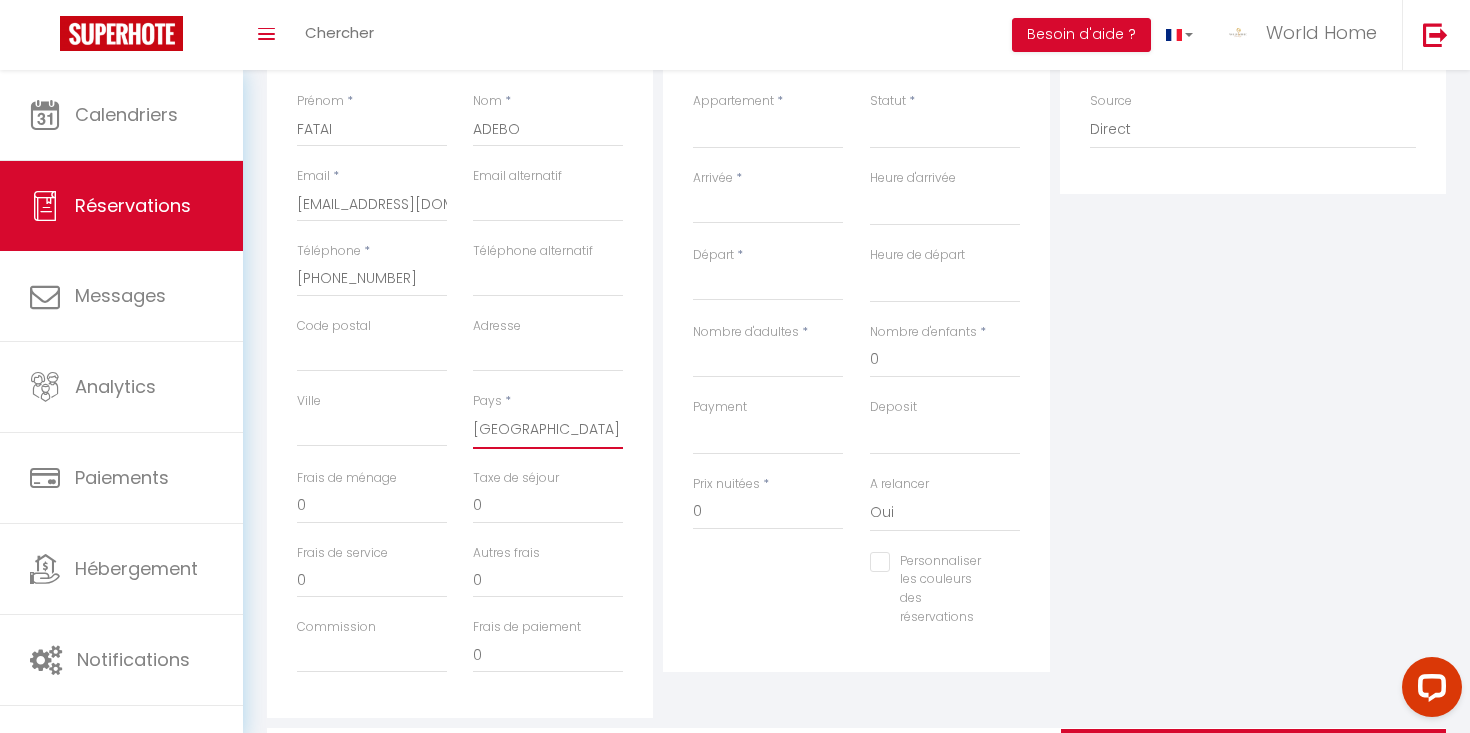scroll, scrollTop: 354, scrollLeft: 0, axis: vertical 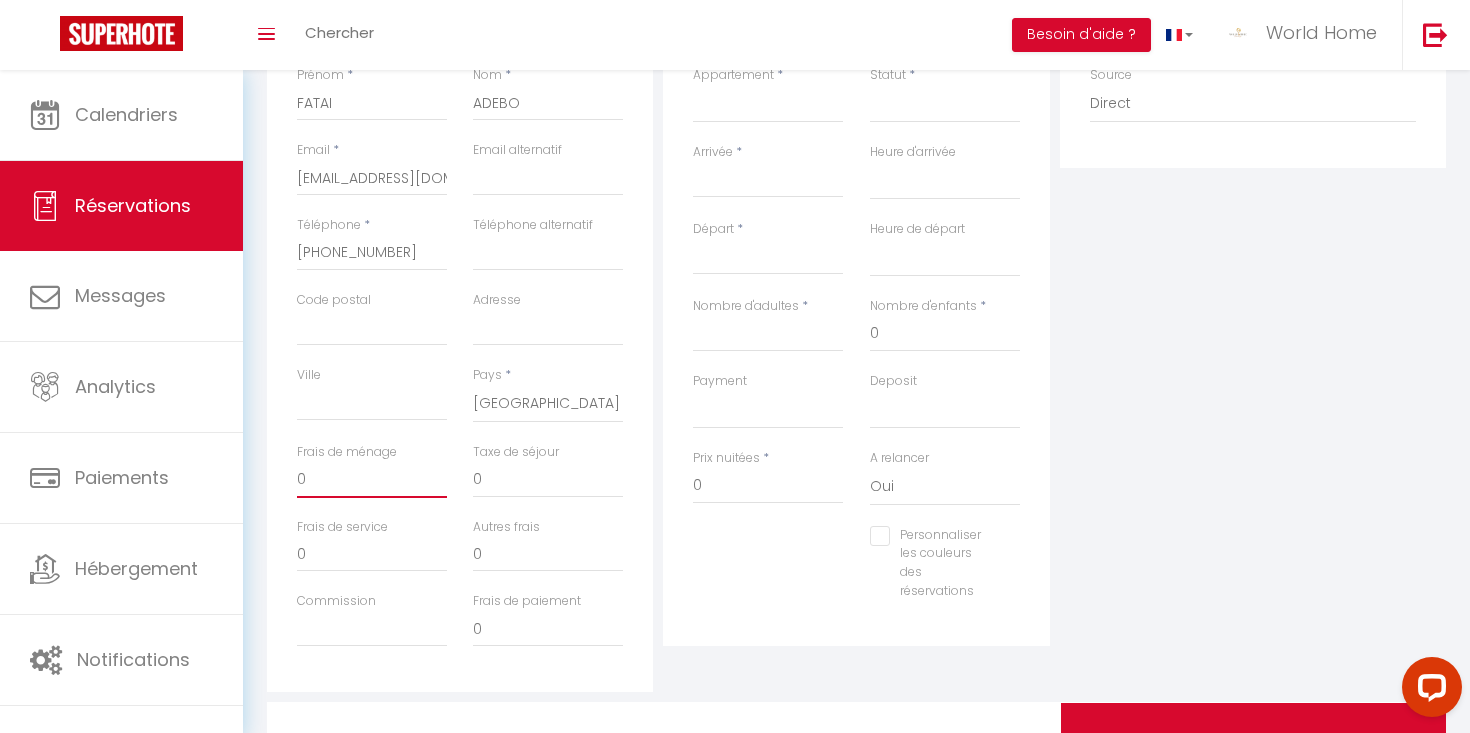 click on "0" at bounding box center [372, 480] 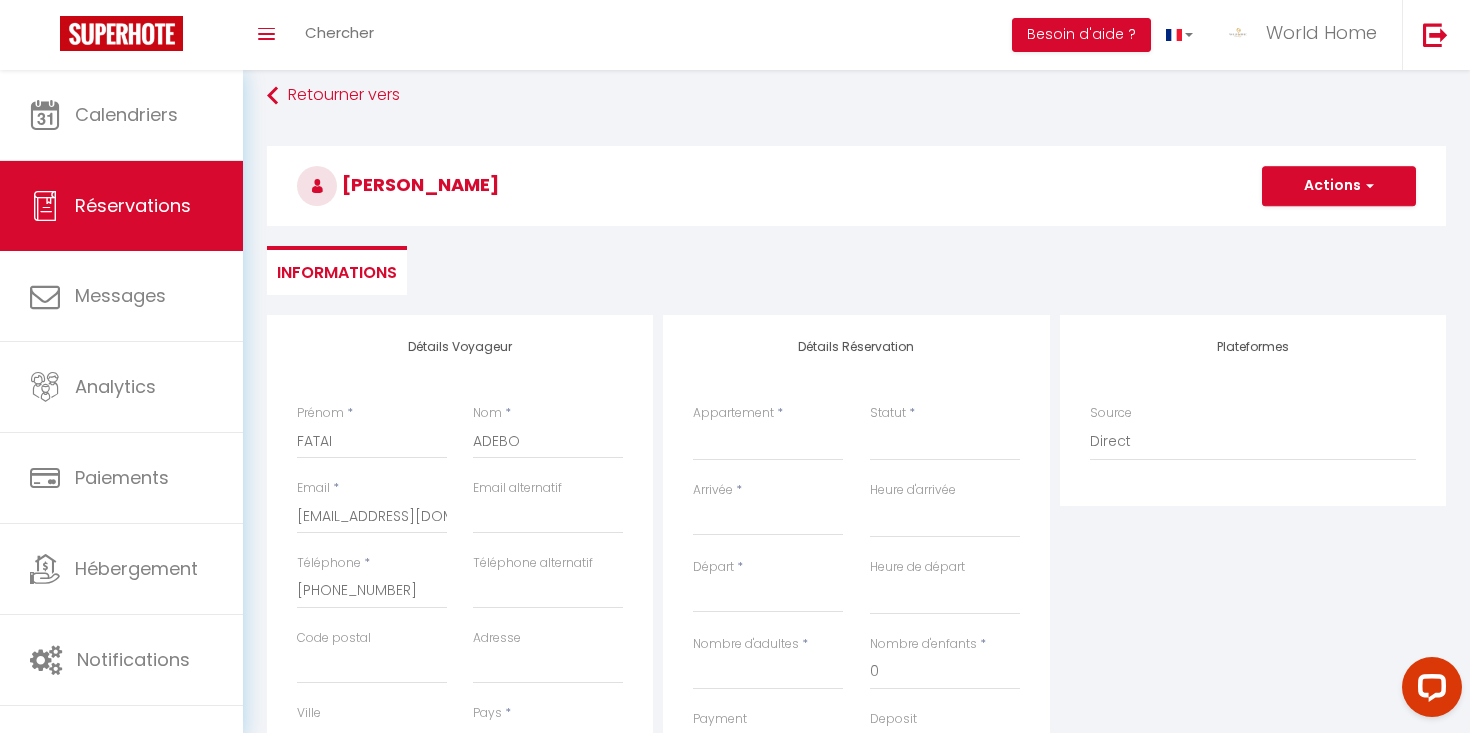 scroll, scrollTop: 0, scrollLeft: 0, axis: both 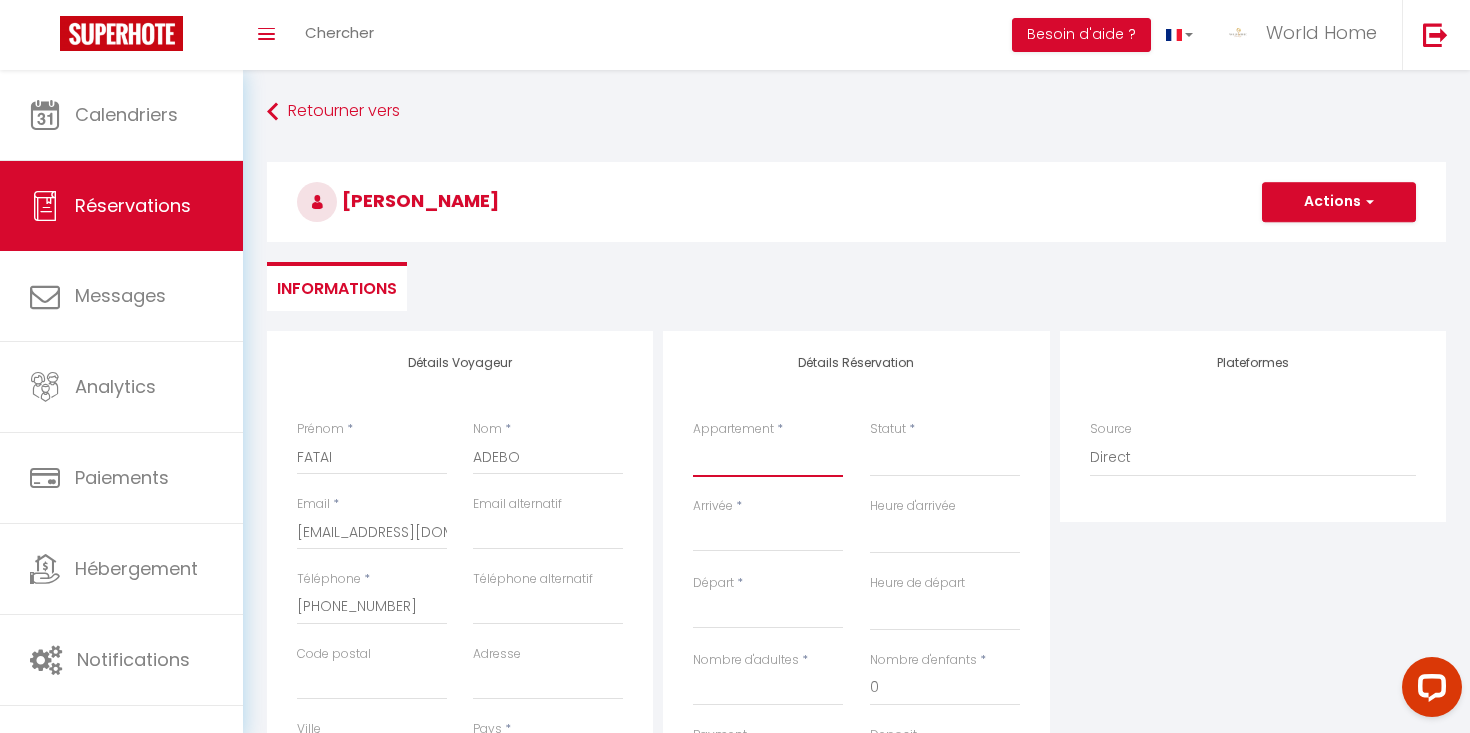 click on "2 pièces Charenton Studio Nid douillet - Maisons-[GEOGRAPHIC_DATA] 3 Ch., 1 min. Métro Charenton Écoles Maison Montfermeil [GEOGRAPHIC_DATA][PERSON_NAME]" at bounding box center [768, 458] 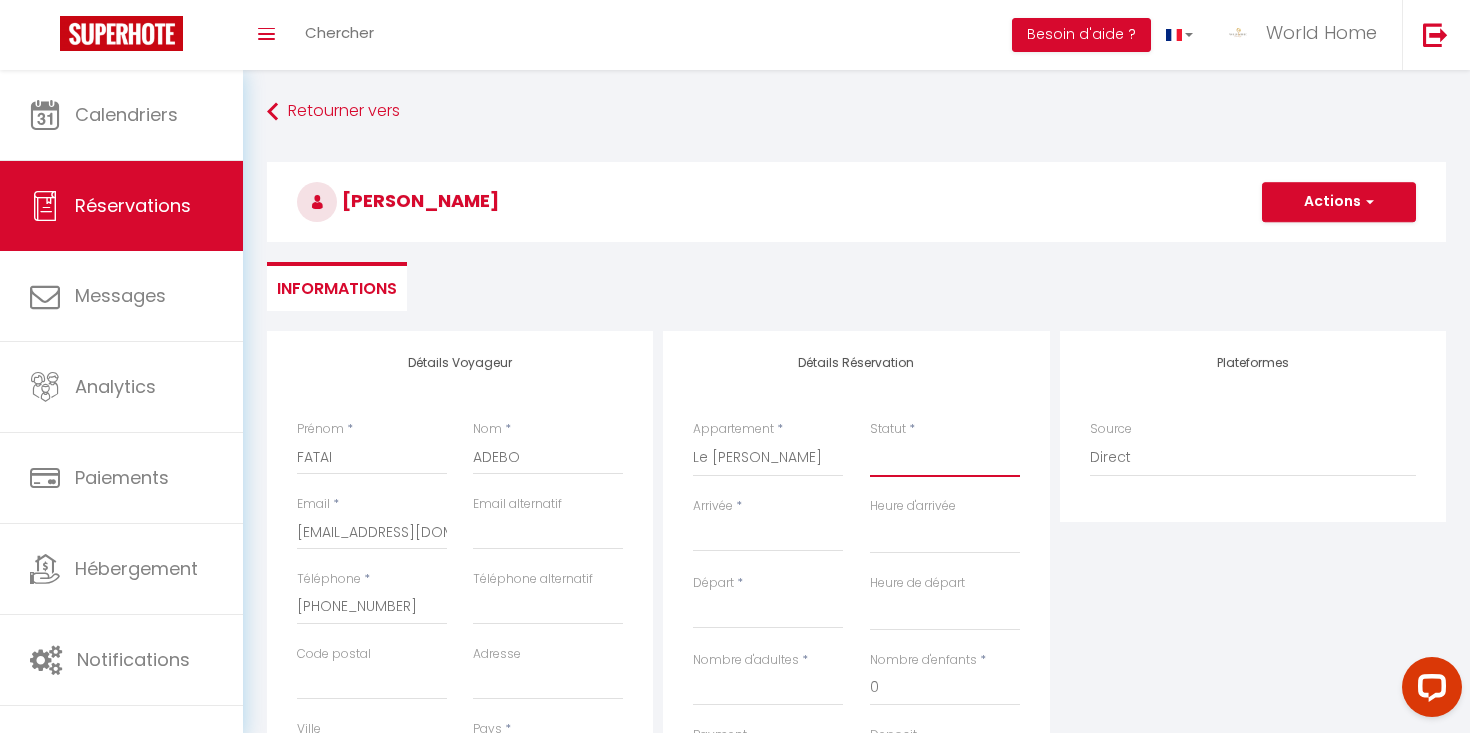 click on "Confirmé Non Confirmé [PERSON_NAME] par le voyageur No Show Request" at bounding box center (945, 458) 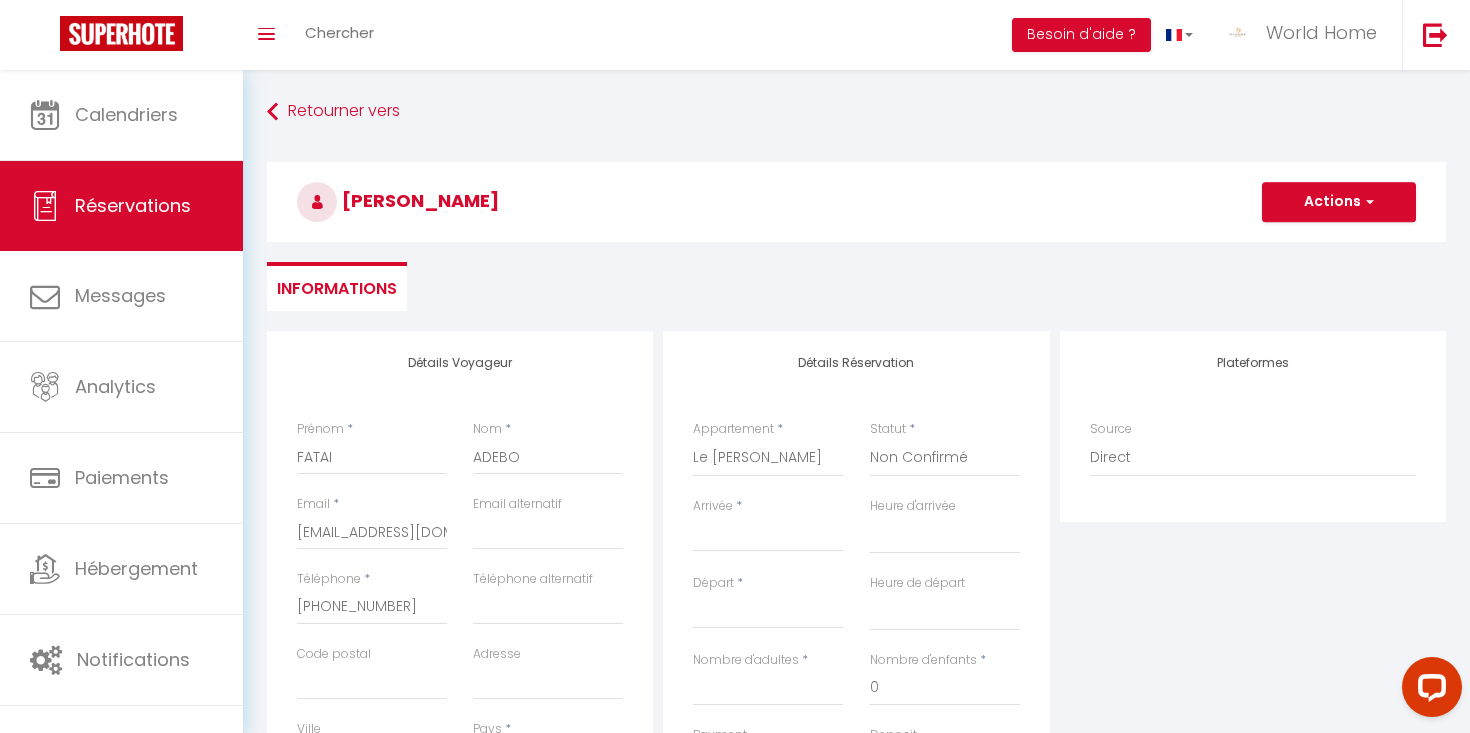 click on "Arrivée" at bounding box center [768, 536] 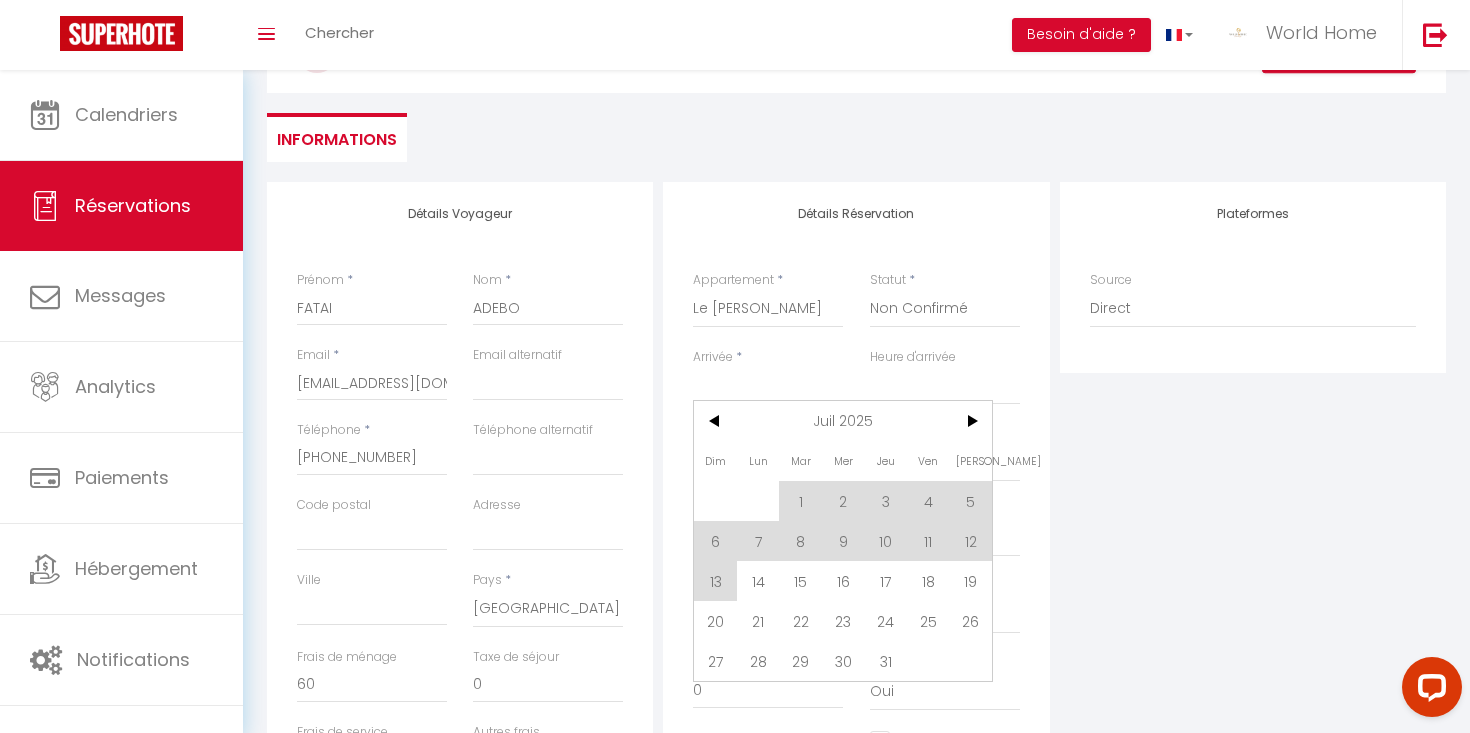 scroll, scrollTop: 171, scrollLeft: 0, axis: vertical 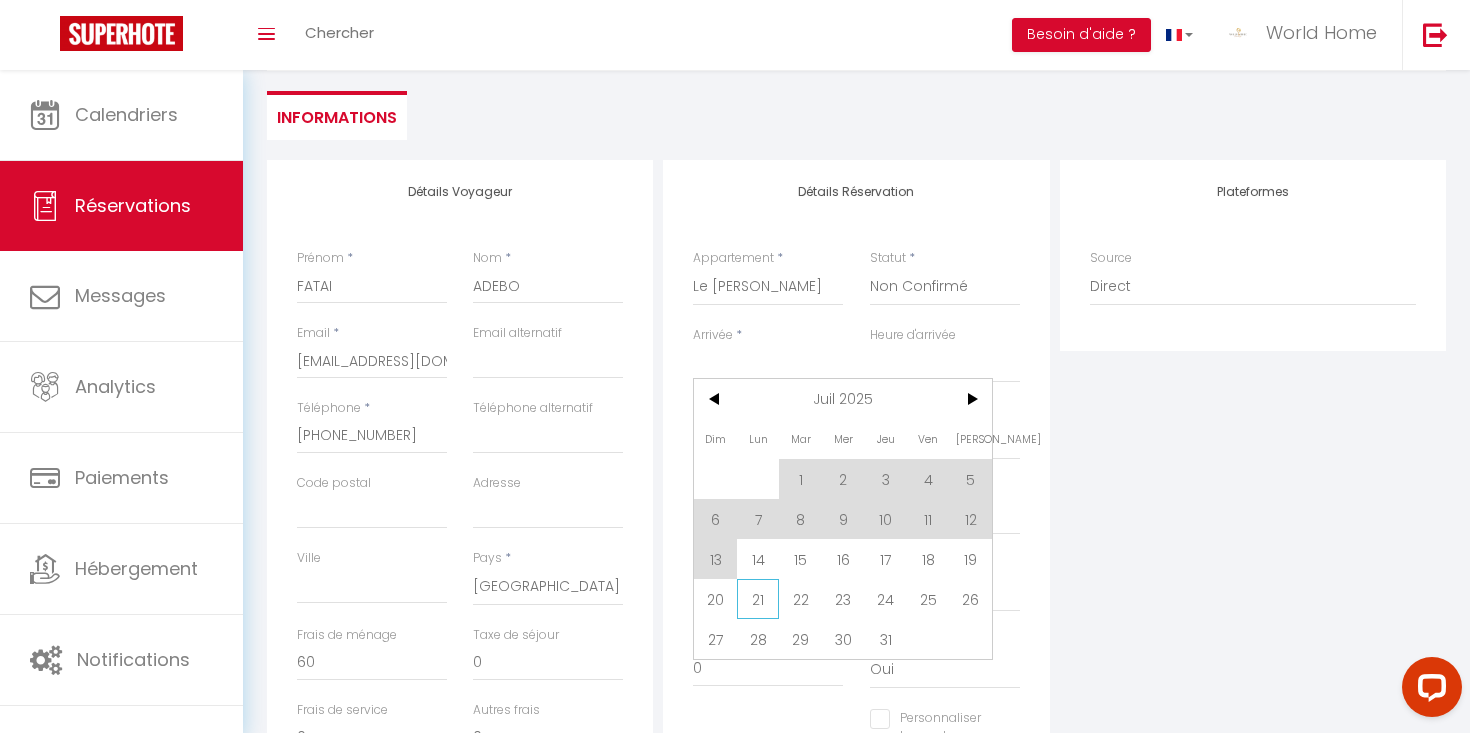 click on "21" at bounding box center [758, 599] 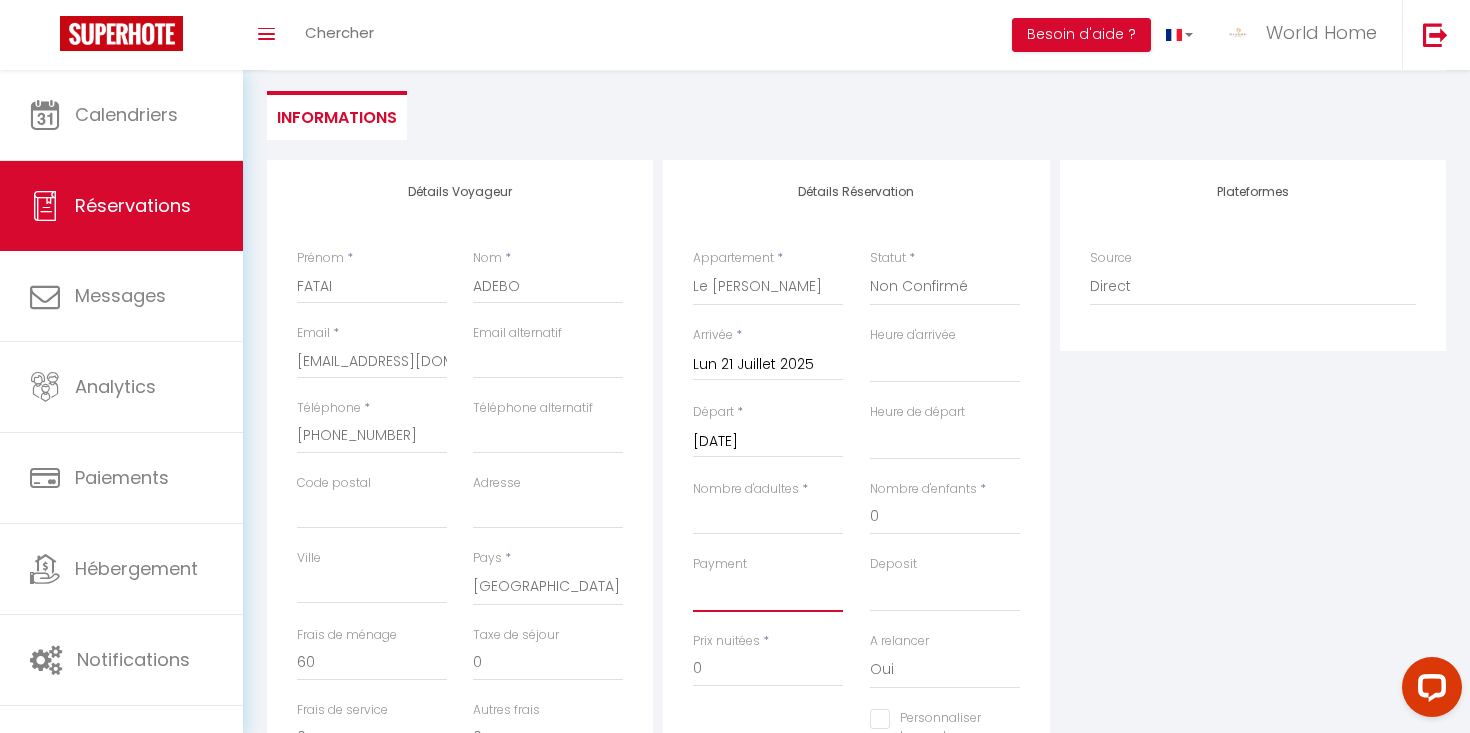 click on "OK   KO" at bounding box center [768, 593] 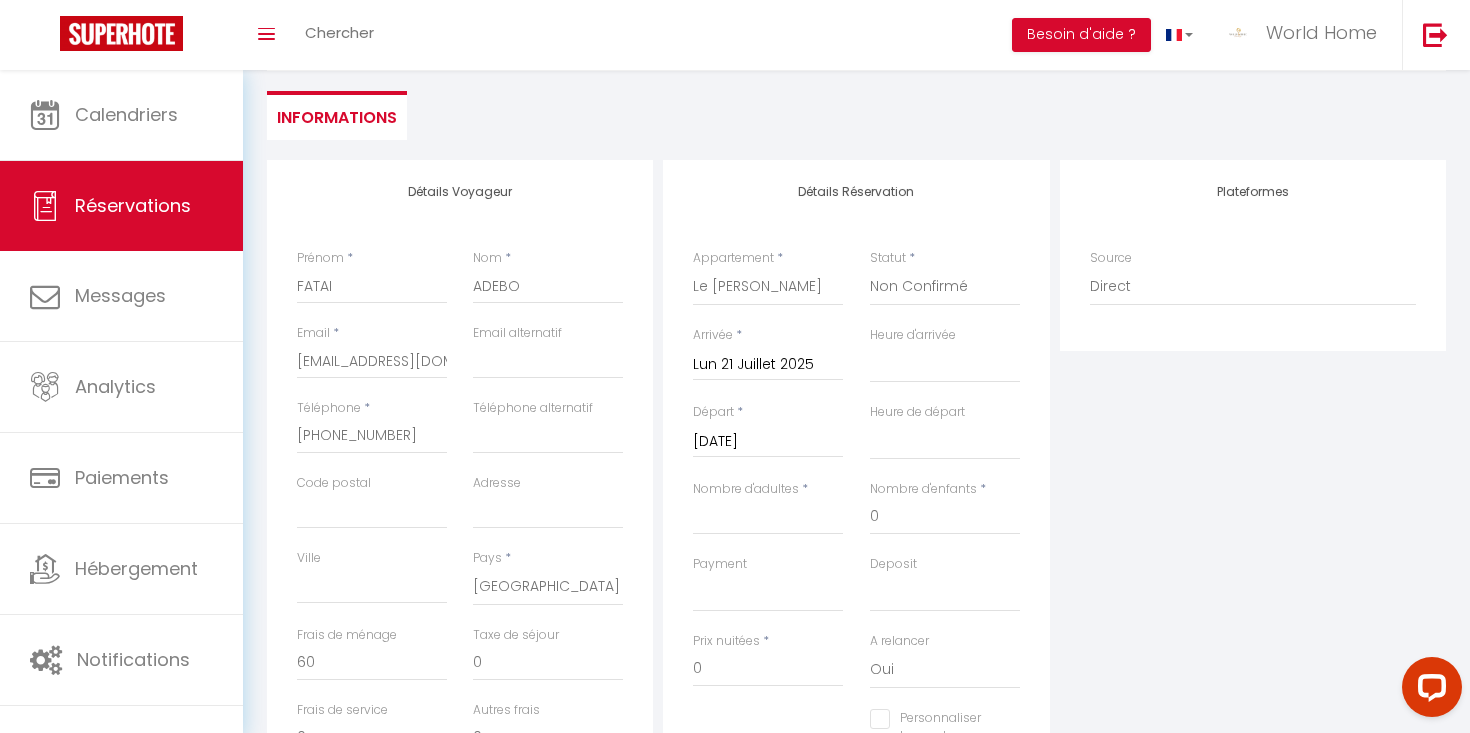 click on "[DATE]" at bounding box center [768, 442] 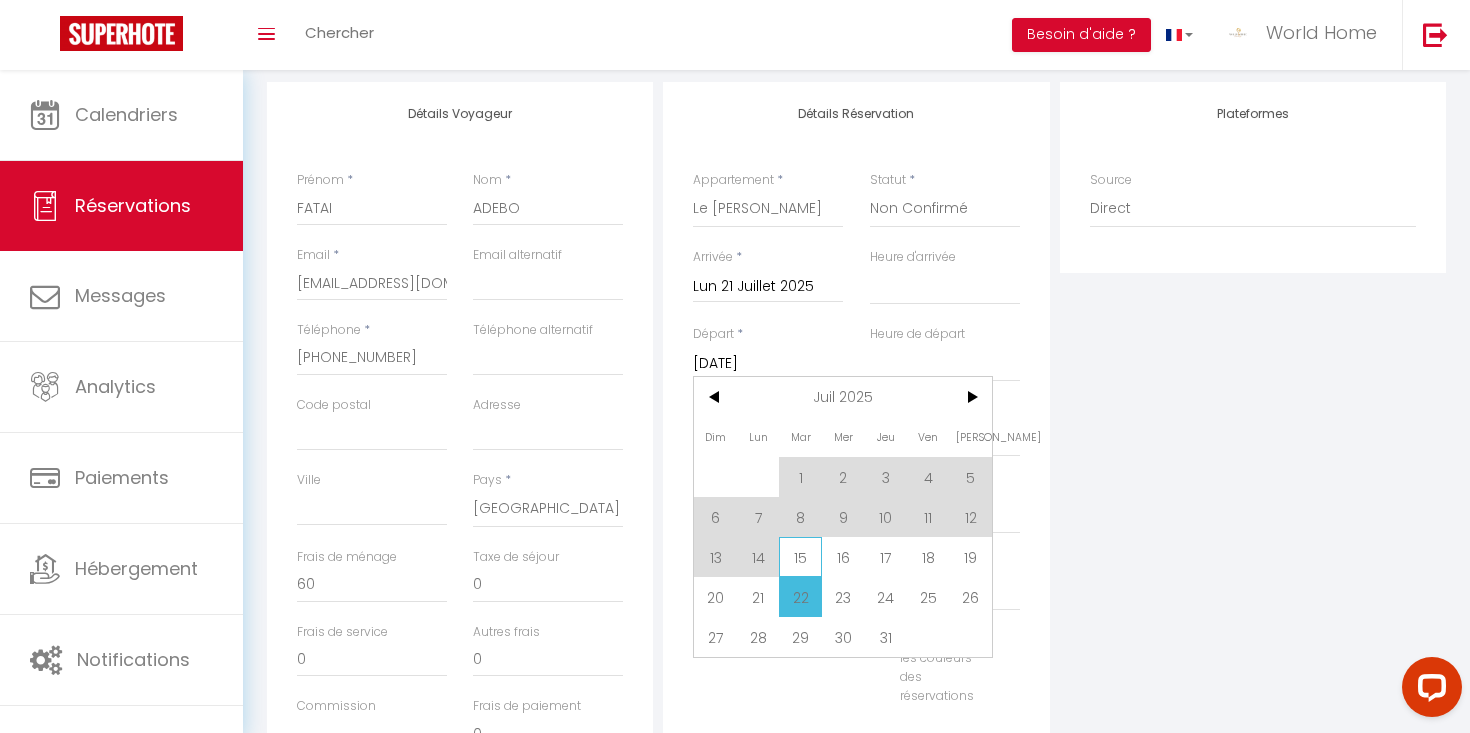 scroll, scrollTop: 251, scrollLeft: 0, axis: vertical 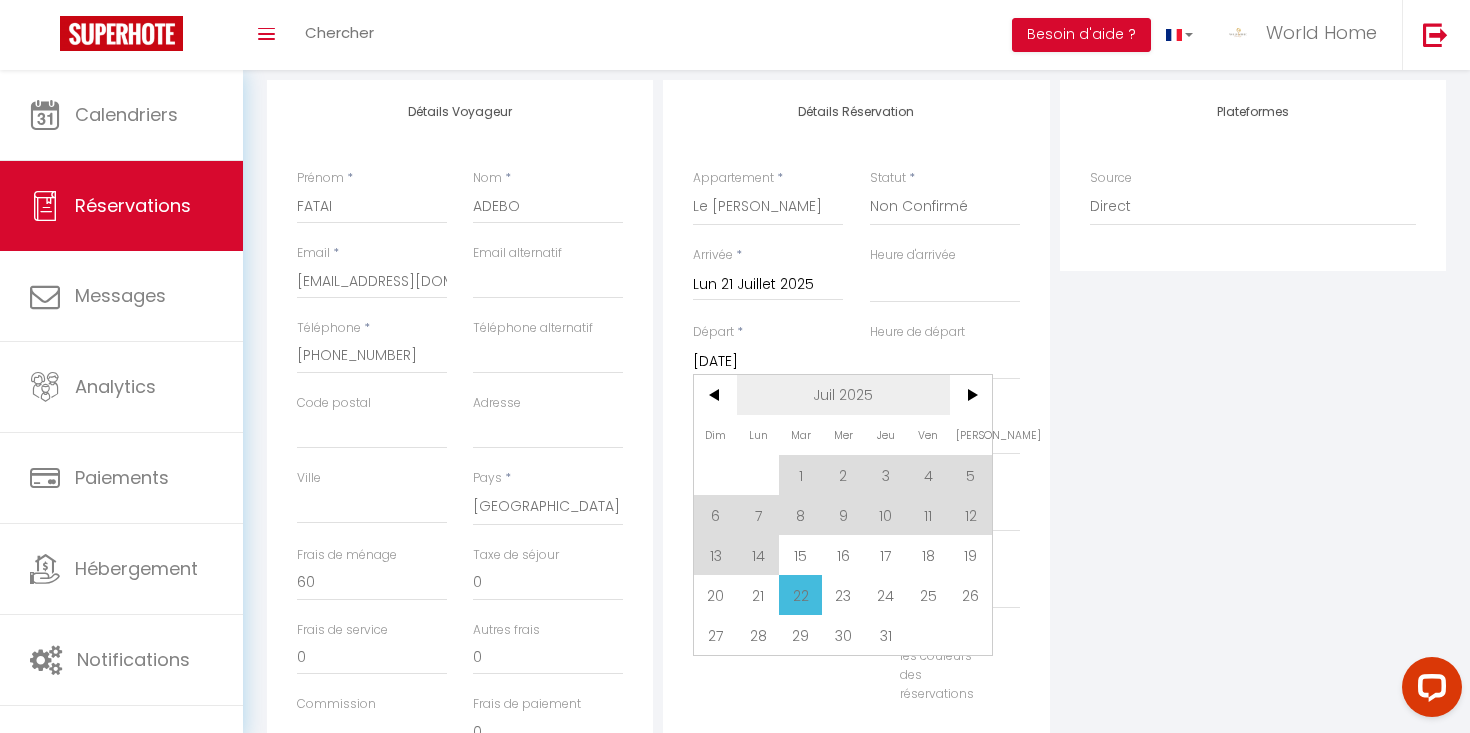 drag, startPoint x: 967, startPoint y: 397, endPoint x: 926, endPoint y: 410, distance: 43.011627 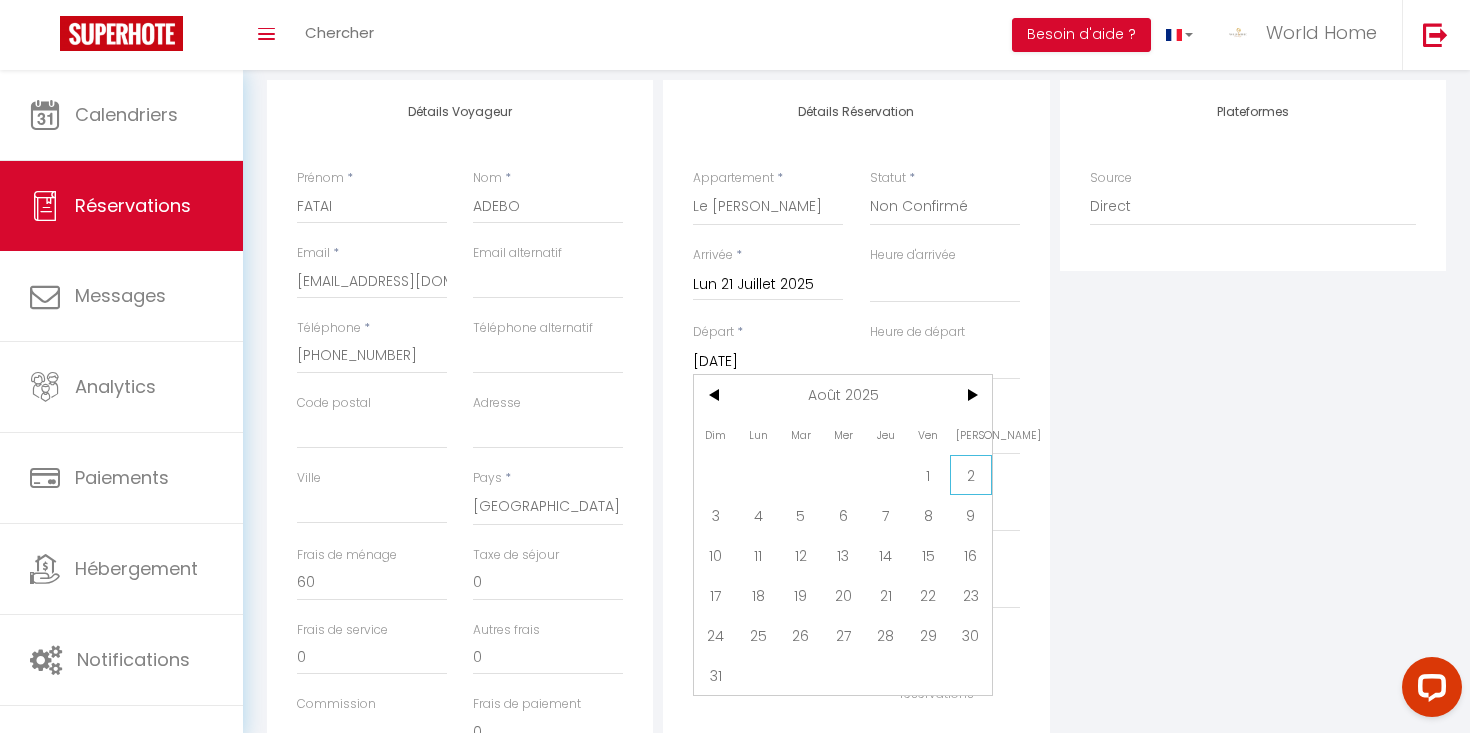 click on "2" at bounding box center [971, 475] 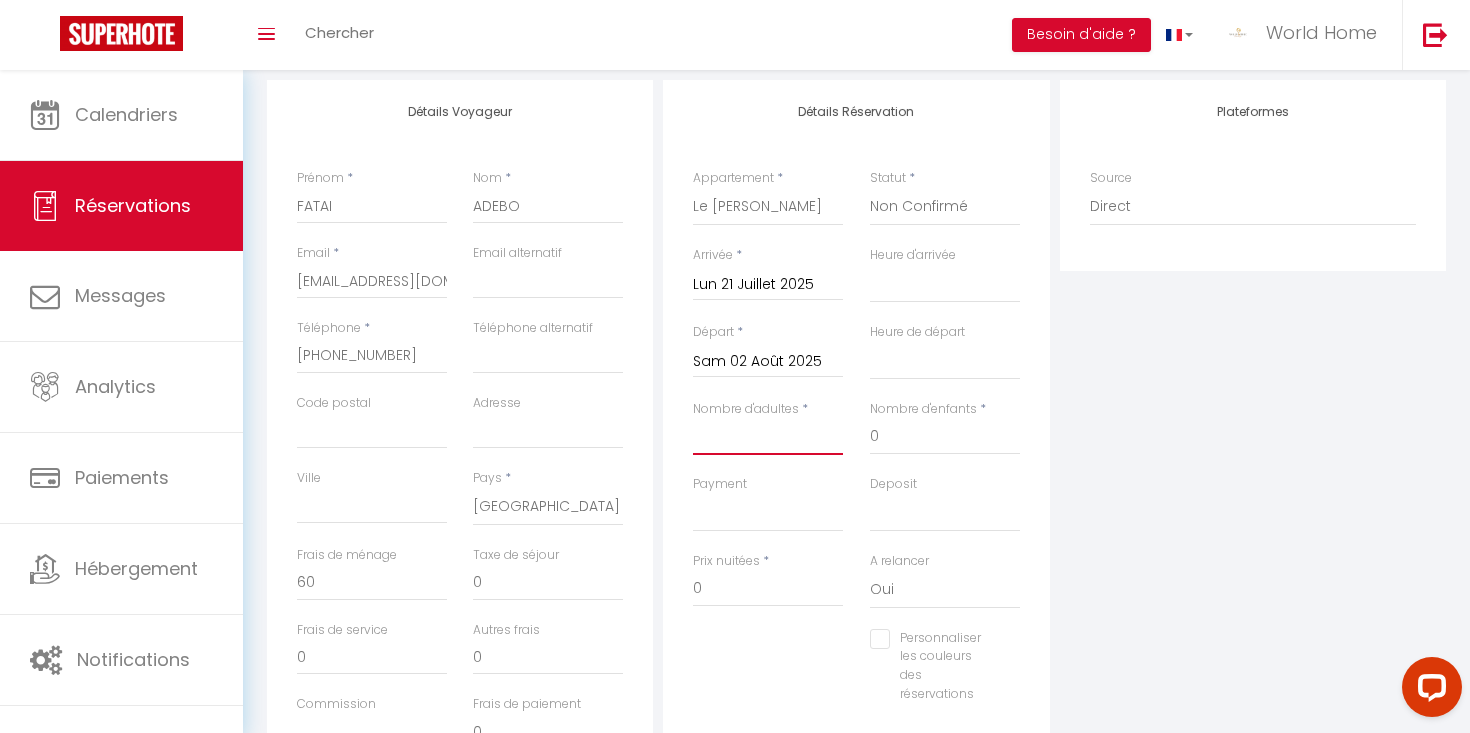 click on "Nombre d'adultes" at bounding box center (768, 437) 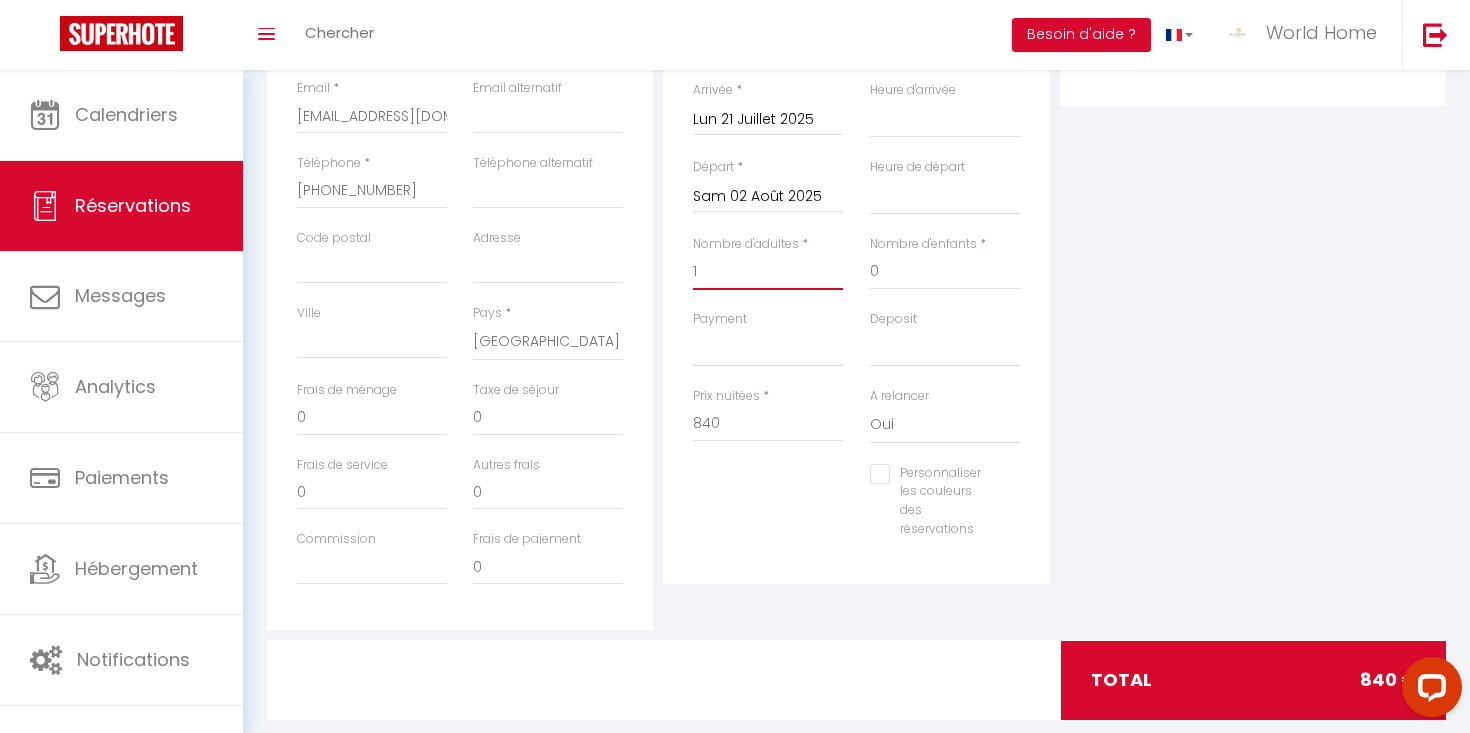 scroll, scrollTop: 405, scrollLeft: 0, axis: vertical 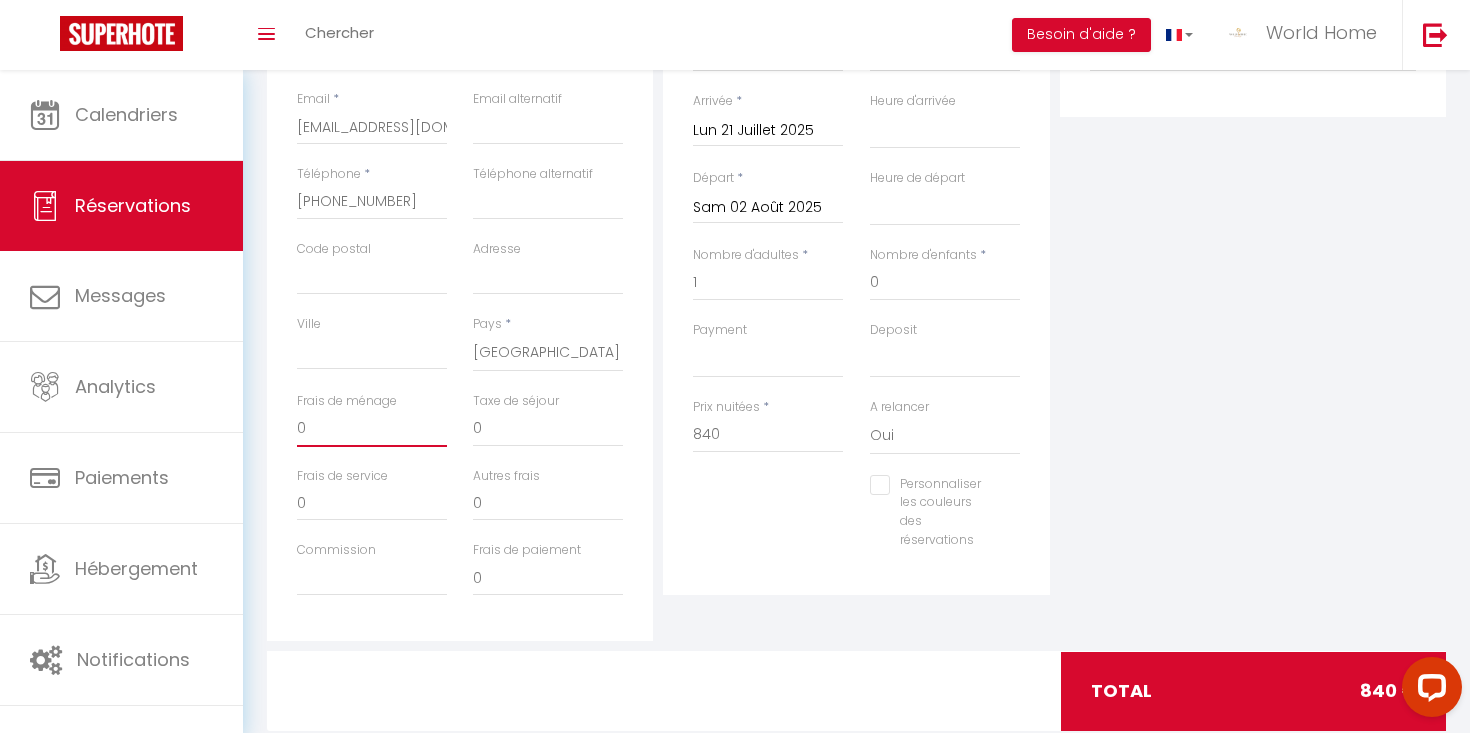 click on "0" at bounding box center [372, 429] 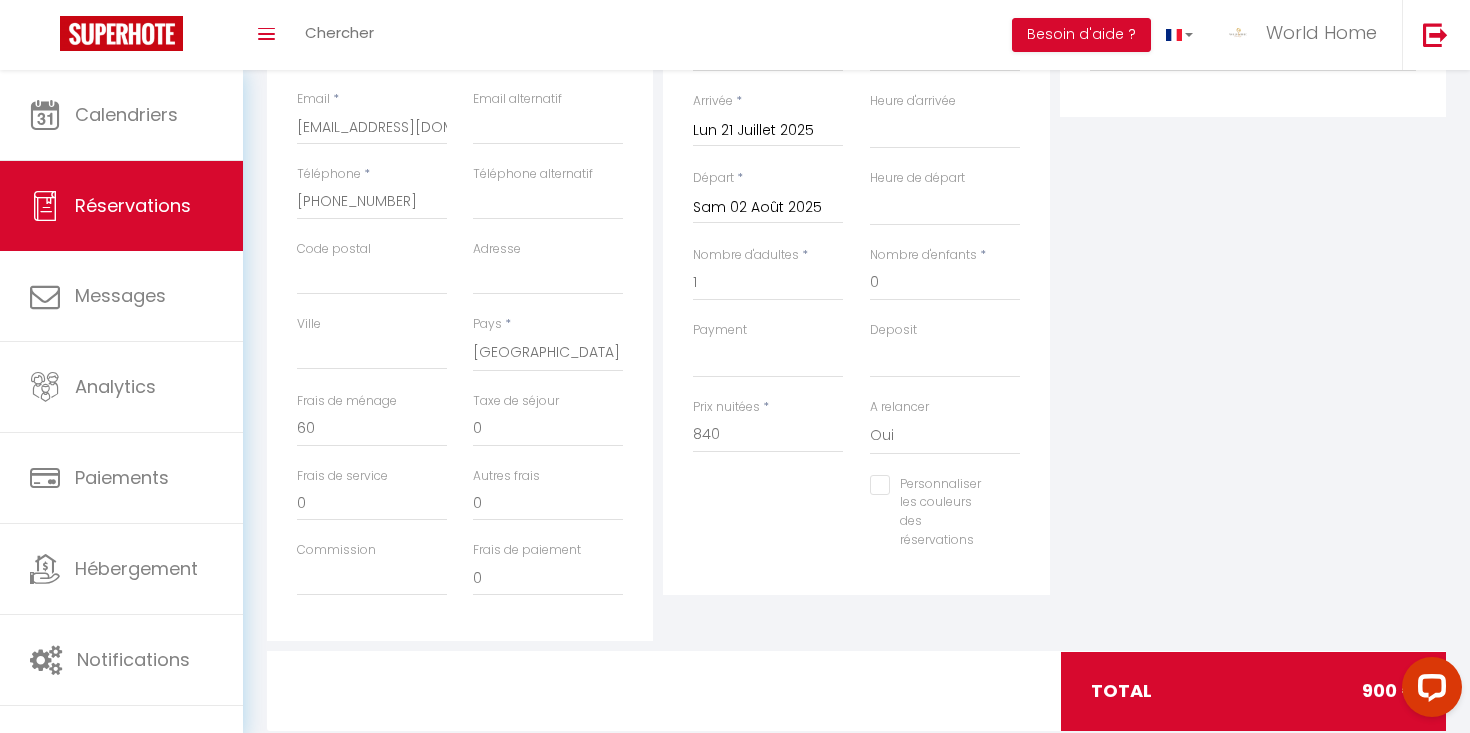 click on "Personnaliser les couleurs des réservations     #D7092E" at bounding box center [856, 522] 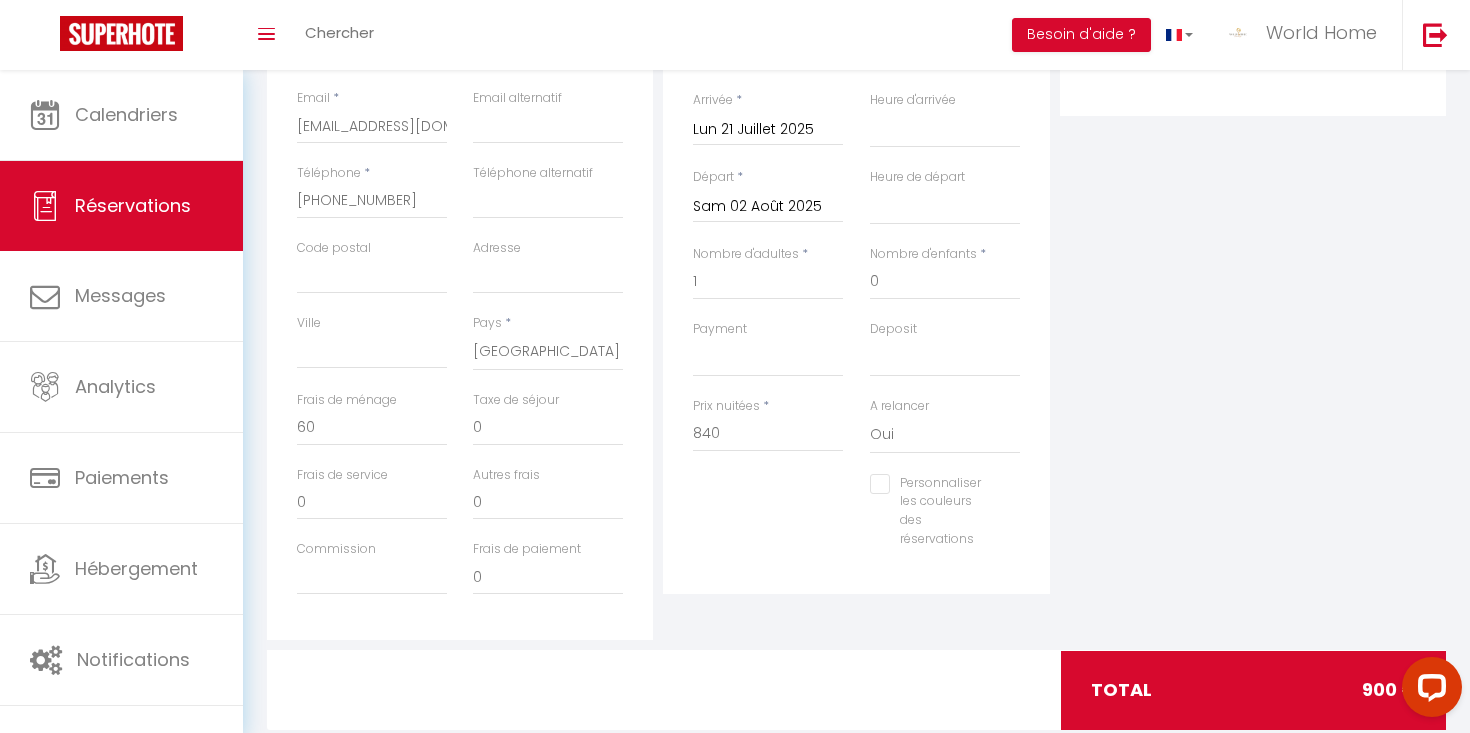 scroll, scrollTop: 403, scrollLeft: 0, axis: vertical 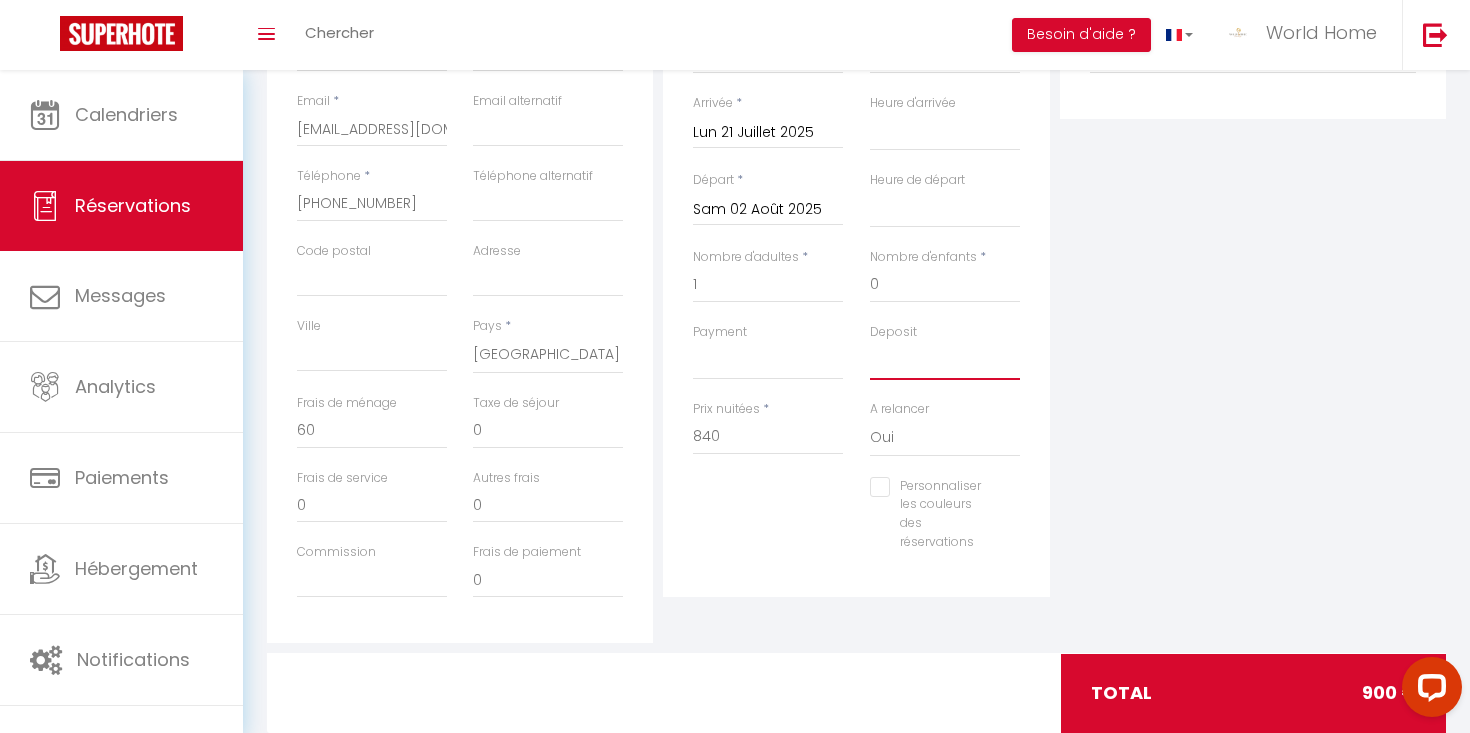 click on "OK   KO" at bounding box center (945, 361) 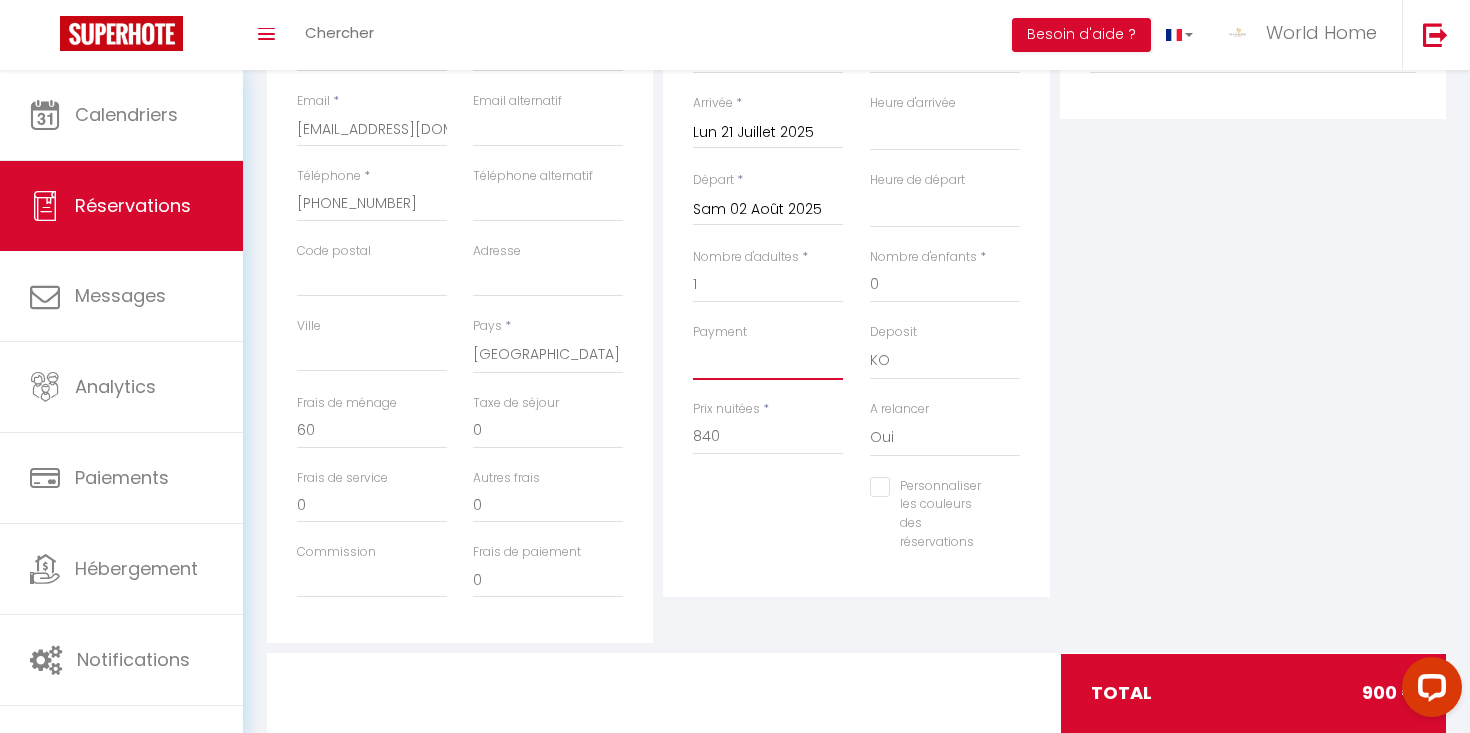 click on "OK   KO" at bounding box center [768, 361] 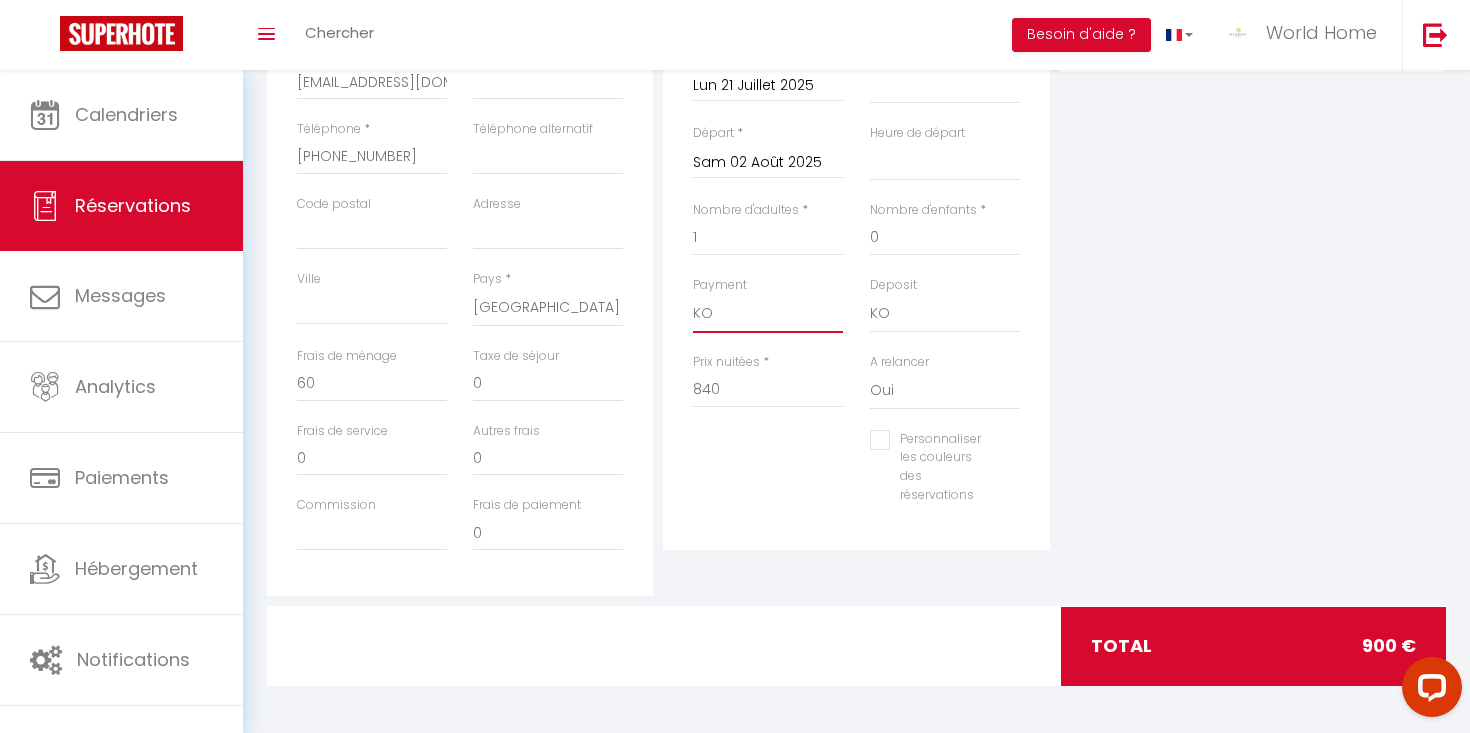 scroll, scrollTop: 453, scrollLeft: 0, axis: vertical 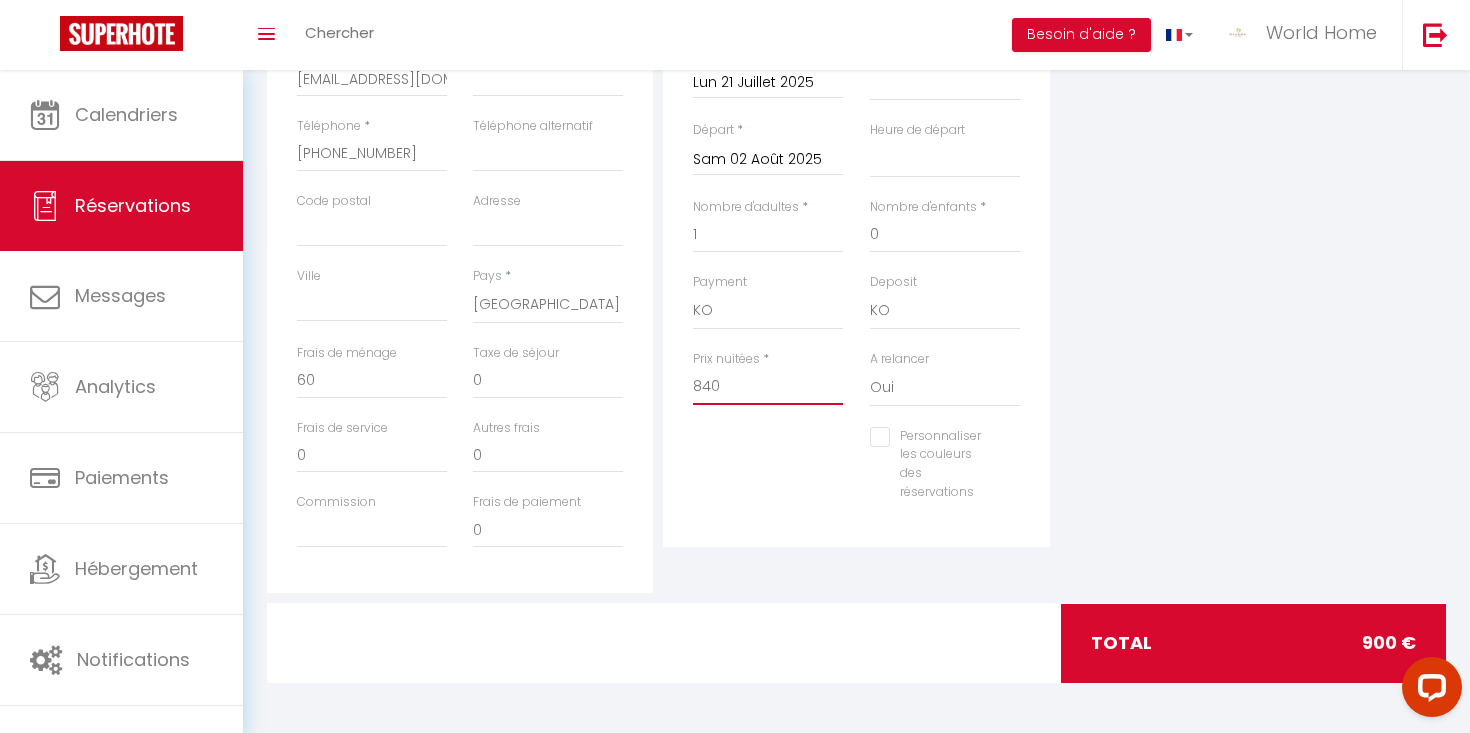 click on "840" at bounding box center (768, 387) 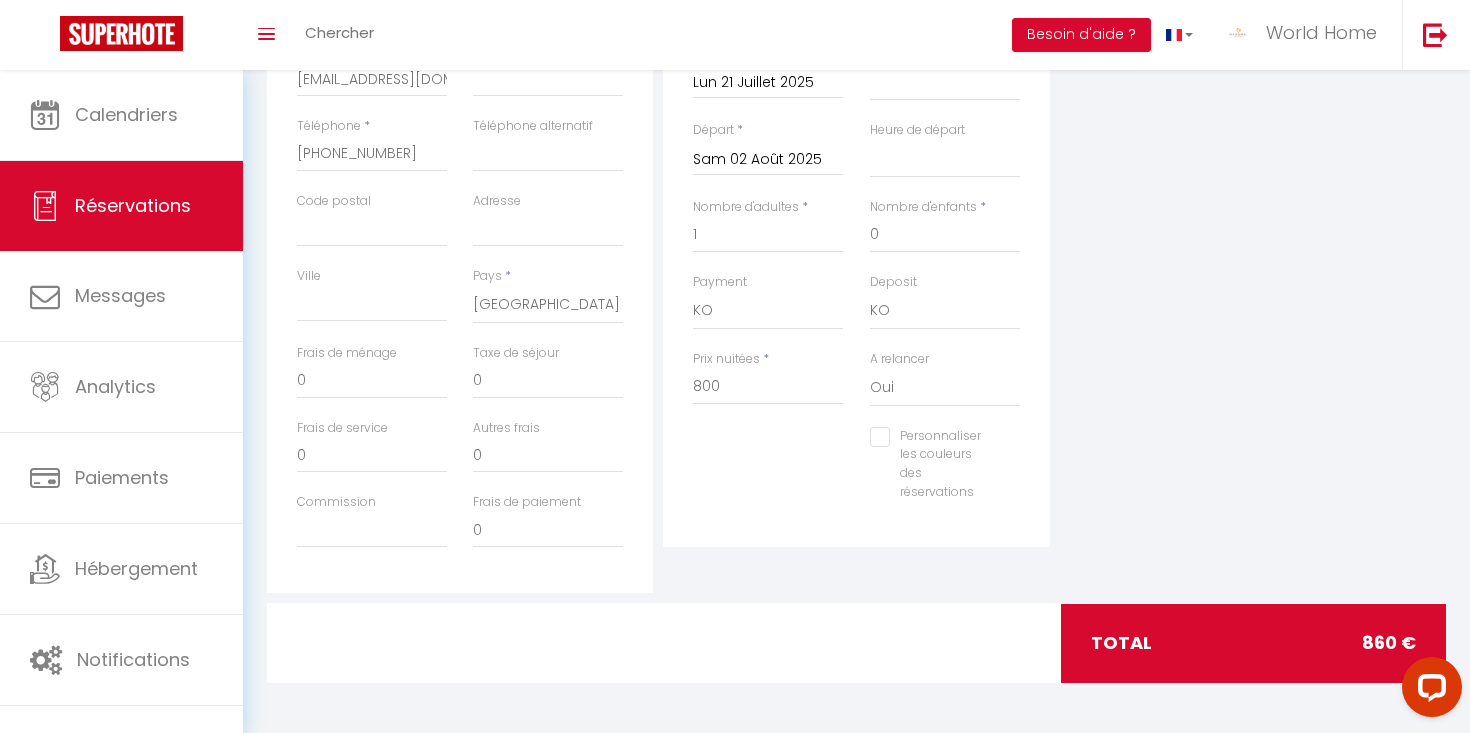 click on "Personnaliser les couleurs des réservations     #D7092E" at bounding box center [856, 474] 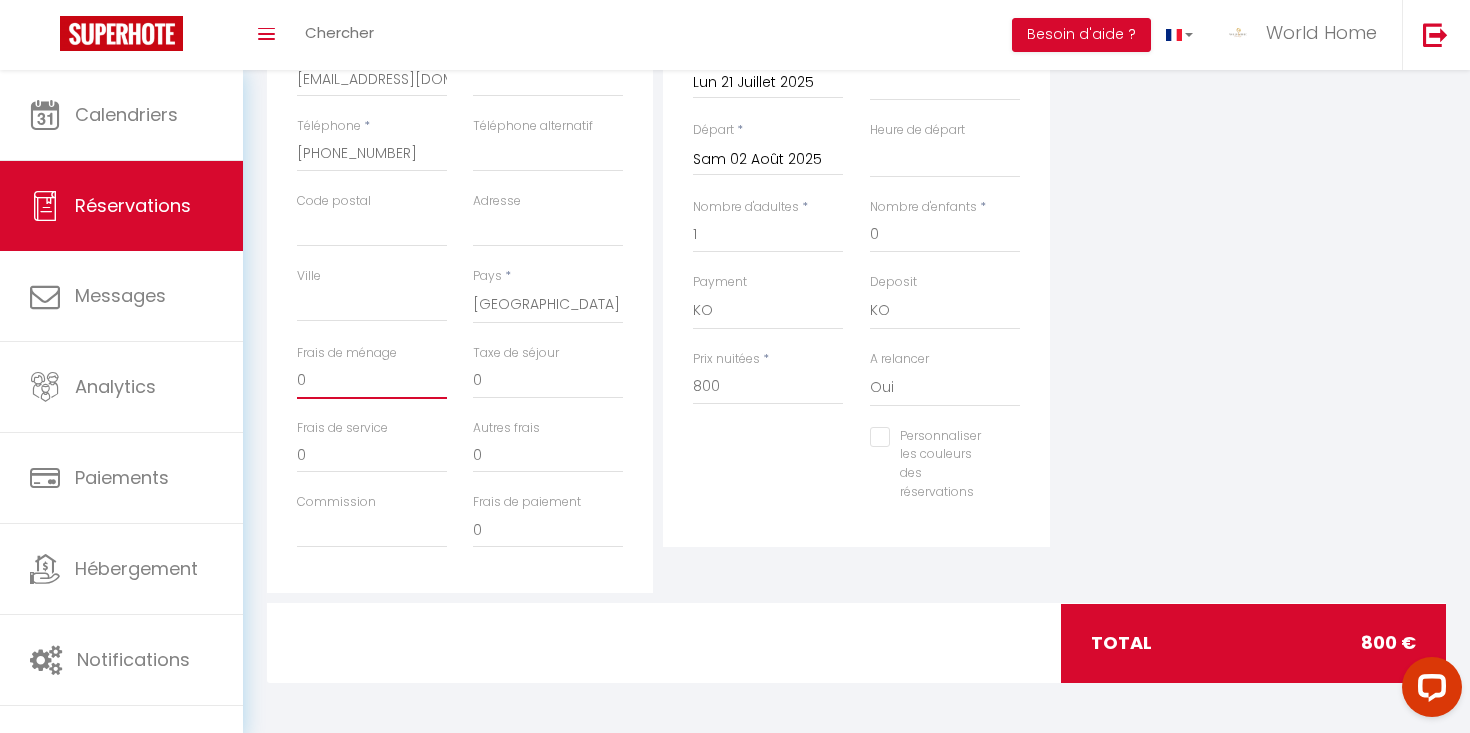 click on "0" at bounding box center [372, 381] 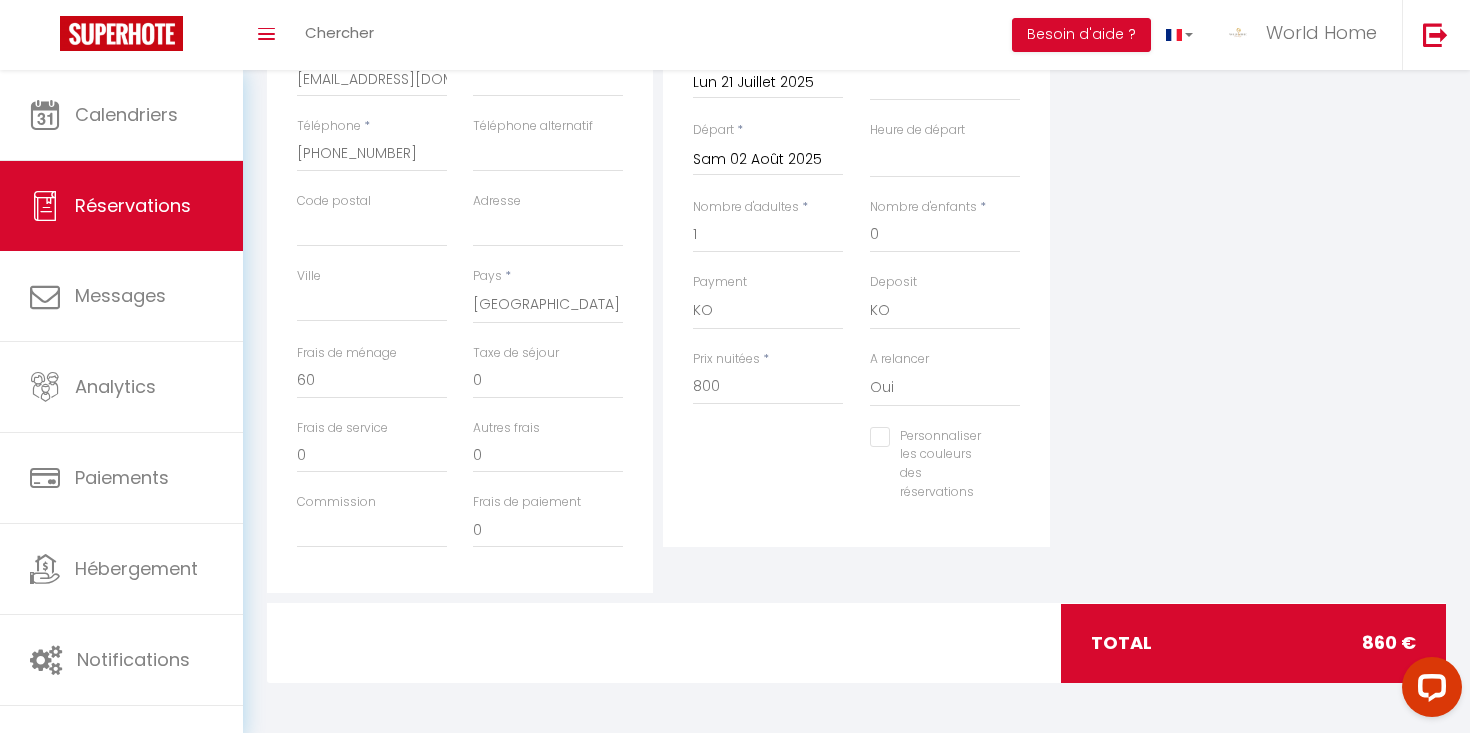 click on "Personnaliser les couleurs des réservations     #D7092E" at bounding box center [856, 474] 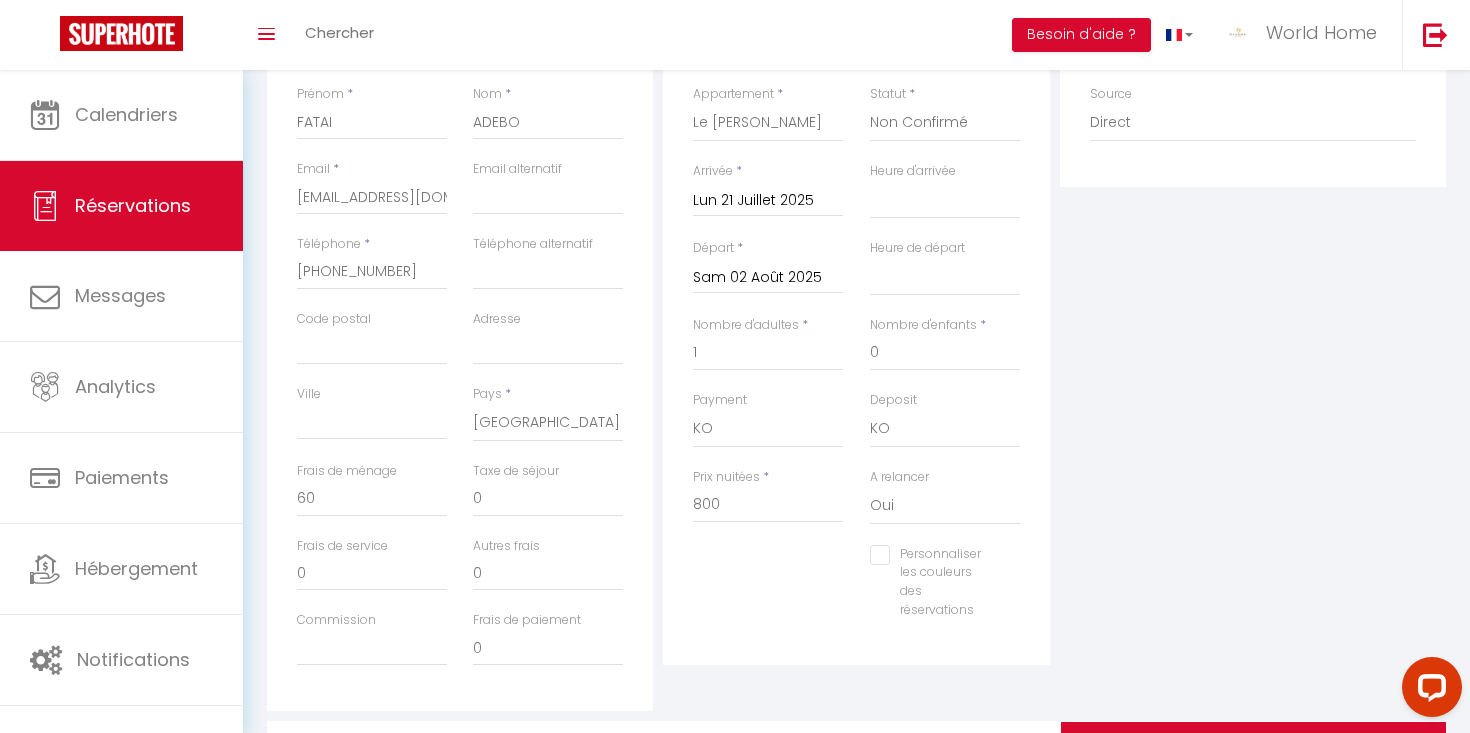 scroll, scrollTop: 343, scrollLeft: 0, axis: vertical 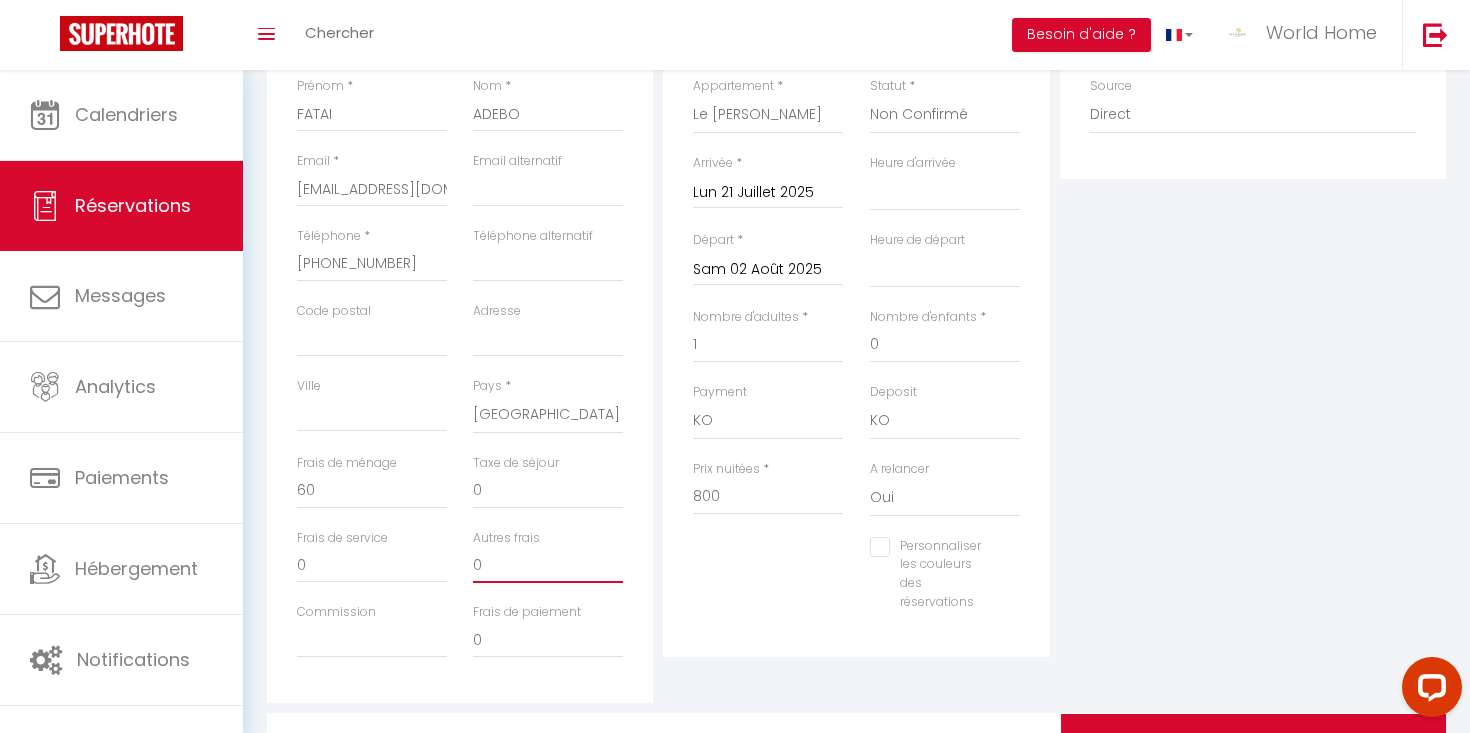 click on "0" at bounding box center [548, 565] 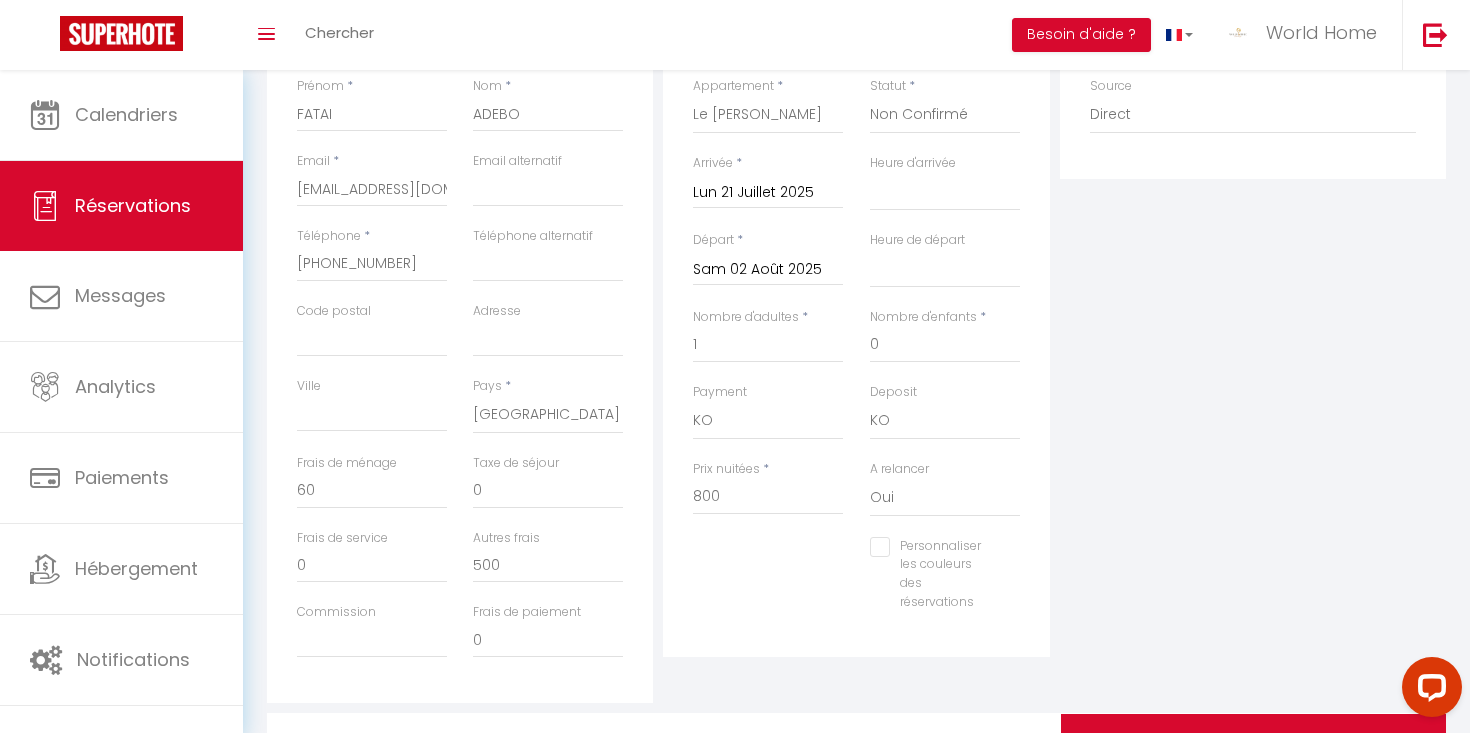 click on "Plateformes    Source
Direct
[DOMAIN_NAME]
[DOMAIN_NAME]
Chalet montagne
Expedia
Gite de [GEOGRAPHIC_DATA]
Homeaway
Homeaway iCal
[DOMAIN_NAME]
[DOMAIN_NAME]
[DOMAIN_NAME]
Ical" at bounding box center [1253, 345] 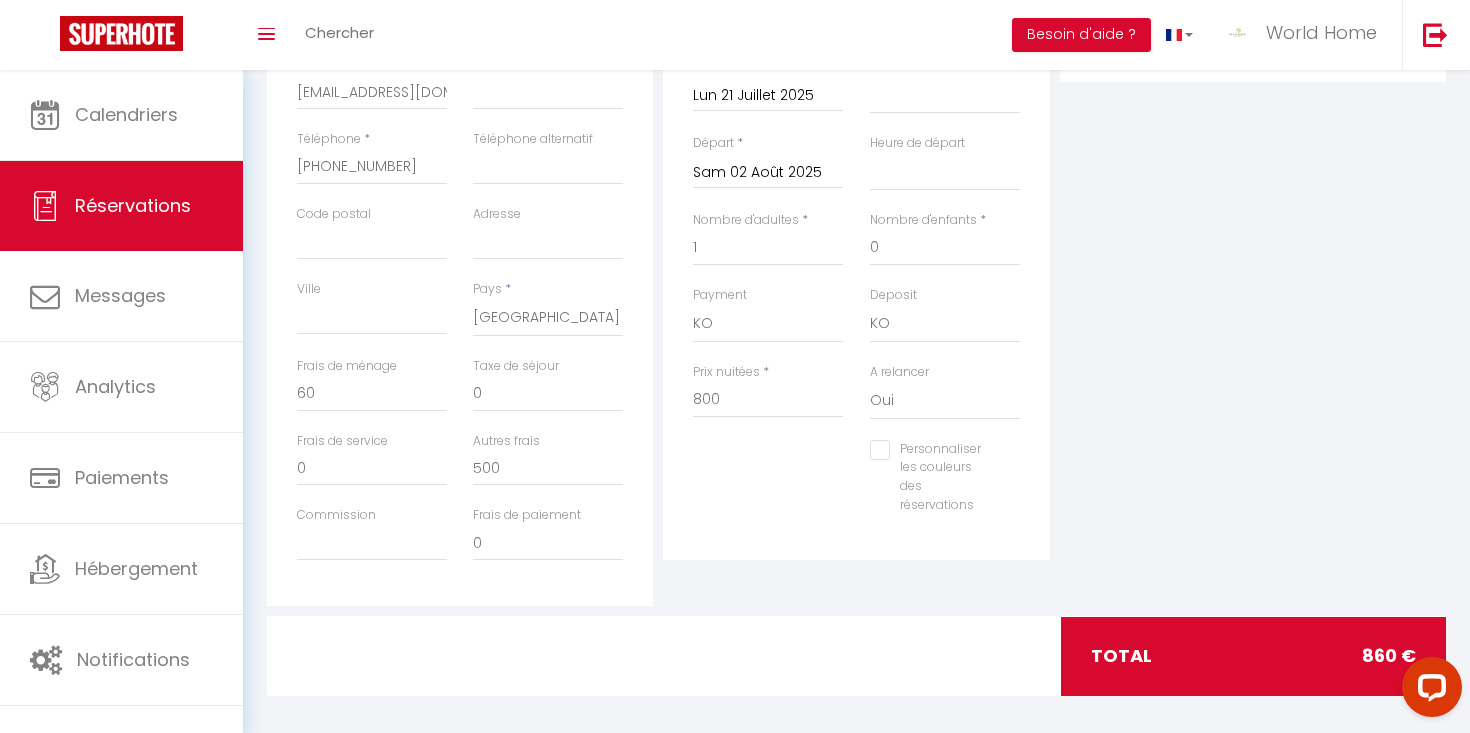 scroll, scrollTop: 448, scrollLeft: 0, axis: vertical 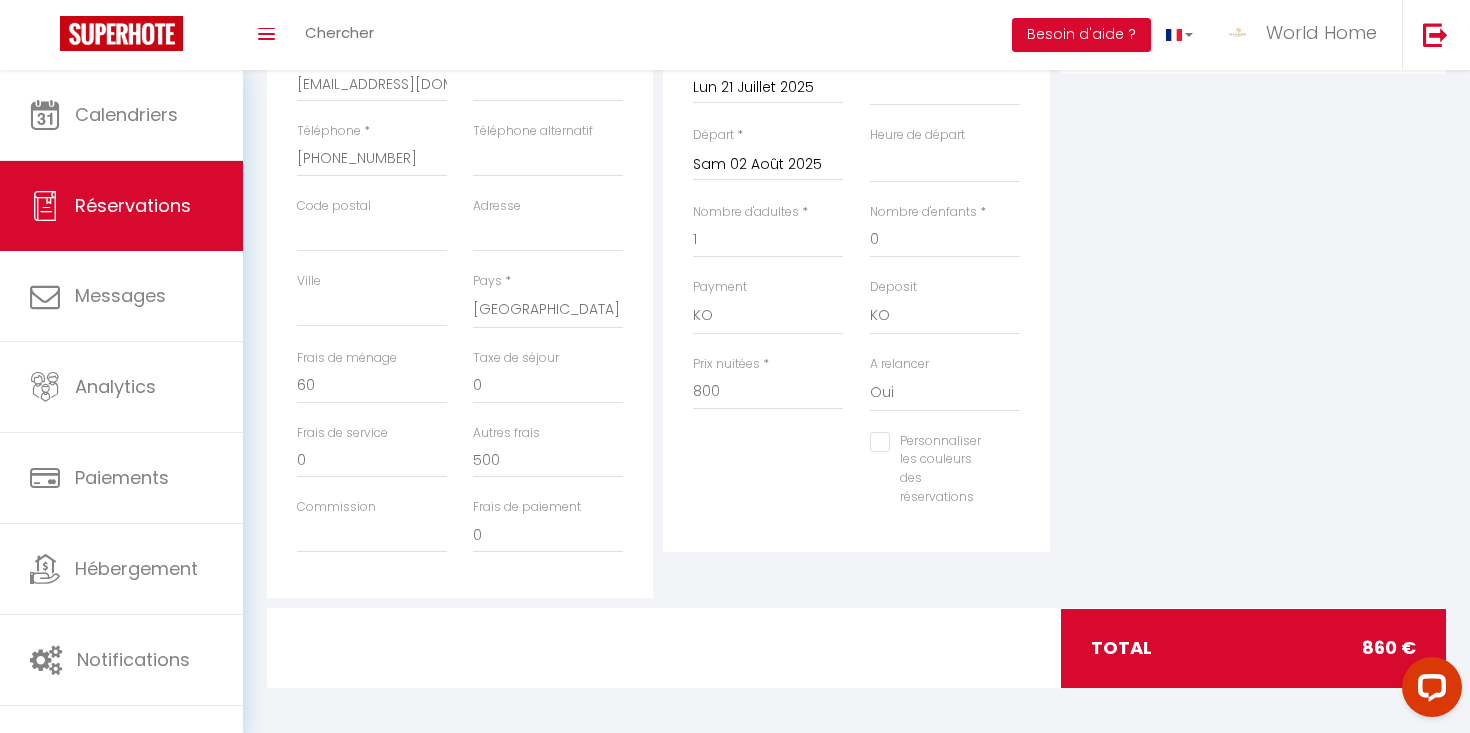 click on "Détails Réservation    Appartement   *     2 pièces Charenton Studio Nid douillet - Maisons-Alfort Duplex 3 Ch., 1 min. Métro Charenton Écoles Maison Montfermeil Le [PERSON_NAME]   Statut   *   Confirmé Non Confirmé Annulé Annulé par le voyageur No Show Request   Arrivée   *       [DATE]         <   [DATE]   >   Dim Lun Mar Mer Jeu Ven Sam   1 2 3 4 5 6 7 8 9 10 11 12 13 14 15 16 17 18 19 20 21 22 23 24 25 26 27 28 29 30 31     <   2025   >   Janvier Février Mars Avril Mai Juin Juillet Août Septembre Octobre Novembre Décembre     <   [DATE] - [DATE]   >   2020 2021 2022 2023 2024 2025 2026 2027 2028 2029     Heure d'arrivée   00:00 00:30 01:00 01:30 02:00 02:30 03:00 03:30 04:00 04:30 05:00 05:30 06:00 06:30 07:00 07:30 08:00 08:30 09:00 09:30 10:00 10:30 11:00 11:30 12:00 12:30 13:00 13:30 14:00 14:30 15:00 15:30 16:00 16:30 17:00 17:30 18:00 18:30 19:00 19:30 20:00 20:30 21:00 21:30 22:00 22:30 23:00 23:30   Départ   *       [DATE]         <   [DATE]   >   Dim Lun" at bounding box center [856, 240] 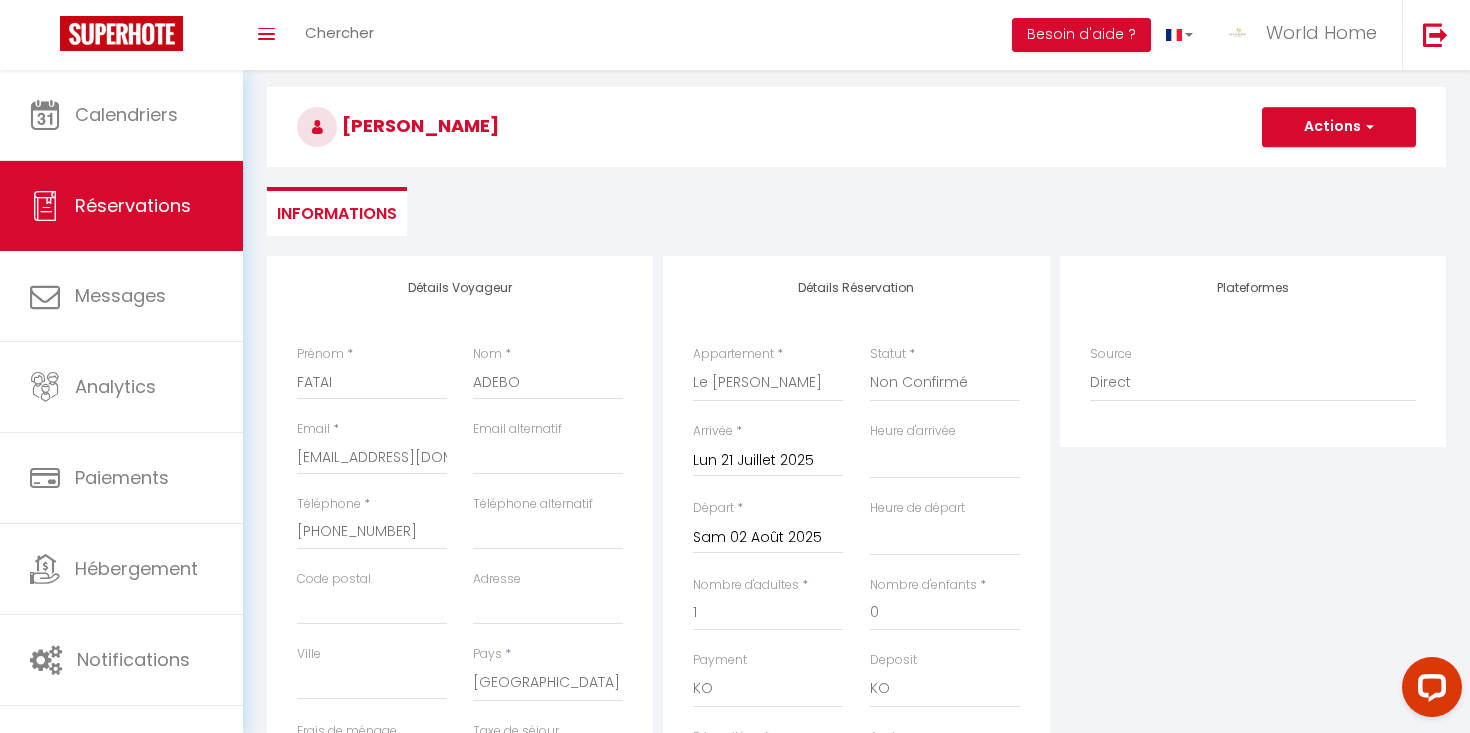 scroll, scrollTop: 72, scrollLeft: 0, axis: vertical 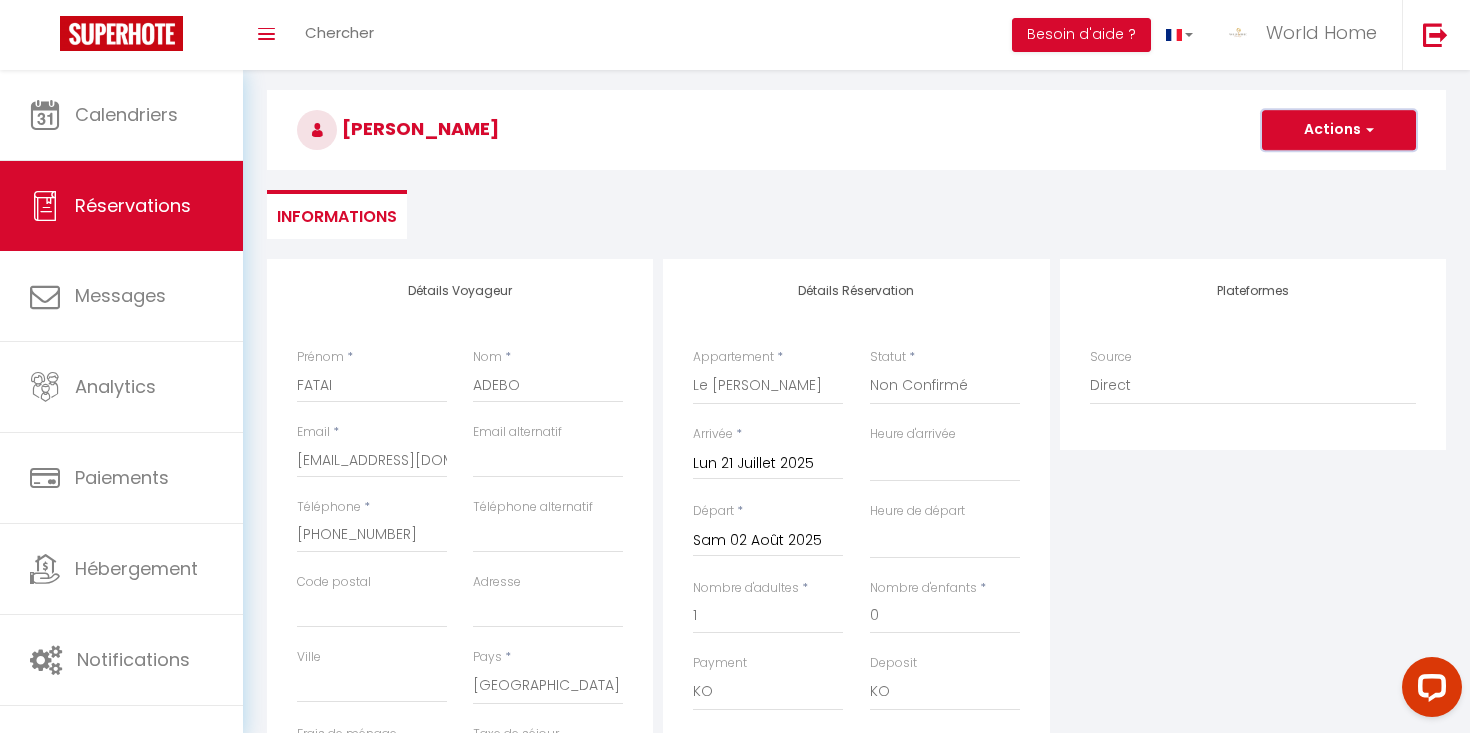 click on "Actions" at bounding box center [1339, 130] 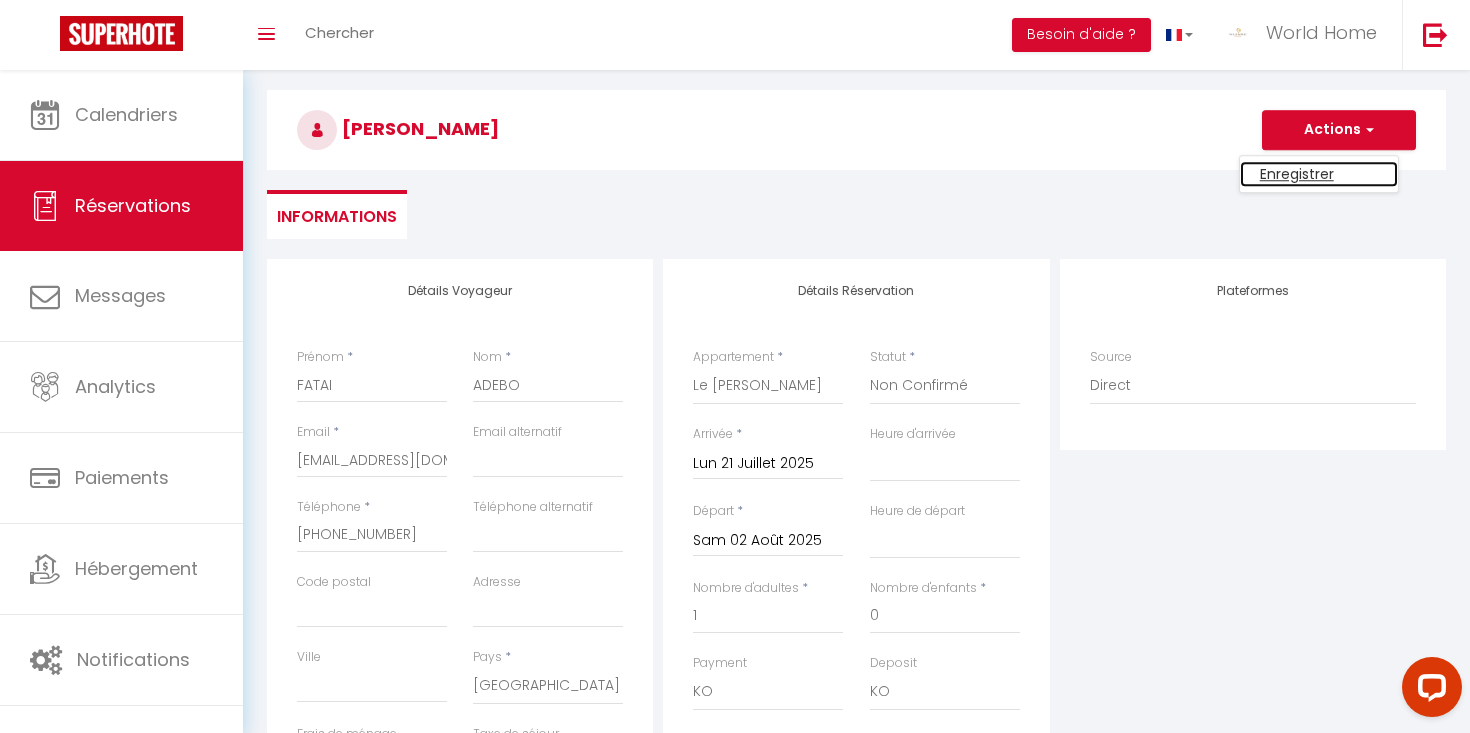 click on "Enregistrer" at bounding box center (1319, 174) 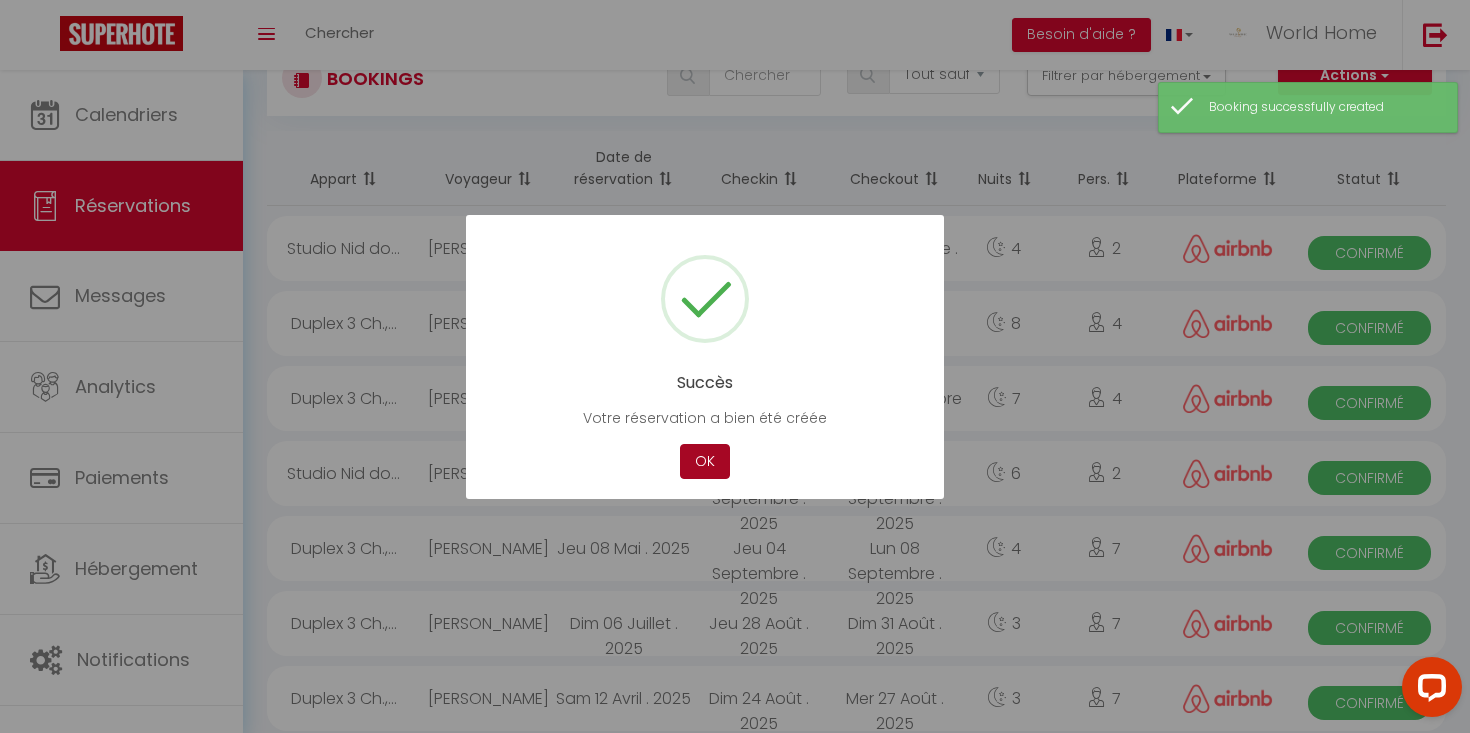 click on "OK" at bounding box center [705, 461] 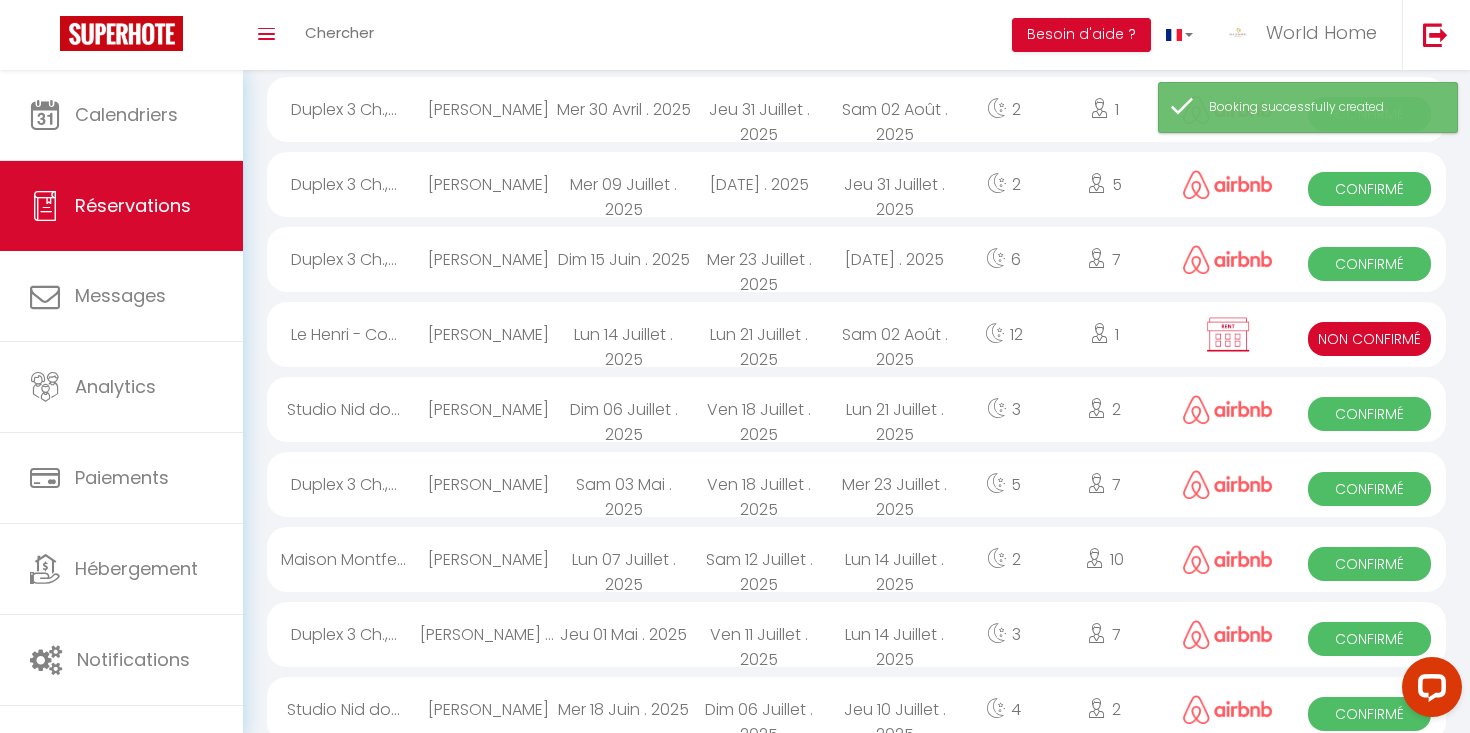 scroll, scrollTop: 1024, scrollLeft: 0, axis: vertical 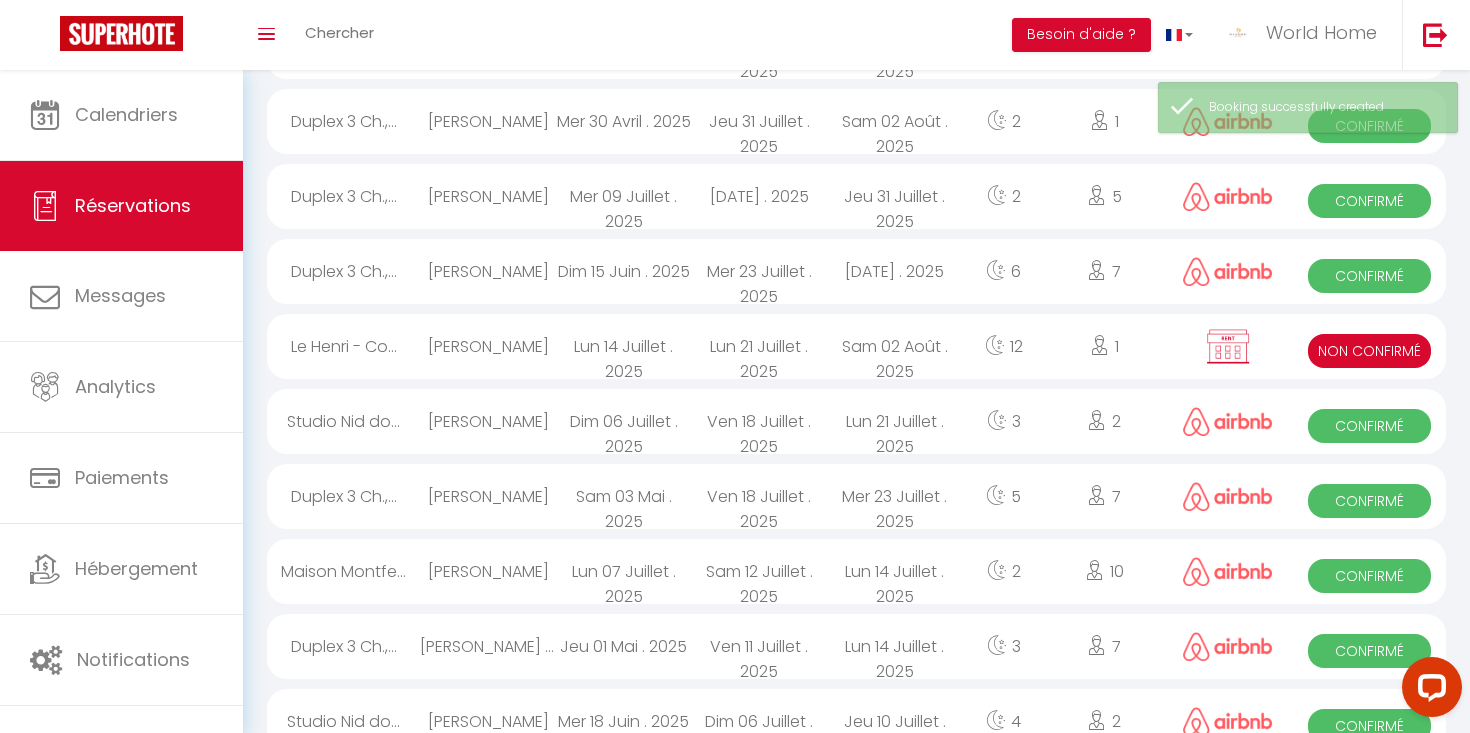 click on "Sam 02 Août . 2025" at bounding box center [895, 346] 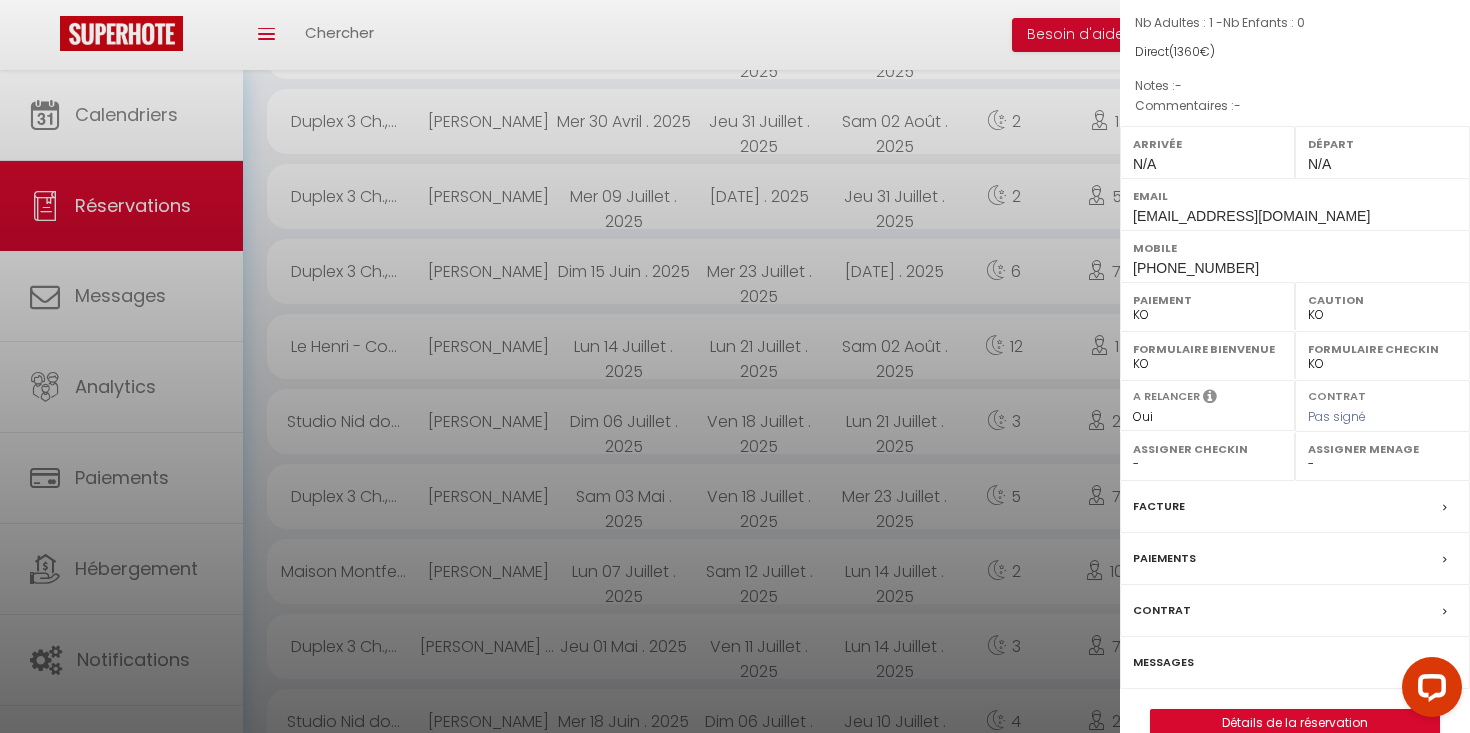 scroll, scrollTop: 199, scrollLeft: 0, axis: vertical 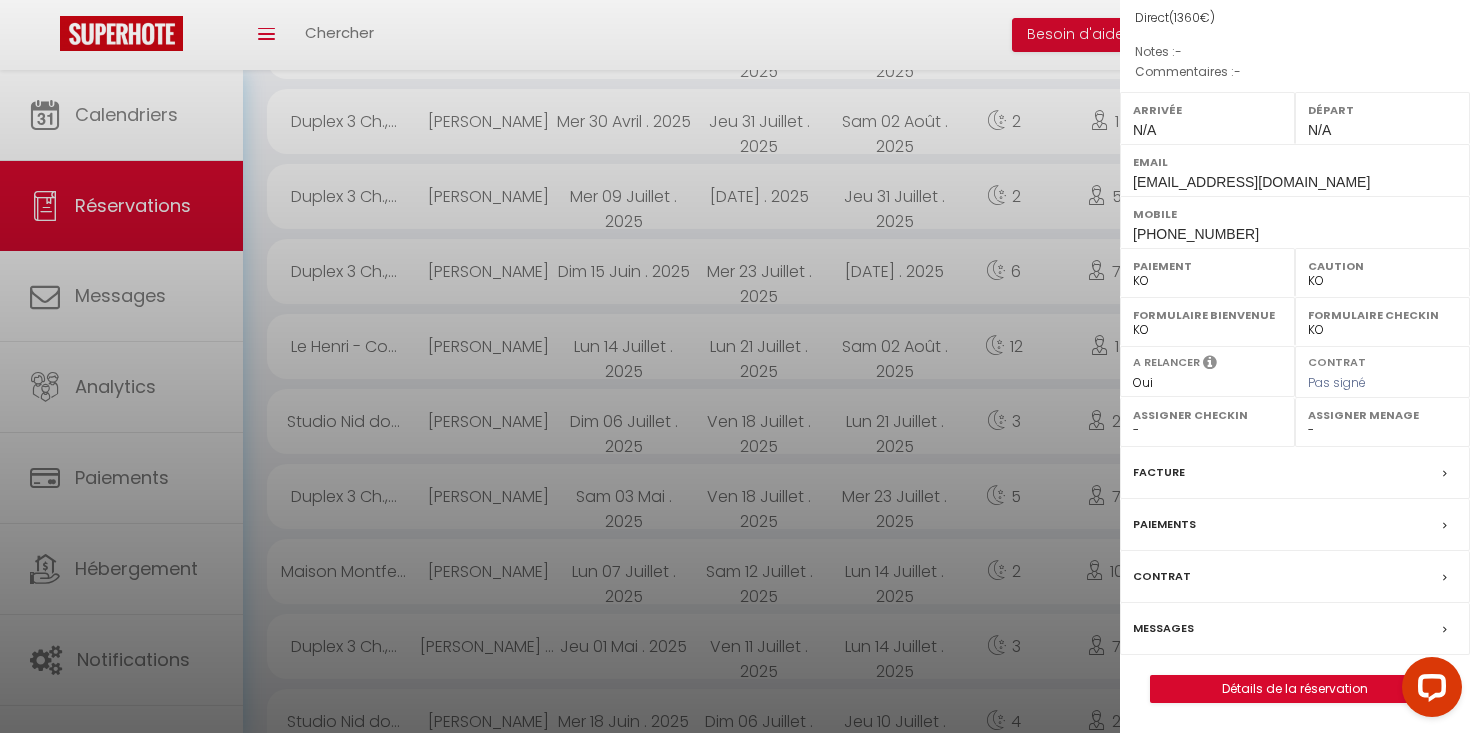 click on "Paiements" at bounding box center (1295, 525) 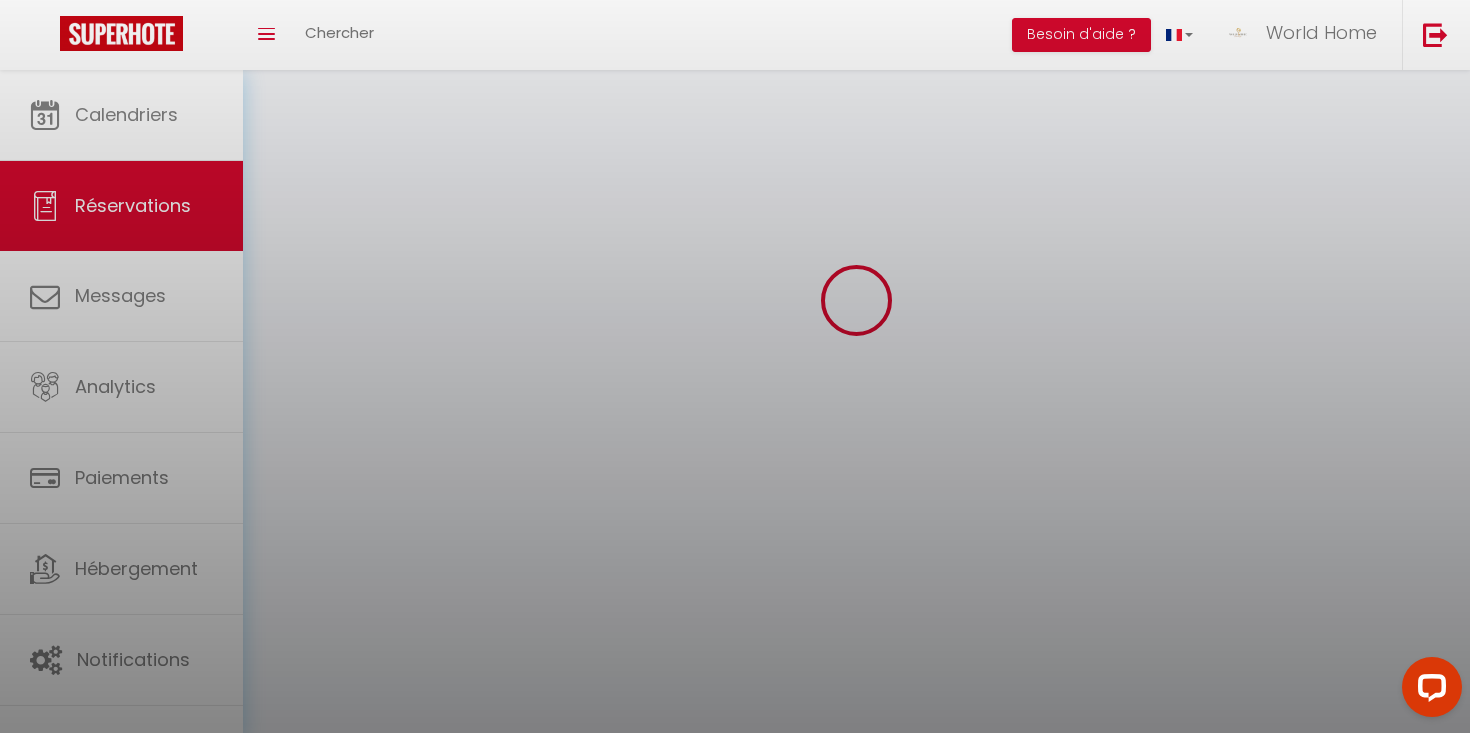 scroll, scrollTop: 0, scrollLeft: 0, axis: both 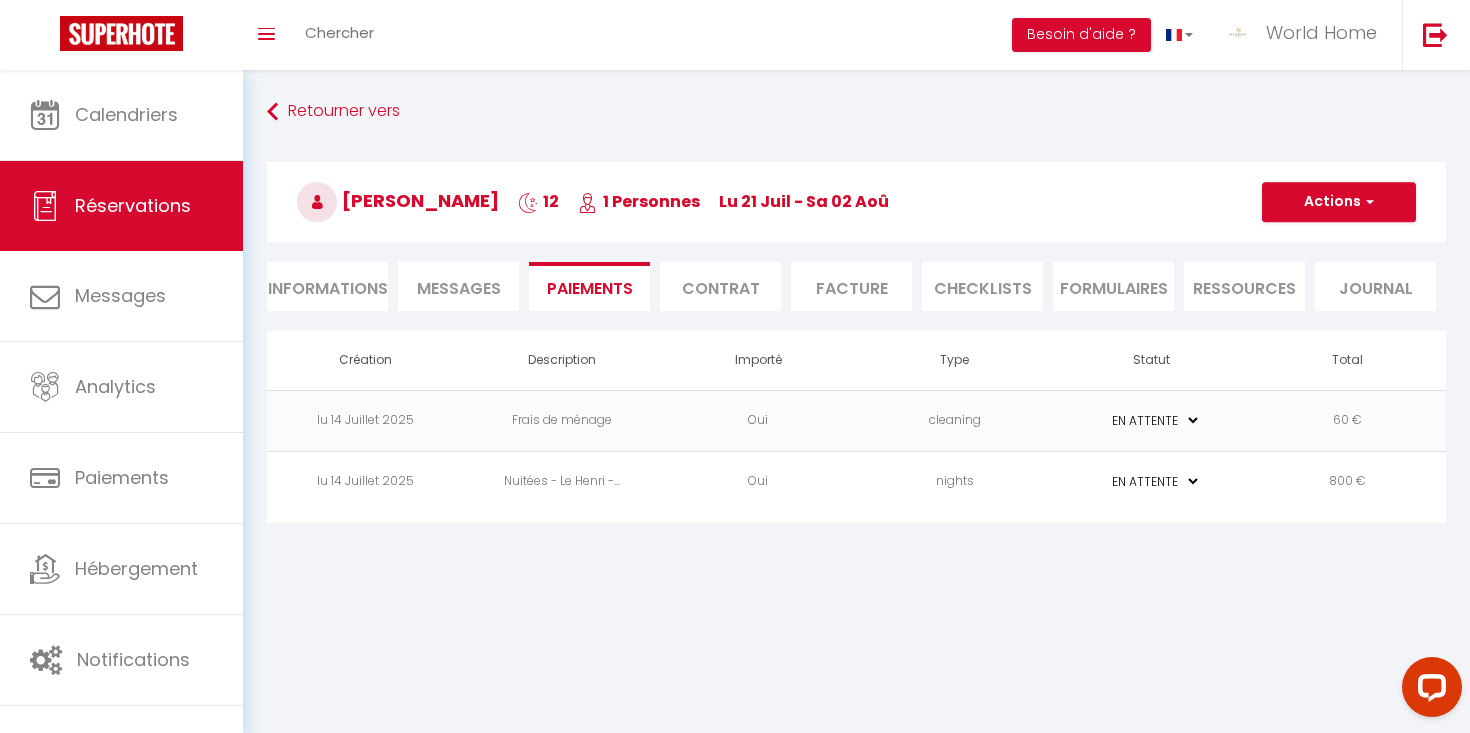 click on "Contrat" at bounding box center (720, 286) 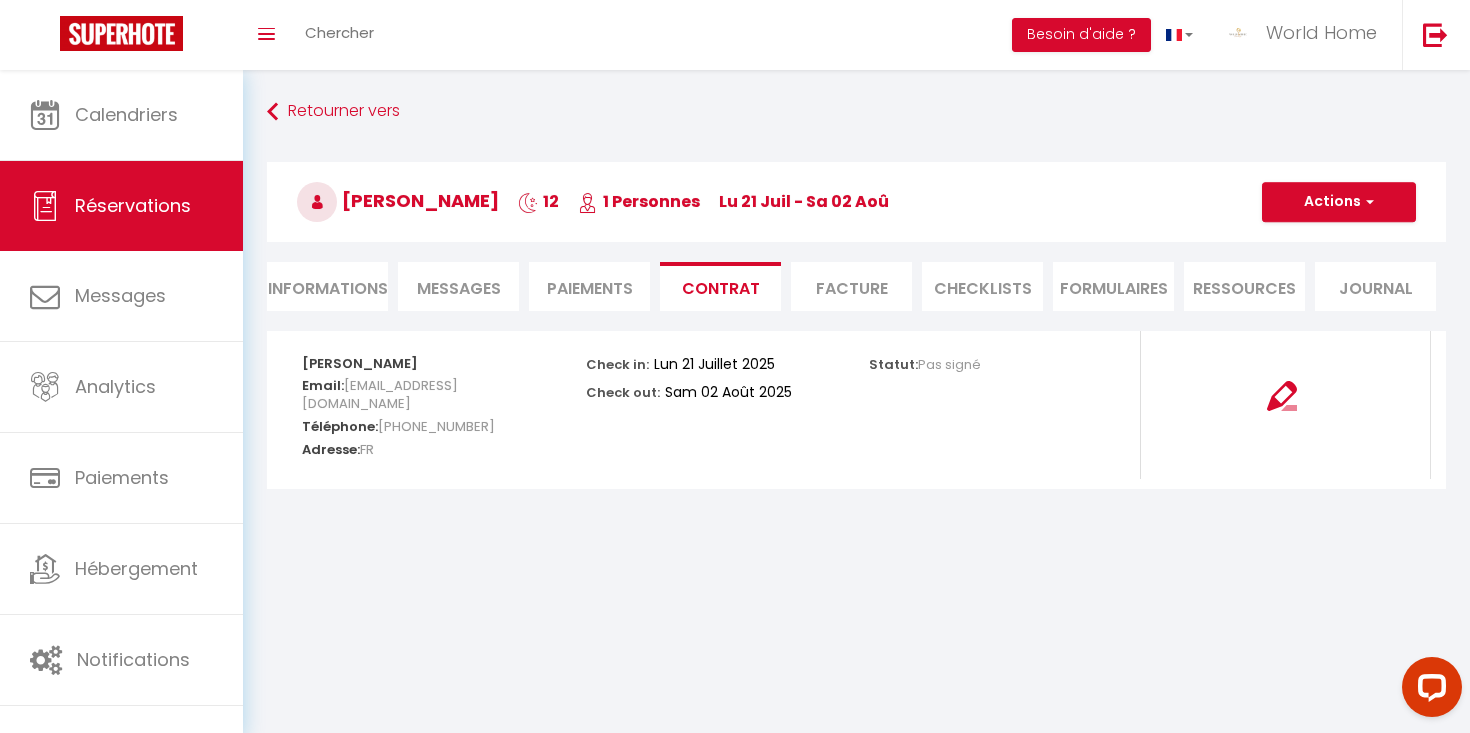click on "Informations" at bounding box center (327, 286) 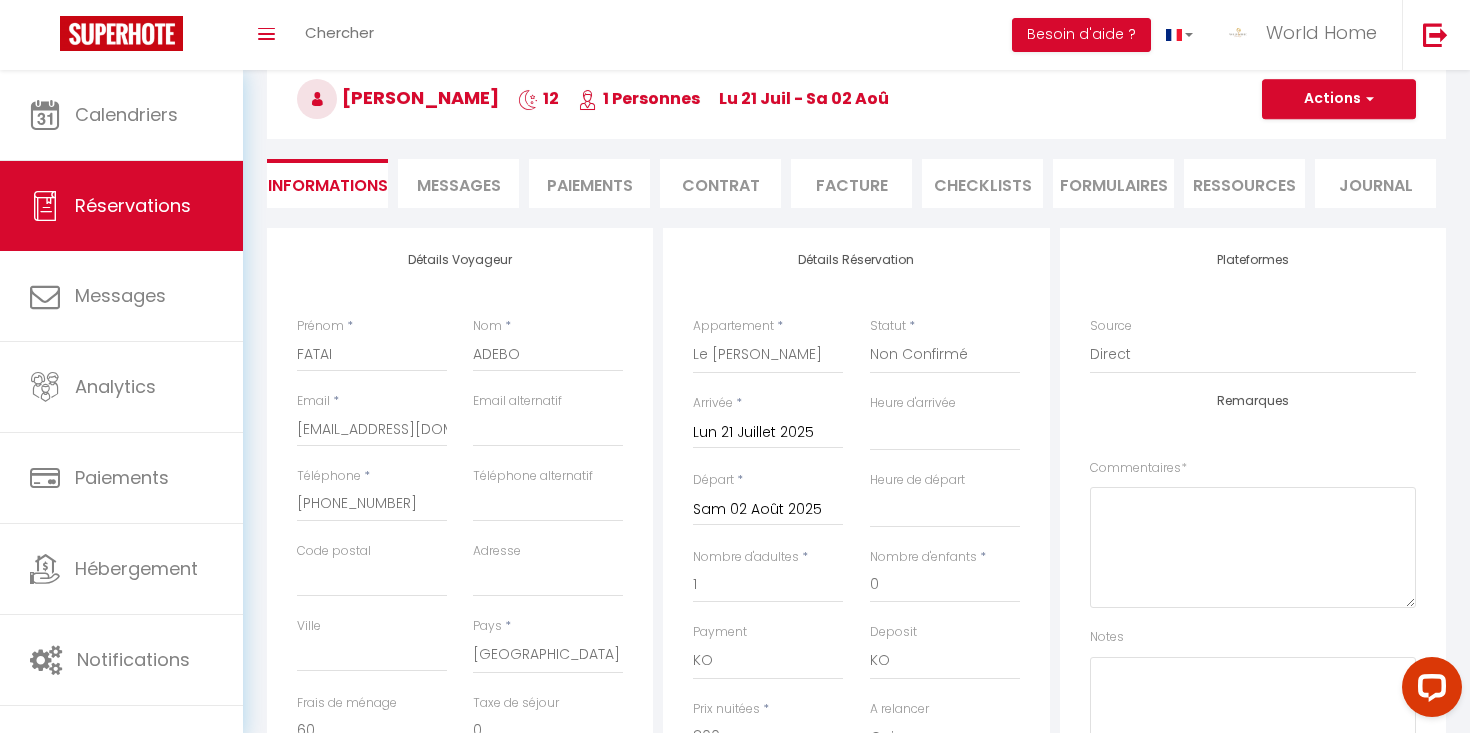 scroll, scrollTop: 0, scrollLeft: 0, axis: both 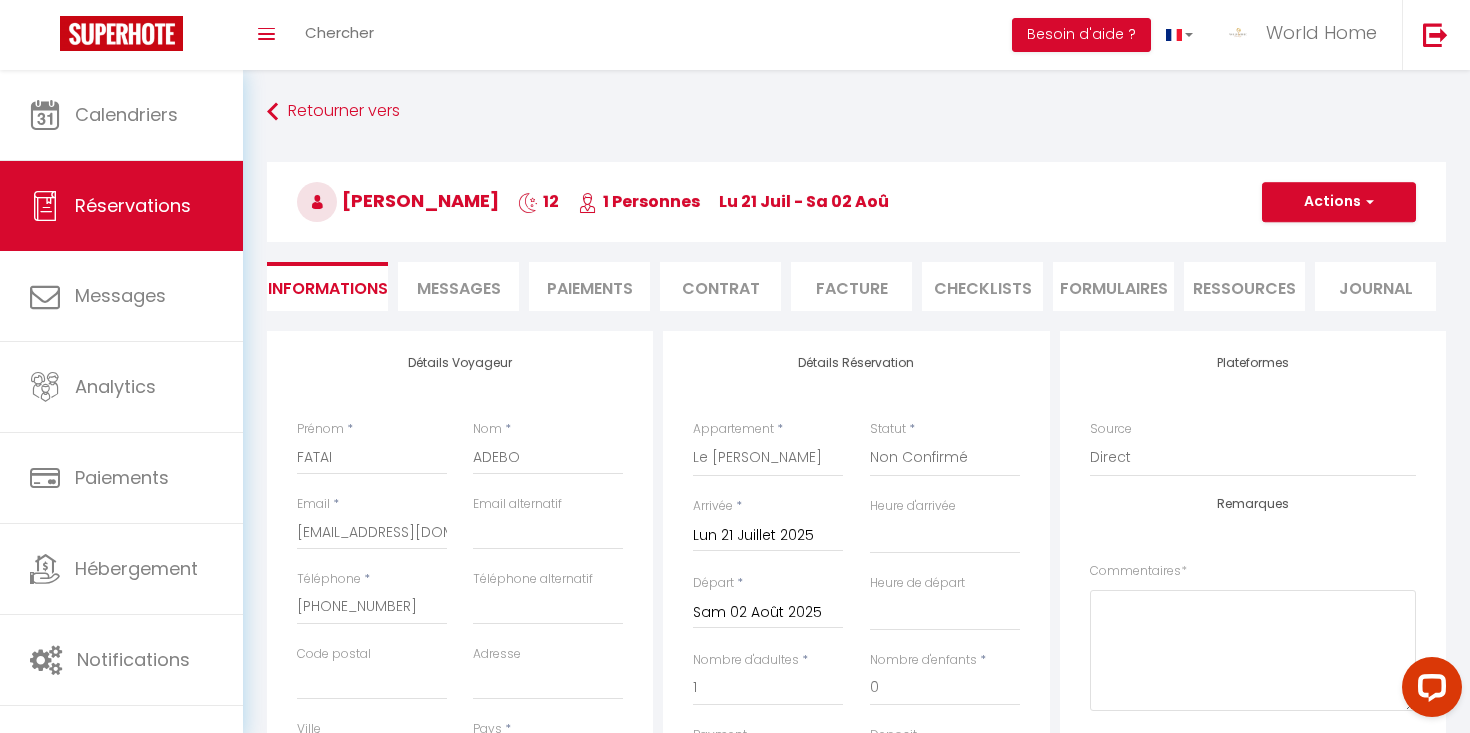 click on "Messages" at bounding box center [459, 288] 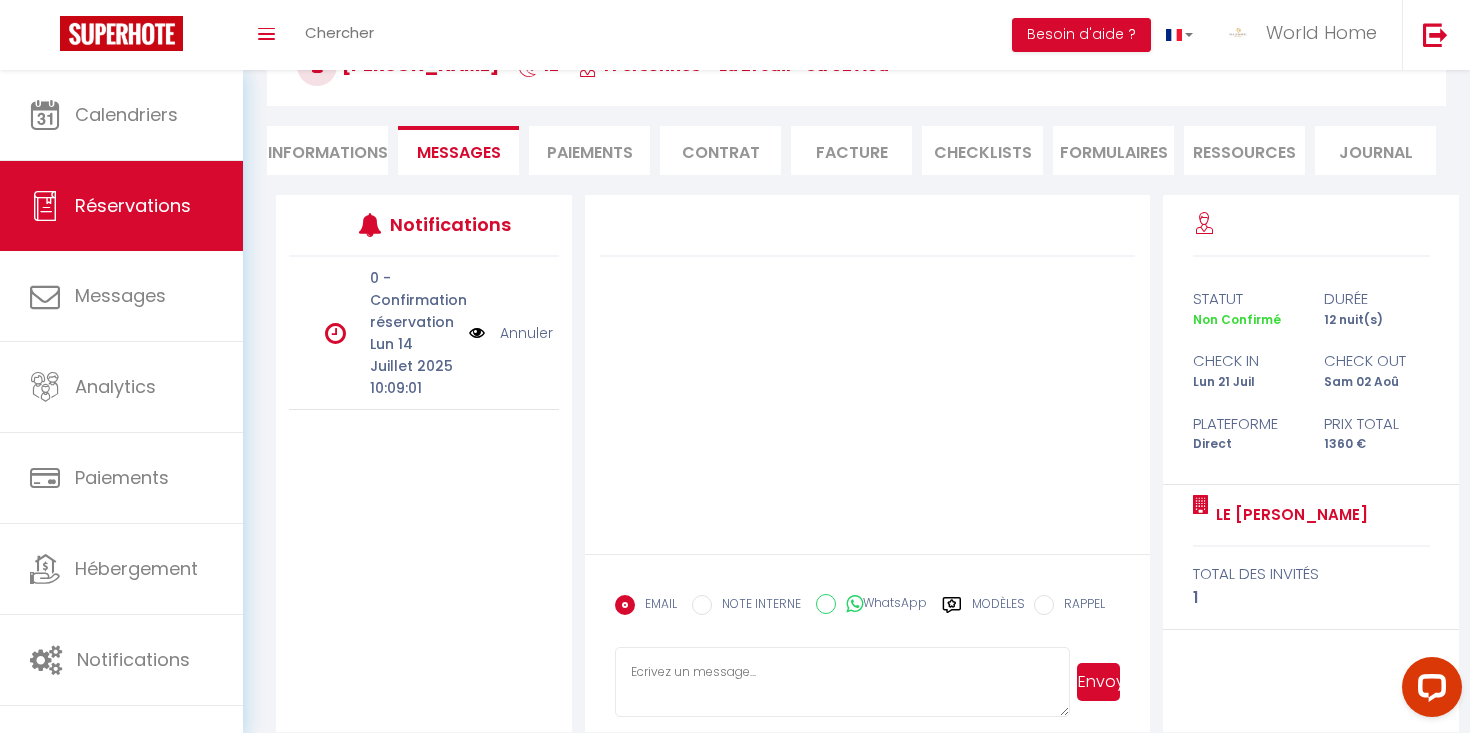 scroll, scrollTop: 134, scrollLeft: 0, axis: vertical 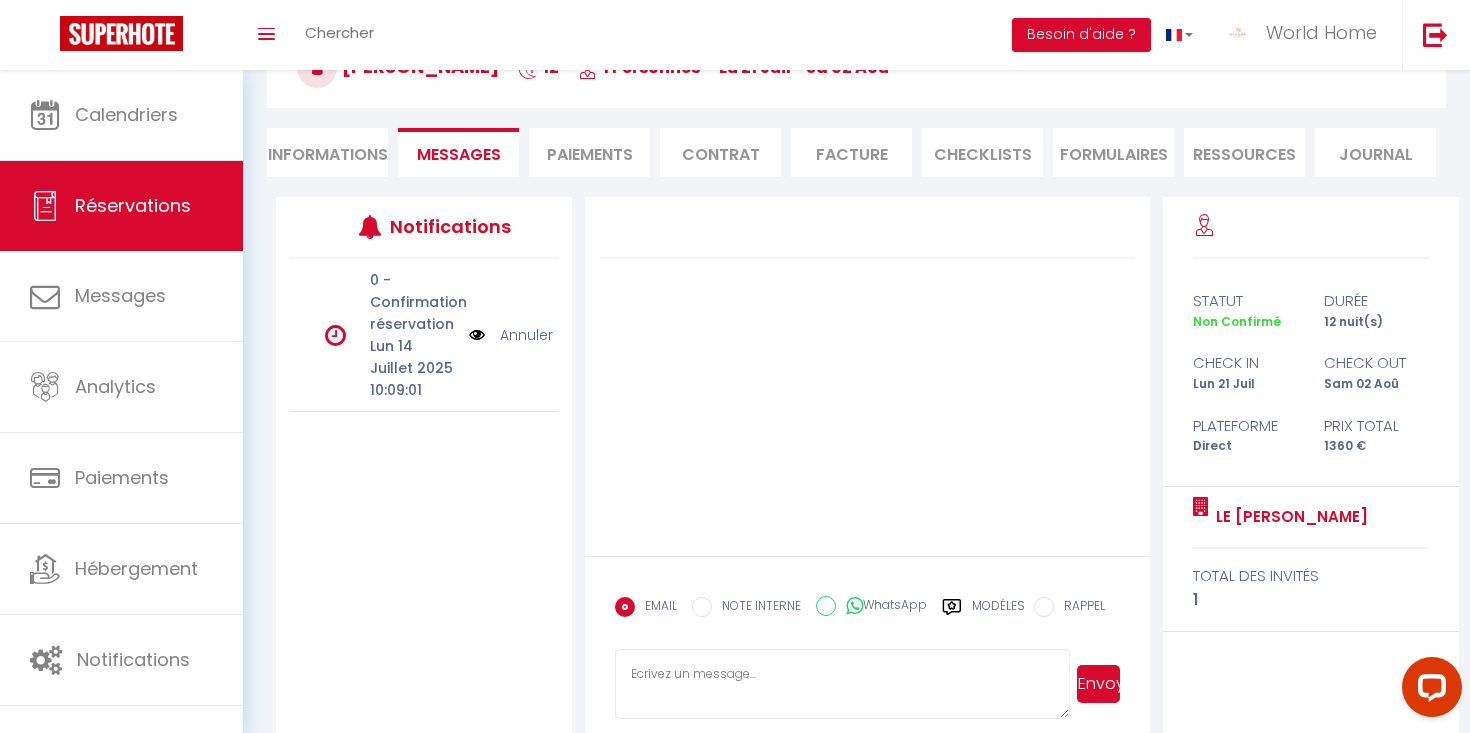 click on "Annuler" at bounding box center [526, 335] 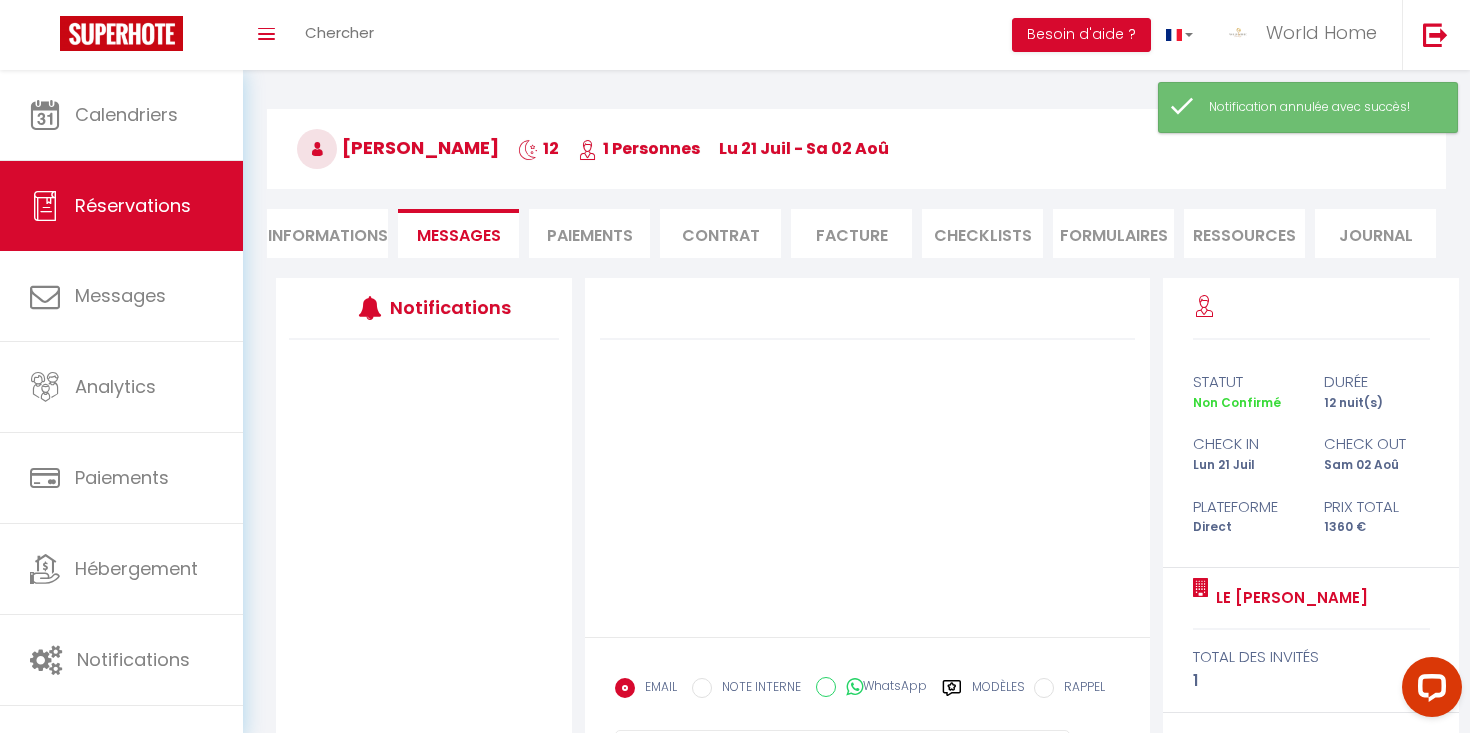 scroll, scrollTop: 6, scrollLeft: 0, axis: vertical 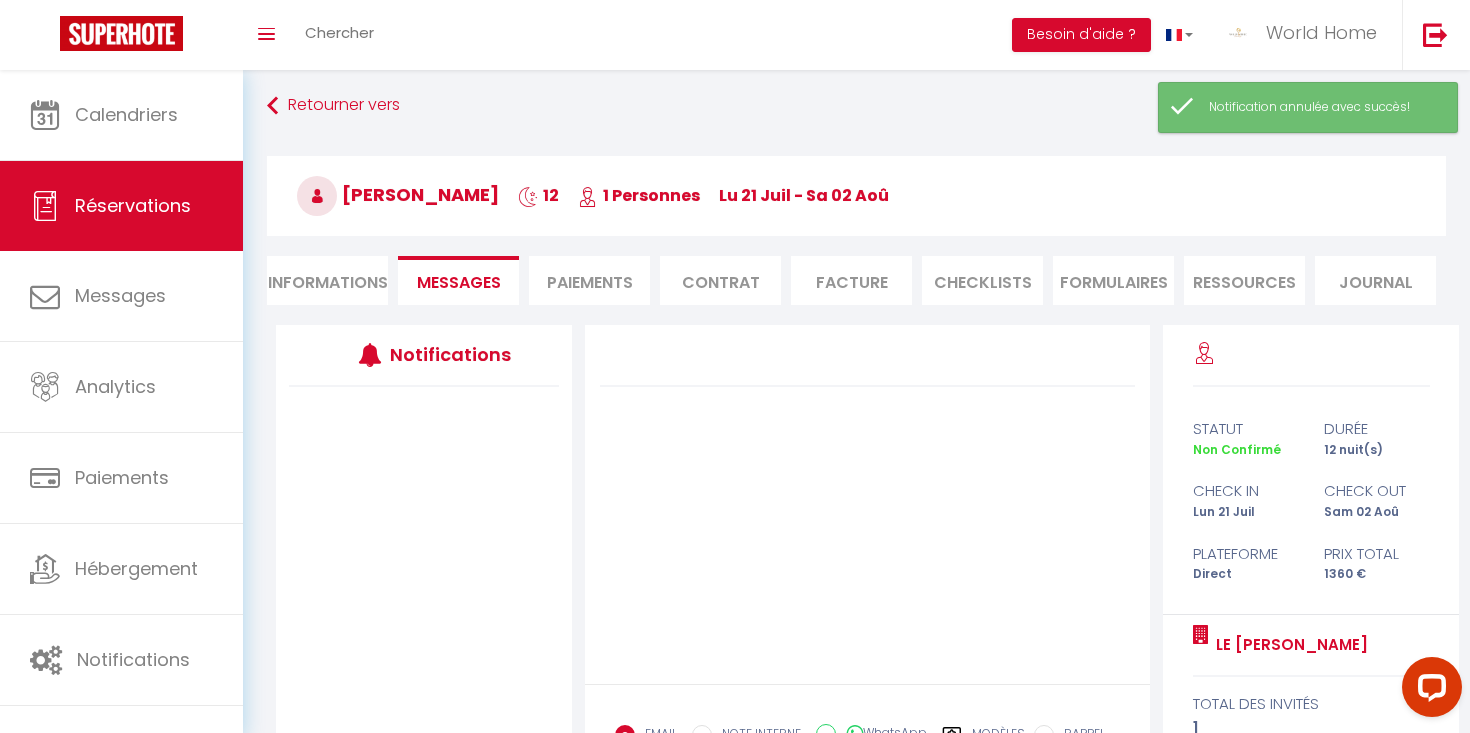 click on "Paiements" at bounding box center (589, 280) 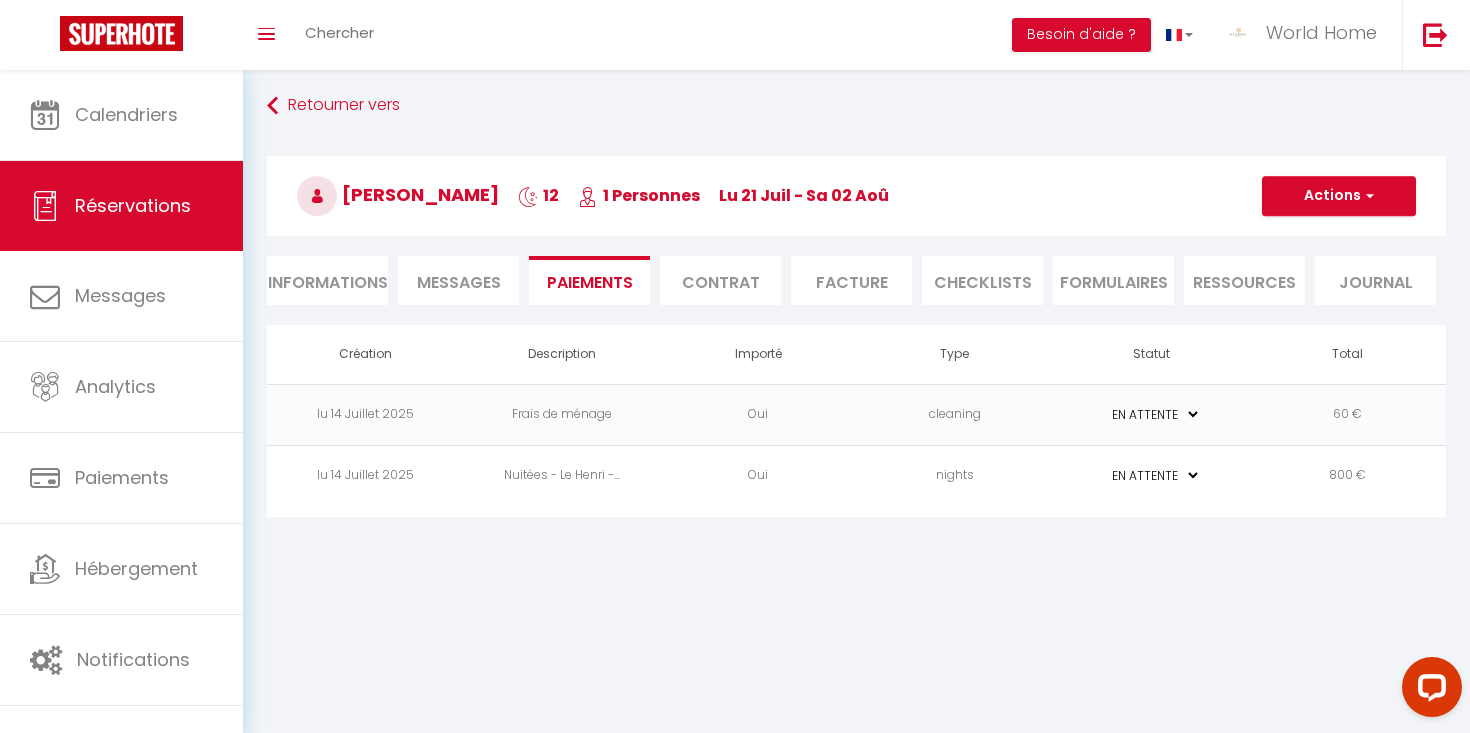 click on "Contrat" at bounding box center (720, 280) 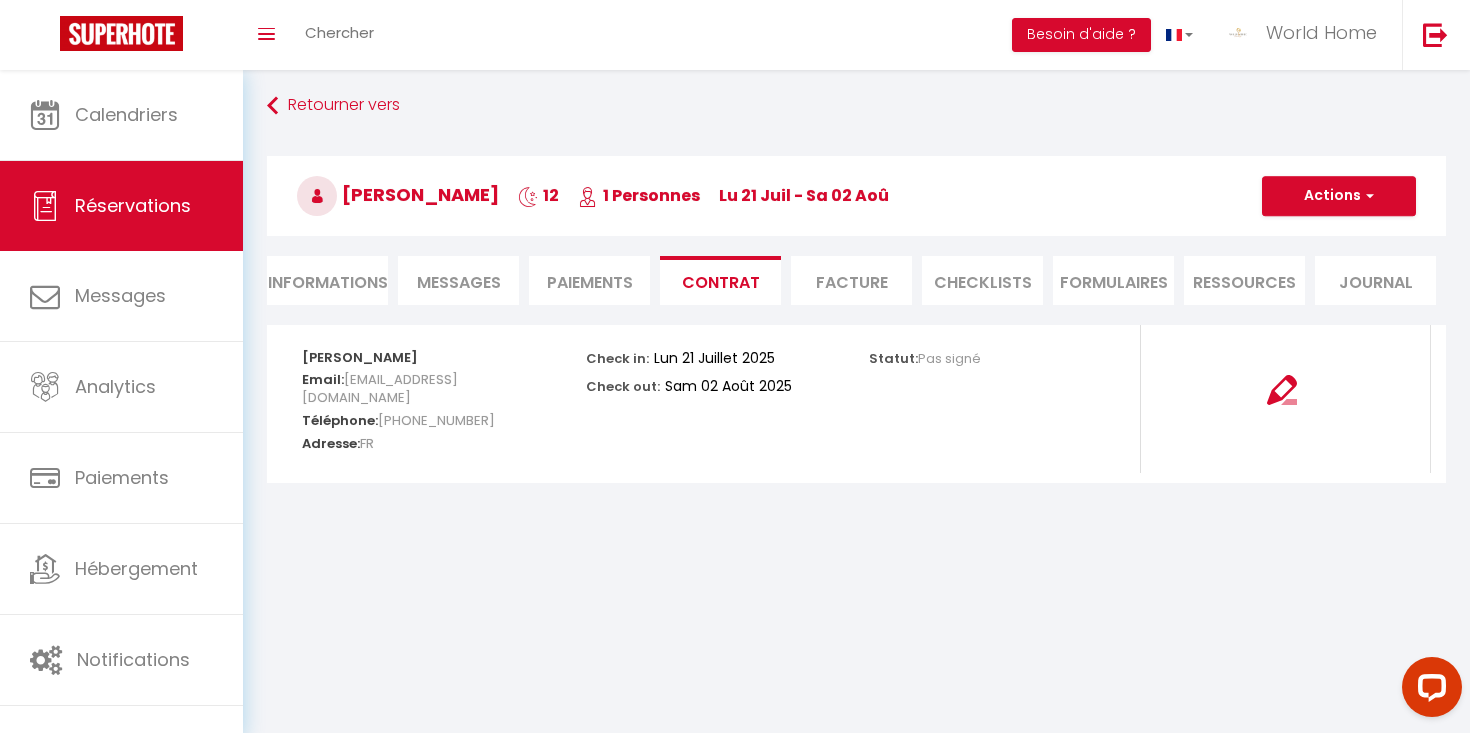 click on "Facture" at bounding box center [851, 280] 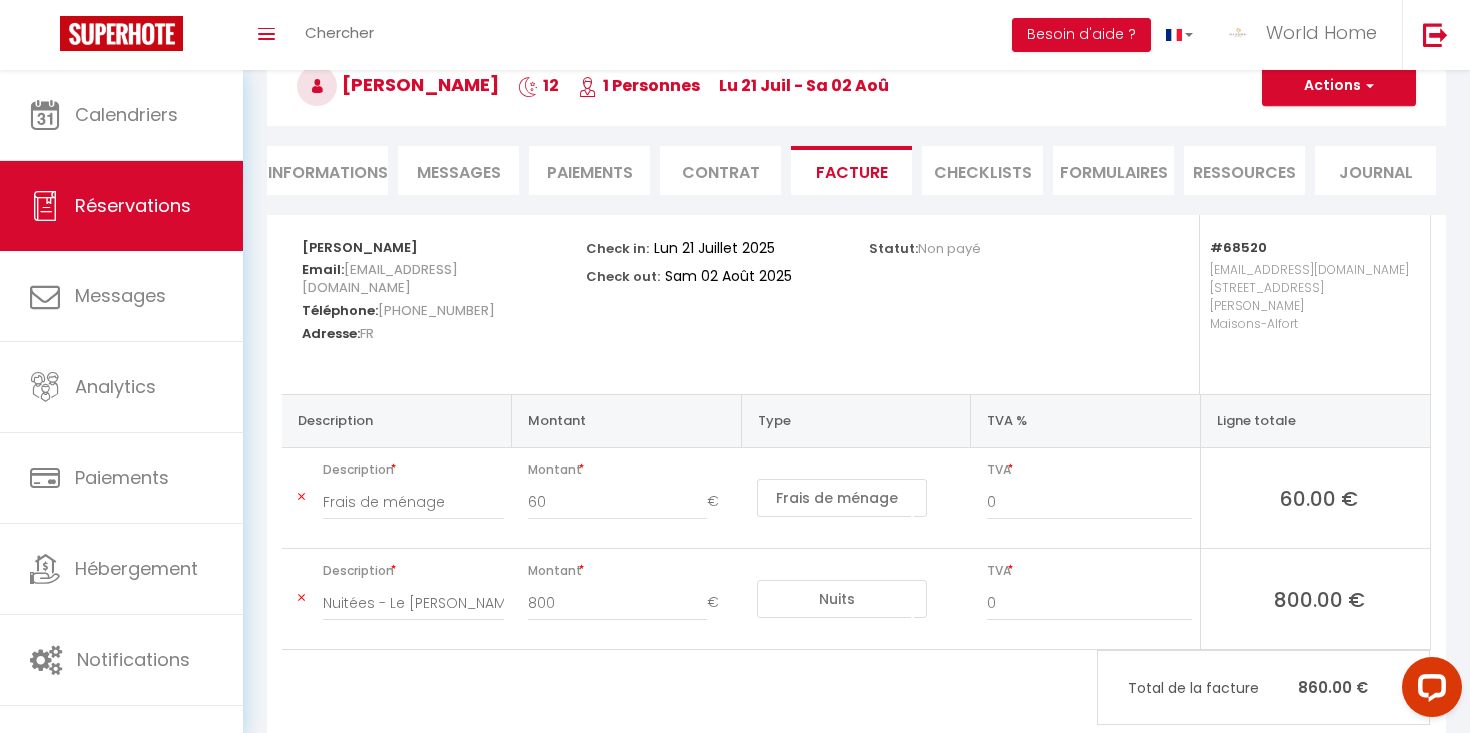scroll, scrollTop: 142, scrollLeft: 0, axis: vertical 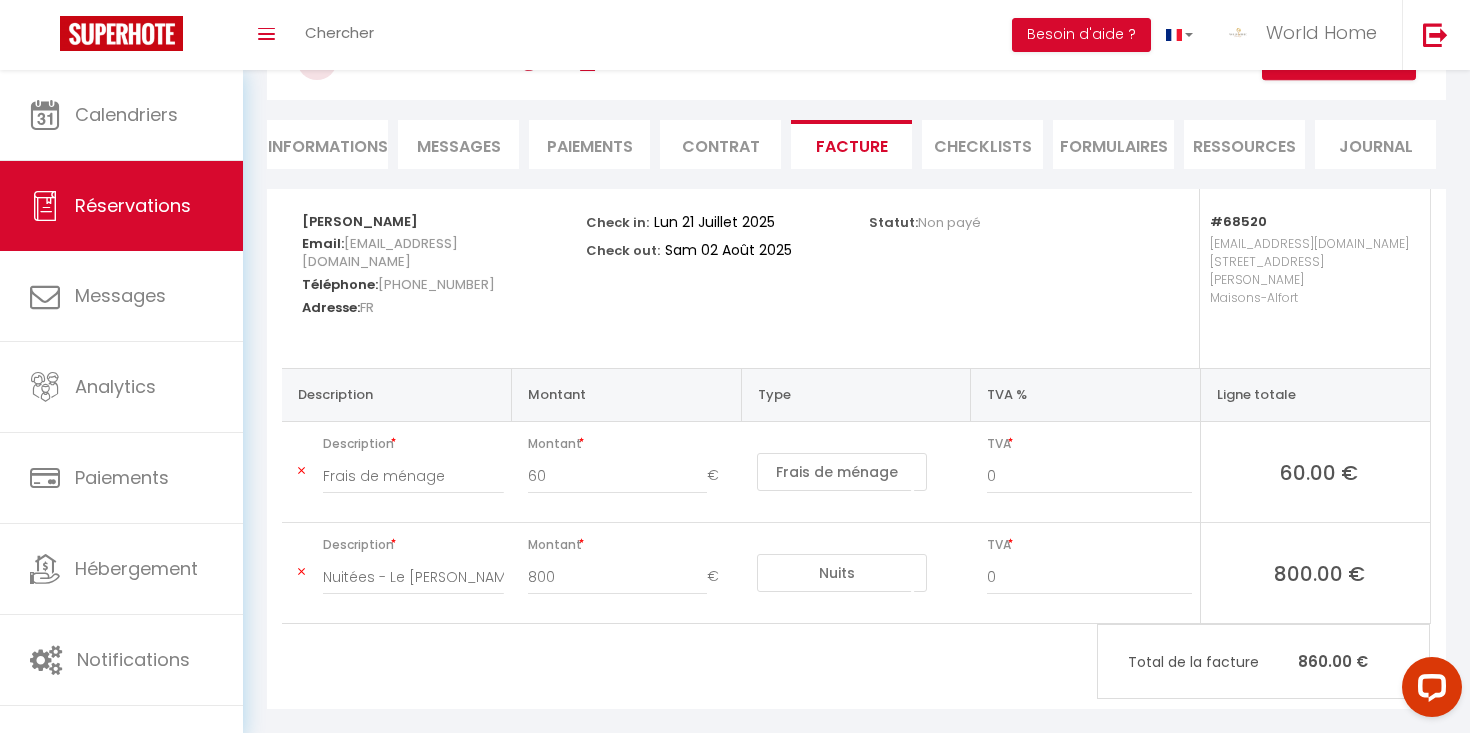 click on "CHECKLISTS" at bounding box center (982, 144) 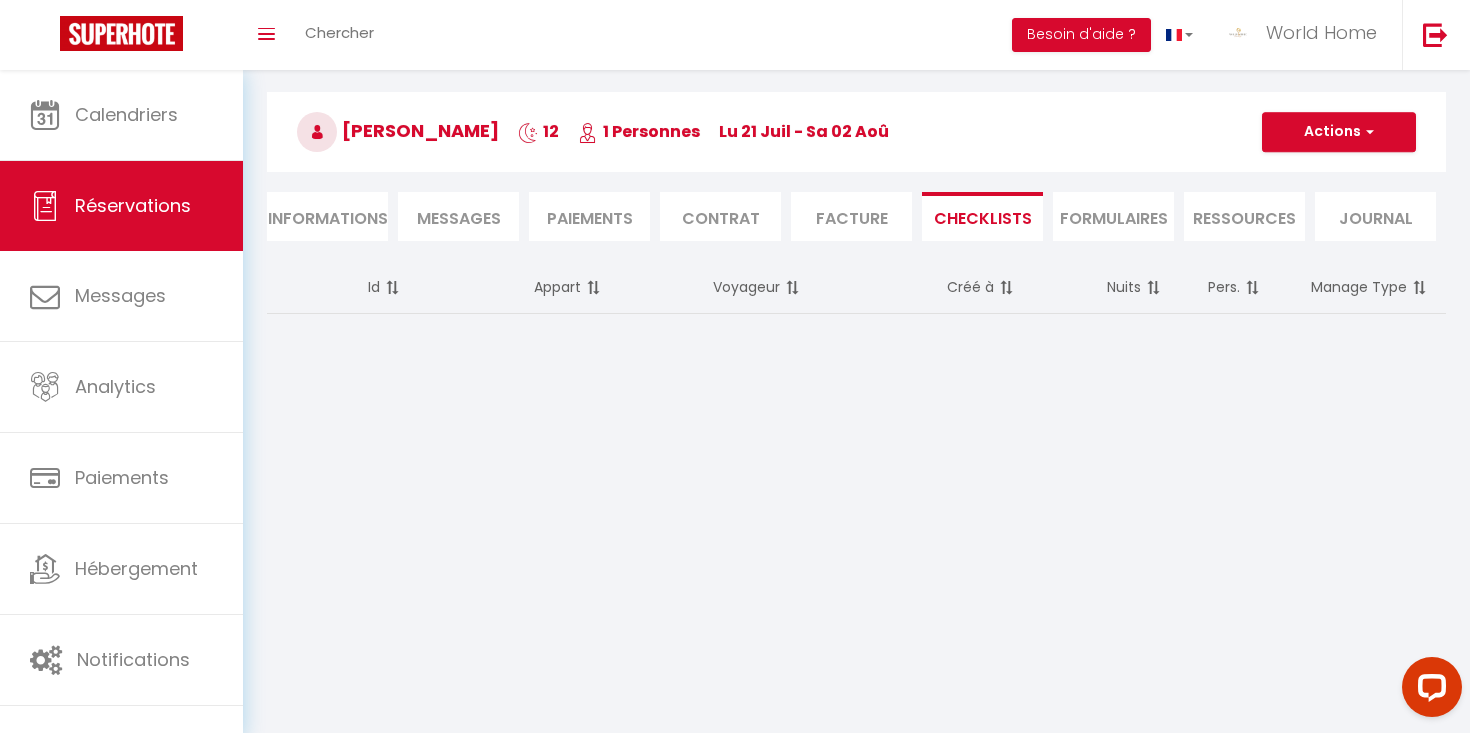 scroll, scrollTop: 70, scrollLeft: 0, axis: vertical 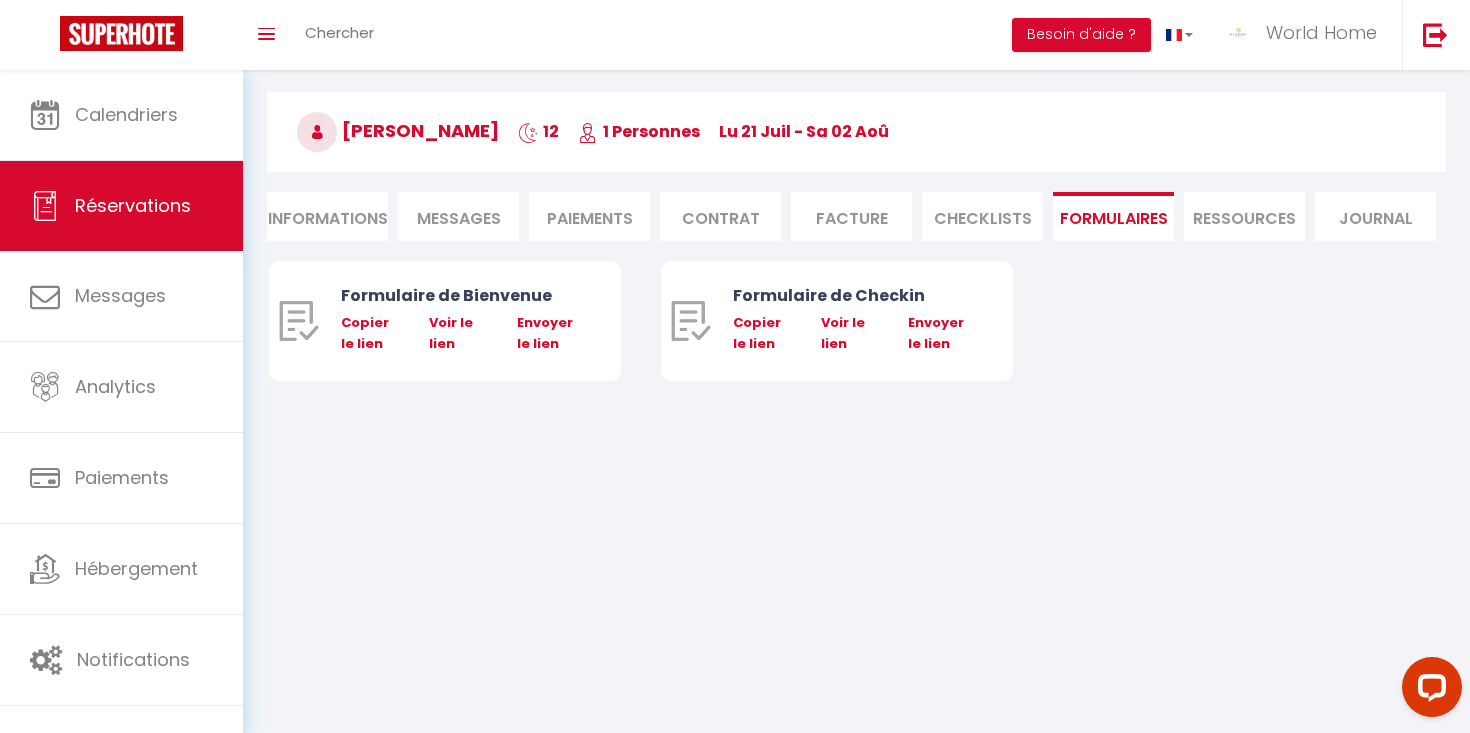 click on "Ressources" at bounding box center [1244, 216] 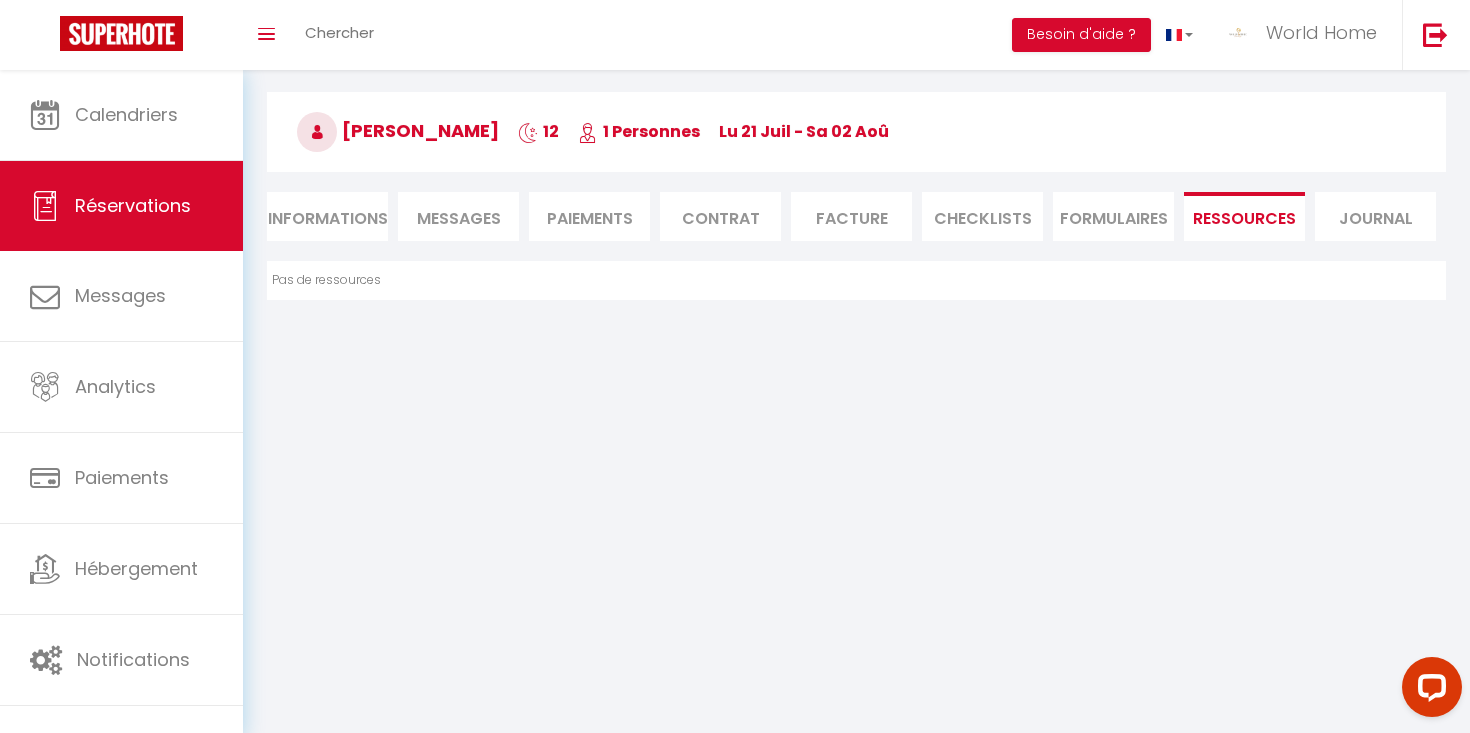click on "Journal" at bounding box center (1375, 216) 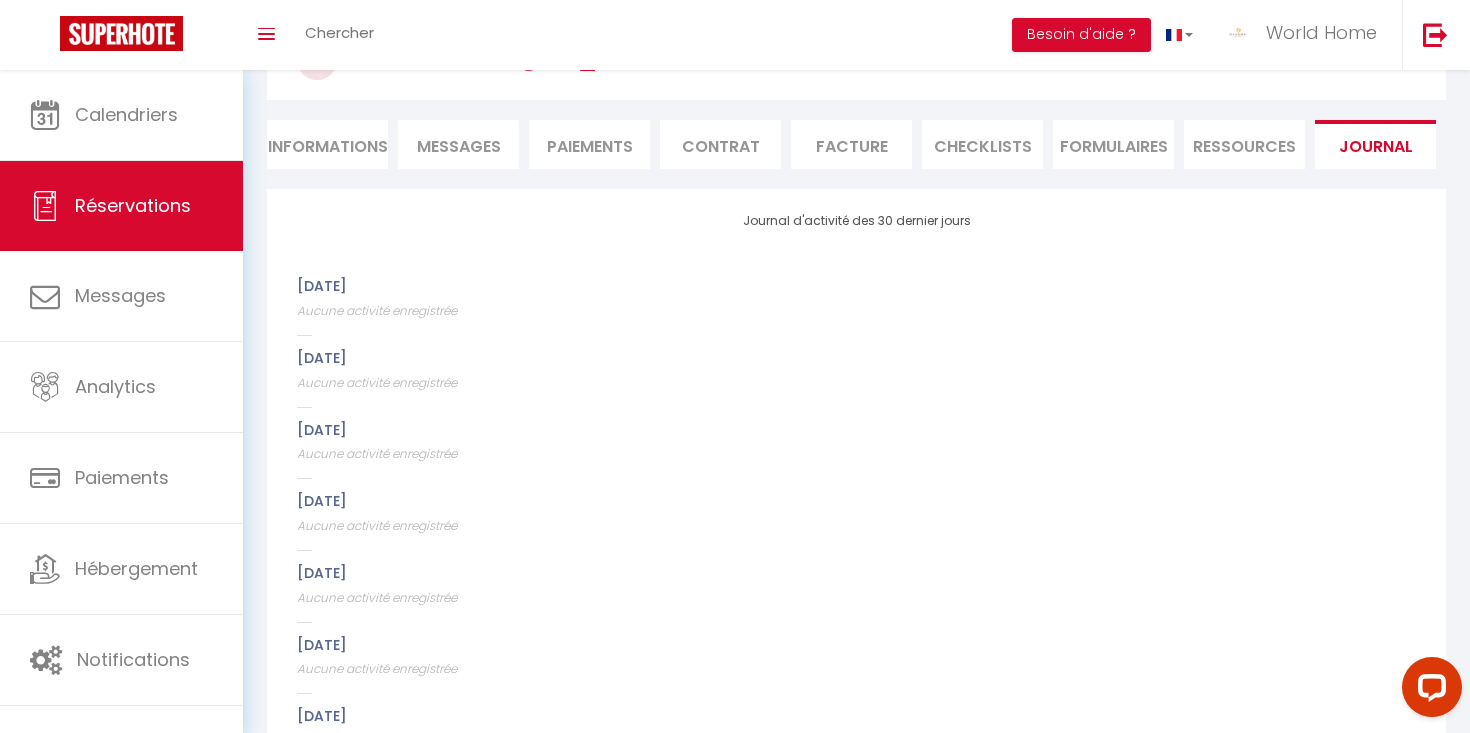 click on "Informations" at bounding box center (327, 144) 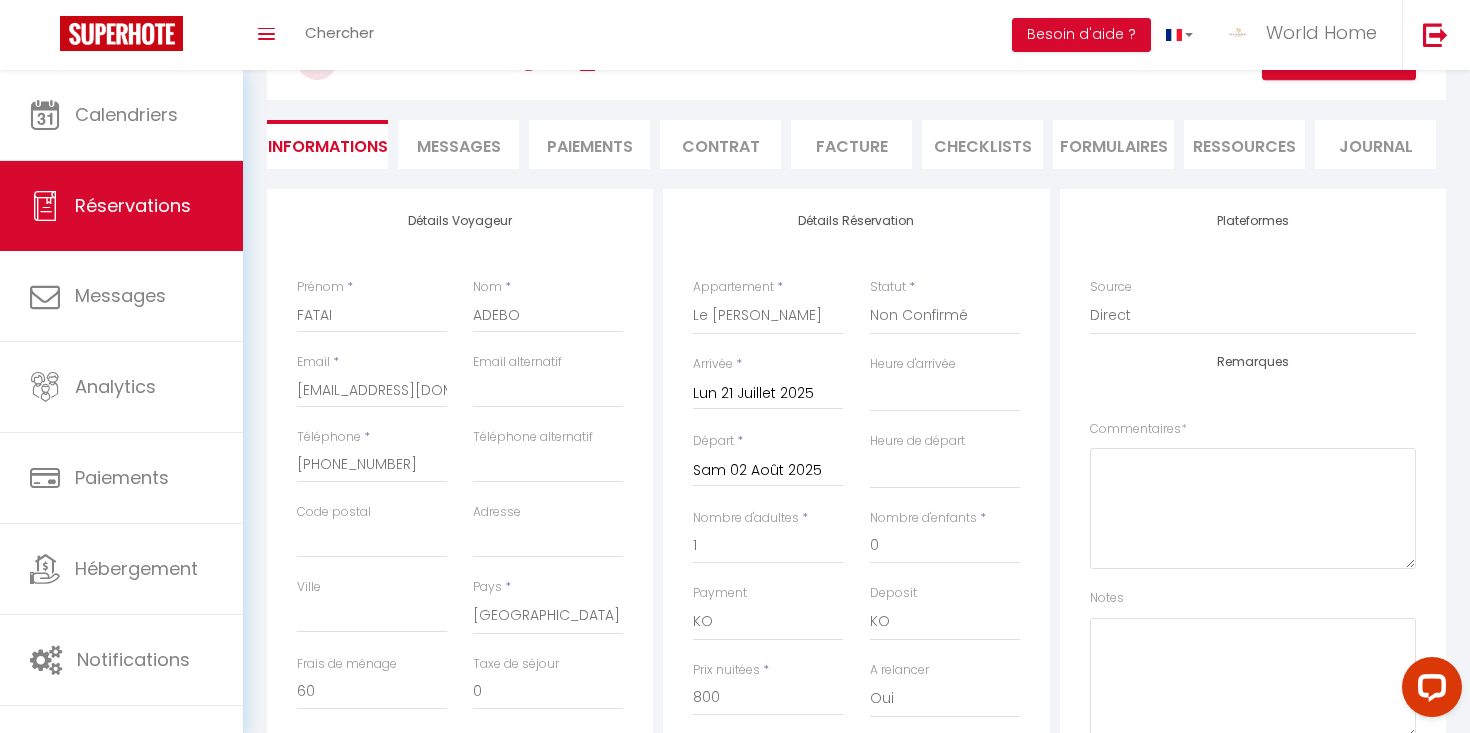 click on "Paiements" at bounding box center [589, 144] 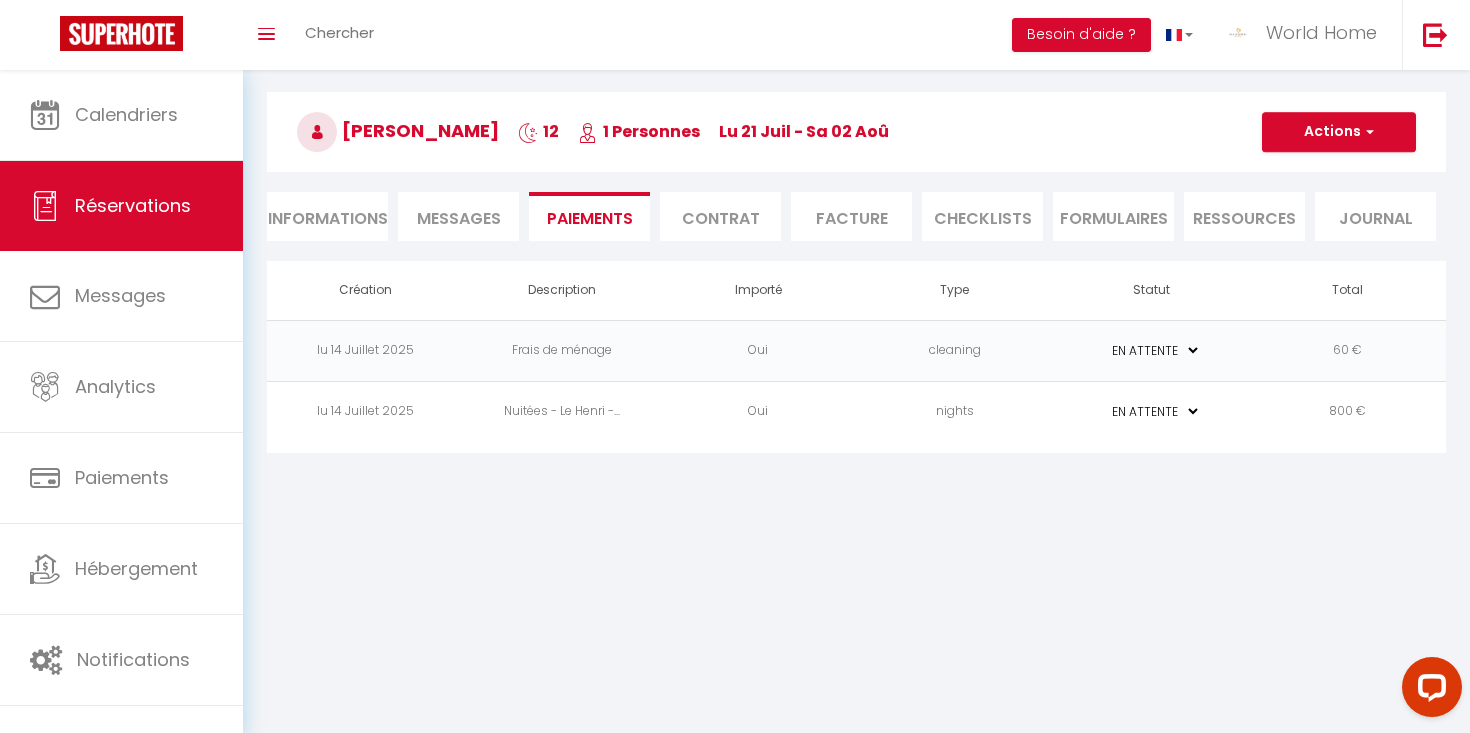 click on "Oui" at bounding box center [758, 411] 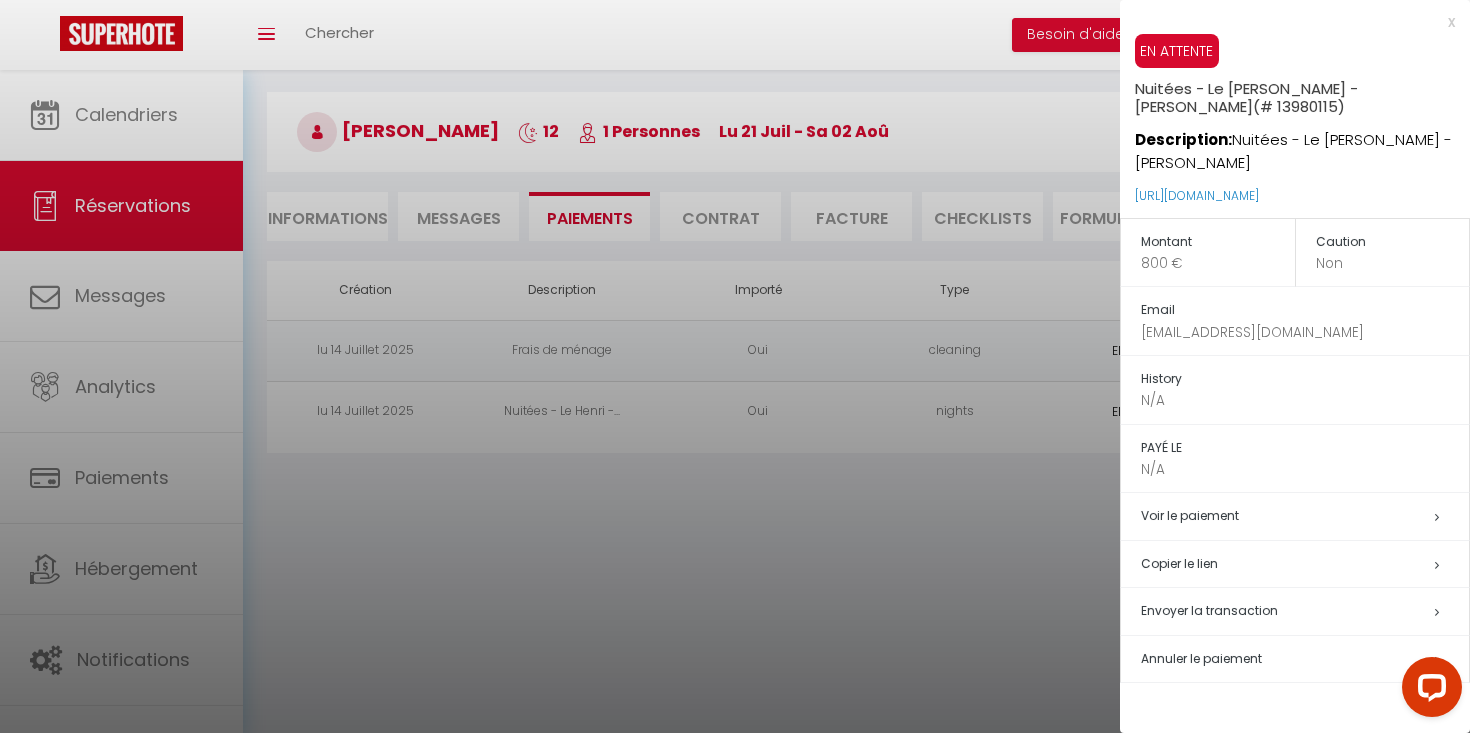 click on "Voir le paiement" at bounding box center (1305, 516) 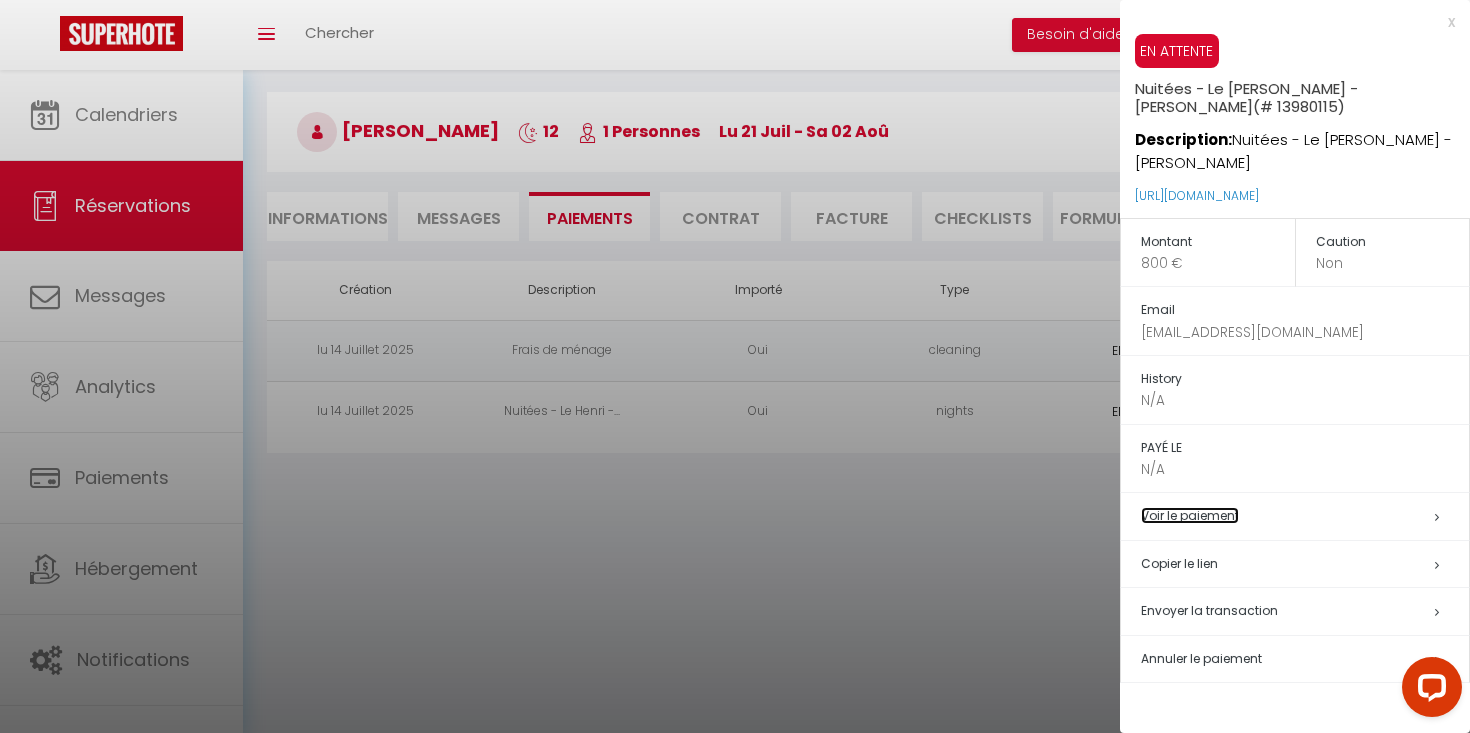click on "Voir le paiement" at bounding box center (1190, 515) 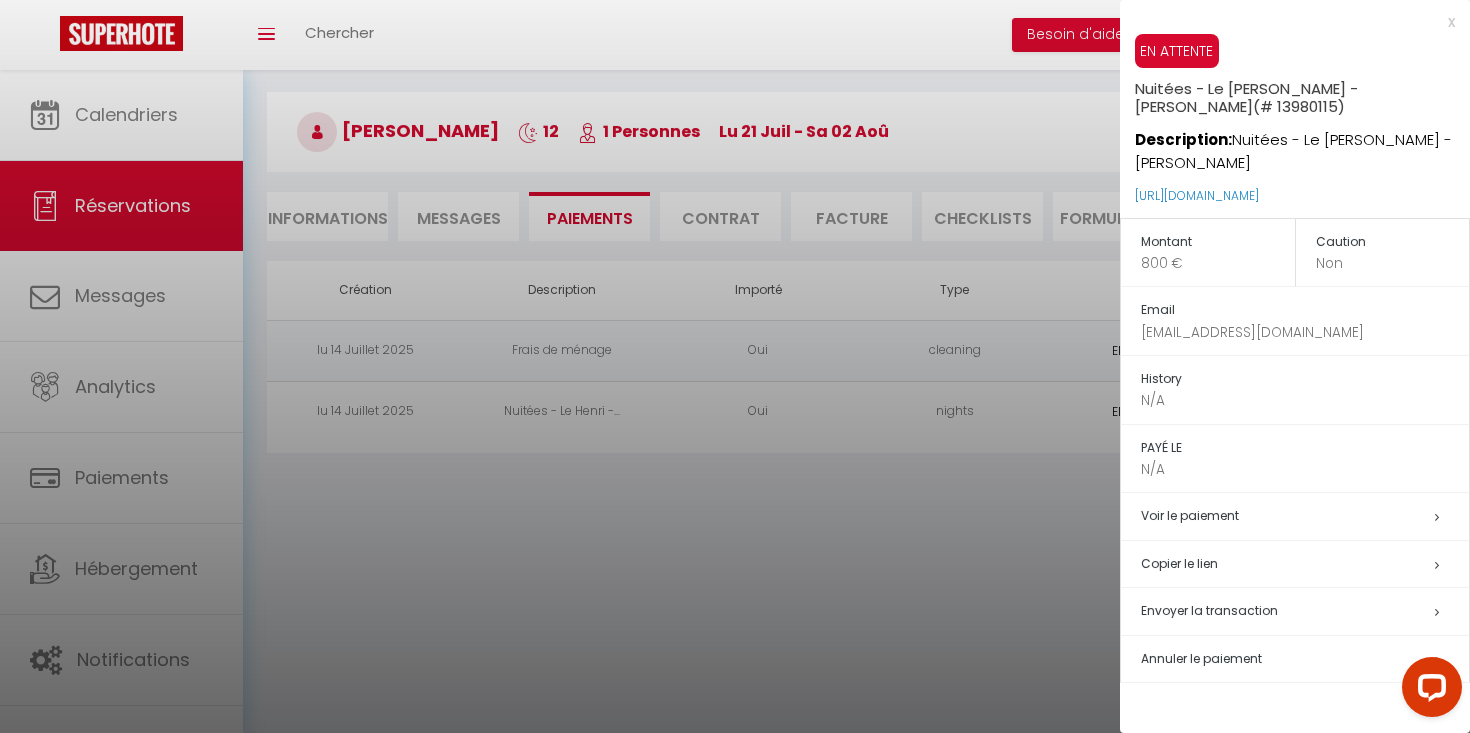 click on "Annuler le paiement" at bounding box center [1201, 658] 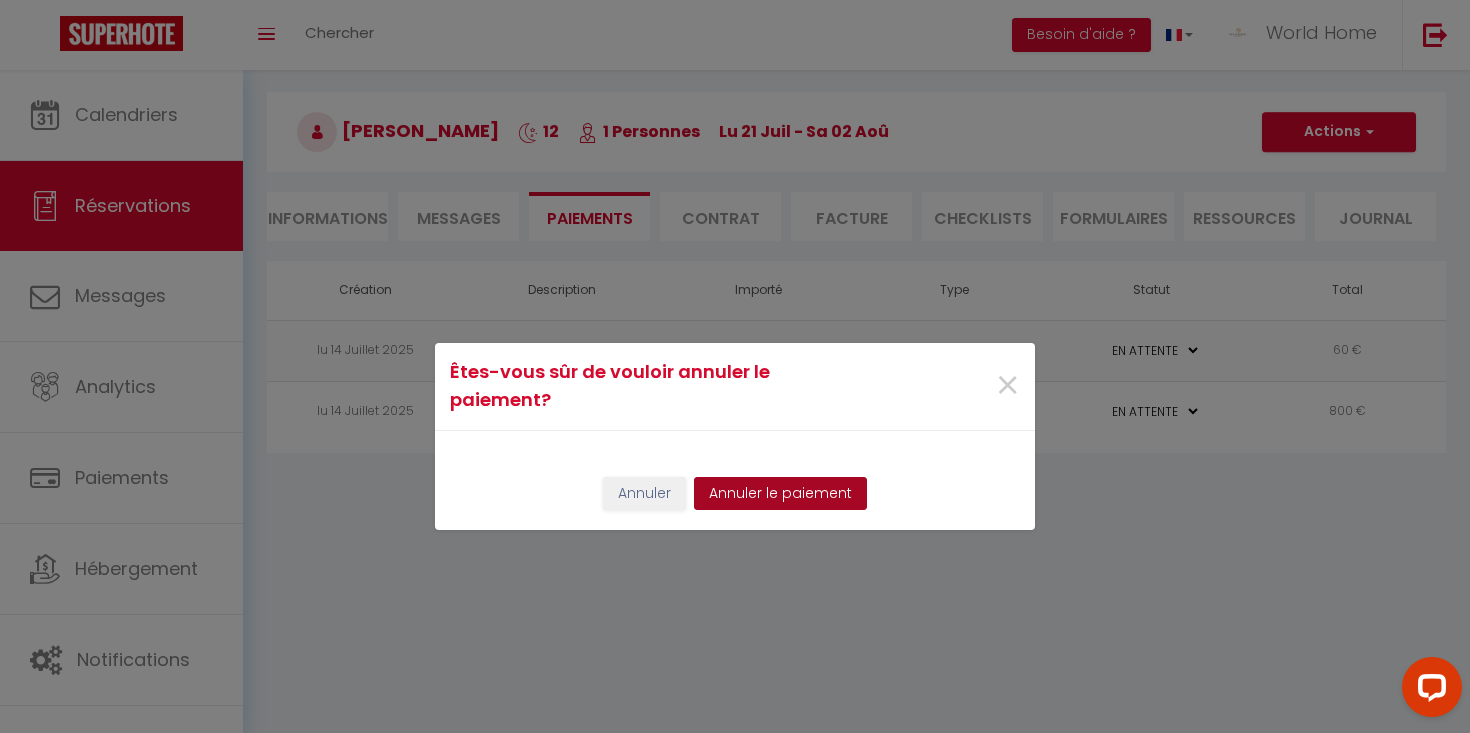 click on "Annuler le paiement" at bounding box center (780, 494) 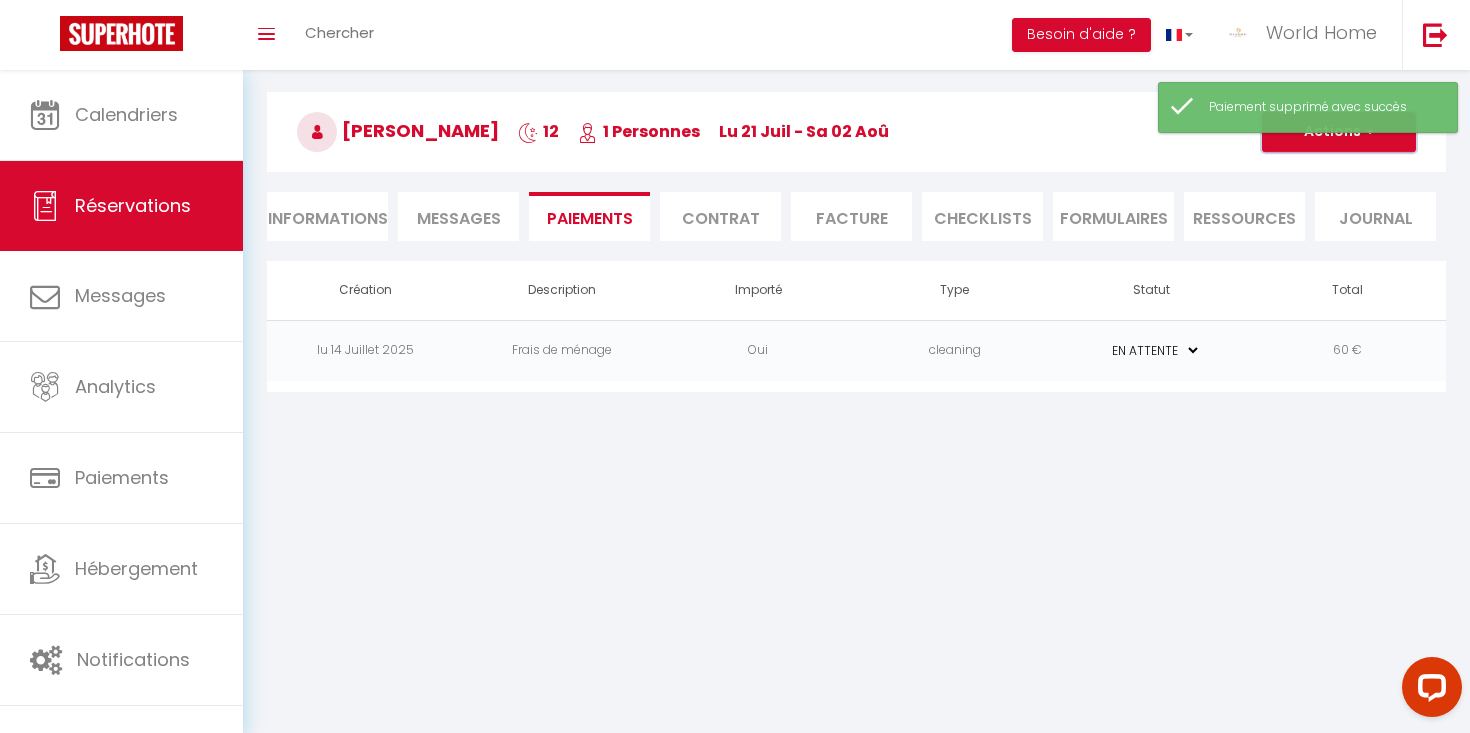 click on "Actions" at bounding box center (1339, 132) 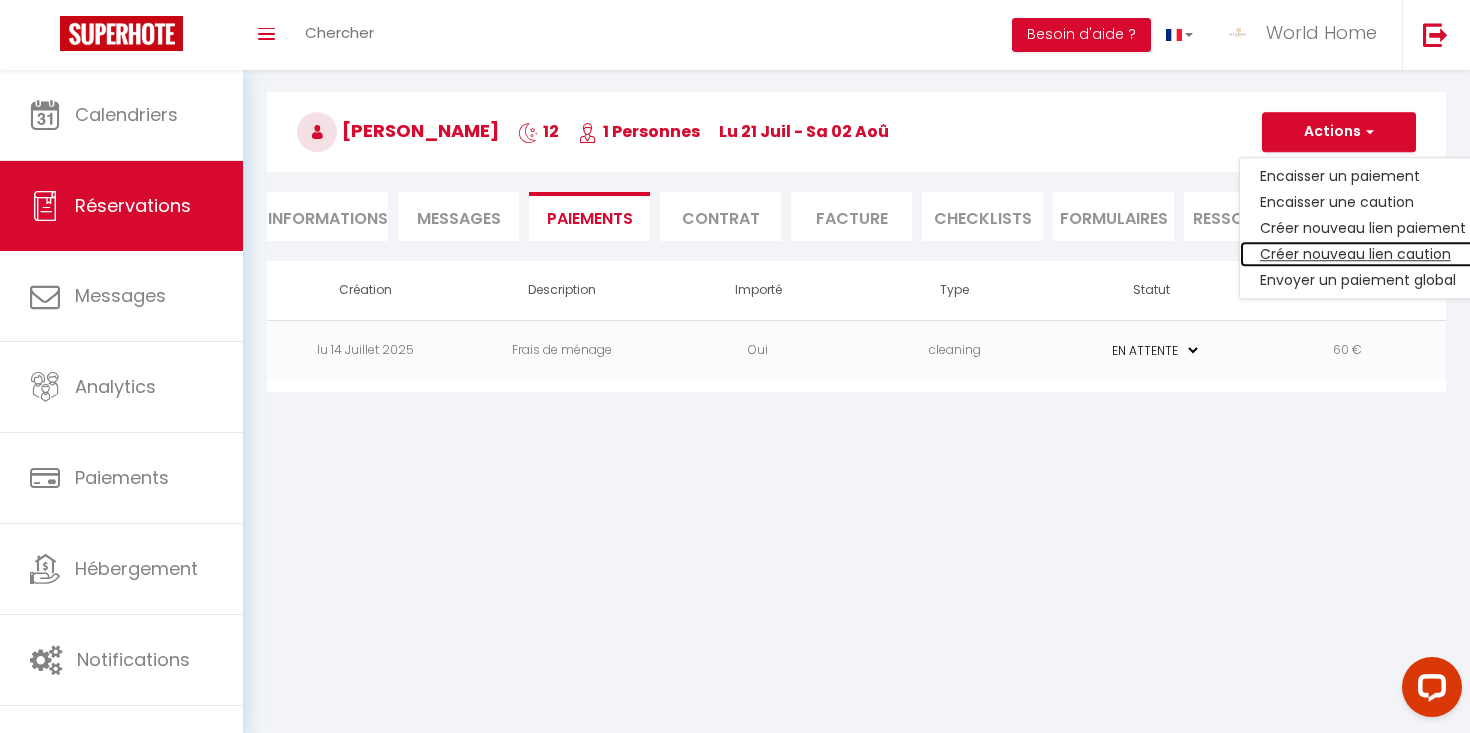 click on "Créer nouveau lien caution" at bounding box center [1363, 254] 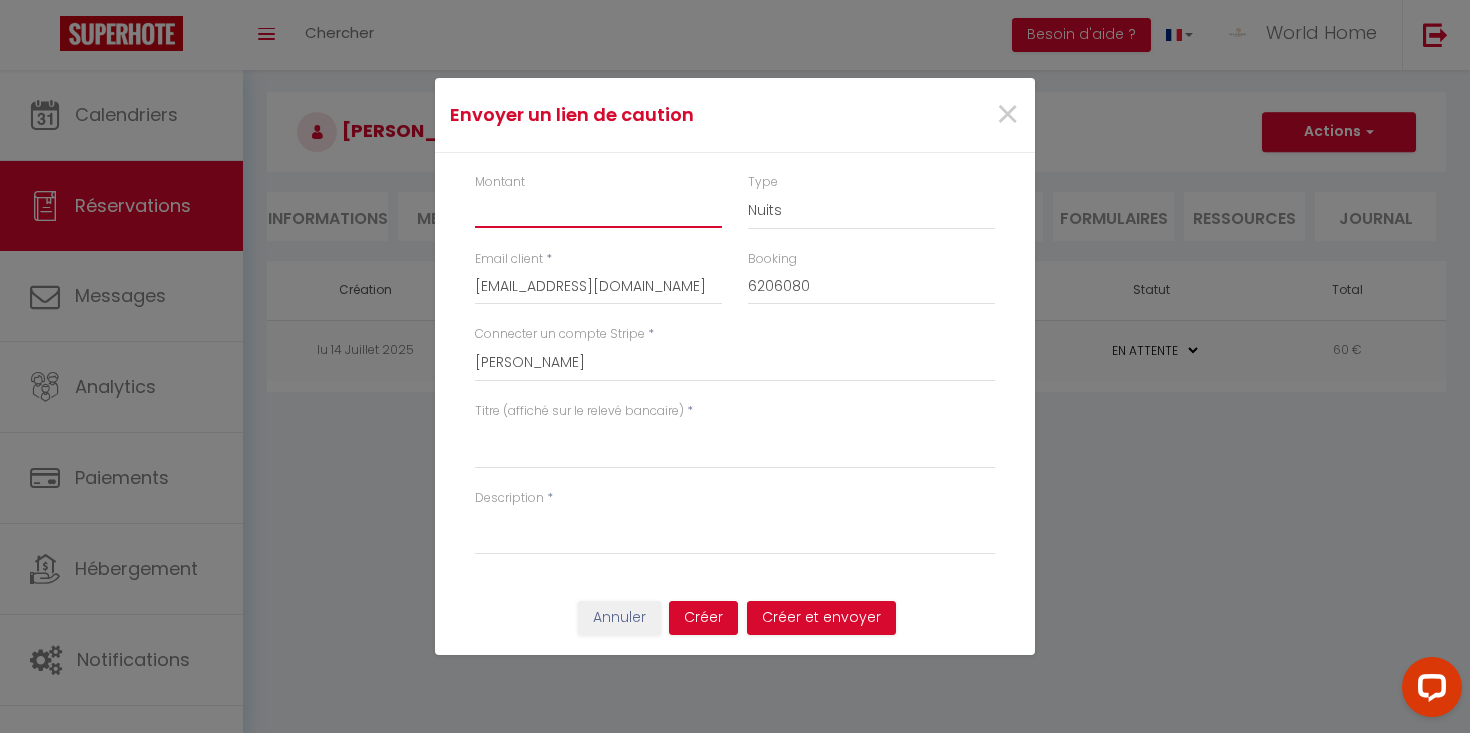 click on "Montant" at bounding box center [598, 210] 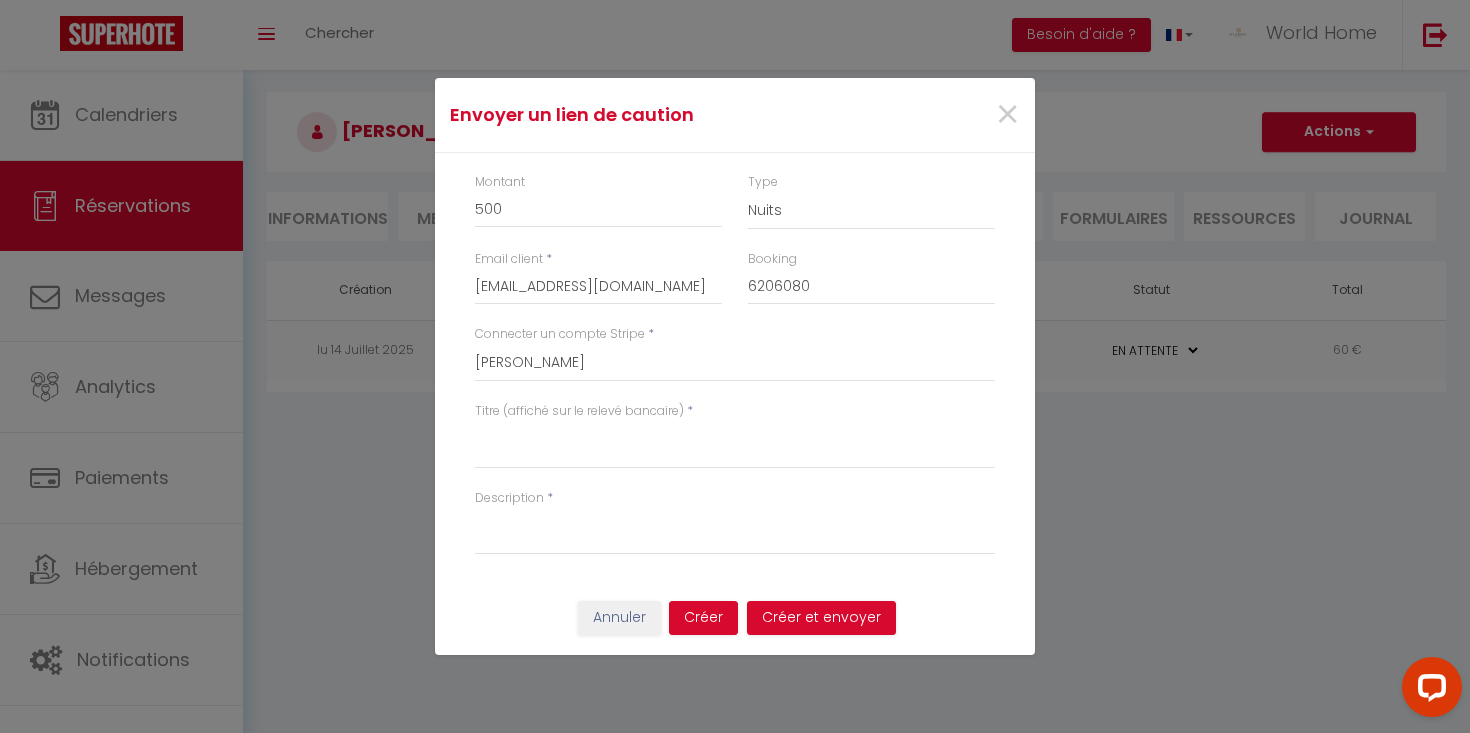 click on "Type   Nuits   Frais de ménage   Taxe de séjour   Autre" at bounding box center (871, 211) 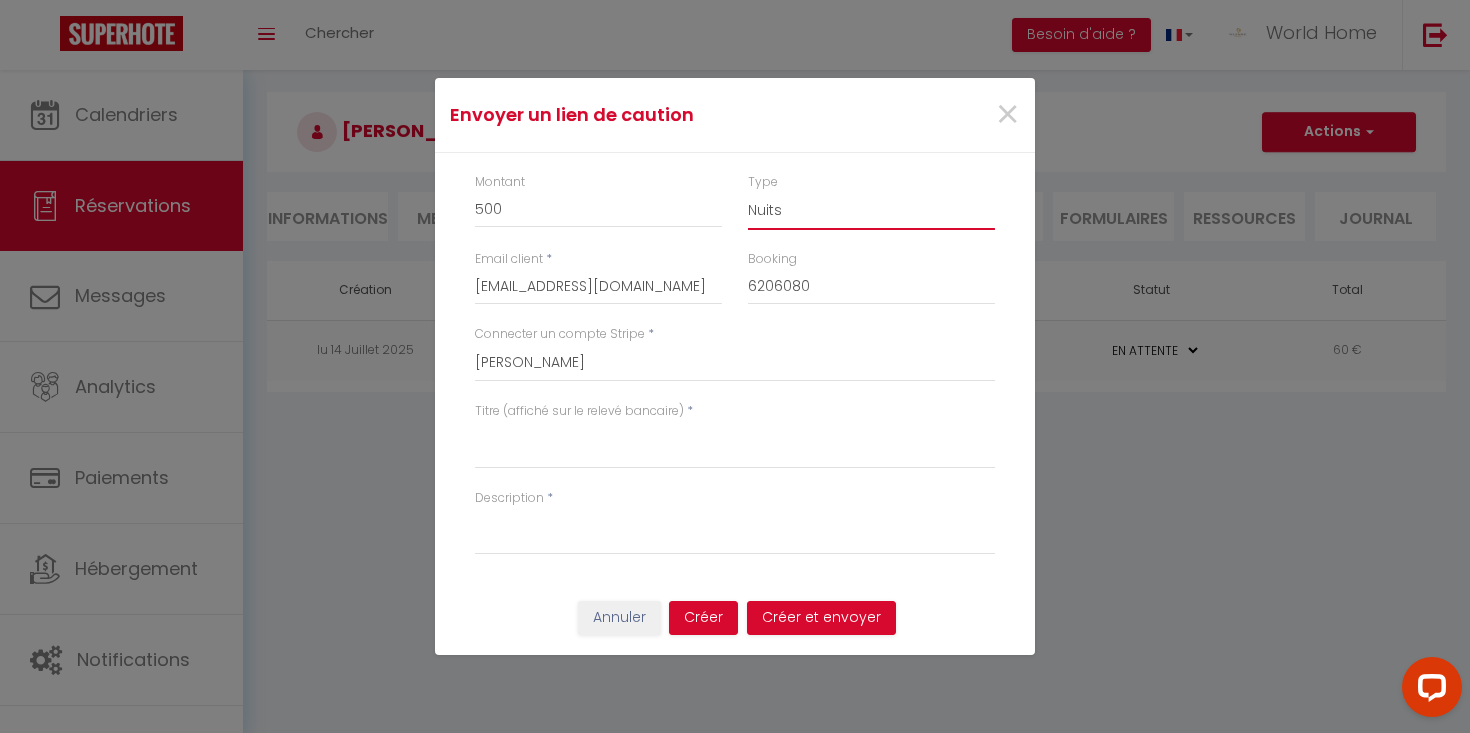 click on "Nuits   Frais de ménage   Taxe de séjour   Autre" at bounding box center (871, 211) 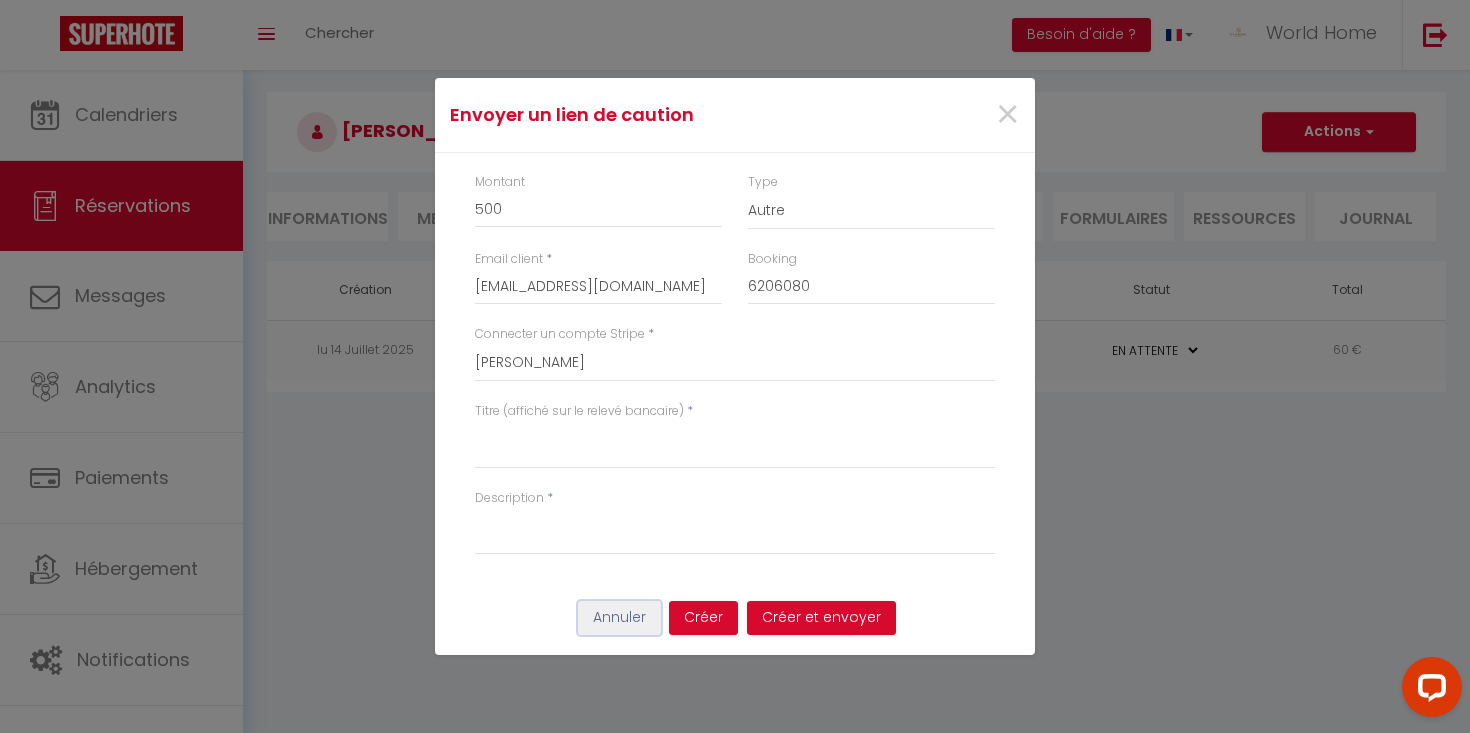 click on "Annuler" at bounding box center [619, 618] 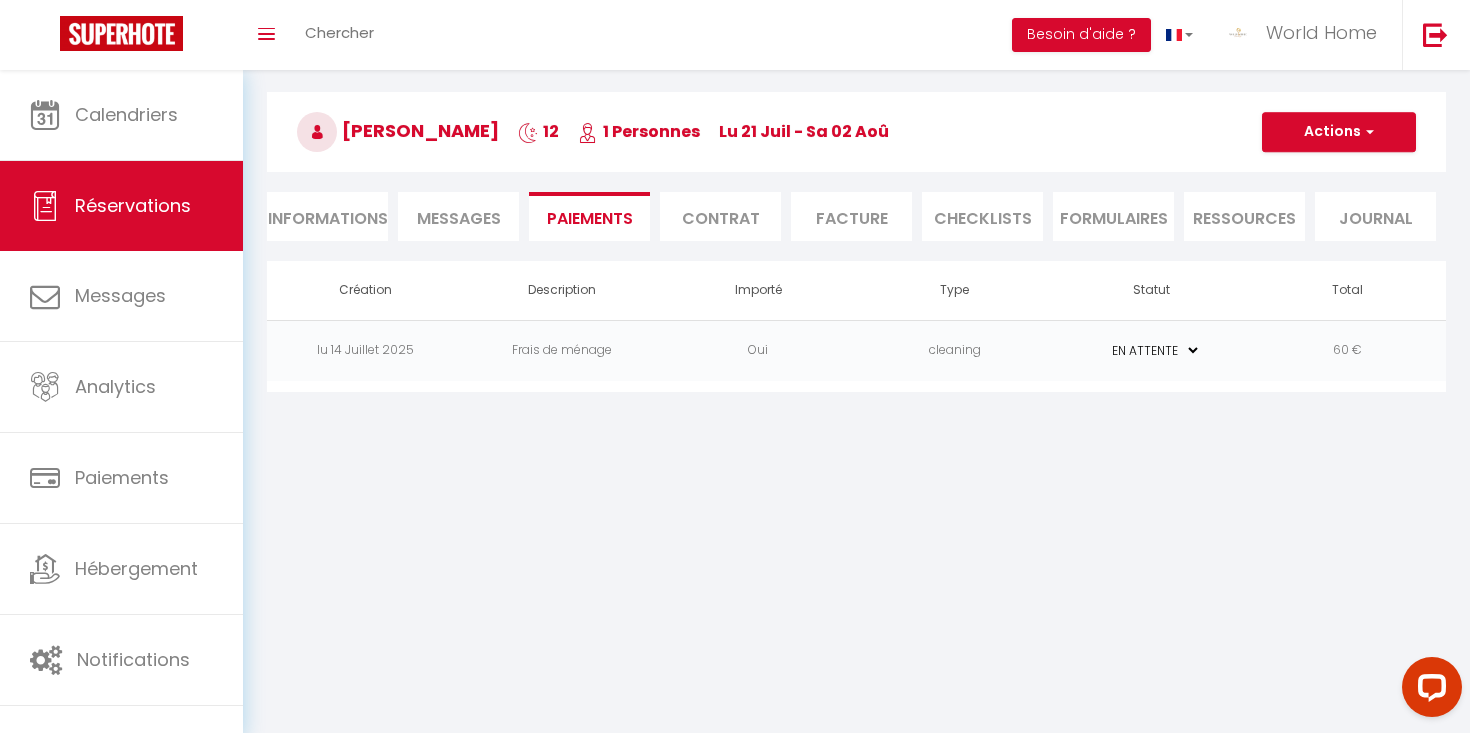 click on "Informations" at bounding box center (327, 216) 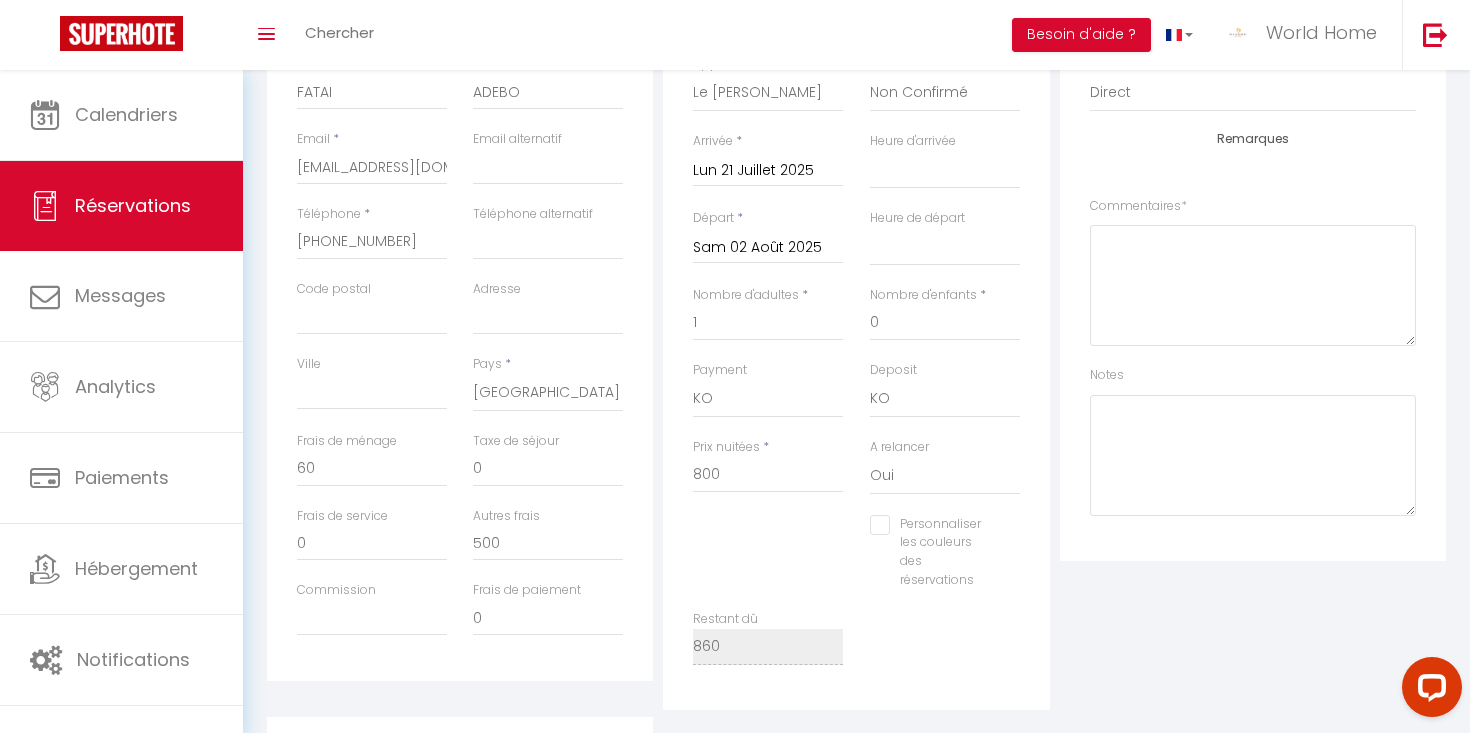 scroll, scrollTop: 0, scrollLeft: 0, axis: both 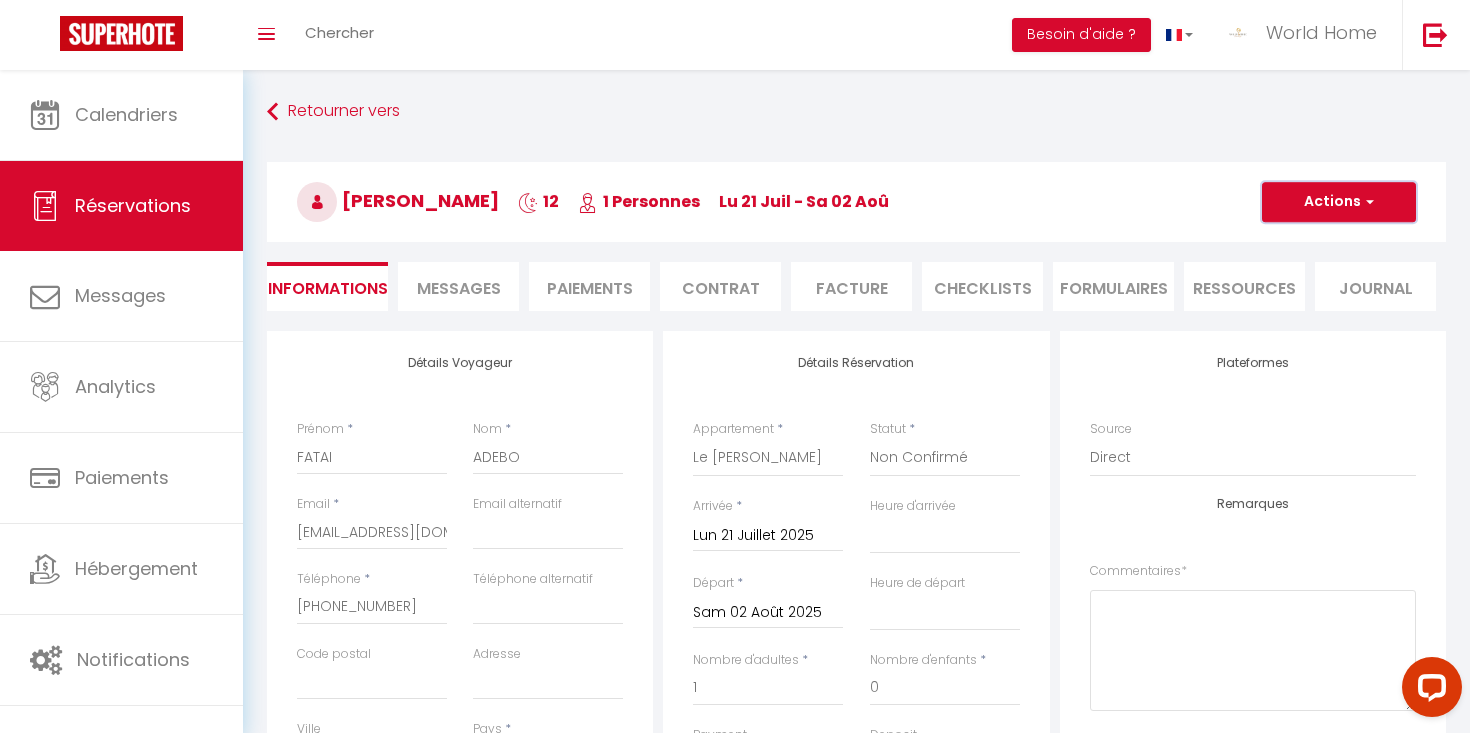 click on "Actions" at bounding box center [1339, 202] 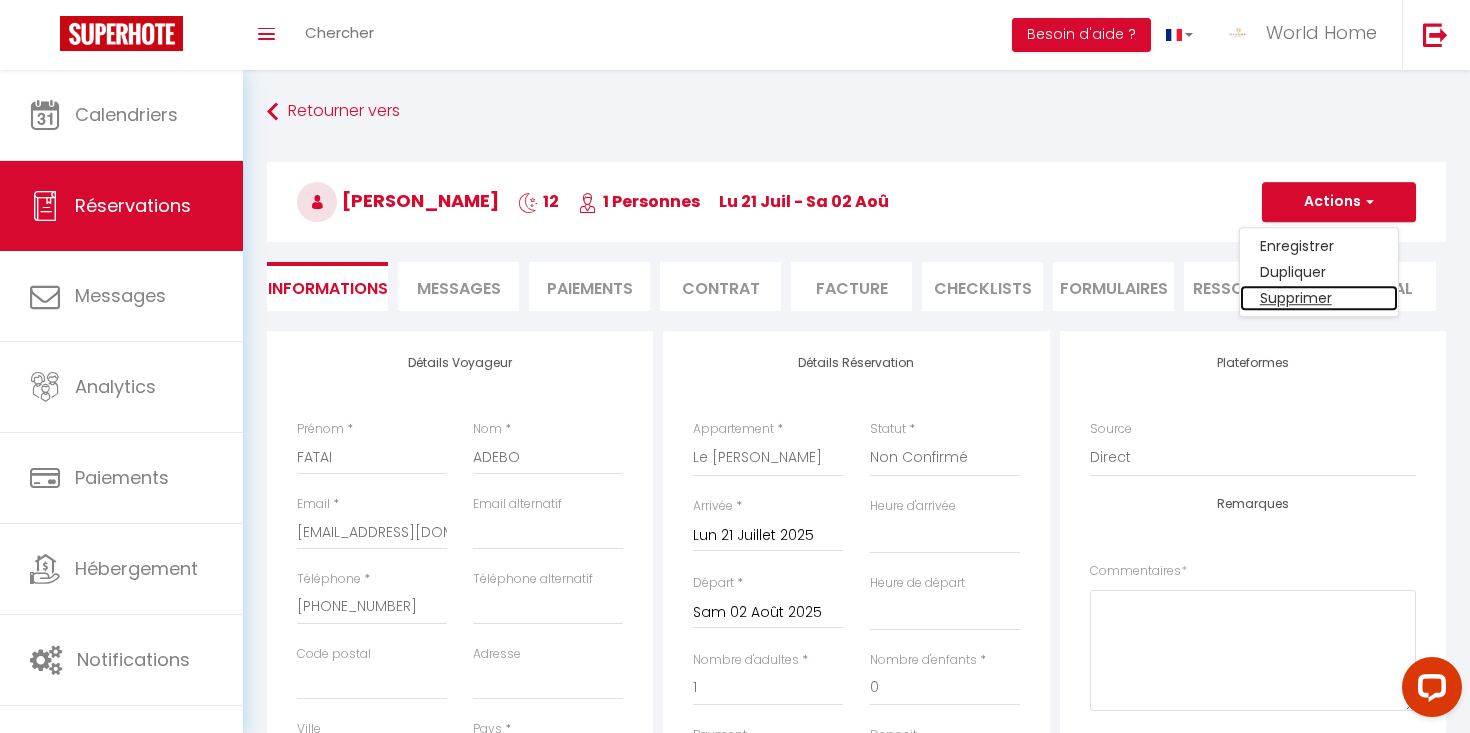 click on "Supprimer" at bounding box center [1319, 298] 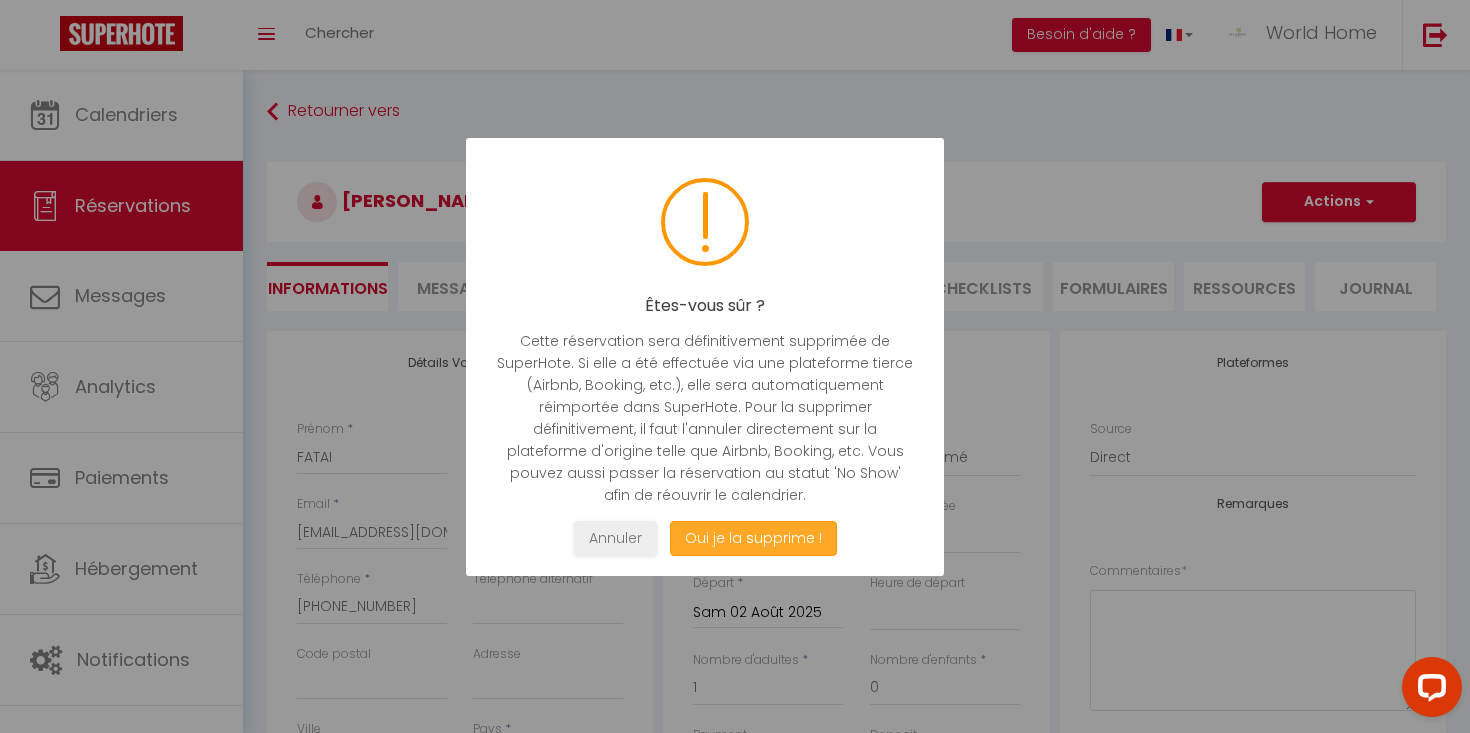 click on "Oui je la supprime !" at bounding box center [753, 538] 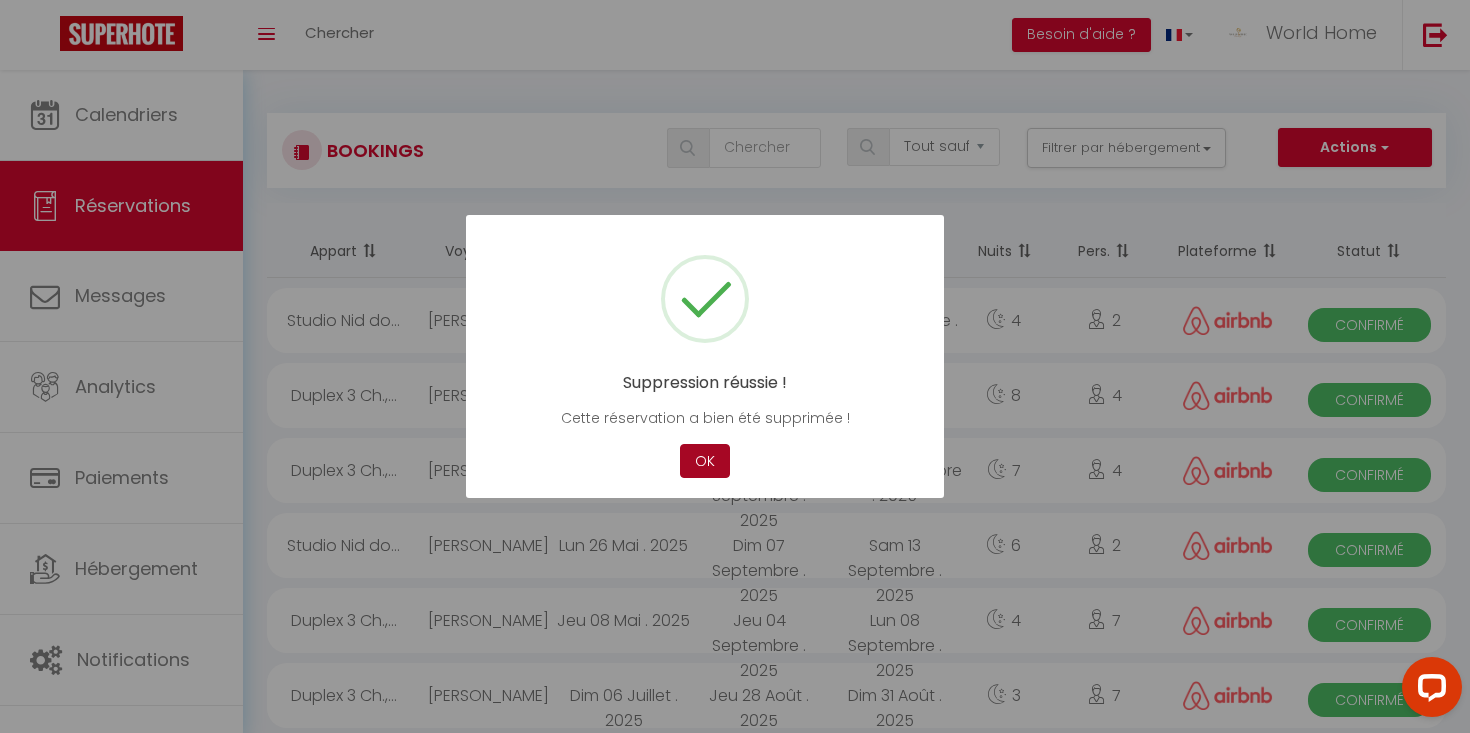 click on "OK" at bounding box center [705, 461] 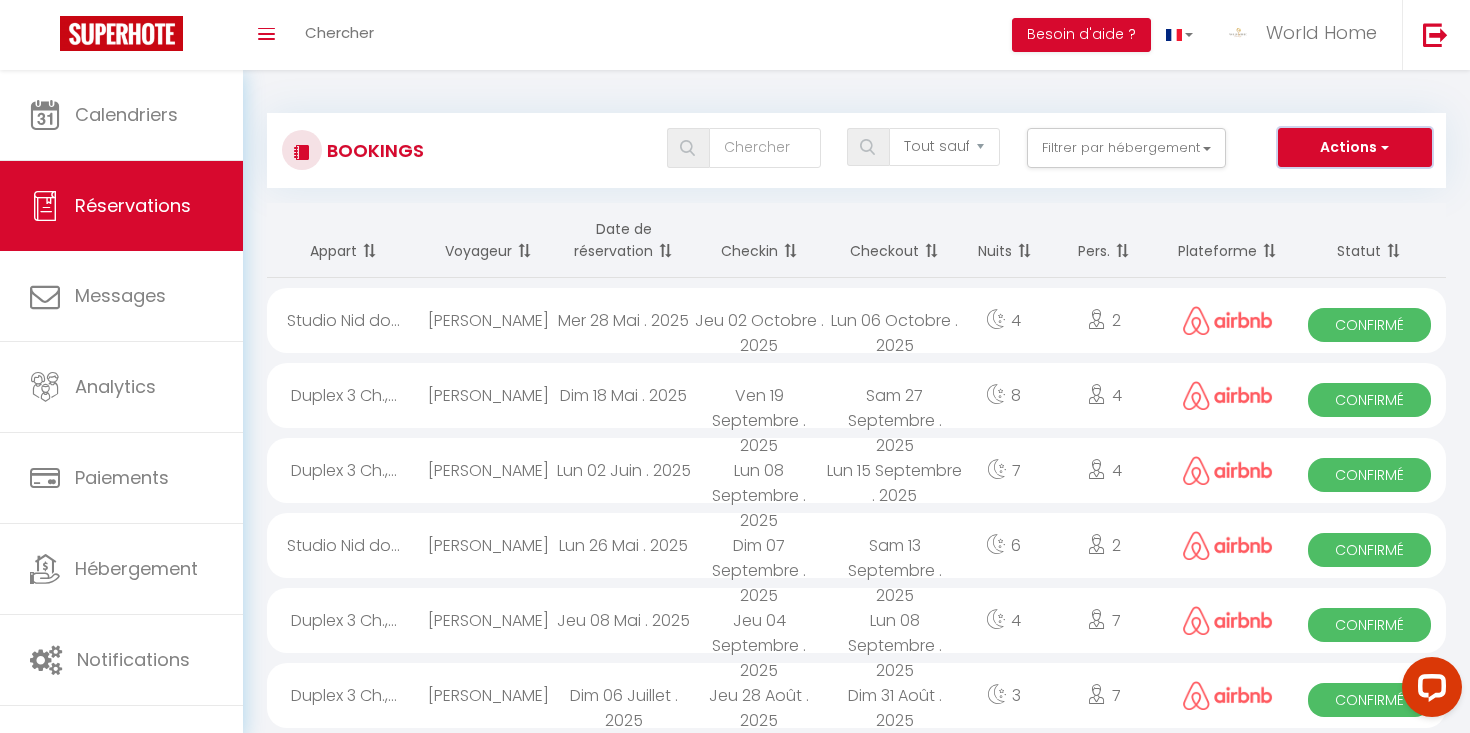 click on "Actions" at bounding box center (1355, 148) 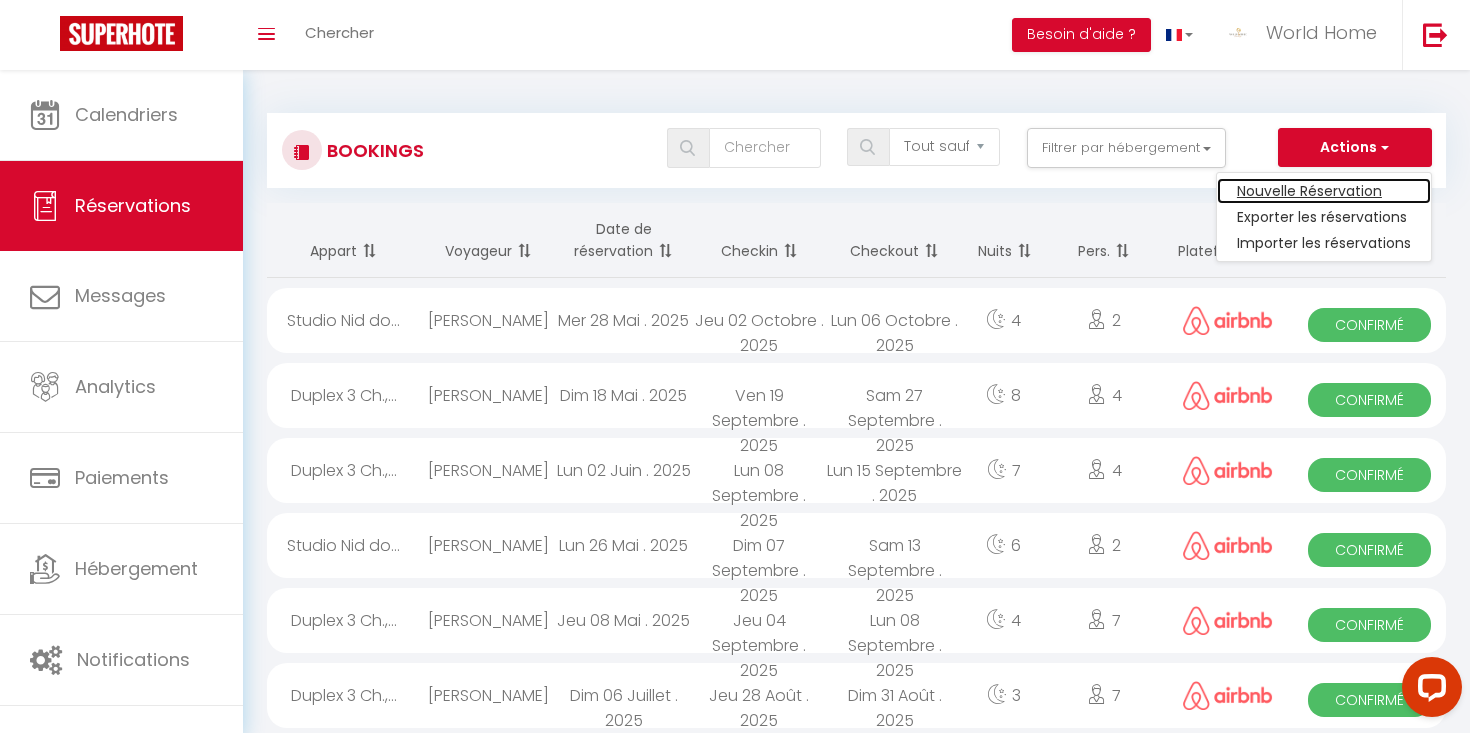 click on "Nouvelle Réservation" at bounding box center (1324, 191) 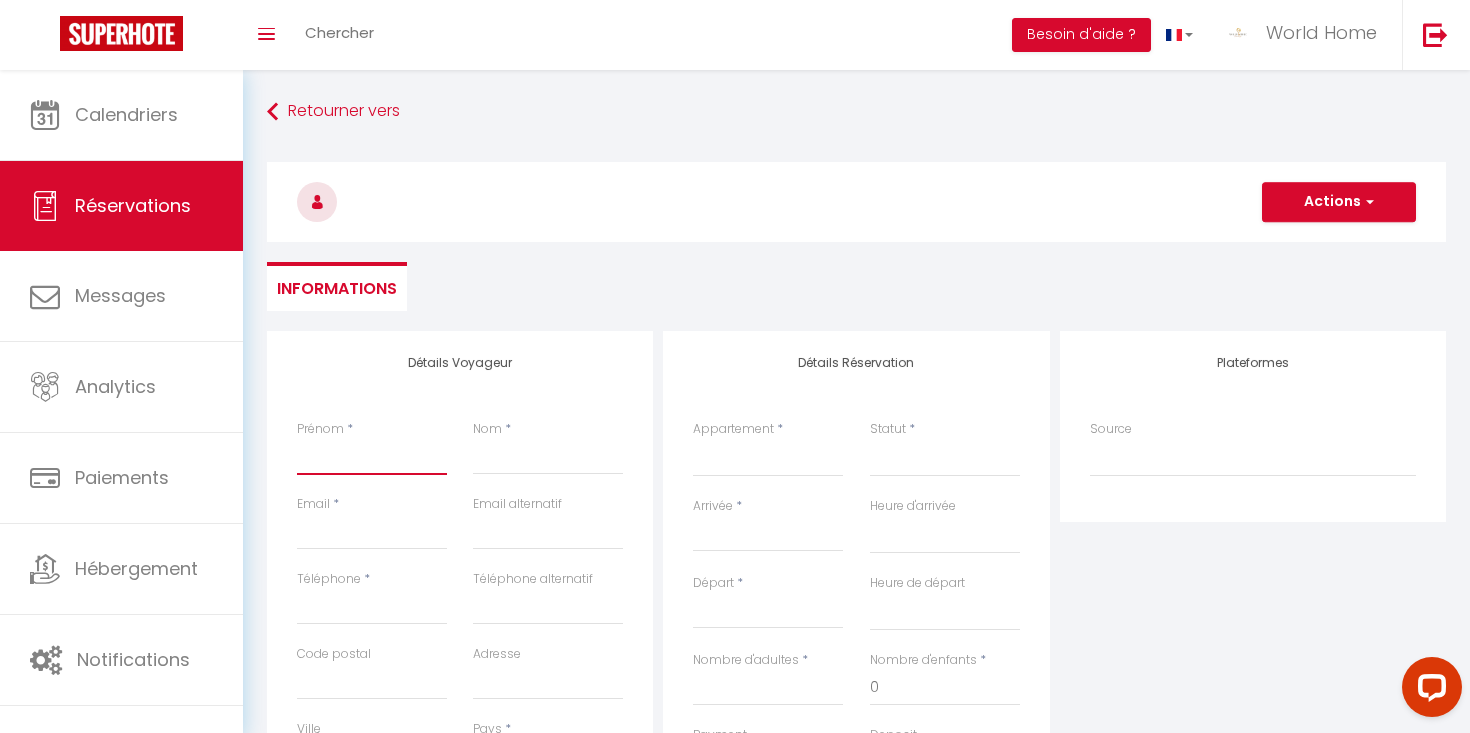 click on "Prénom" at bounding box center (372, 457) 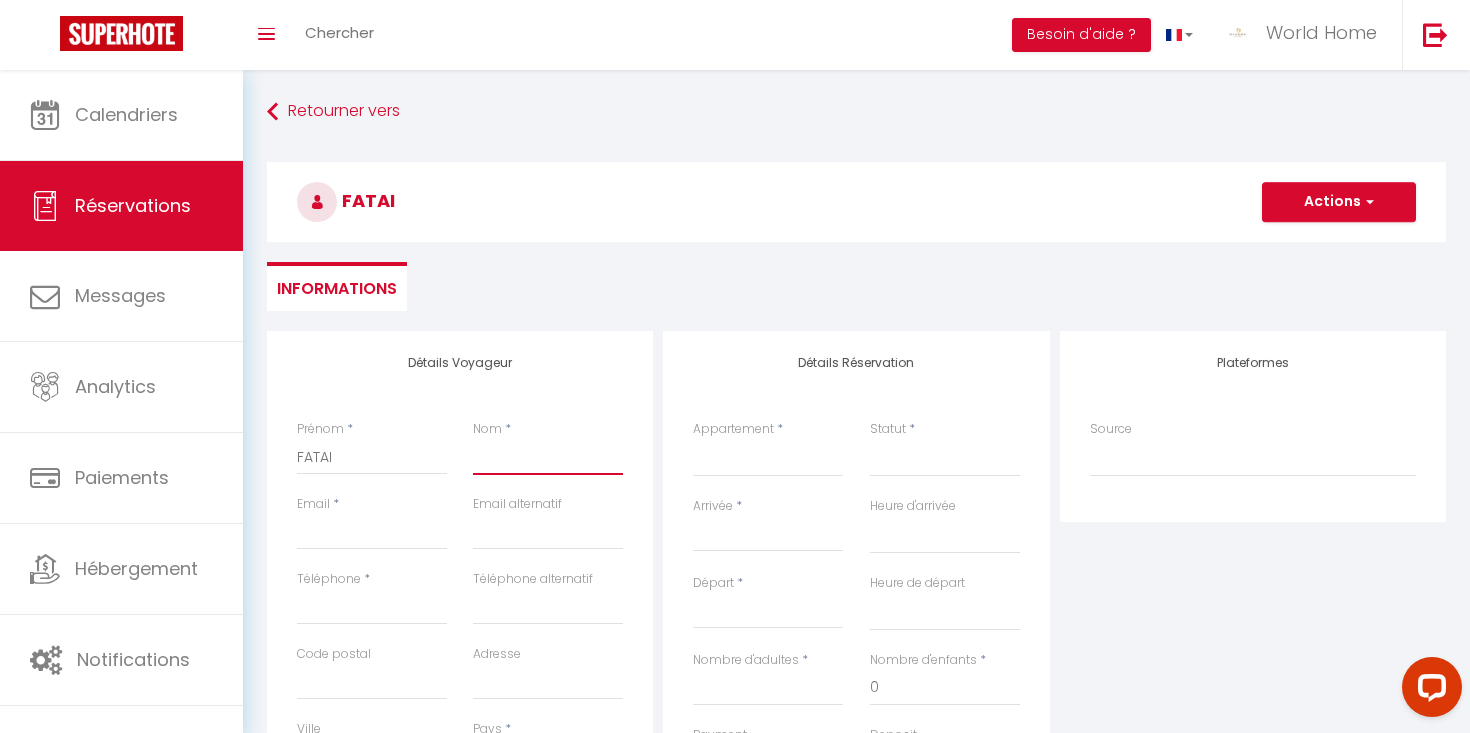 click on "Nom" at bounding box center (548, 457) 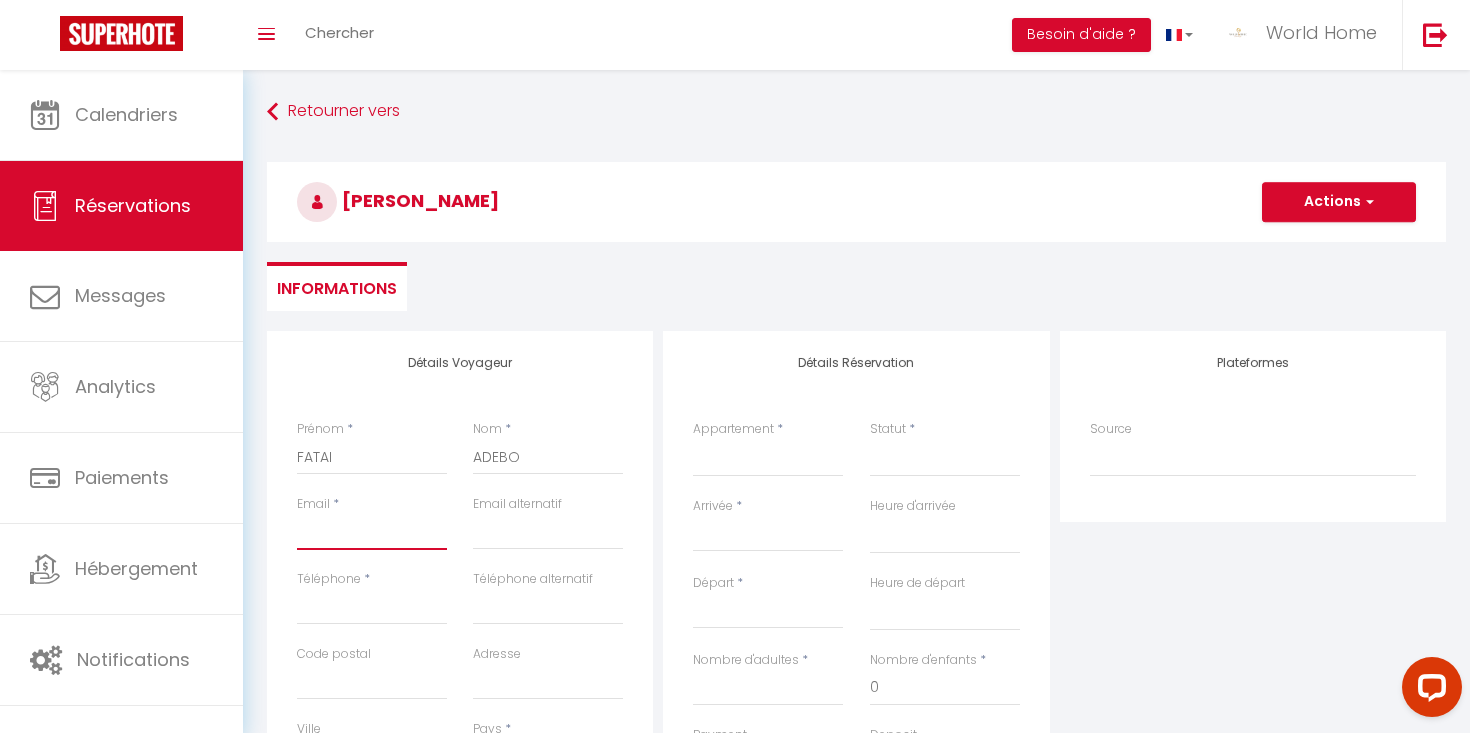 click on "Email client" at bounding box center [372, 532] 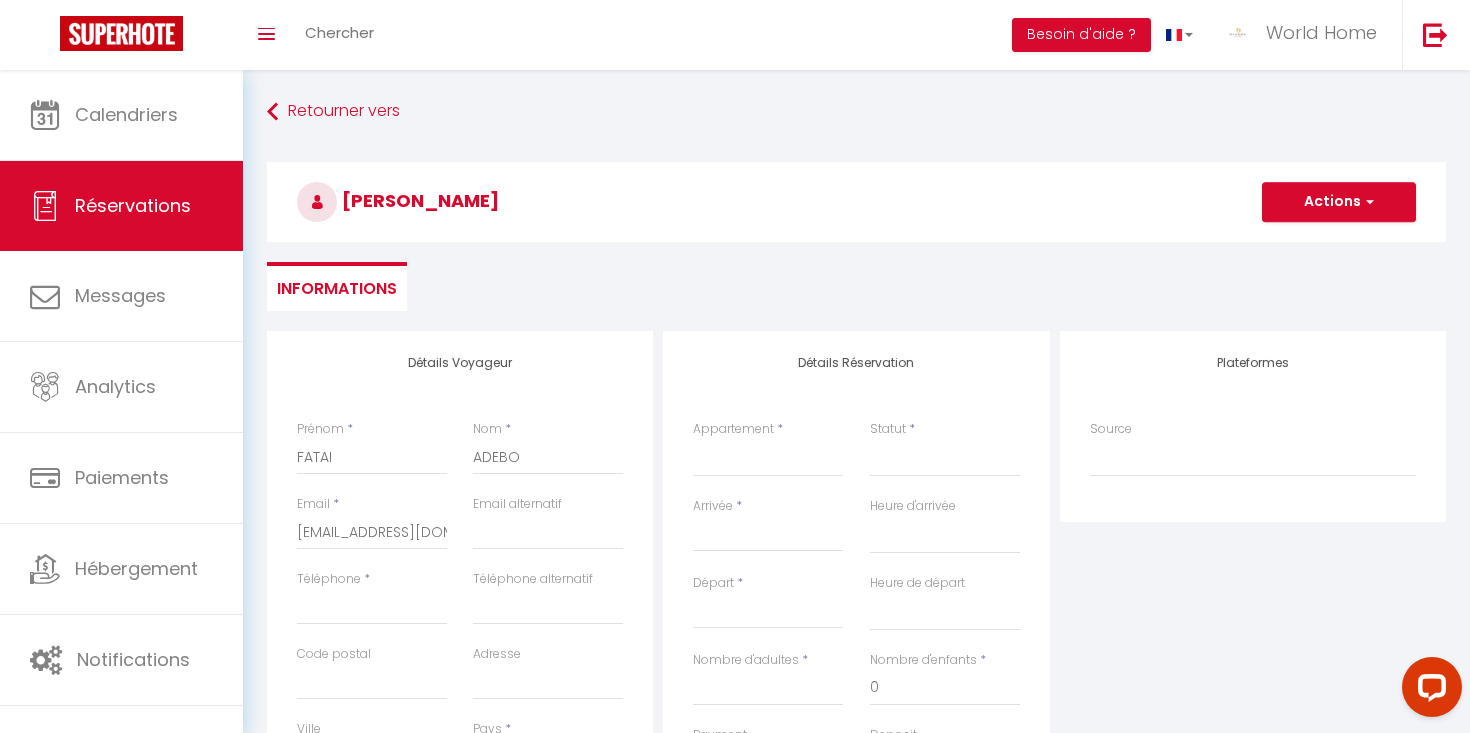 click on "Téléphone   *" at bounding box center [372, 607] 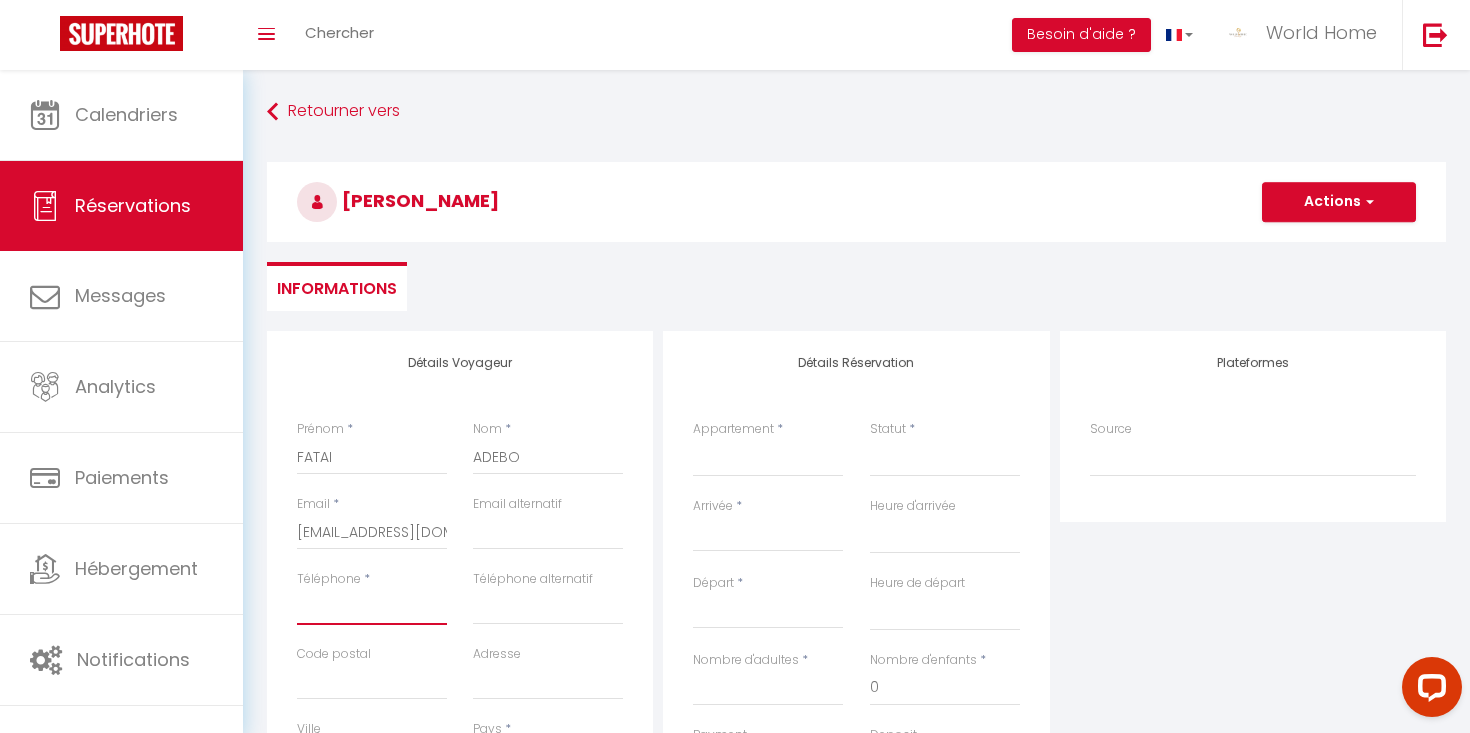 click on "Téléphone" at bounding box center [372, 607] 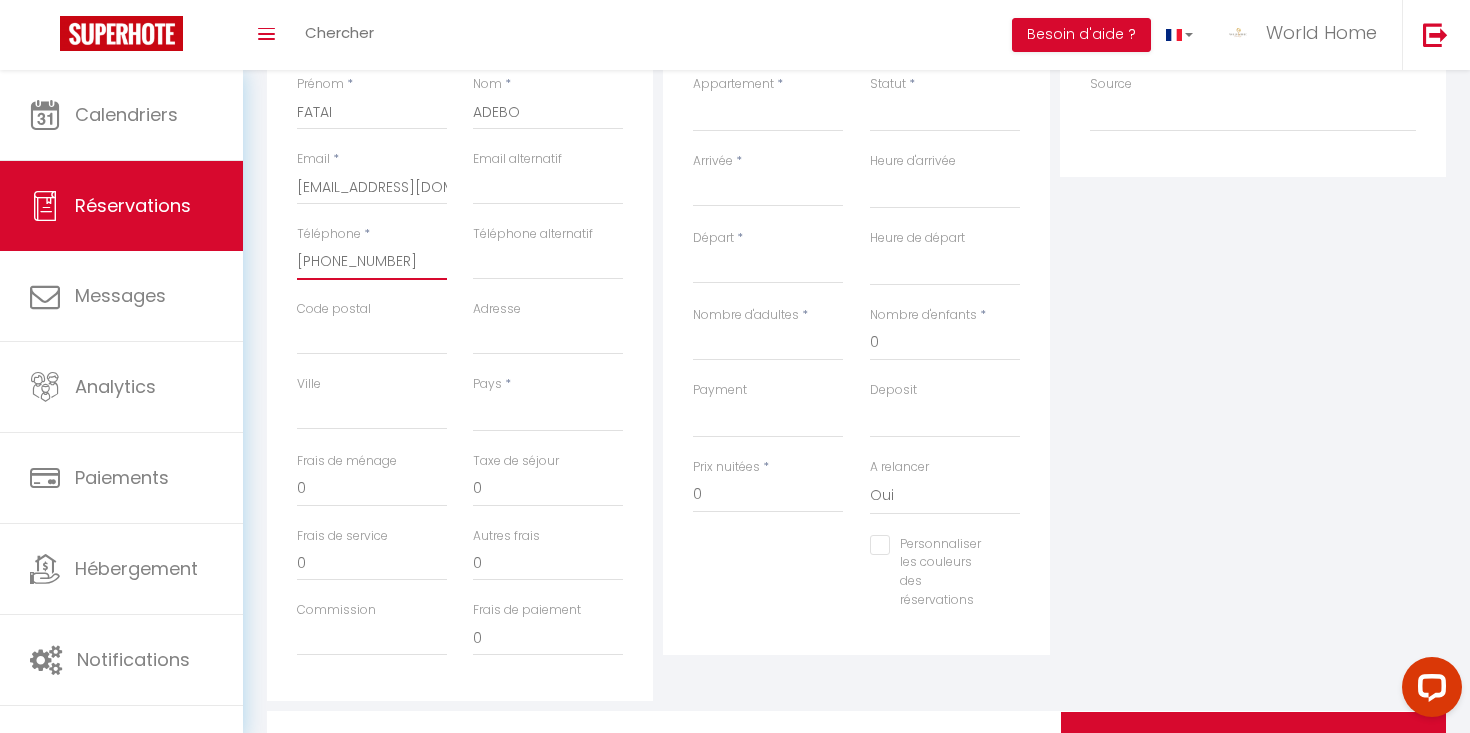 scroll, scrollTop: 372, scrollLeft: 0, axis: vertical 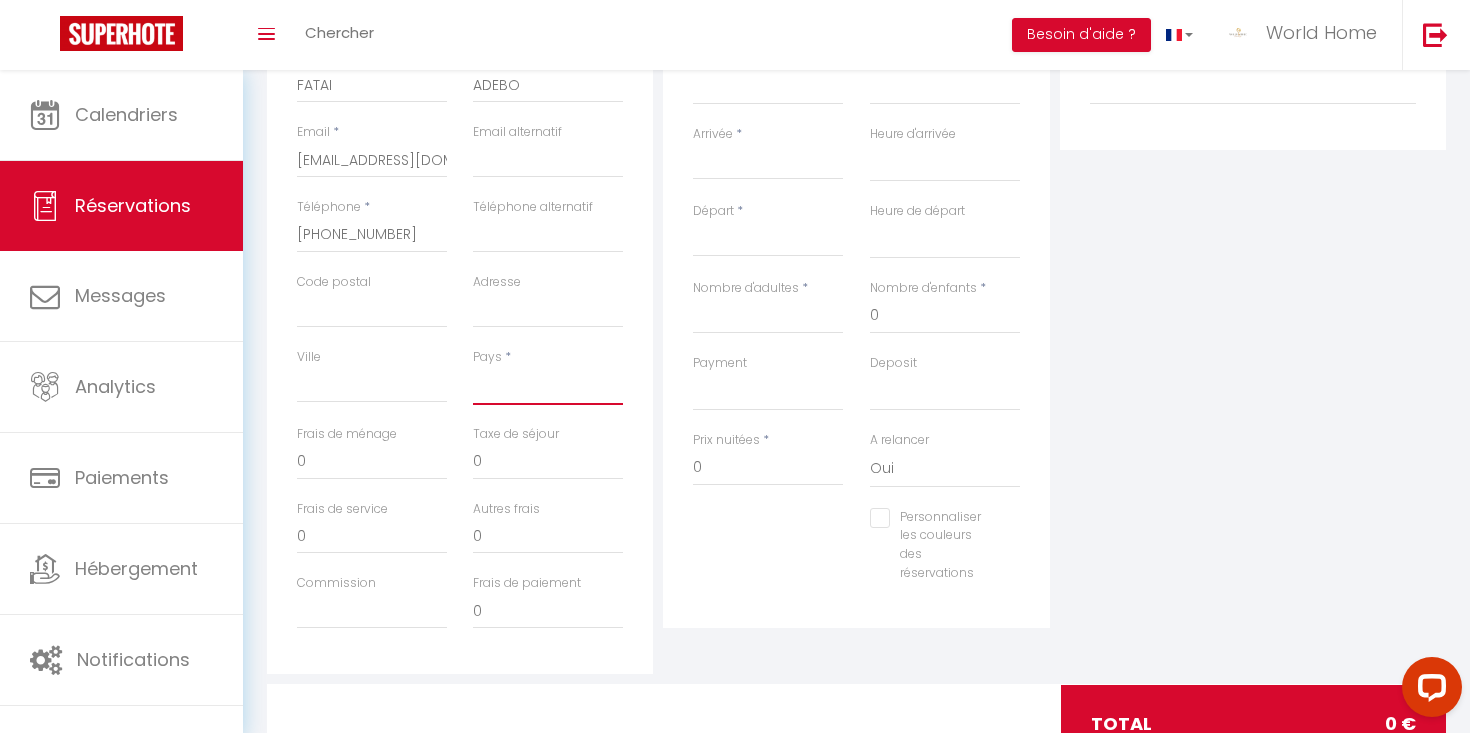 click on "France
Portugal
Afghanistan
Albania
Algeria
American Samoa
Andorra
Angola
Anguilla
Antarctica
Antigua and Barbuda
Argentina
Armenia
Aruba
Australia
Austria
Azerbaijan
Bahamas
Bahrain
Bangladesh
Barbados
Belarus
Belgium
Belize" at bounding box center [548, 386] 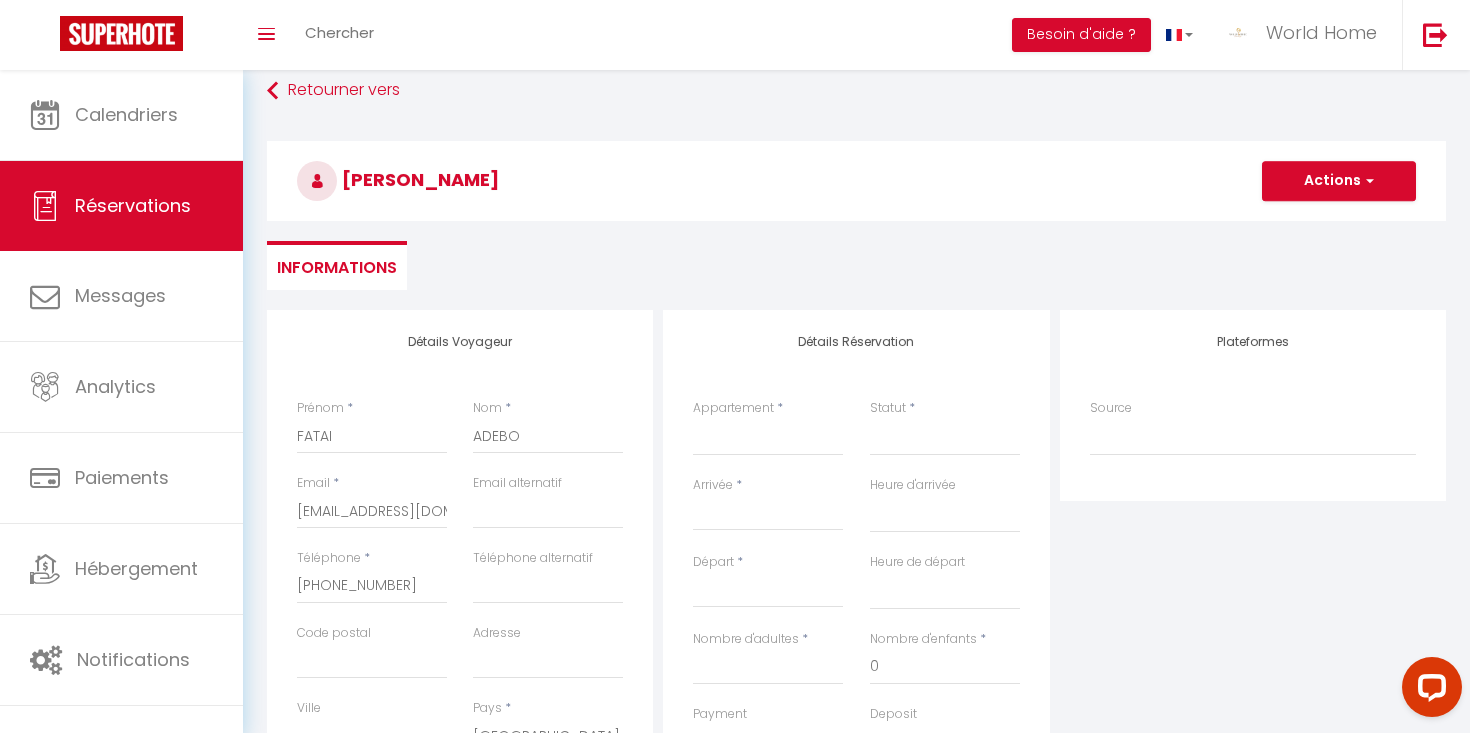 scroll, scrollTop: 0, scrollLeft: 0, axis: both 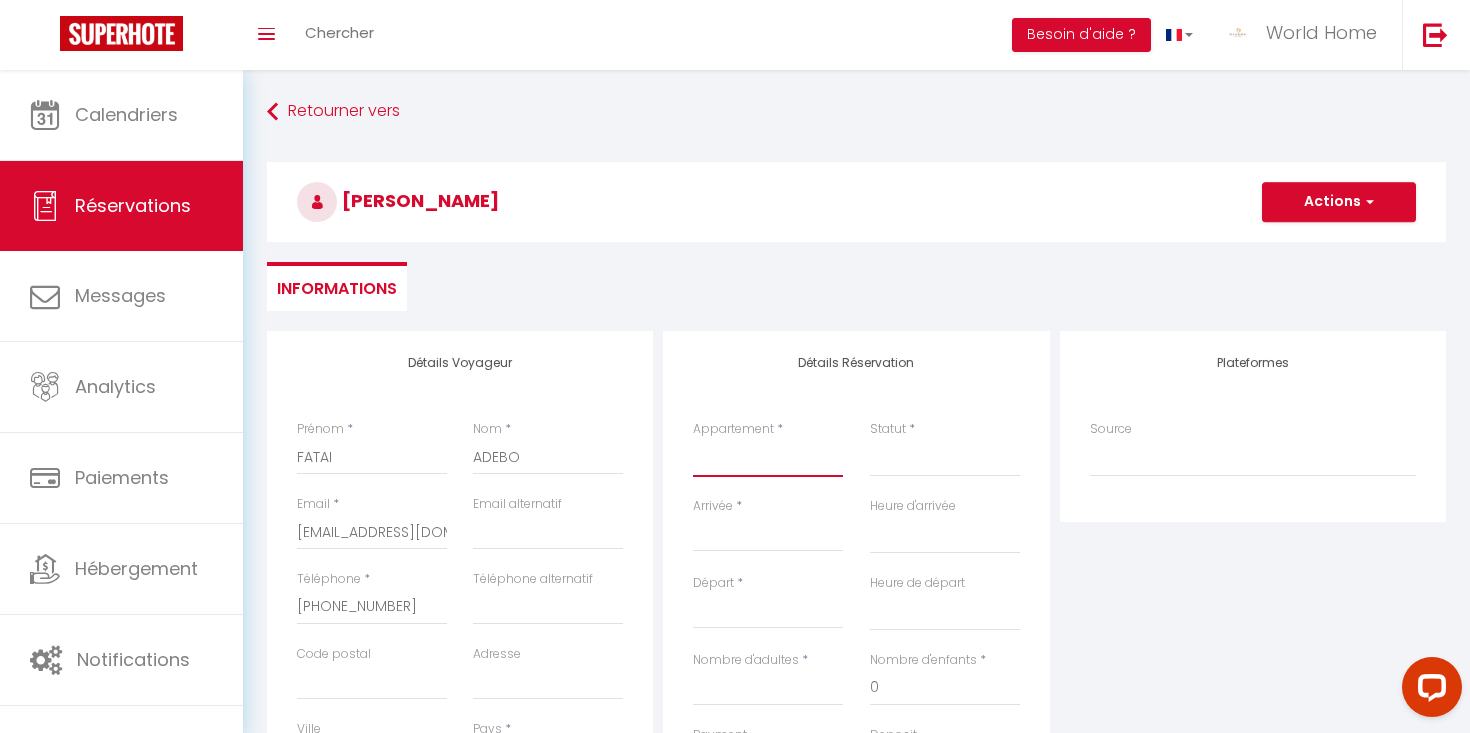 click on "2 pièces Charenton Studio Nid douillet - Maisons-Alfort Duplex 3 Ch., 1 min. Métro Charenton Écoles Maison Montfermeil Le Henri - Cosy" at bounding box center (768, 458) 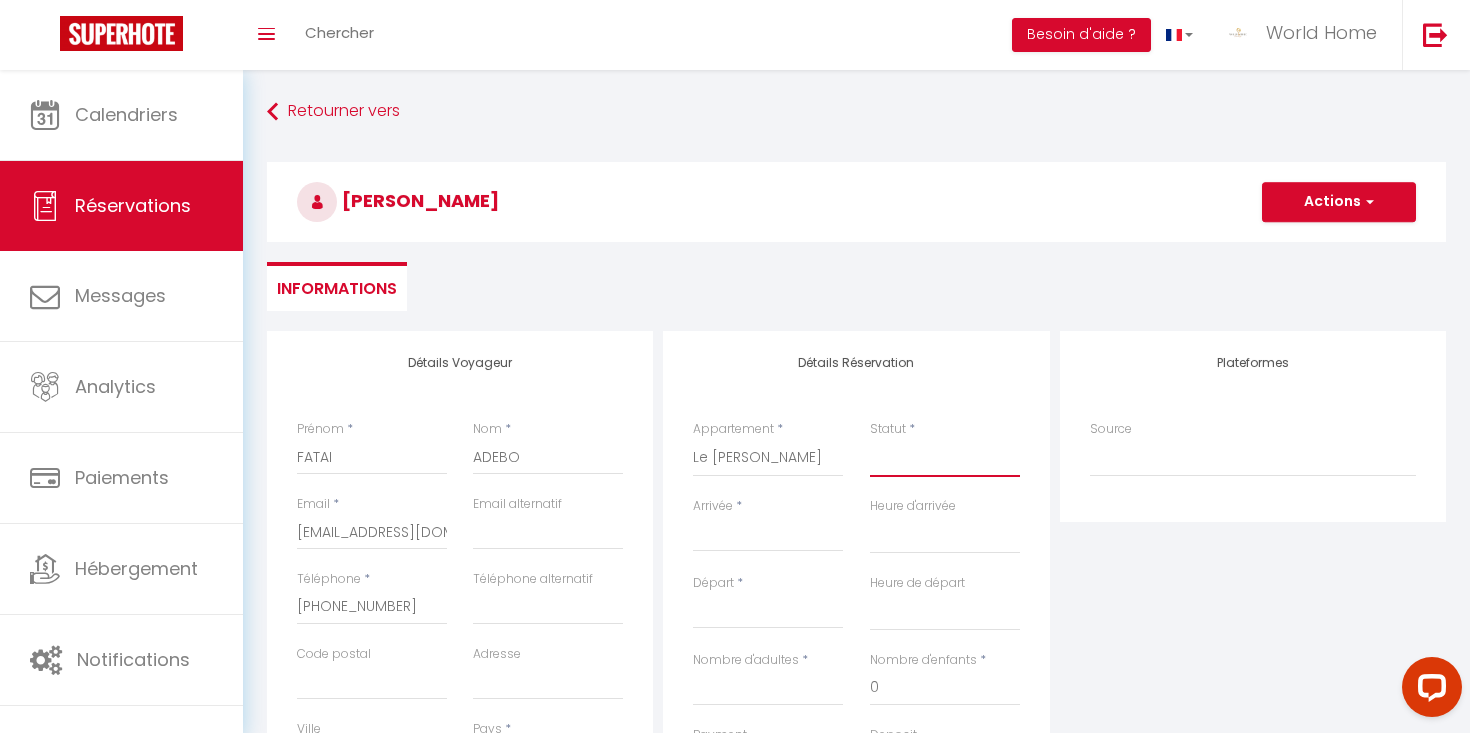 click on "Confirmé Non Confirmé Annulé Annulé par le voyageur No Show Request" at bounding box center [945, 458] 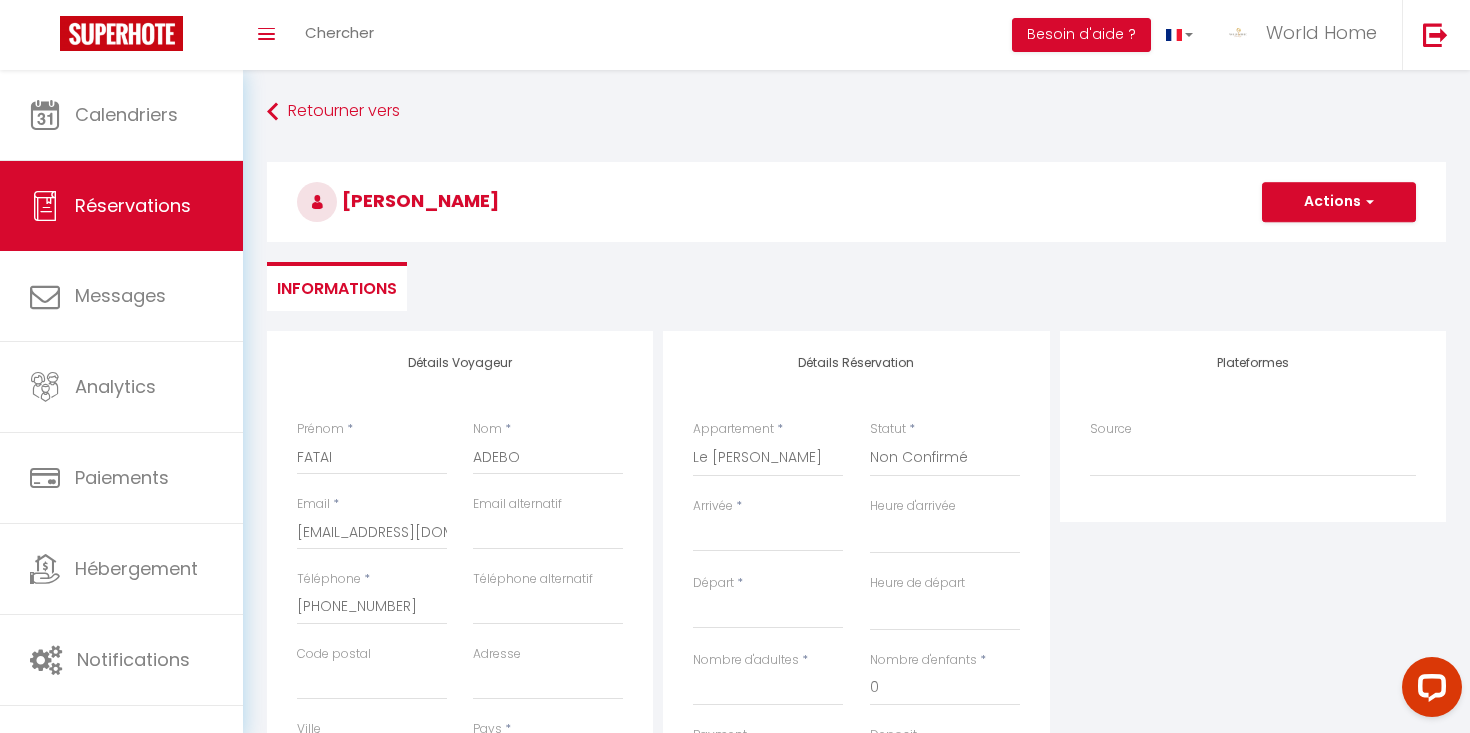 click on "Arrivée" at bounding box center [768, 536] 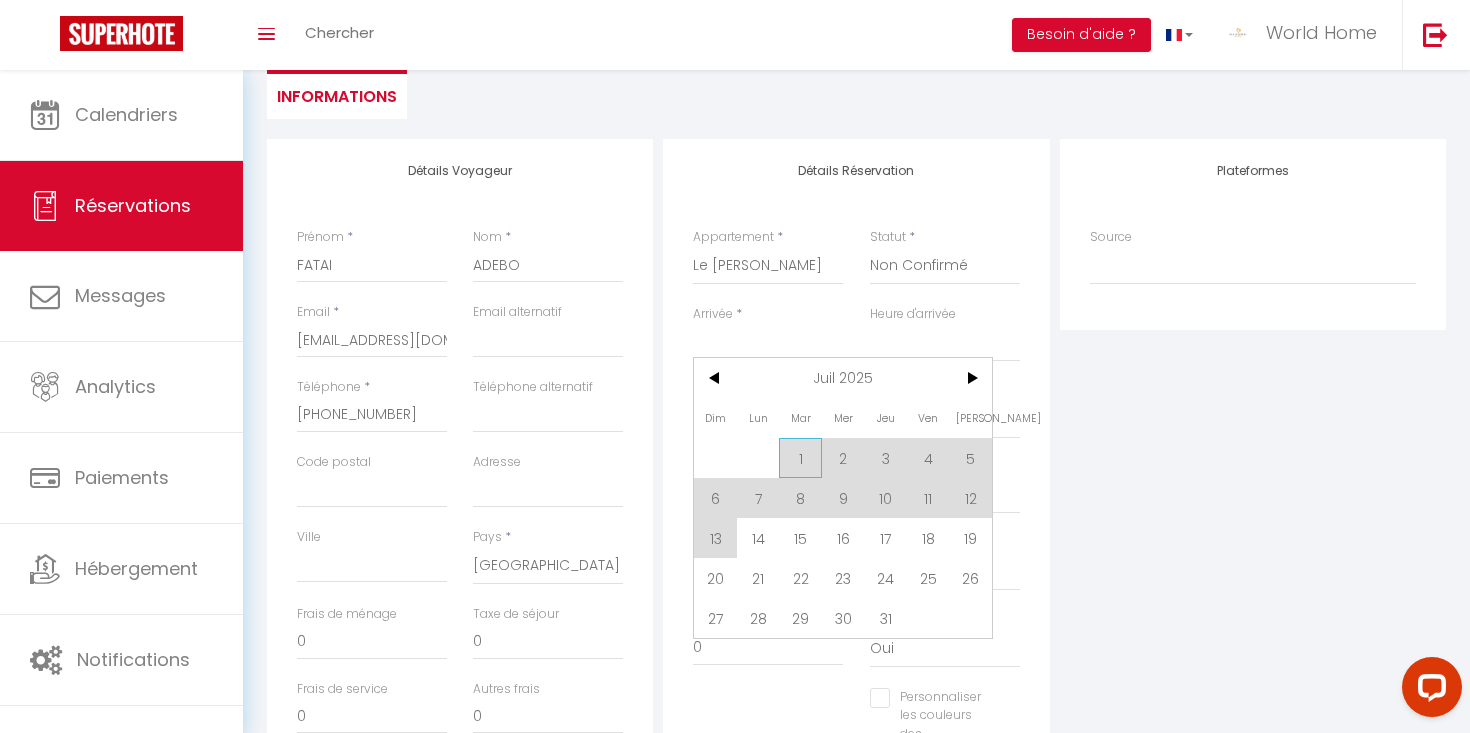 scroll, scrollTop: 193, scrollLeft: 0, axis: vertical 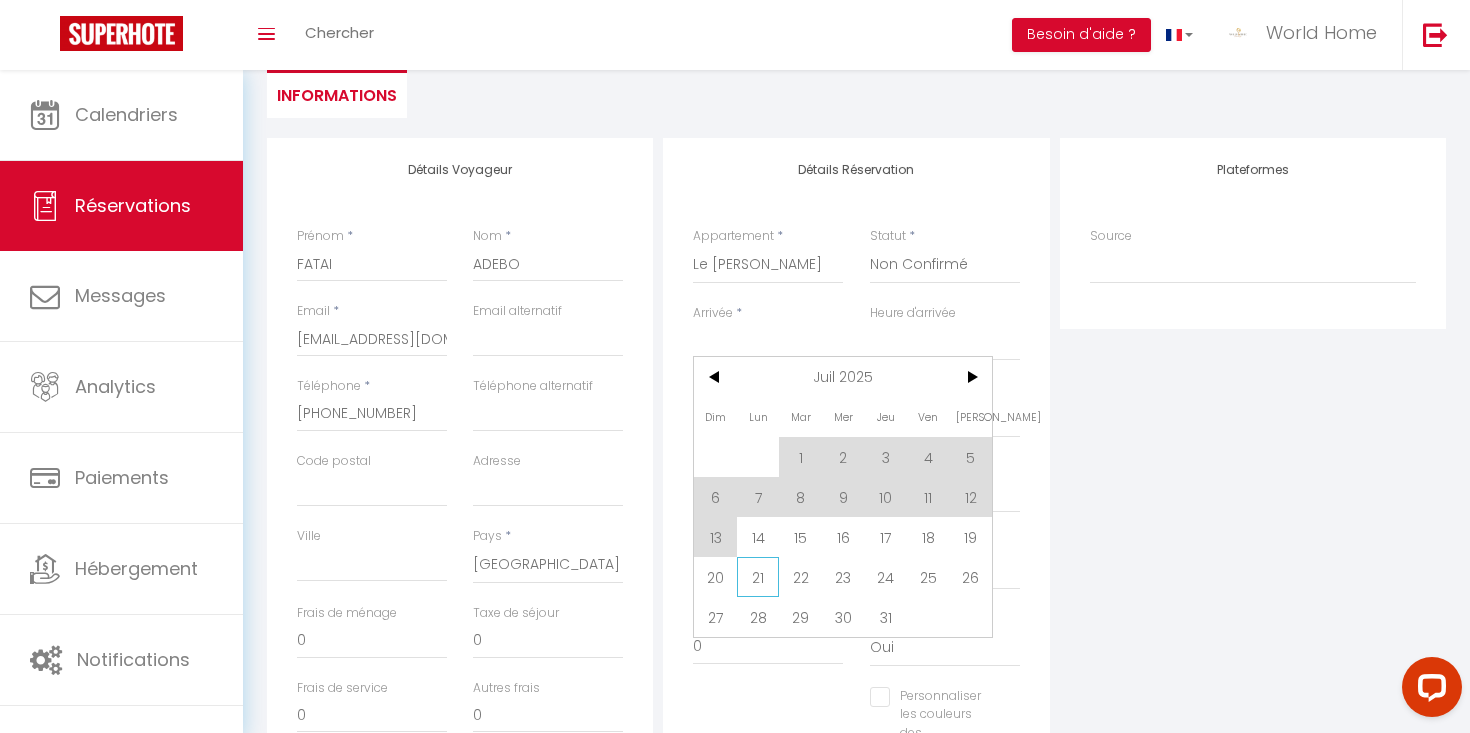 click on "21" at bounding box center (758, 577) 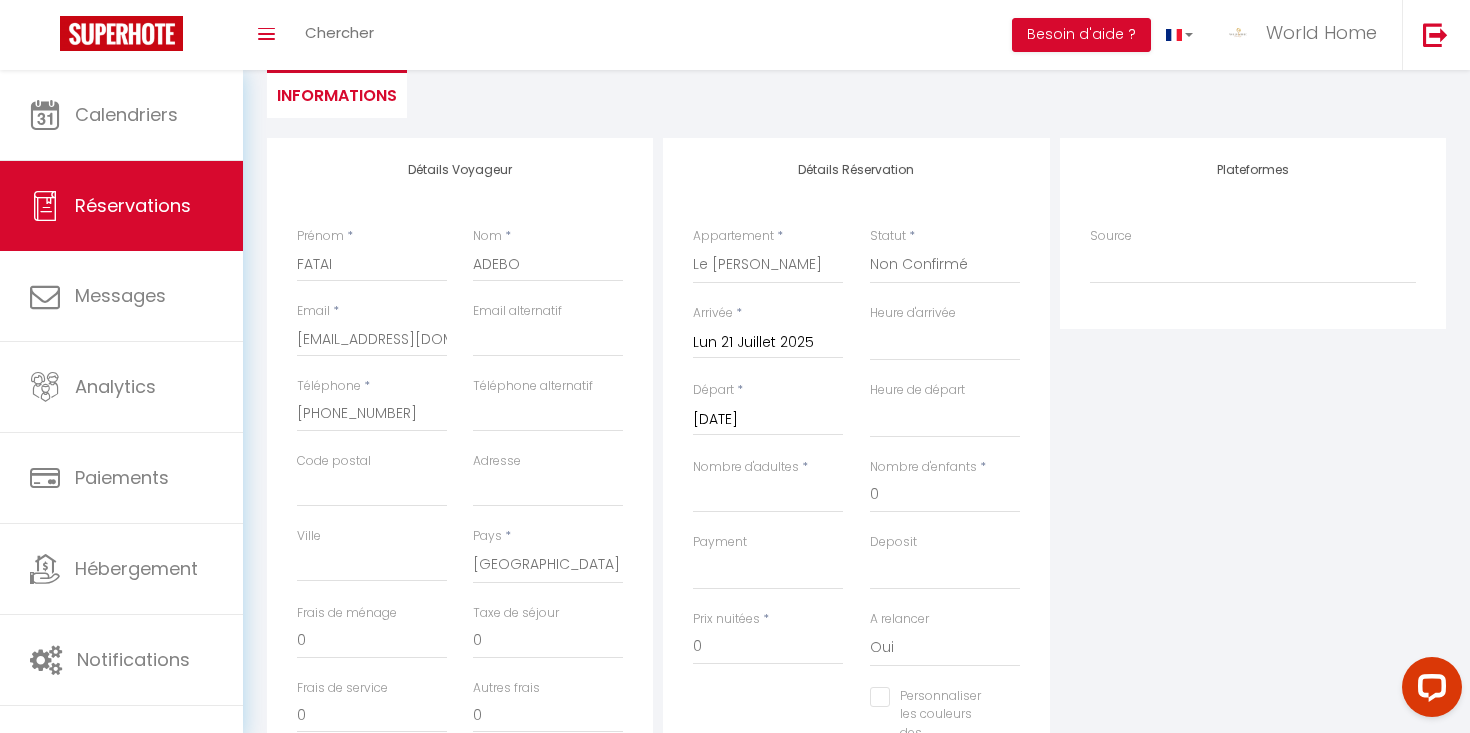 click on "Mar 22 Juillet 2025" at bounding box center (768, 420) 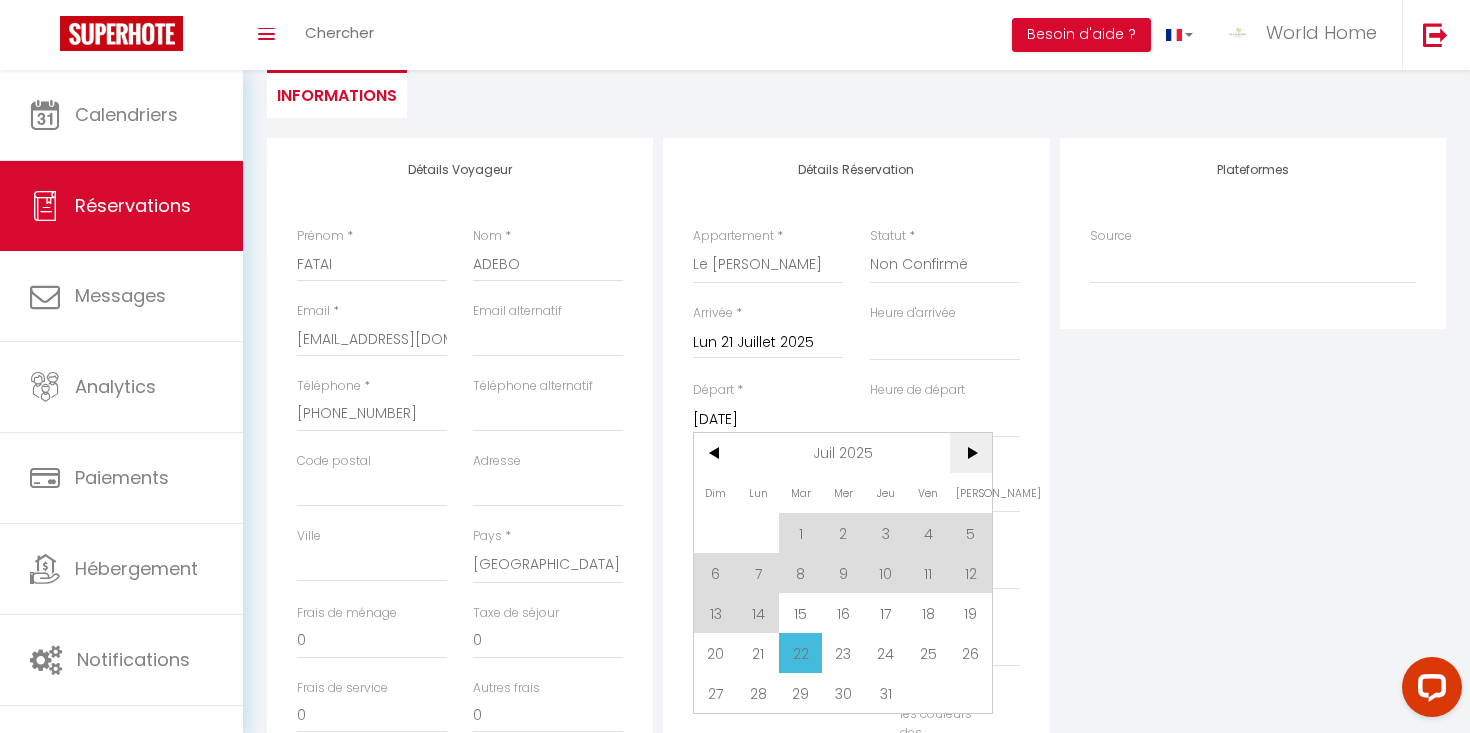 click on ">" at bounding box center (971, 453) 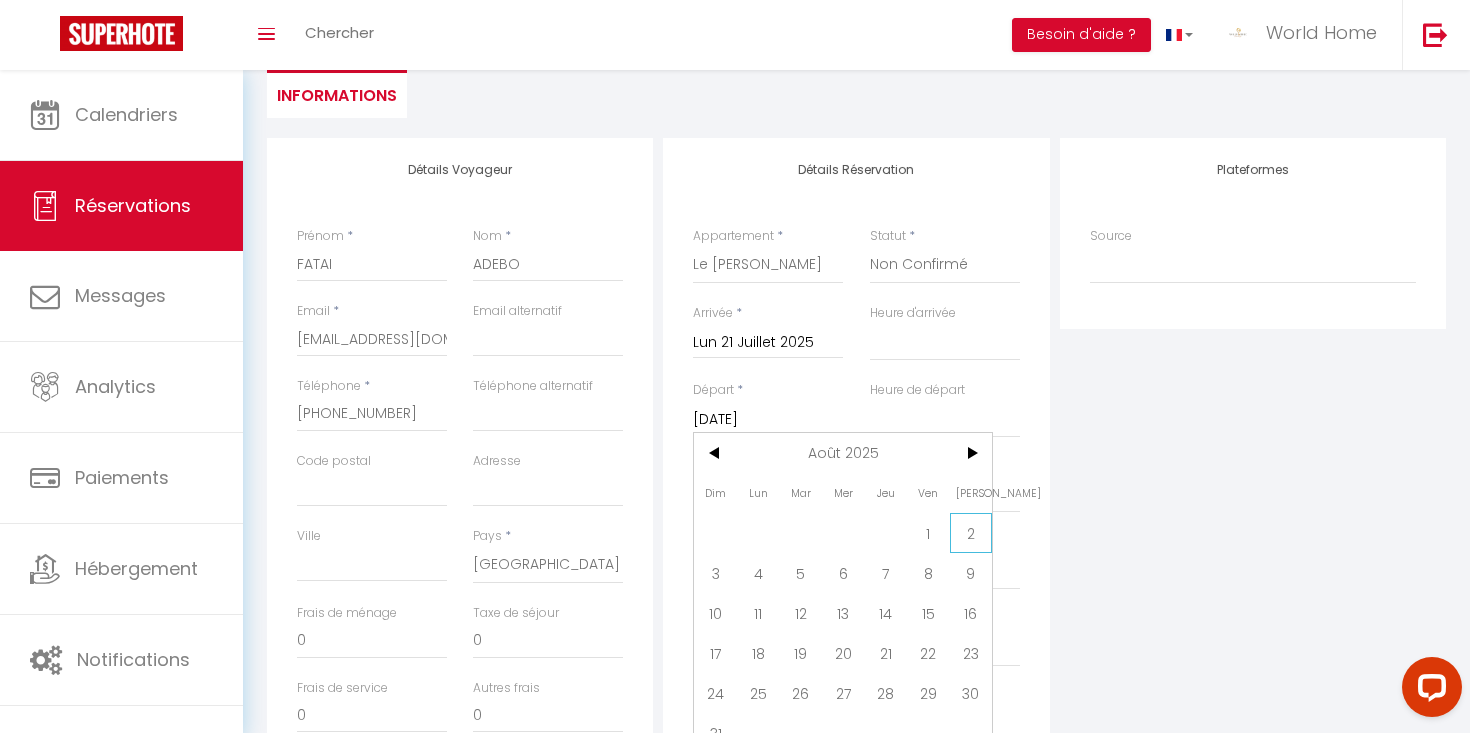 click on "2" at bounding box center (971, 533) 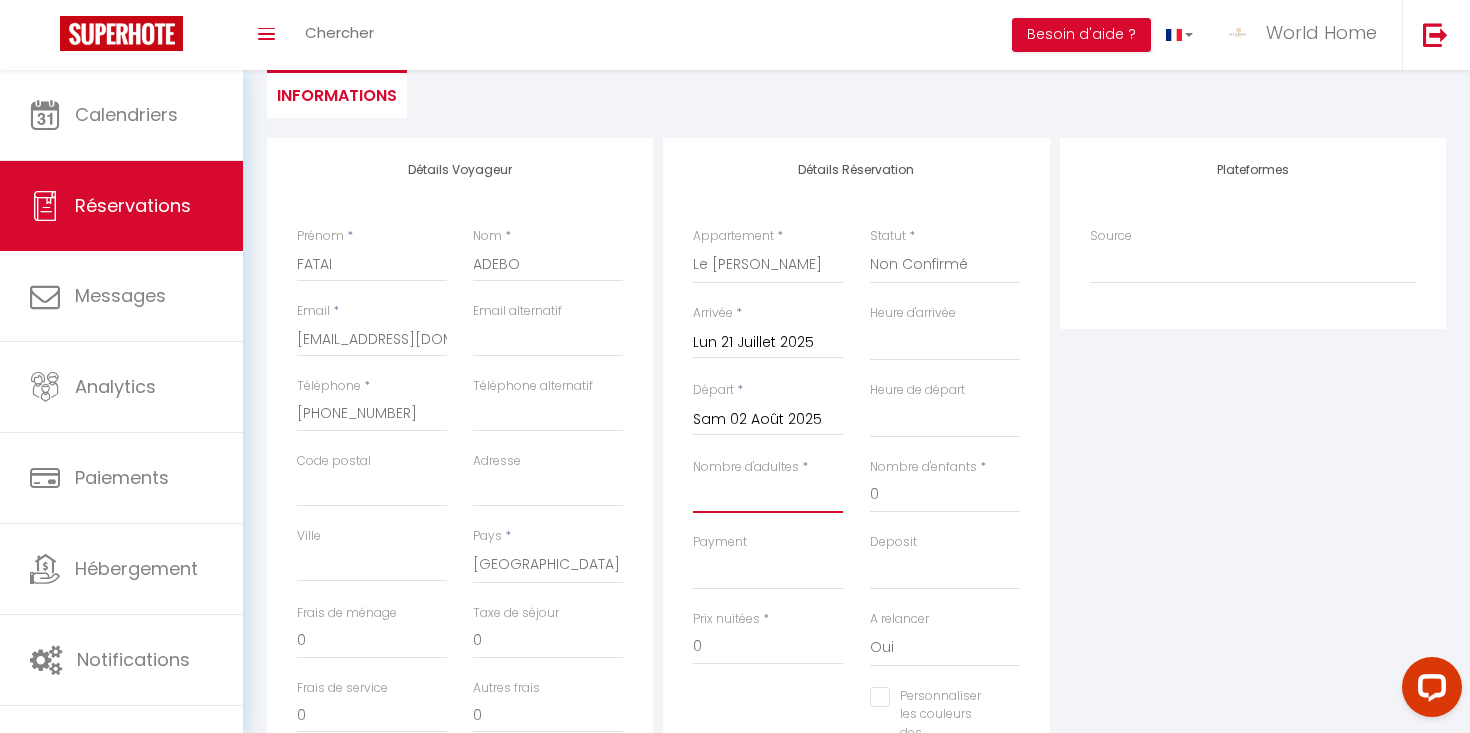 click on "Nombre d'adultes" at bounding box center (768, 495) 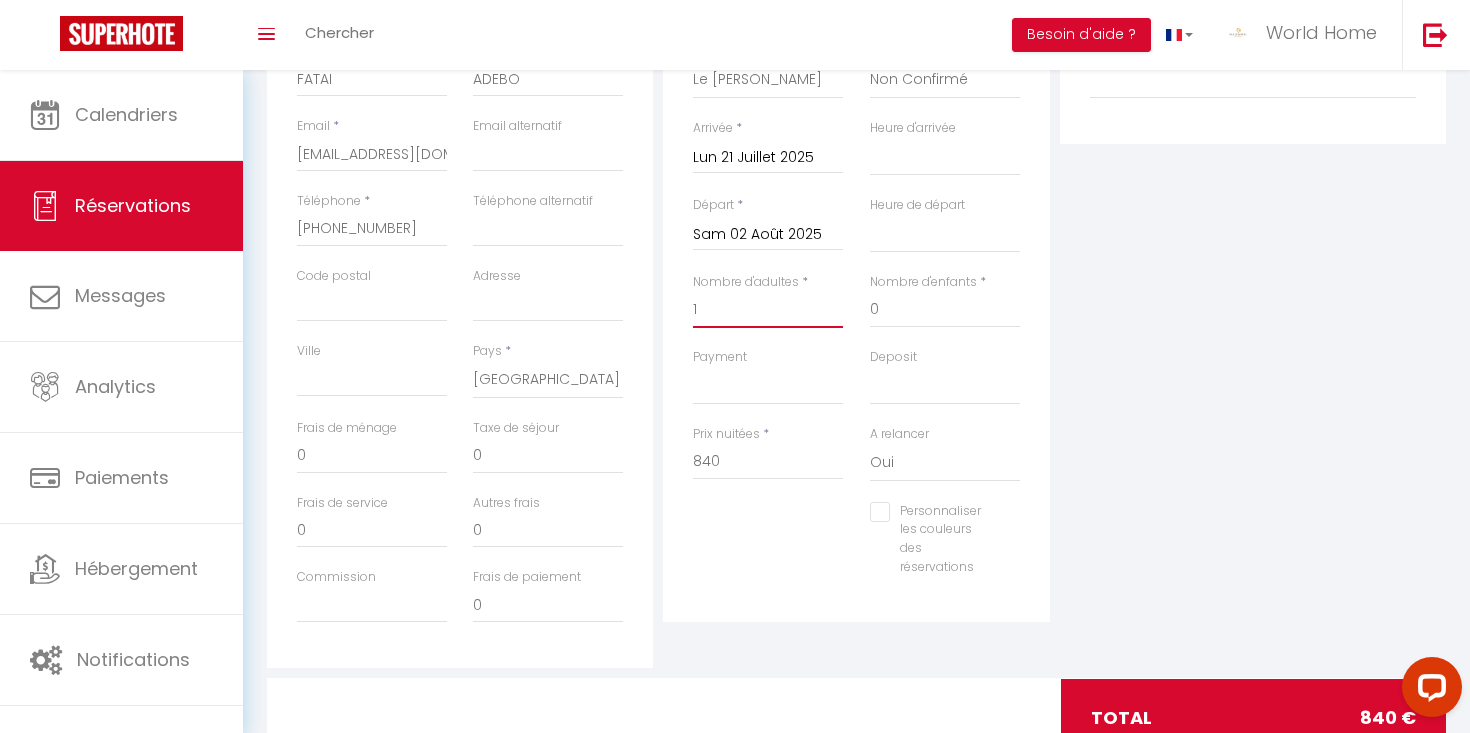 scroll, scrollTop: 384, scrollLeft: 0, axis: vertical 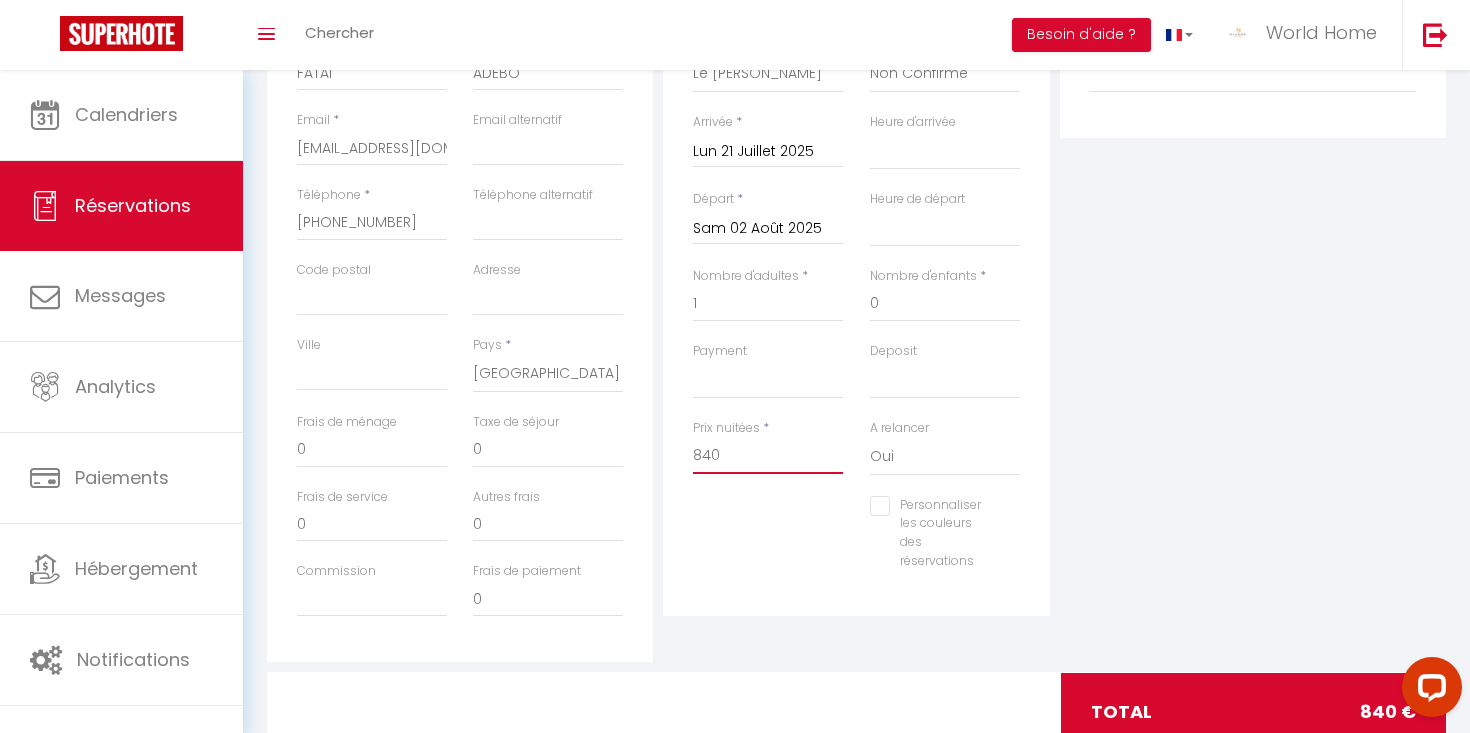 click on "840" at bounding box center (768, 456) 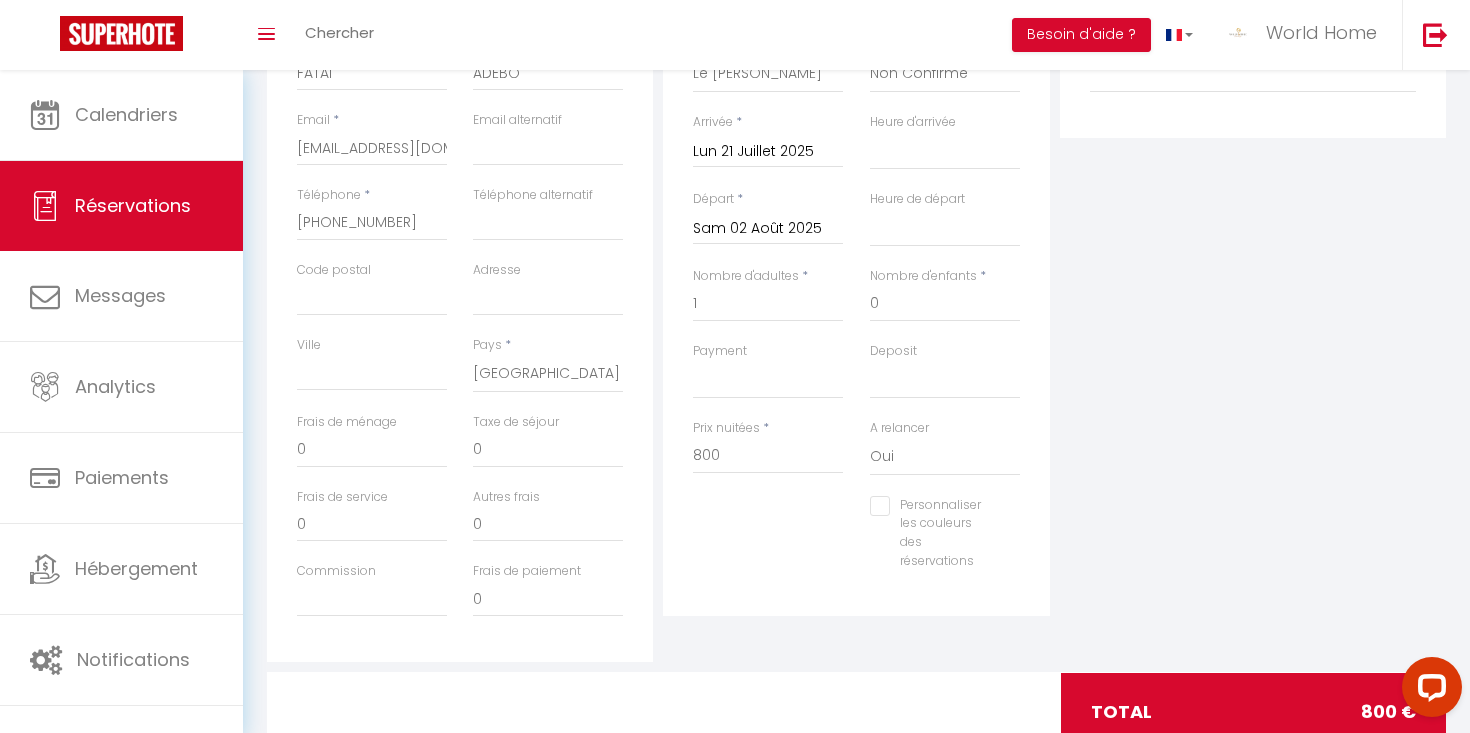 click on "Personnaliser les couleurs des réservations     #D7092E" at bounding box center (856, 543) 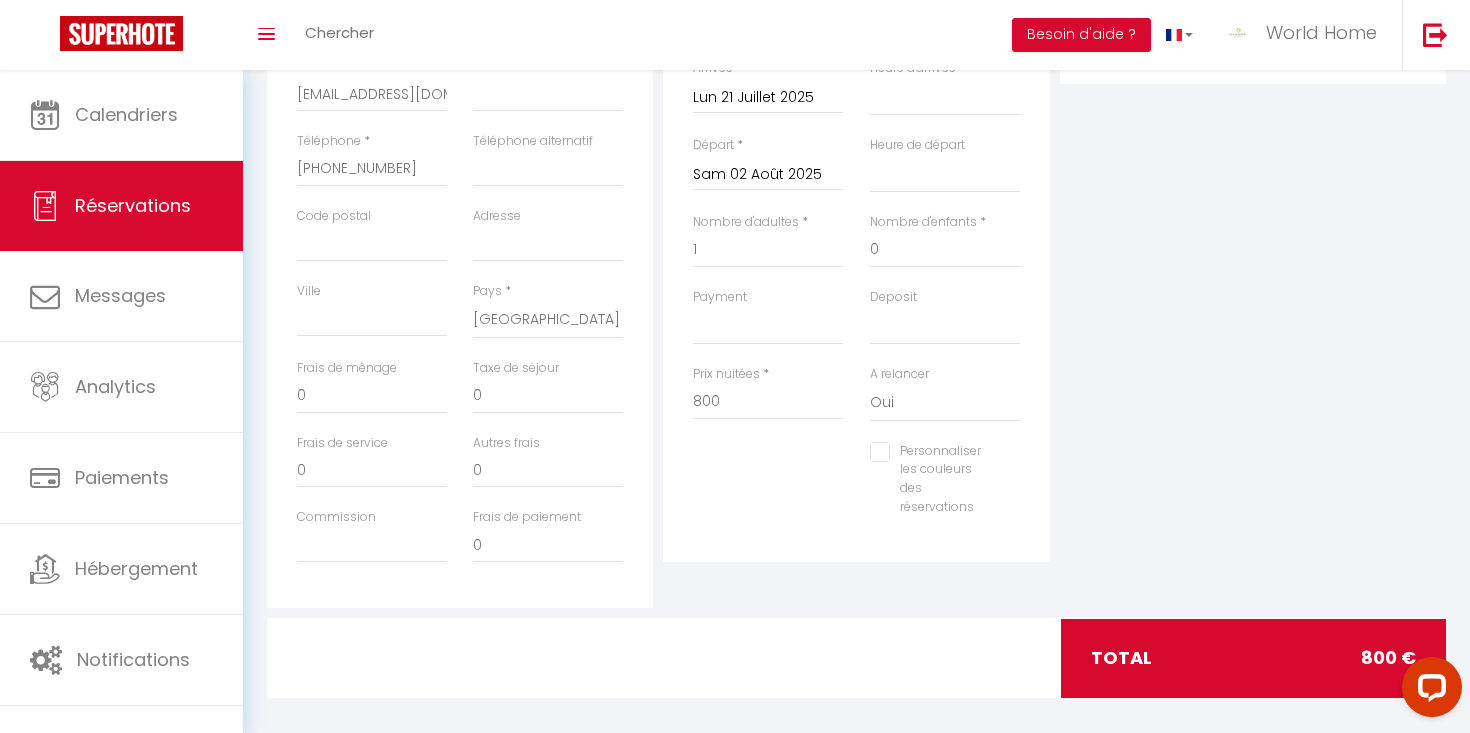 scroll, scrollTop: 453, scrollLeft: 0, axis: vertical 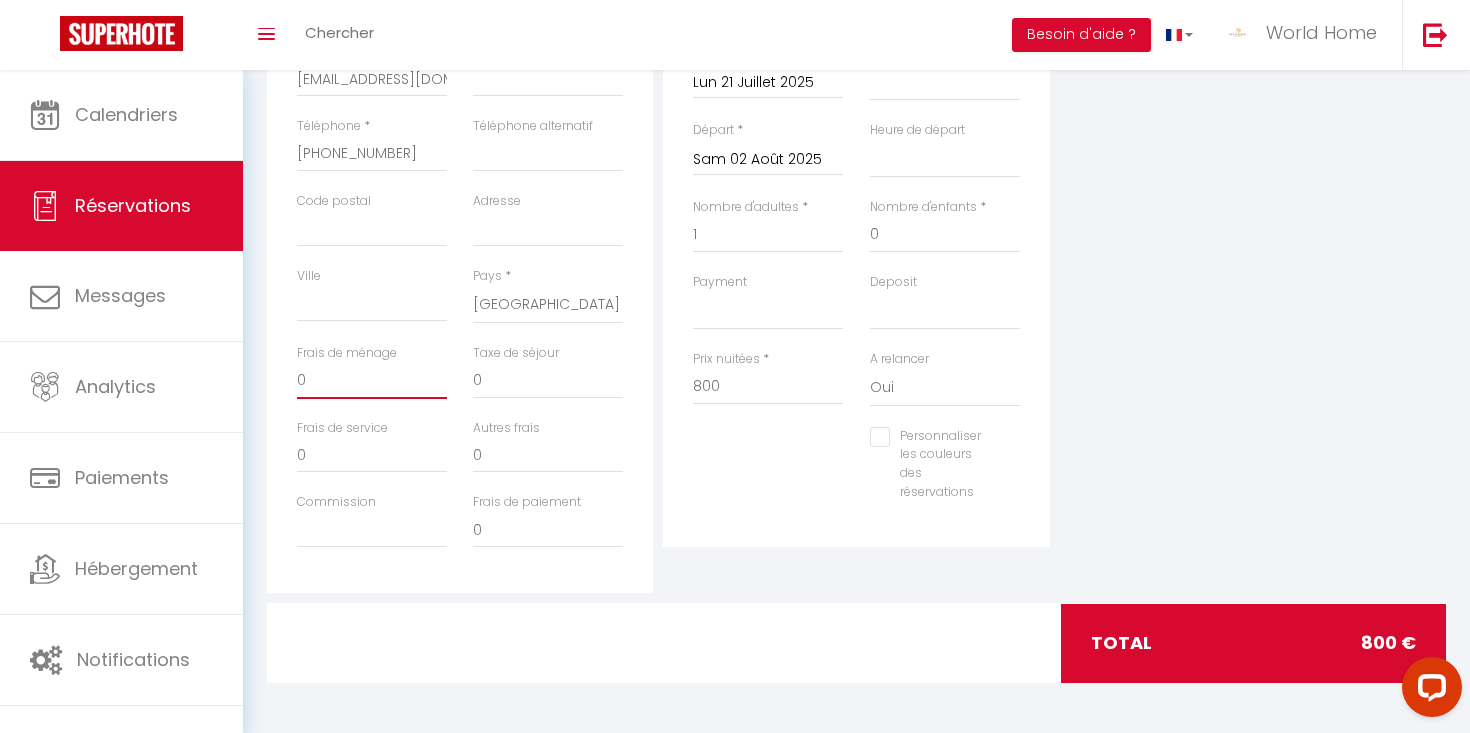 click on "0" at bounding box center (372, 381) 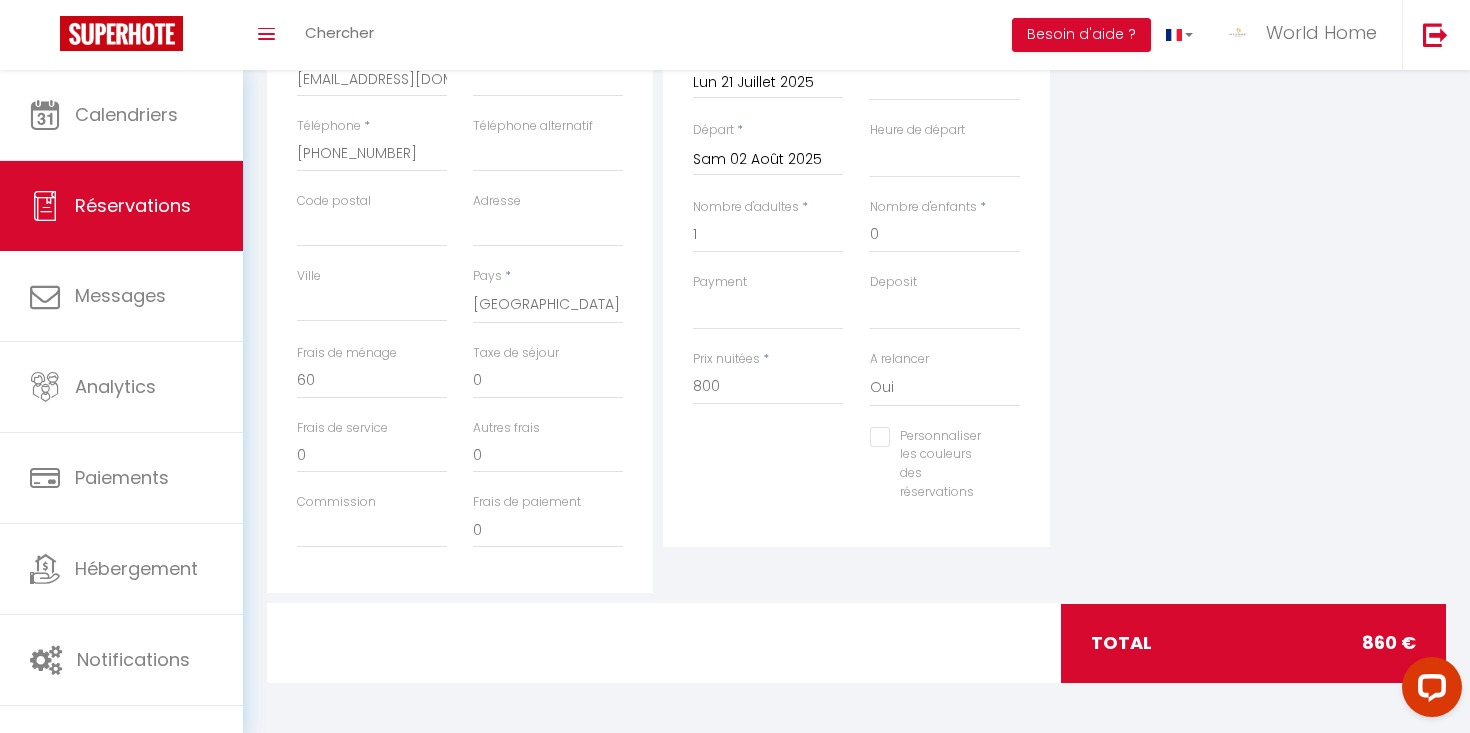 click on "Personnaliser les couleurs des réservations     #D7092E" at bounding box center (856, 474) 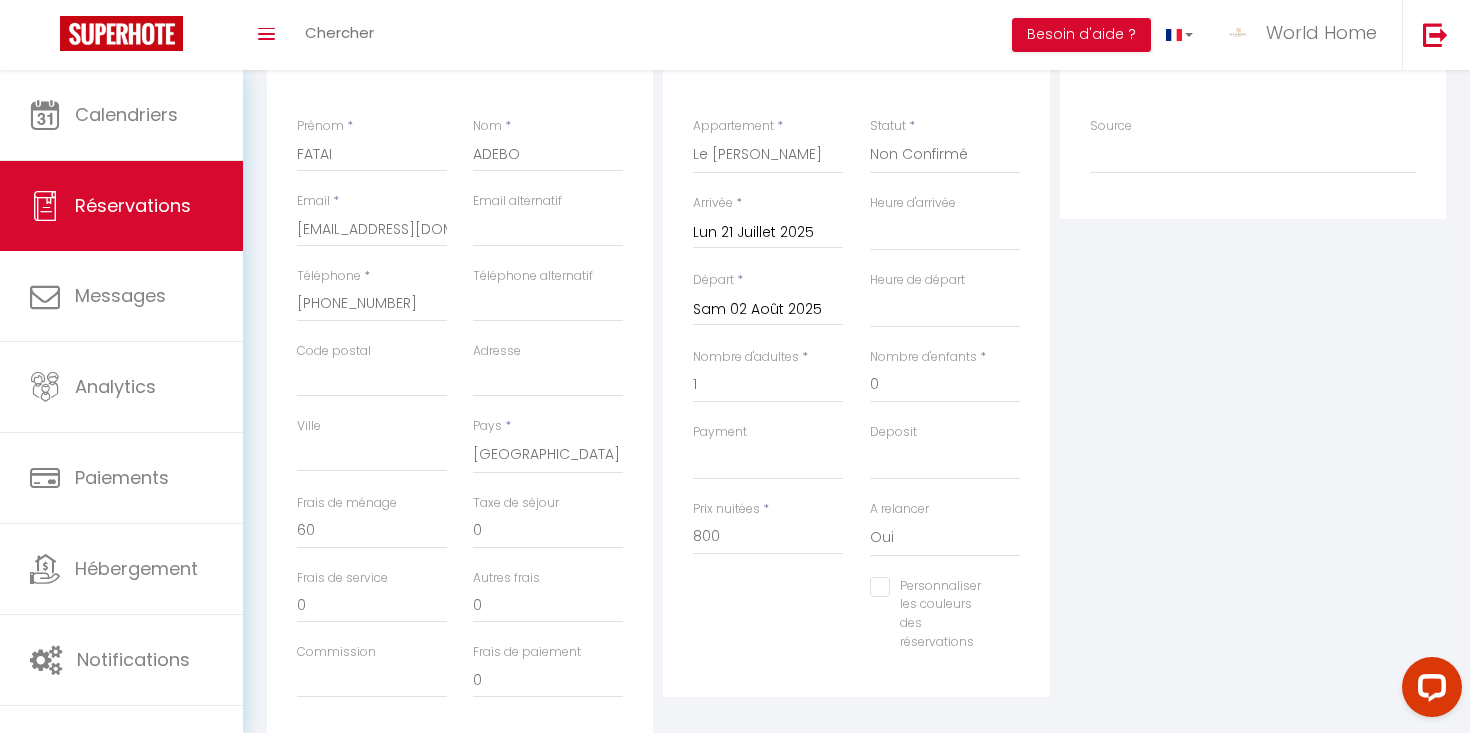 scroll, scrollTop: 453, scrollLeft: 0, axis: vertical 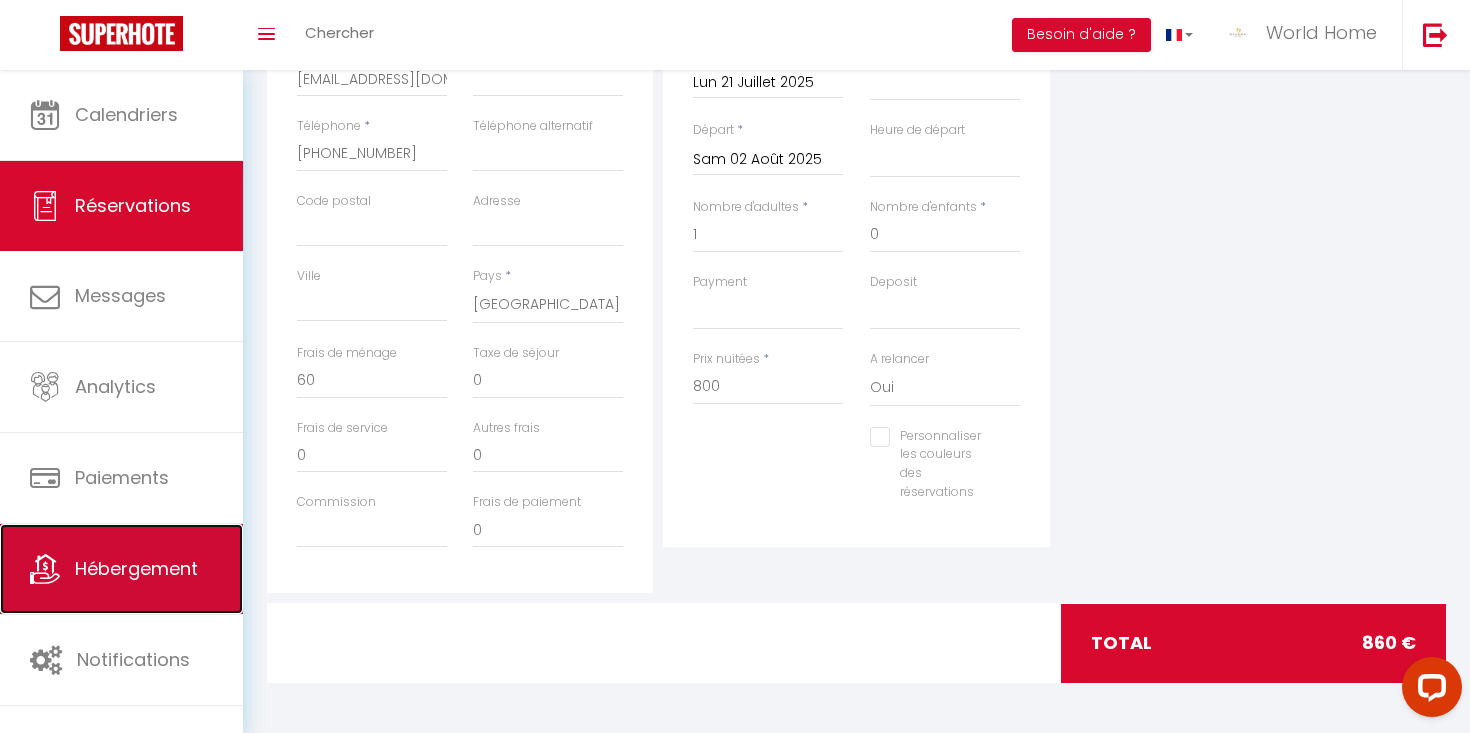 click on "Hébergement" at bounding box center [136, 568] 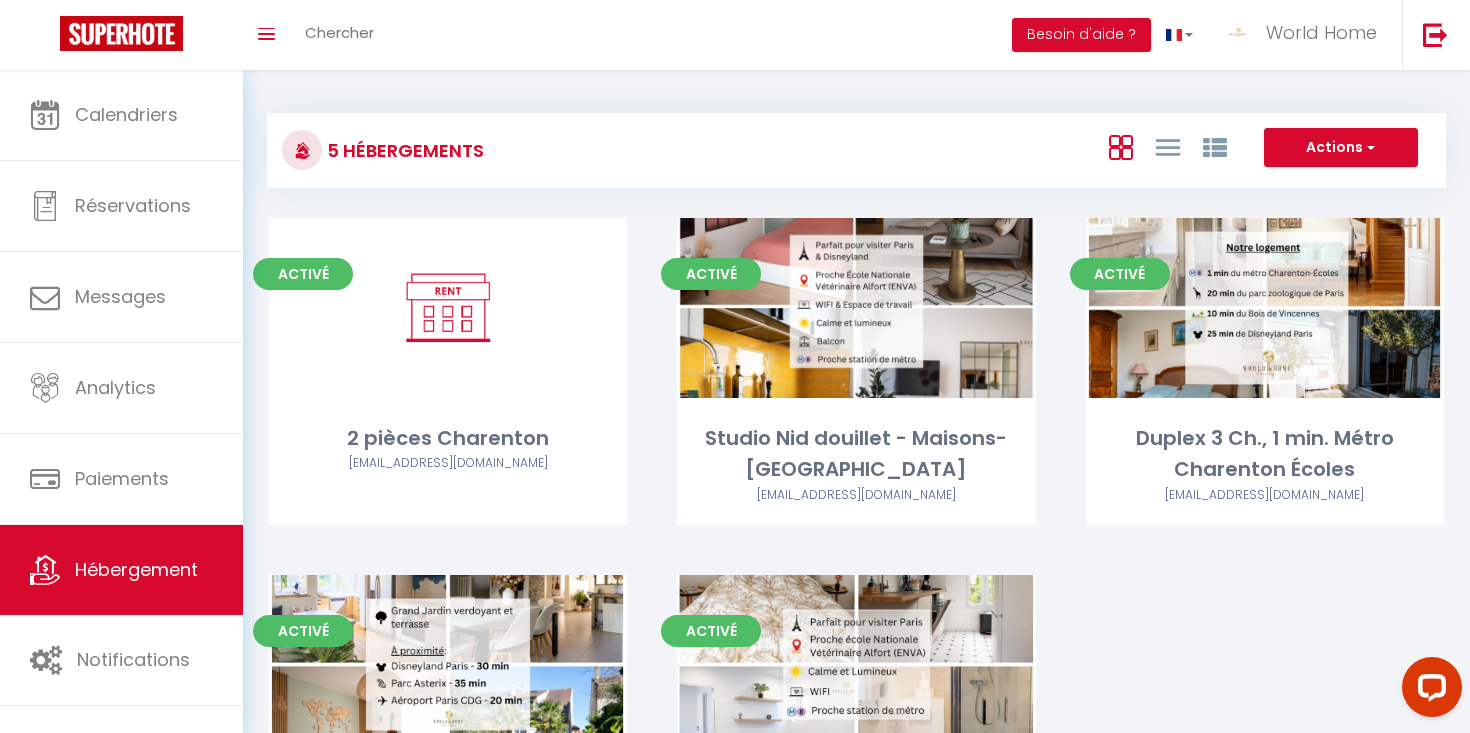 scroll, scrollTop: 191, scrollLeft: 0, axis: vertical 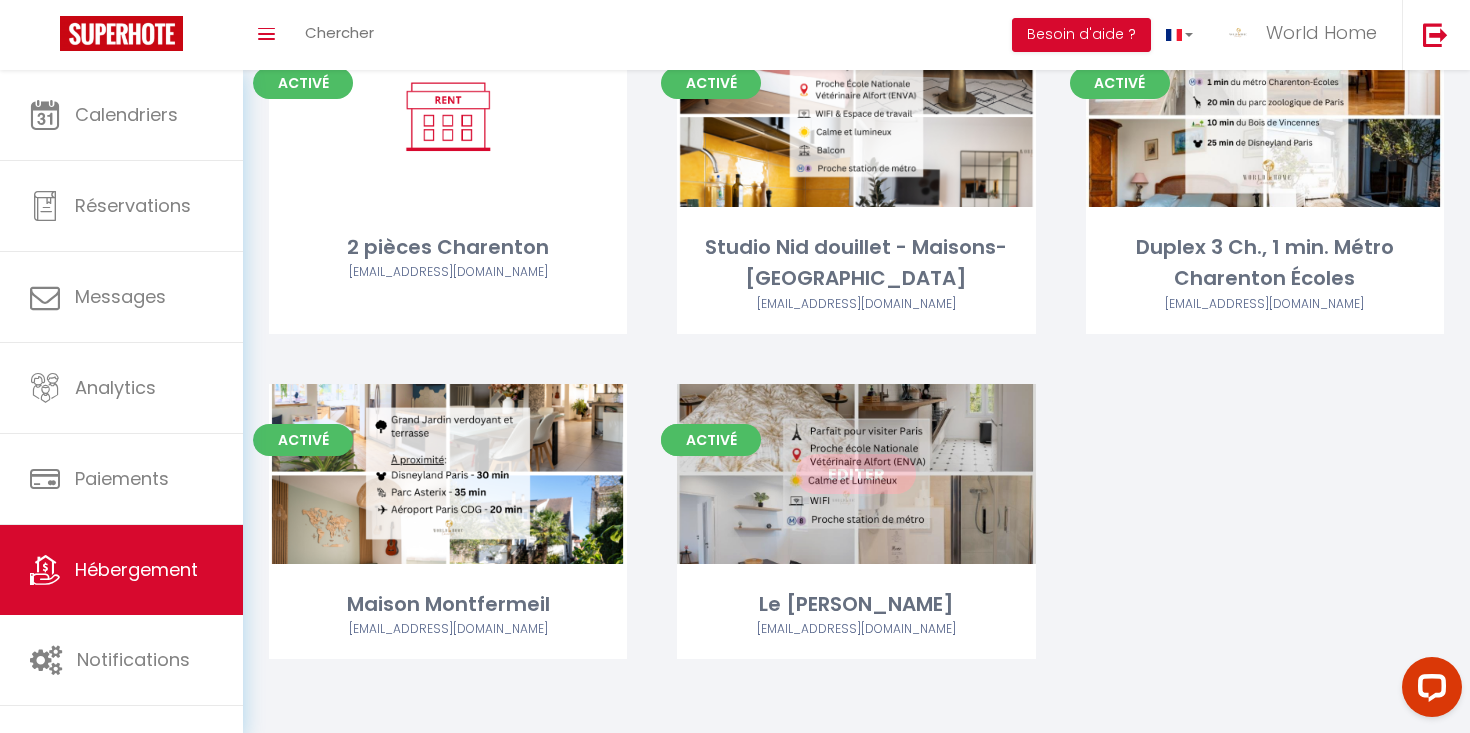 click on "Editer" at bounding box center (856, 474) 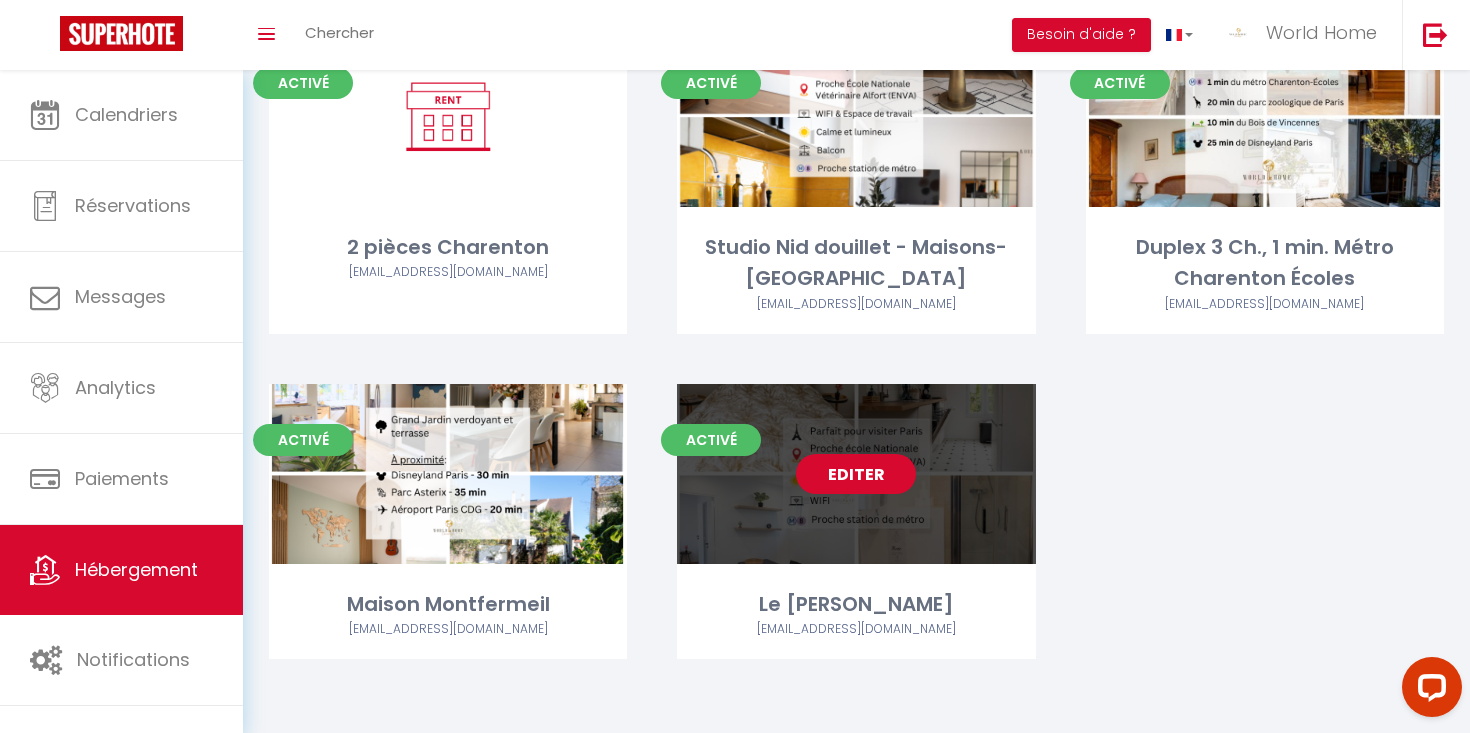 click on "Editer" at bounding box center [856, 474] 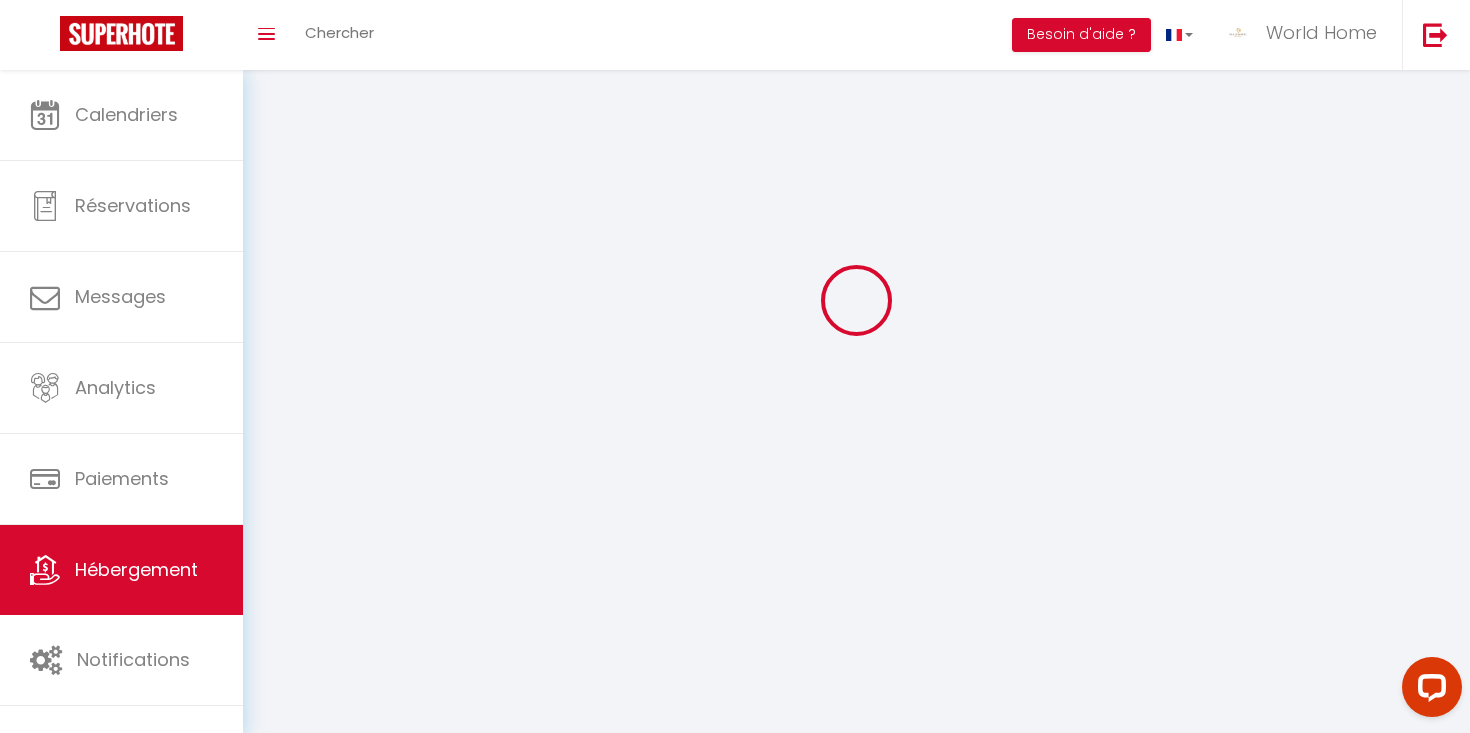 scroll, scrollTop: 0, scrollLeft: 0, axis: both 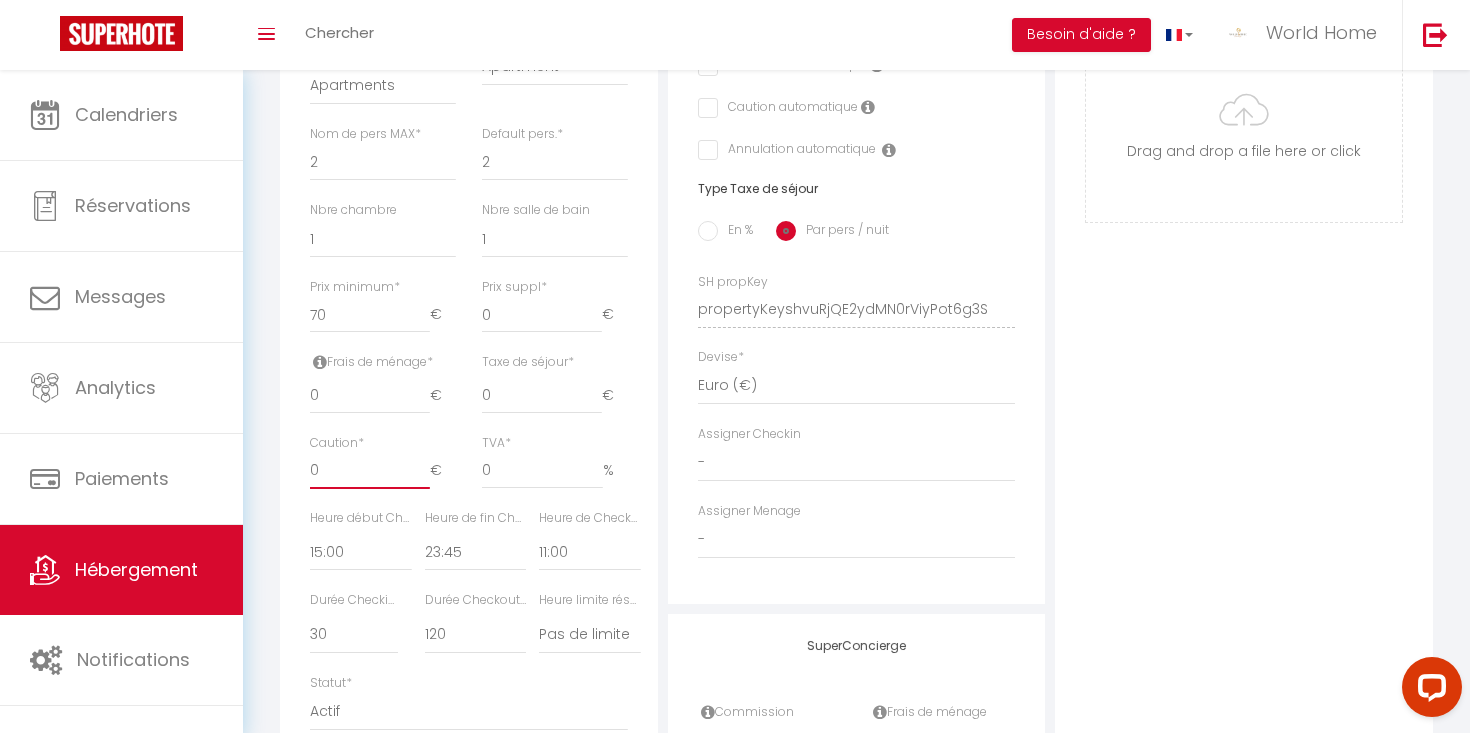 click on "0" at bounding box center (370, 471) 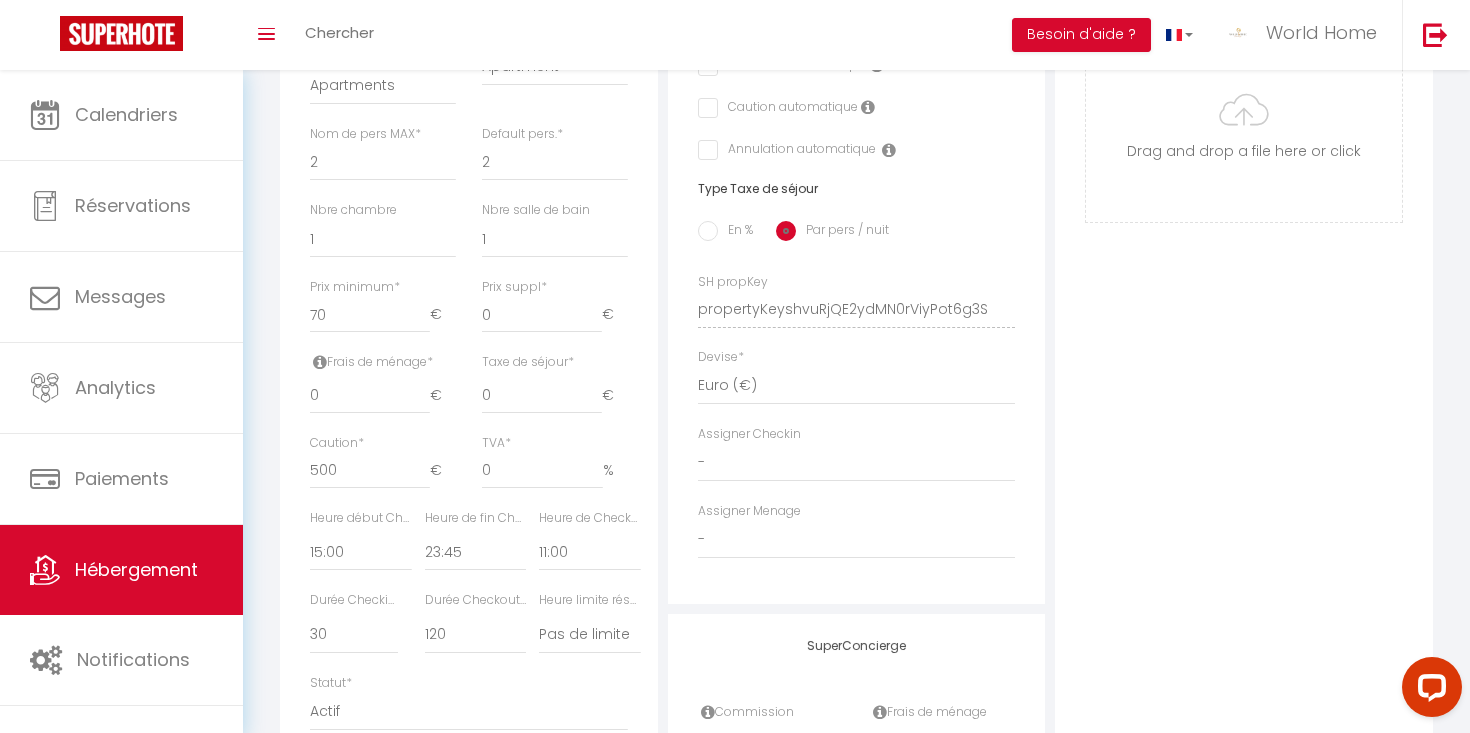 click on "Adresse
Adresse
*   18 rue Henri Regnault
Code postal
*   94700
Ville
*   Maisons-Alfort
Pays
*
France
Portugal
Afghanistan
Albania
Algeria
American Samoa
Andorra
Angola
*   contact@worldhomeconcierge.com" at bounding box center (857, 295) 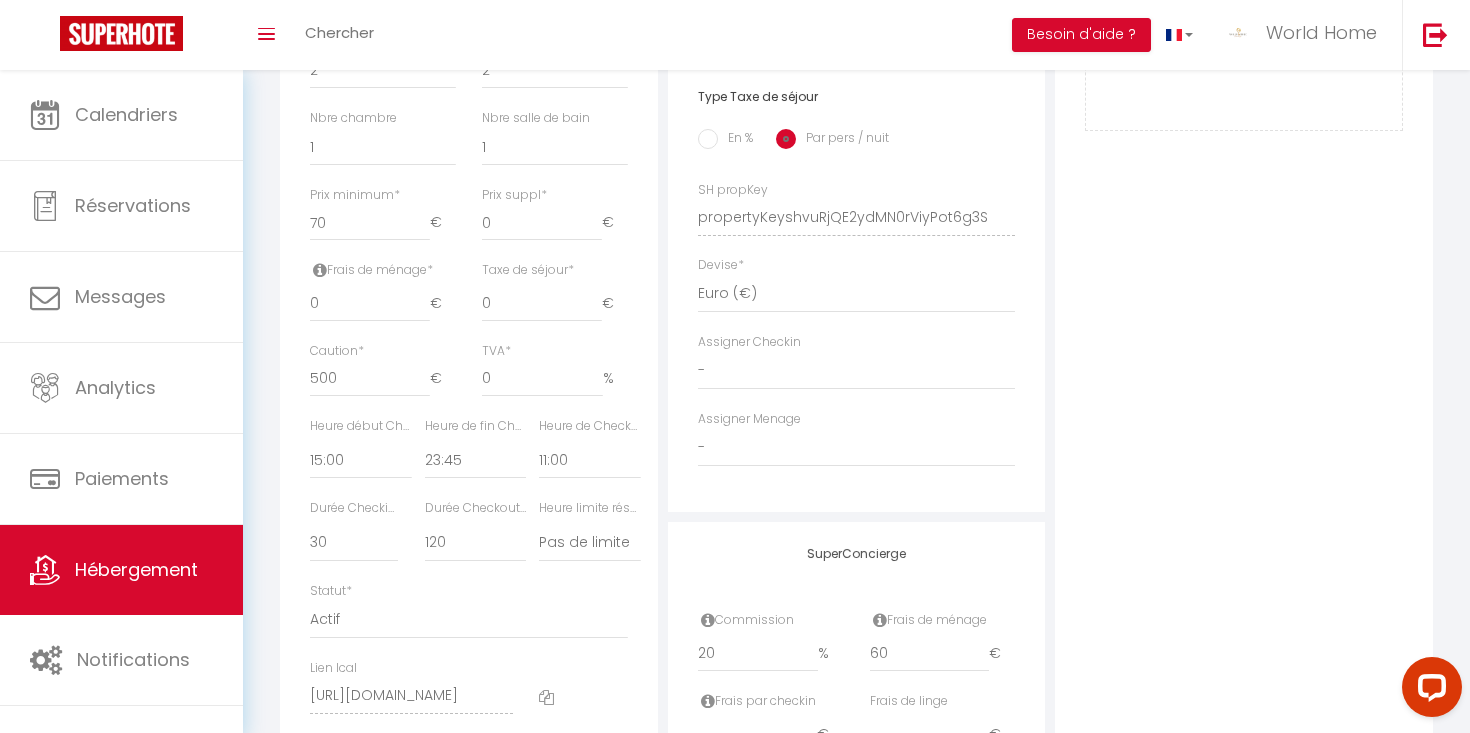 scroll, scrollTop: 798, scrollLeft: 0, axis: vertical 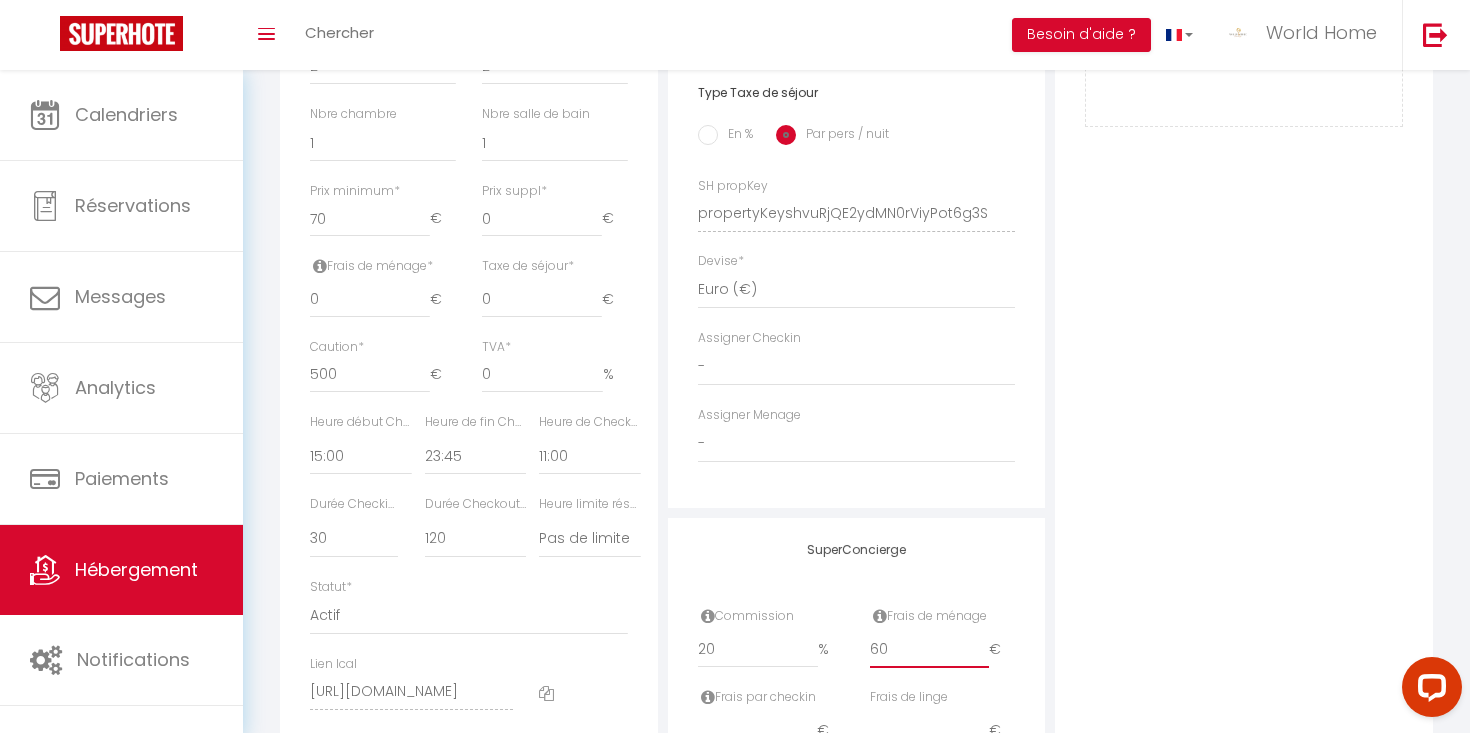 click on "60" at bounding box center [930, 650] 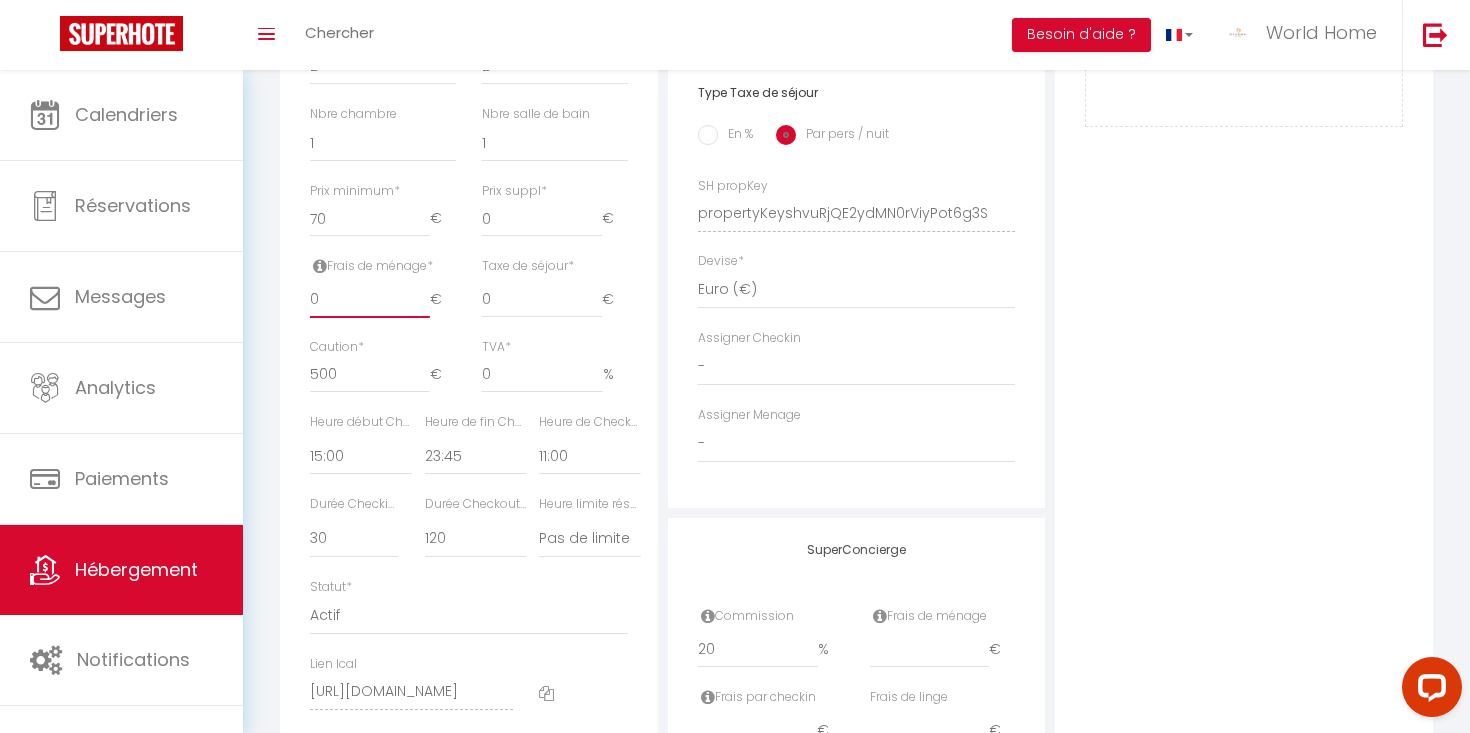 click on "0" at bounding box center (370, 300) 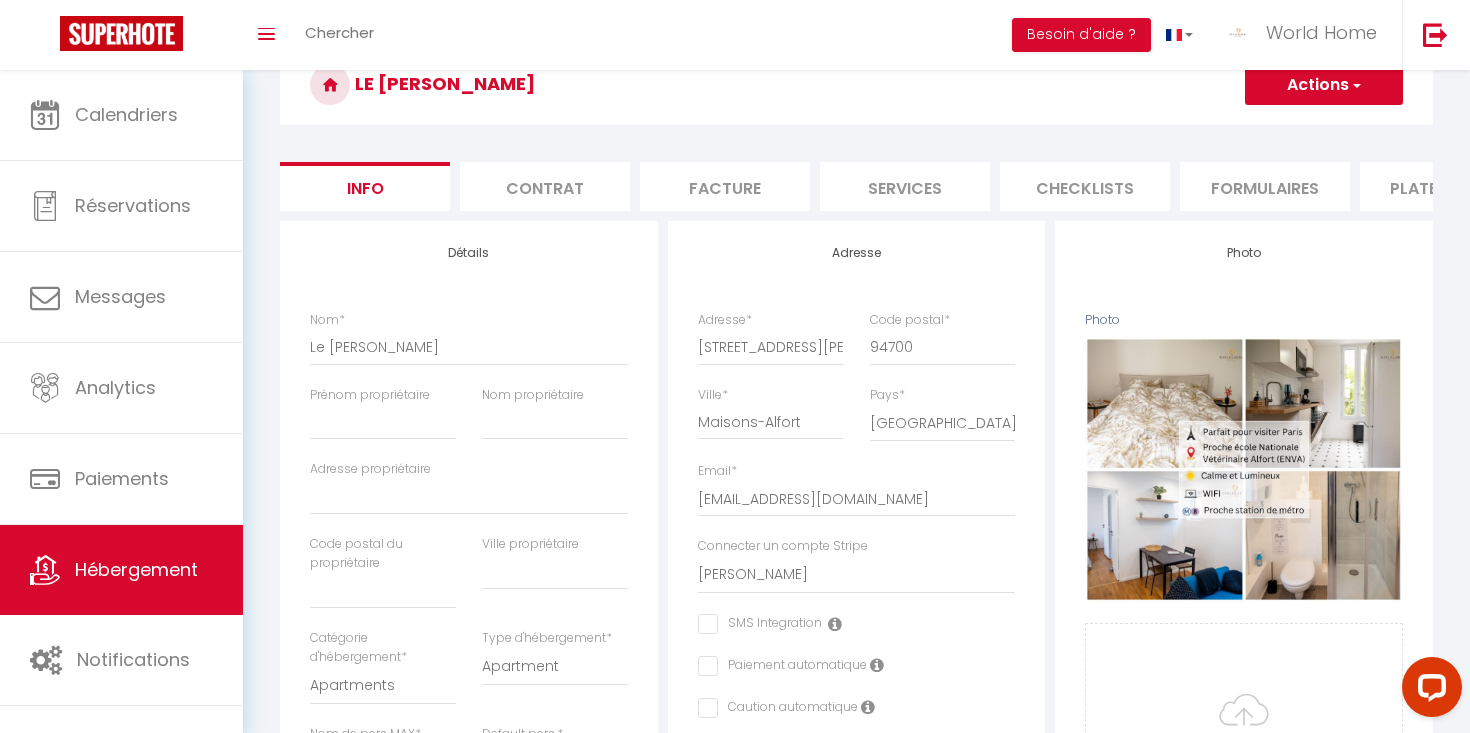 scroll, scrollTop: 0, scrollLeft: 0, axis: both 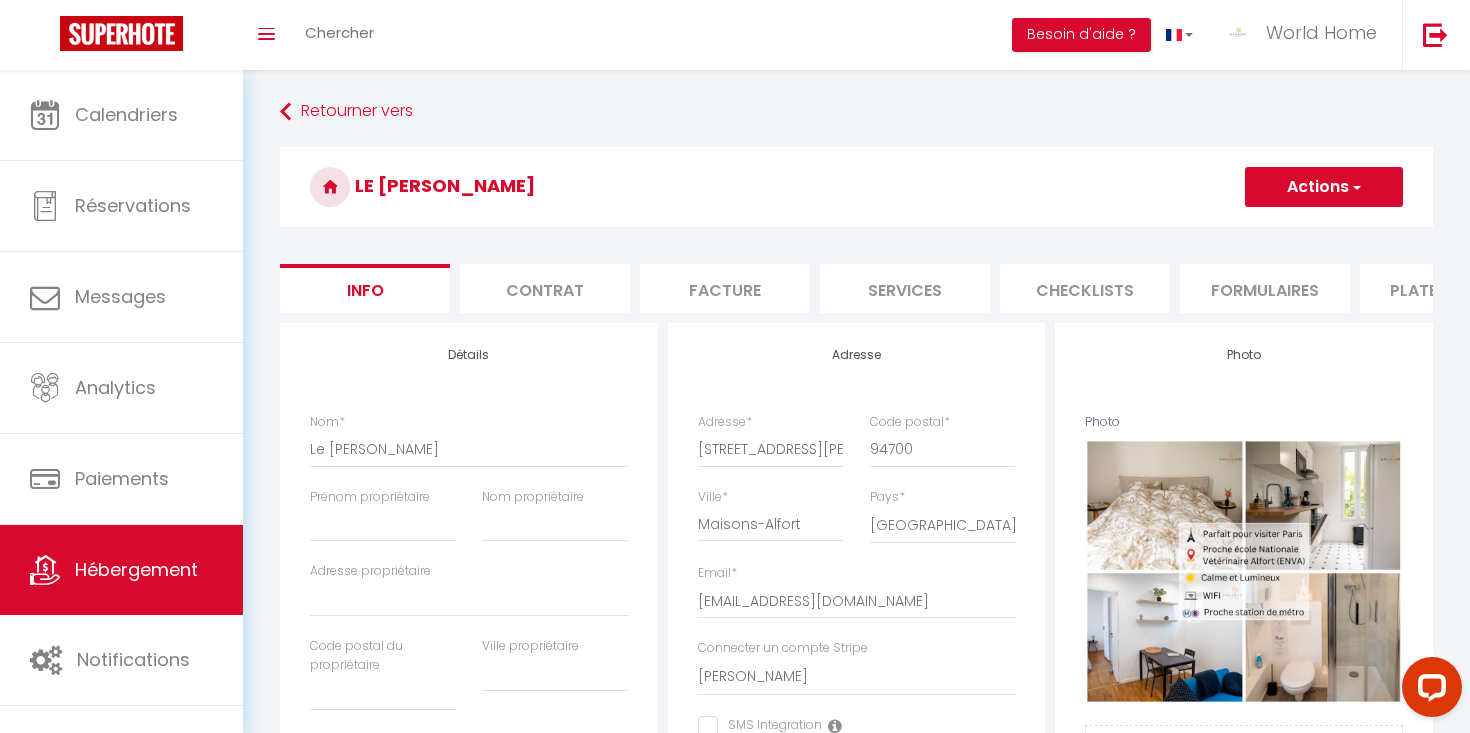 click on "Actions" at bounding box center (1324, 187) 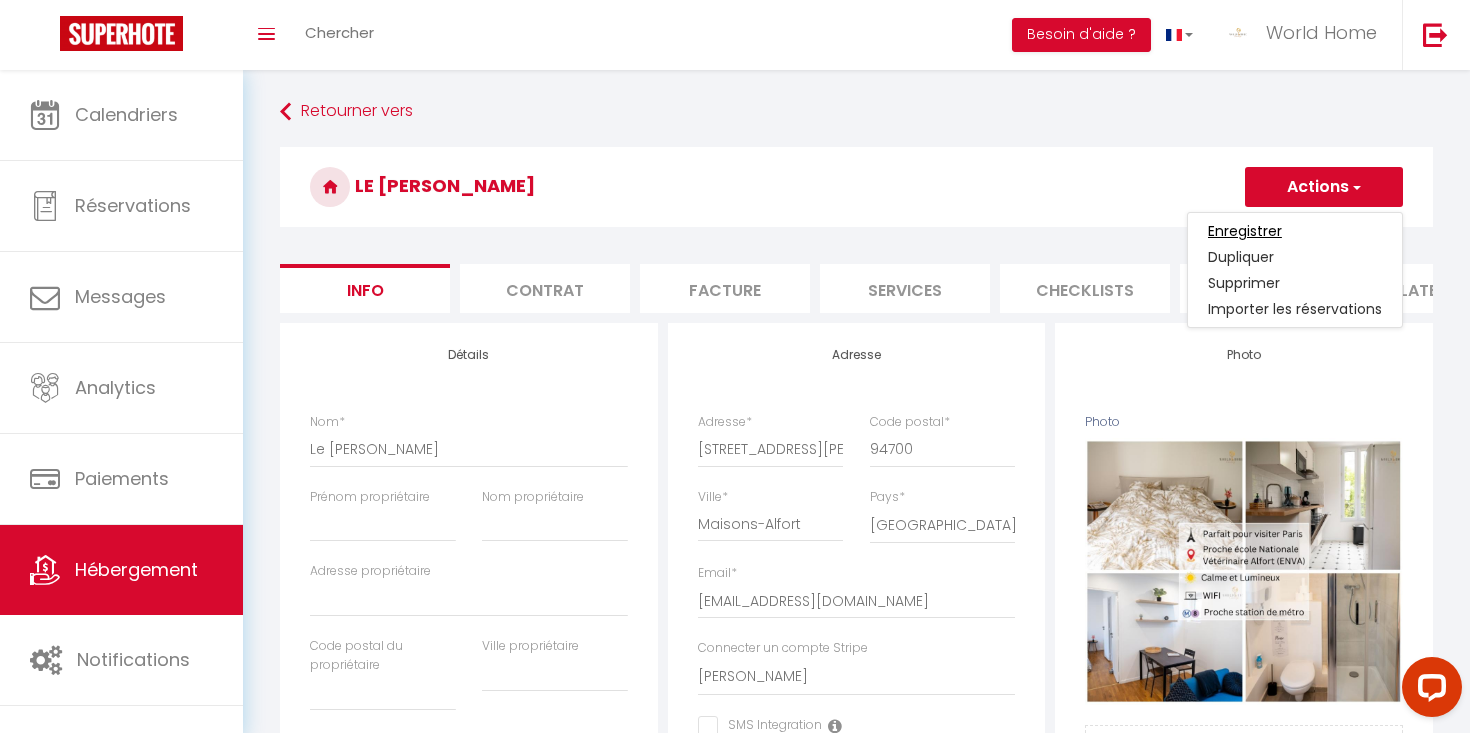 click on "Enregistrer" at bounding box center [1245, 231] 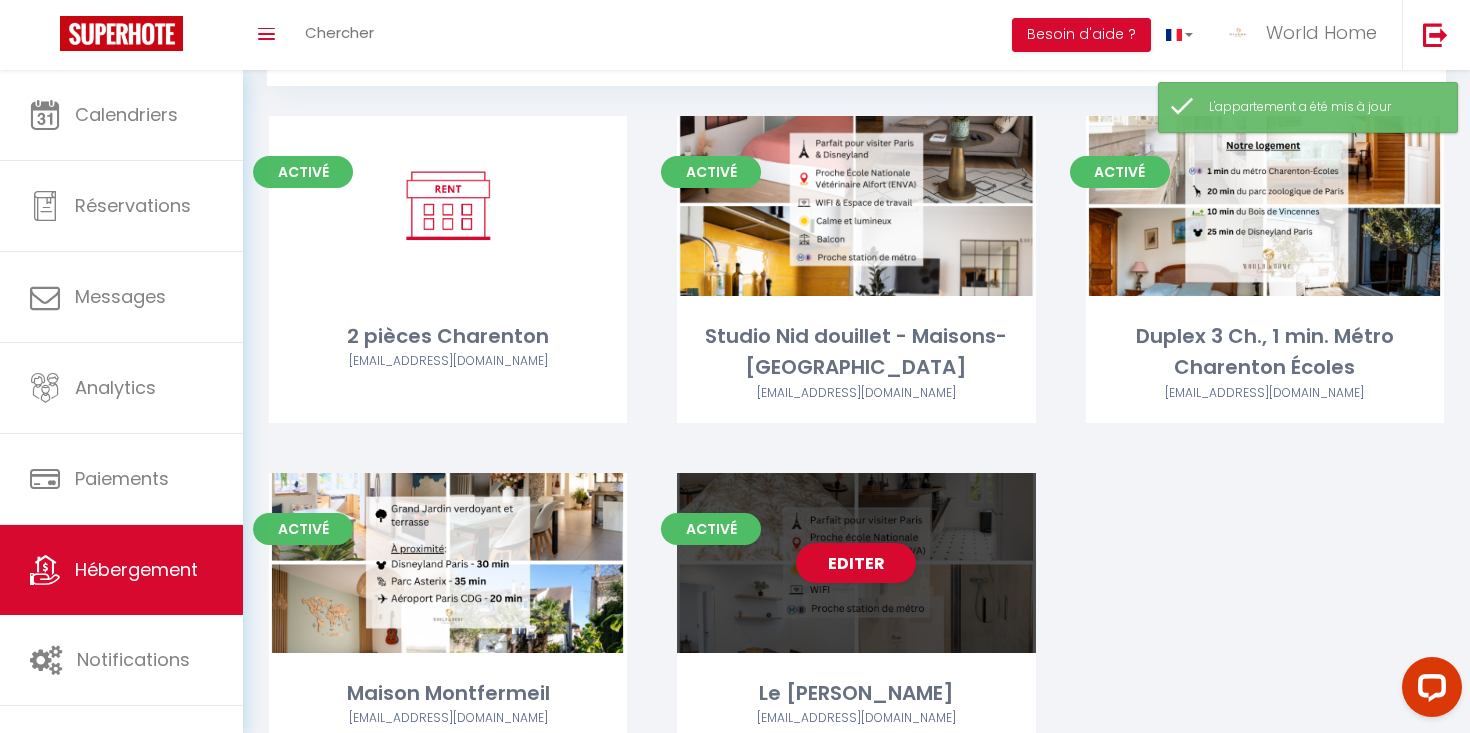 scroll, scrollTop: 109, scrollLeft: 0, axis: vertical 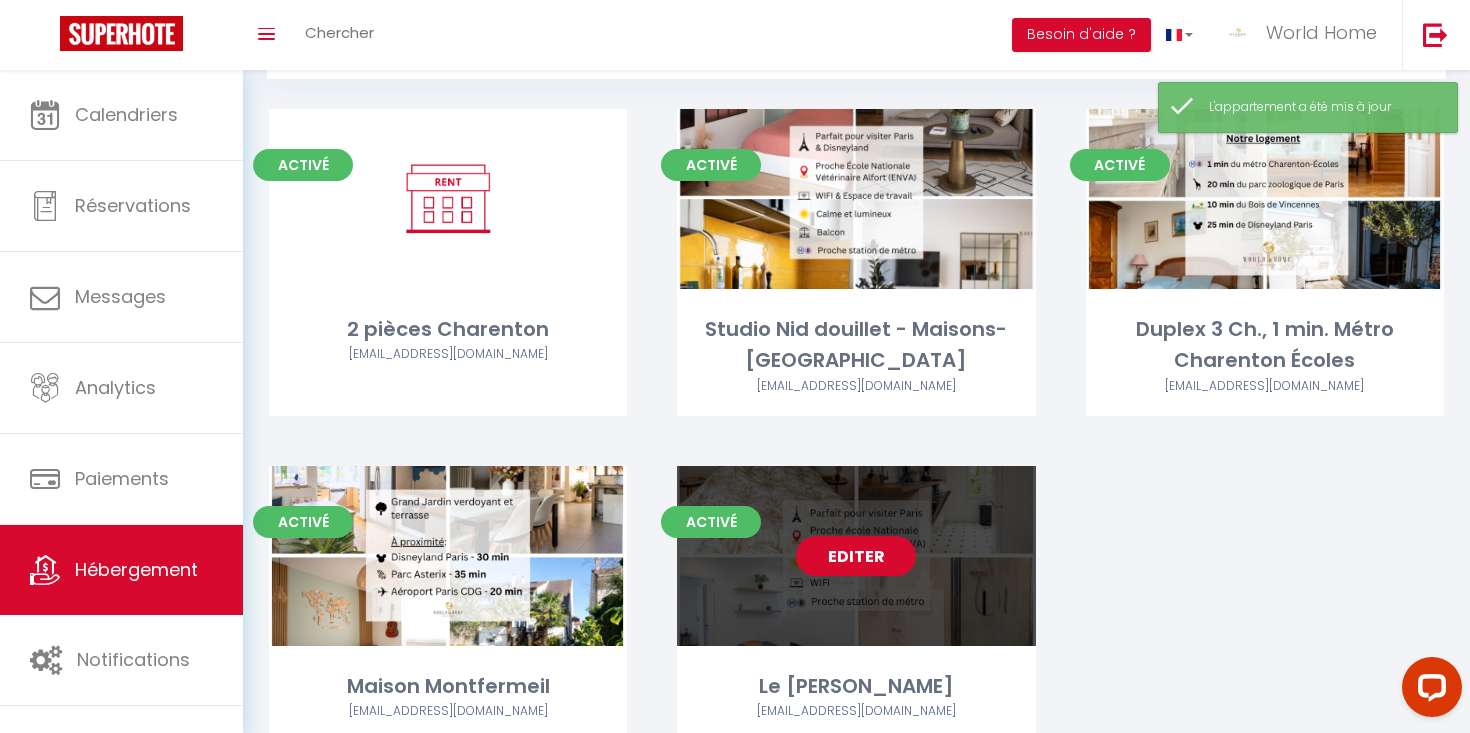 click on "Editer" at bounding box center (856, 556) 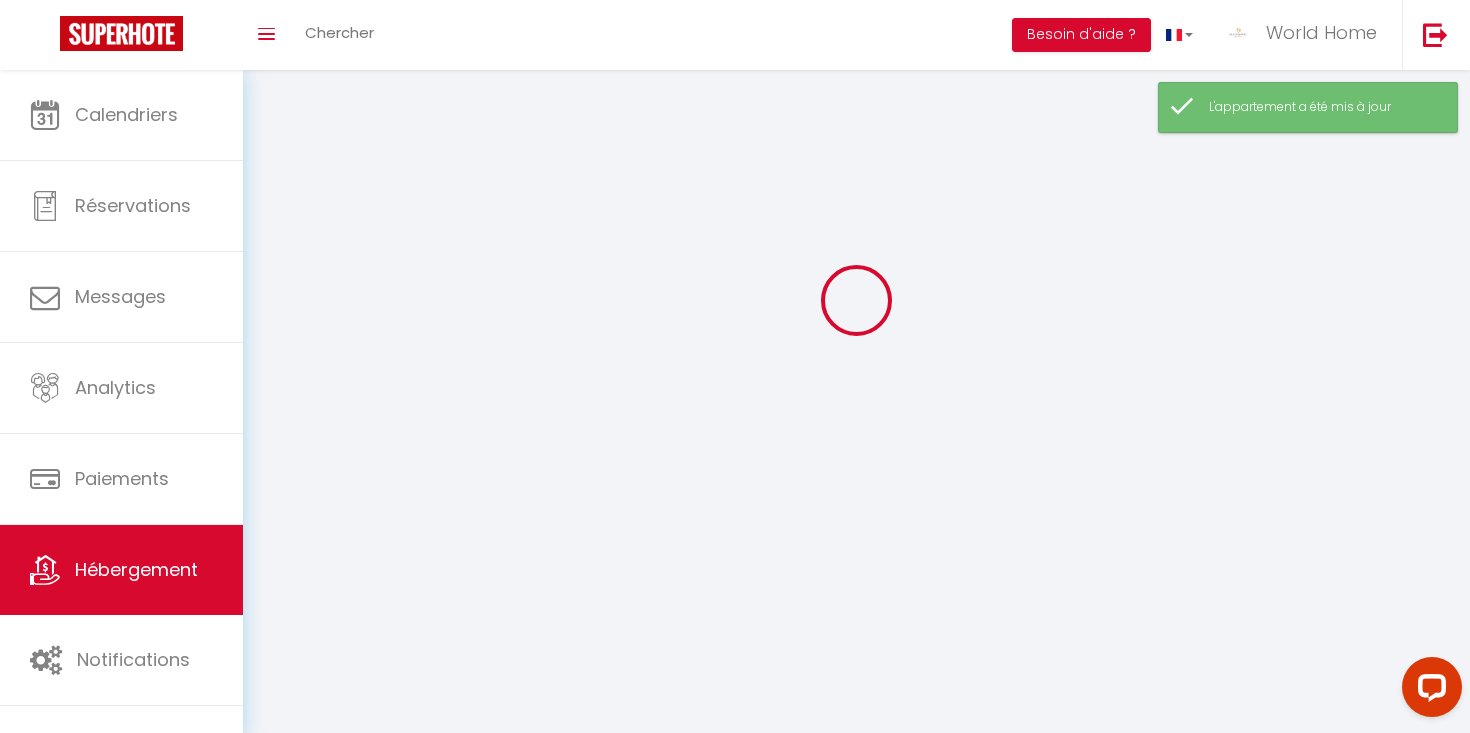 scroll, scrollTop: 0, scrollLeft: 0, axis: both 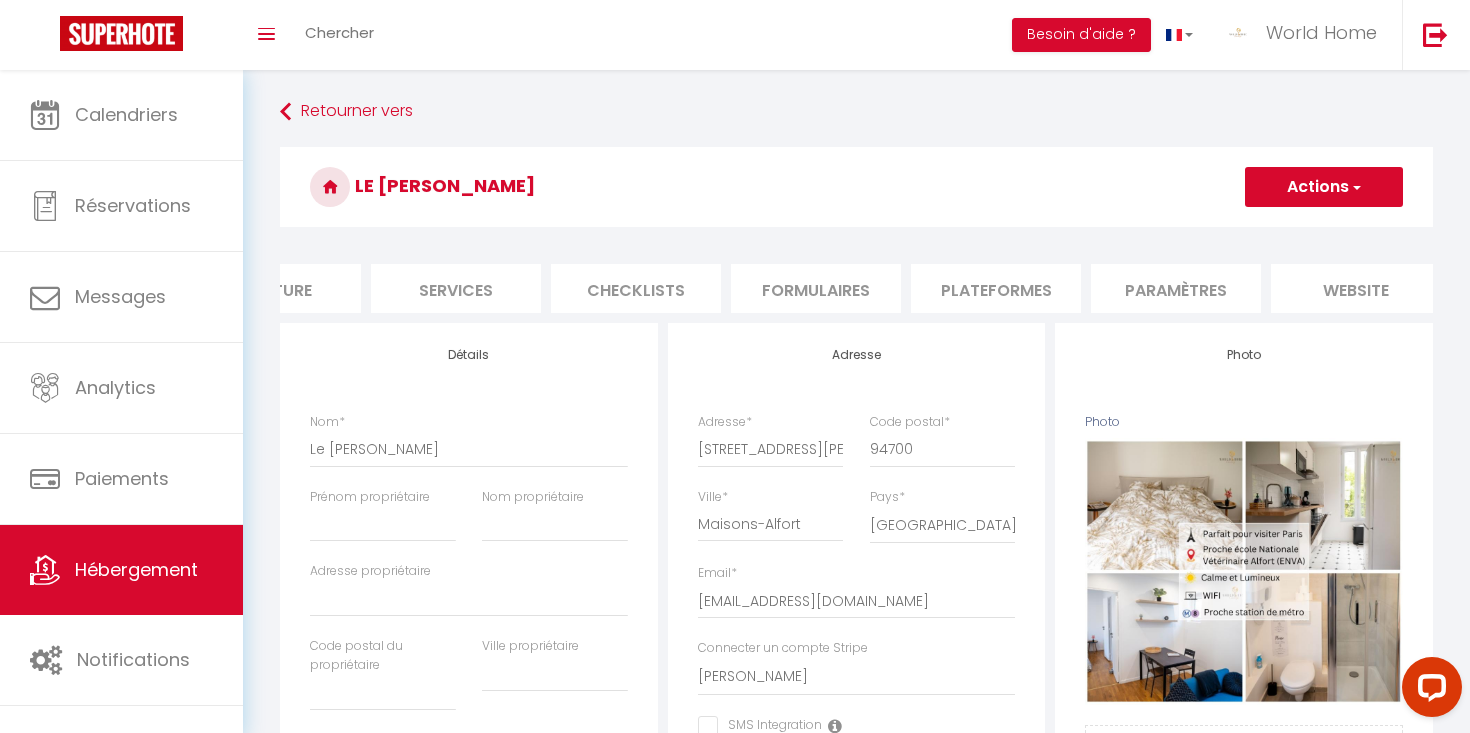 click on "Plateformes" at bounding box center [996, 288] 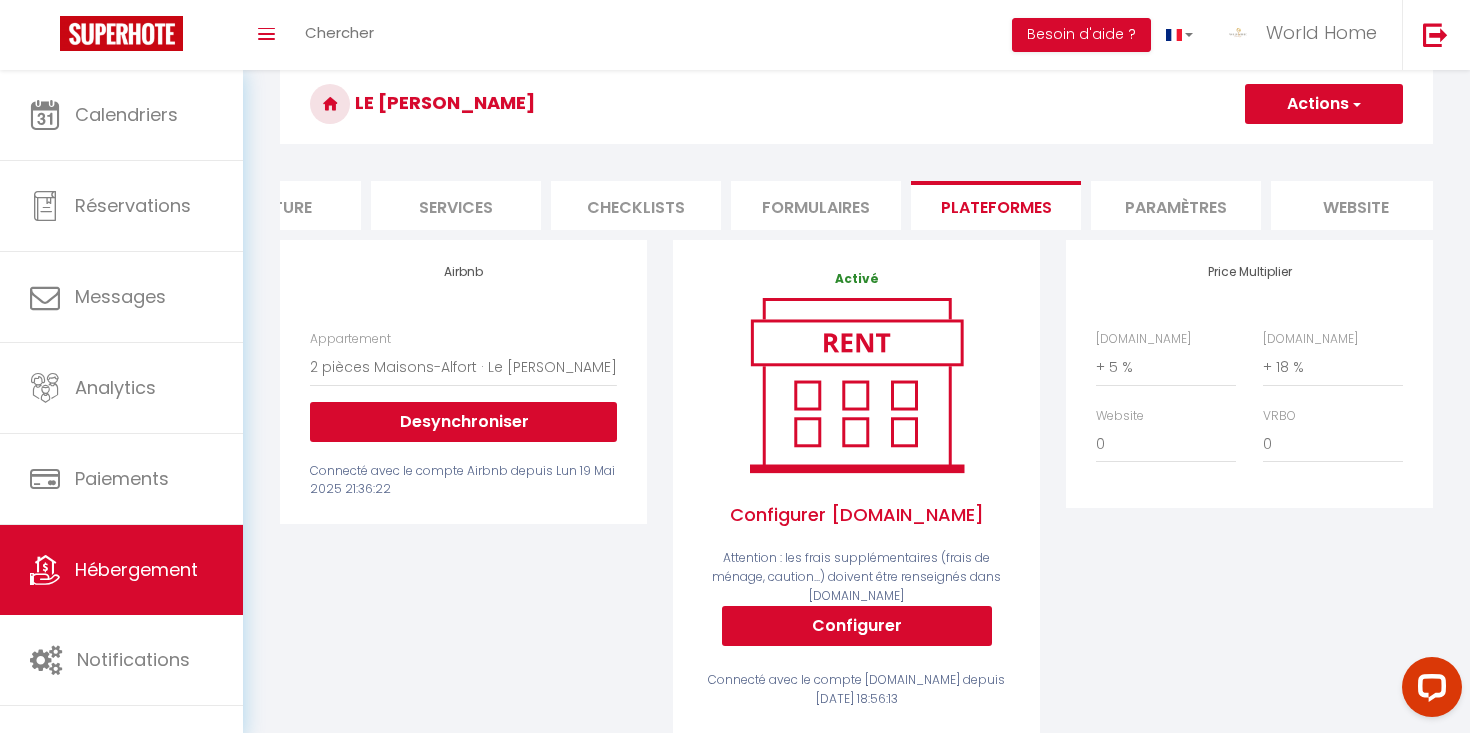 scroll, scrollTop: 82, scrollLeft: 0, axis: vertical 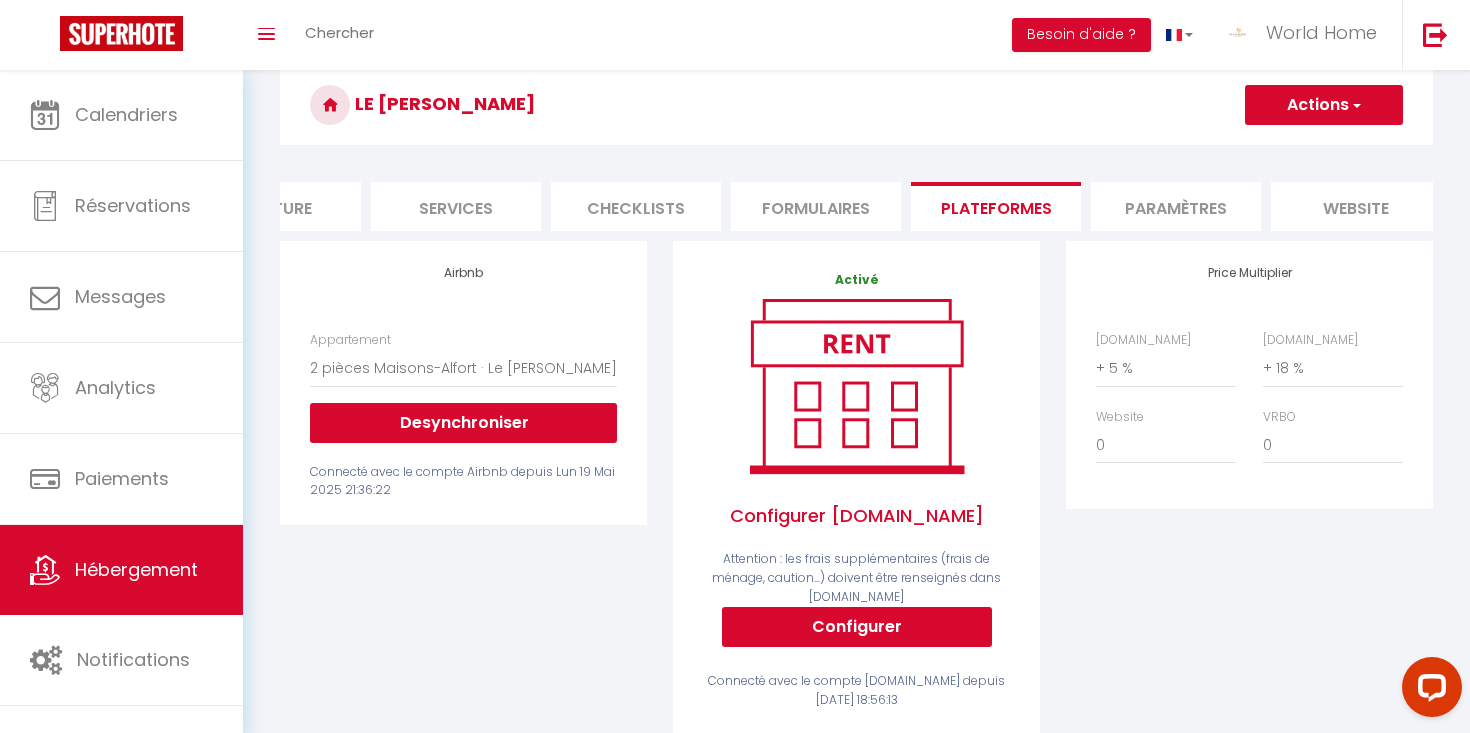 click on "Paramètres" at bounding box center (1176, 206) 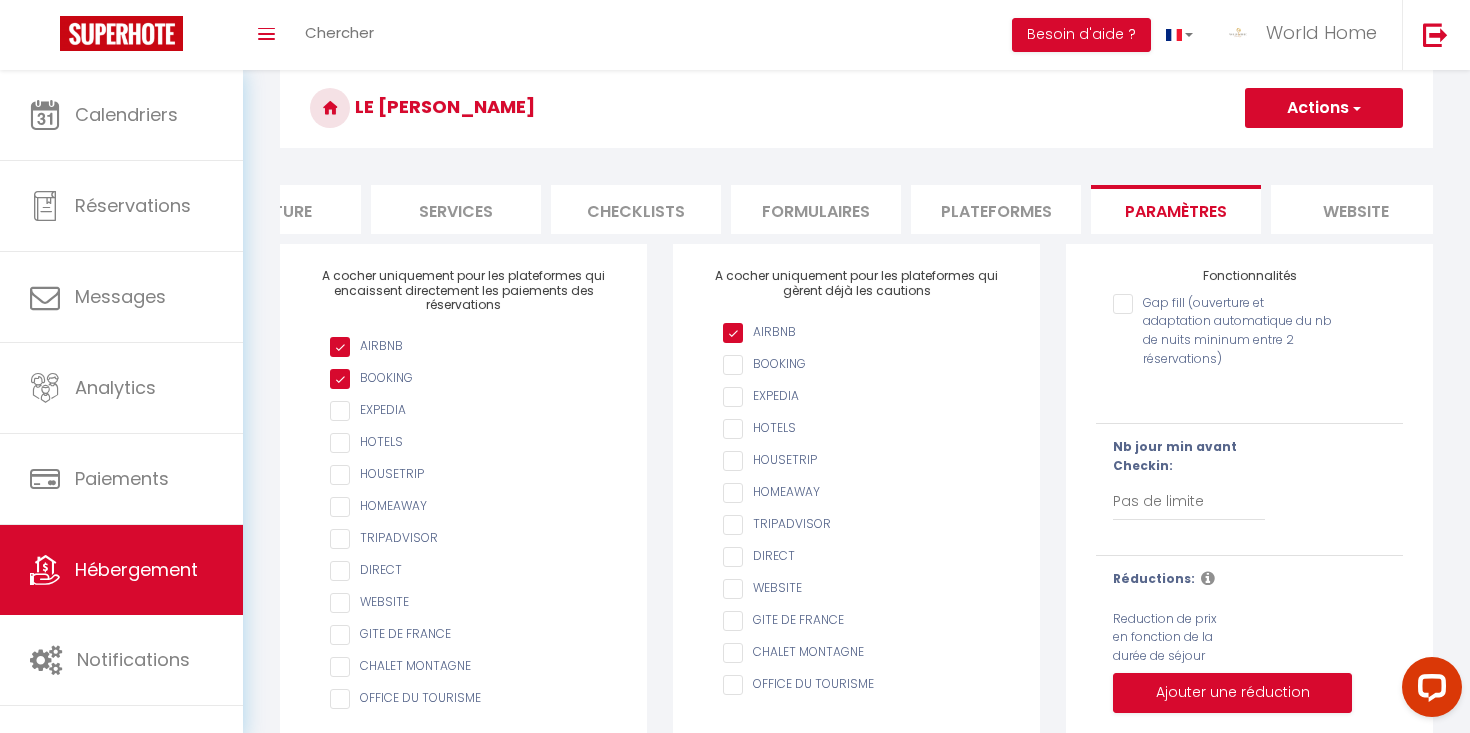 scroll, scrollTop: 0, scrollLeft: 0, axis: both 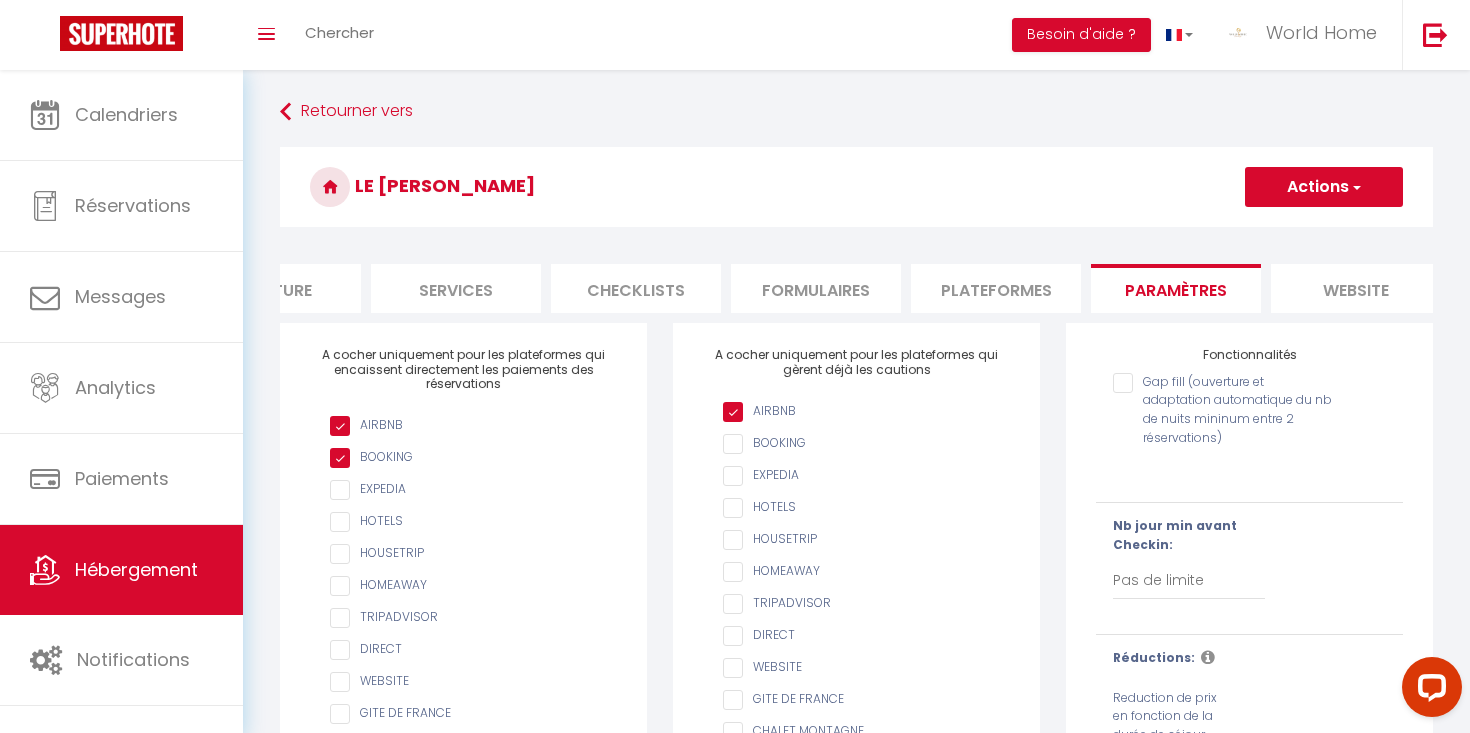click on "website" at bounding box center [1356, 288] 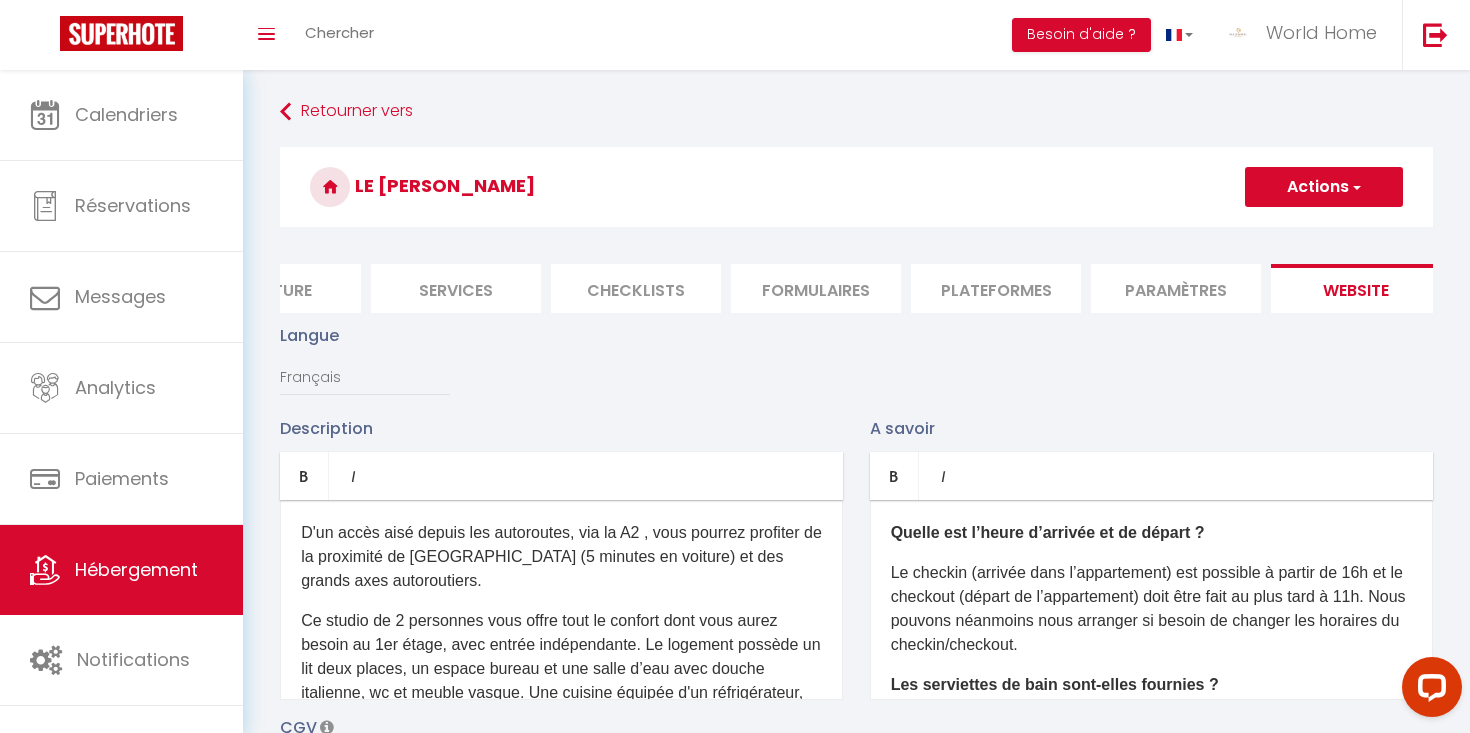scroll, scrollTop: 262, scrollLeft: 0, axis: vertical 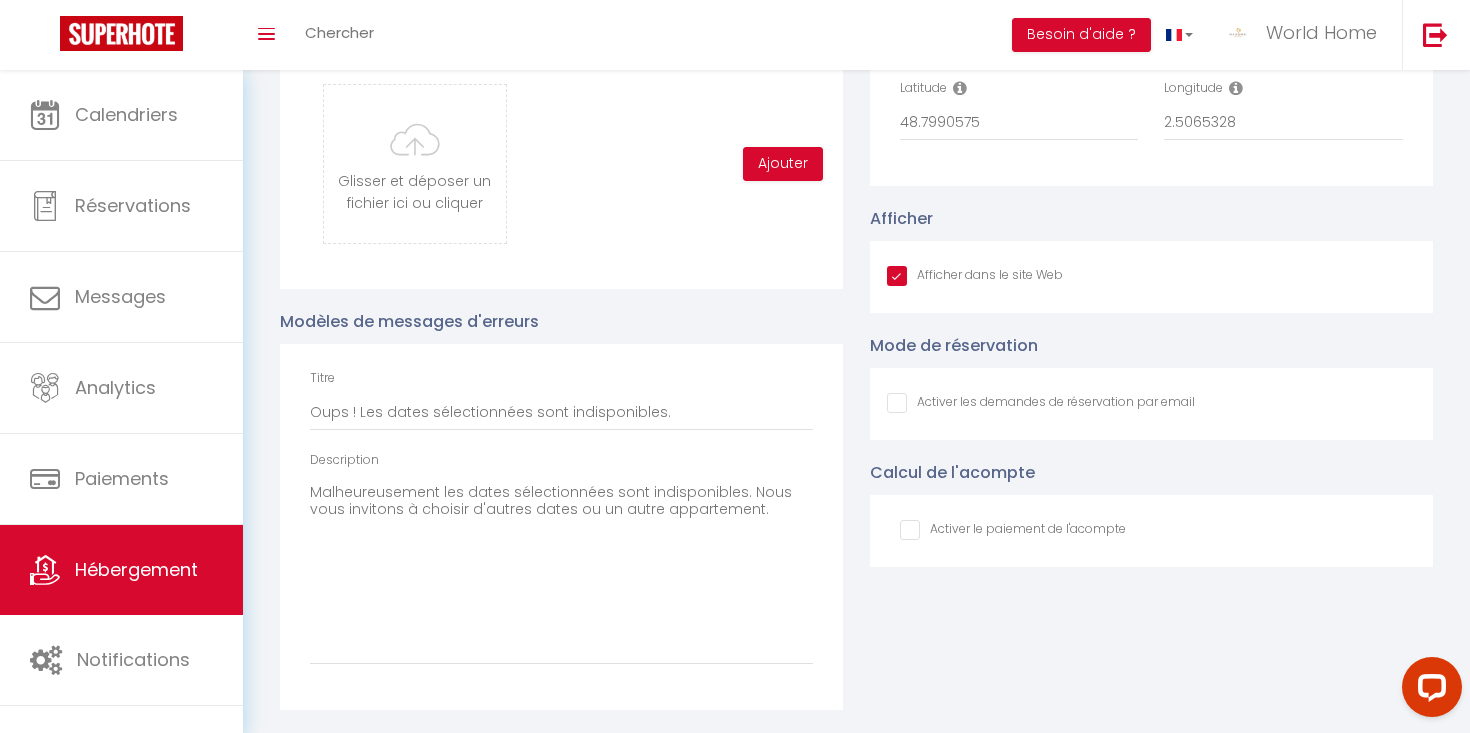 click at bounding box center (1013, 530) 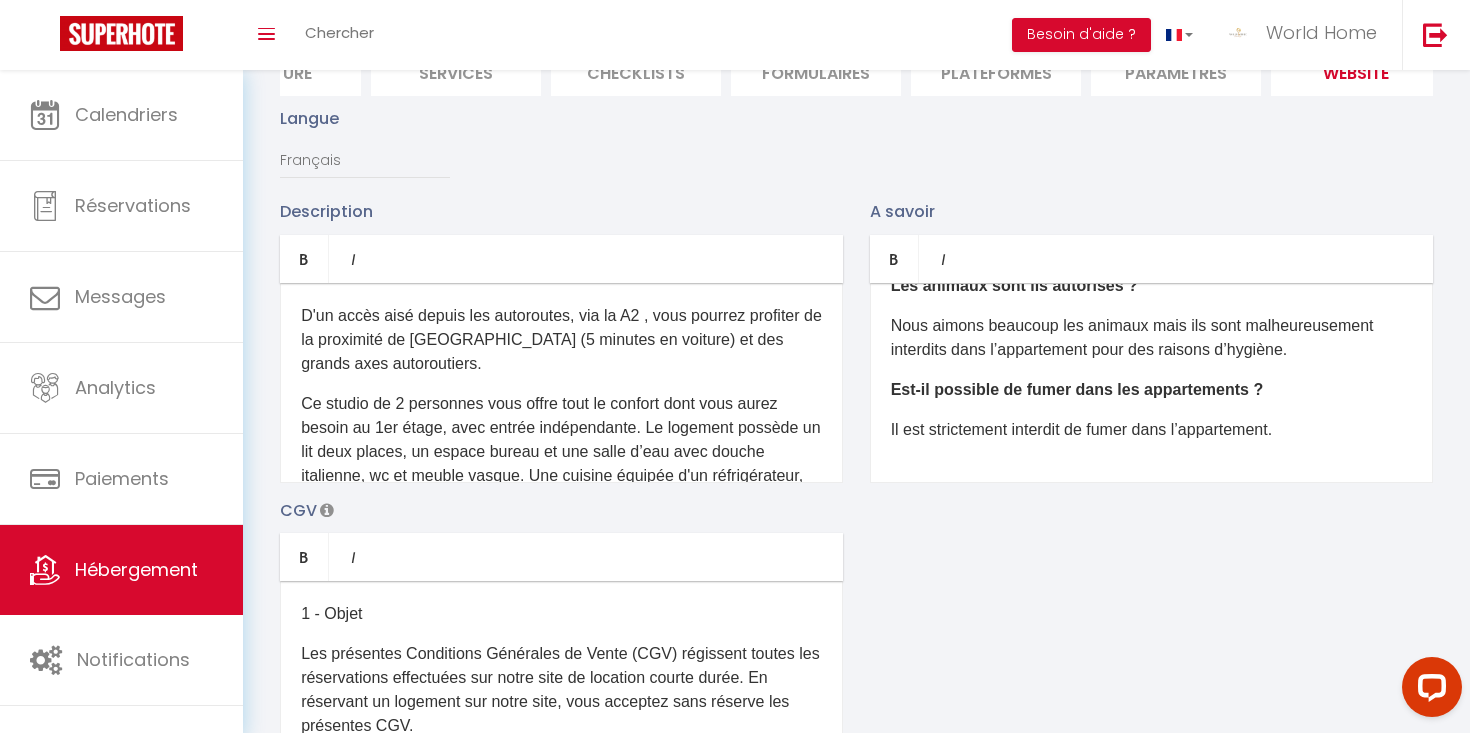 scroll, scrollTop: 0, scrollLeft: 0, axis: both 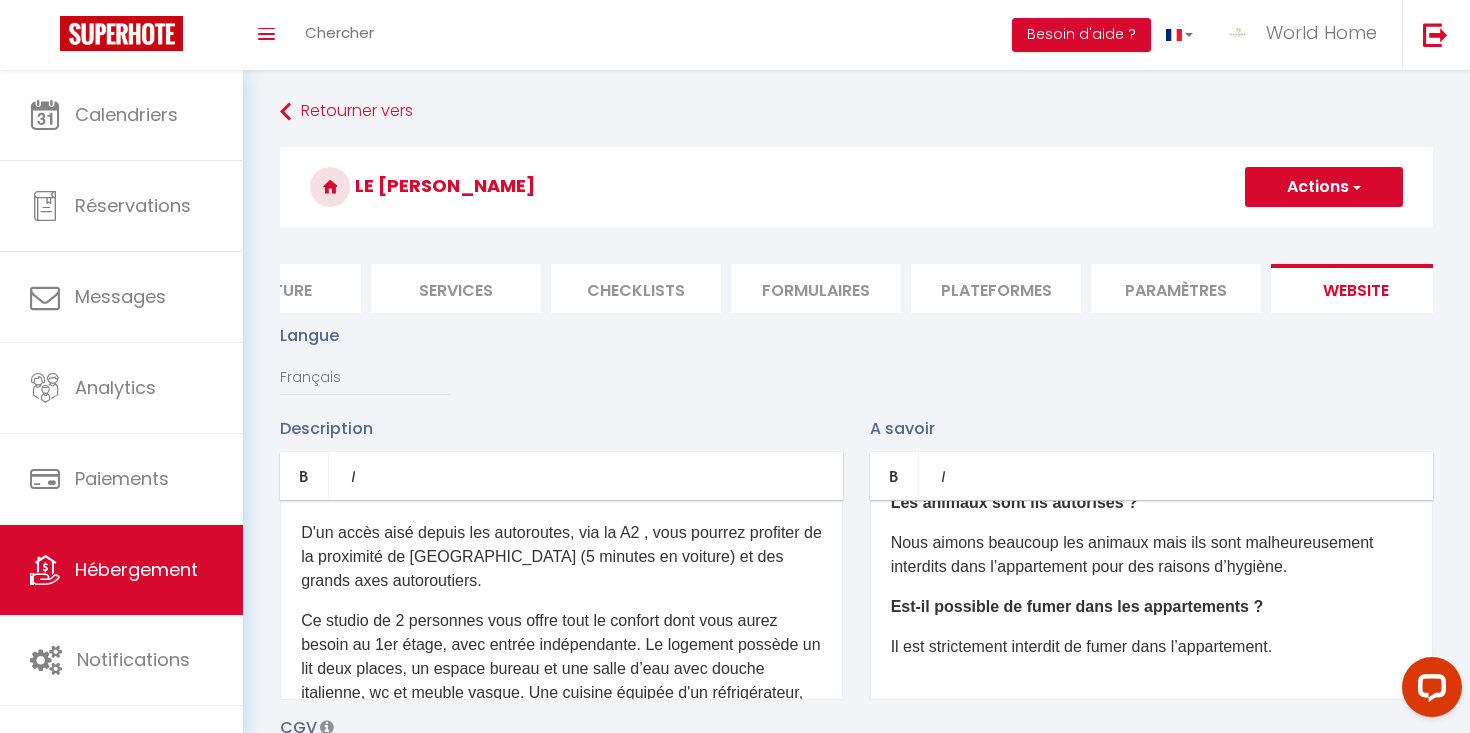 click on "Le [PERSON_NAME]" at bounding box center [856, 187] 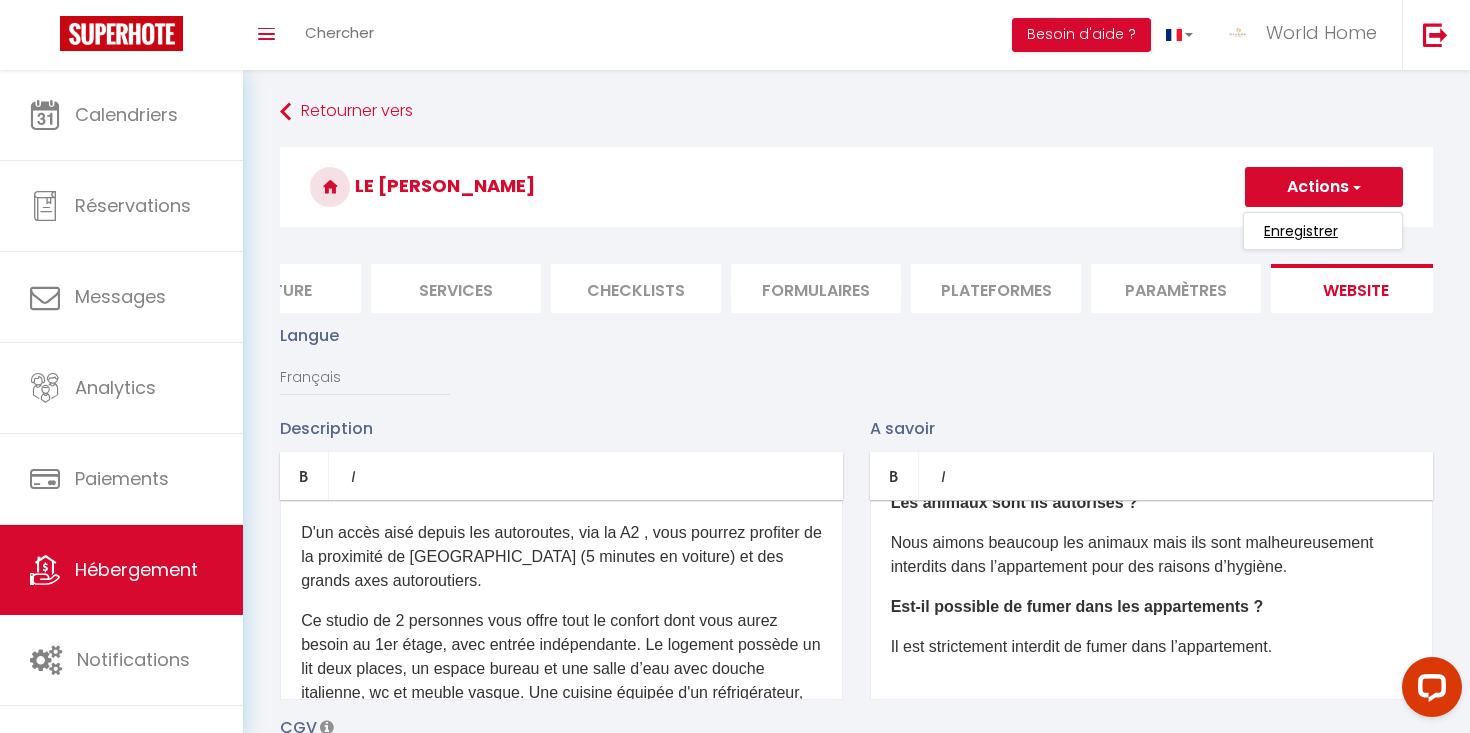 click on "Enregistrer" at bounding box center (1301, 231) 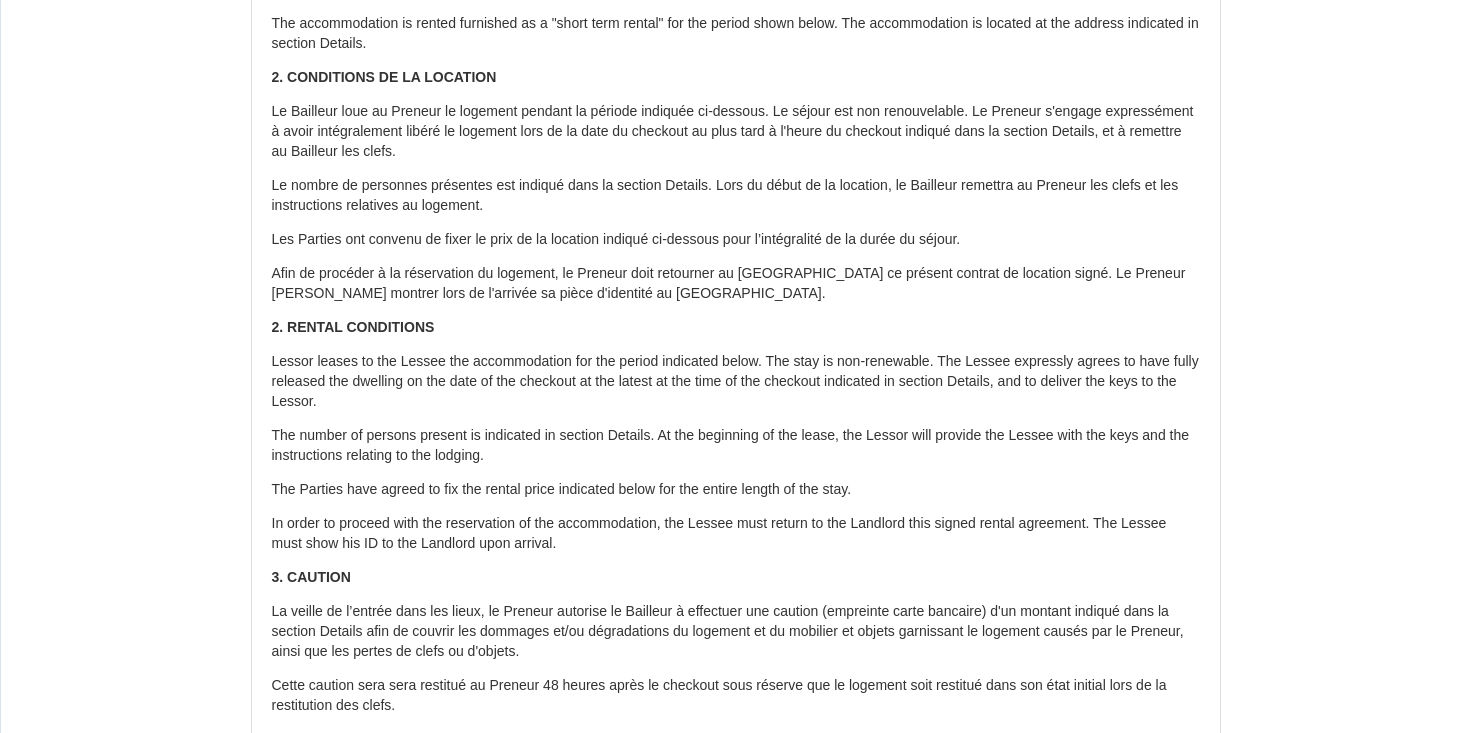 scroll, scrollTop: 0, scrollLeft: 0, axis: both 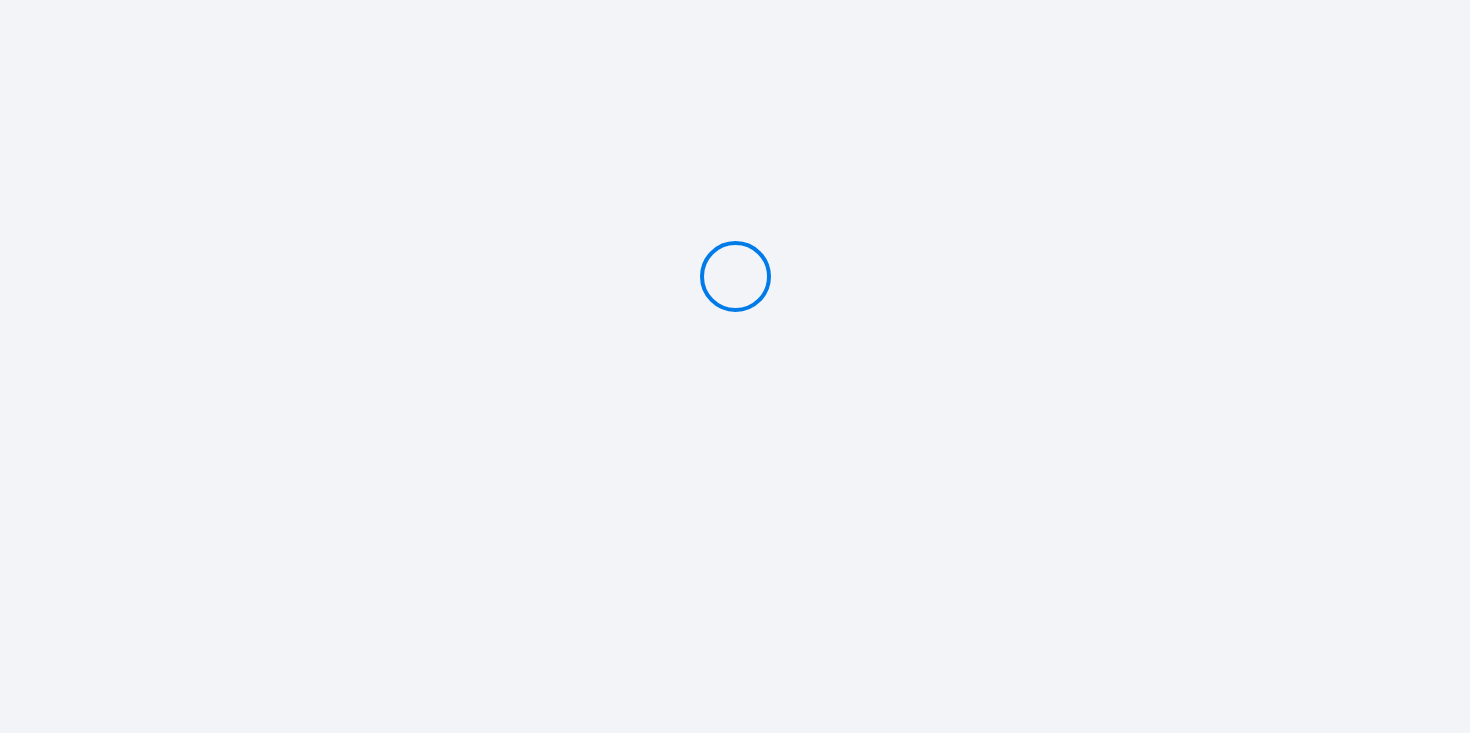 type on "PAYER 800 €" 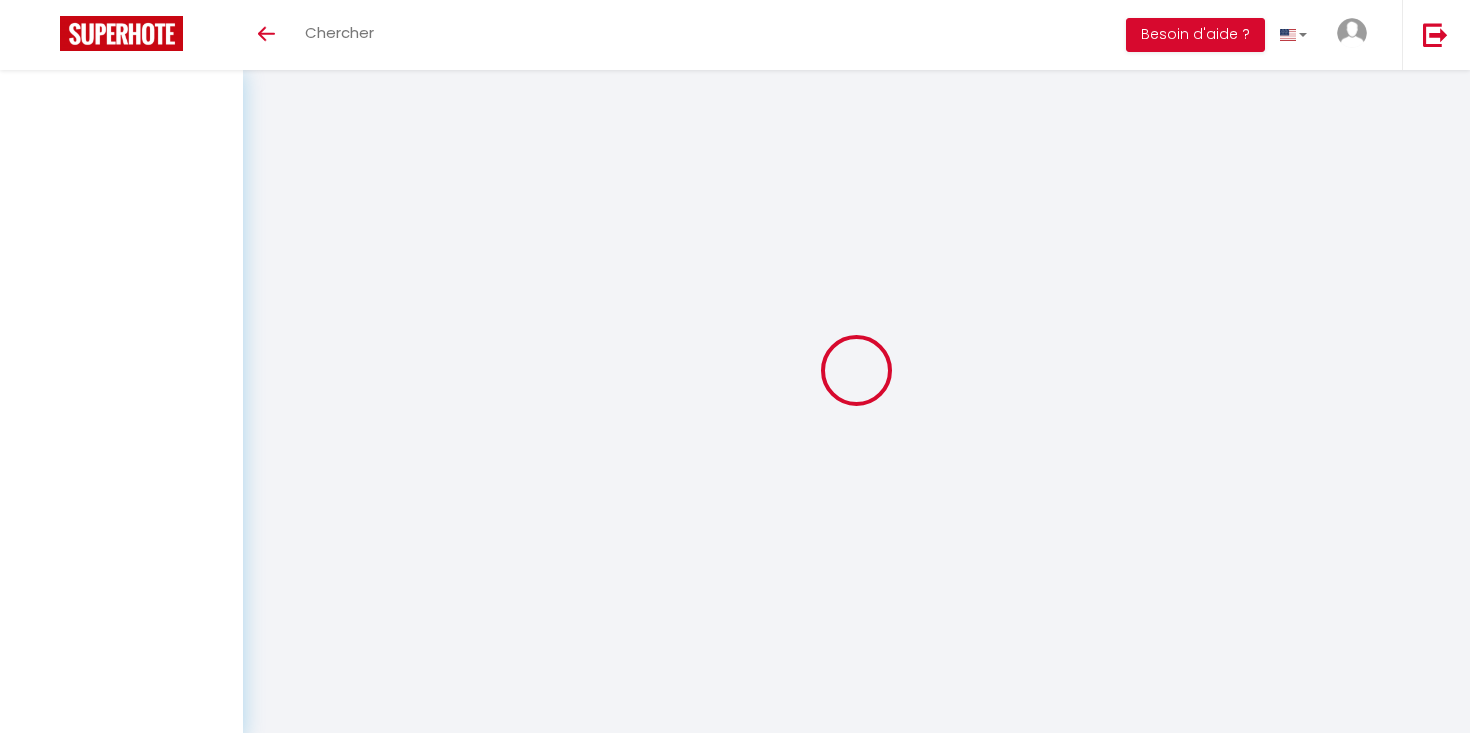 scroll, scrollTop: 0, scrollLeft: 0, axis: both 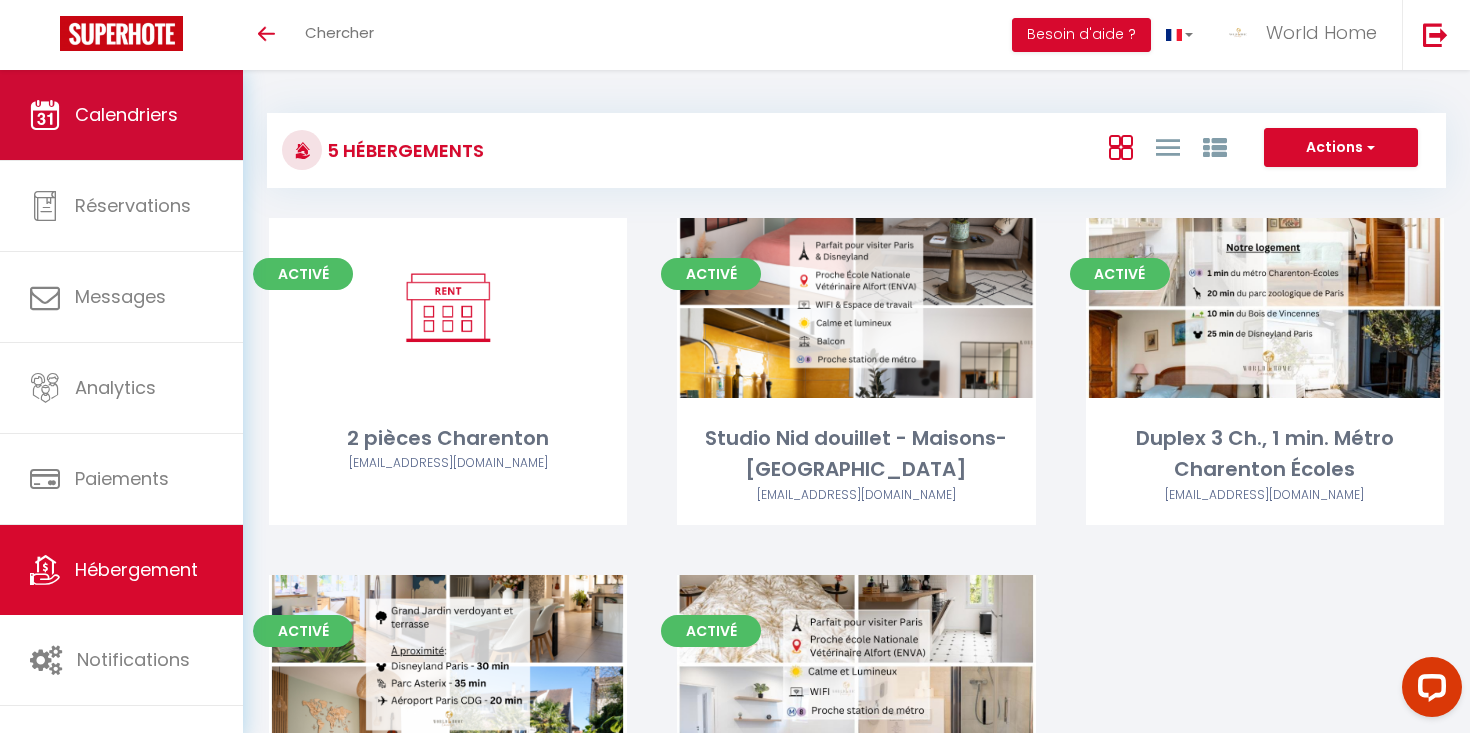 click on "Calendriers" at bounding box center [126, 114] 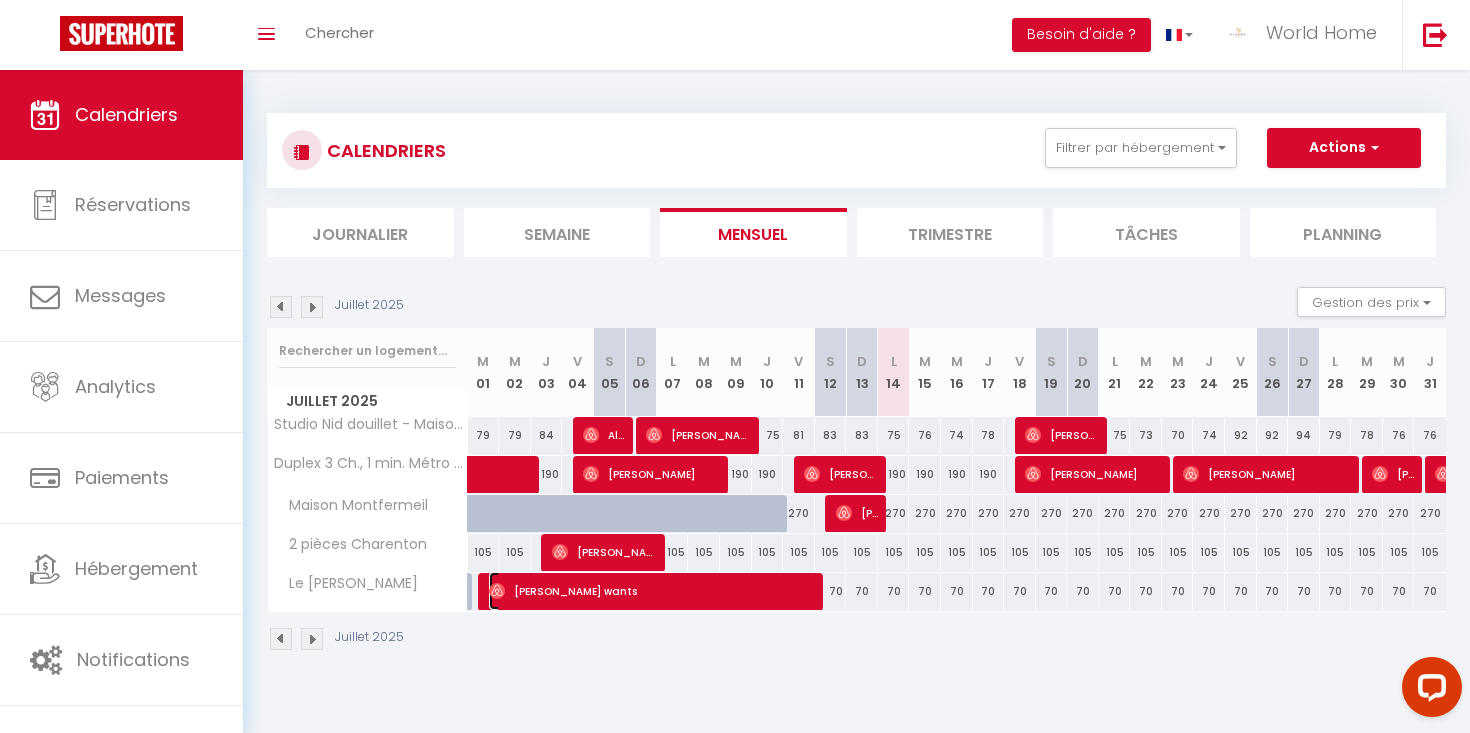 click on "Fatai wants" at bounding box center (654, 591) 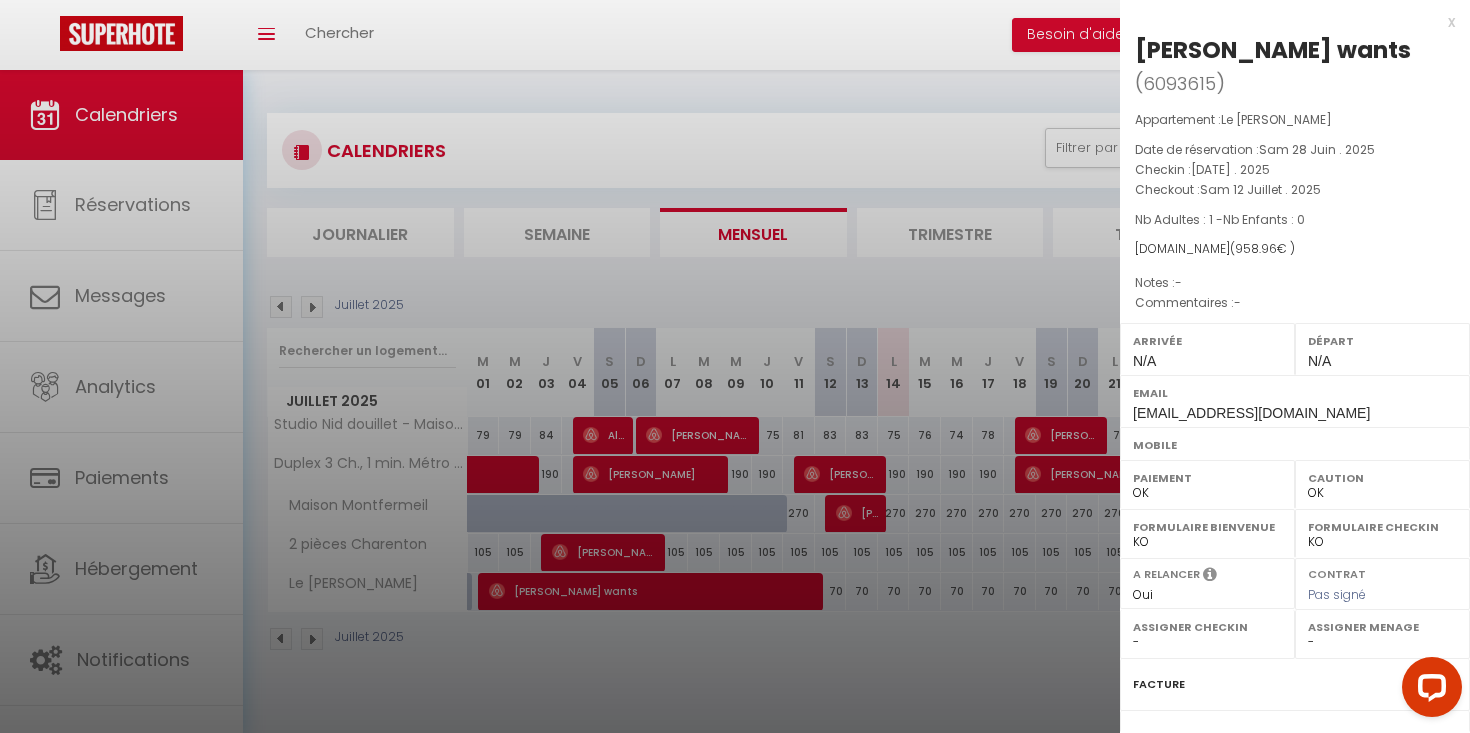 click at bounding box center [735, 366] 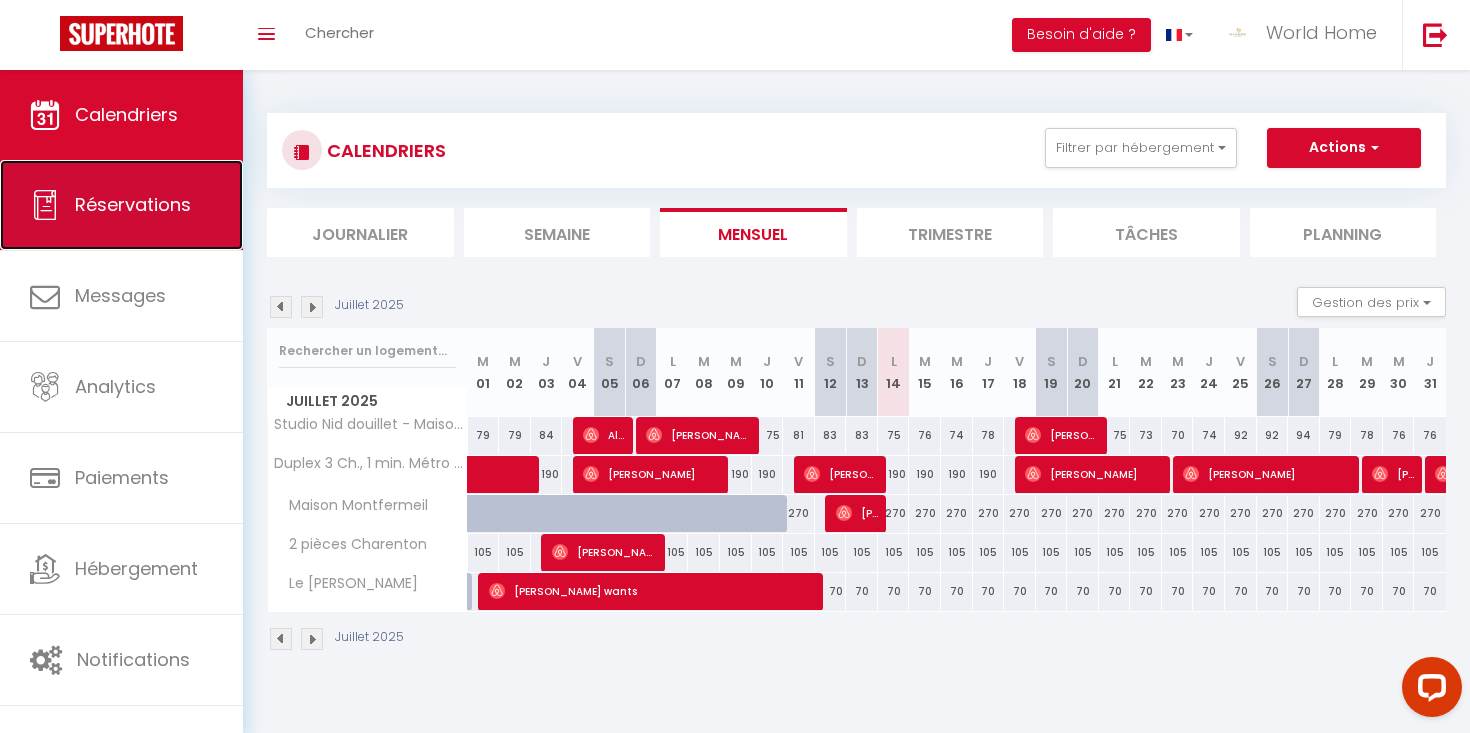 click on "Réservations" at bounding box center (121, 205) 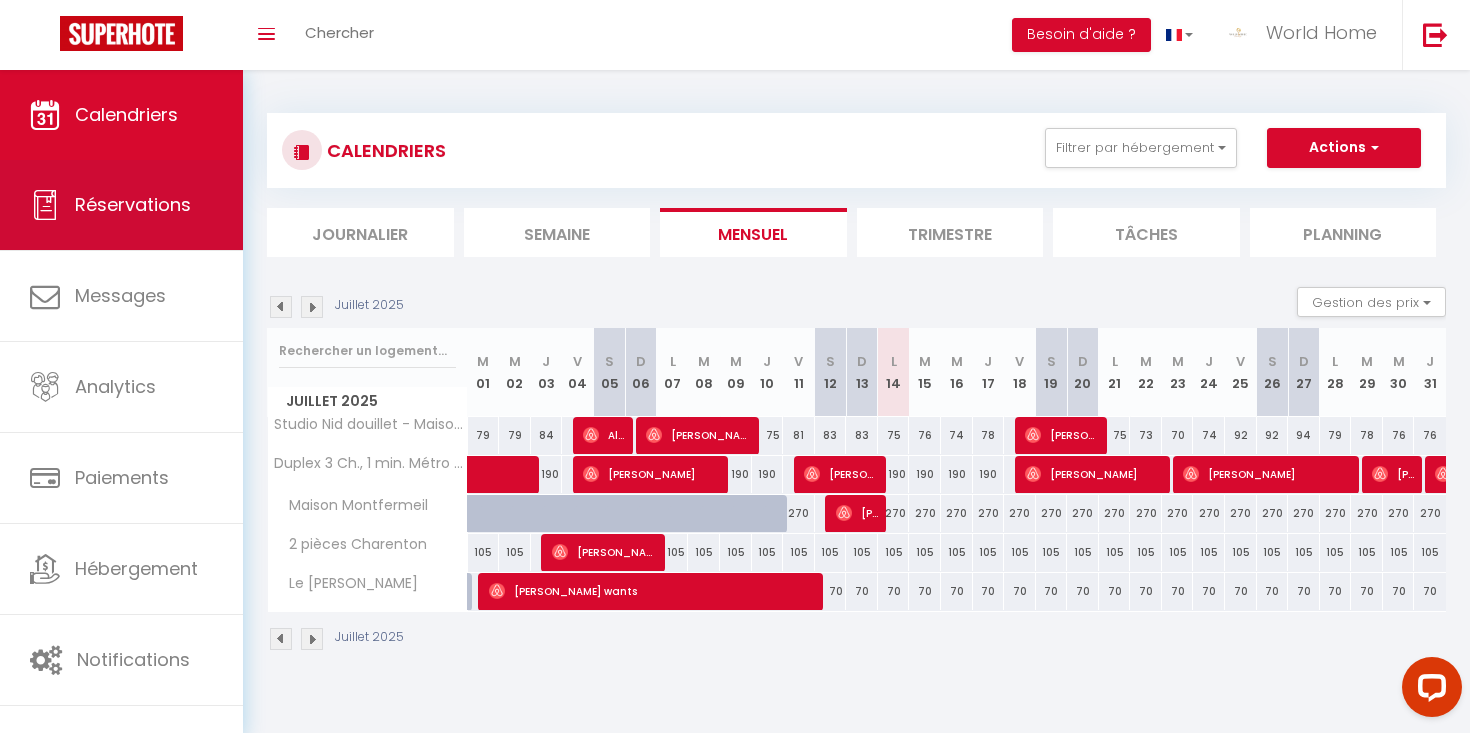 select on "not_cancelled" 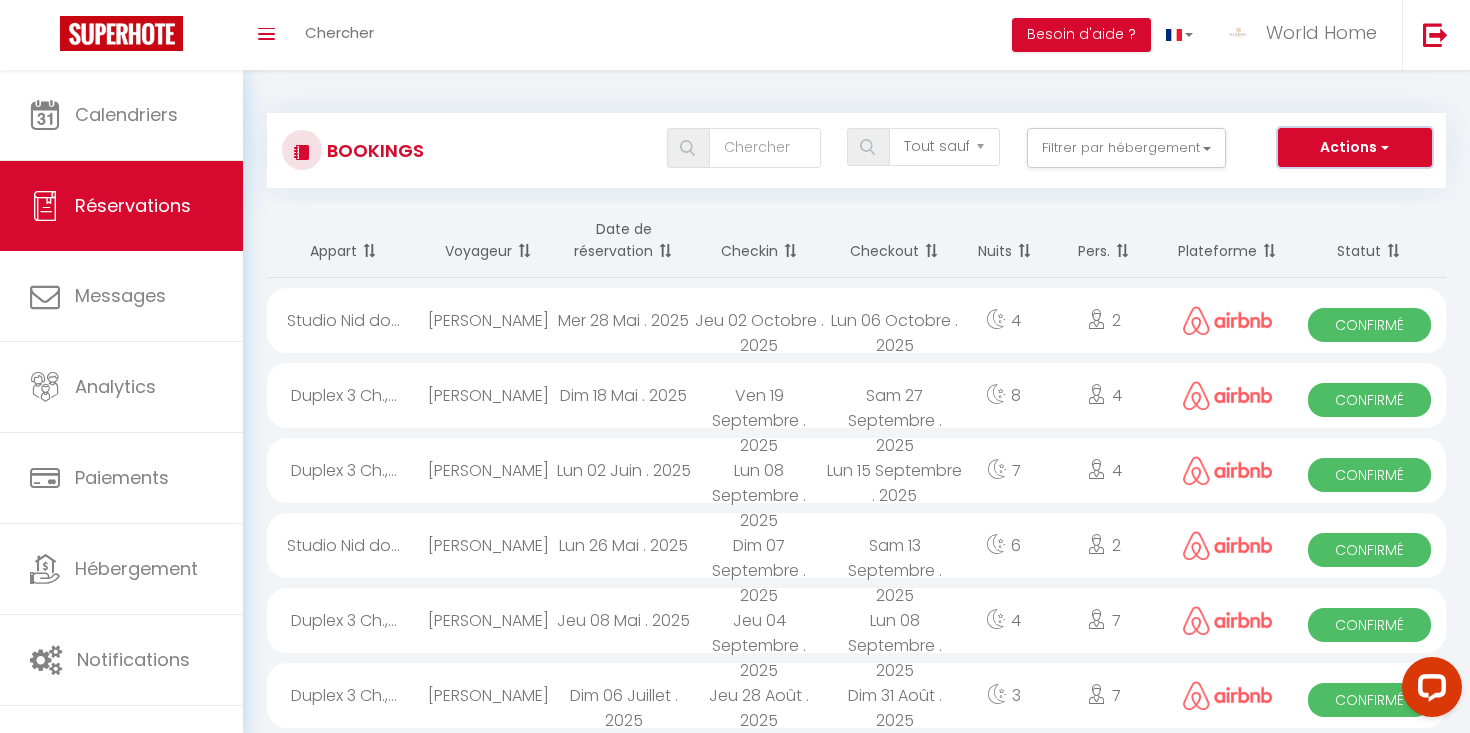 click at bounding box center (1383, 147) 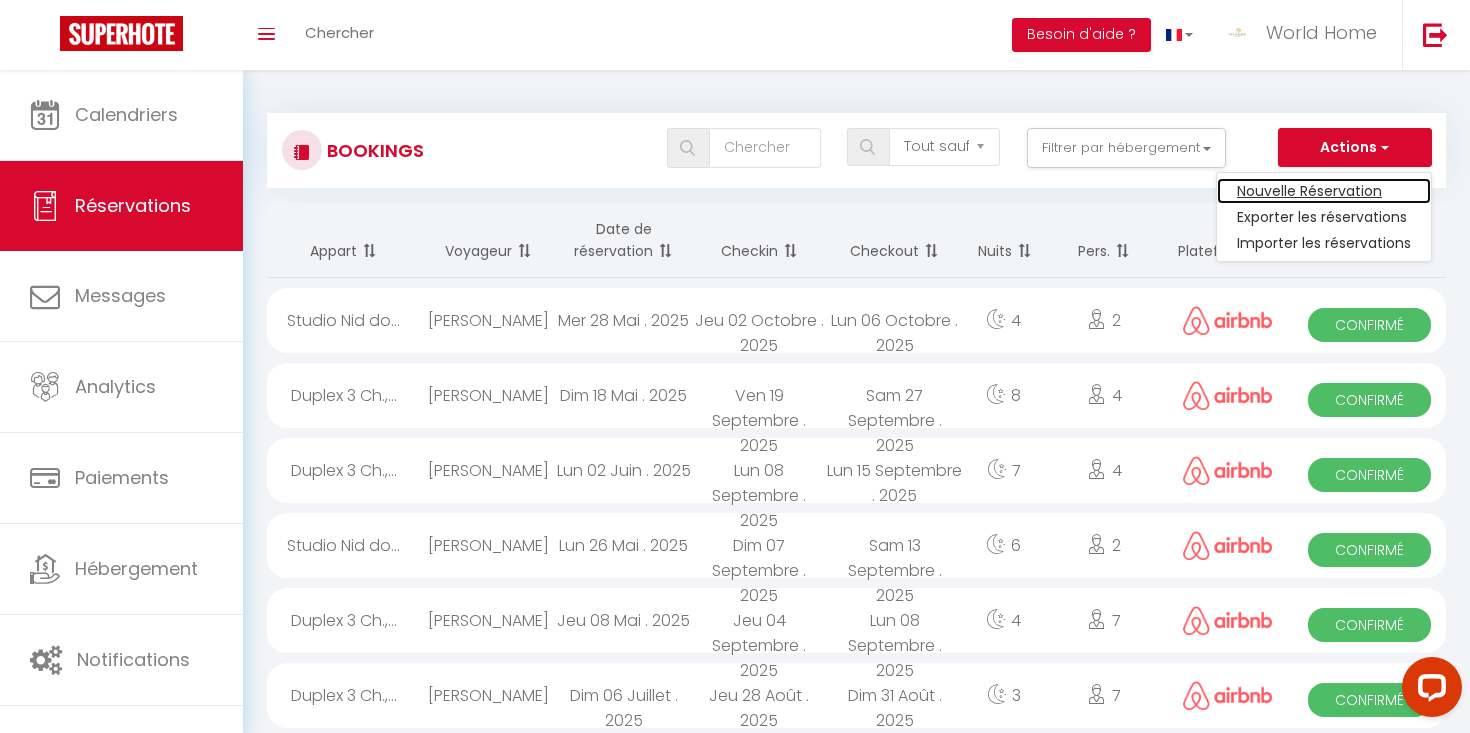 click on "Nouvelle Réservation" at bounding box center (1324, 191) 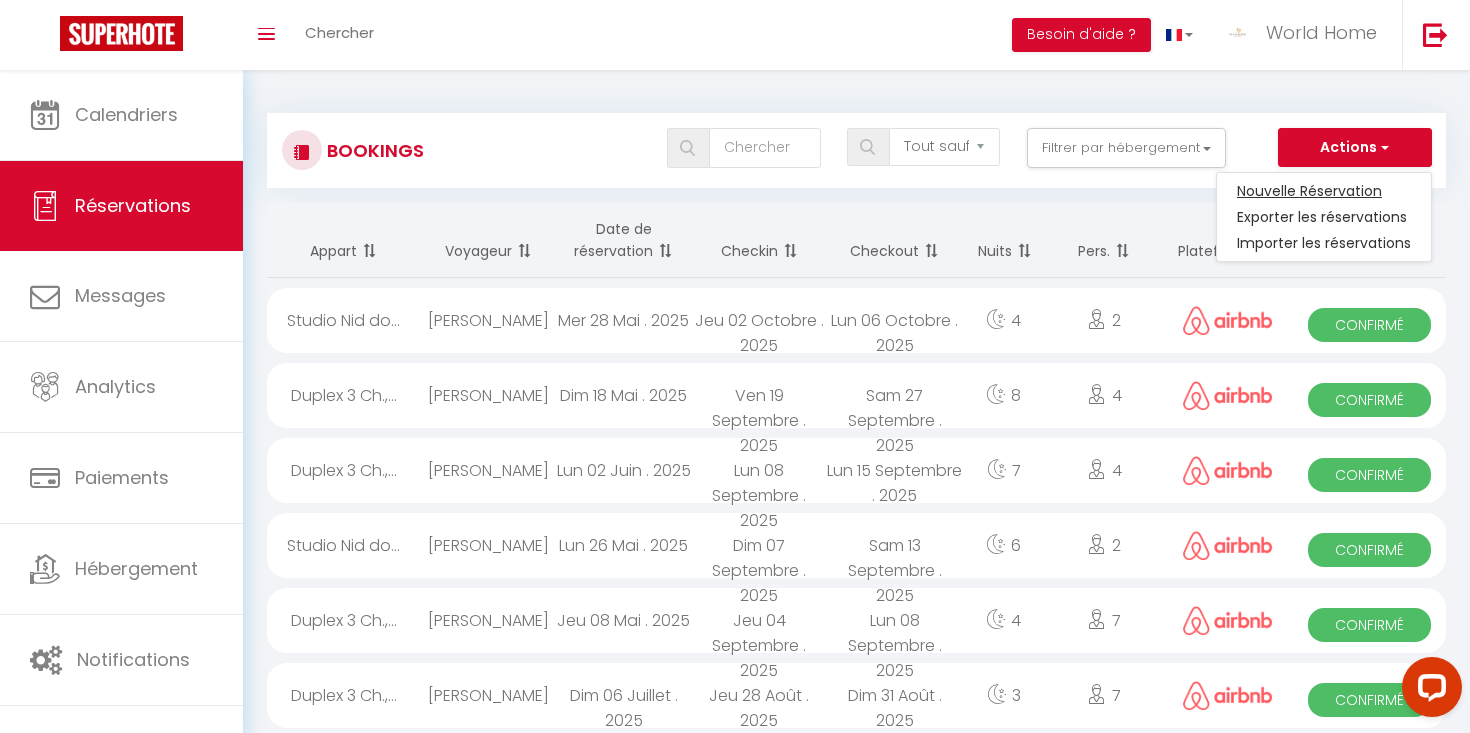 select 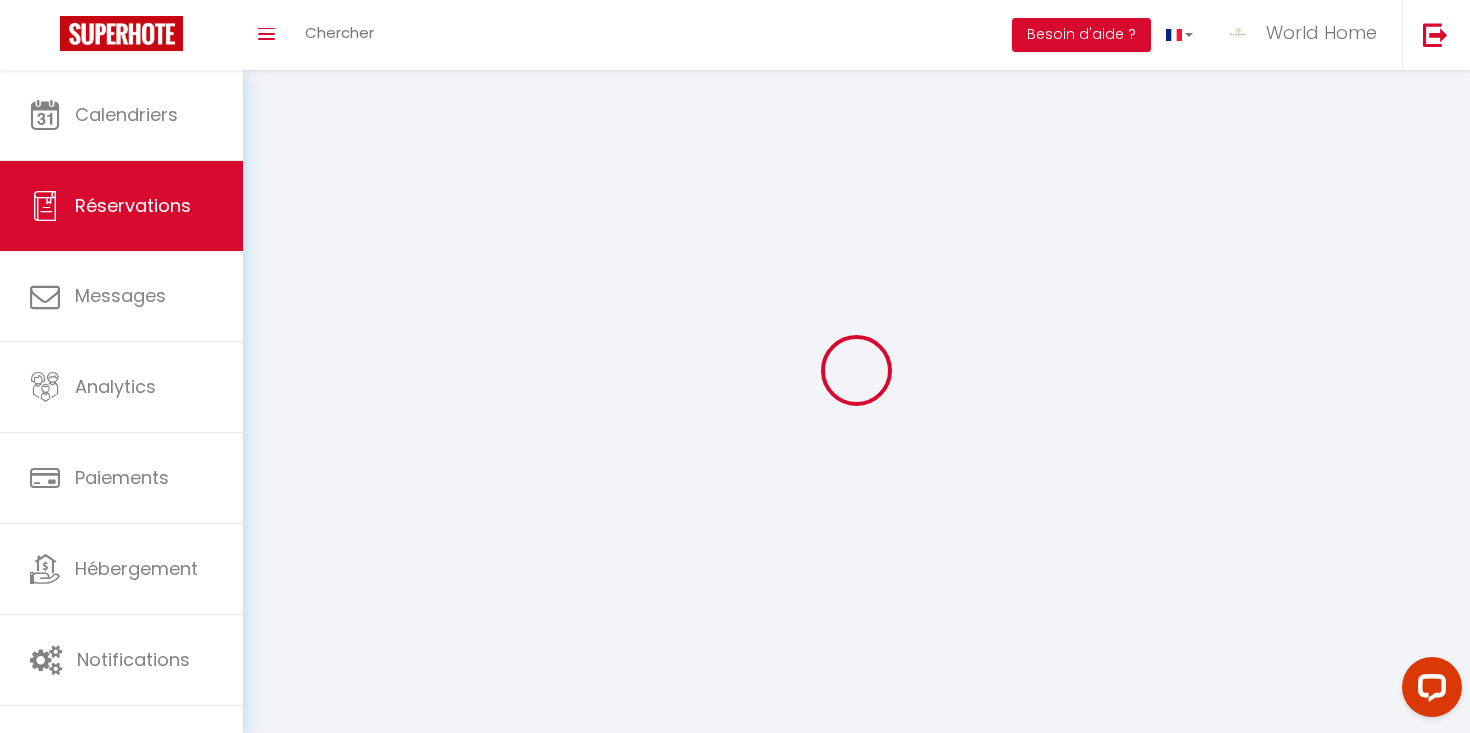 select 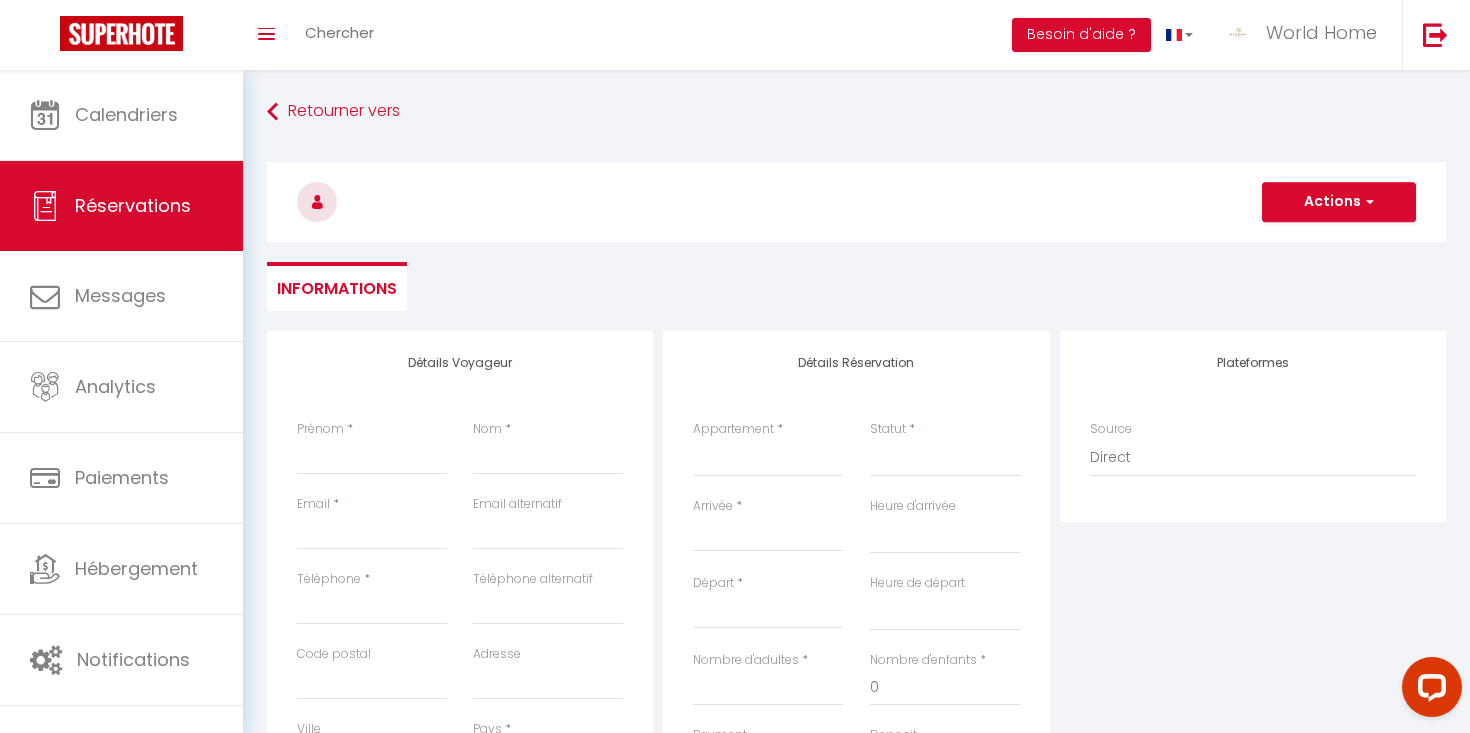 click on "Appartement   *     2 pièces Charenton Studio Nid douillet - Maisons-Alfort Duplex 3 Ch., 1 min. Métro Charenton Écoles Maison Montfermeil Le Henri - Cosy" at bounding box center (768, 458) 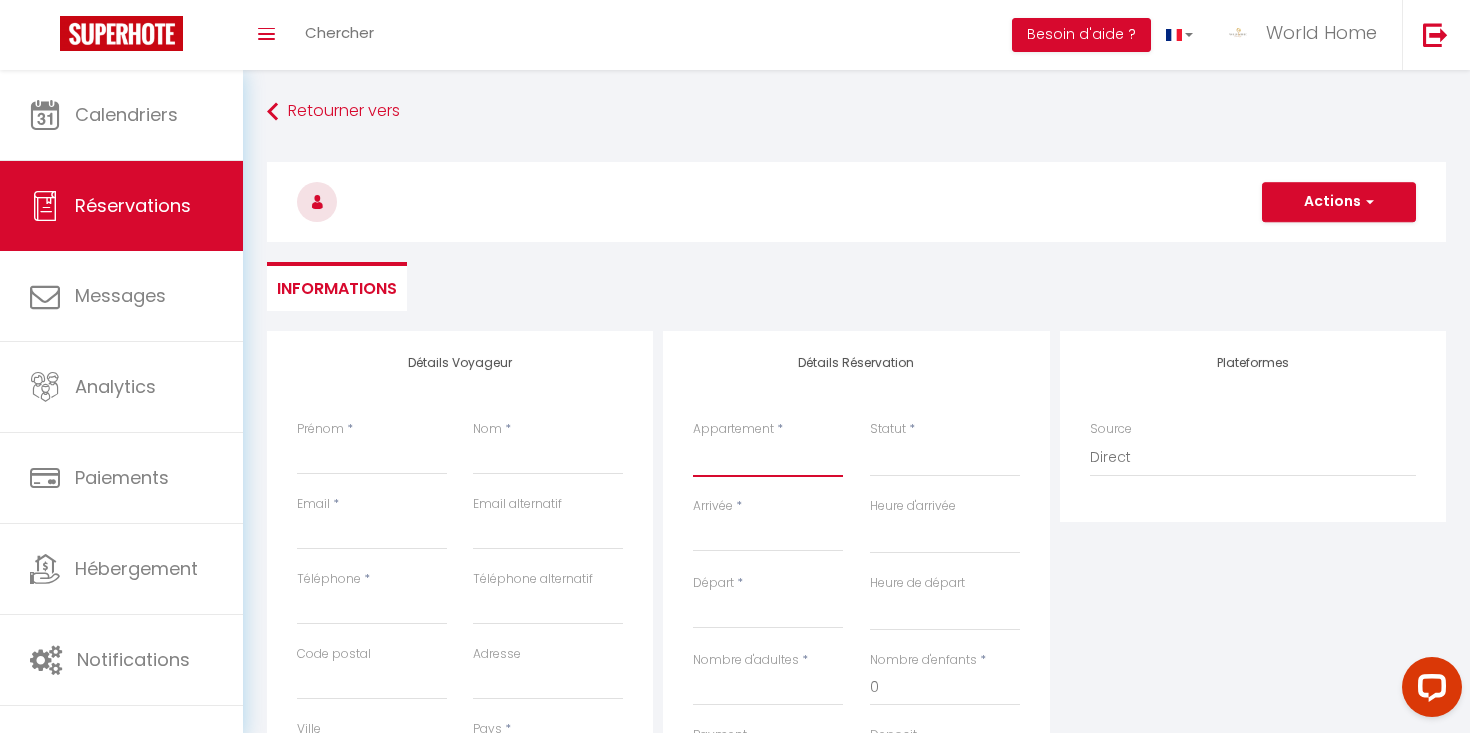 click on "2 pièces Charenton Studio Nid douillet - Maisons-Alfort Duplex 3 Ch., 1 min. Métro Charenton Écoles Maison Montfermeil Le Henri - Cosy" at bounding box center [768, 458] 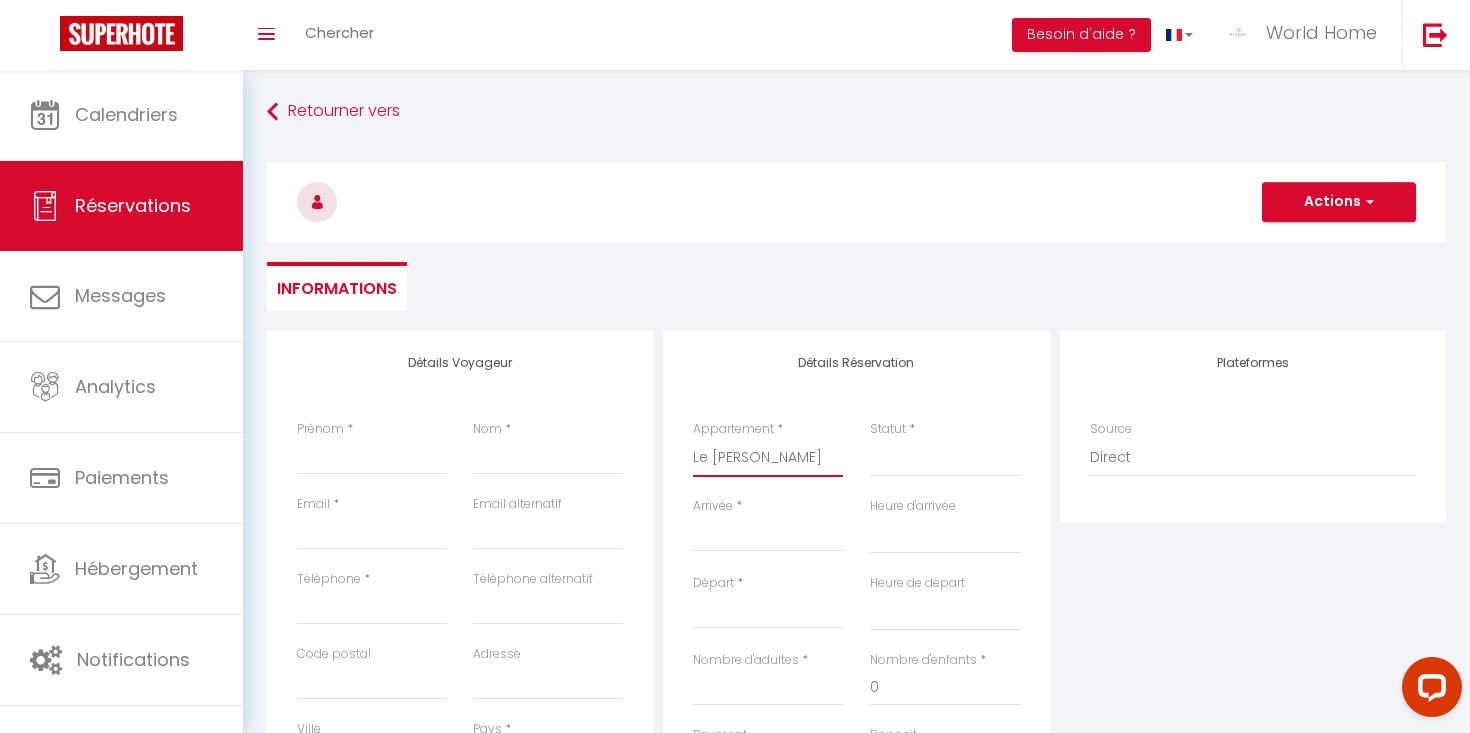 select 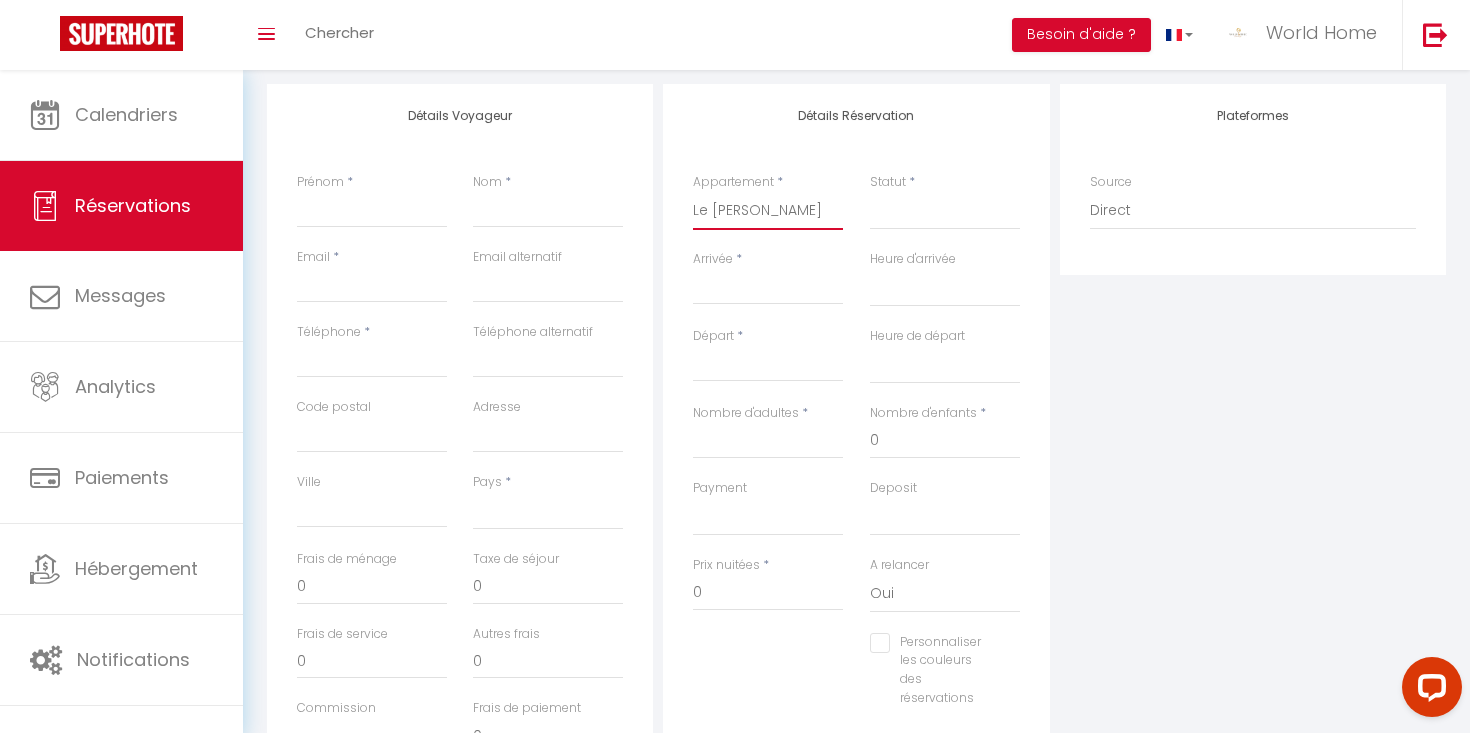 scroll, scrollTop: 251, scrollLeft: 0, axis: vertical 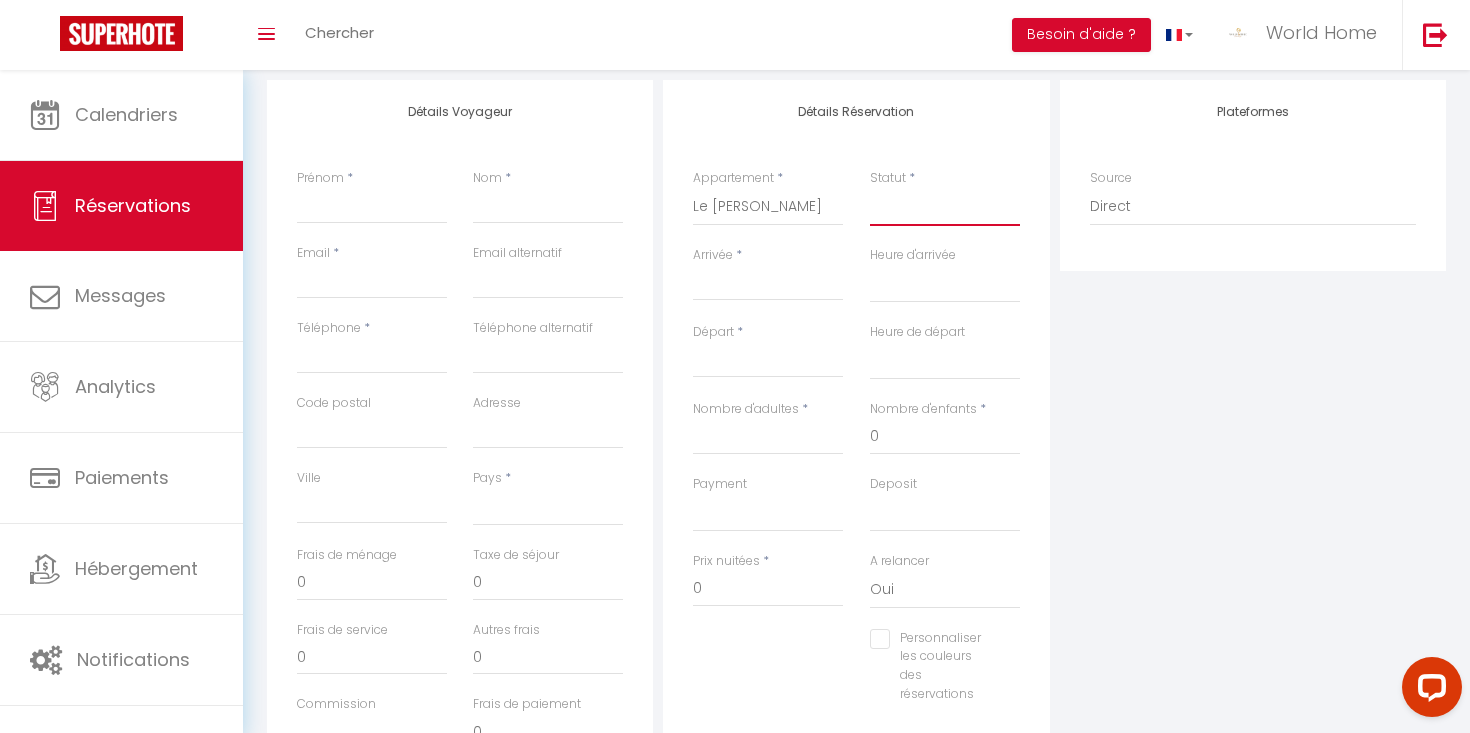 click on "Confirmé Non Confirmé Annulé Annulé par le voyageur No Show Request" at bounding box center [945, 207] 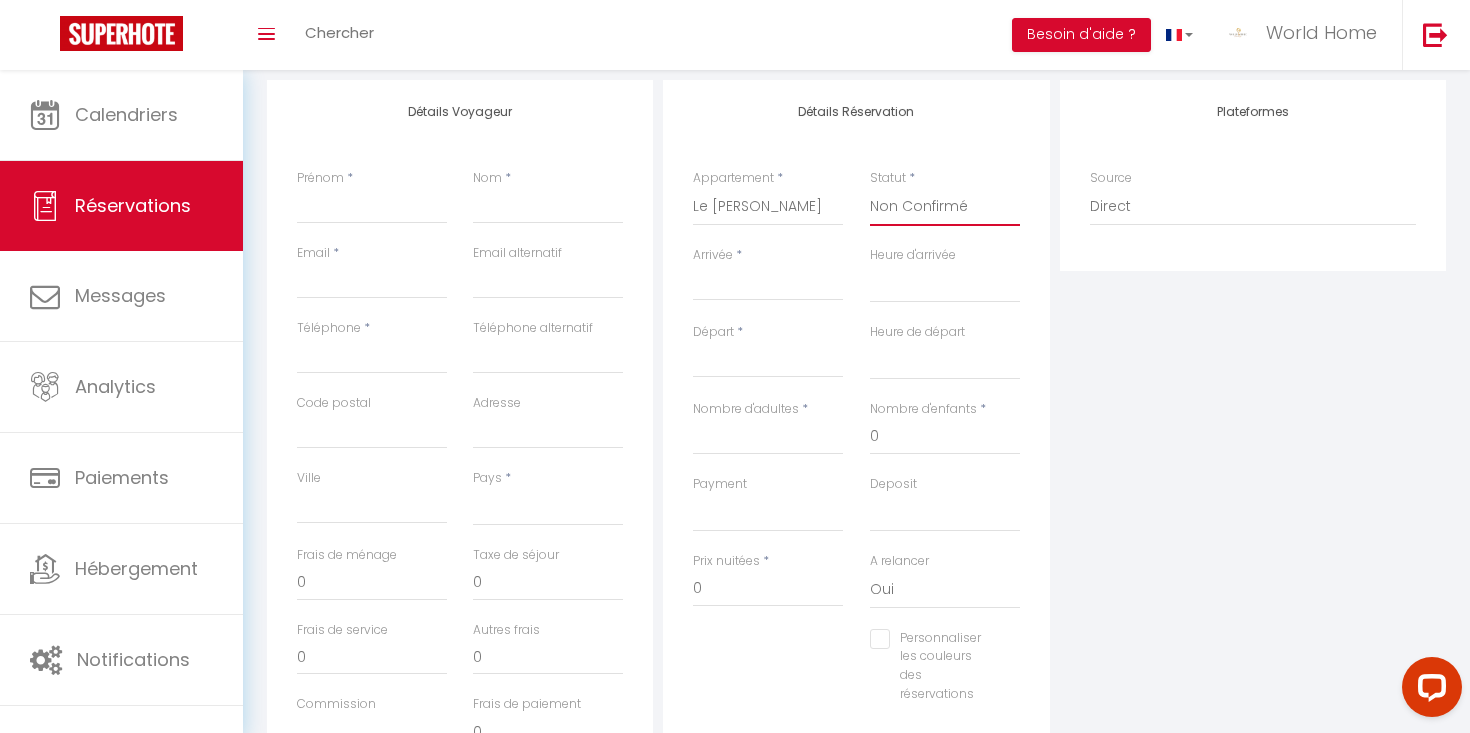 select 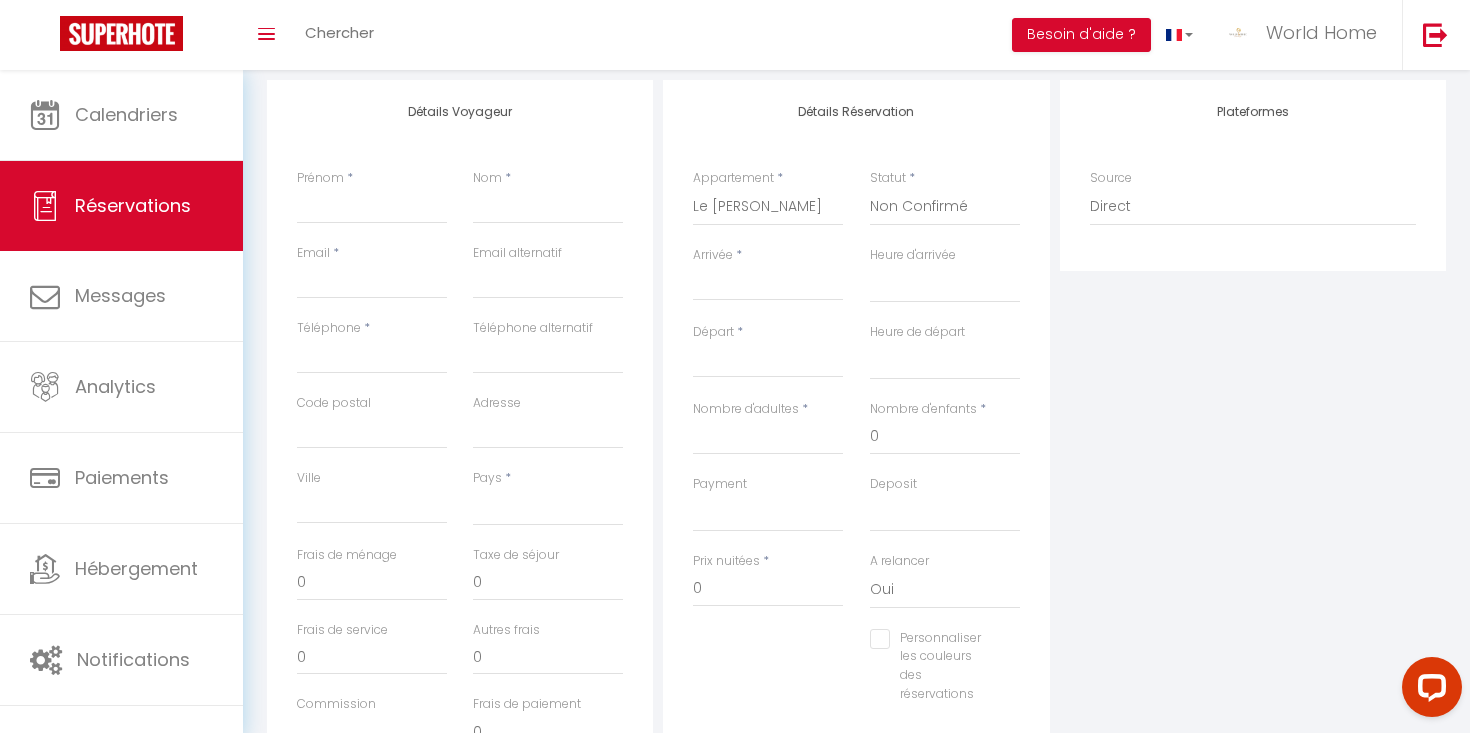 click on "Arrivée" at bounding box center (768, 285) 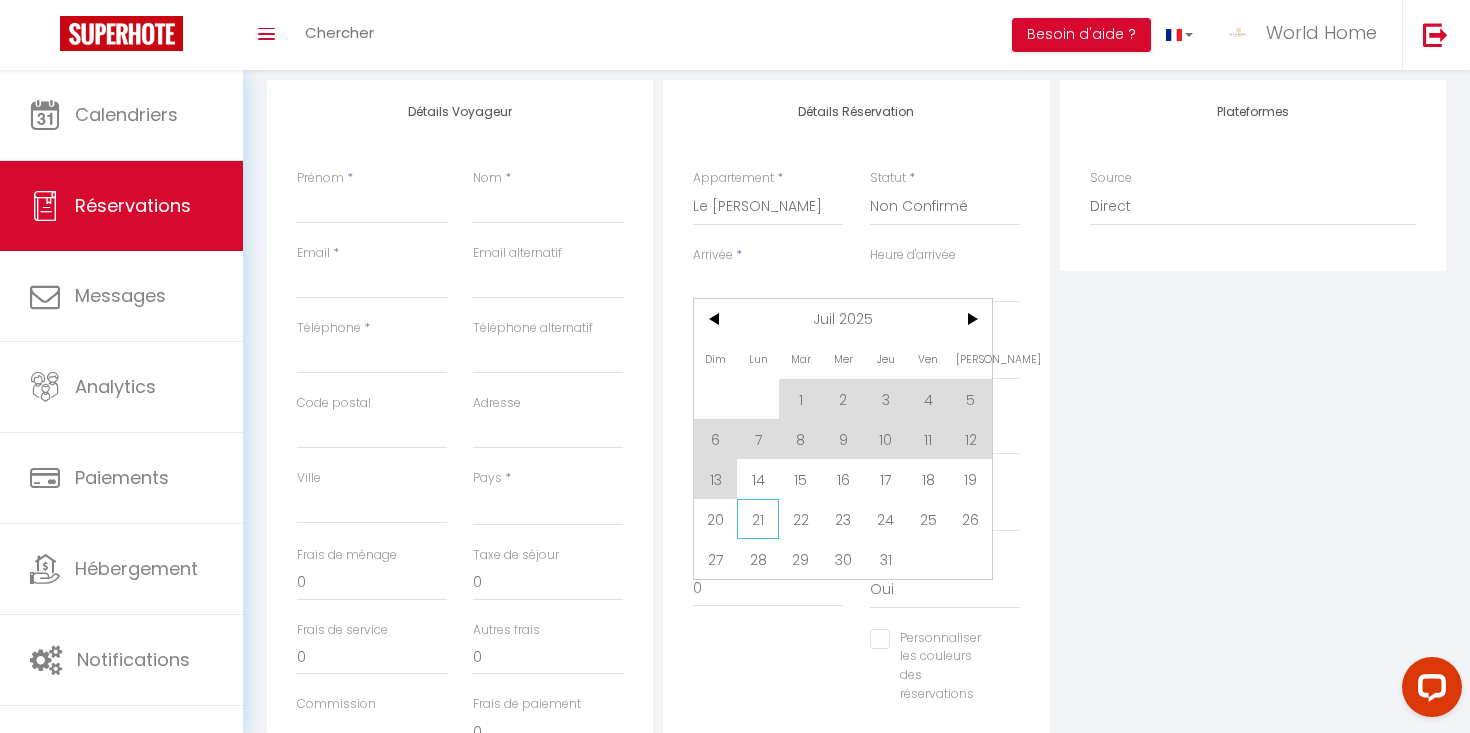 click on "21" at bounding box center [758, 519] 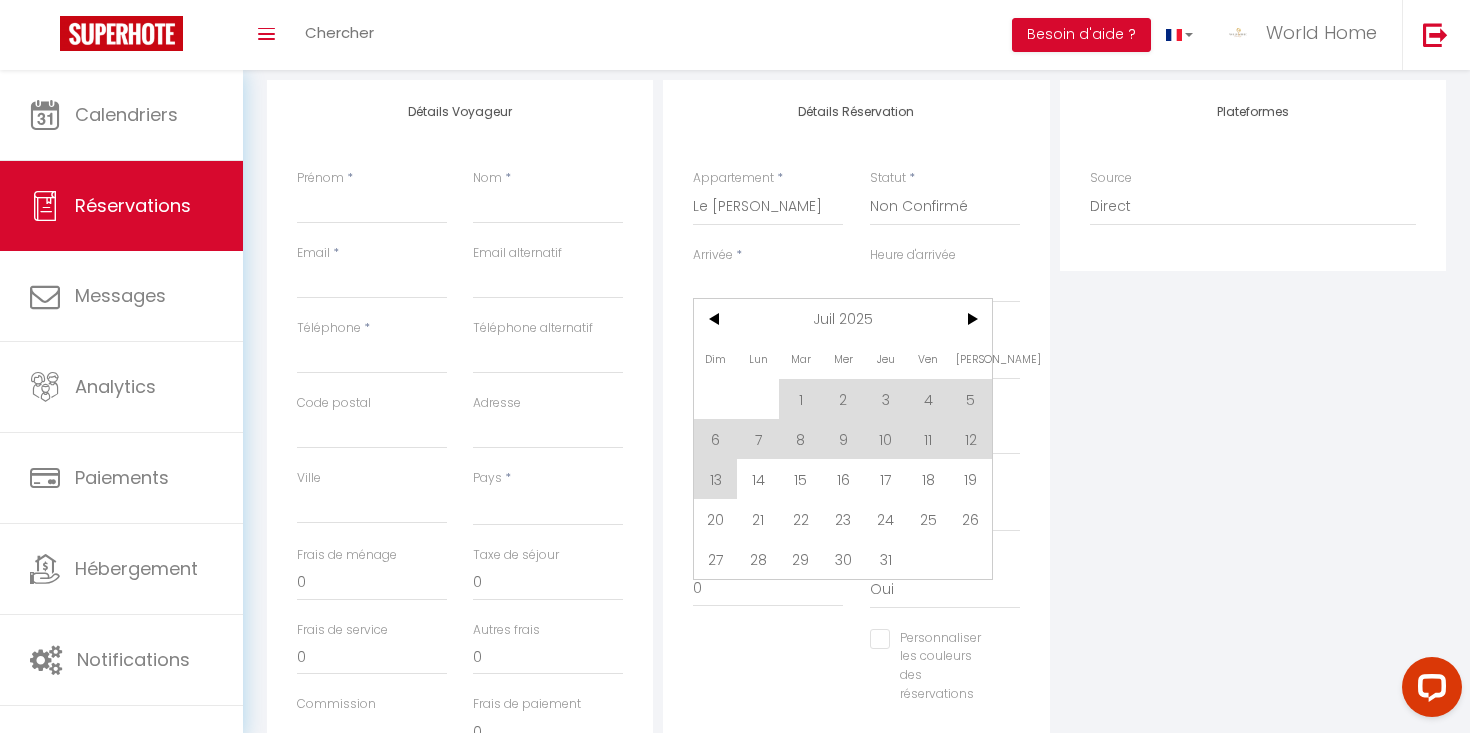 select 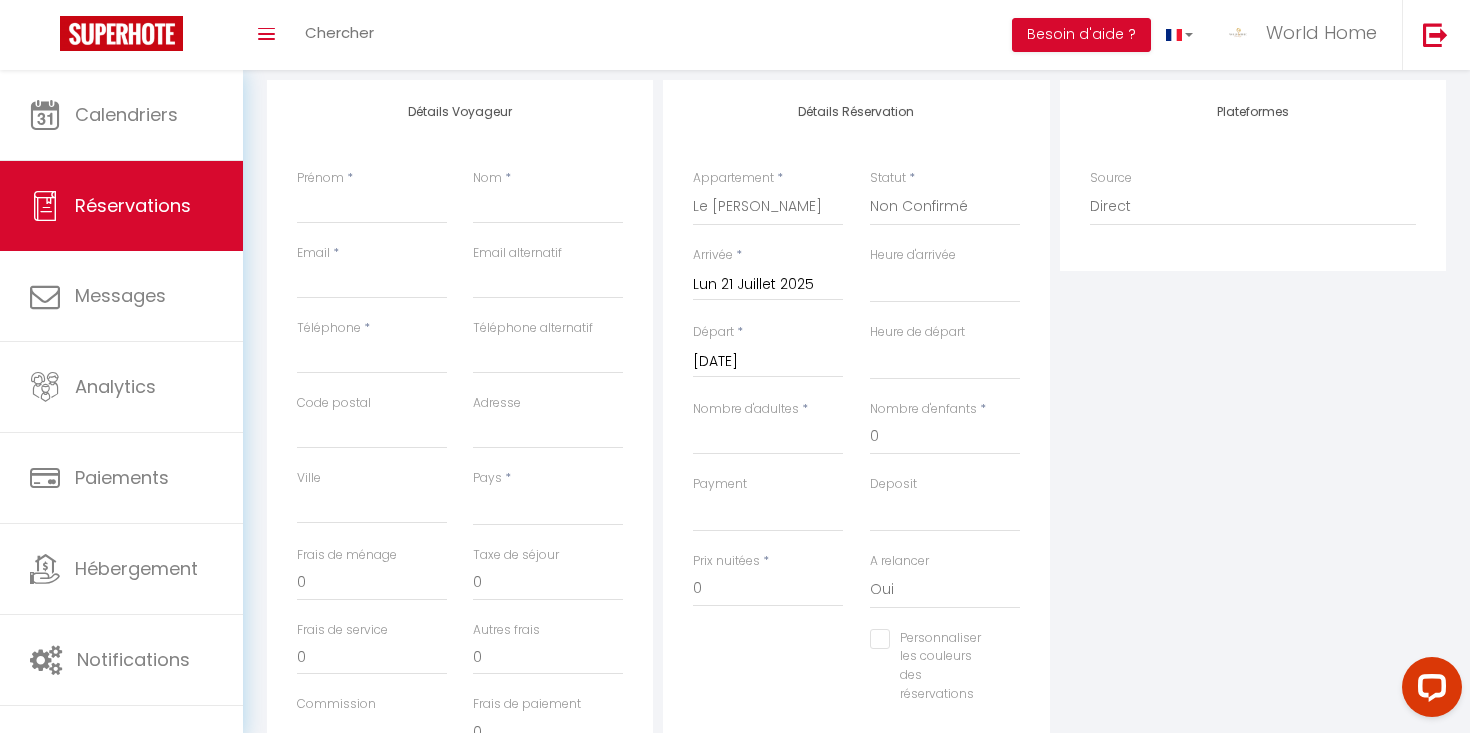 click on "Mar 22 Juillet 2025" at bounding box center (768, 362) 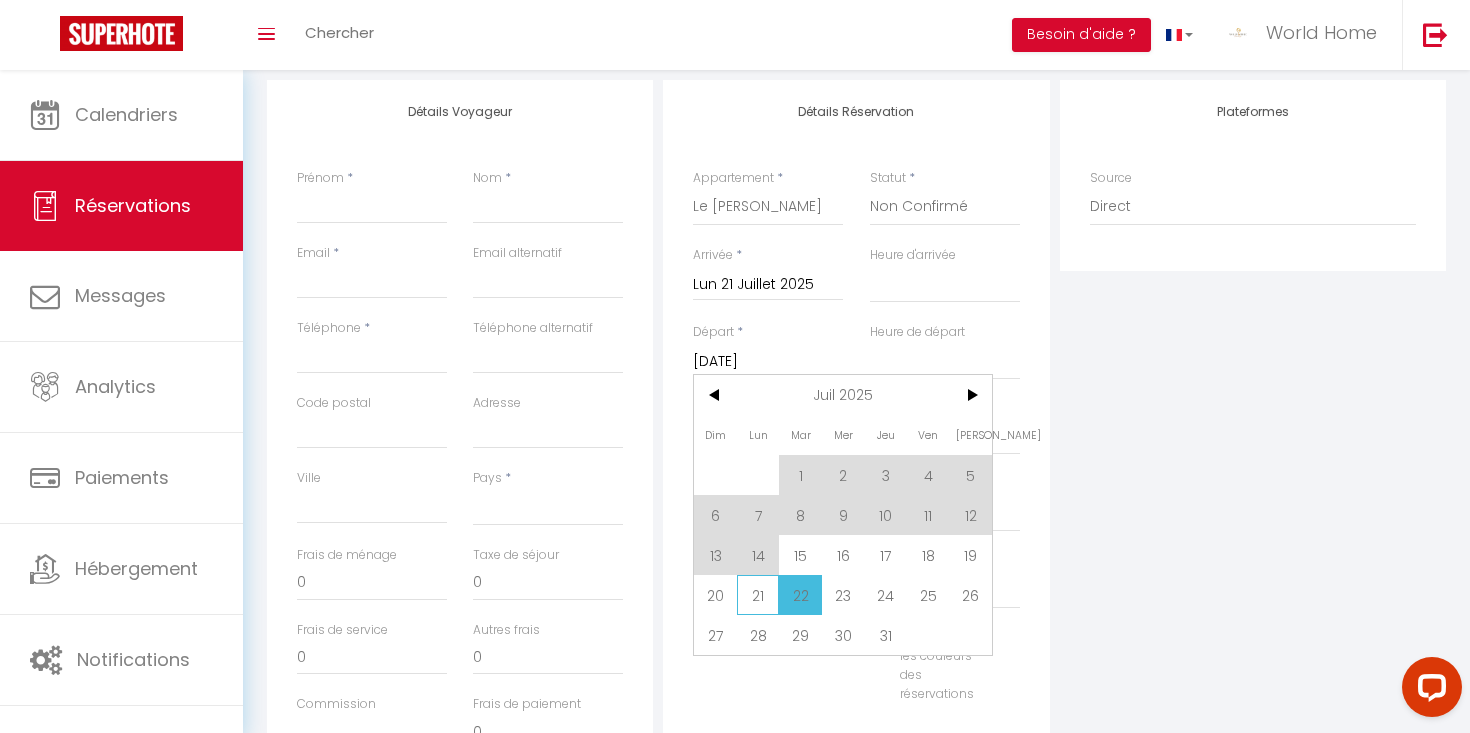 click on "21" at bounding box center [758, 595] 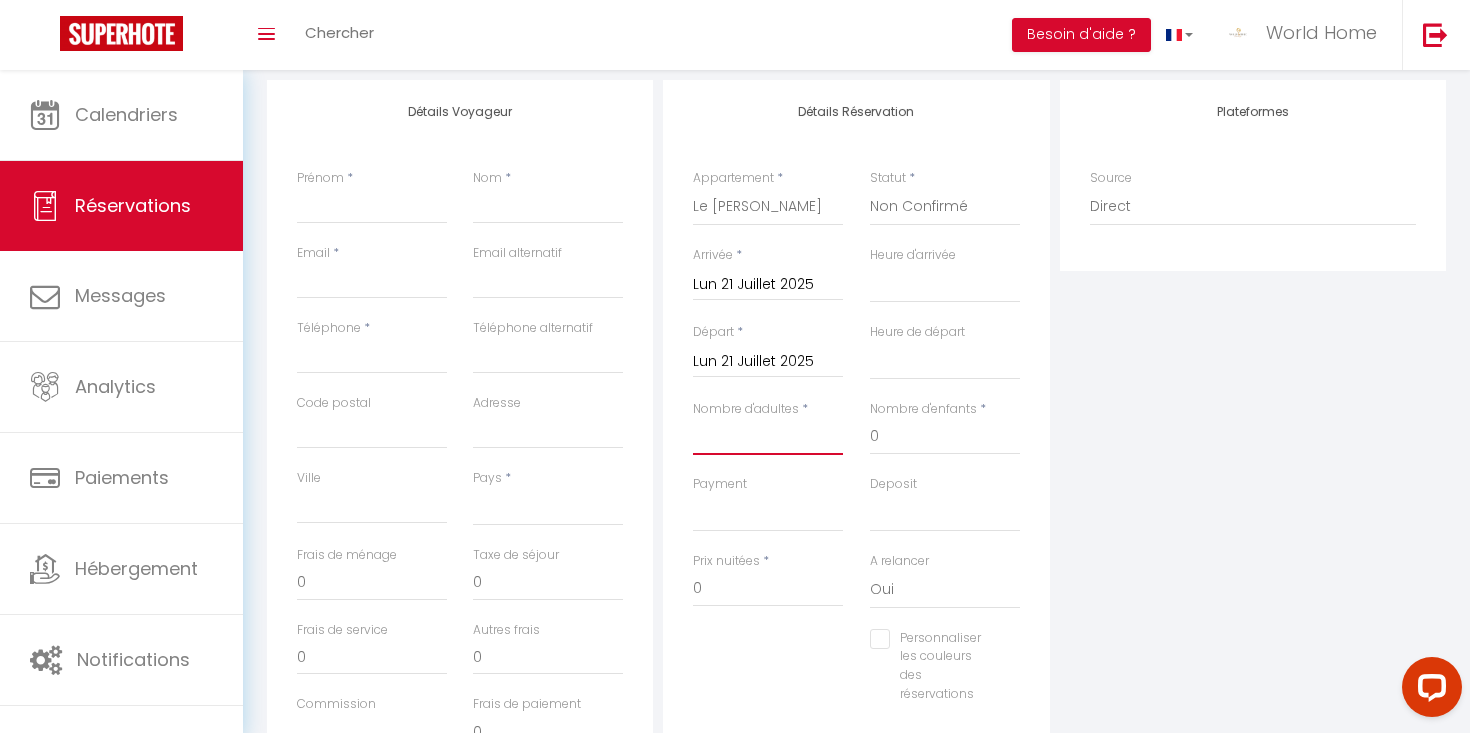 click on "Nombre d'adultes" at bounding box center [768, 437] 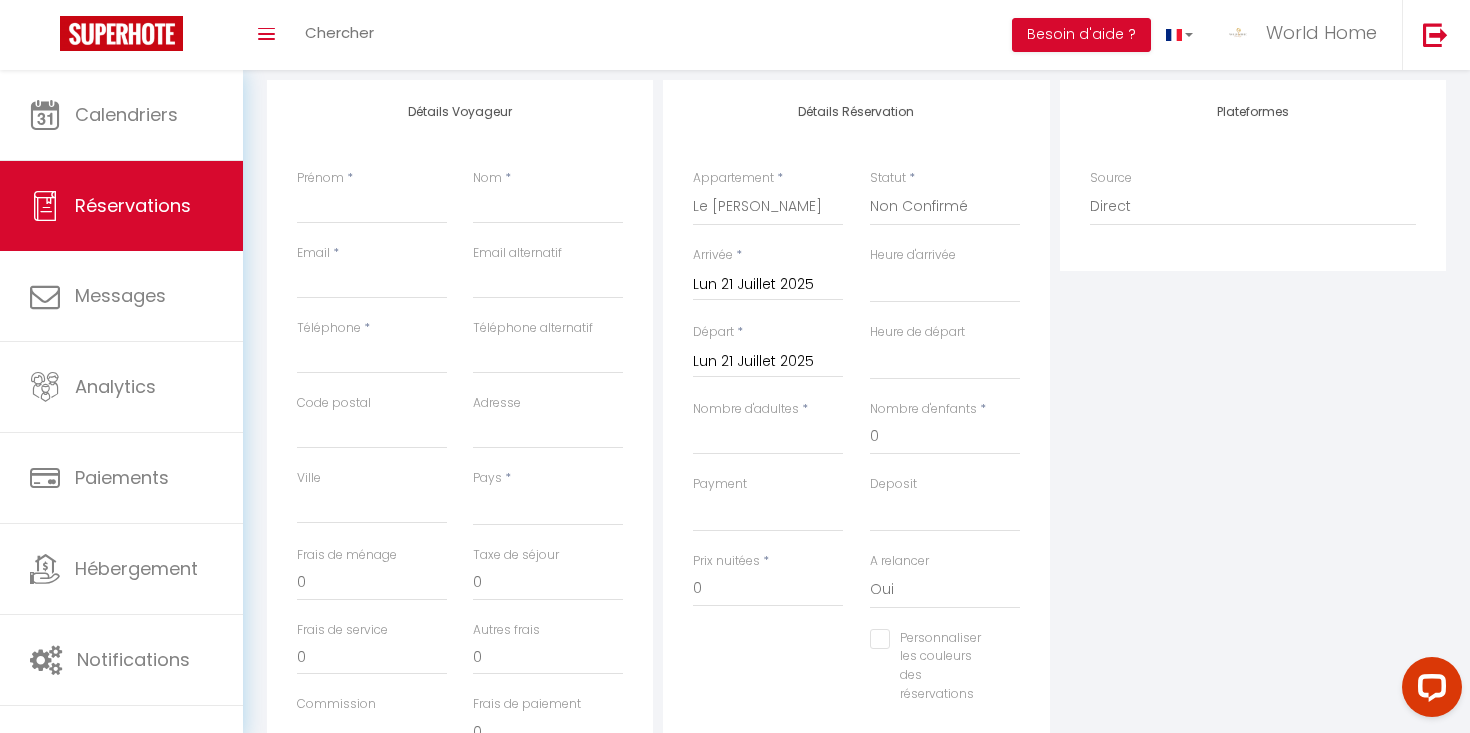 click on "Lun 21 Juillet 2025" at bounding box center (768, 362) 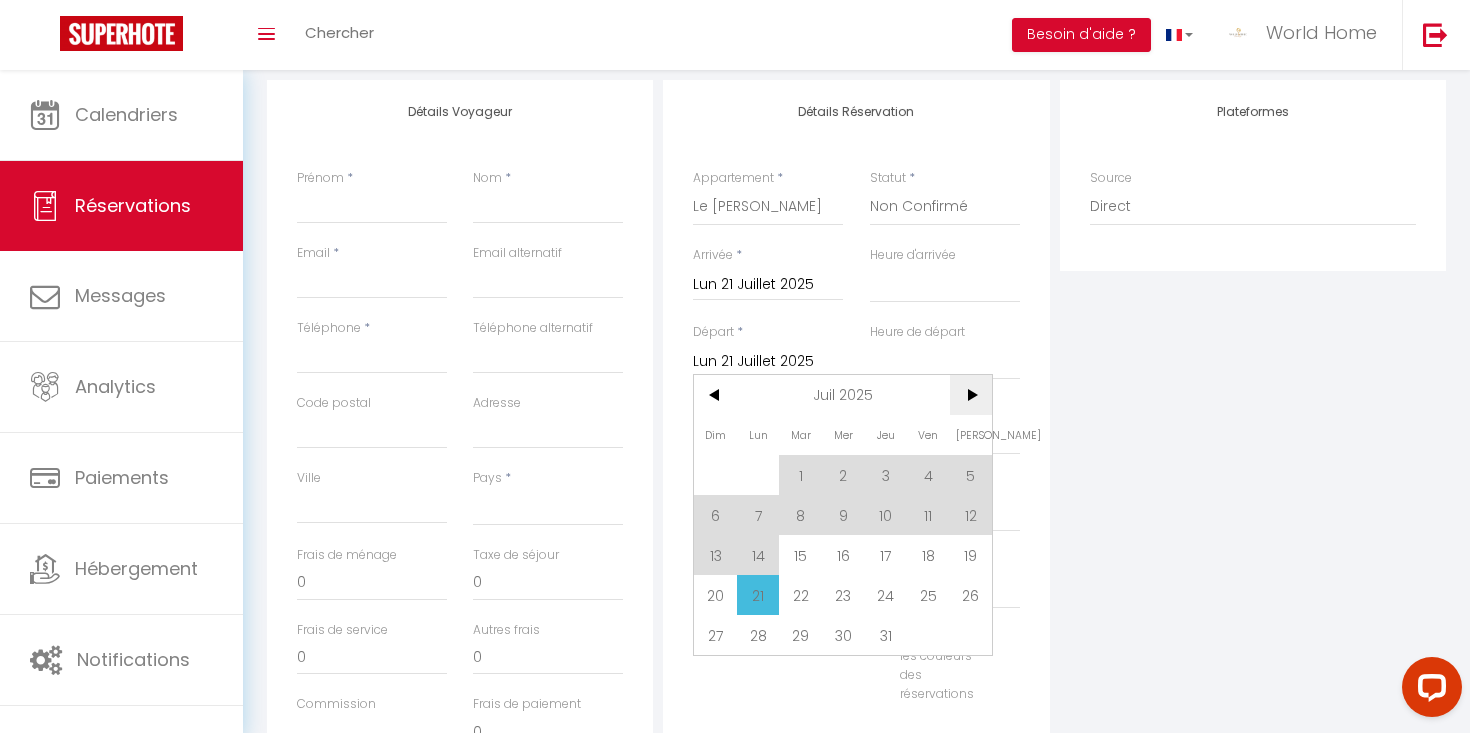 click on ">" at bounding box center (971, 395) 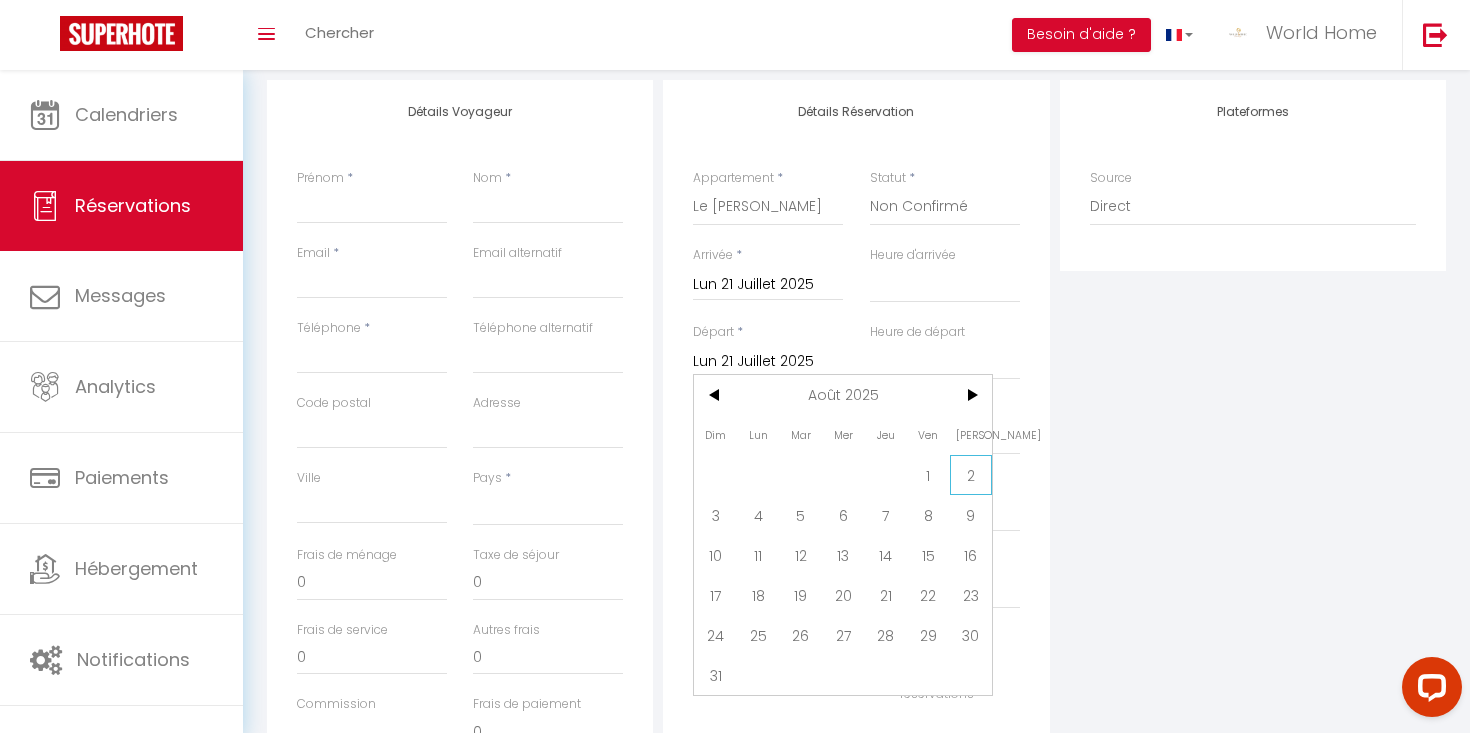 click on "2" at bounding box center (971, 475) 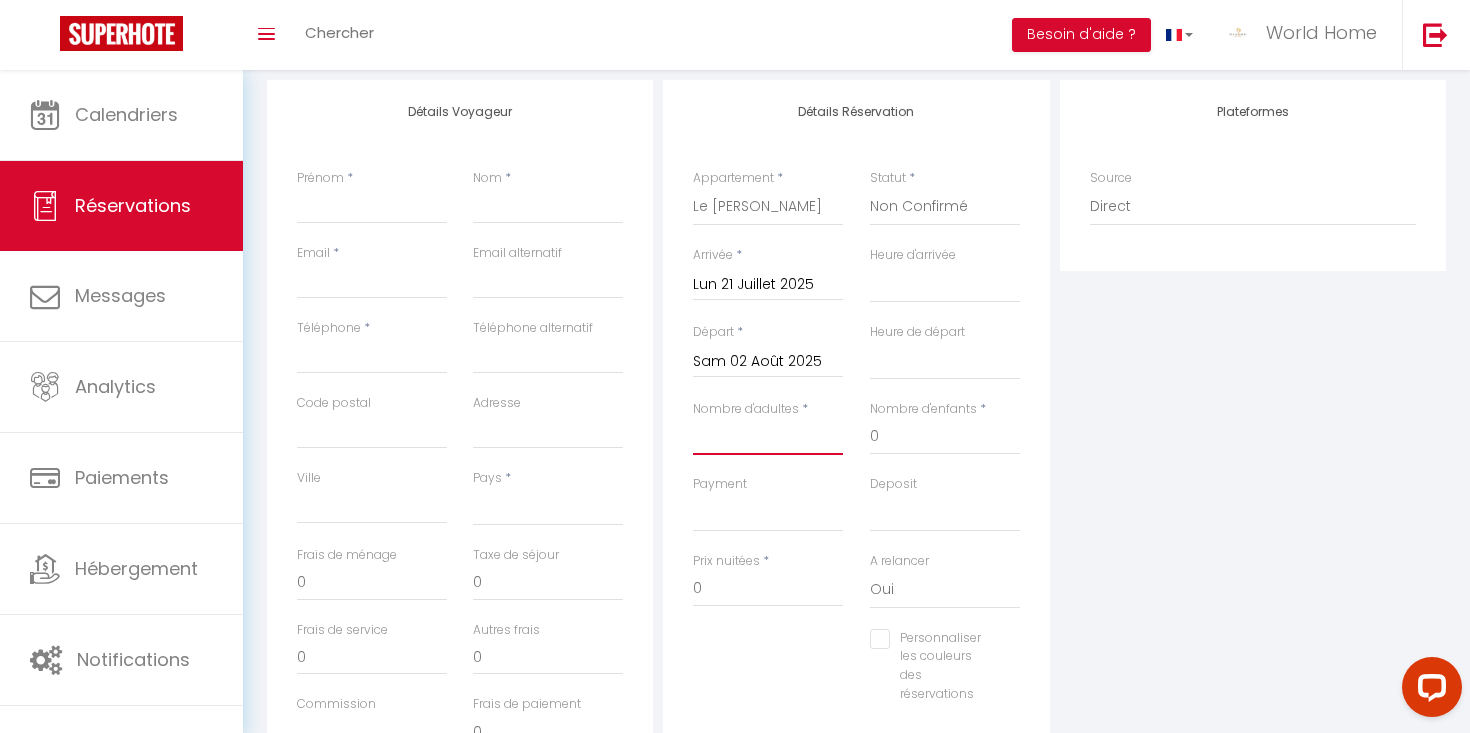 click on "Nombre d'adultes" at bounding box center [768, 437] 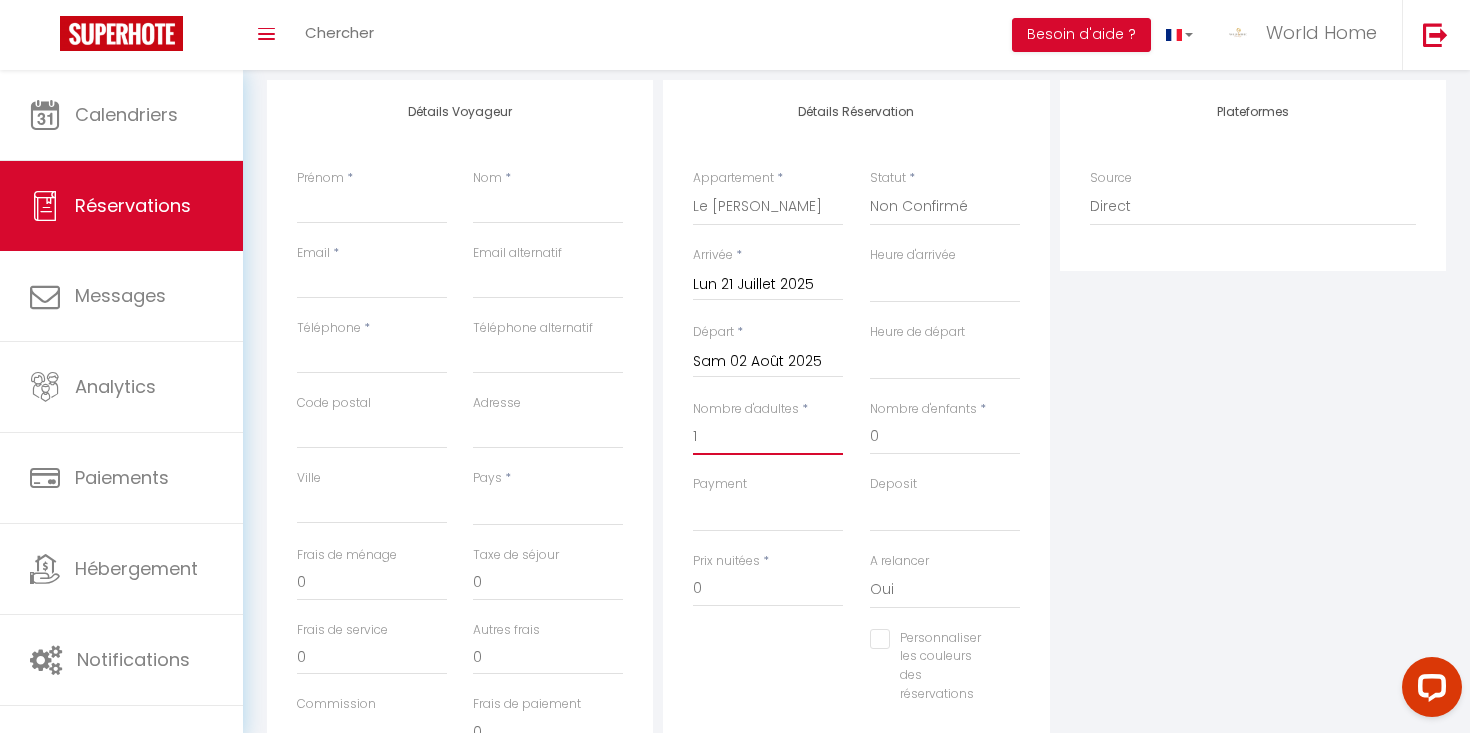 select 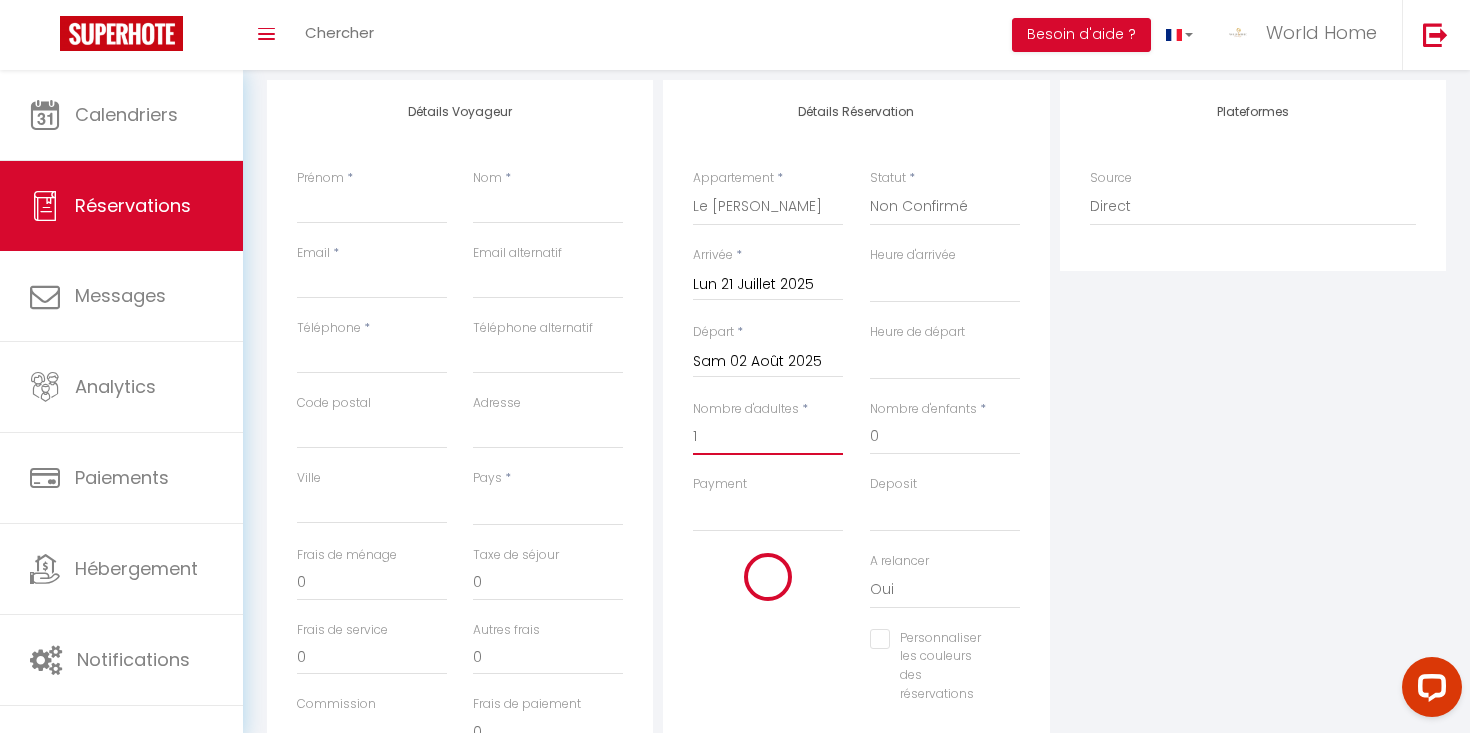 select 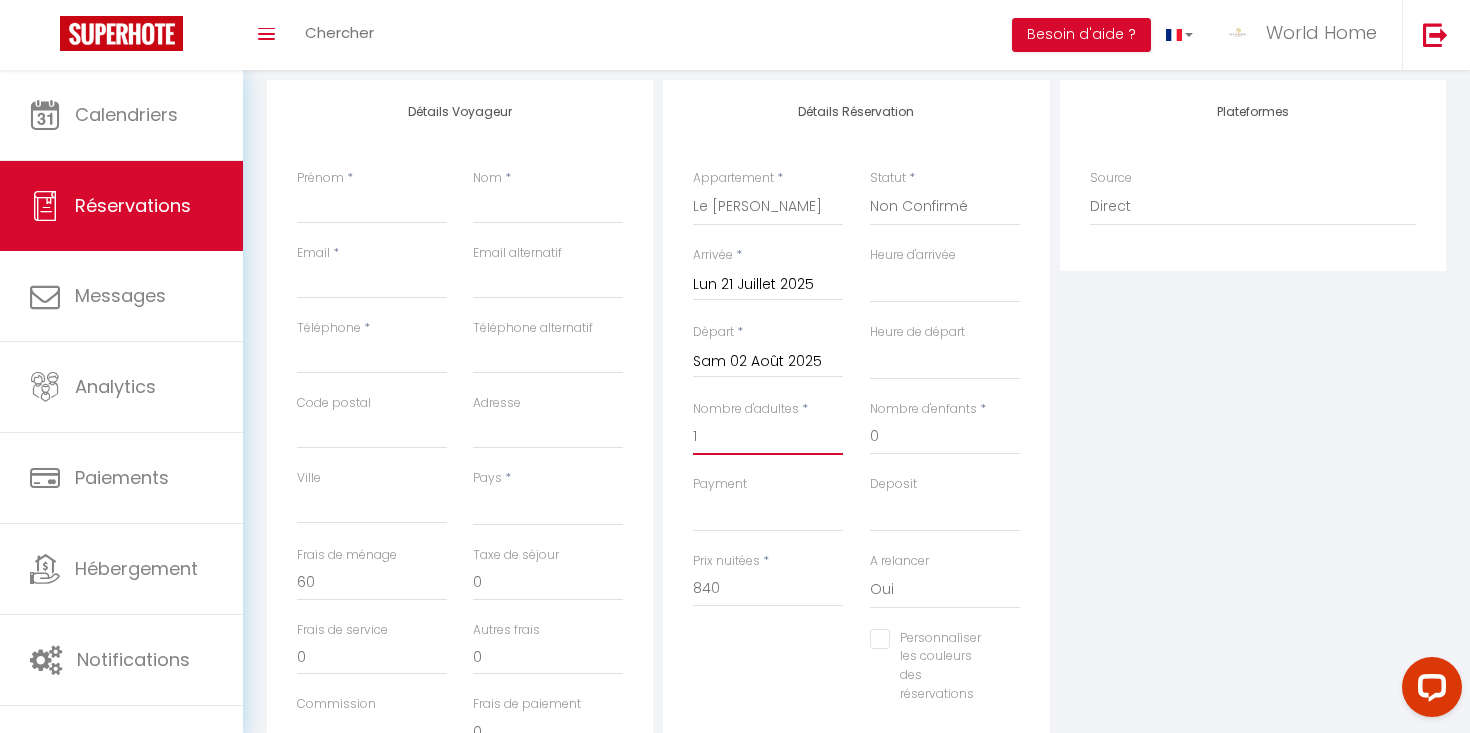 type on "1" 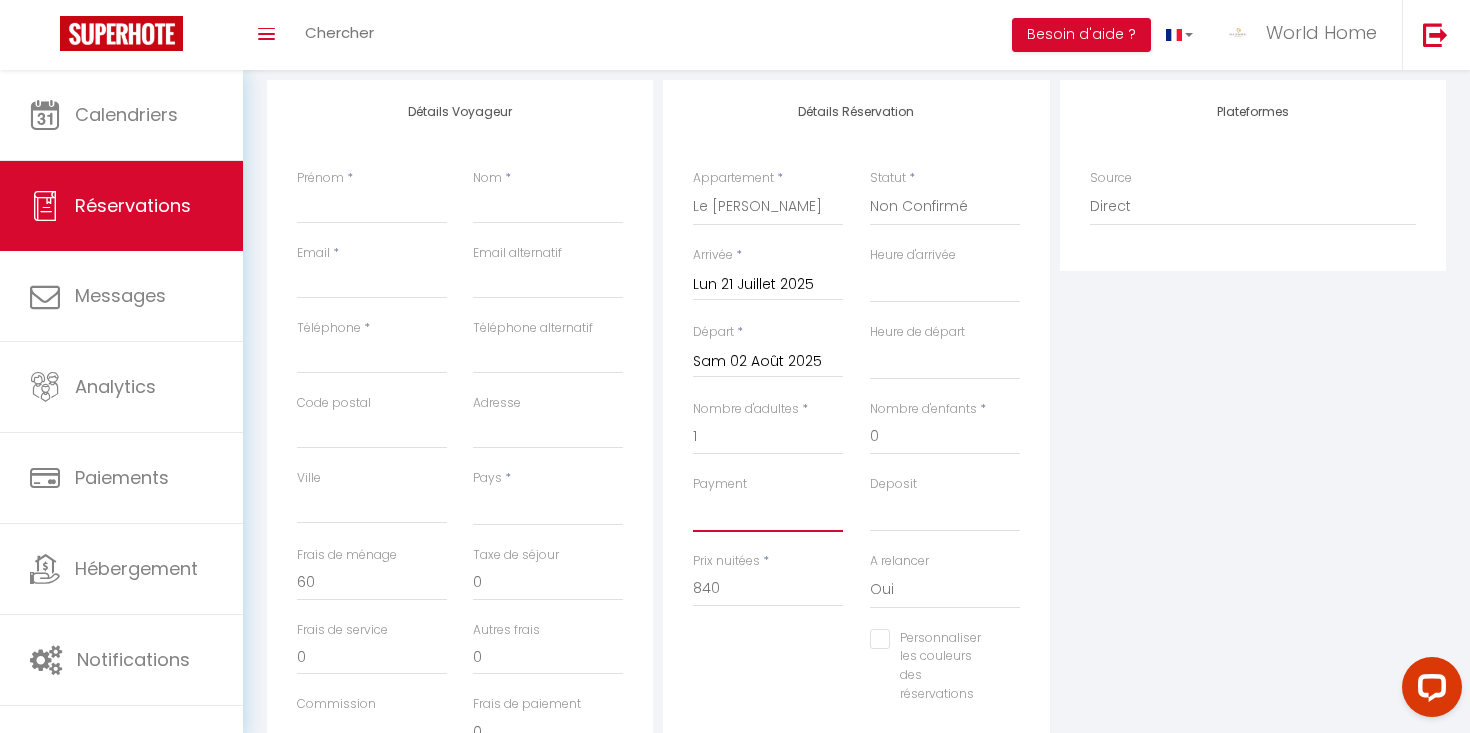 click on "OK   KO" at bounding box center (768, 513) 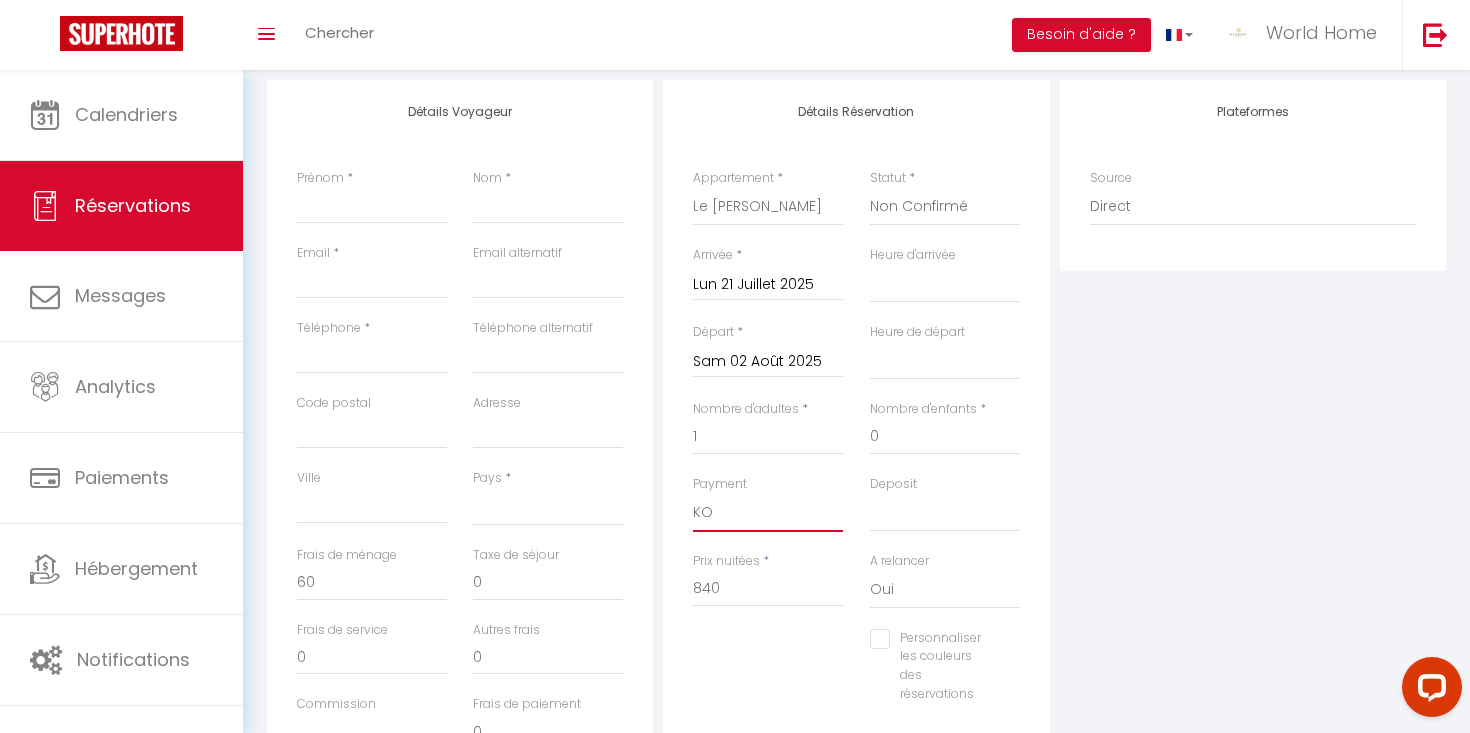 select 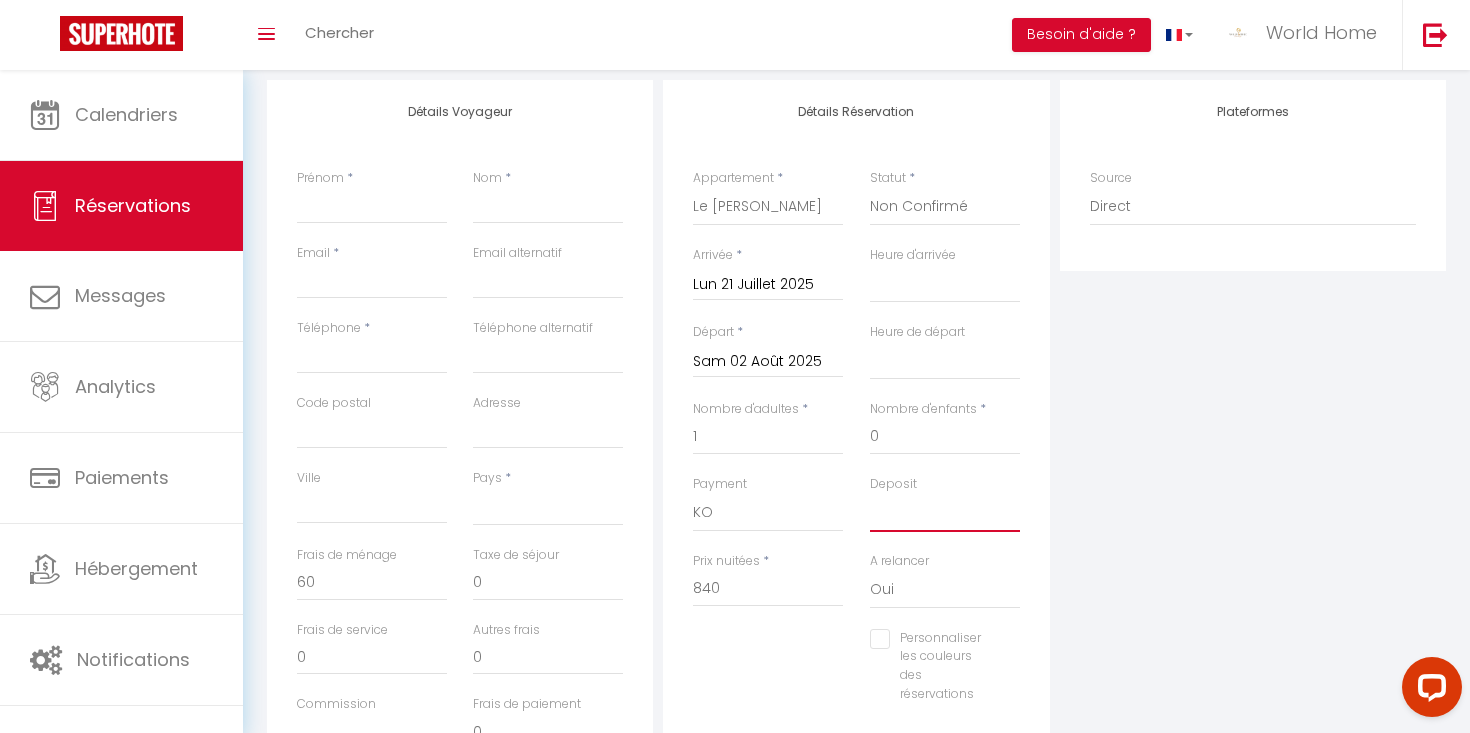 click on "OK   KO" at bounding box center [945, 513] 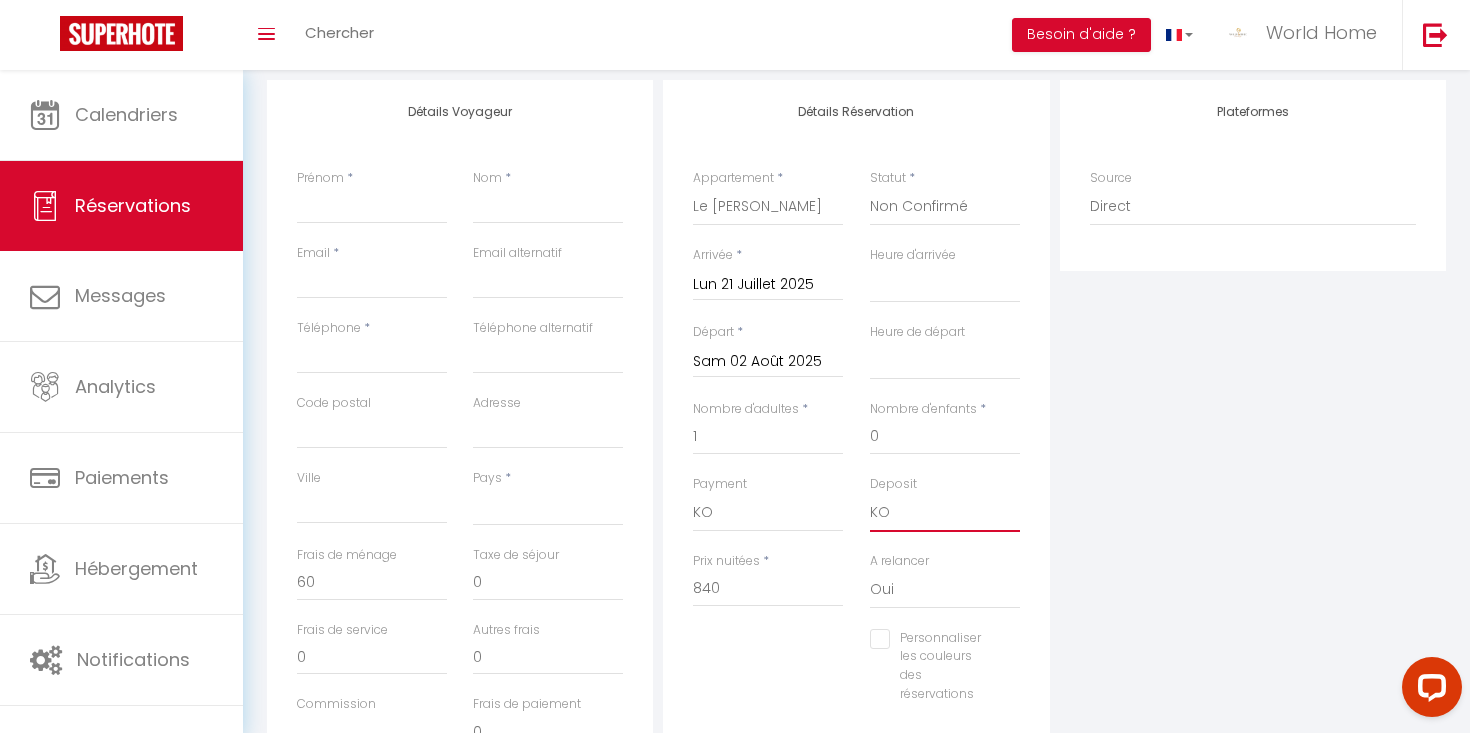 select 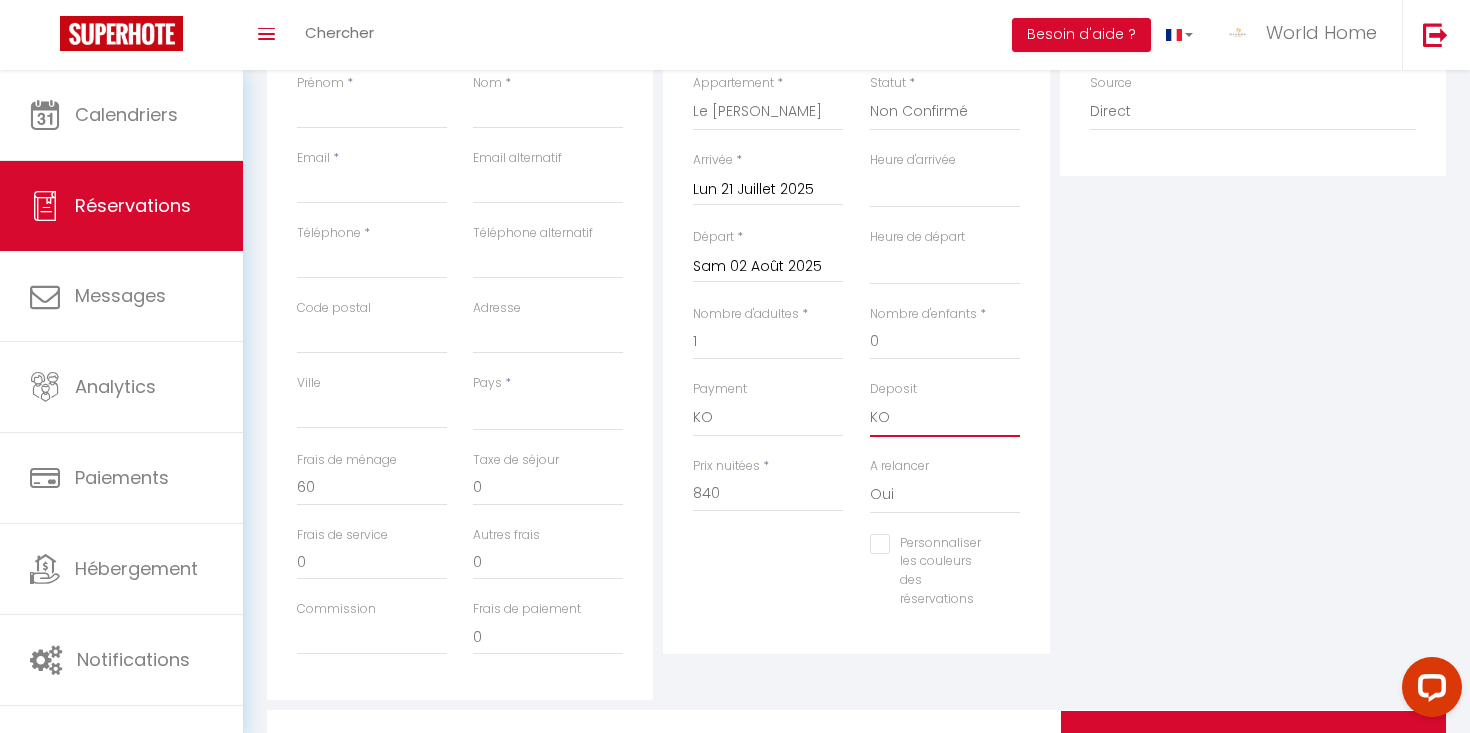 scroll, scrollTop: 453, scrollLeft: 0, axis: vertical 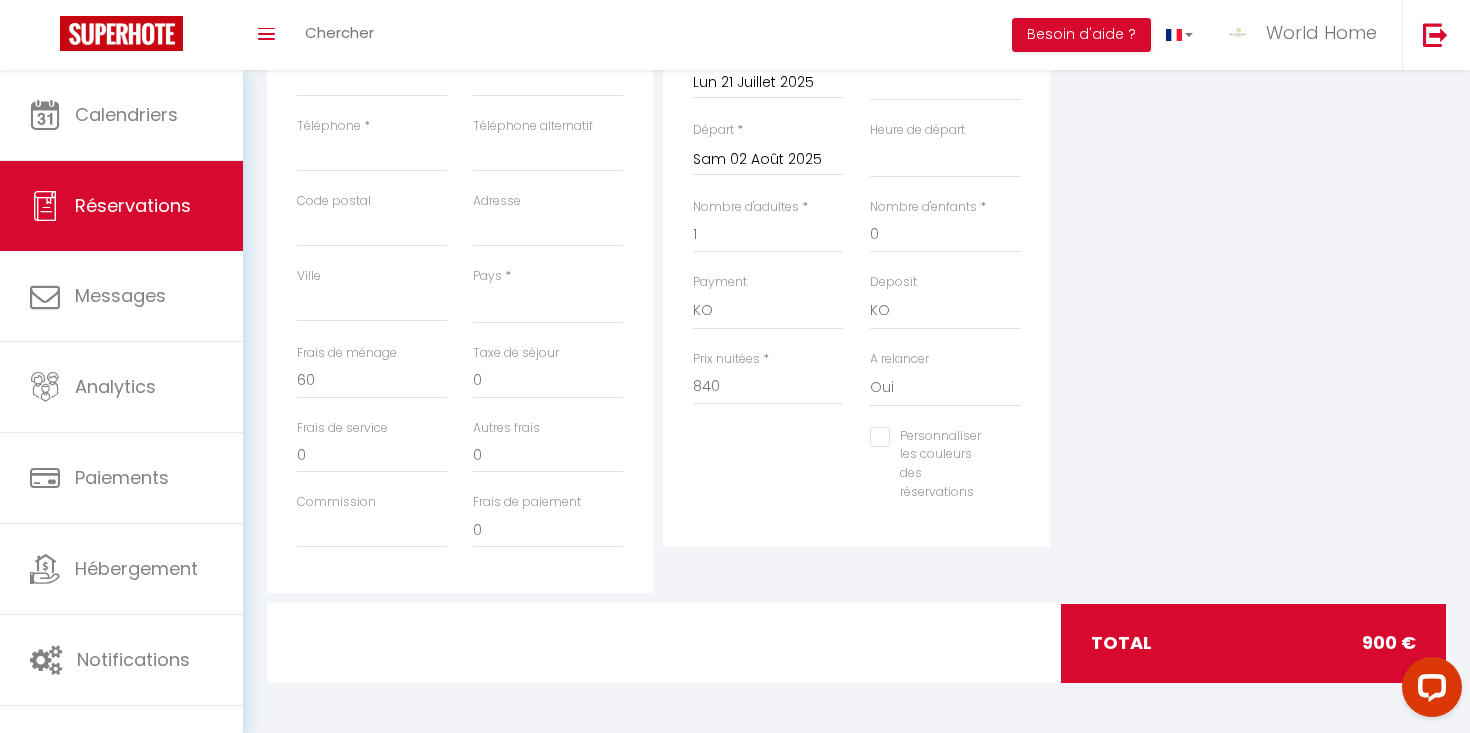 click on "Personnaliser les couleurs des réservations" at bounding box center [932, 437] 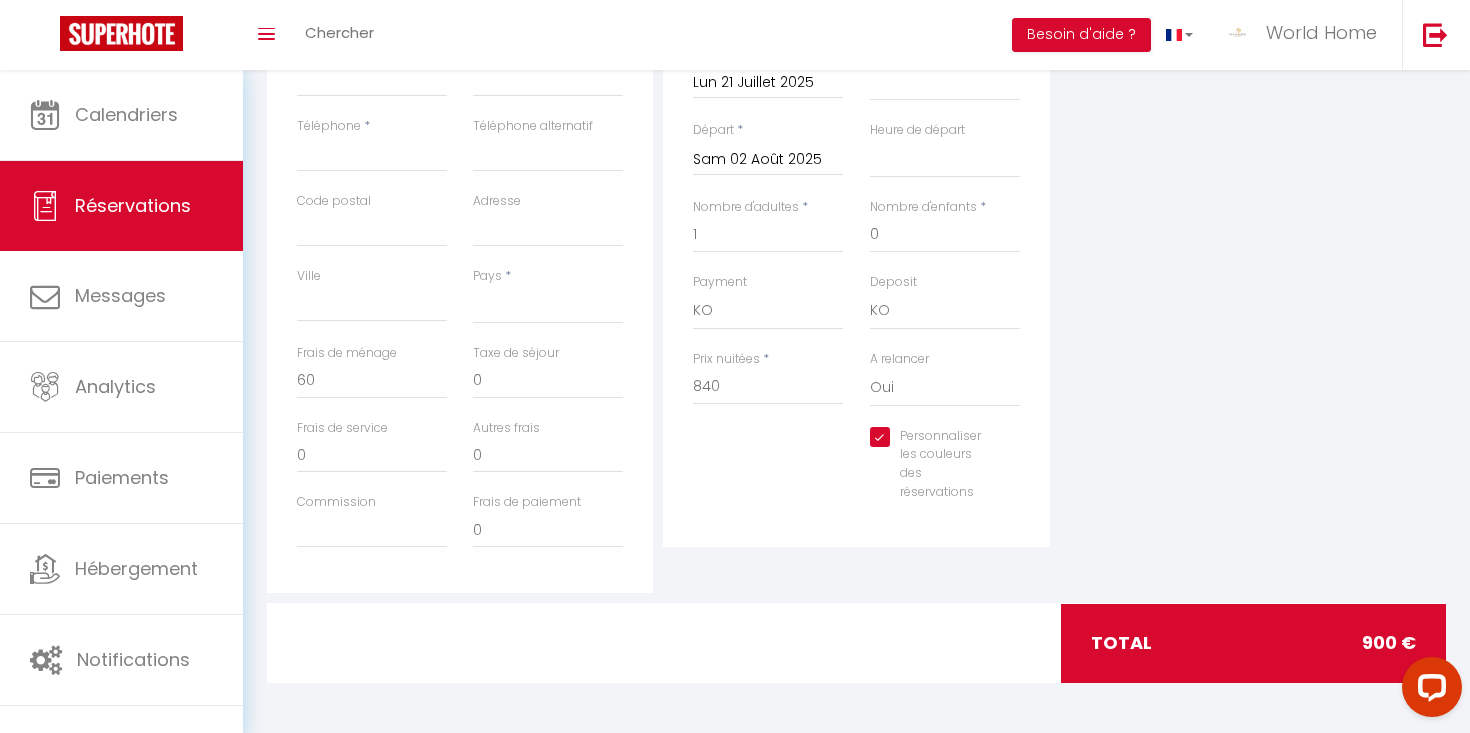 select 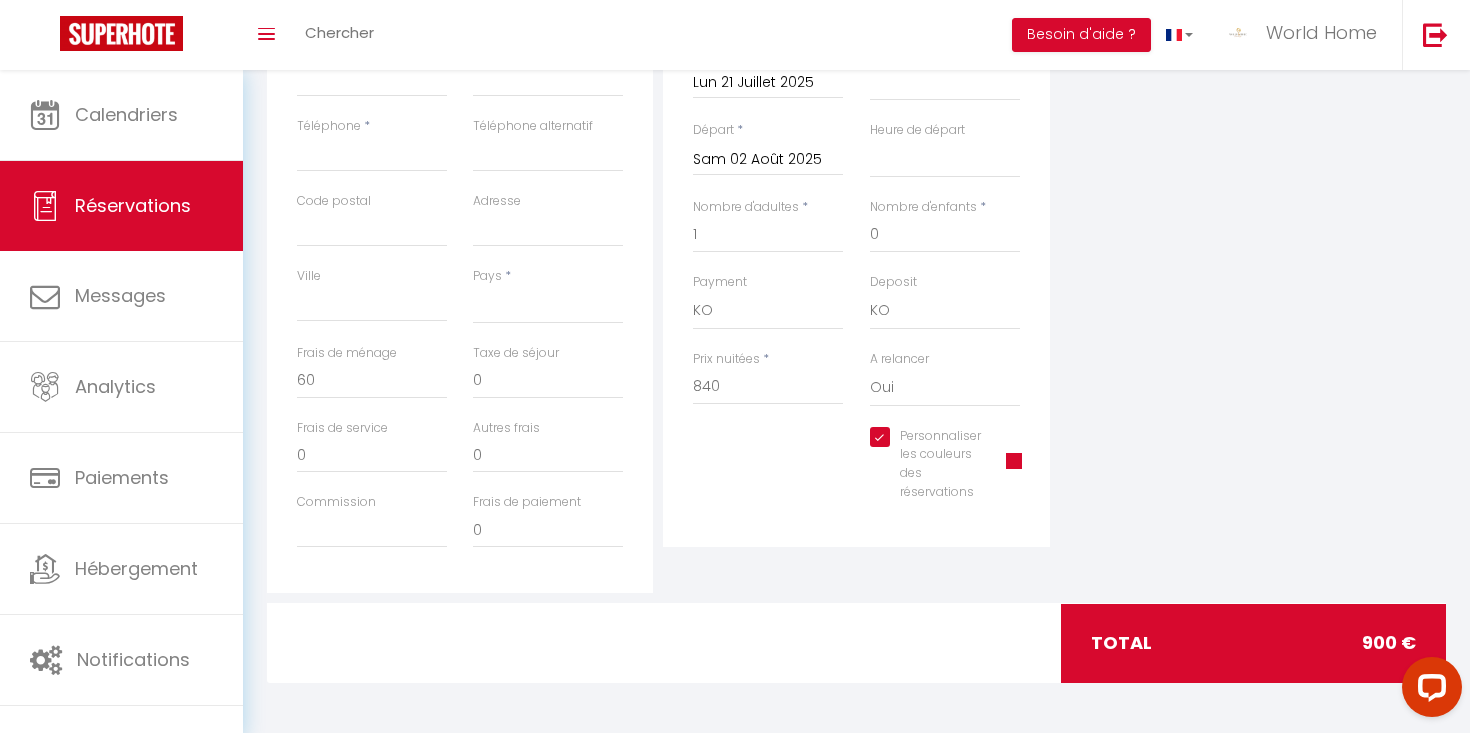 click at bounding box center (1014, 461) 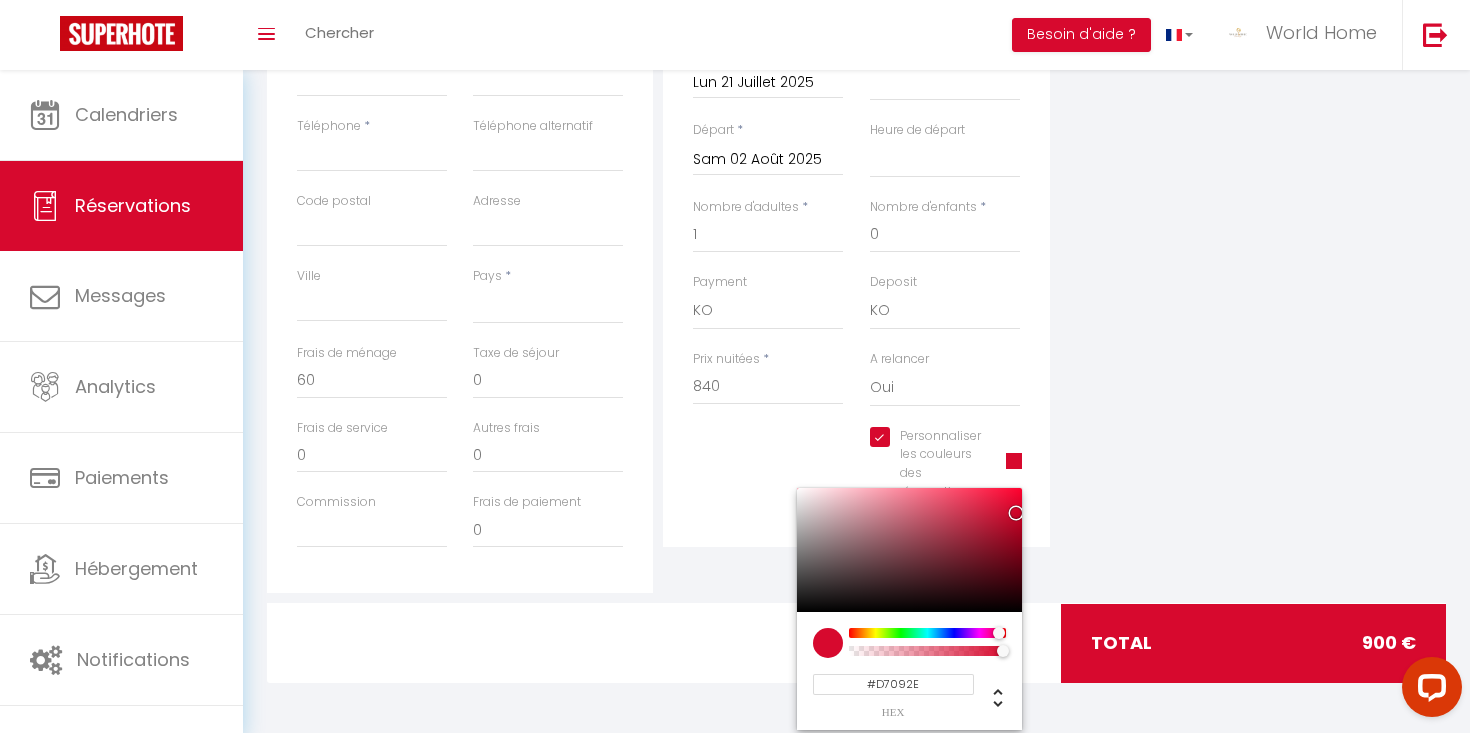 select 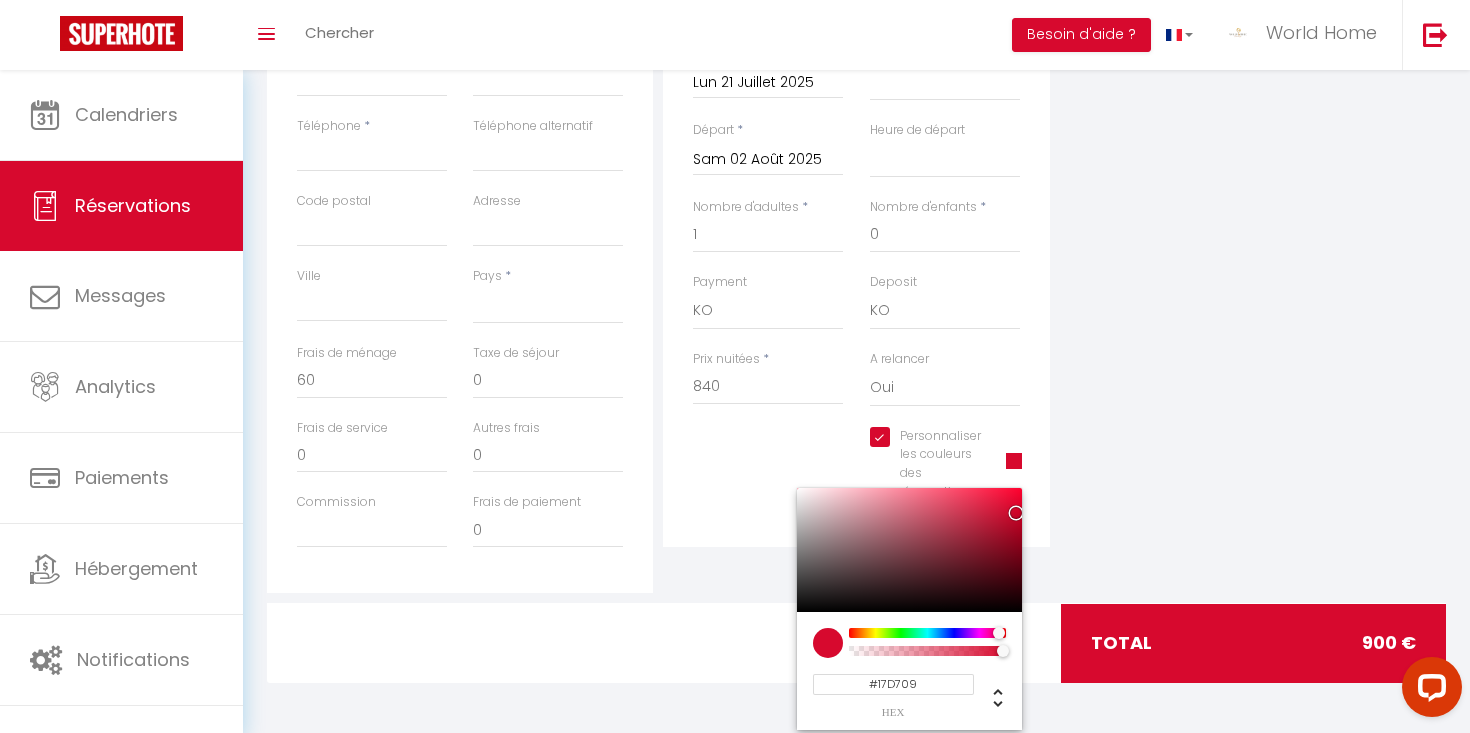 click at bounding box center [927, 633] 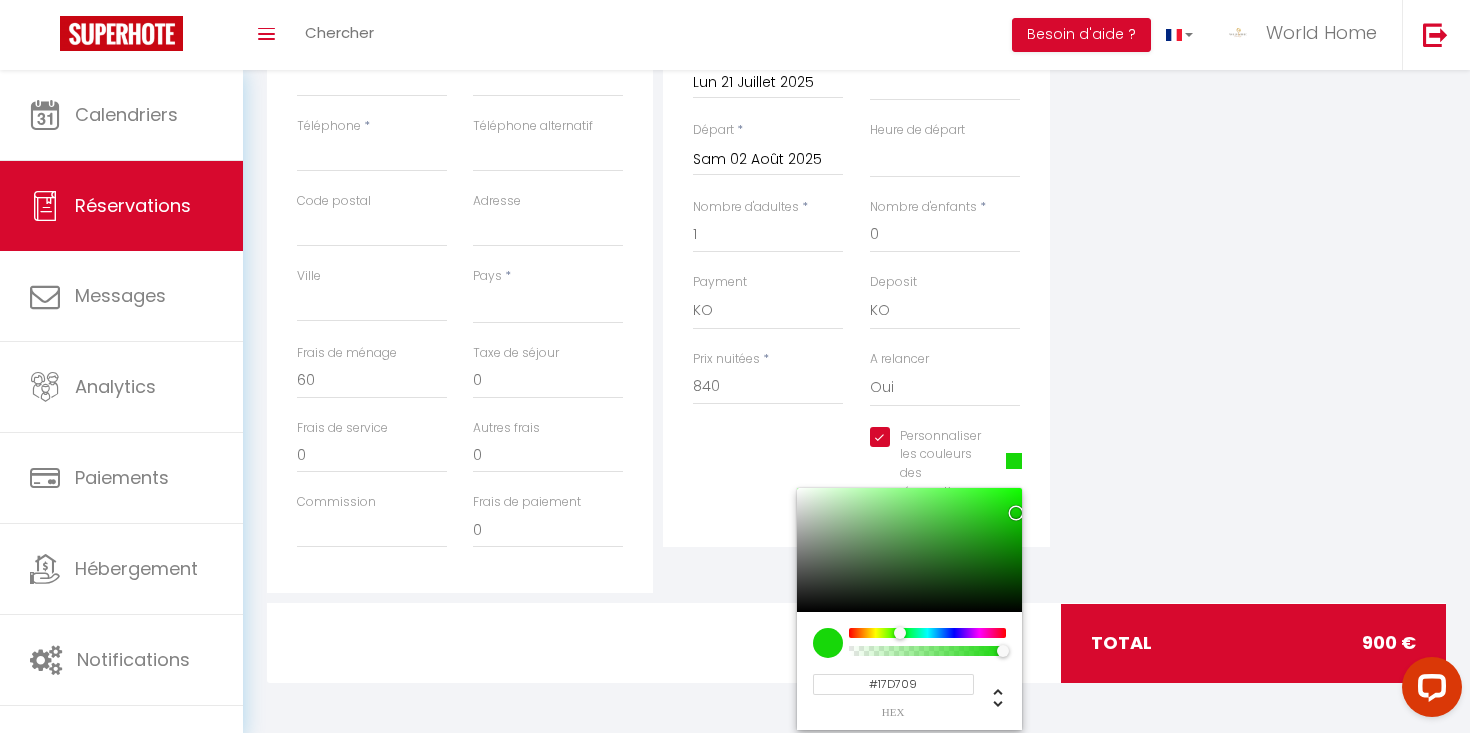 click at bounding box center [857, 643] 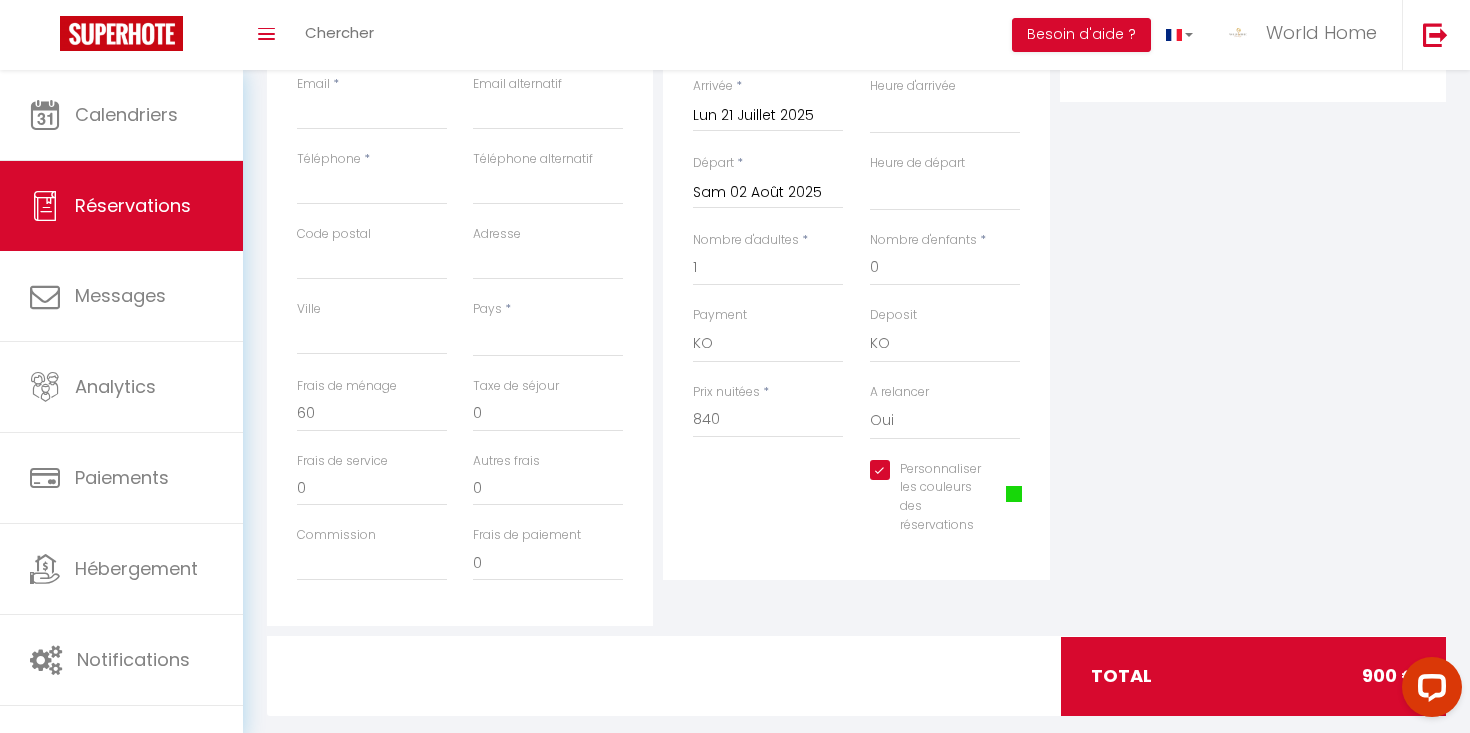 scroll, scrollTop: 453, scrollLeft: 0, axis: vertical 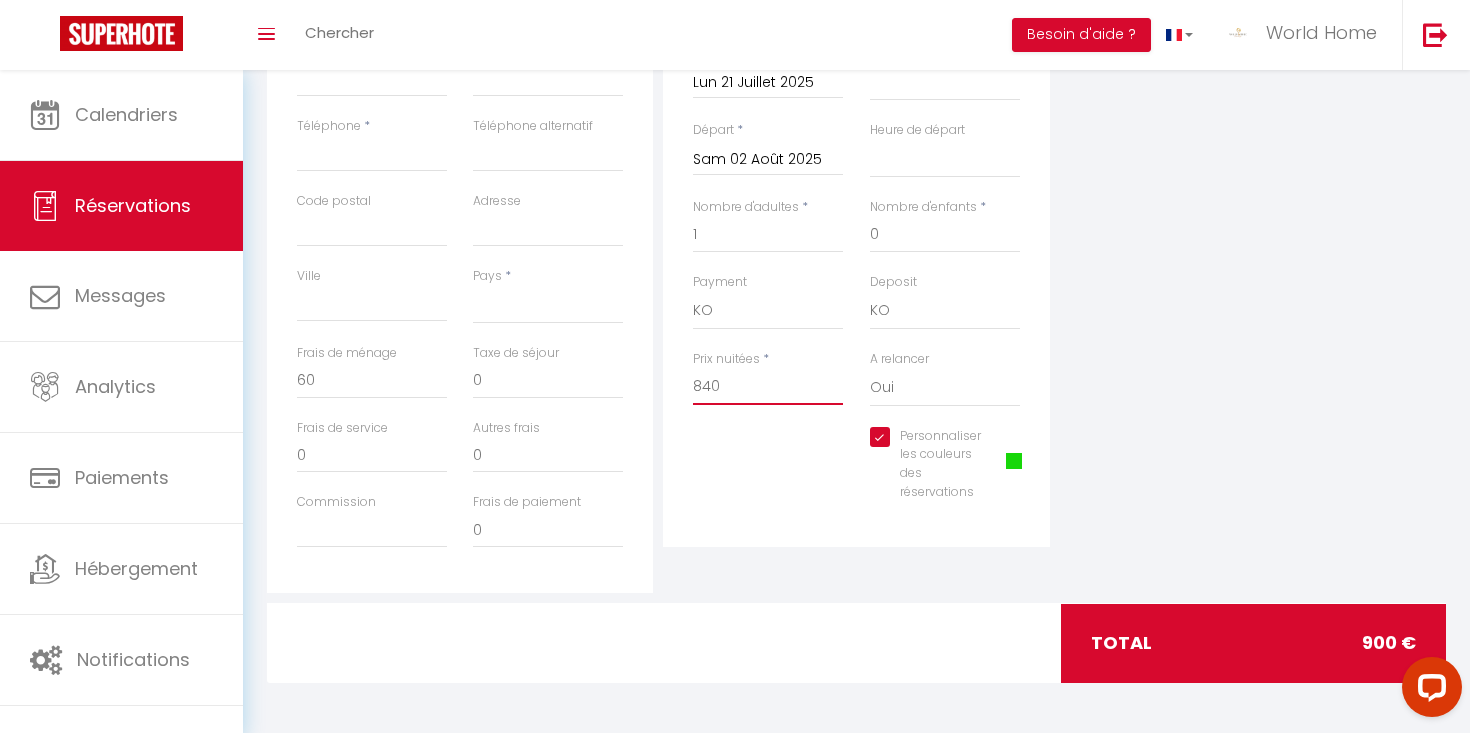 click on "840" at bounding box center [768, 387] 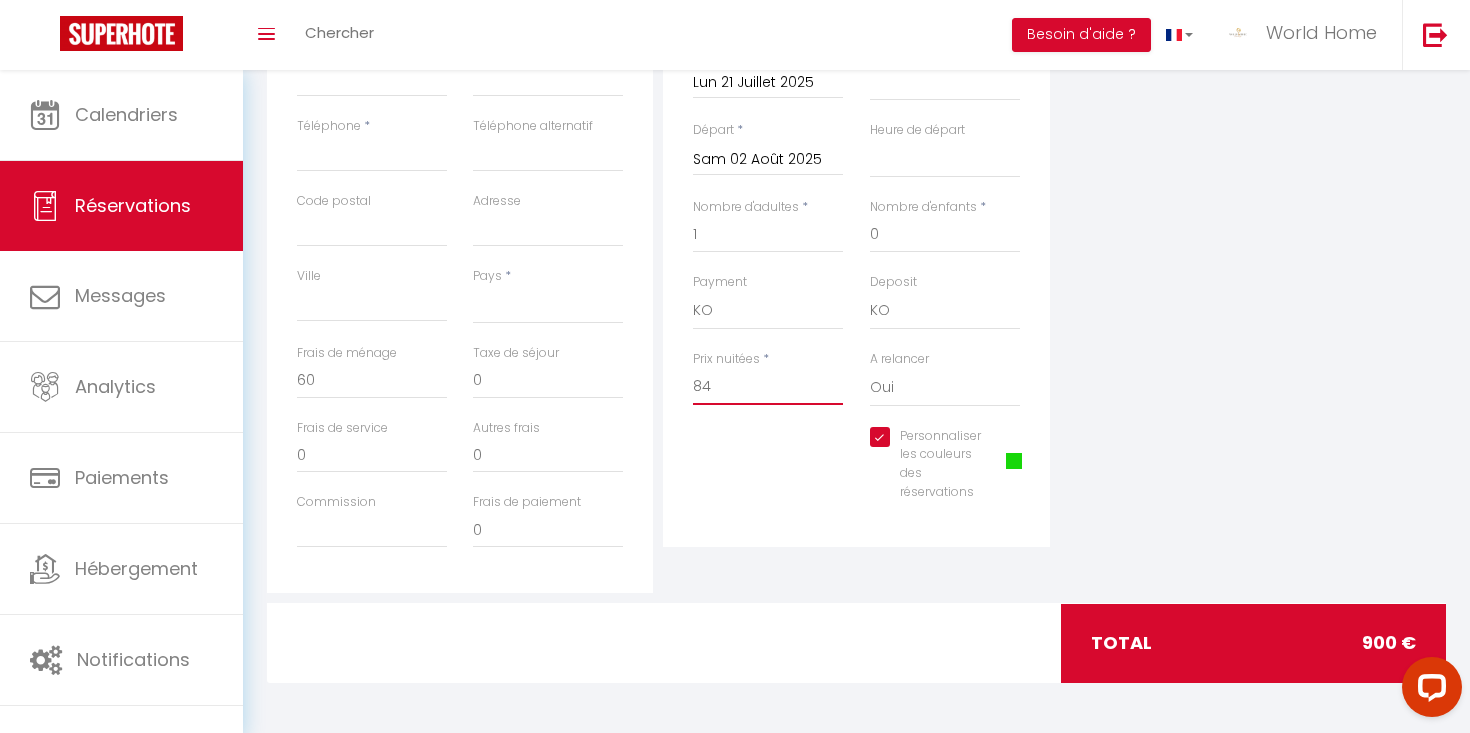 select 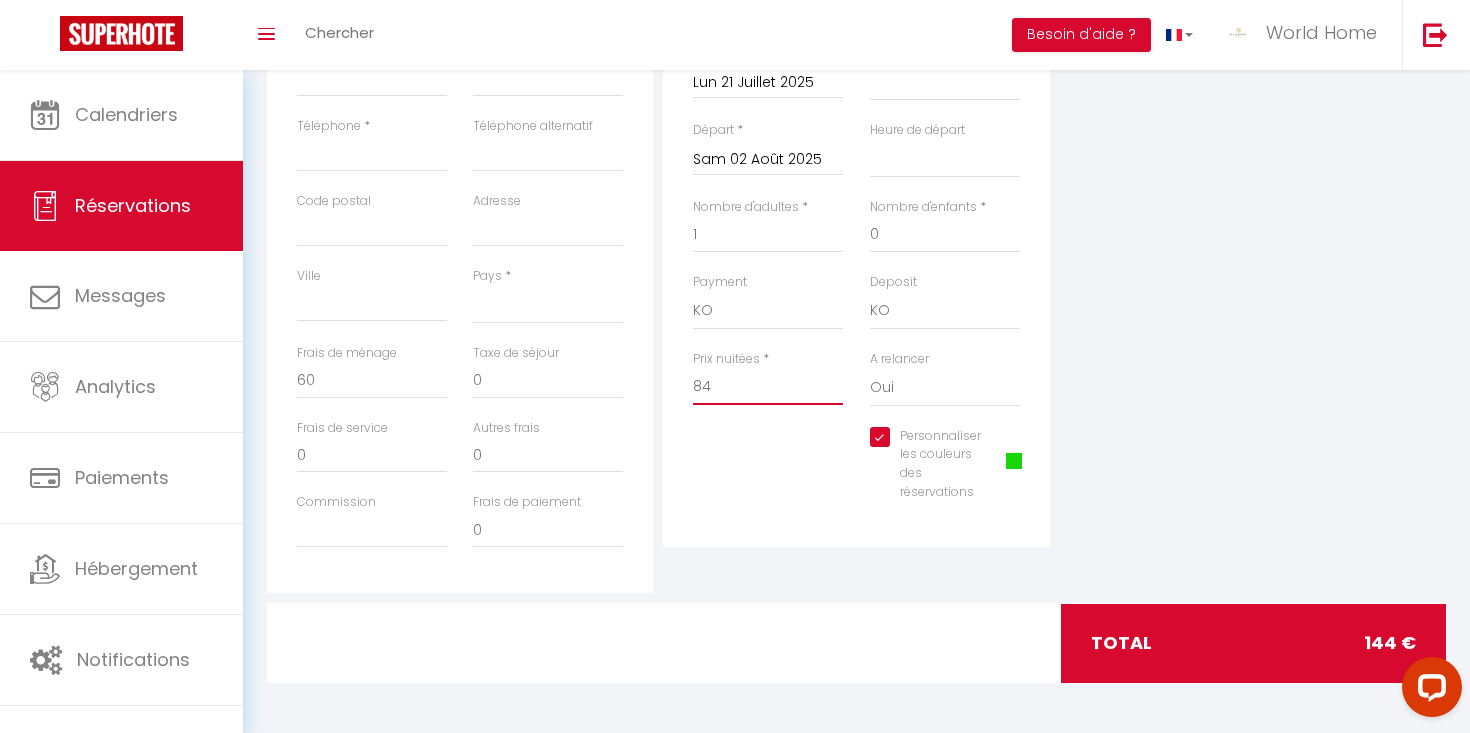 type on "8" 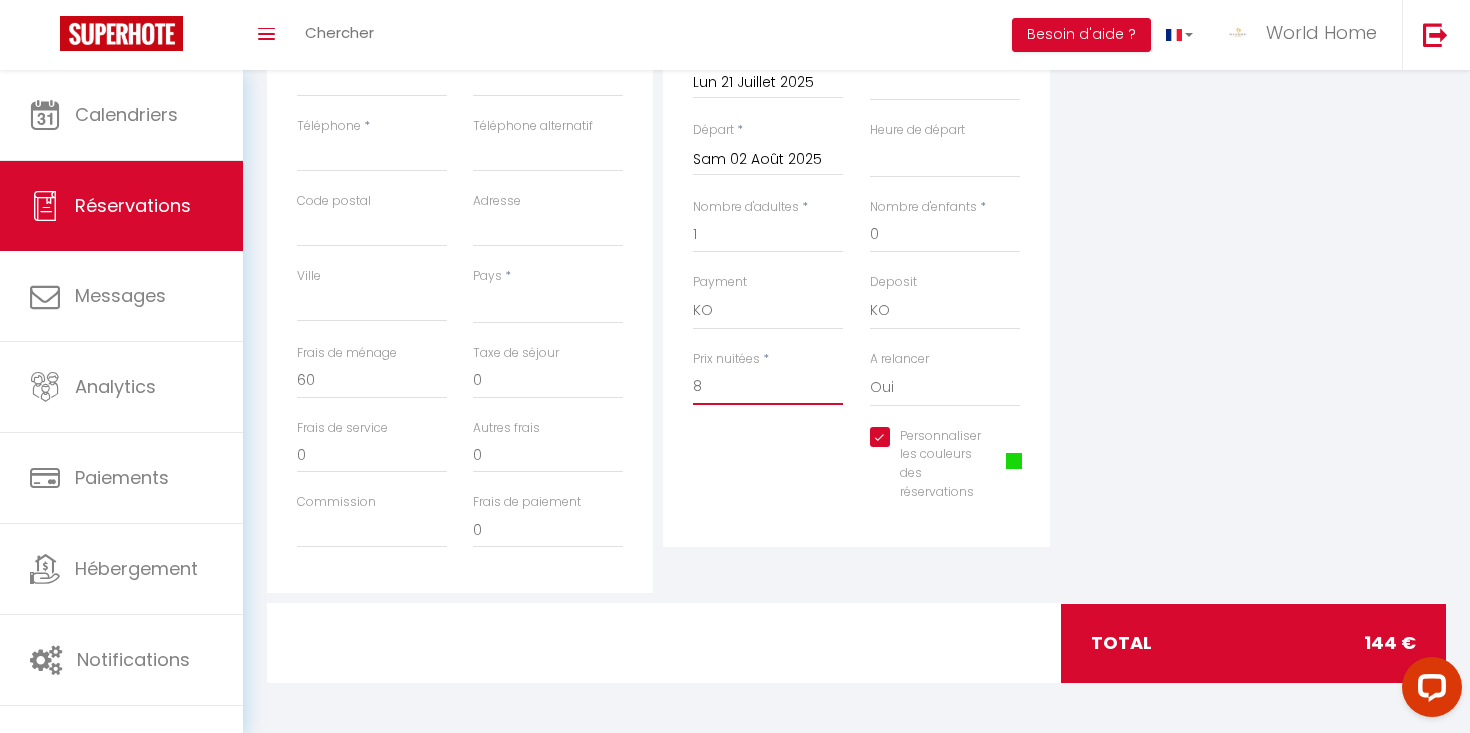 select 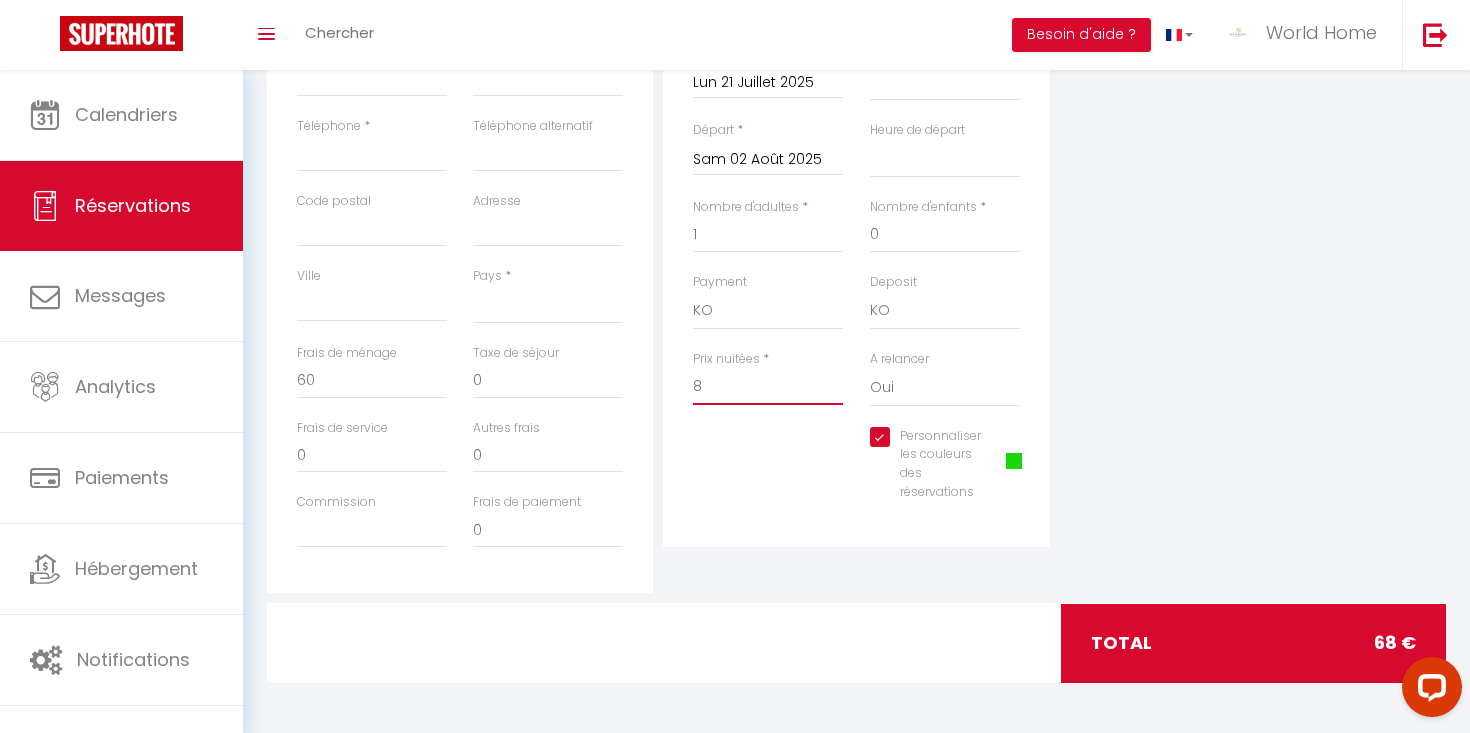 type on "80" 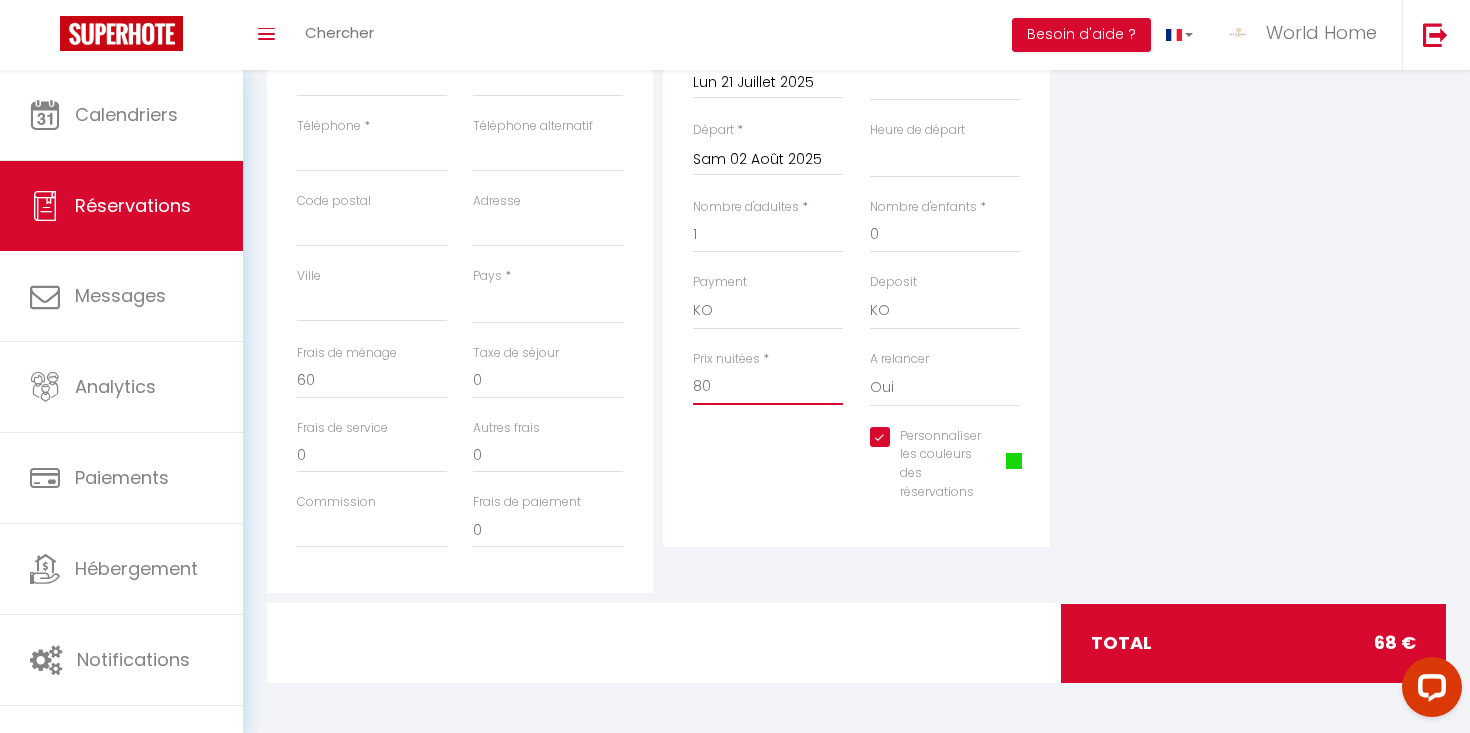 select 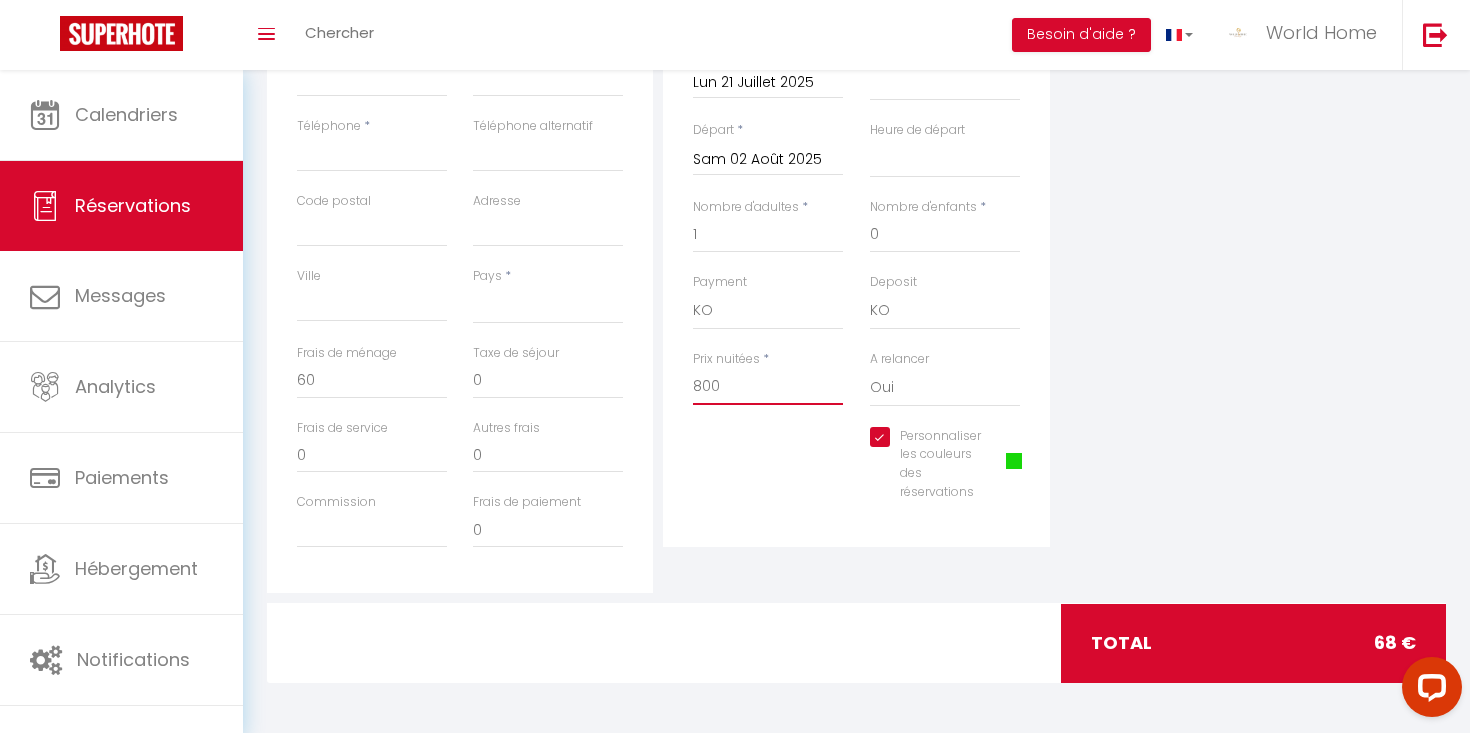 select 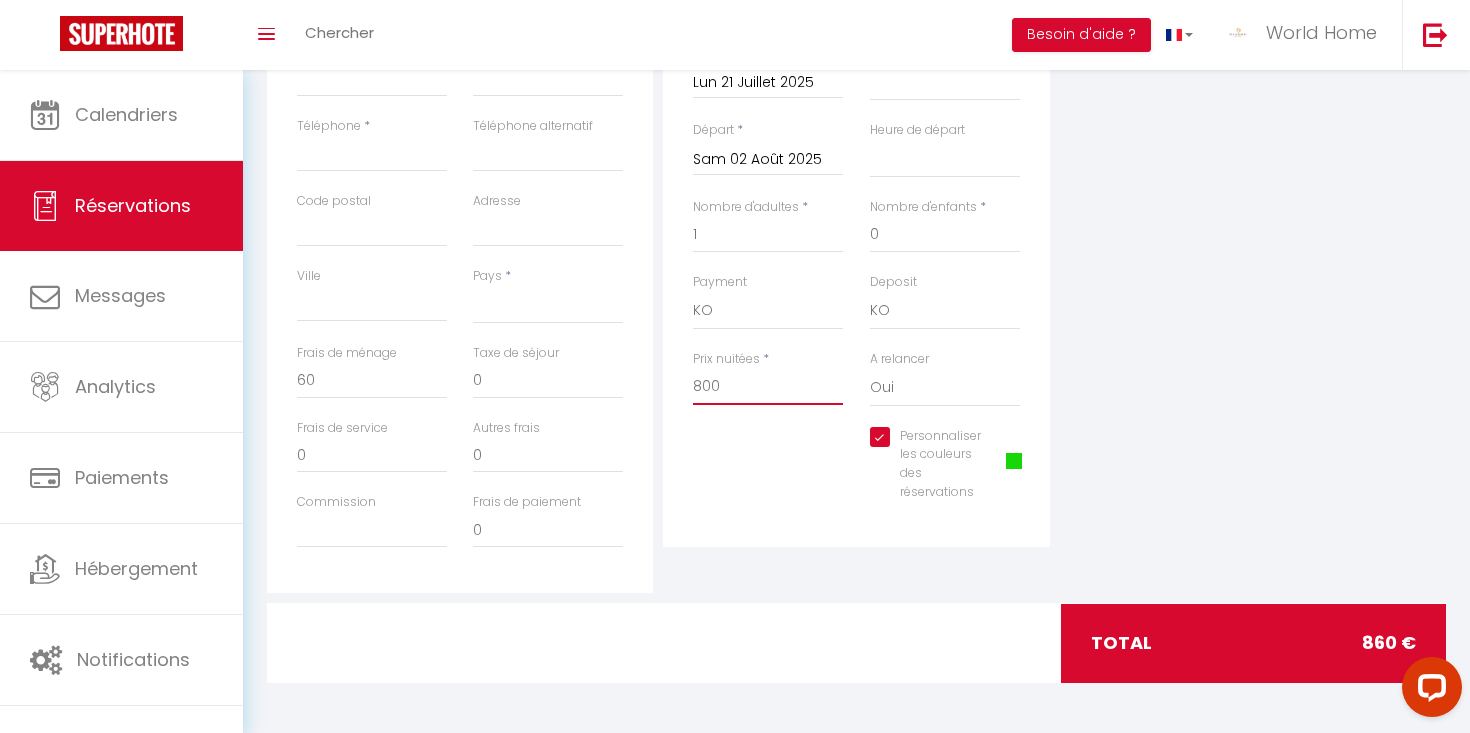 type on "800" 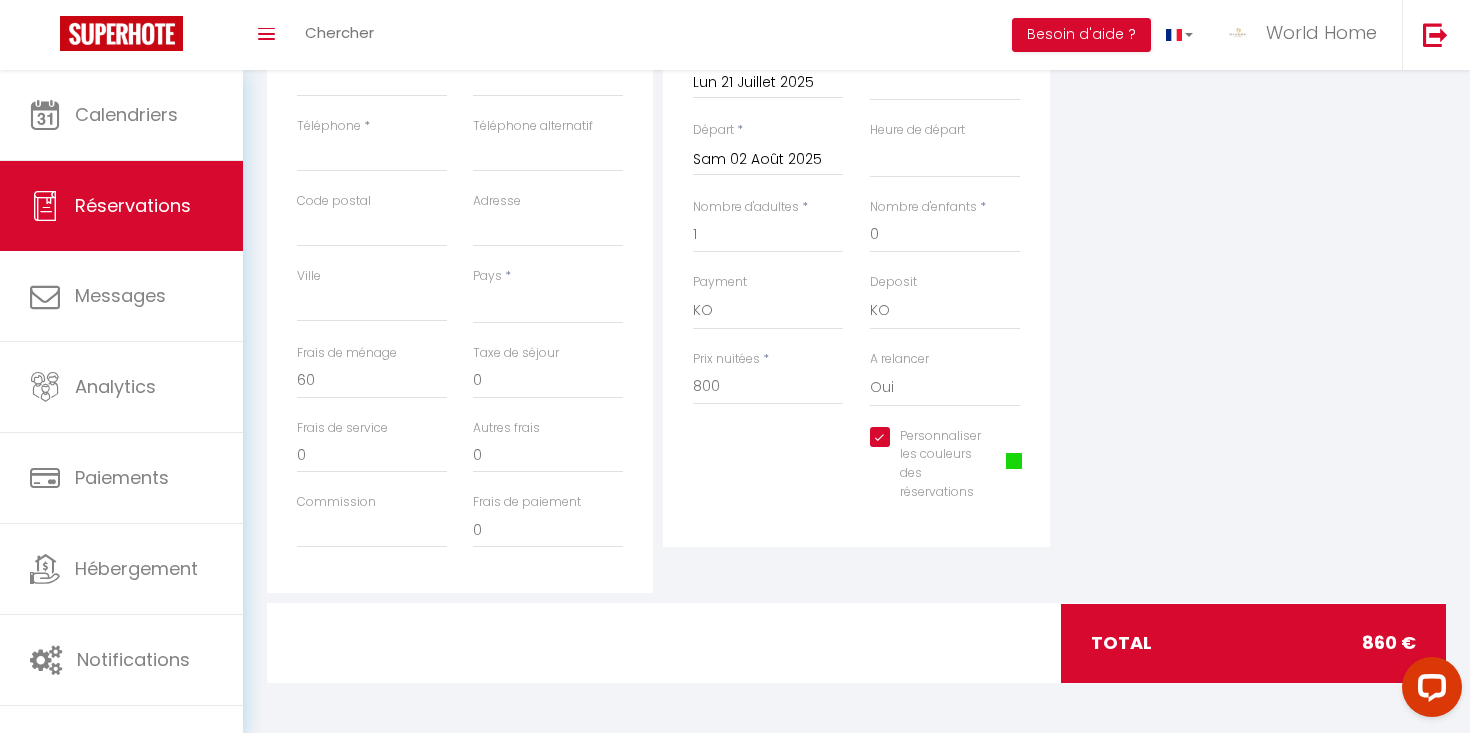 select 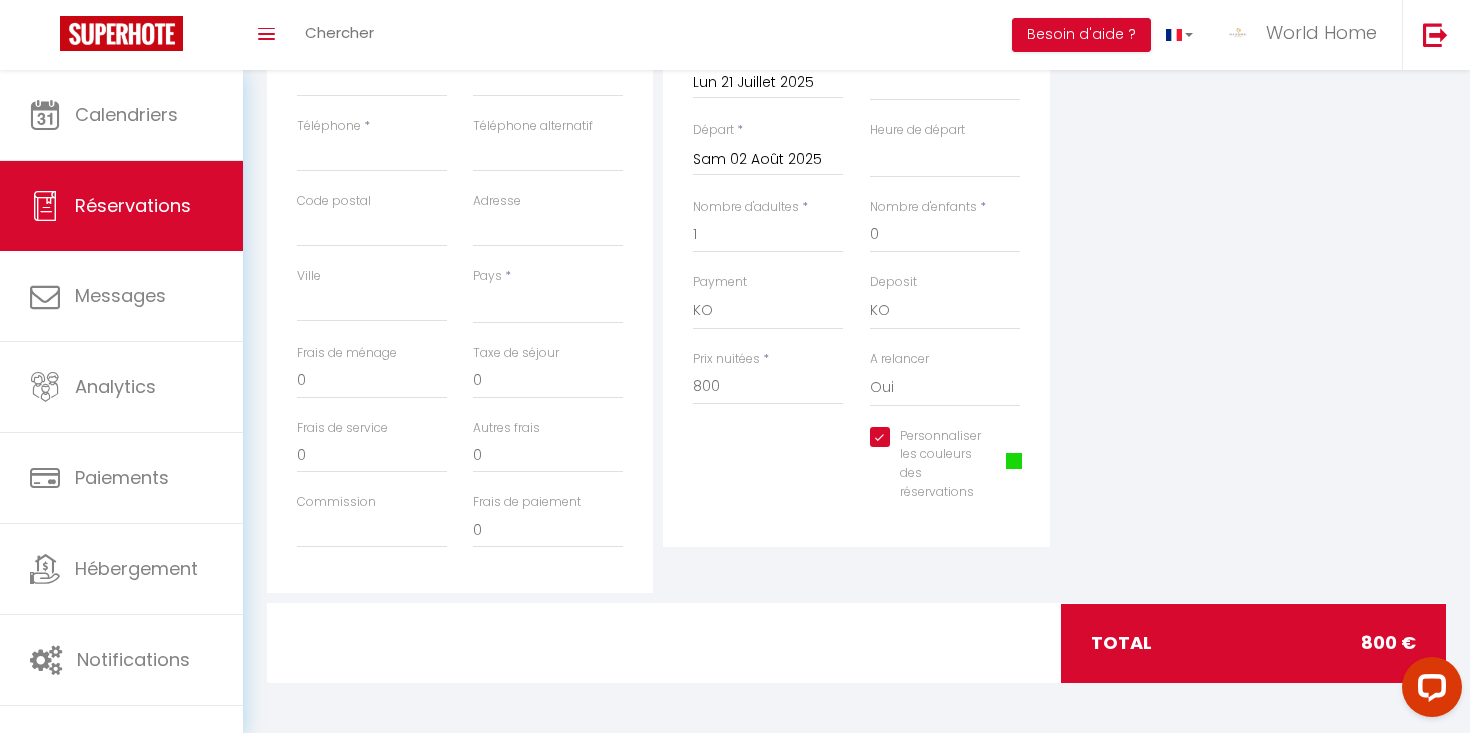 click on "Plateformes    Source
Direct
Airbnb.com
Booking.com
Chalet montagne
Expedia
Gite de France
Homeaway
Homeaway iCal
Homeaway.com
Hotels.com
Housetrip.com
Ical" at bounding box center [1253, 235] 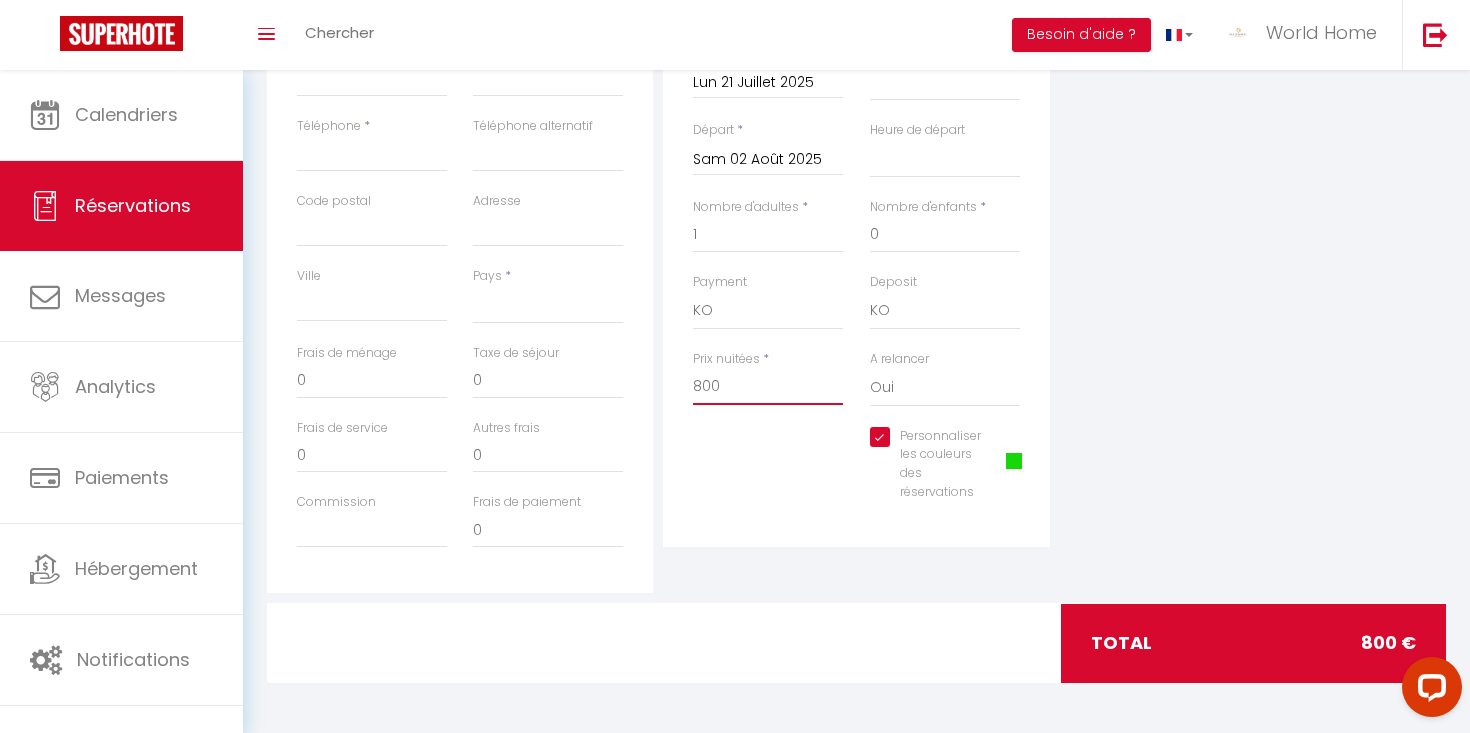 click on "800" at bounding box center [768, 387] 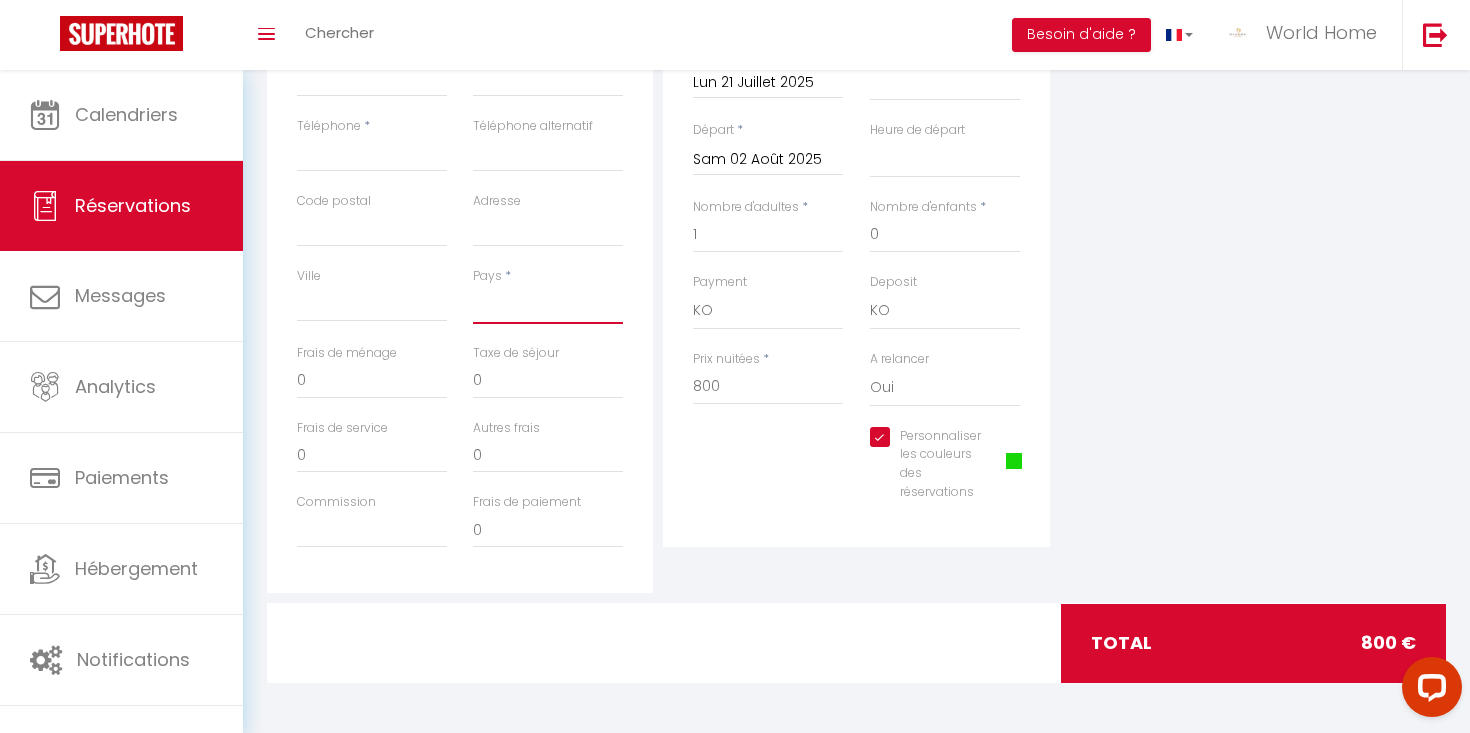 click on "France
Portugal
Afghanistan
Albania
Algeria
American Samoa
Andorra
Angola
Anguilla
Antarctica
Antigua and Barbuda
Argentina
Armenia
Aruba
Australia
Austria
Azerbaijan
Bahamas
Bahrain
Bangladesh
Barbados
Belarus
Belgium
Belize" at bounding box center (548, 305) 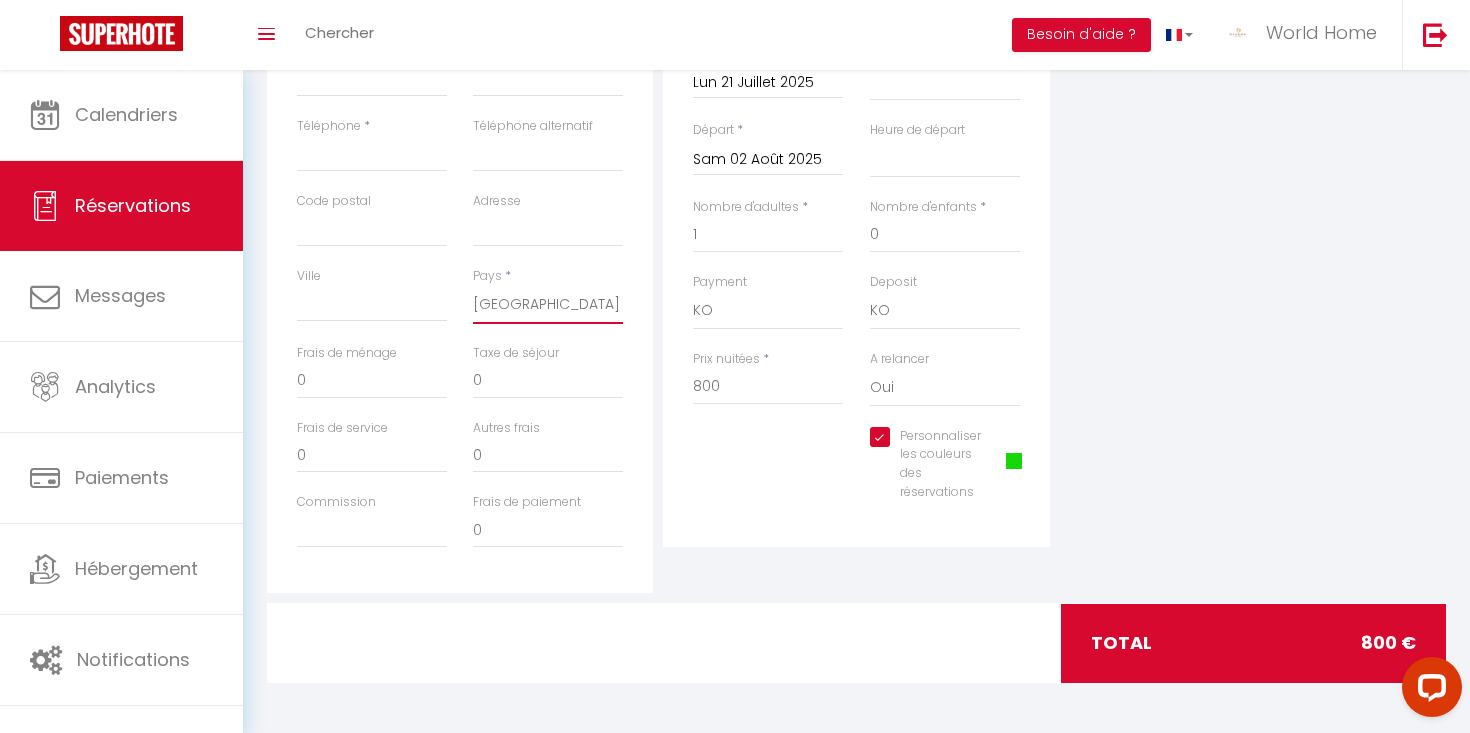 select 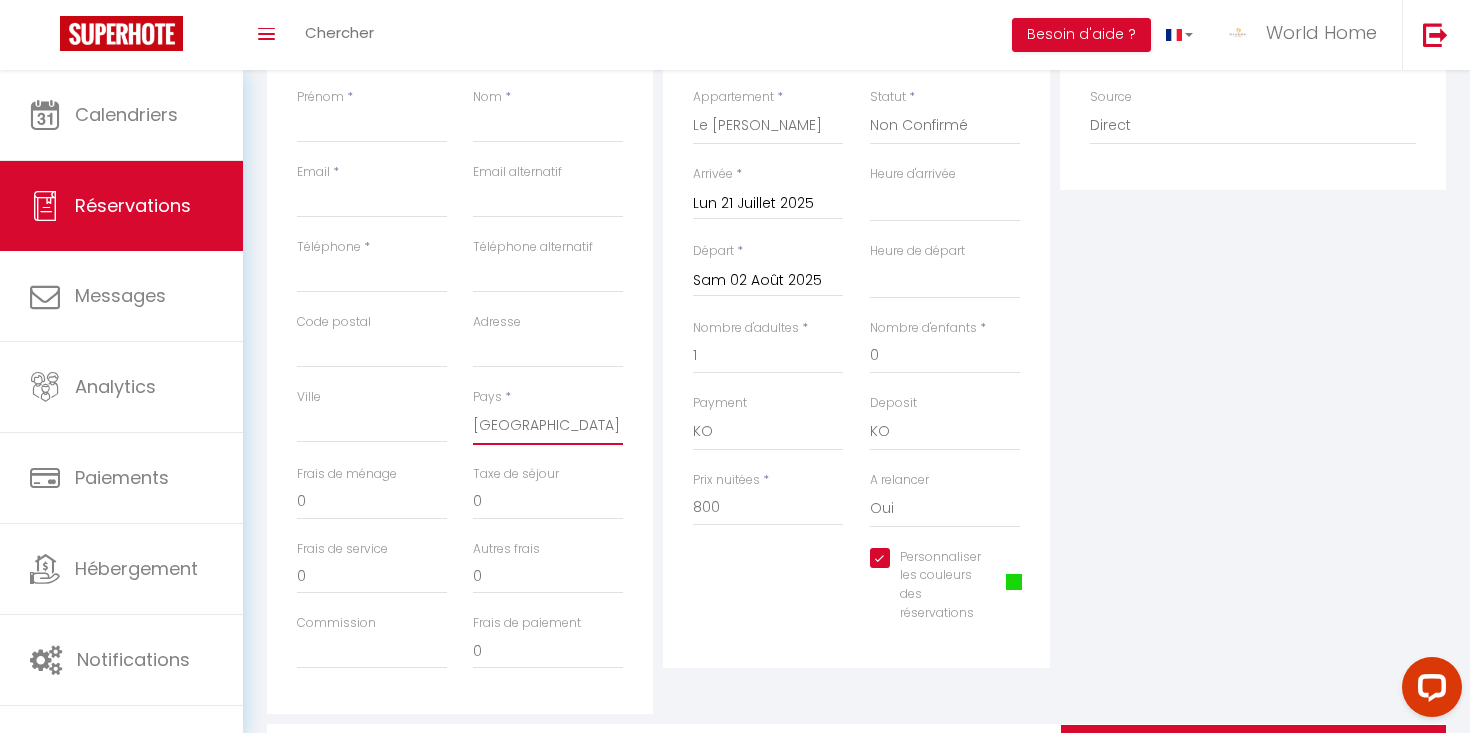 scroll, scrollTop: 334, scrollLeft: 0, axis: vertical 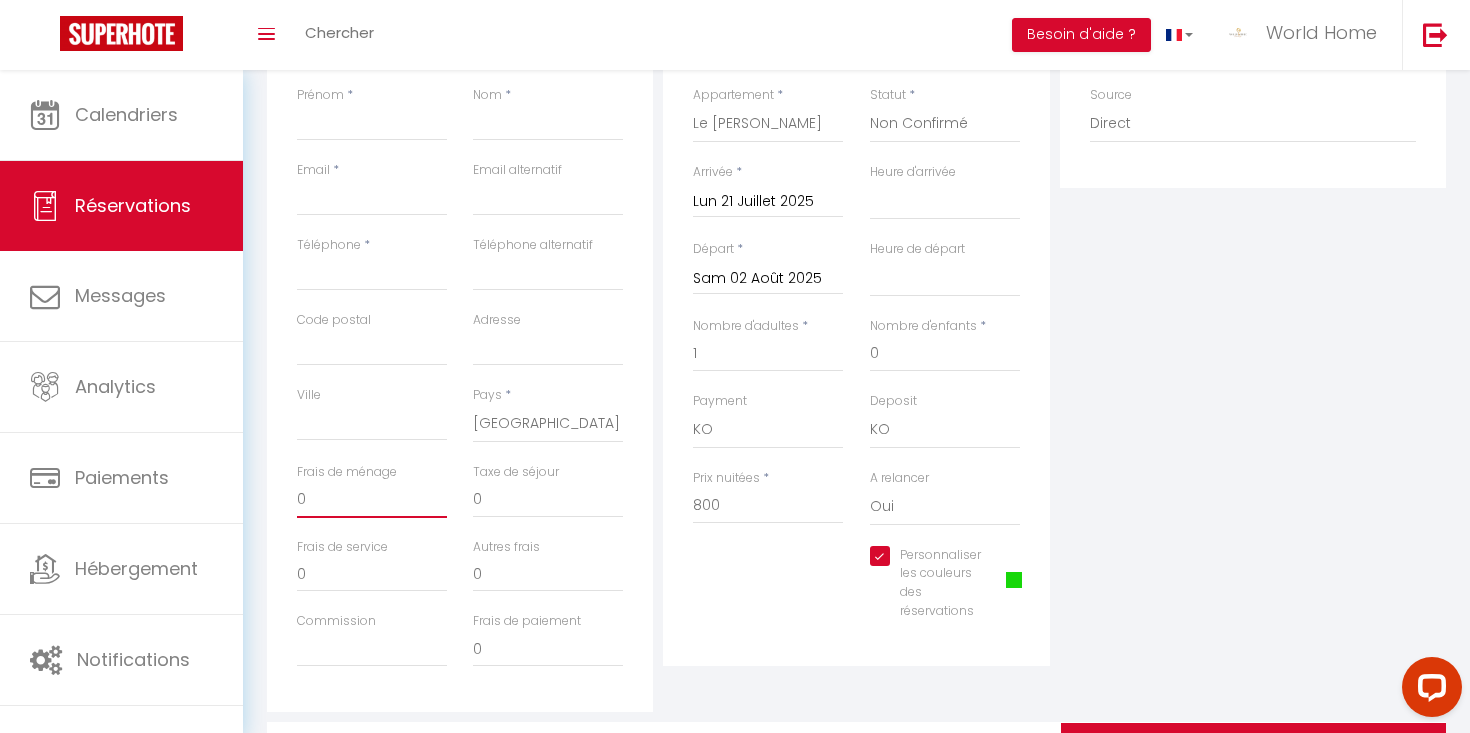 click on "0" at bounding box center (372, 500) 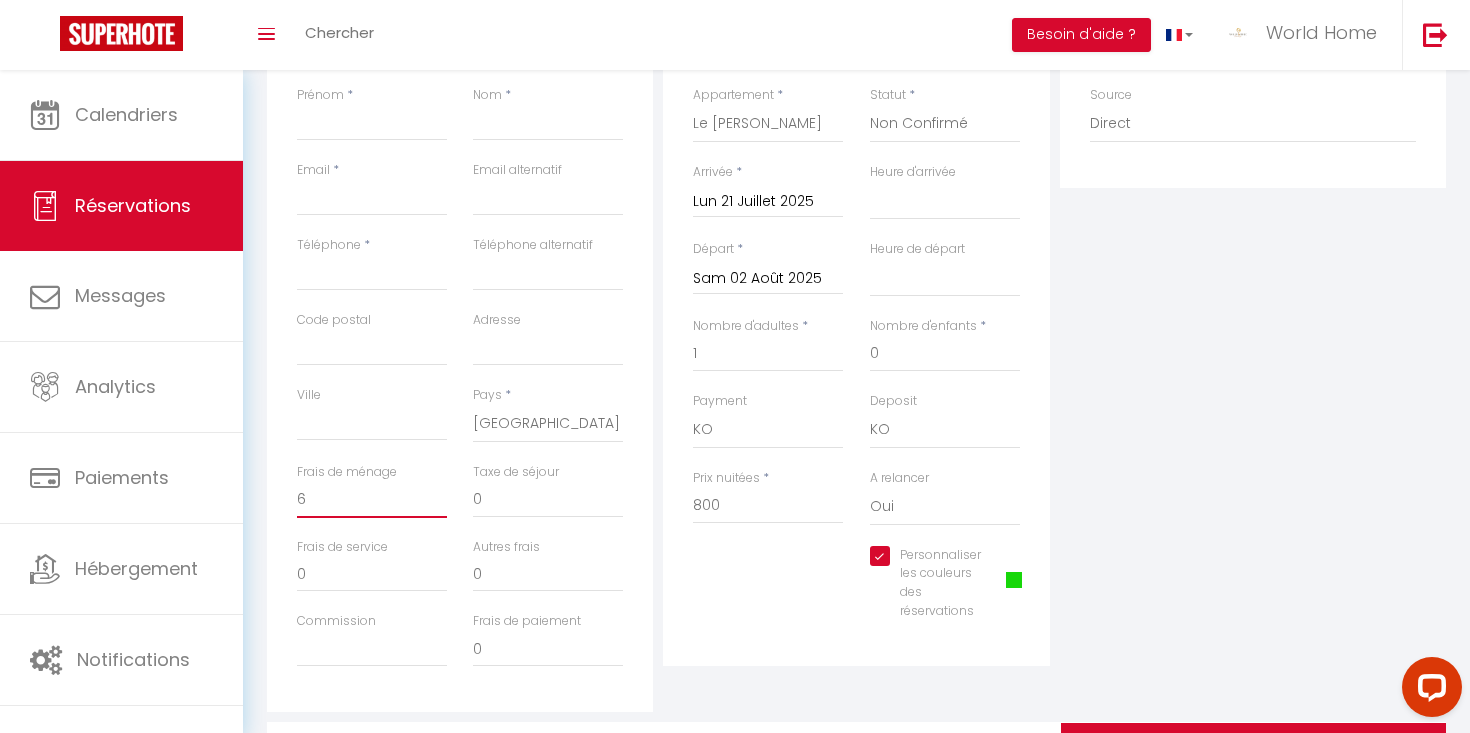 select 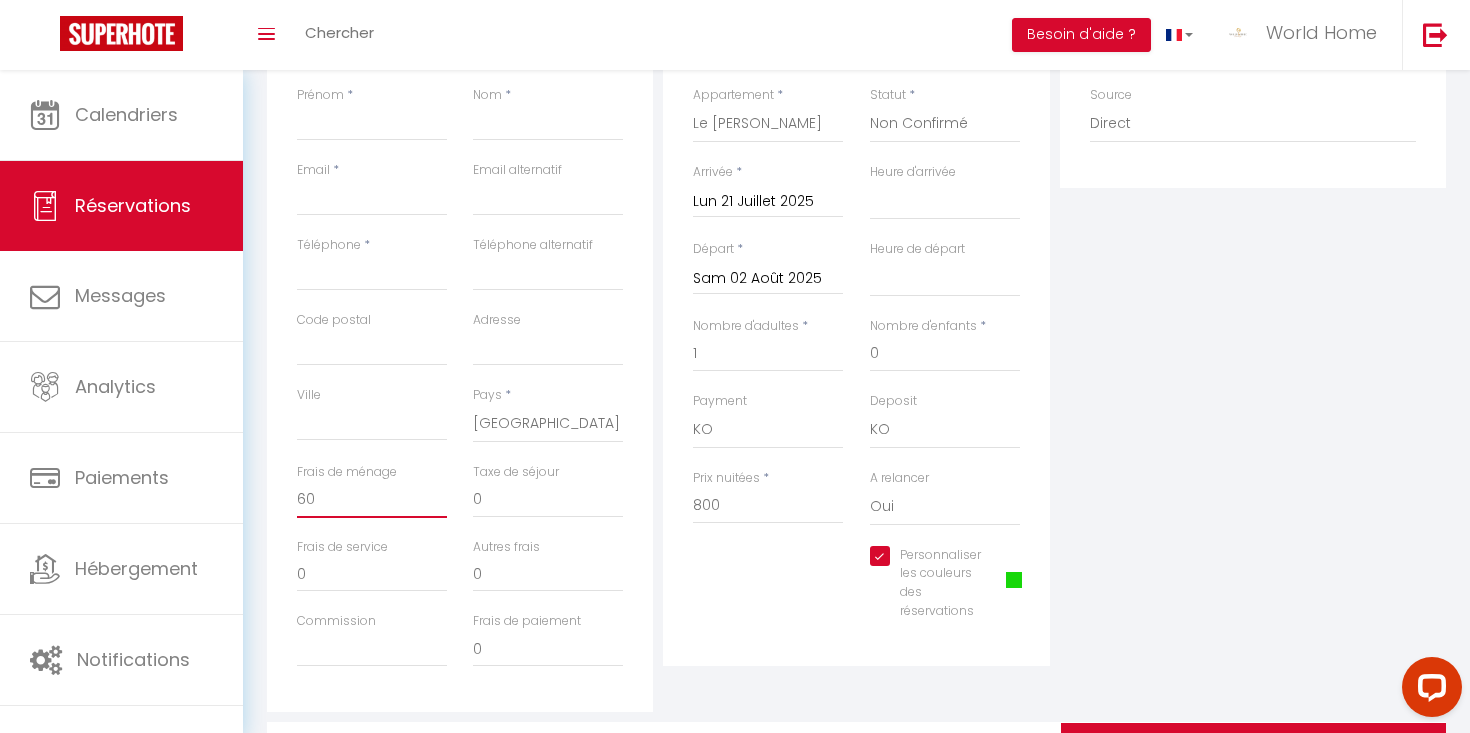 select 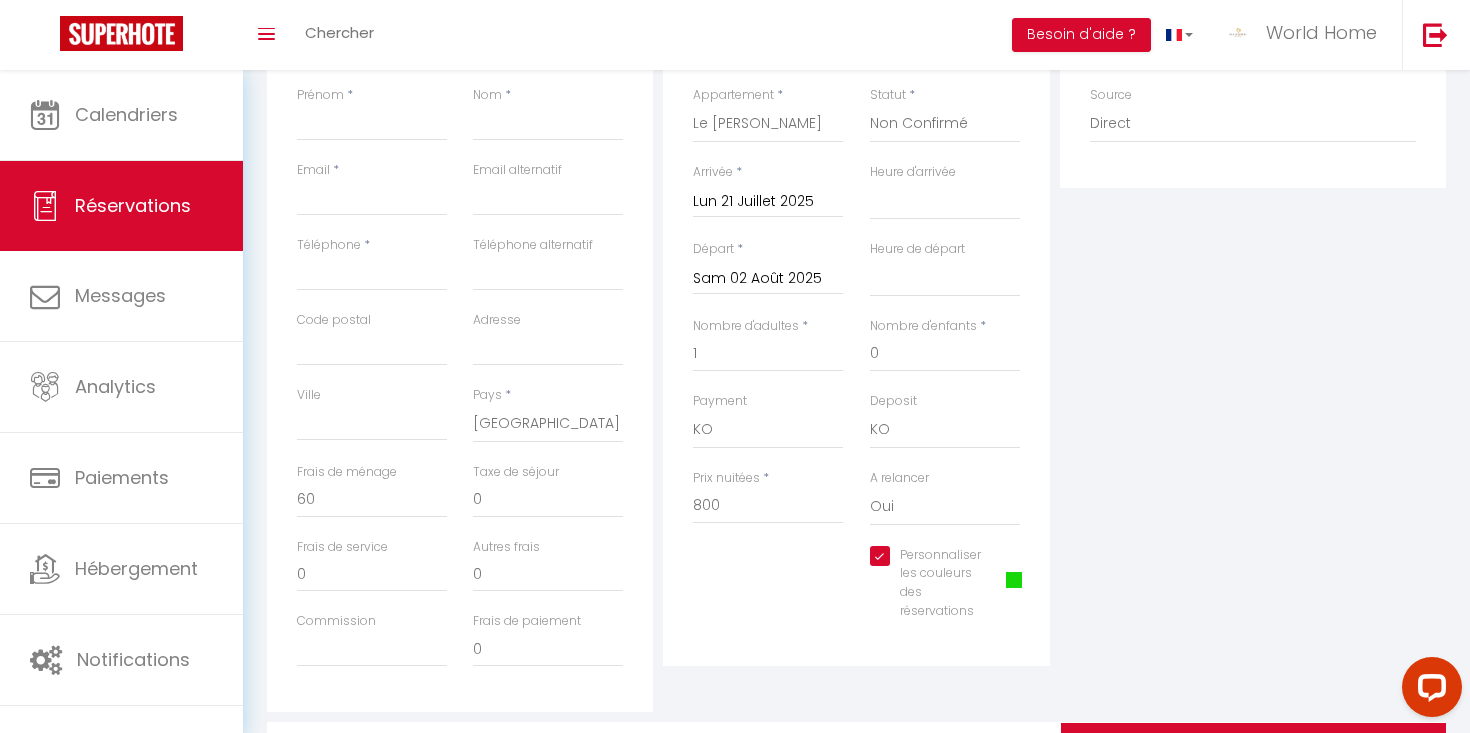 click on "Personnaliser les couleurs des réservations     #17D709" at bounding box center (856, 593) 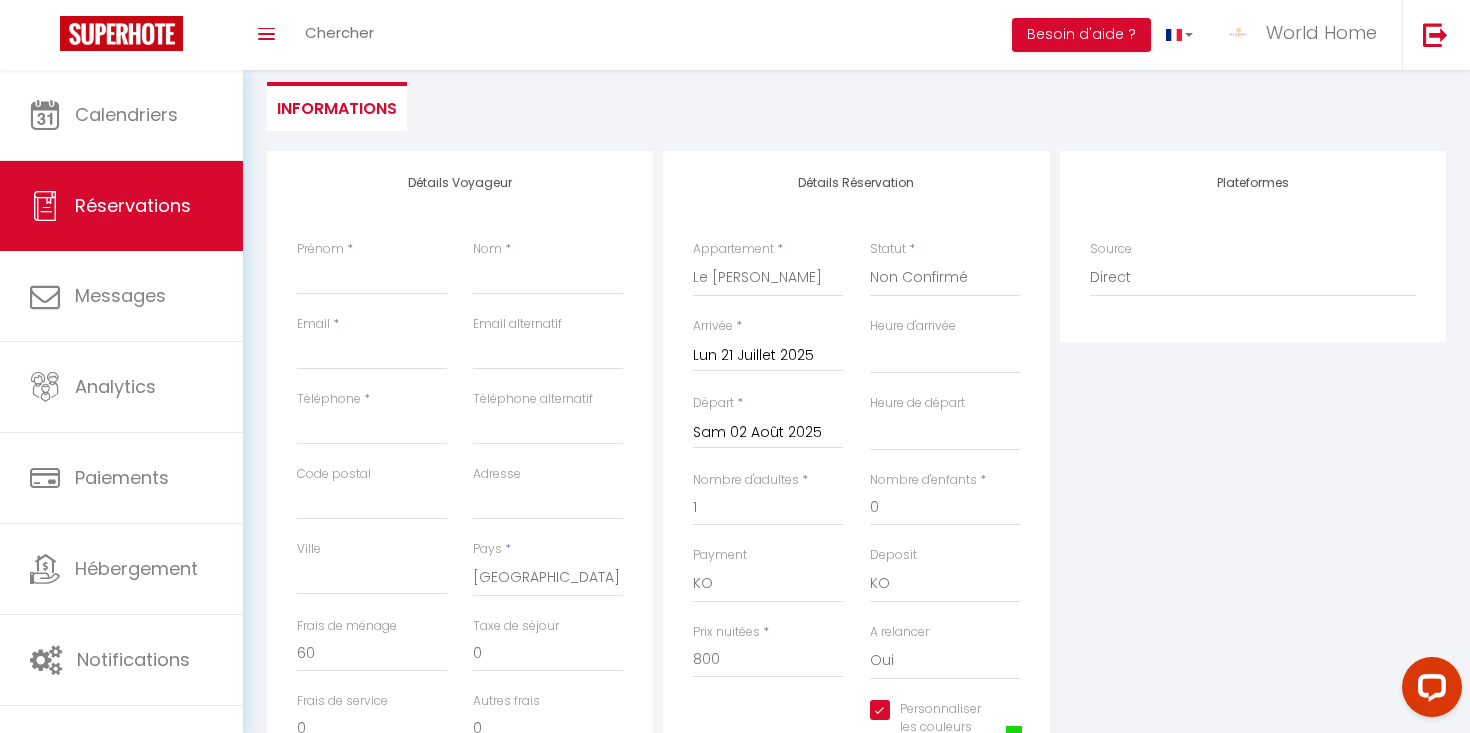 scroll, scrollTop: 172, scrollLeft: 0, axis: vertical 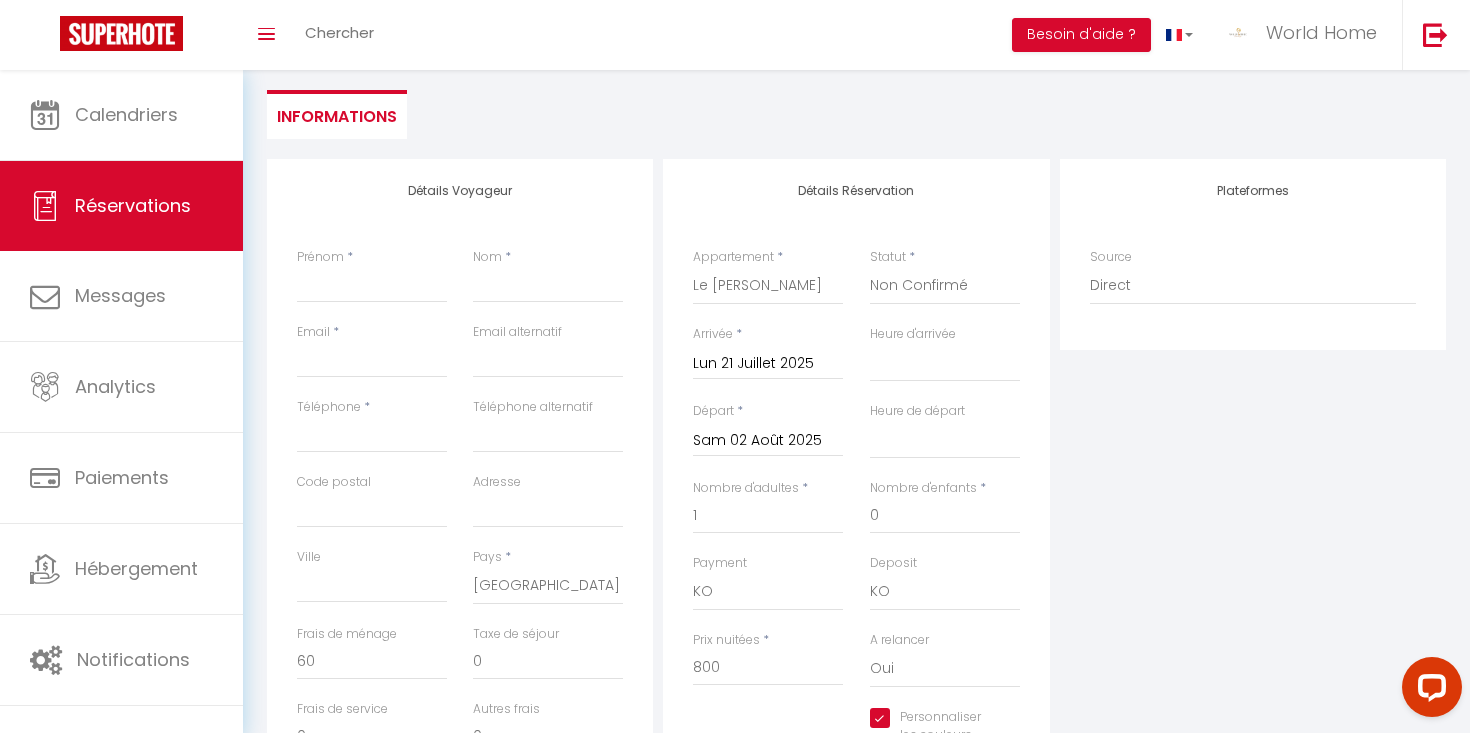 click on "Prénom   *" at bounding box center [372, 275] 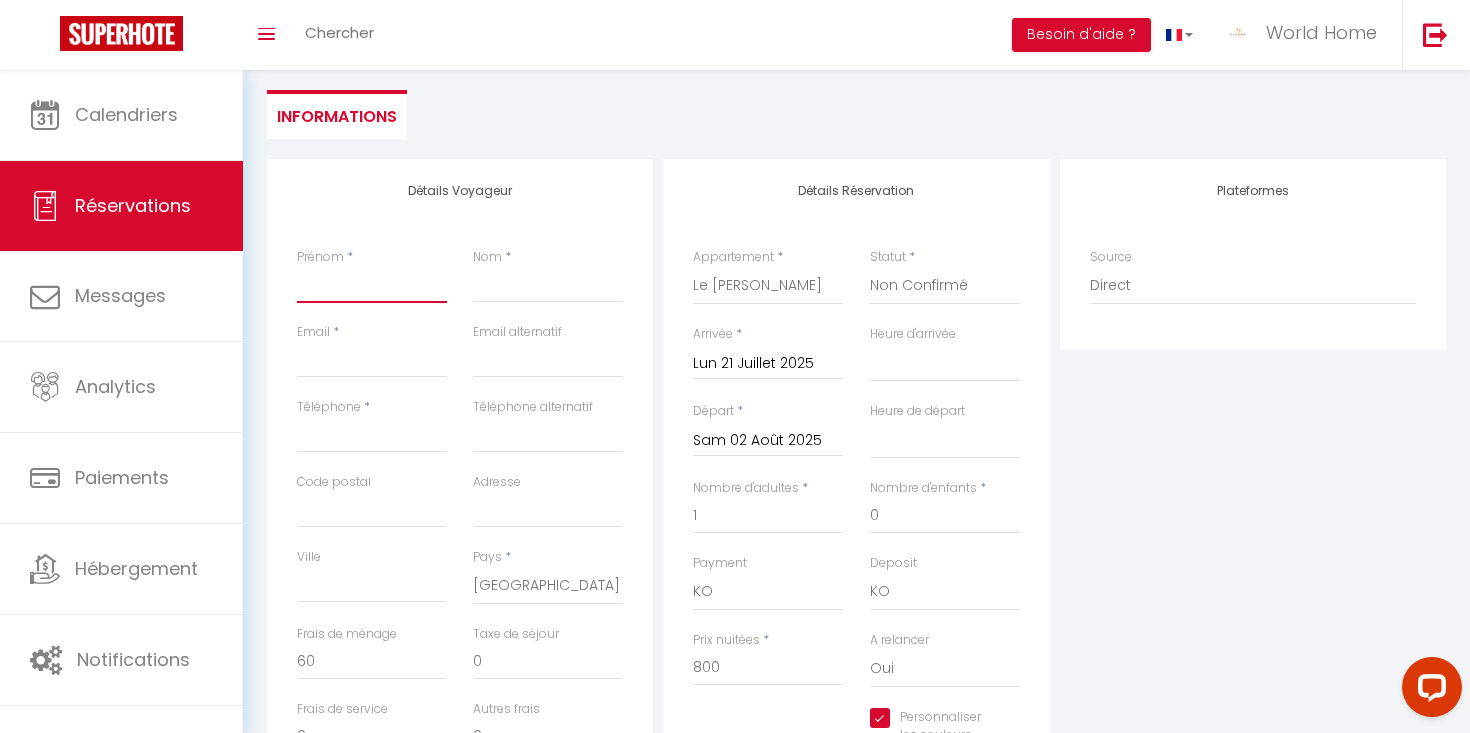 click on "Prénom" at bounding box center [372, 285] 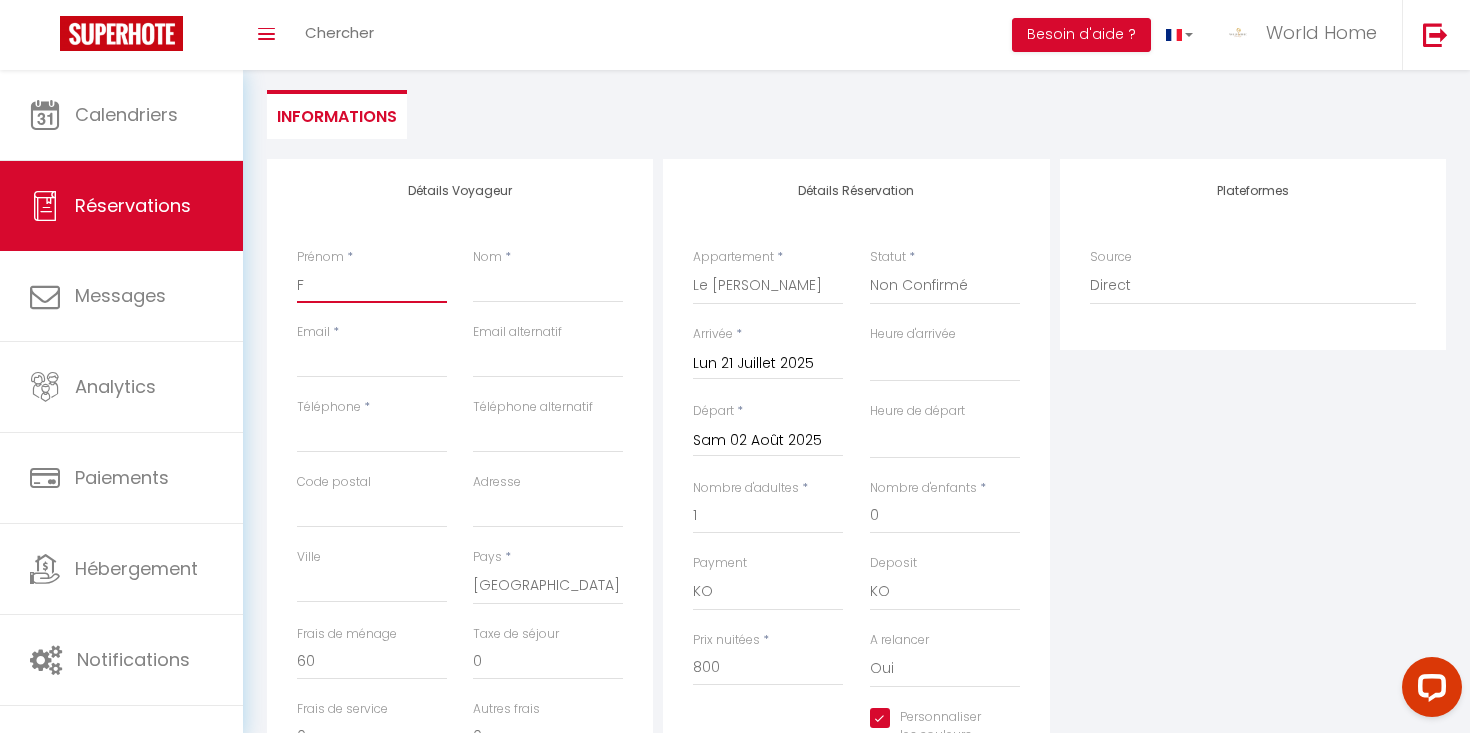select 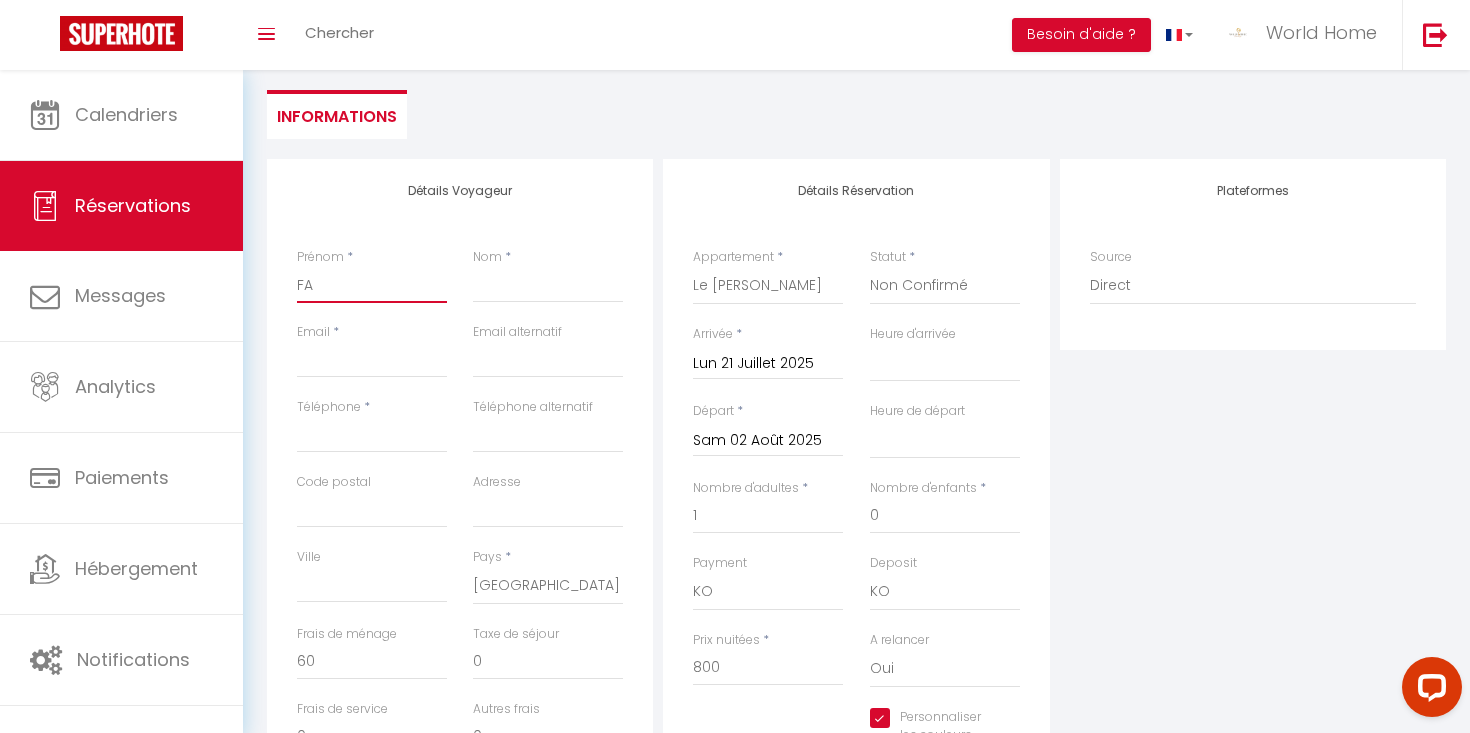 select 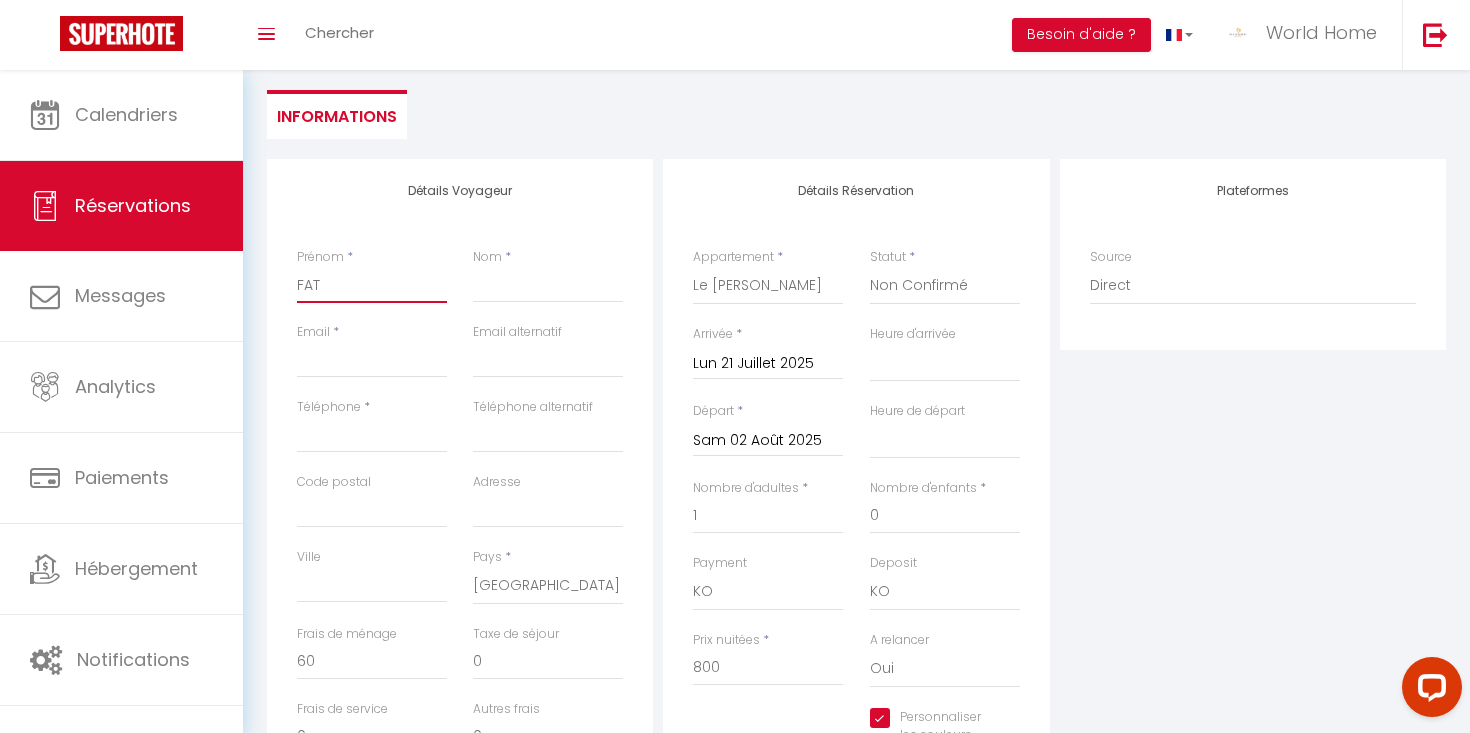 select 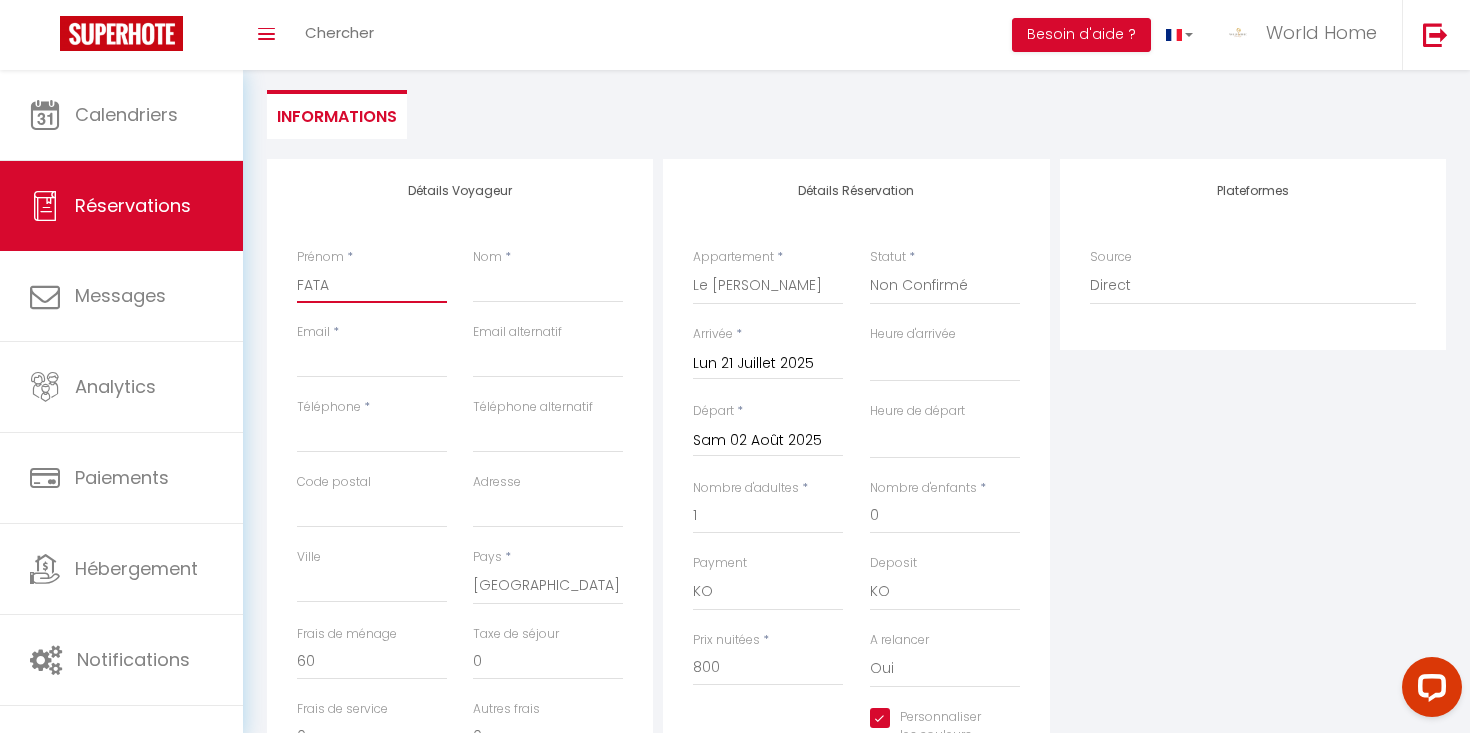 select 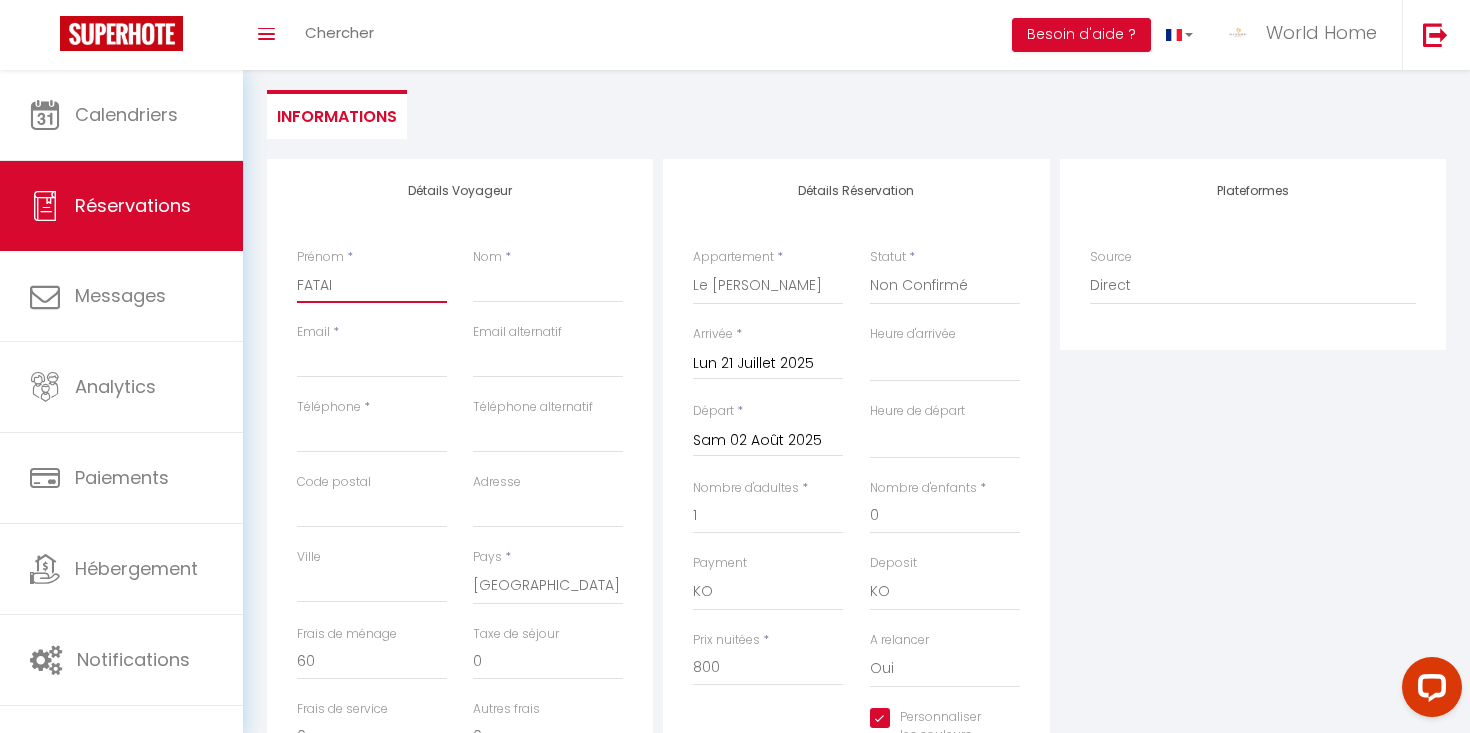 select 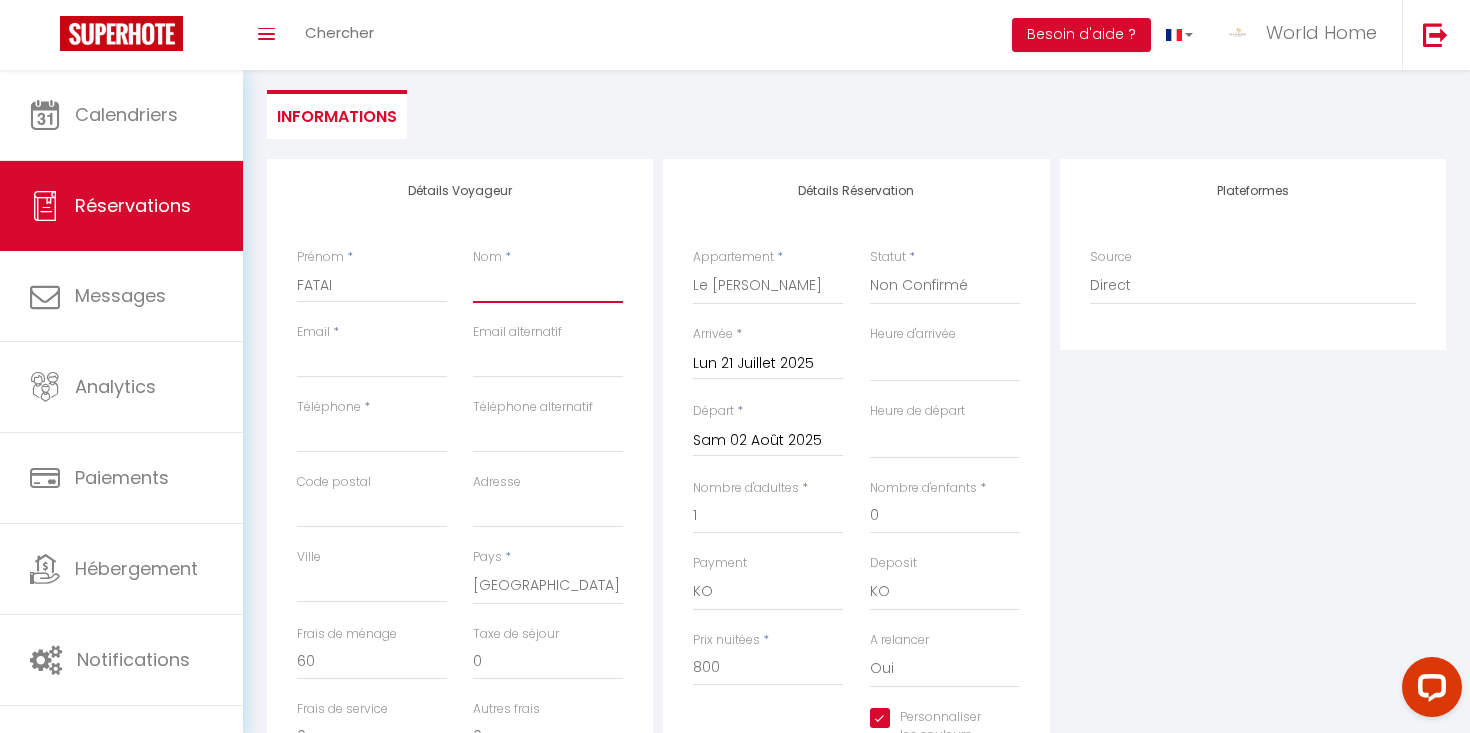 type on "A" 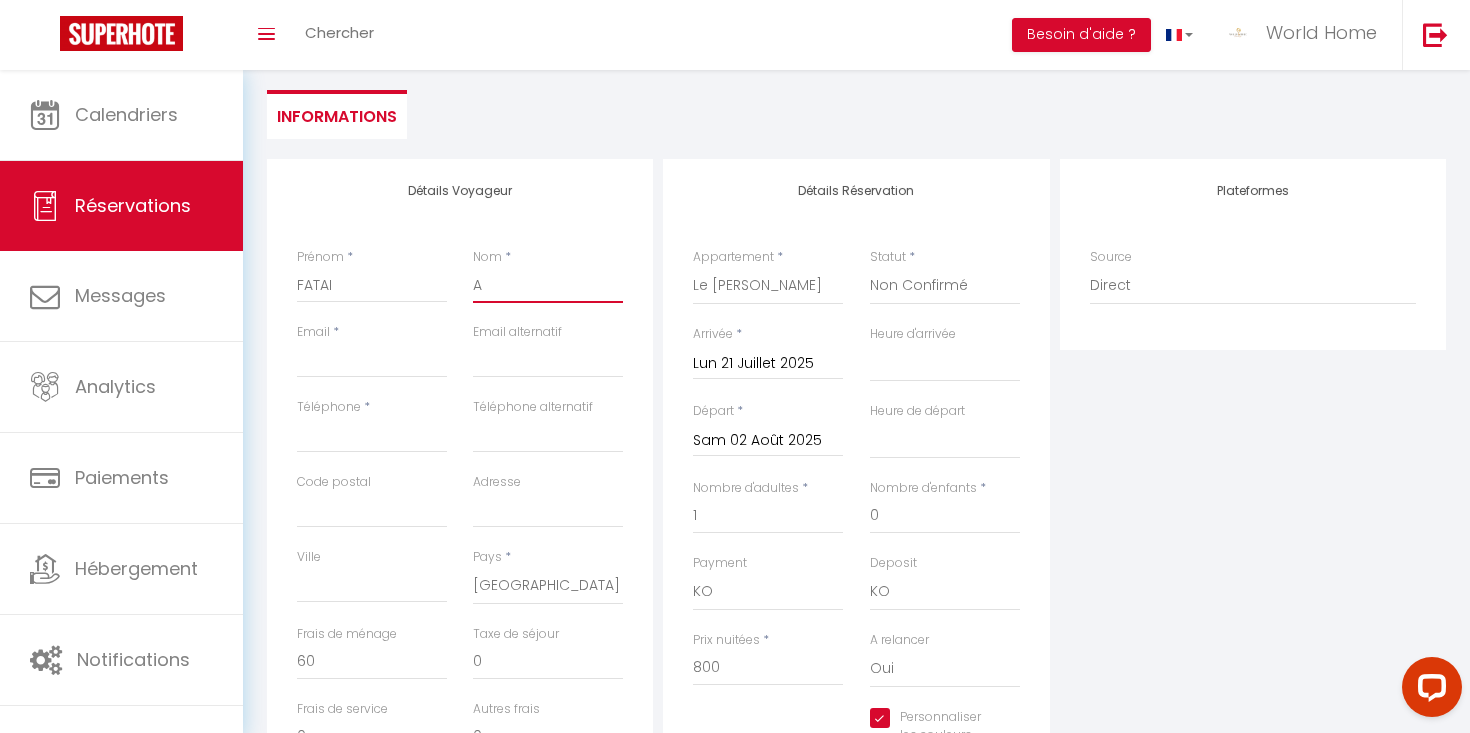 select 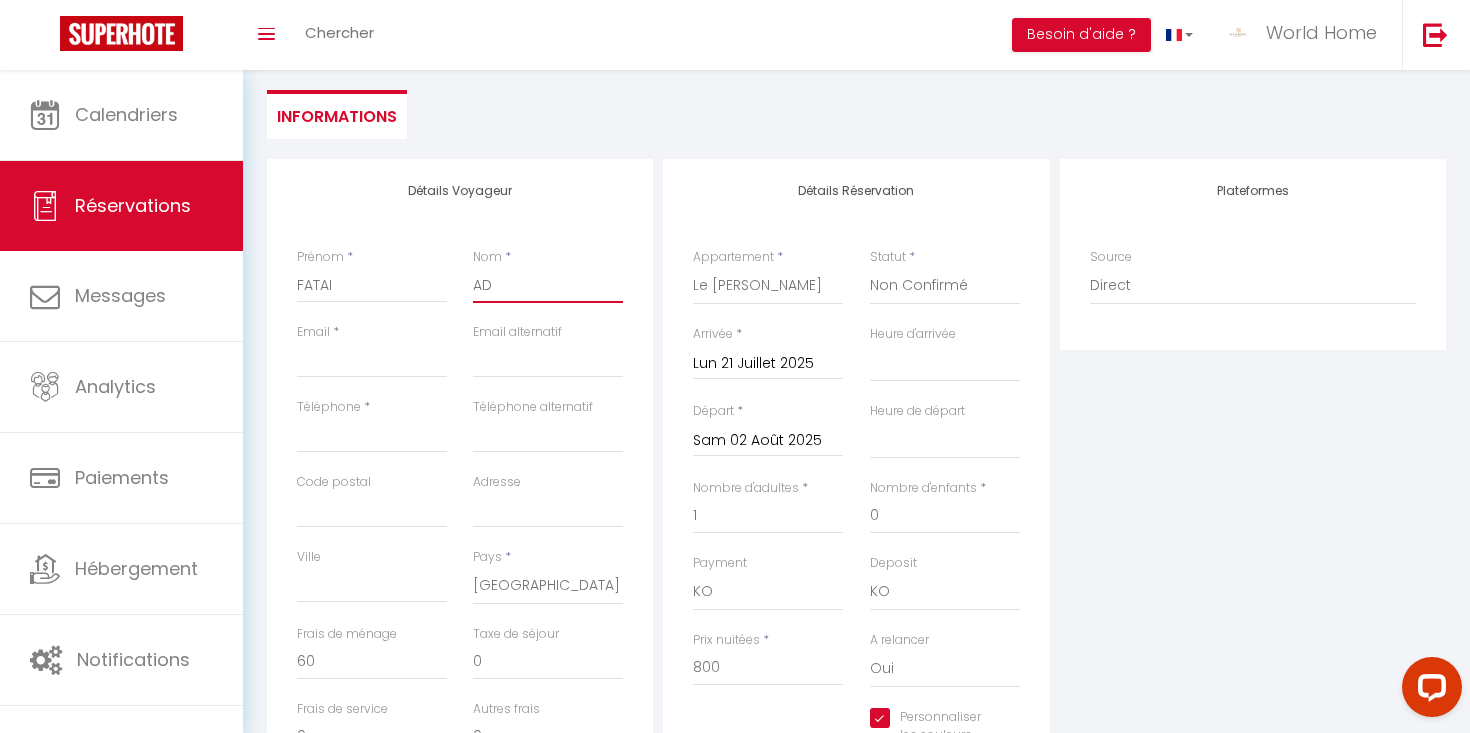 select 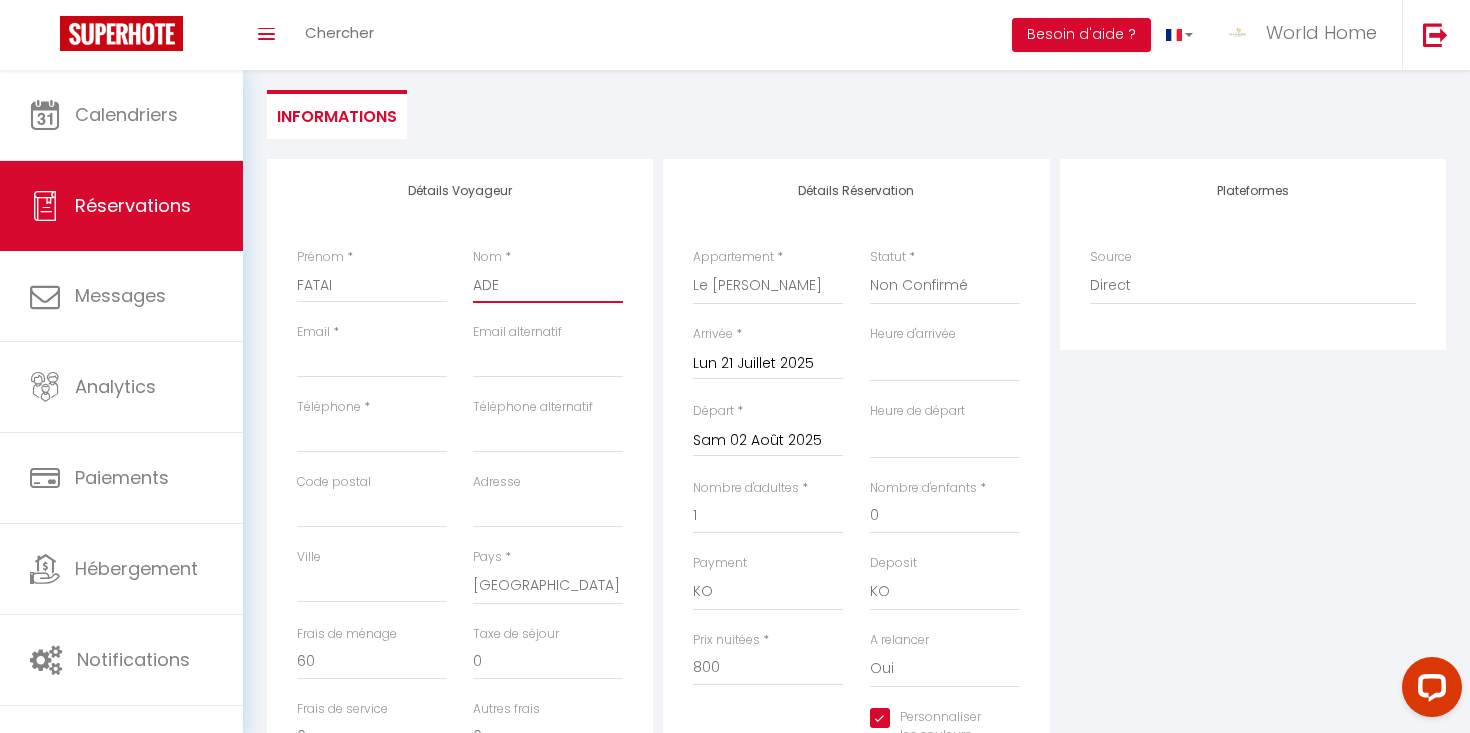 select 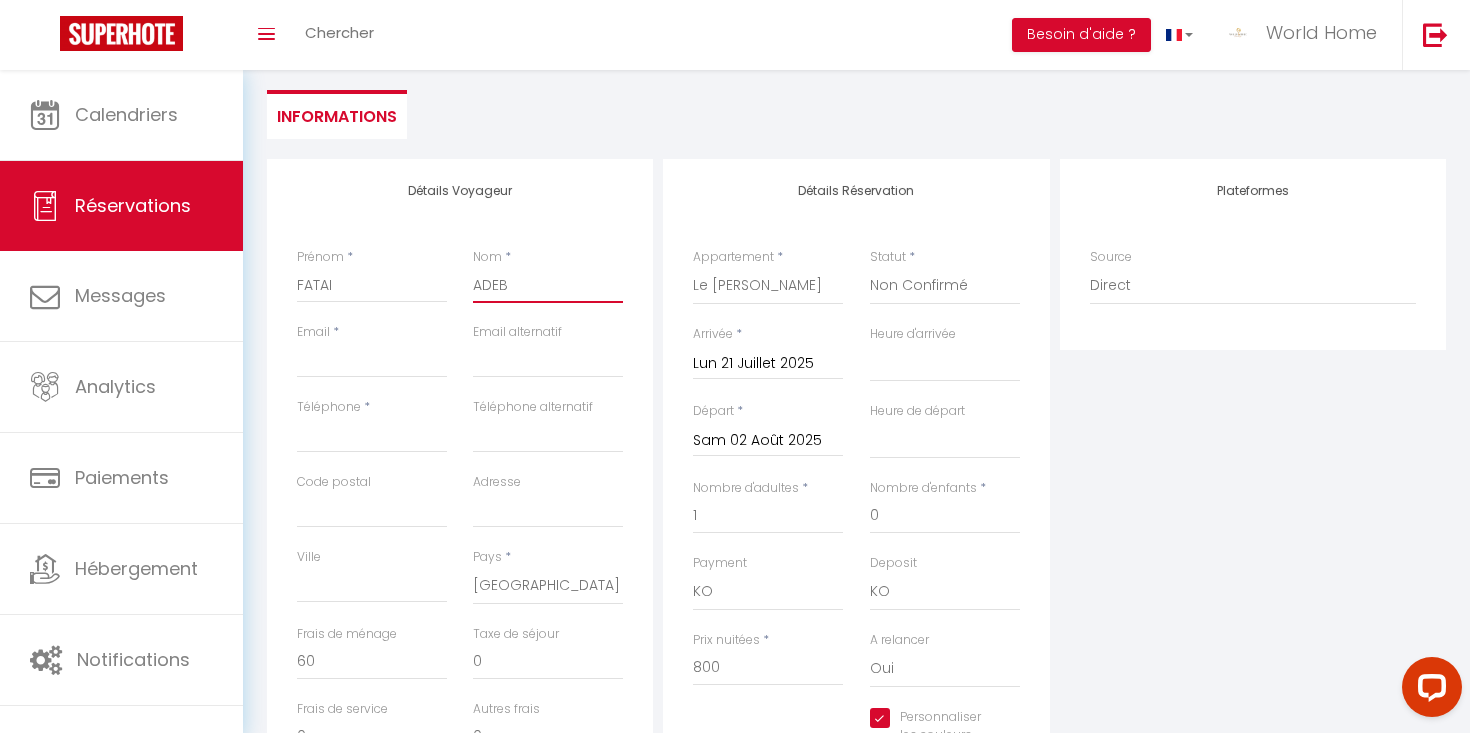 select 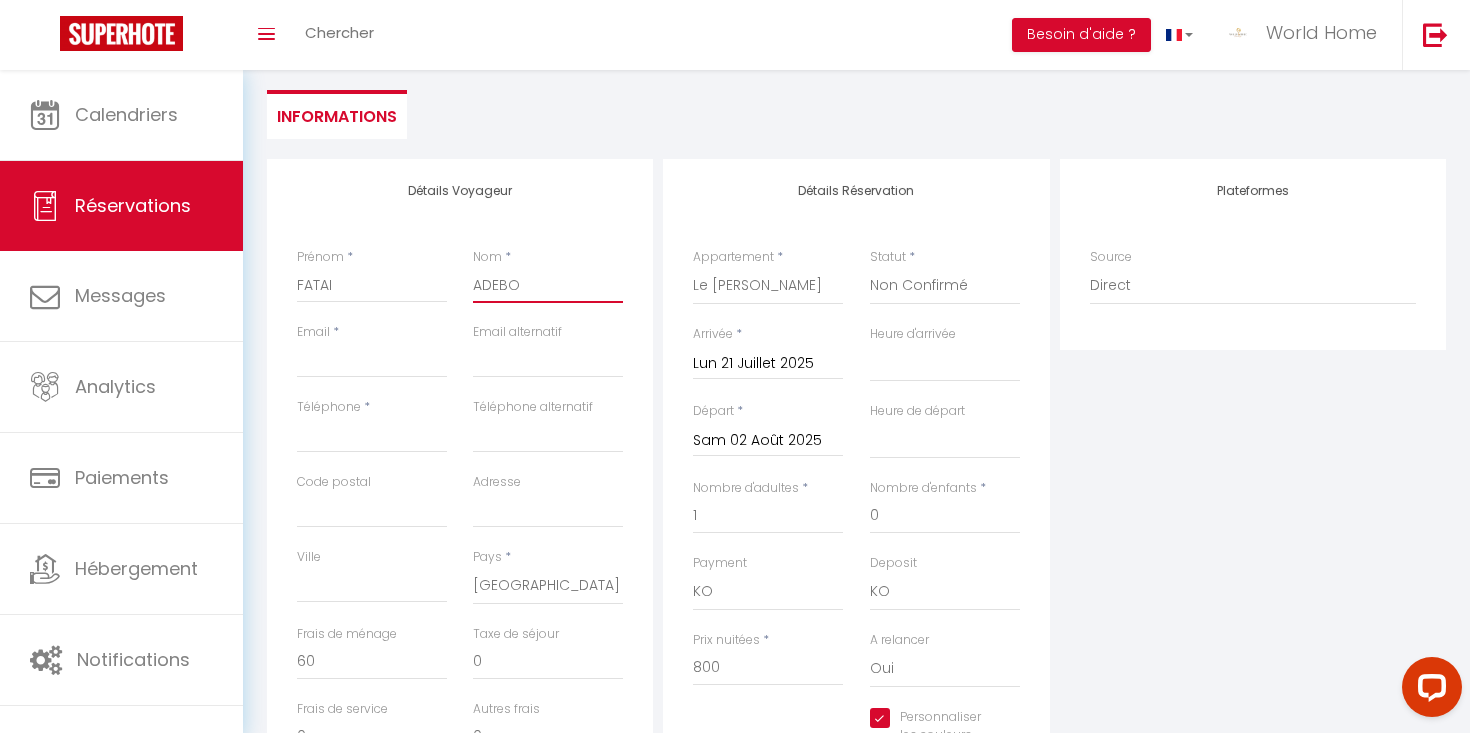 select 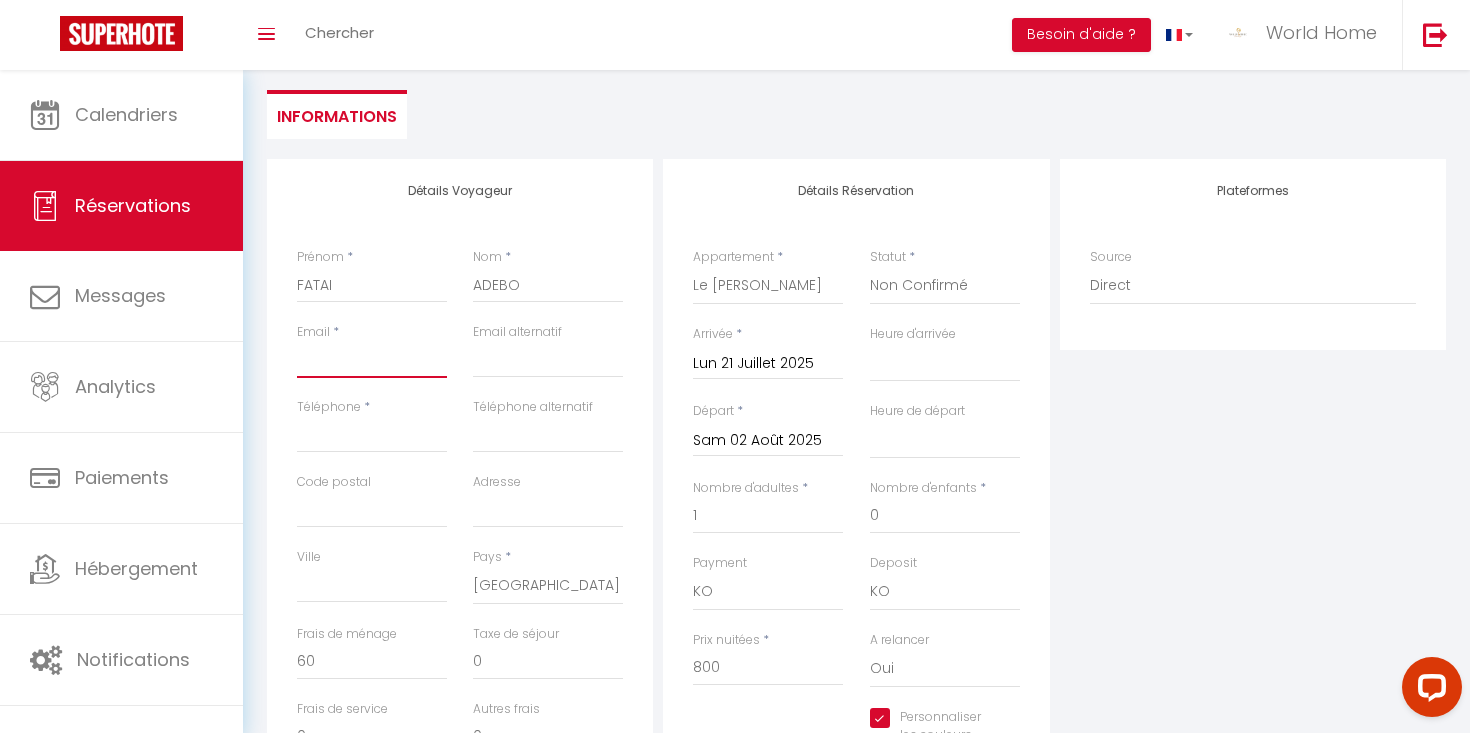 type on "f" 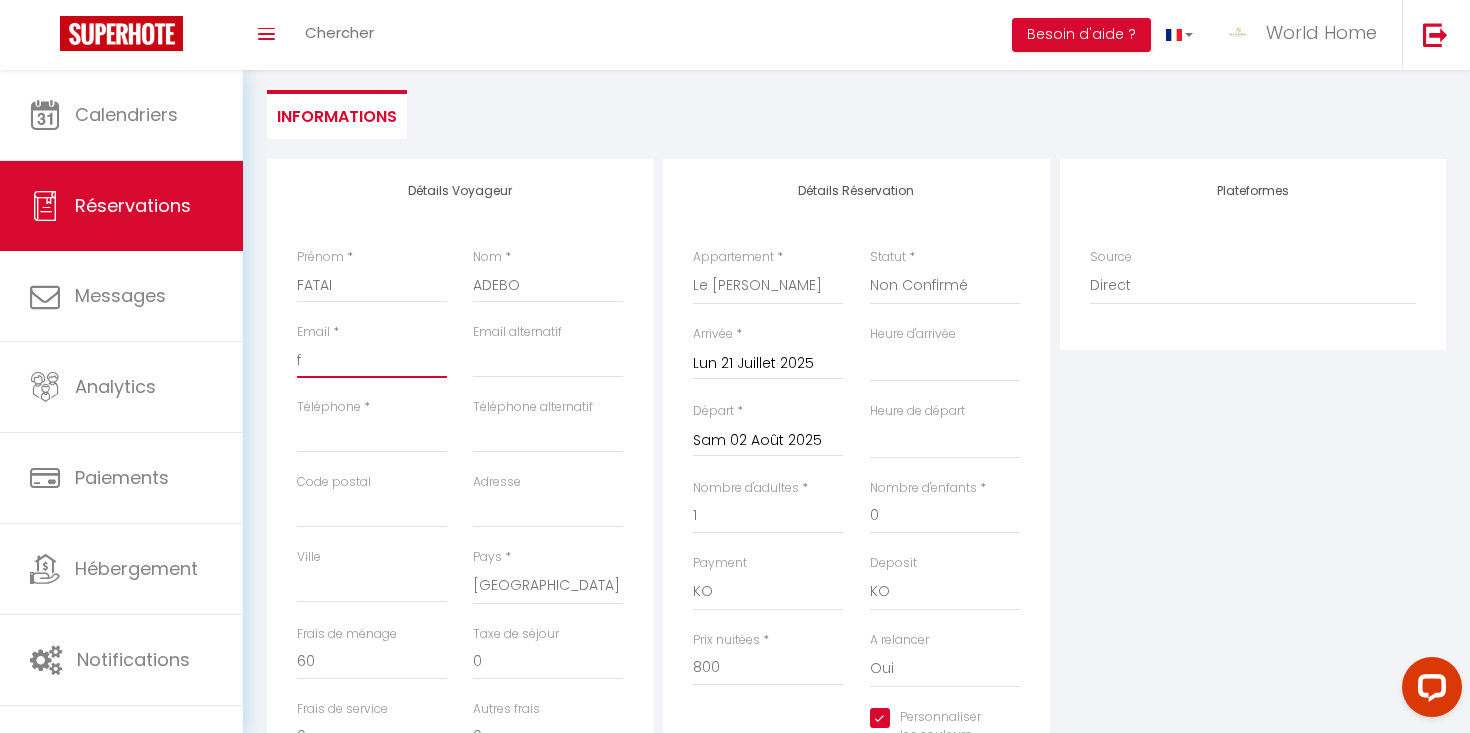 select 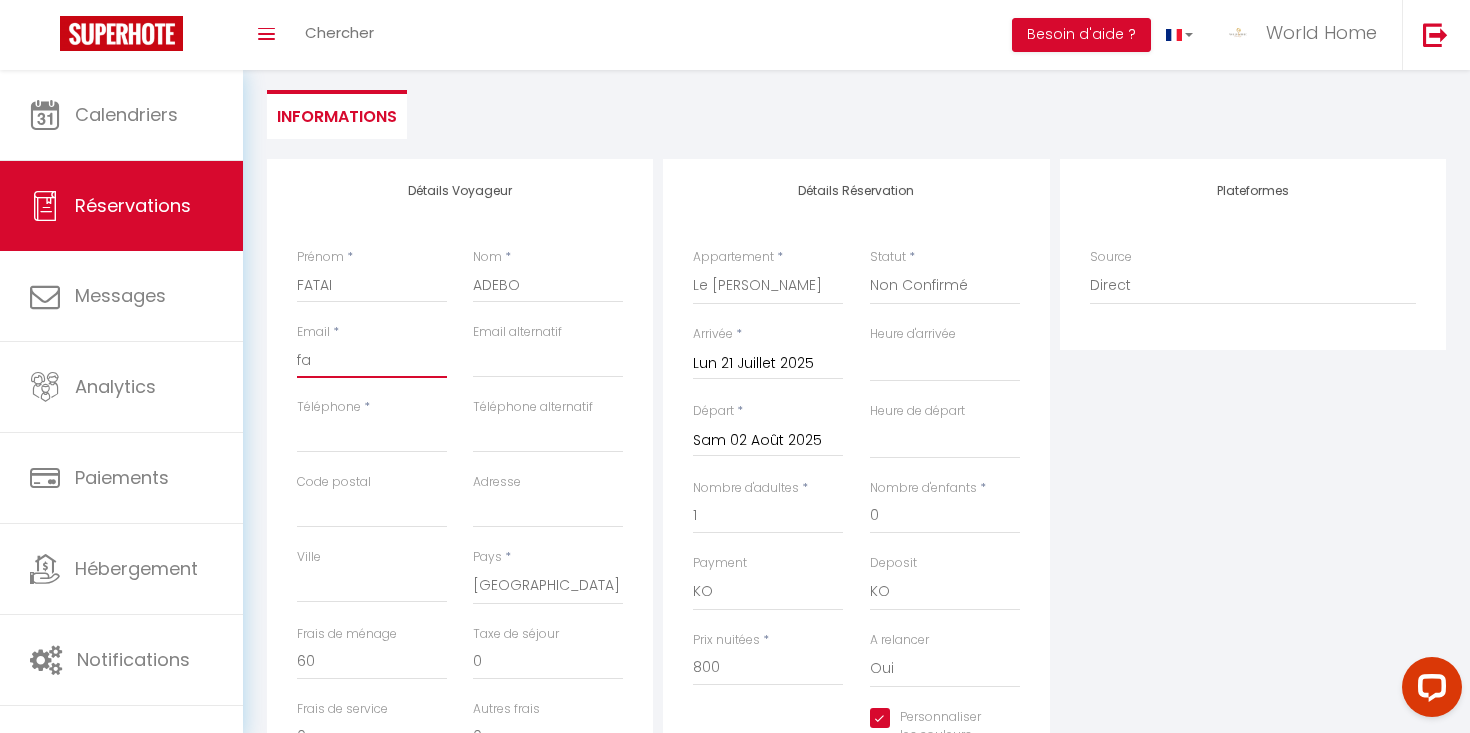 select 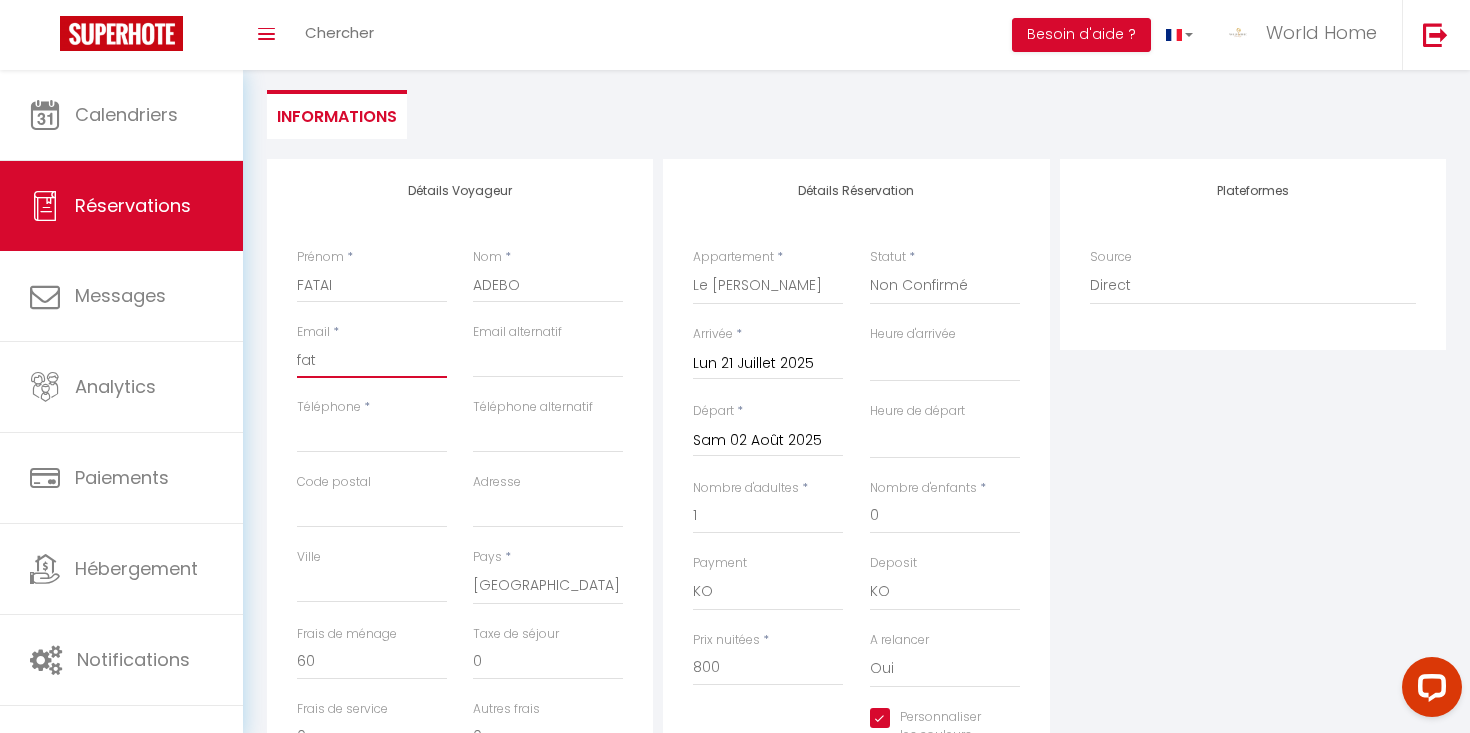 select 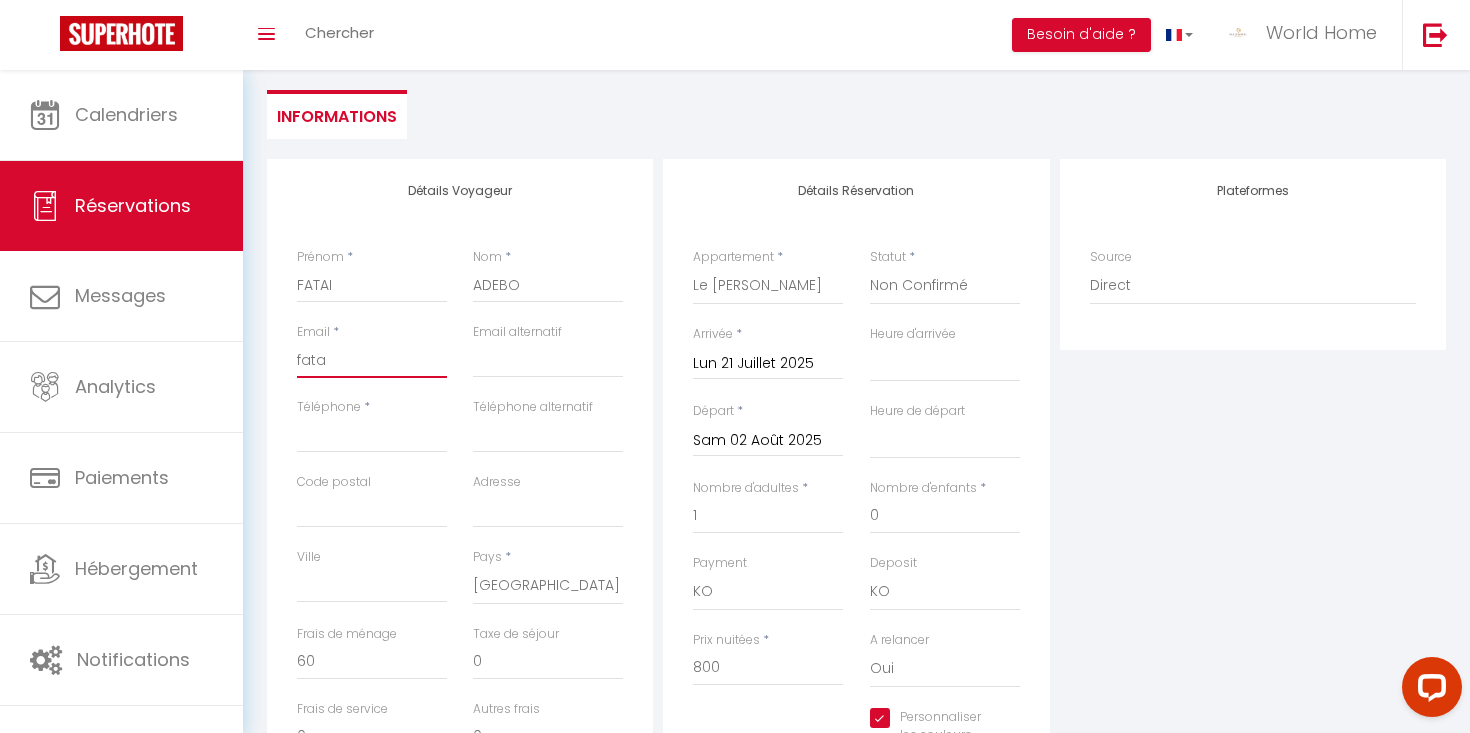 select 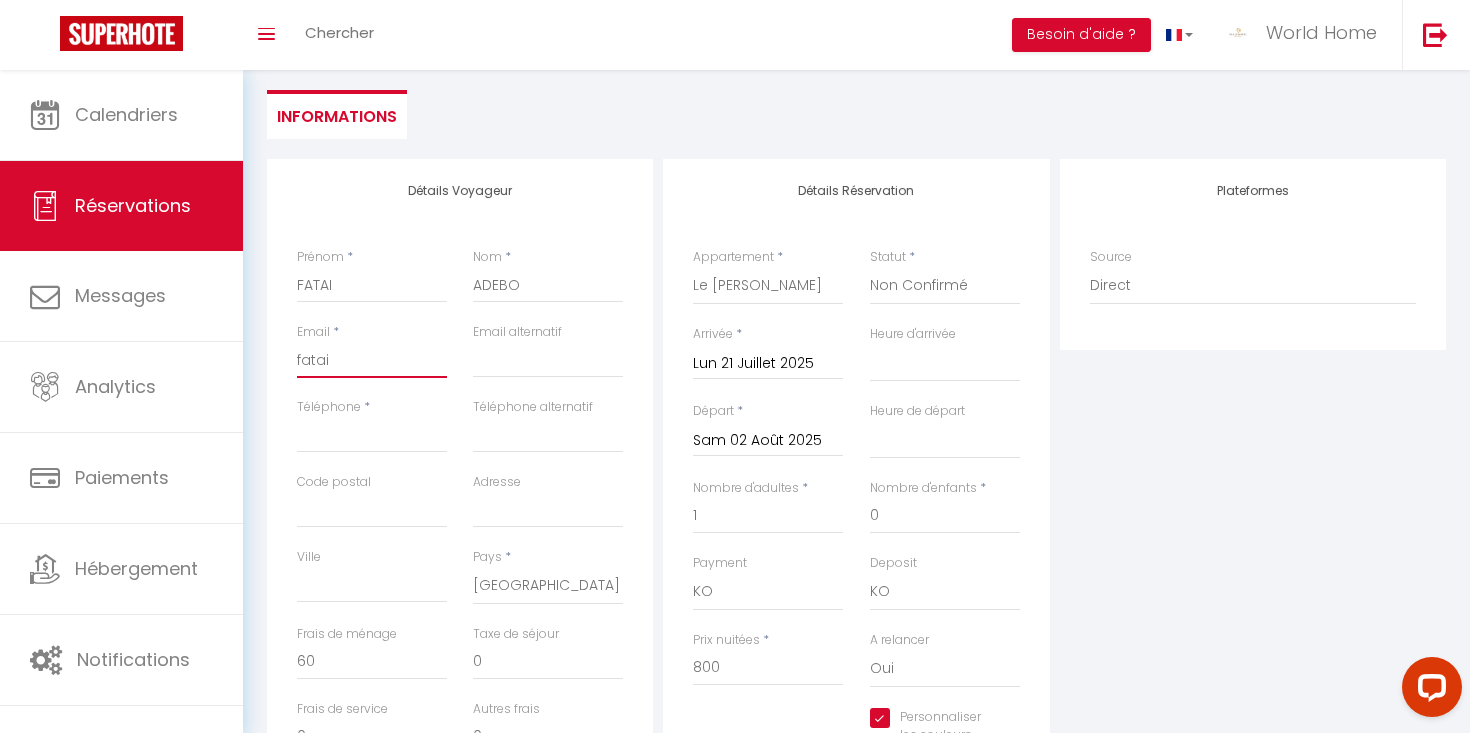 type 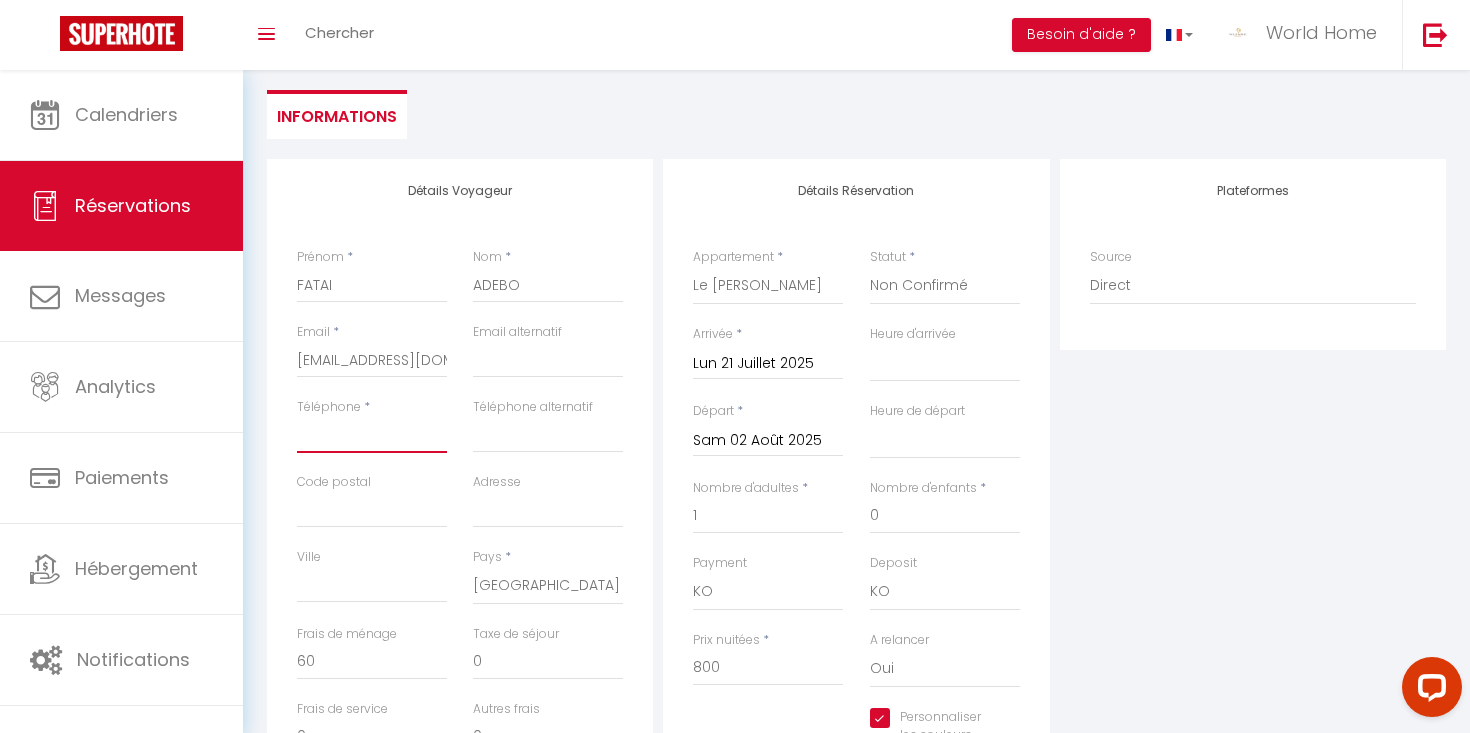 click on "Téléphone" at bounding box center (372, 435) 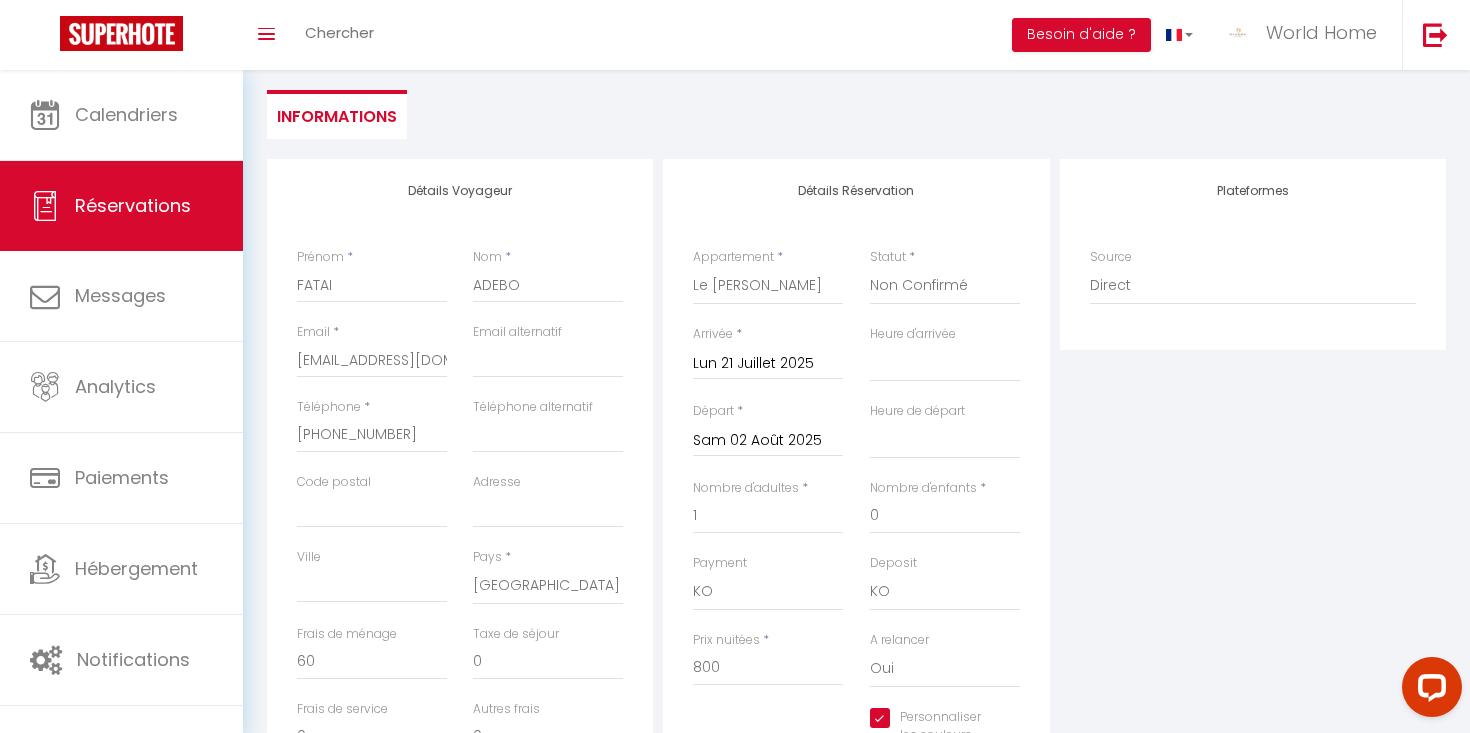 click on "Détails Réservation    Appartement   *     2 pièces Charenton Studio Nid douillet - Maisons-Alfort Duplex 3 Ch., 1 min. Métro Charenton Écoles Maison Montfermeil Le Henri - Cosy   Statut   *   Confirmé Non Confirmé Annulé Annulé par le voyageur No Show Request   Arrivée   *       Lun 21 Juillet 2025         <   Juil 2025   >   Dim Lun Mar Mer Jeu Ven Sam   1 2 3 4 5 6 7 8 9 10 11 12 13 14 15 16 17 18 19 20 21 22 23 24 25 26 27 28 29 30 31     <   2025   >   Janvier Février Mars Avril Mai Juin Juillet Août Septembre Octobre Novembre Décembre     <   2020 - 2029   >   2020 2021 2022 2023 2024 2025 2026 2027 2028 2029     Heure d'arrivée   00:00 00:30 01:00 01:30 02:00 02:30 03:00 03:30 04:00 04:30 05:00 05:30 06:00 06:30 07:00 07:30 08:00 08:30 09:00 09:30 10:00 10:30 11:00 11:30 12:00 12:30 13:00 13:30 14:00 14:30 15:00 15:30 16:00 16:30 17:00 17:30 18:00 18:30 19:00 19:30 20:00 20:30 21:00 21:30 22:00 22:30 23:00 23:30   Départ   *       Sam 02 Août 2025         <   Août 2025   >   Dim Lun" at bounding box center (856, 493) 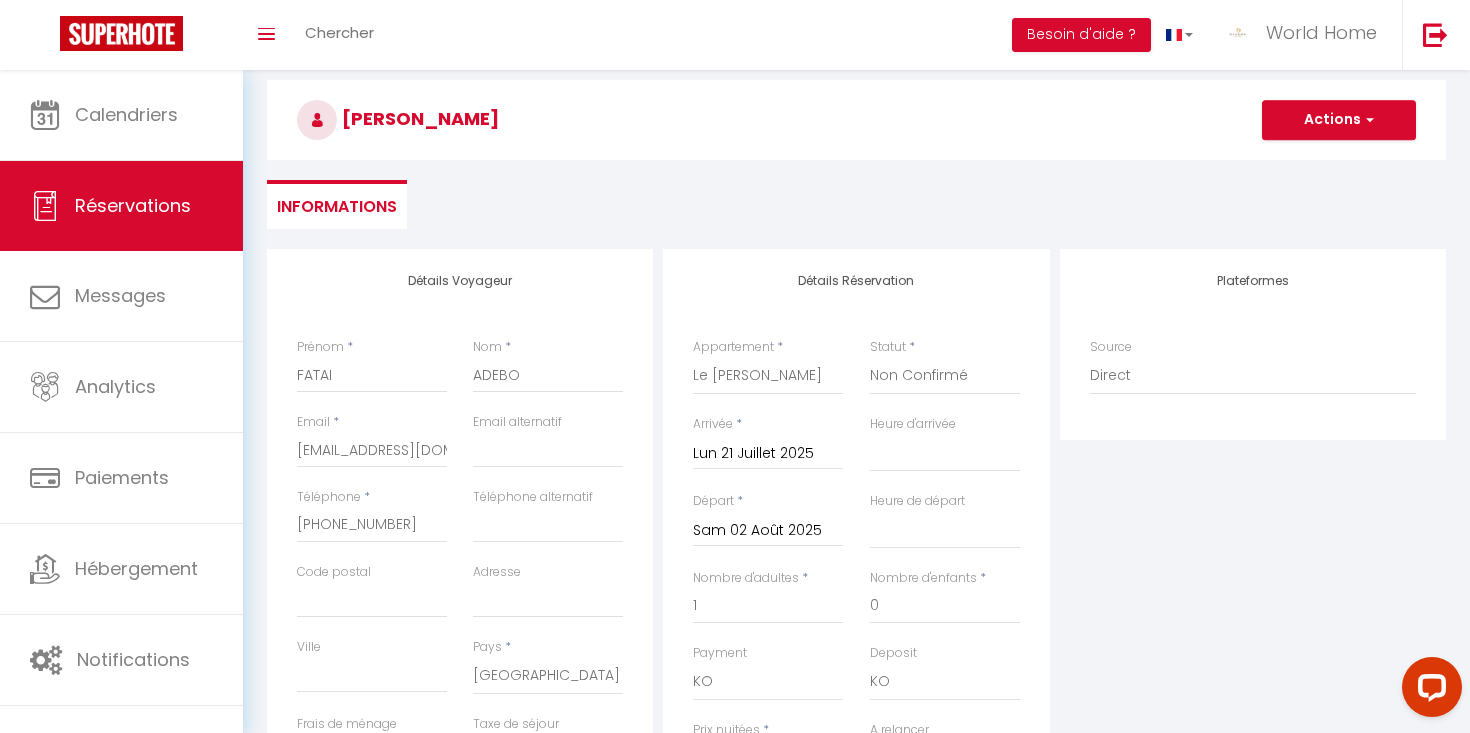 scroll, scrollTop: 7, scrollLeft: 0, axis: vertical 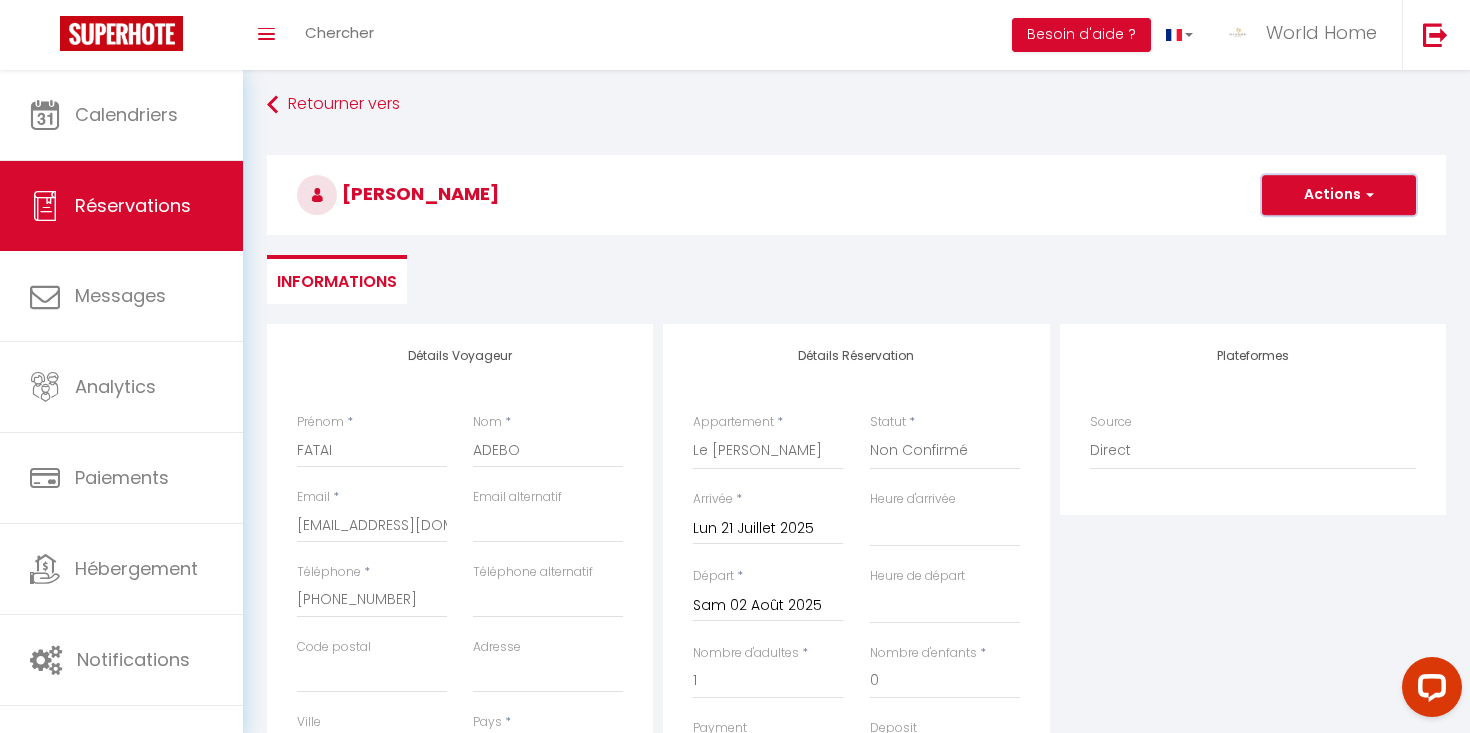 click on "Actions" at bounding box center [1339, 195] 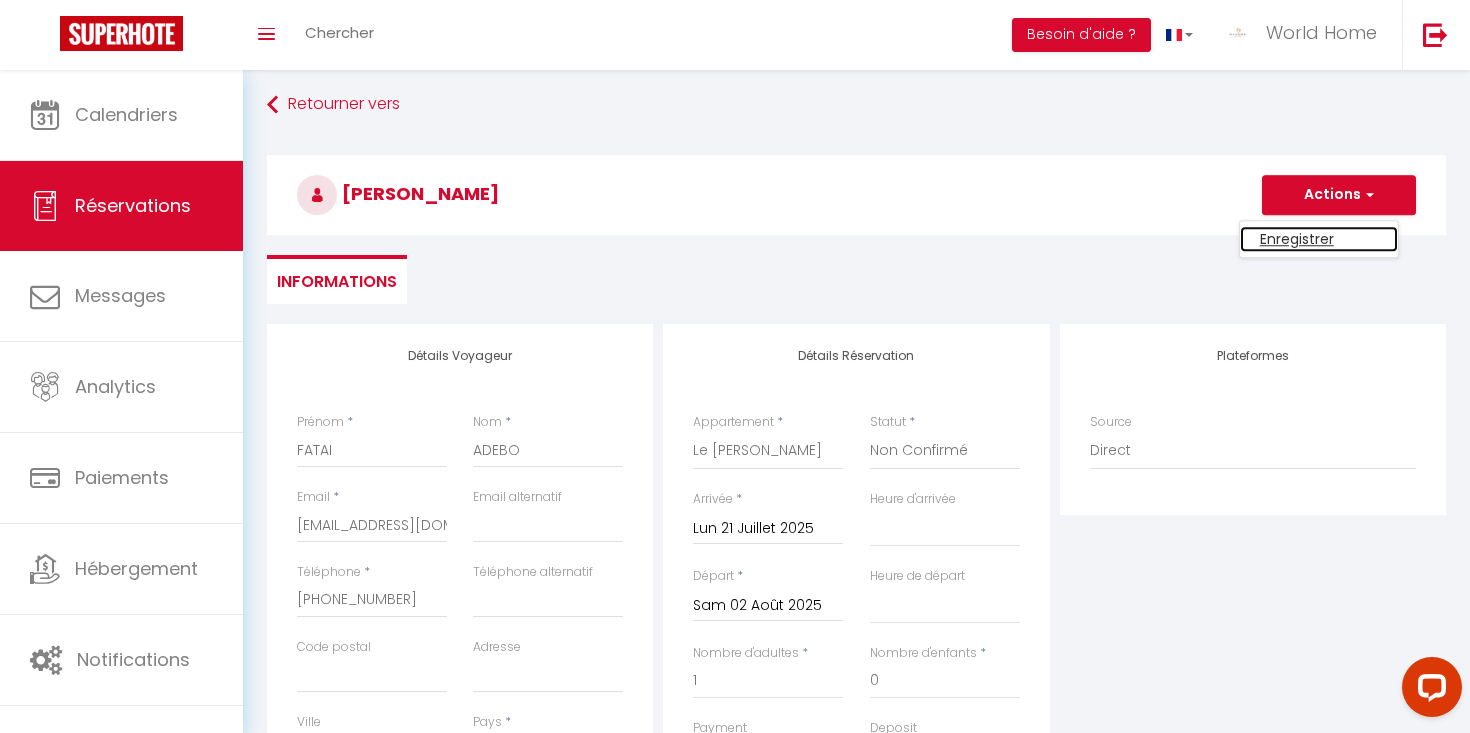 click on "Enregistrer" at bounding box center [1319, 239] 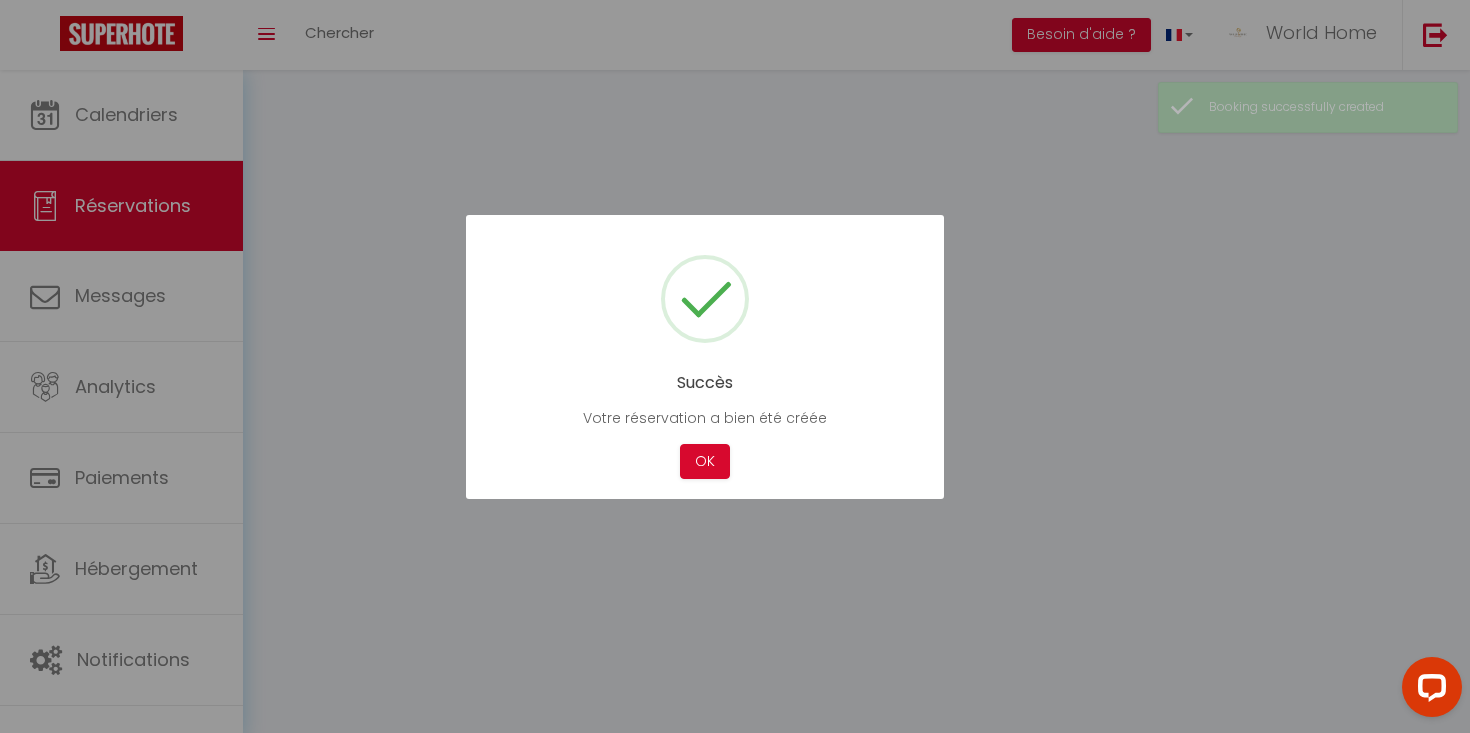 scroll, scrollTop: 0, scrollLeft: 0, axis: both 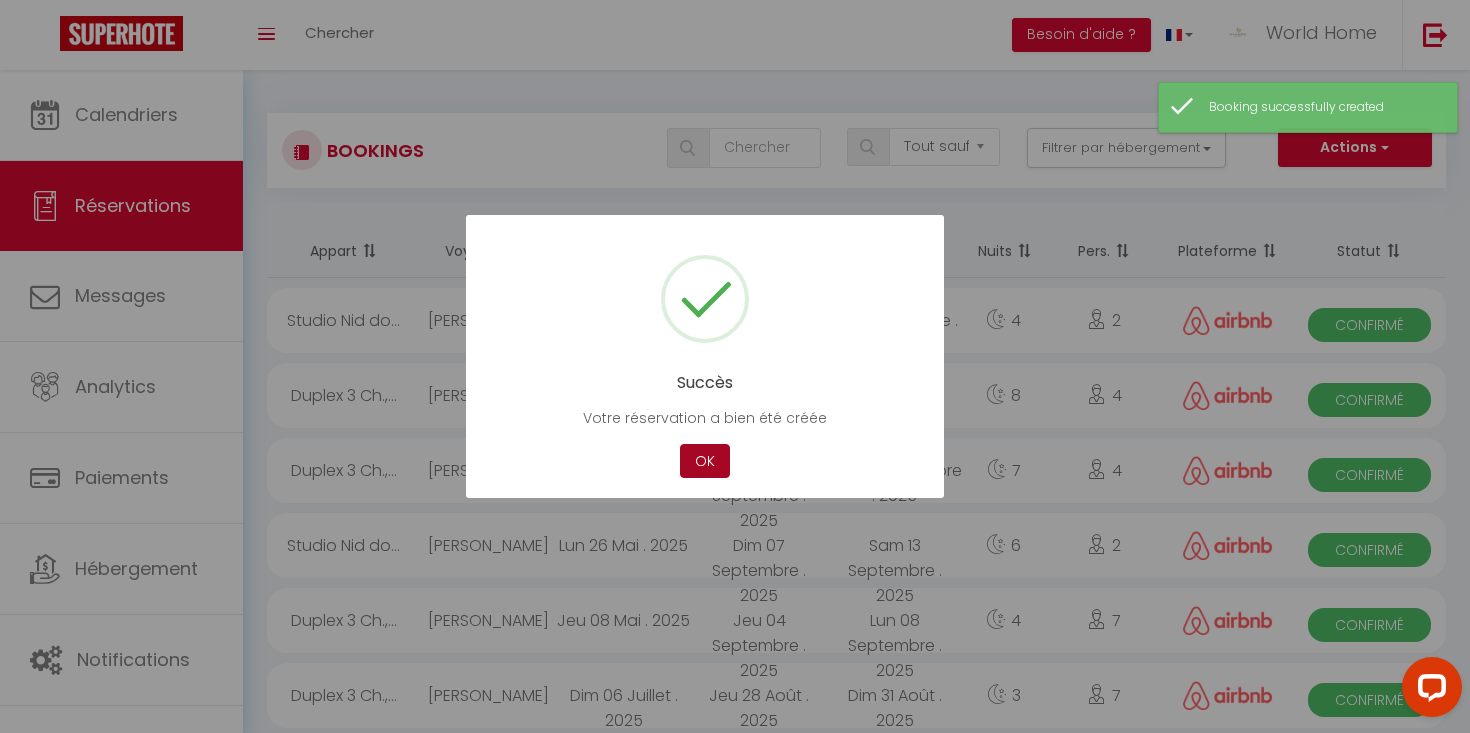 click on "OK" at bounding box center (705, 461) 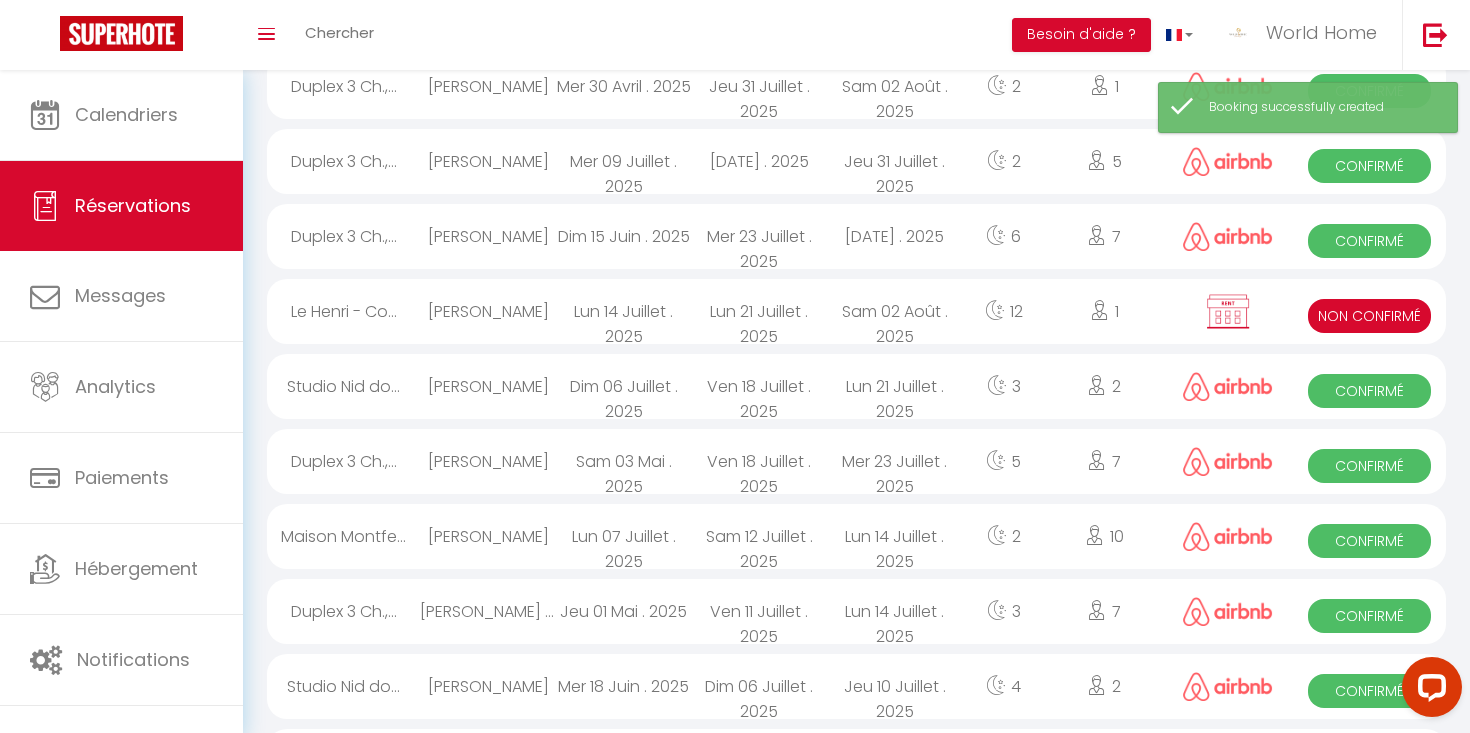 scroll, scrollTop: 1007, scrollLeft: 0, axis: vertical 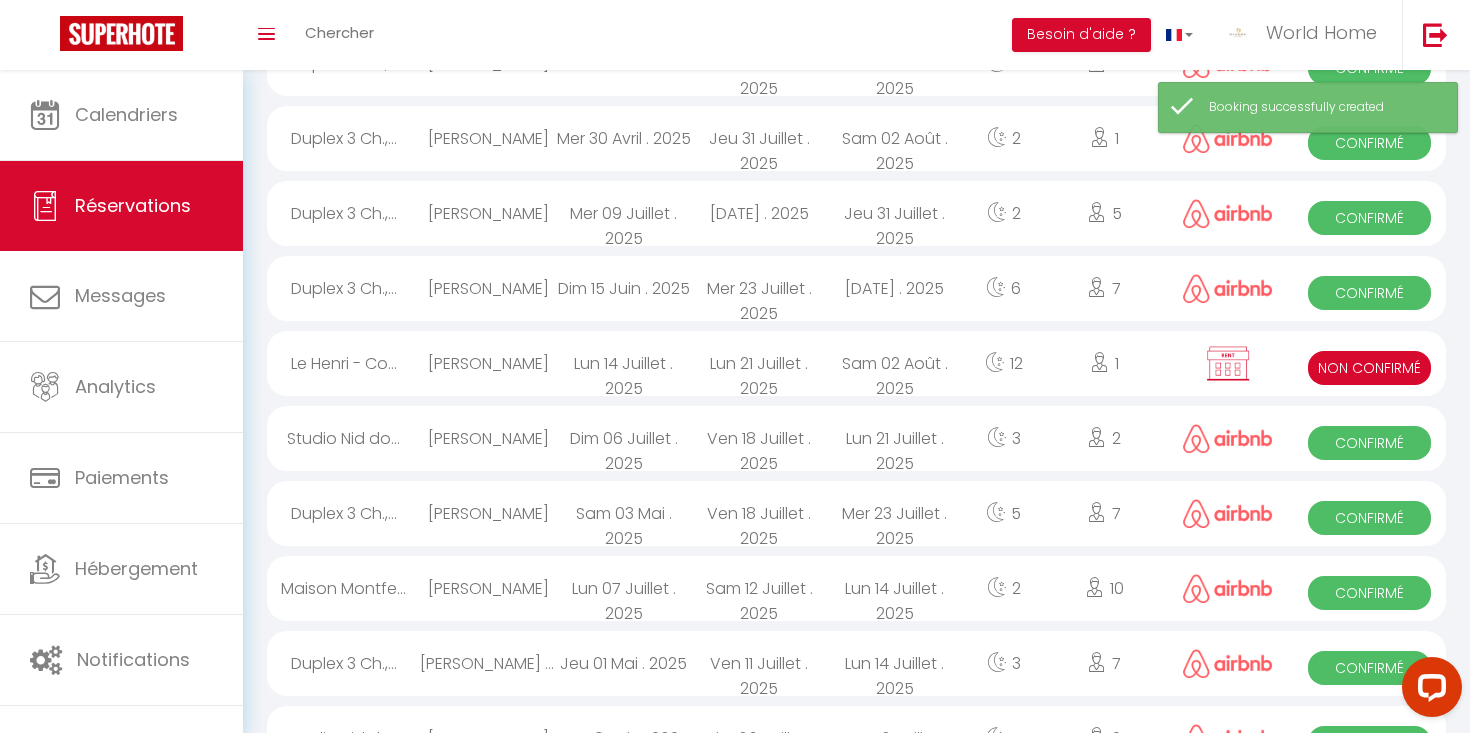 click on "Lun 14 Juillet . 2025" at bounding box center [624, 363] 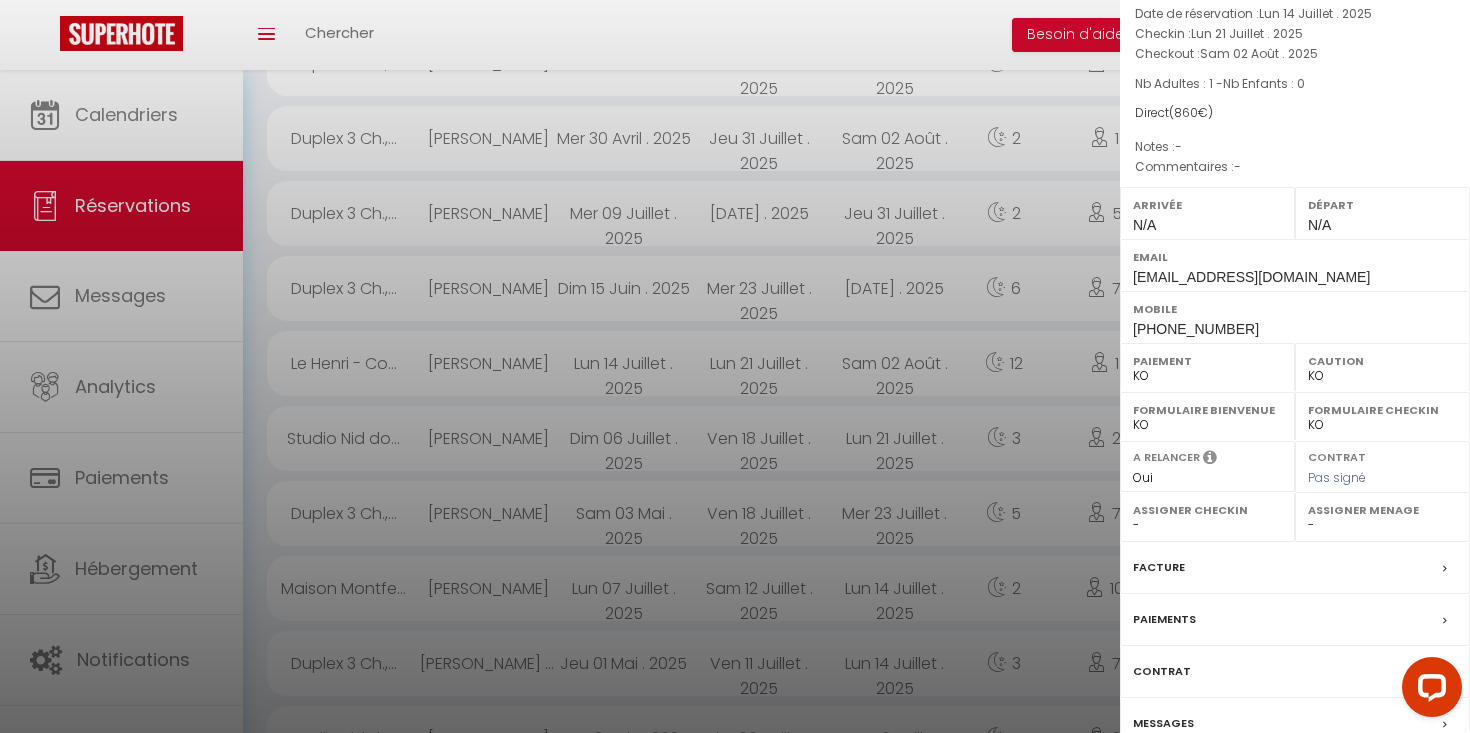 scroll, scrollTop: 199, scrollLeft: 0, axis: vertical 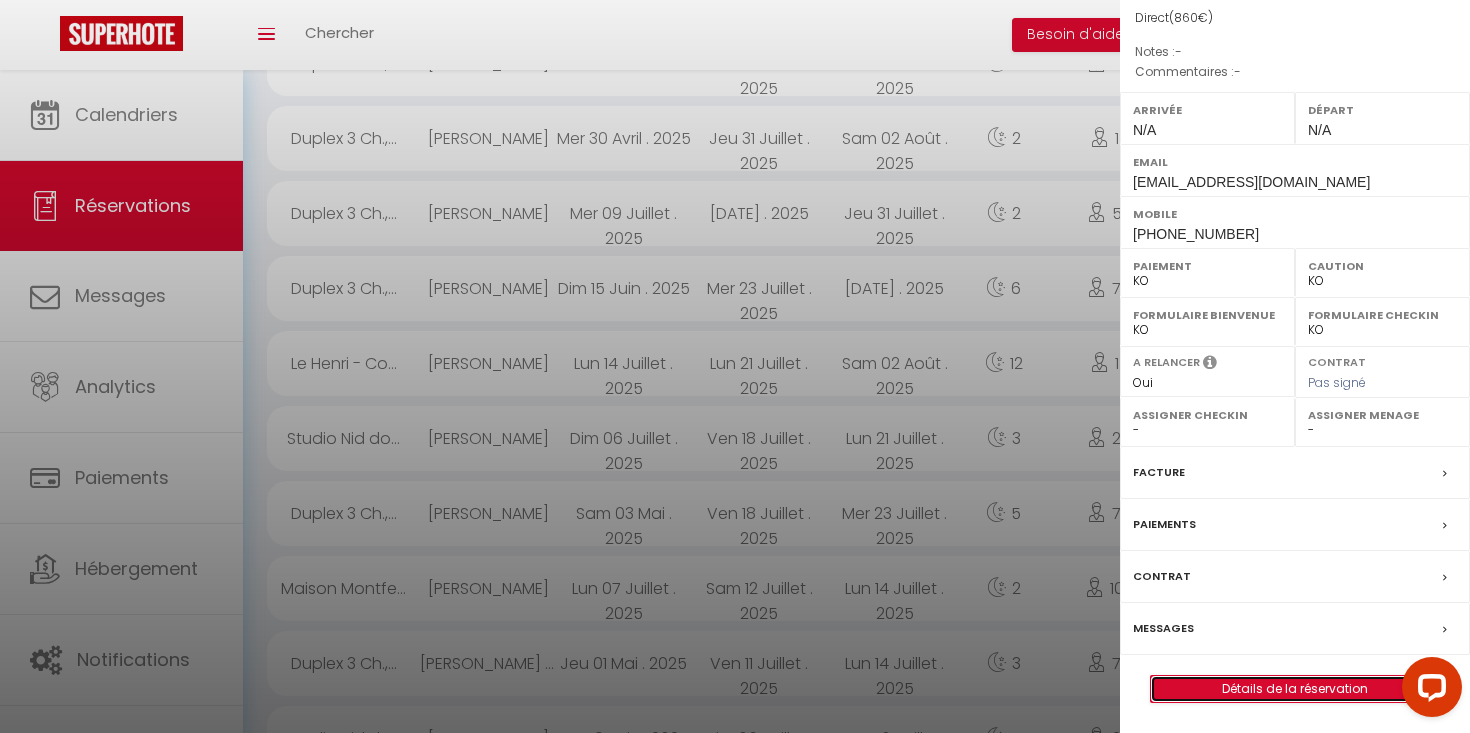 click on "Détails de la réservation" at bounding box center (1295, 689) 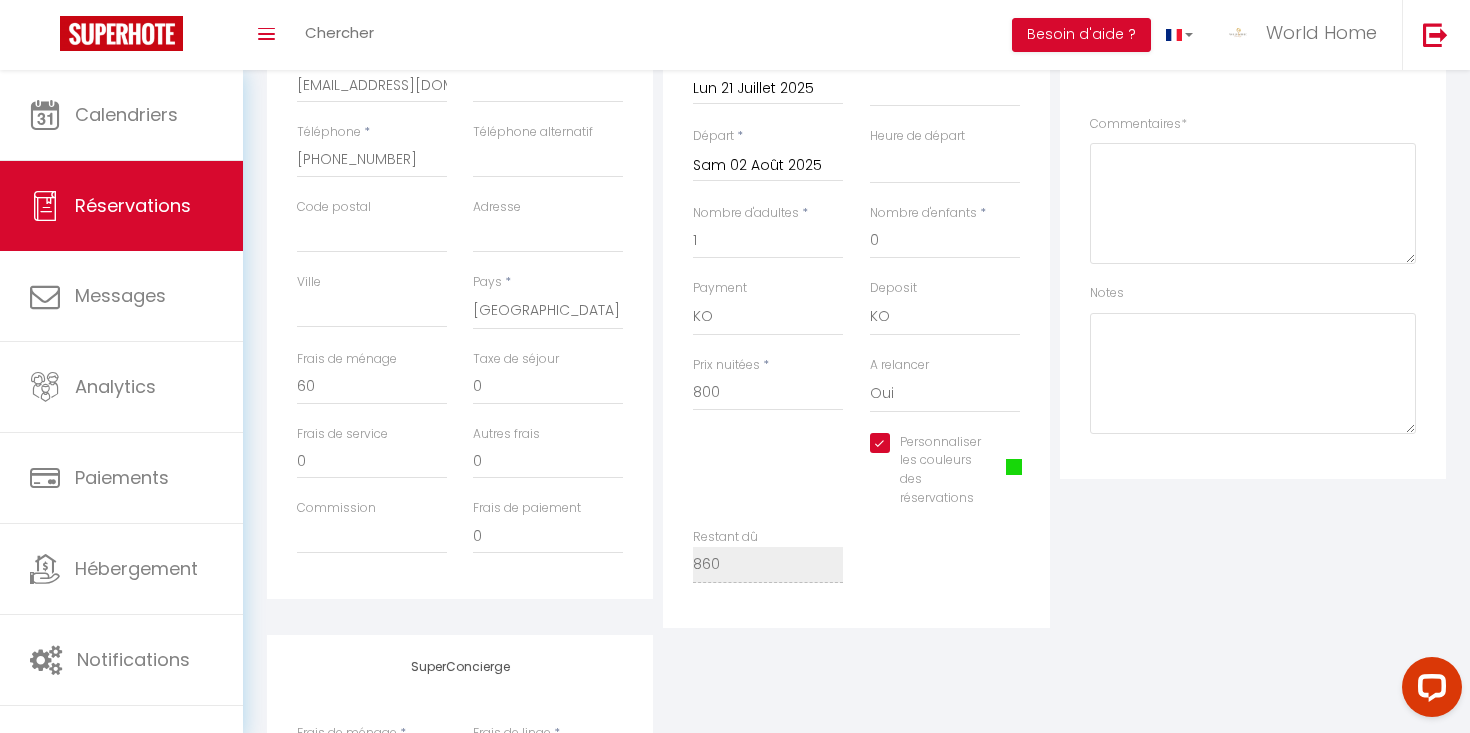 scroll, scrollTop: 0, scrollLeft: 0, axis: both 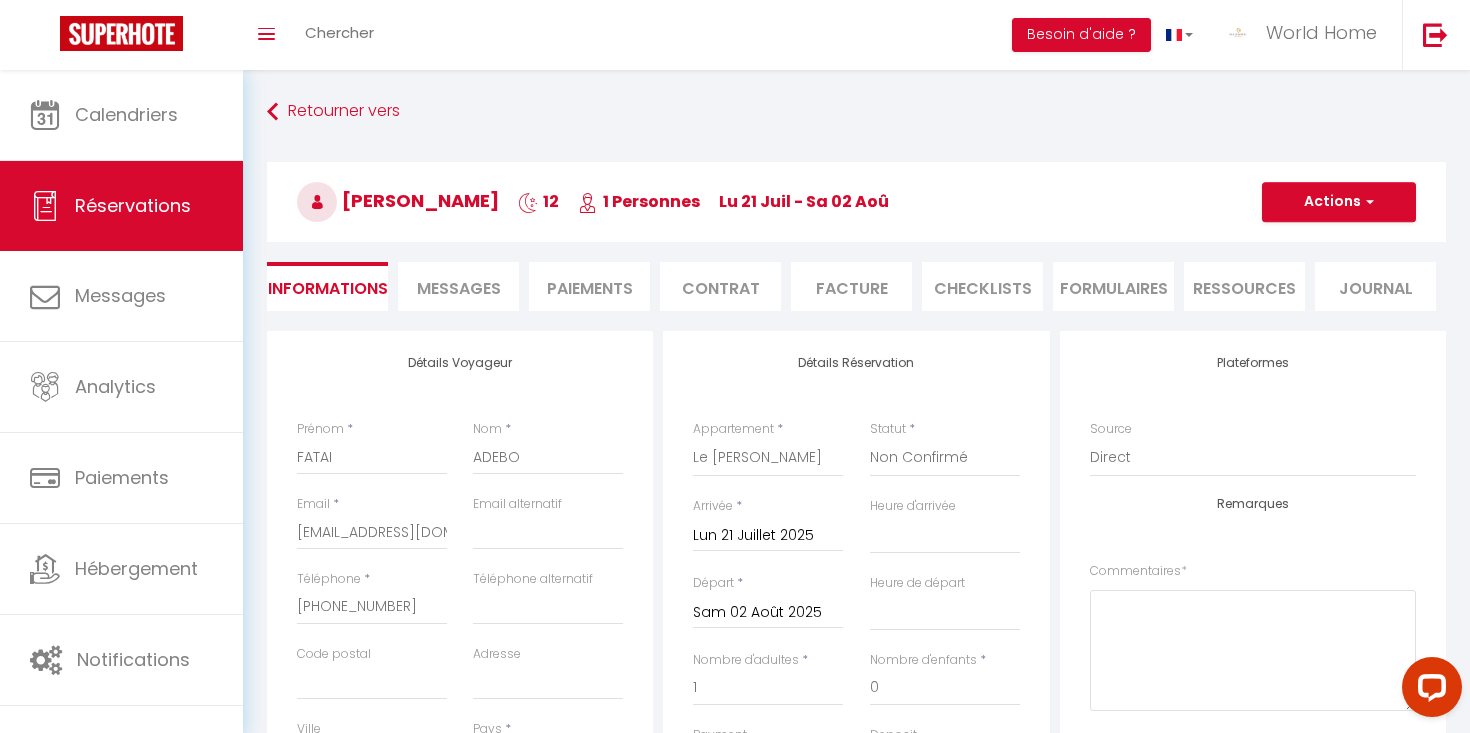 click on "Paiements" at bounding box center [589, 286] 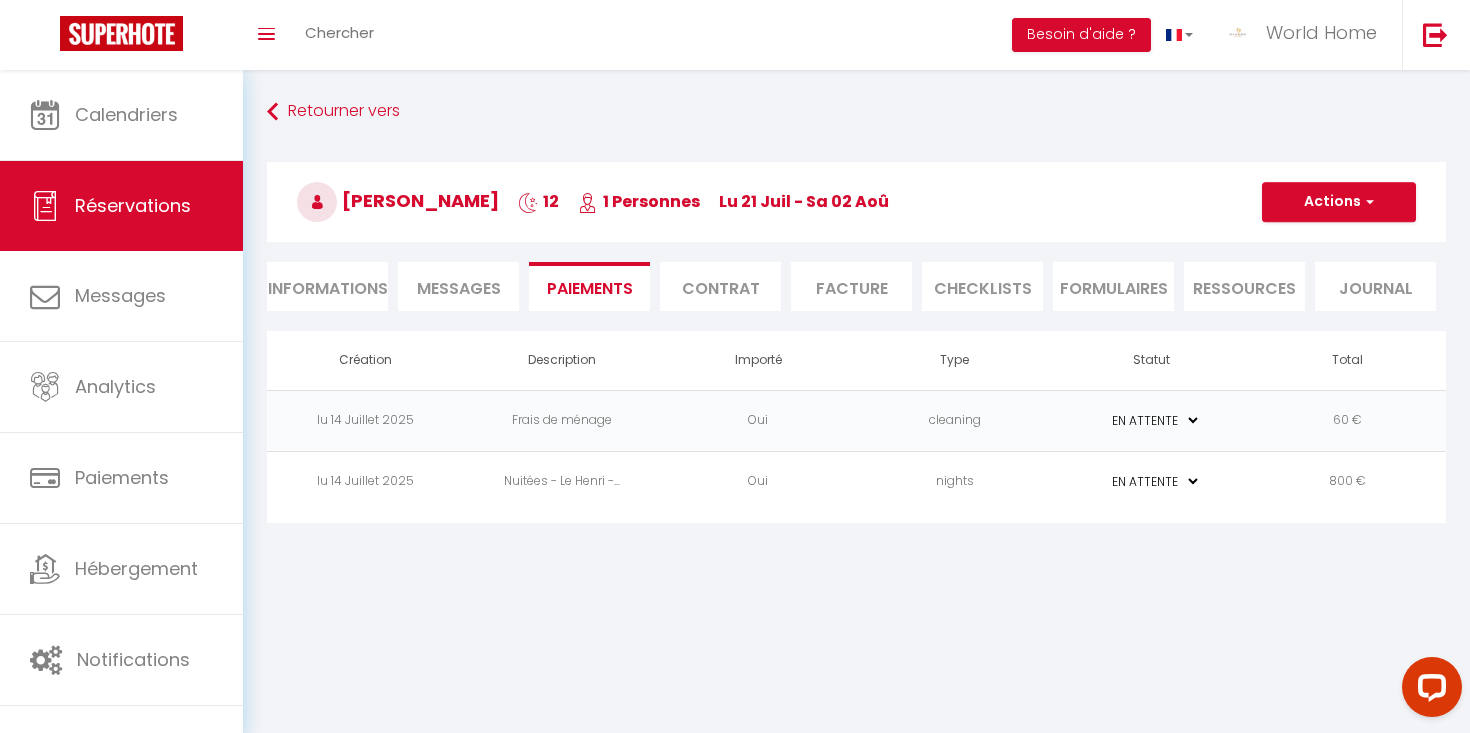 click on "Messages" at bounding box center (459, 288) 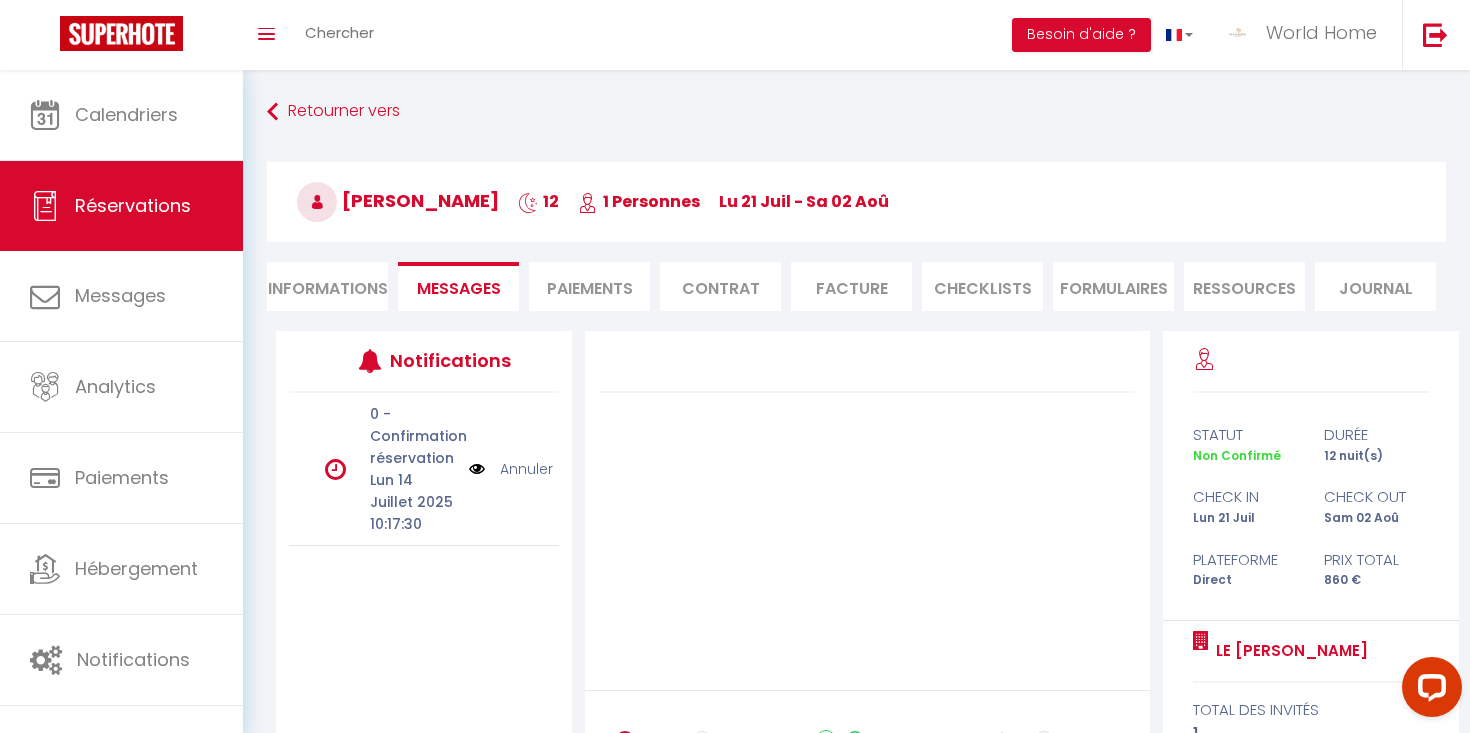 click on "Annuler" at bounding box center (526, 469) 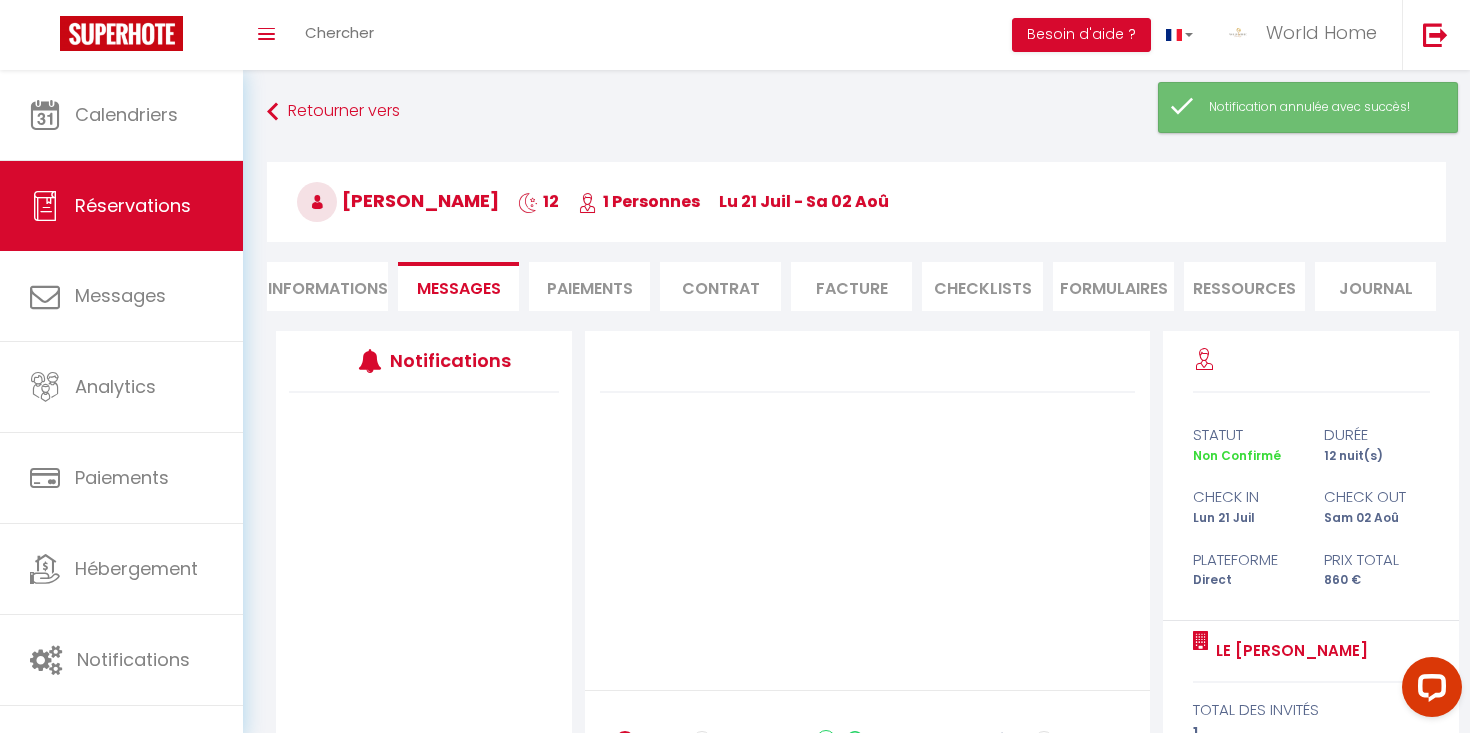 click on "Paiements" at bounding box center [589, 286] 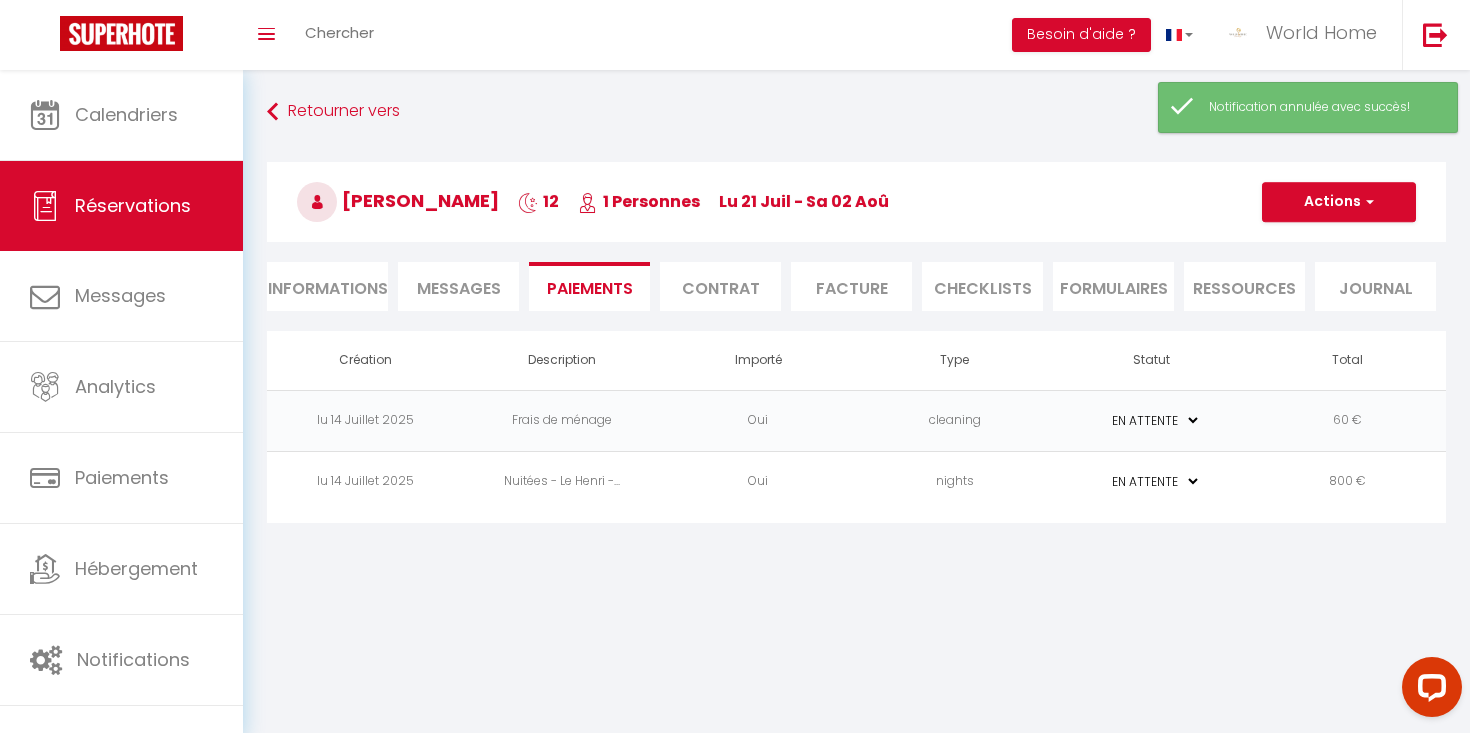 click on "Contrat" at bounding box center [720, 286] 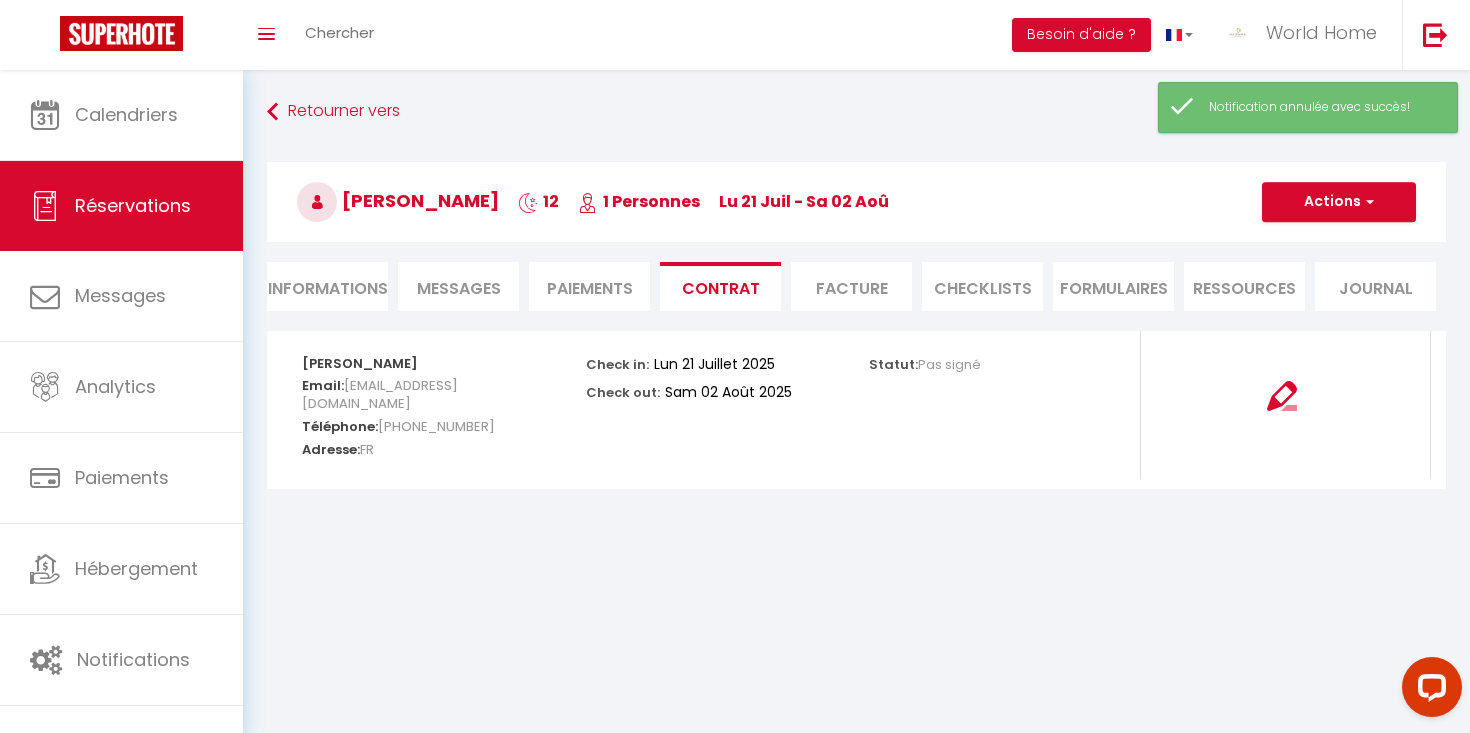 click on "Facture" at bounding box center (851, 286) 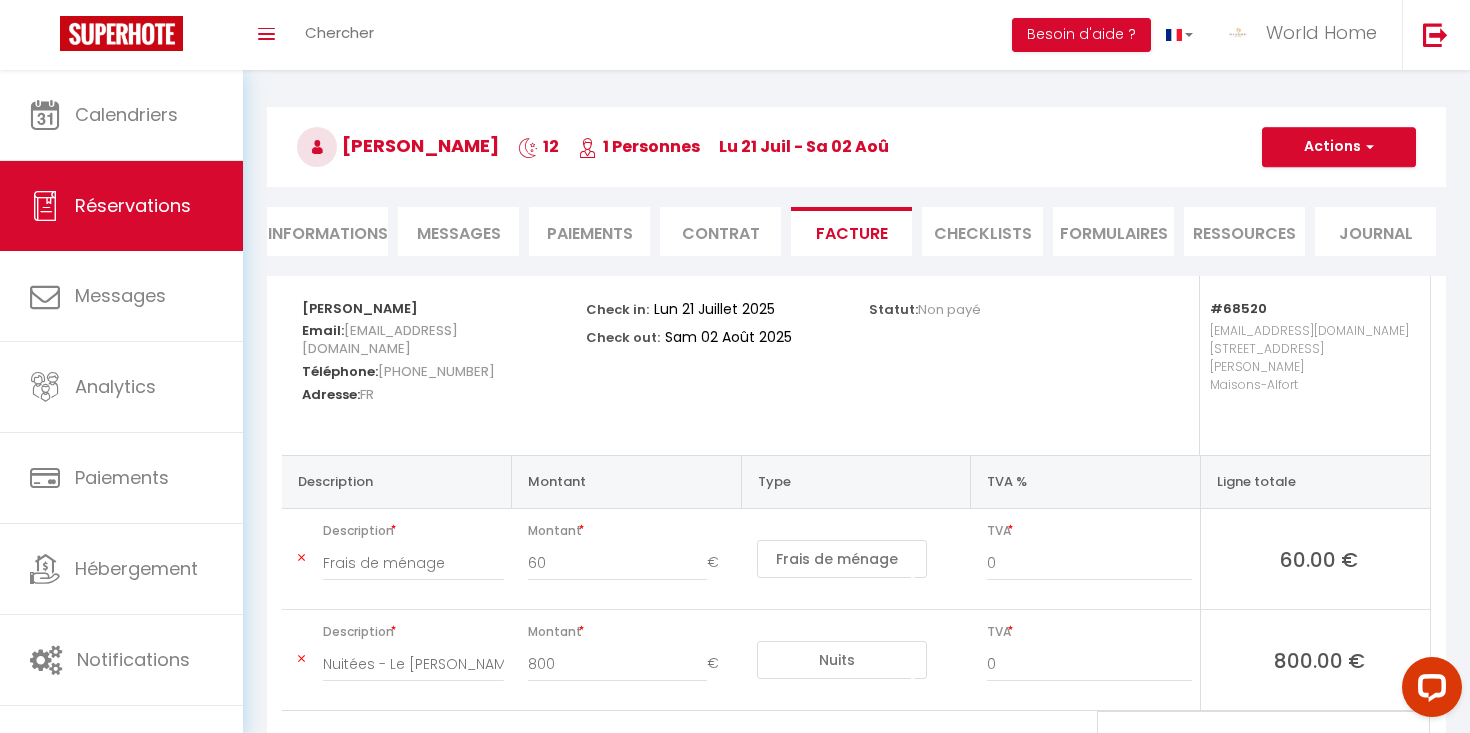 scroll, scrollTop: 0, scrollLeft: 0, axis: both 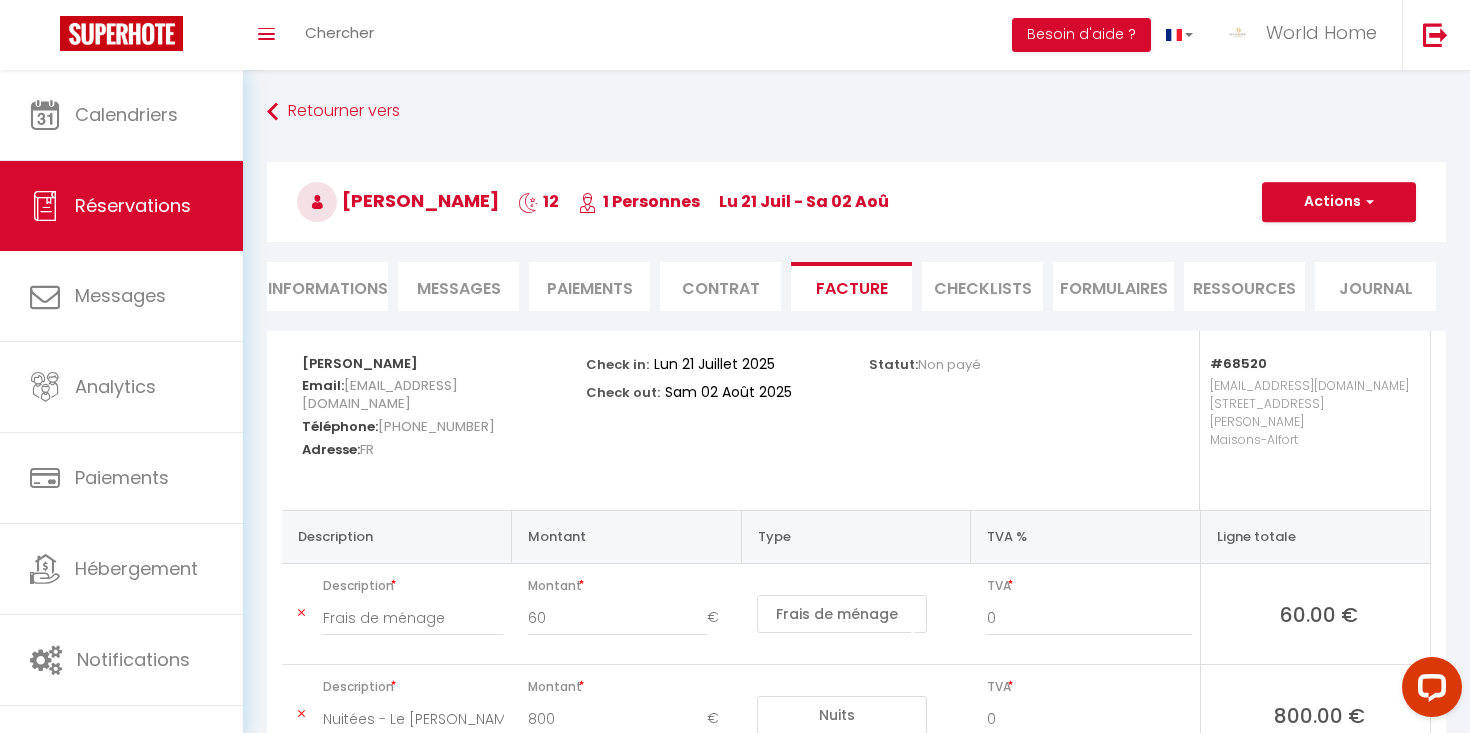 click on "CHECKLISTS" at bounding box center (982, 286) 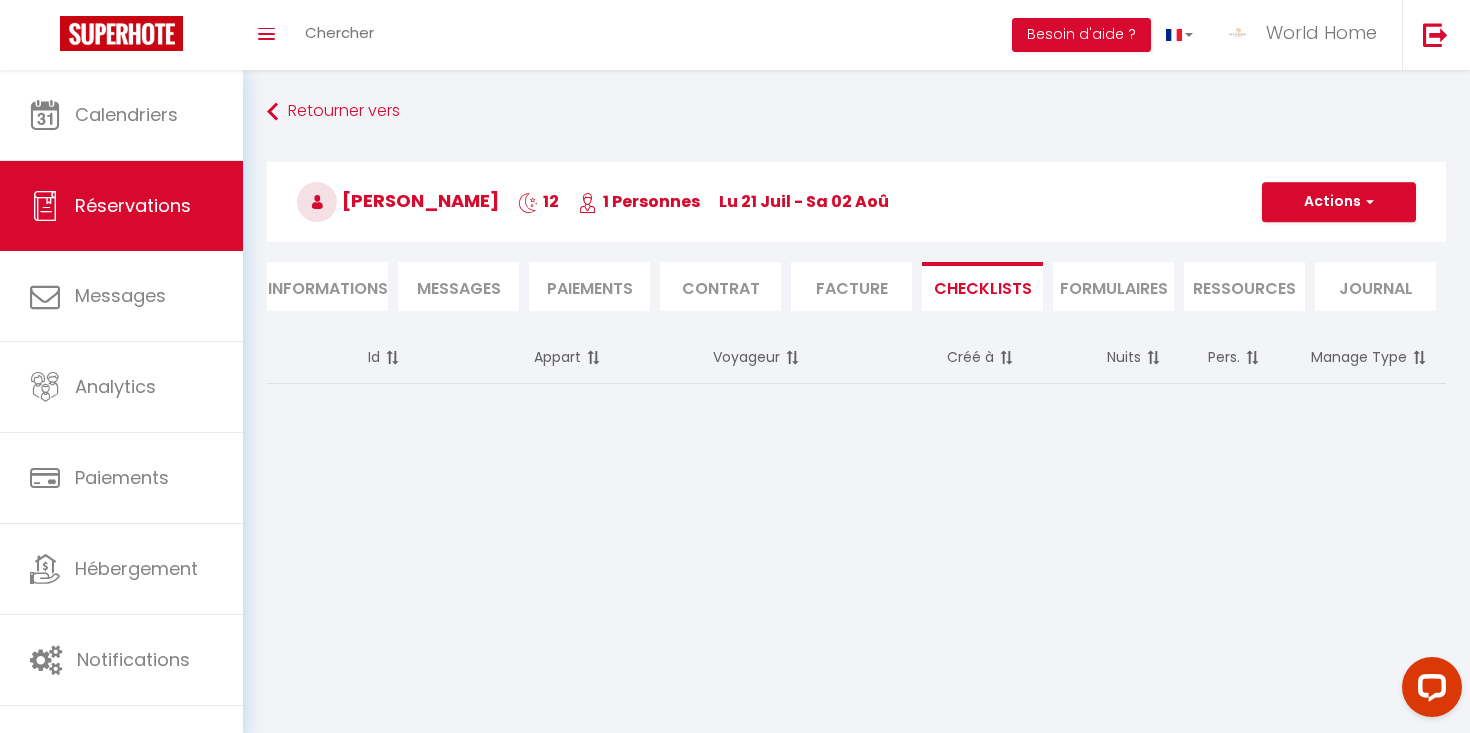 click on "FORMULAIRES" at bounding box center (1113, 286) 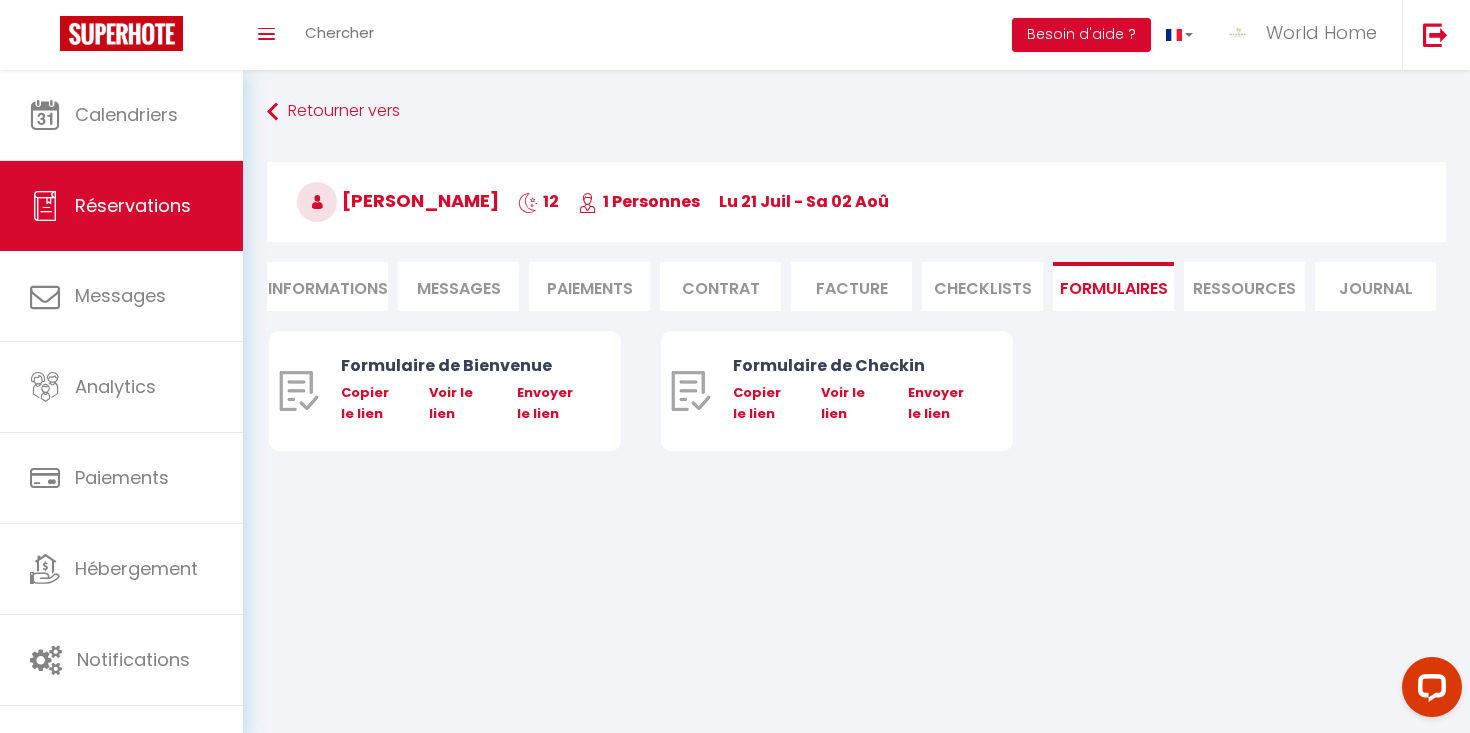 click on "Ressources" at bounding box center [1244, 286] 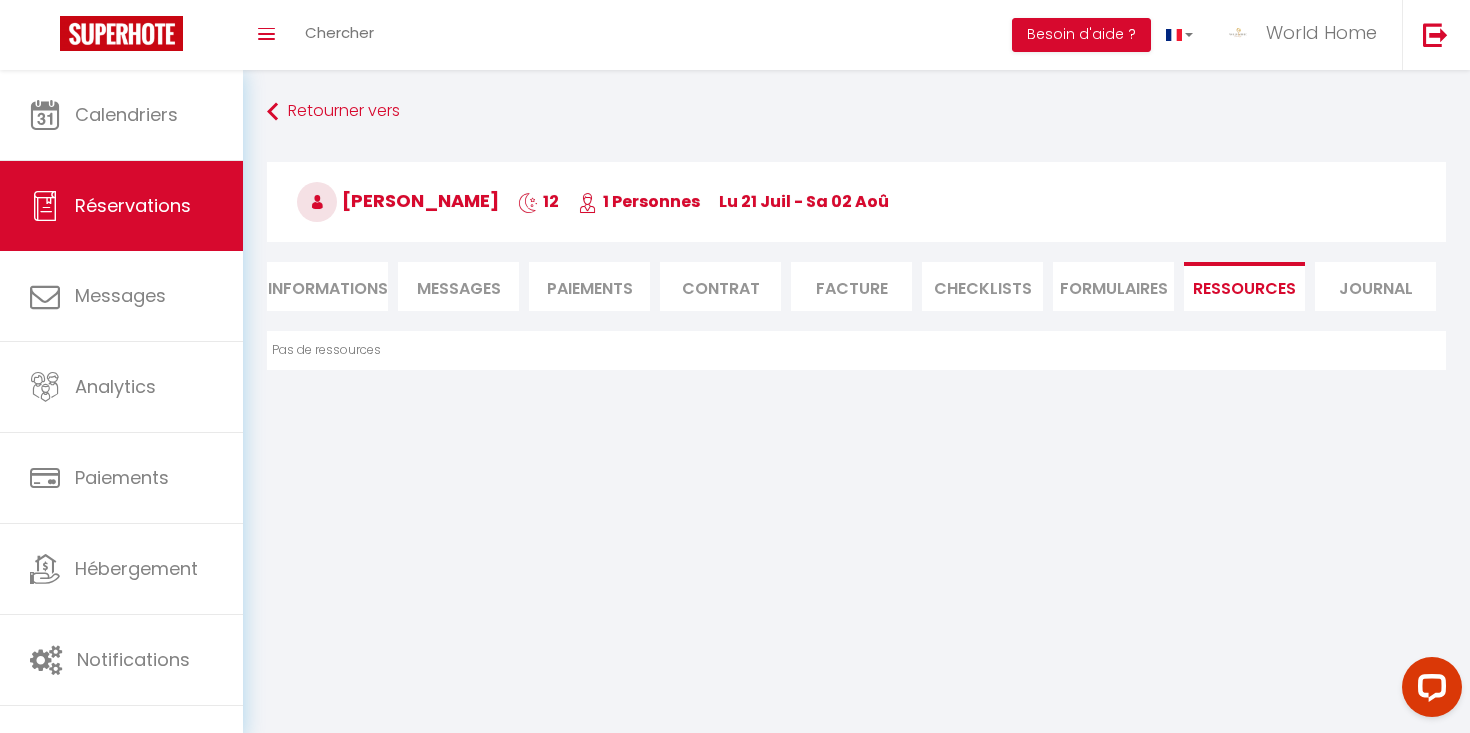 click on "Journal" at bounding box center (1375, 286) 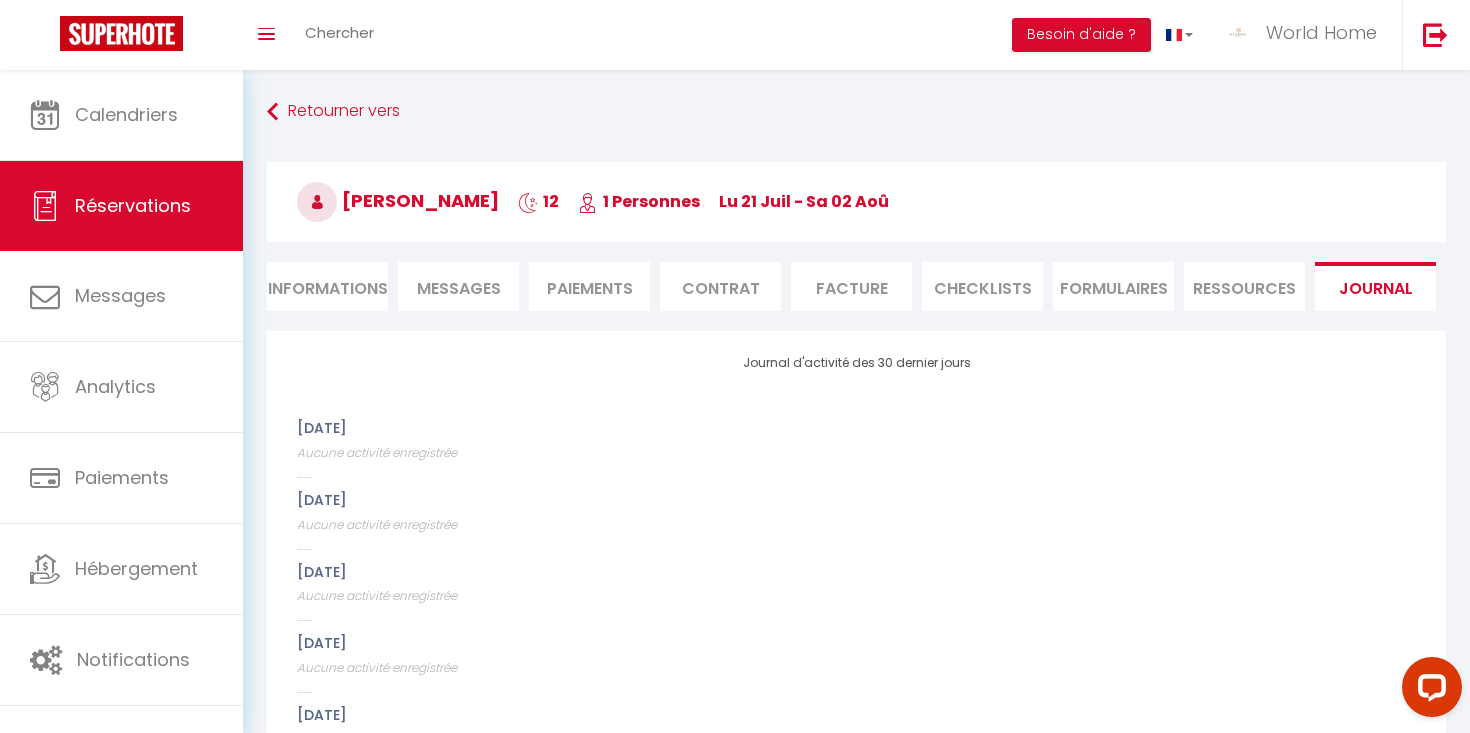 click on "Paiements" at bounding box center (589, 286) 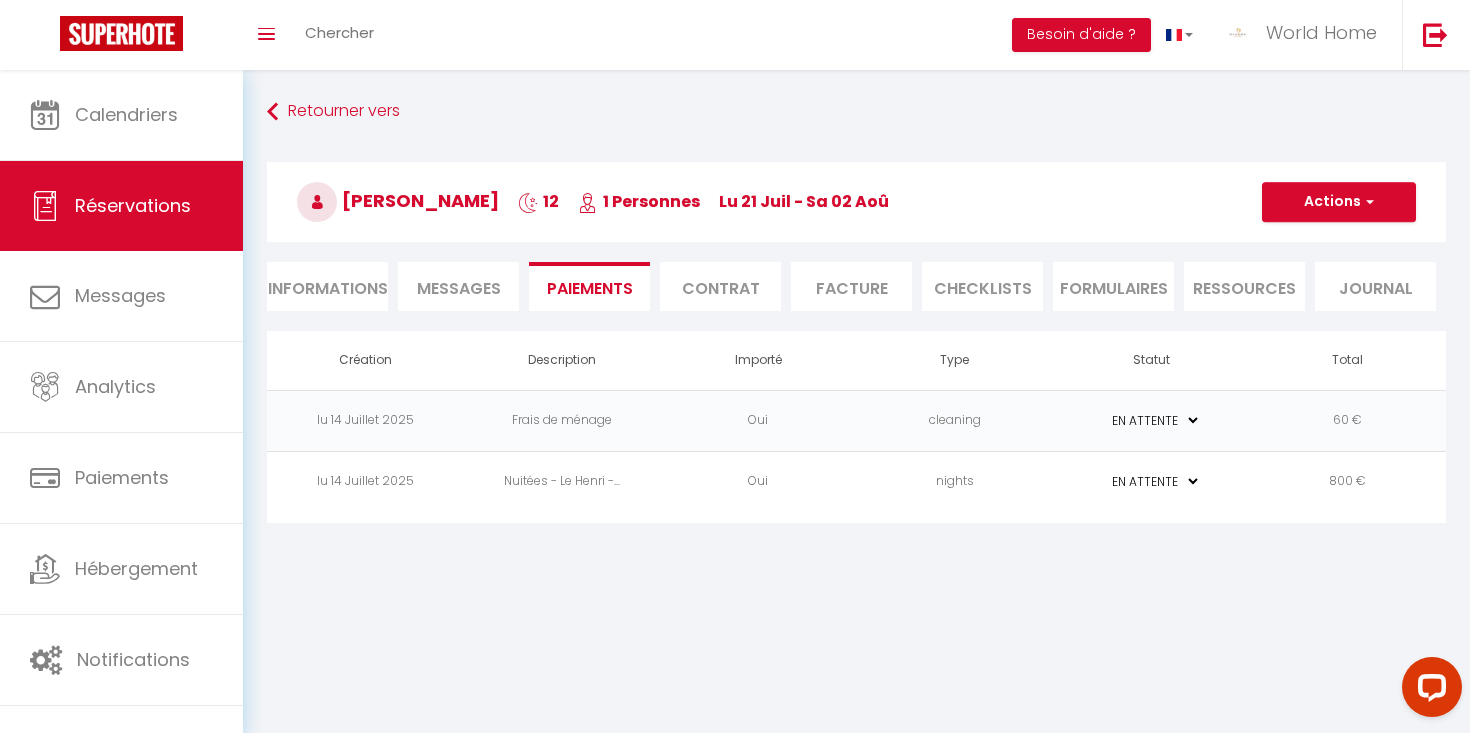 click on "Messages" at bounding box center (459, 288) 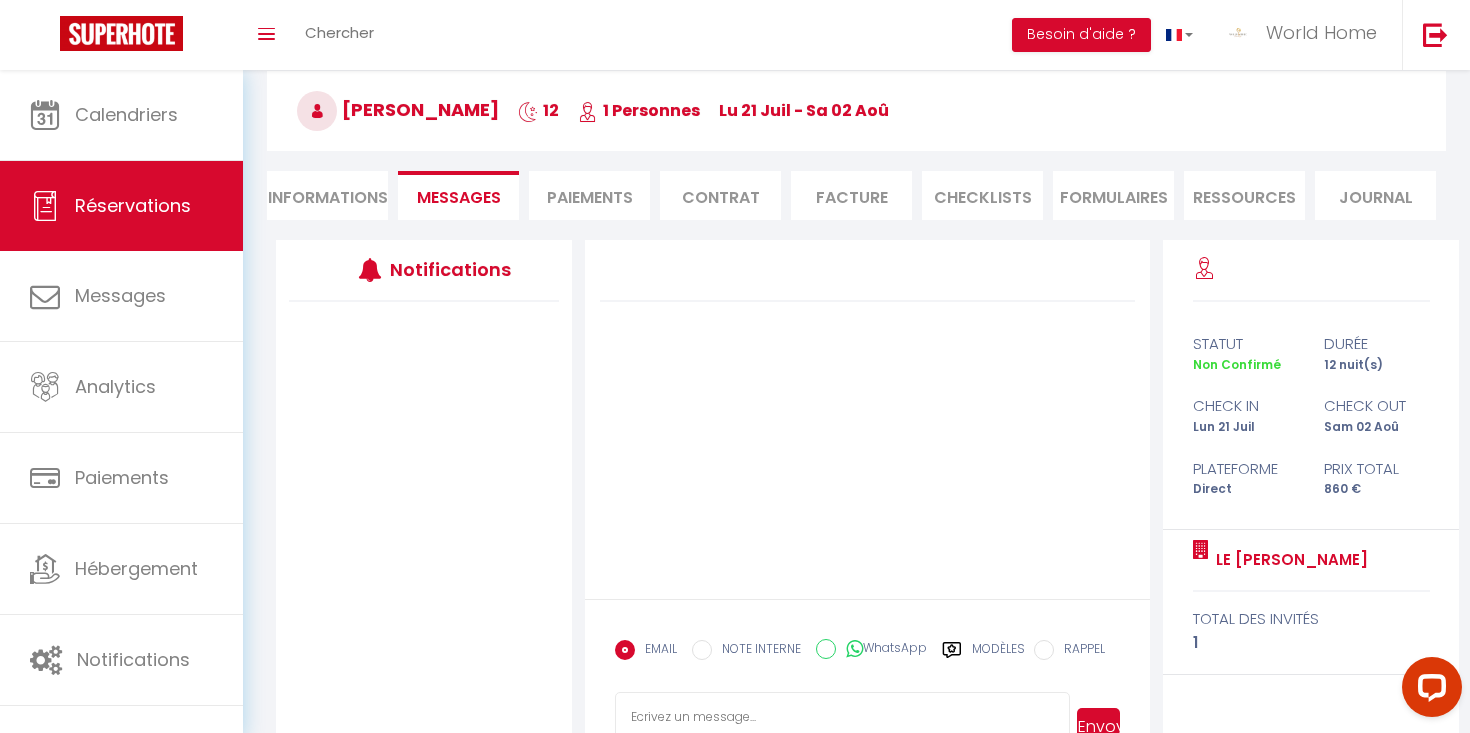 scroll, scrollTop: 0, scrollLeft: 0, axis: both 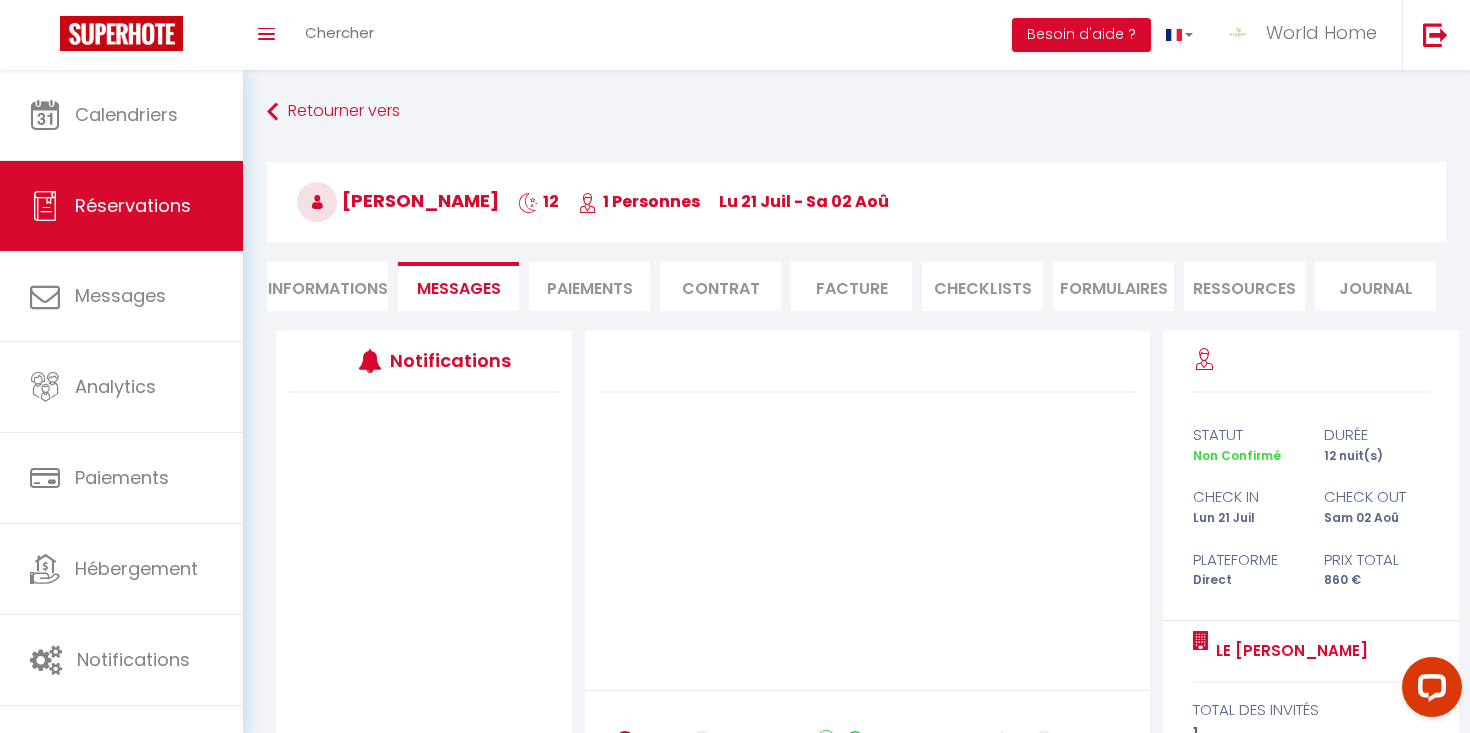 click on "Paiements" at bounding box center [589, 286] 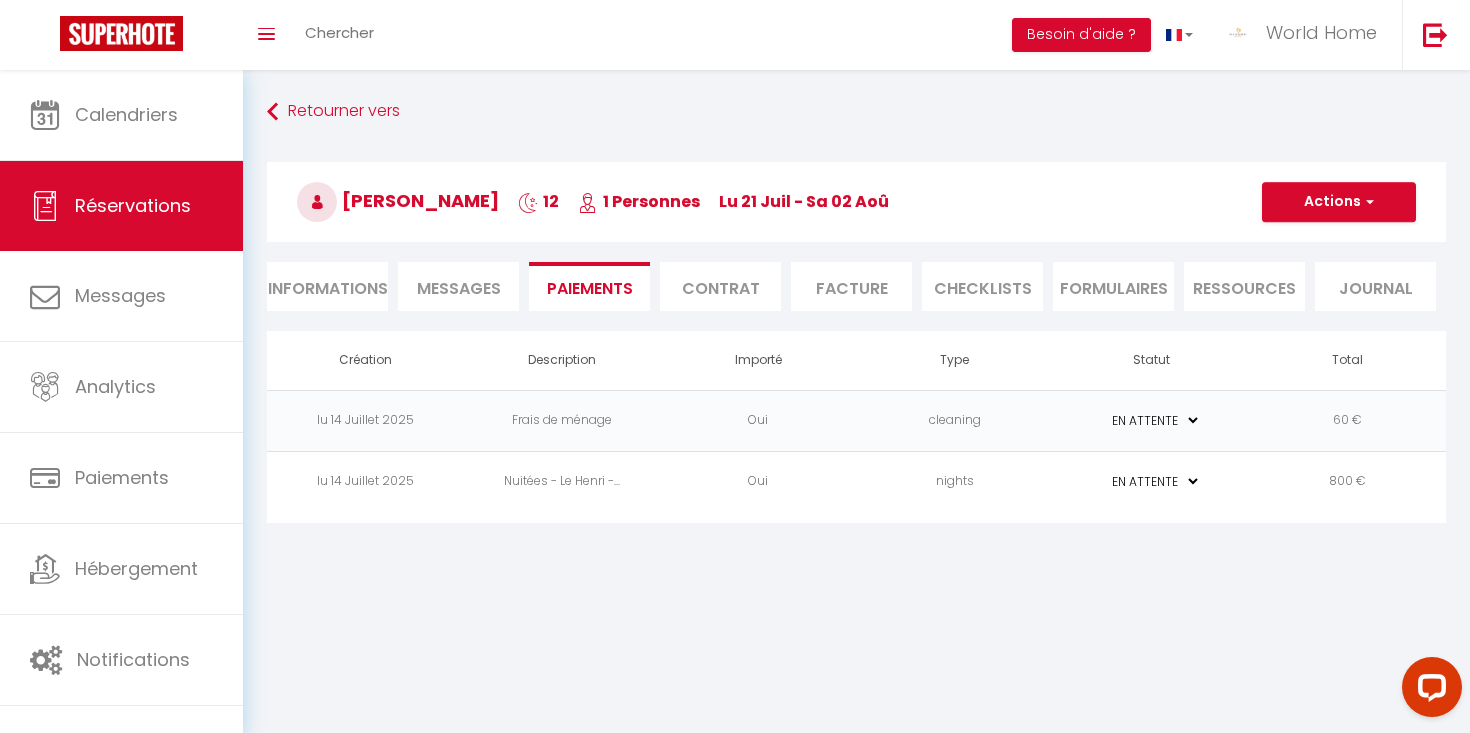 click on "Messages" at bounding box center (459, 288) 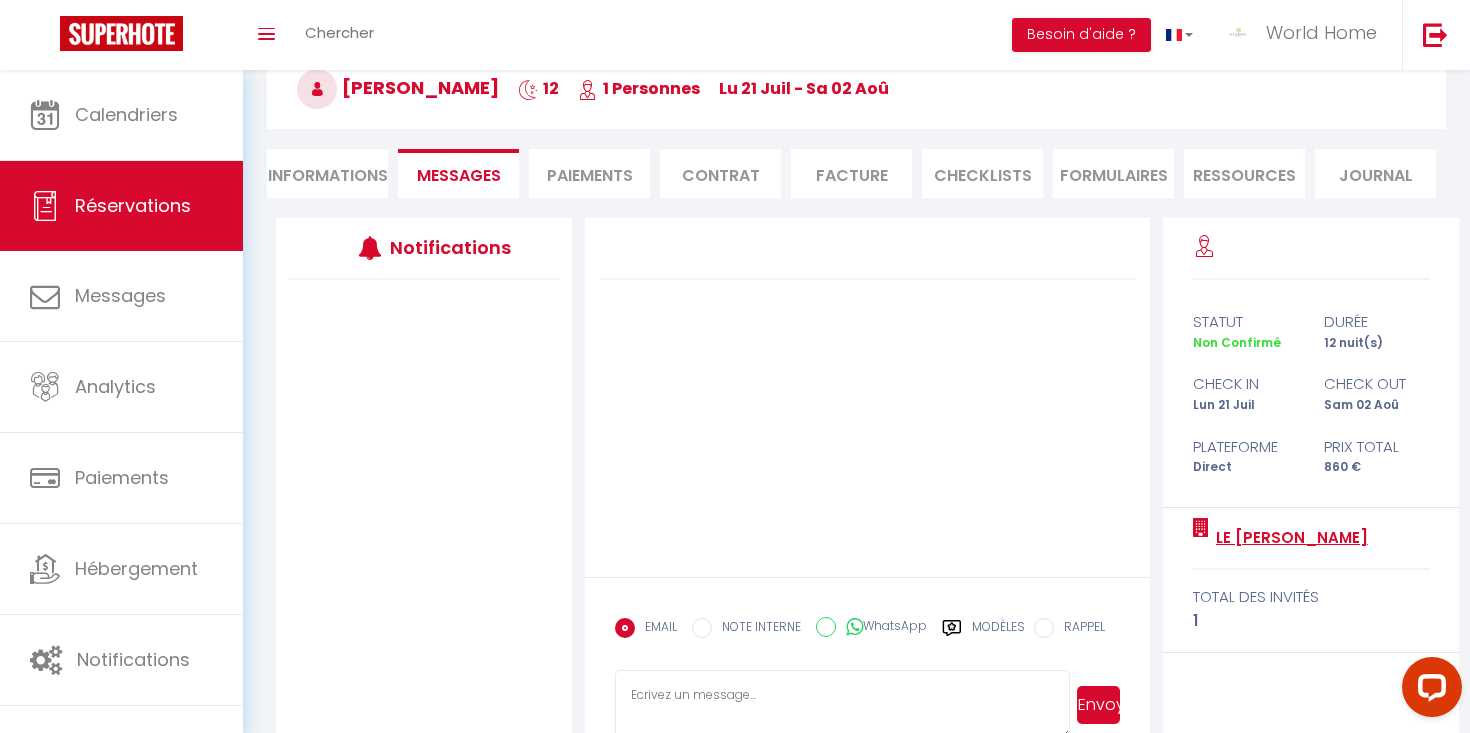 scroll, scrollTop: 0, scrollLeft: 0, axis: both 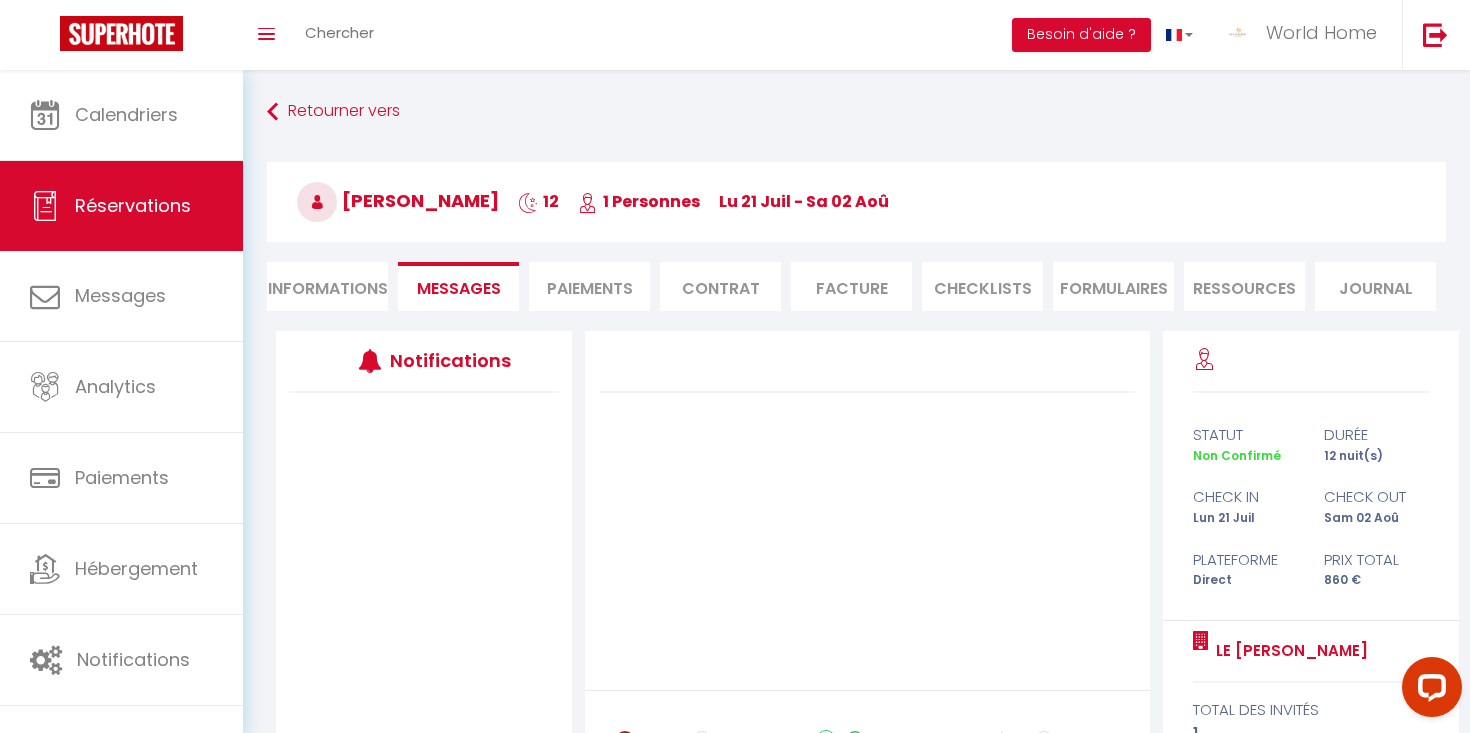 click on "Informations" at bounding box center [327, 286] 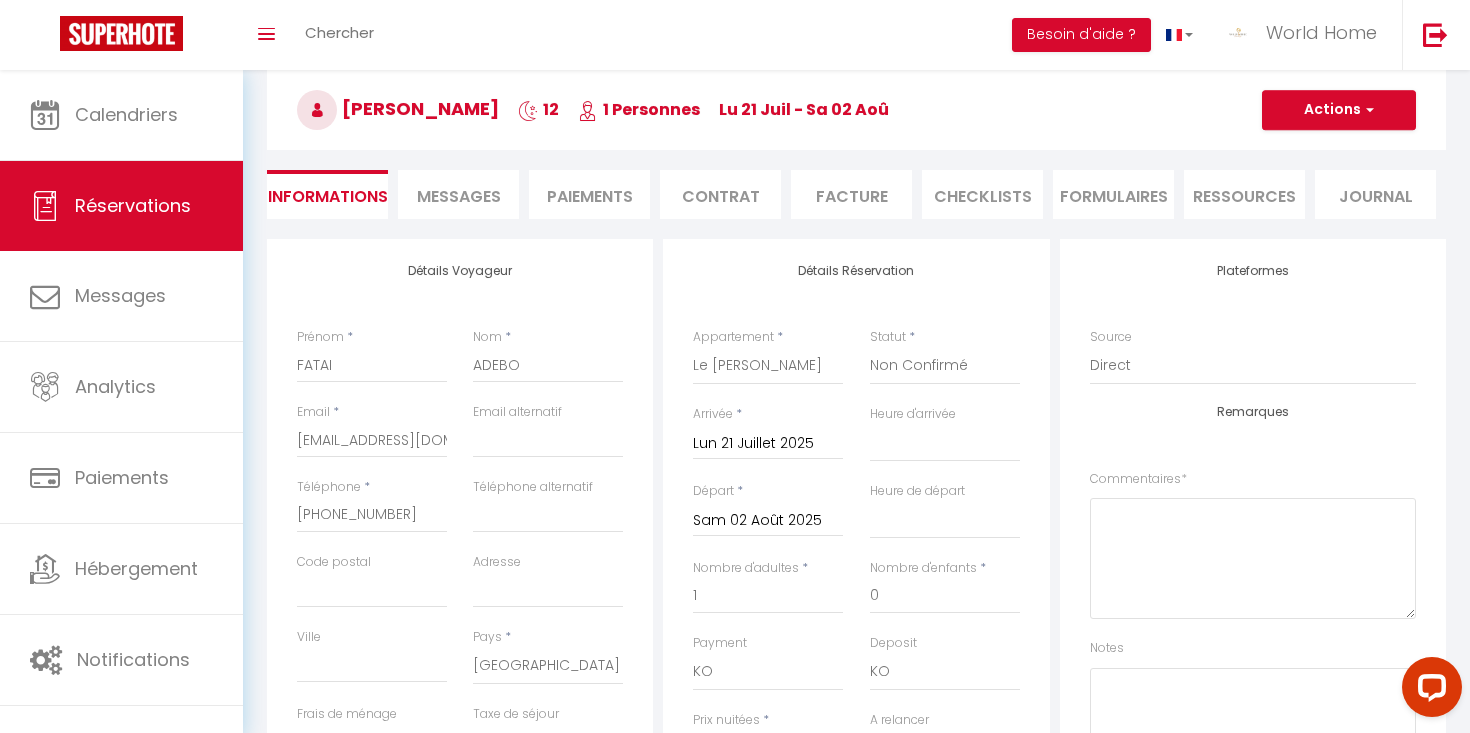 scroll, scrollTop: 0, scrollLeft: 0, axis: both 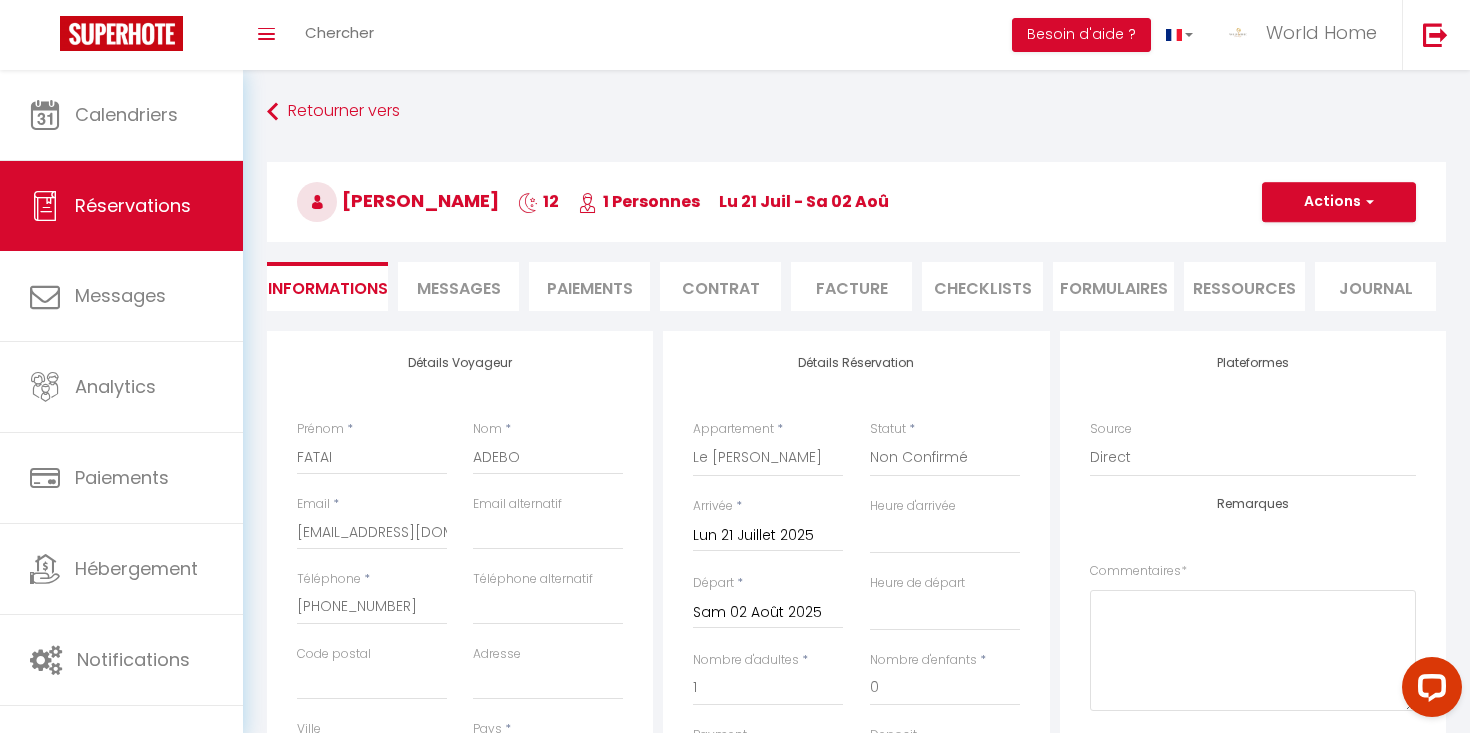 click on "Messages" at bounding box center [458, 286] 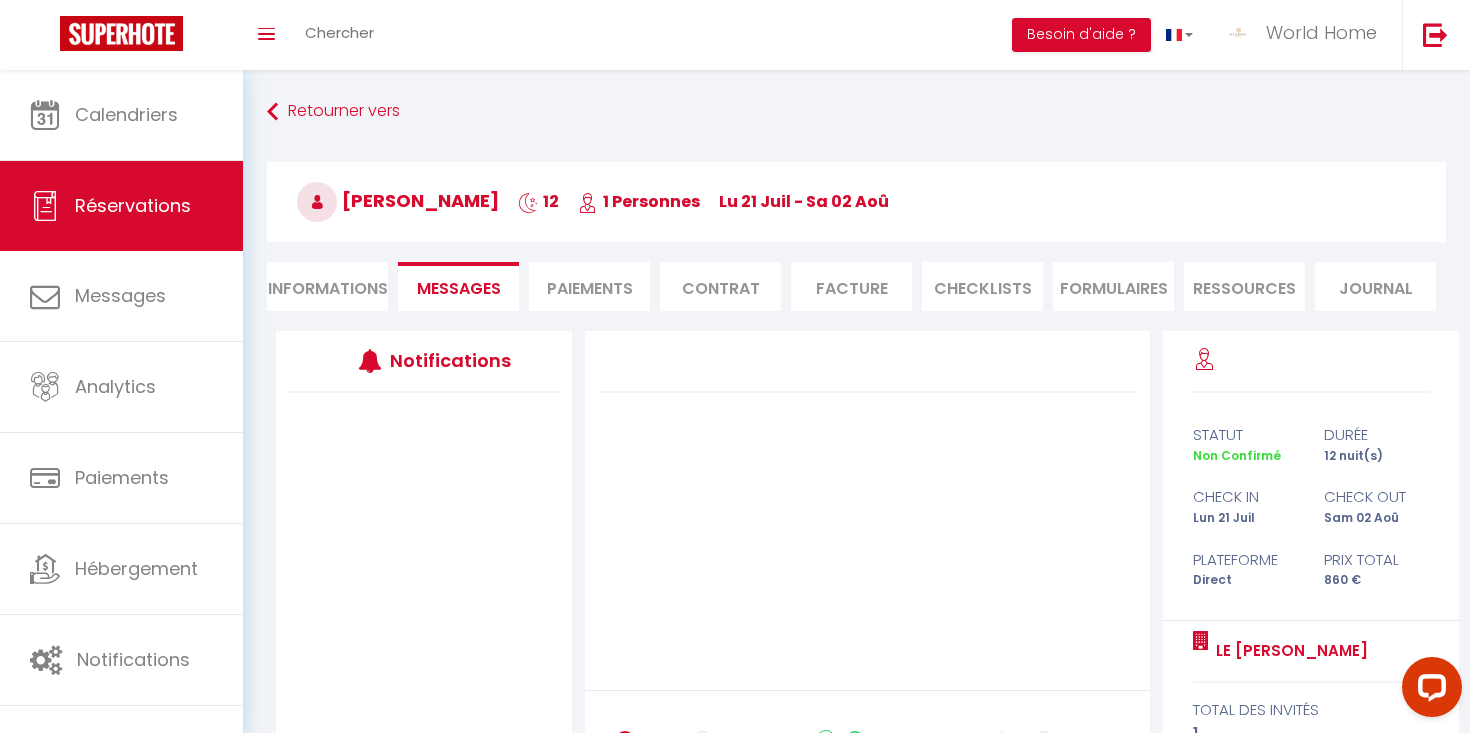 click on "Paiements" at bounding box center [589, 286] 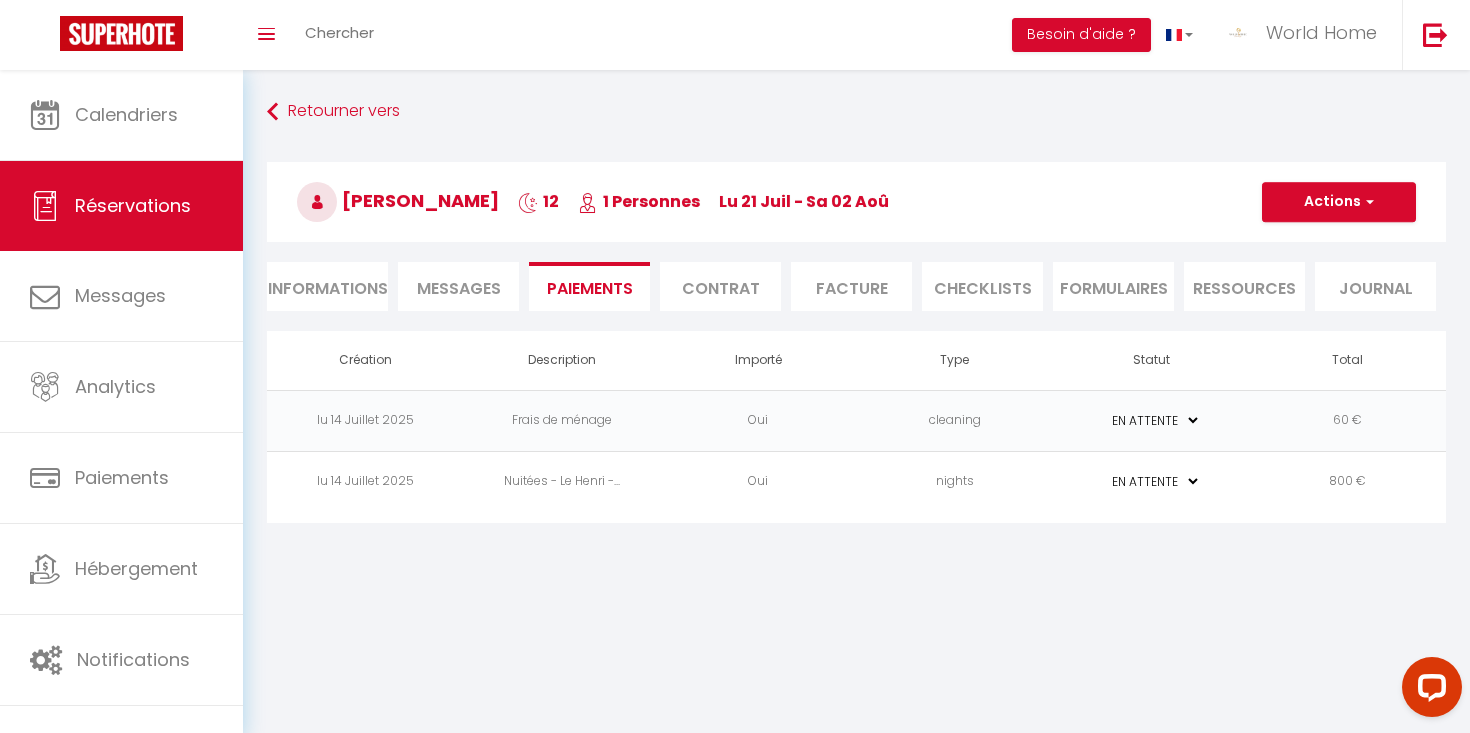 click on "Nuitées - Le Henri -..." at bounding box center (562, 481) 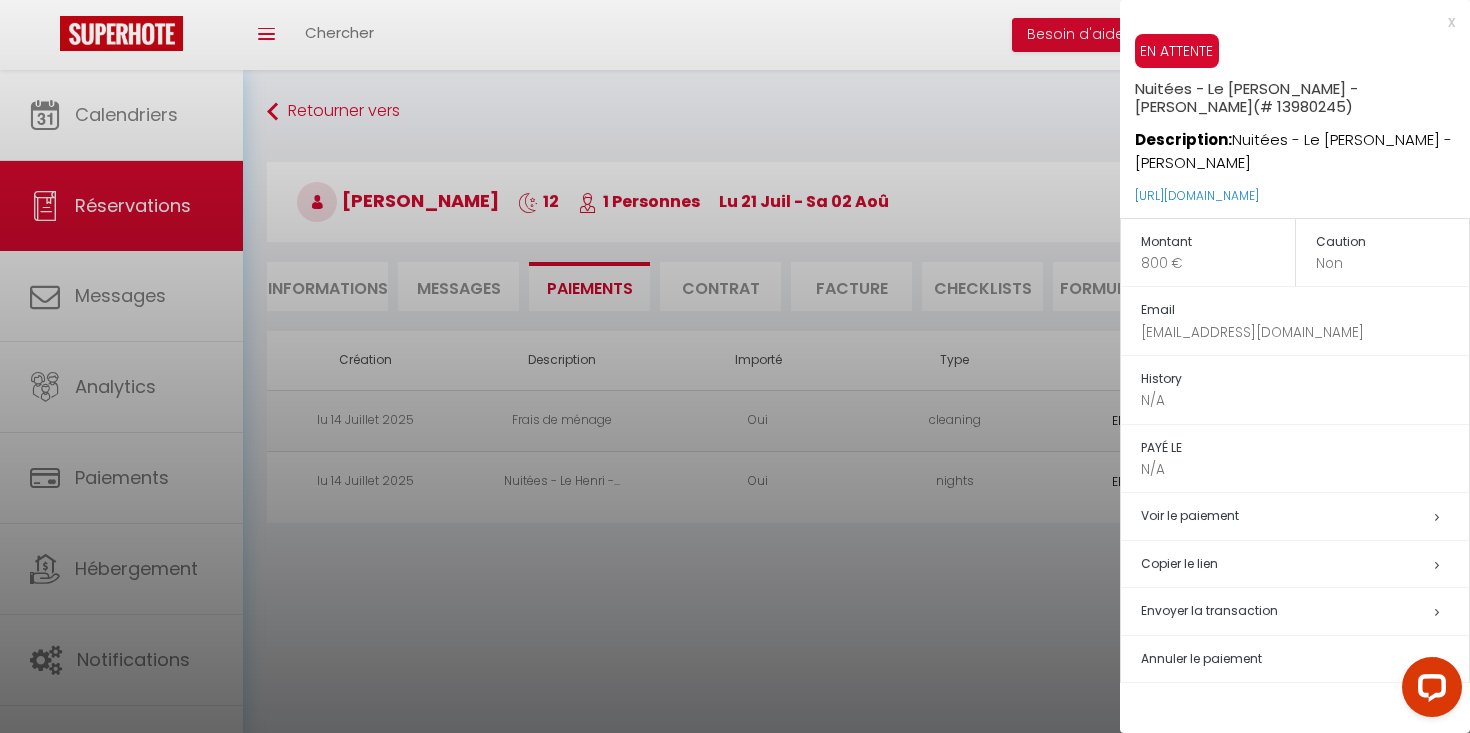 click on "Non" at bounding box center (1393, 263) 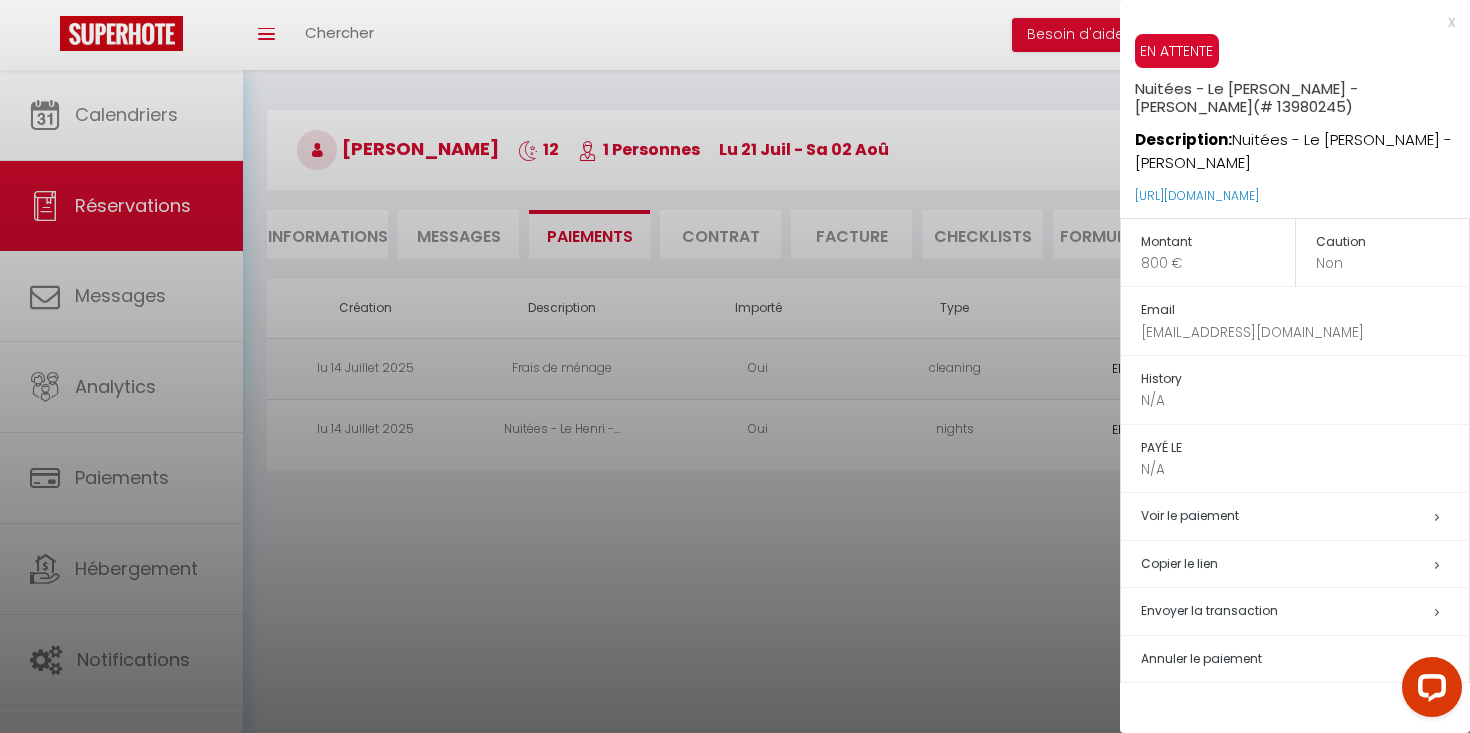 scroll, scrollTop: 70, scrollLeft: 0, axis: vertical 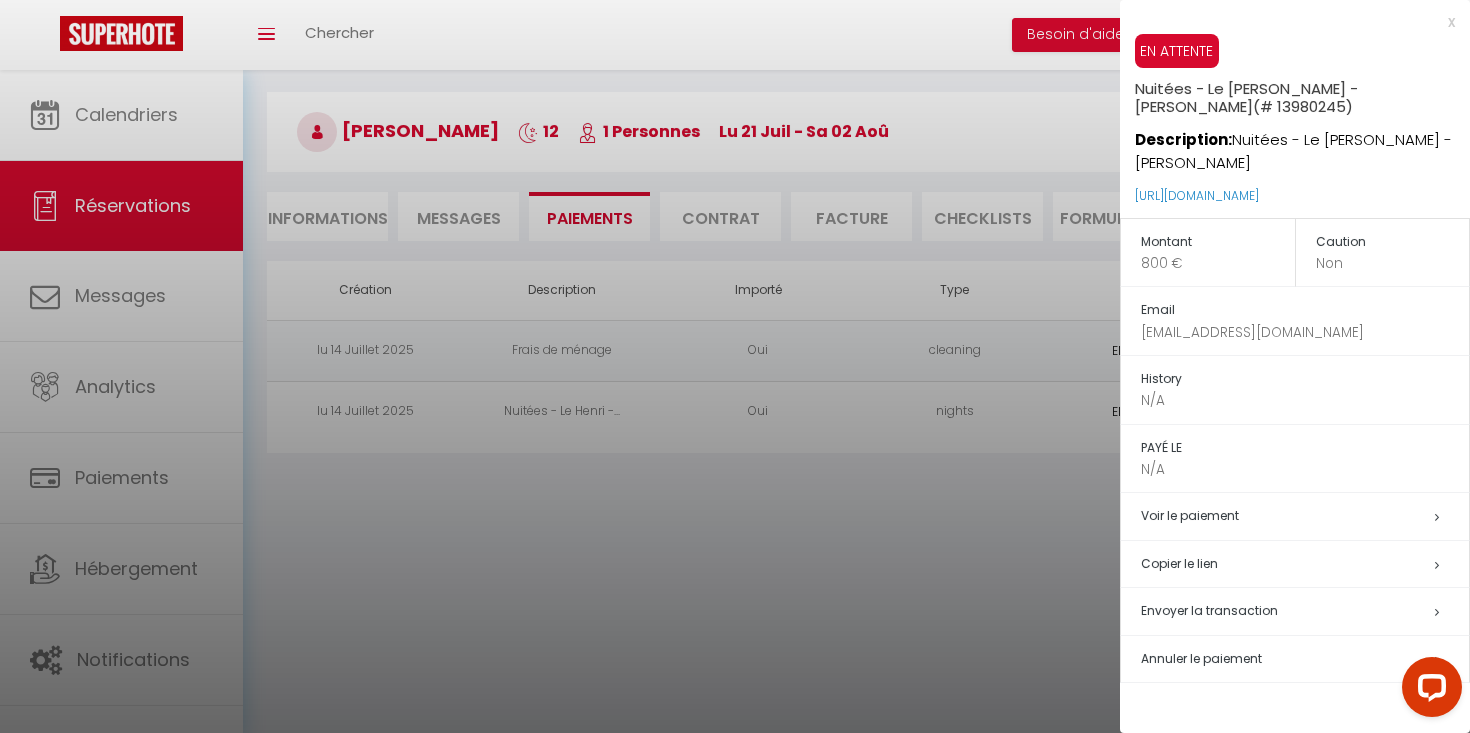 click on "Voir le paiement" at bounding box center [1305, 516] 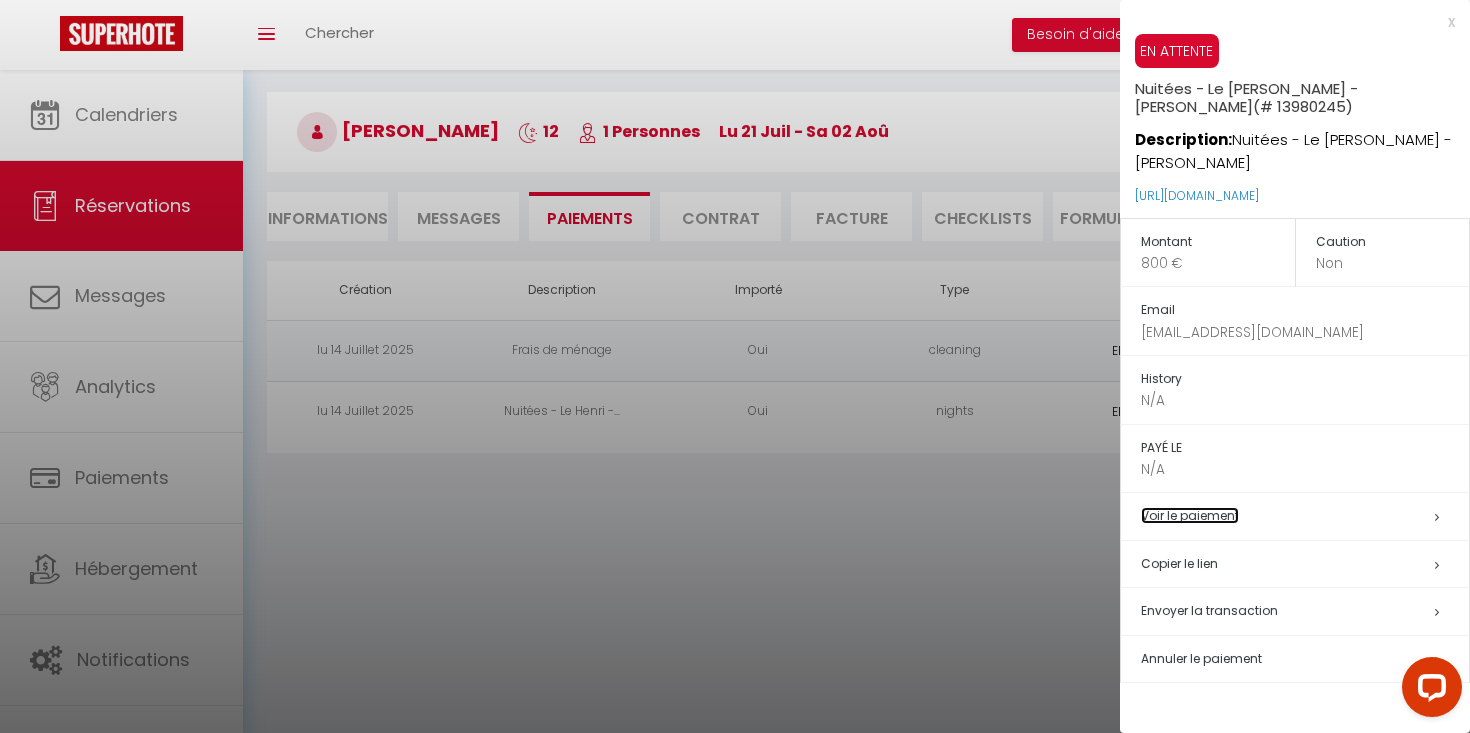 click on "Voir le paiement" at bounding box center [1190, 515] 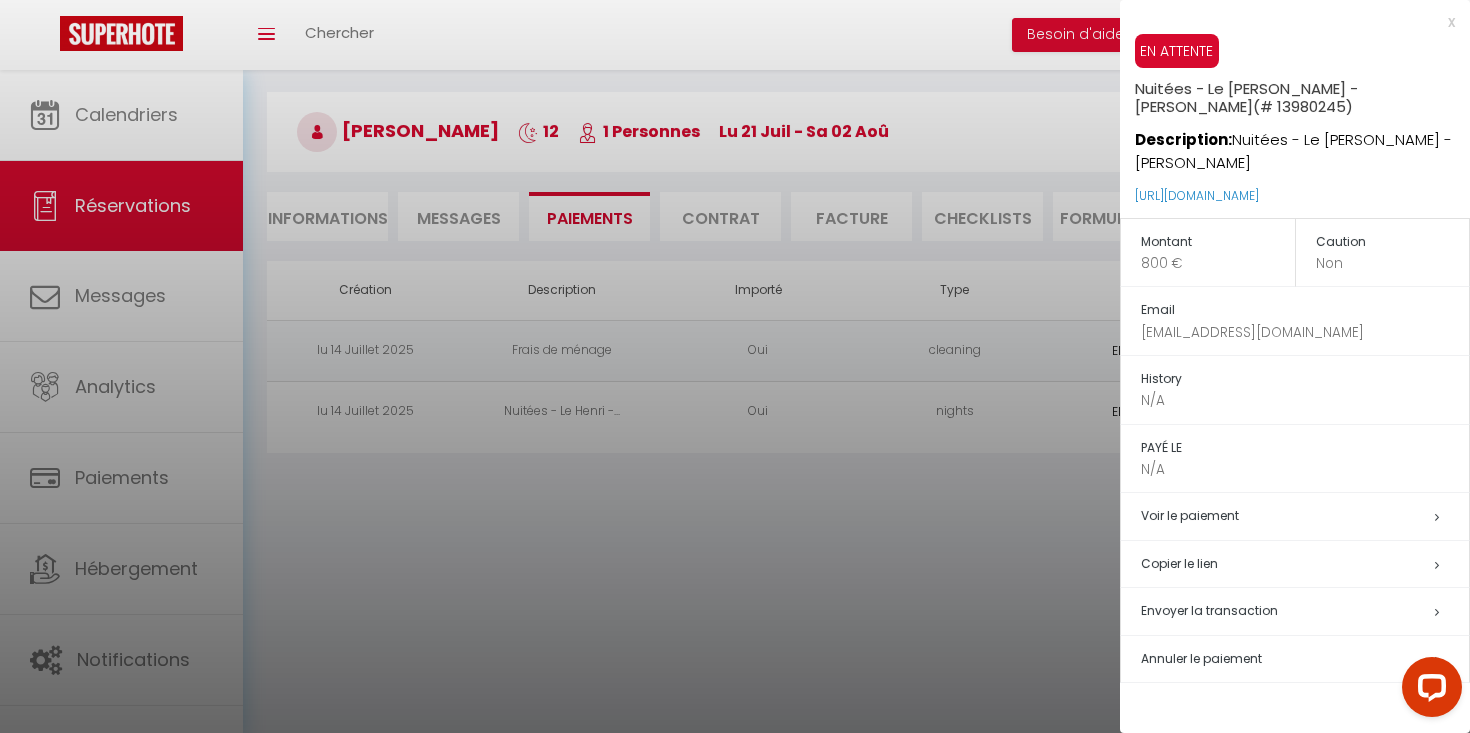 click at bounding box center [735, 366] 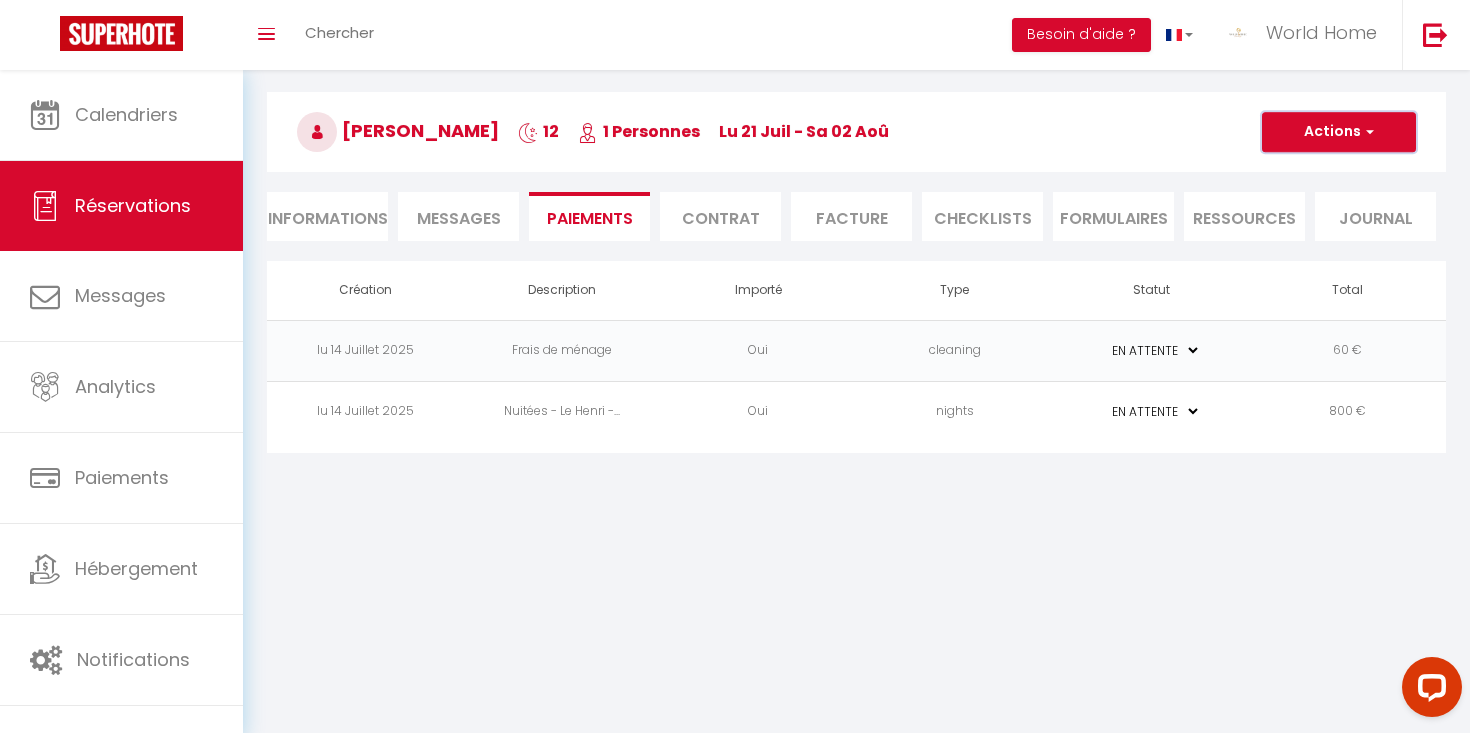 click on "Actions" at bounding box center (1339, 132) 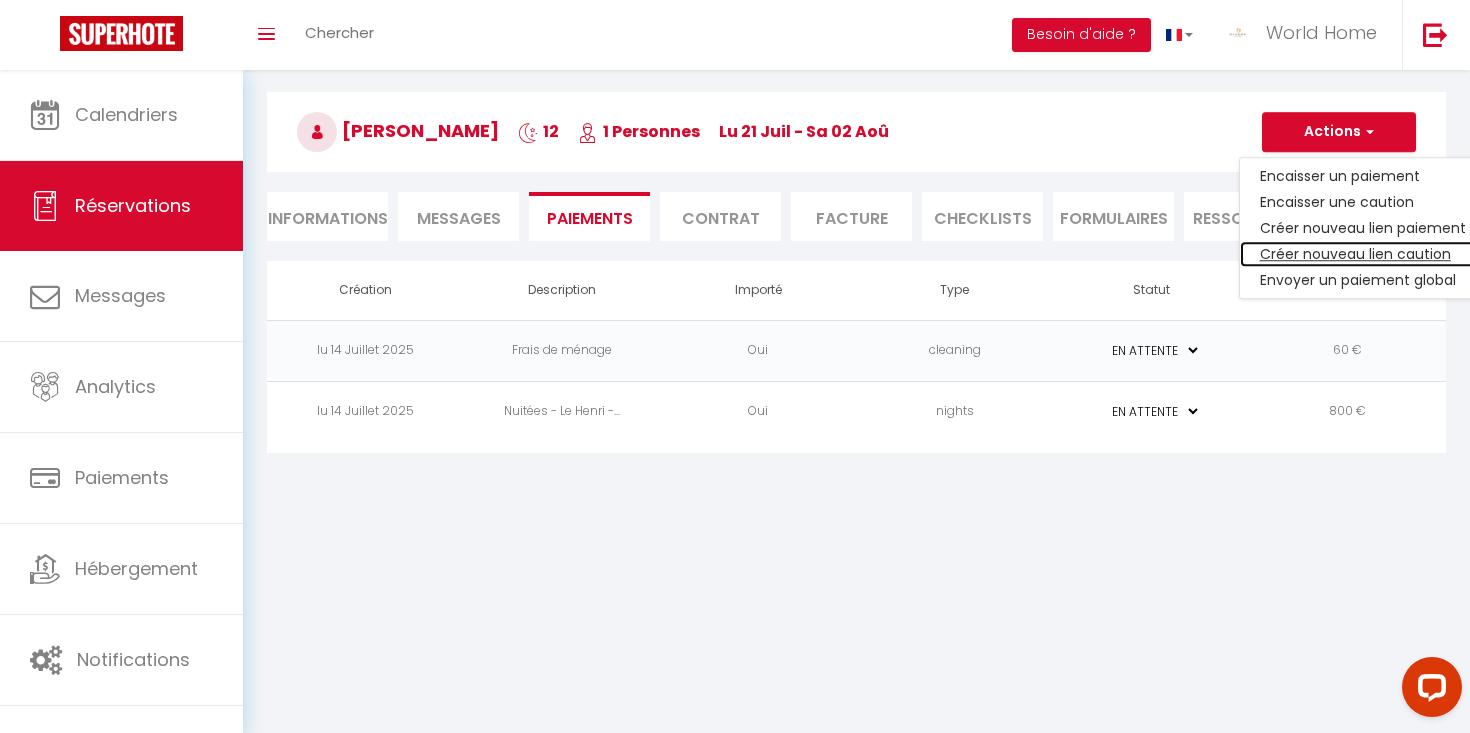 click on "Créer nouveau lien caution" at bounding box center (1363, 254) 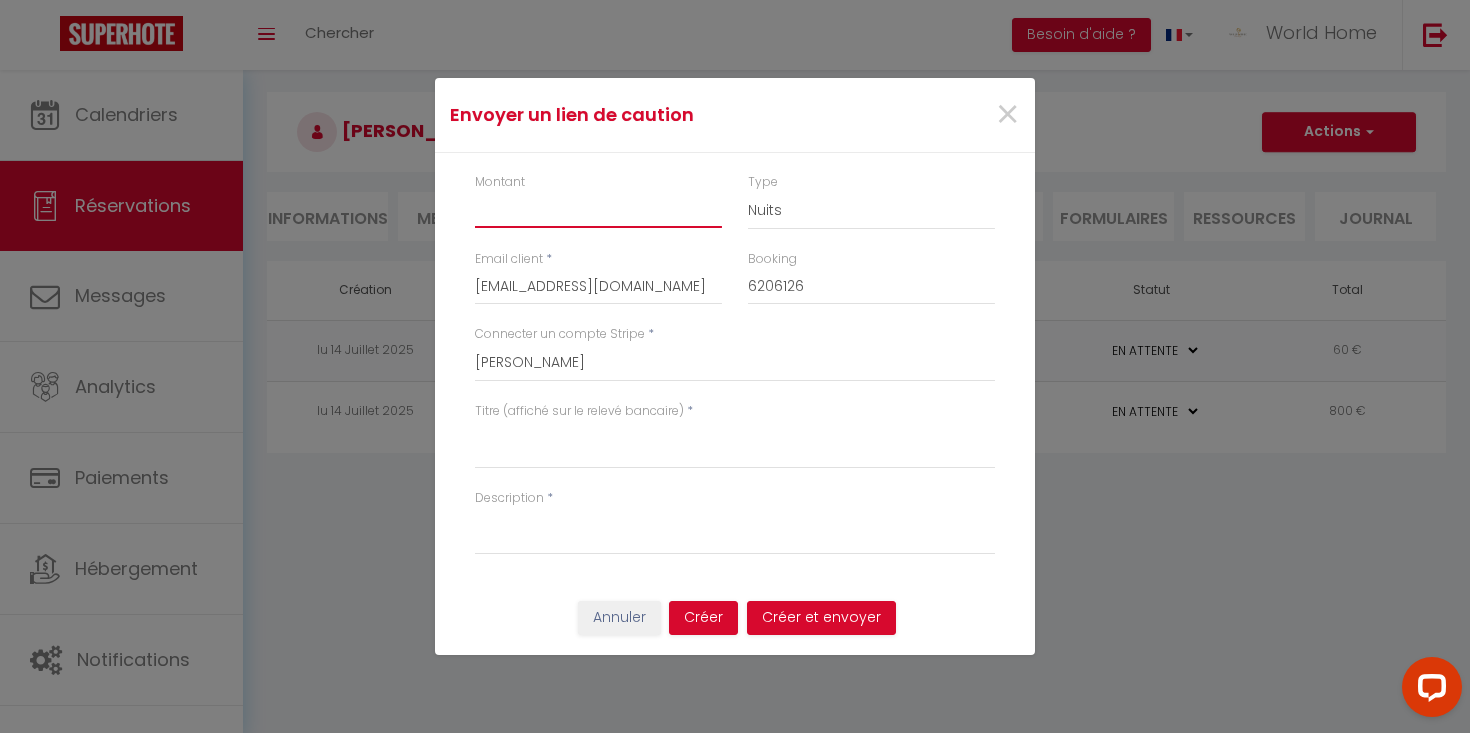 click on "Montant" at bounding box center [598, 210] 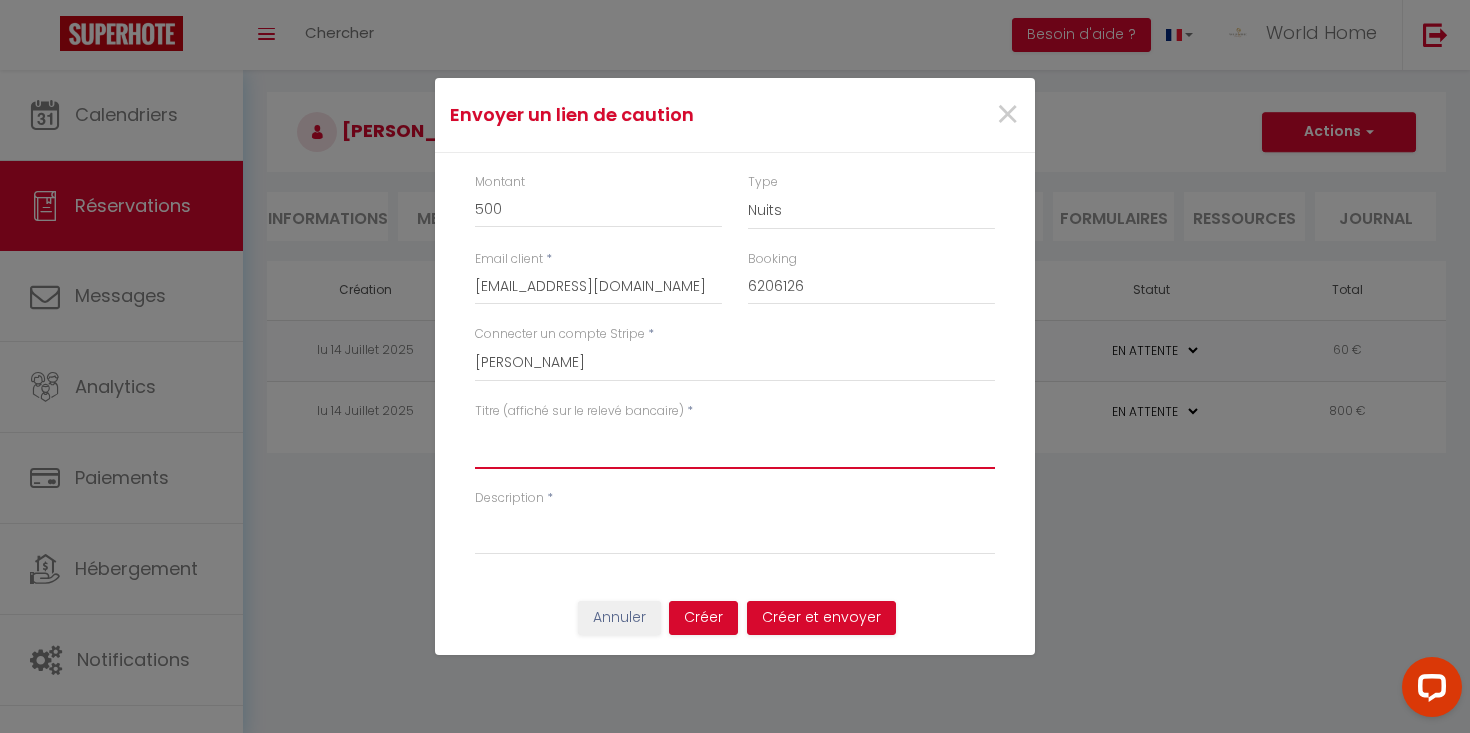 click on "Titre (affiché sur le relevé bancaire)" at bounding box center (735, 445) 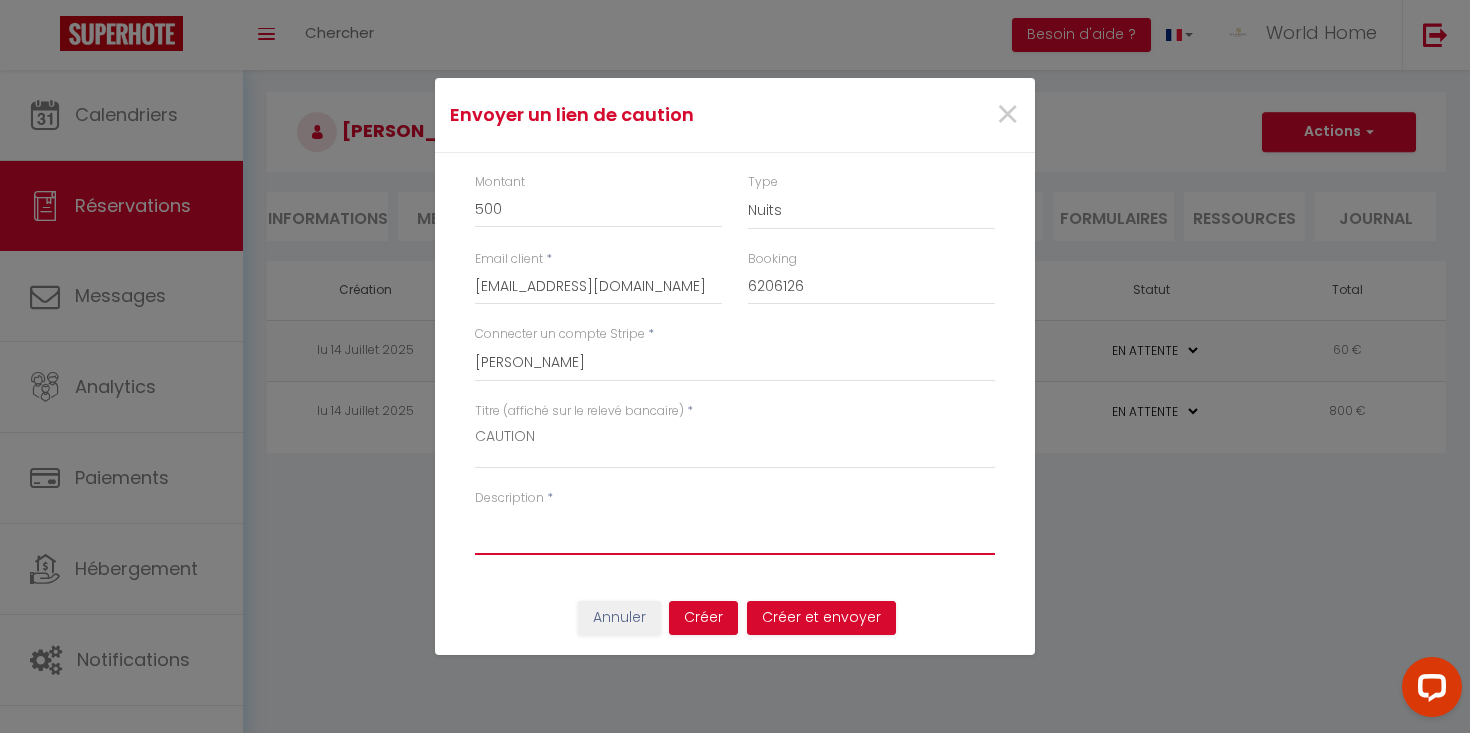 click on "Description" at bounding box center (735, 531) 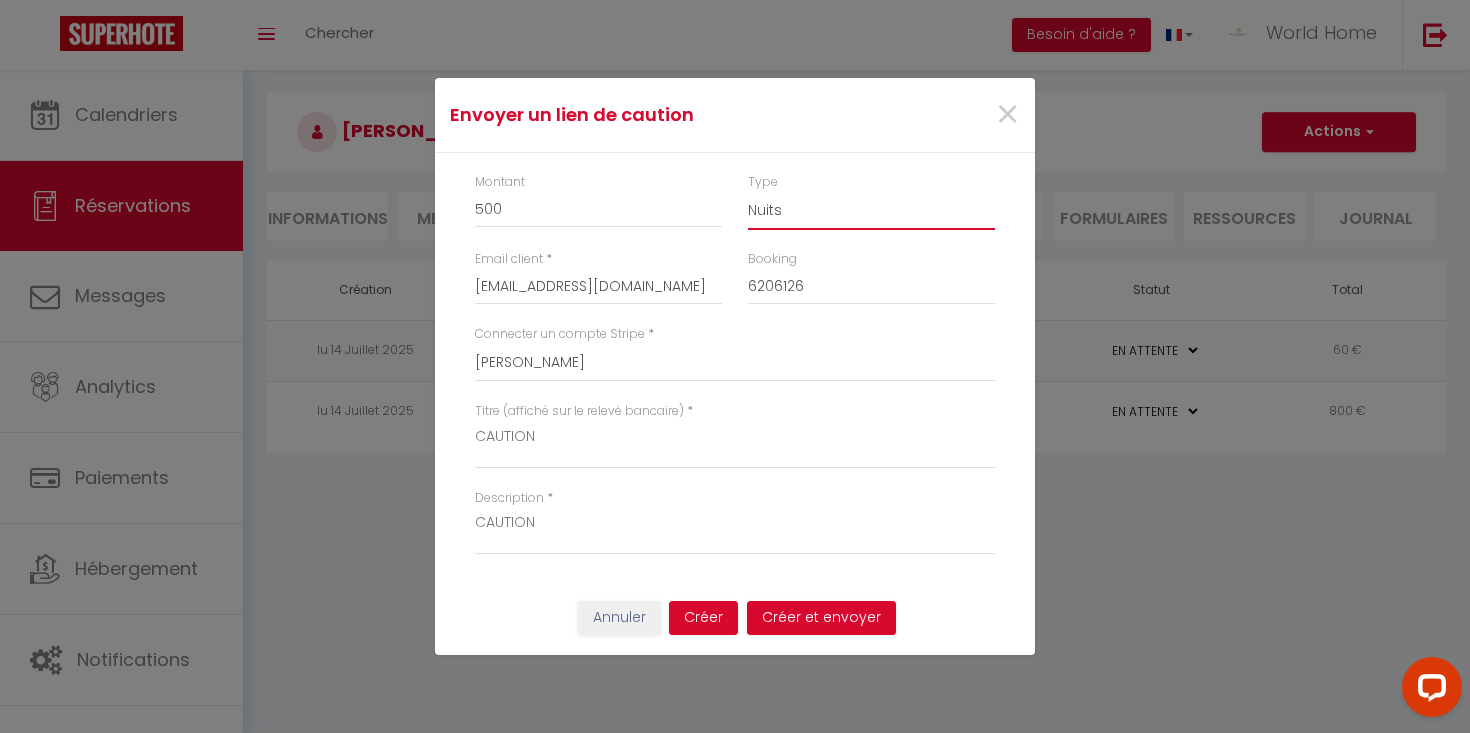 click on "Nuits   Frais de ménage   Taxe de séjour   Autre" at bounding box center [871, 211] 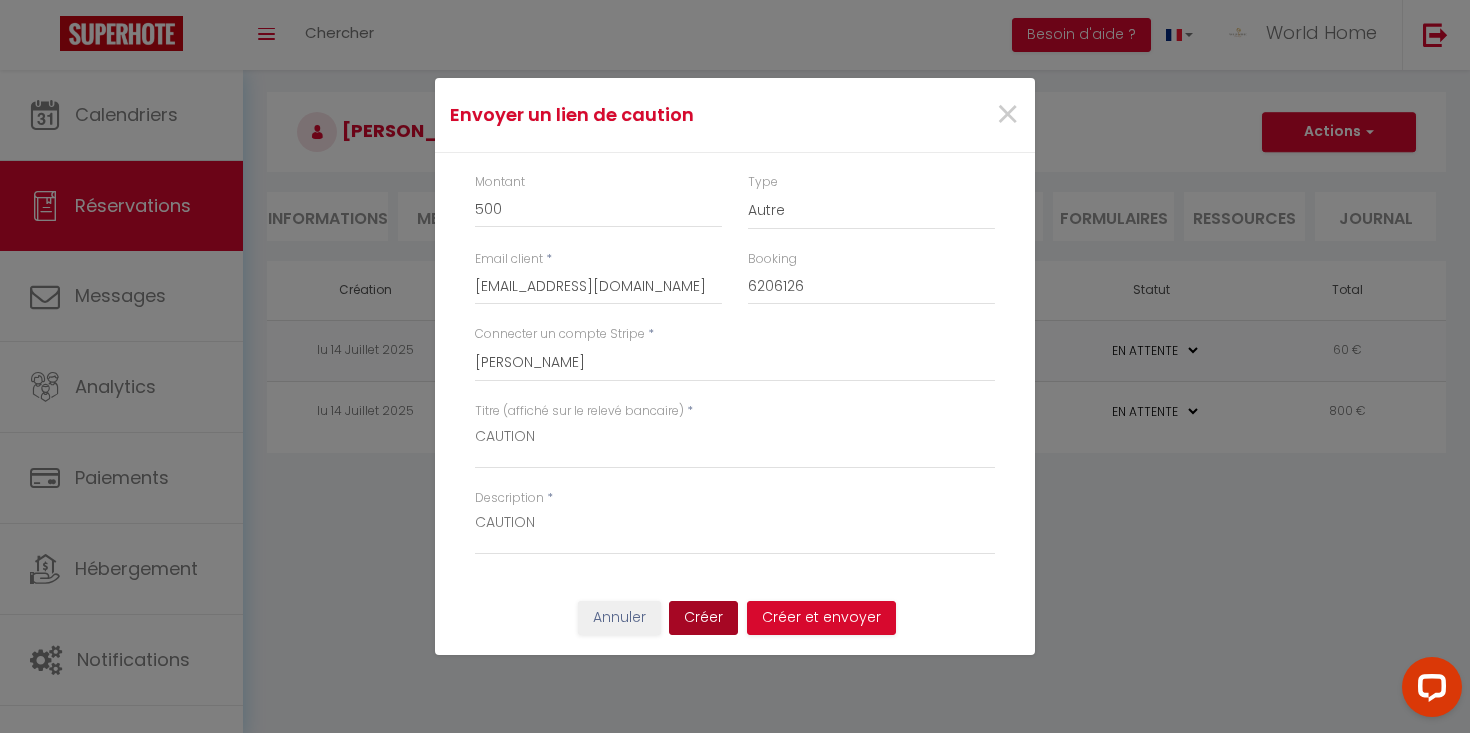 click on "Créer" at bounding box center [703, 618] 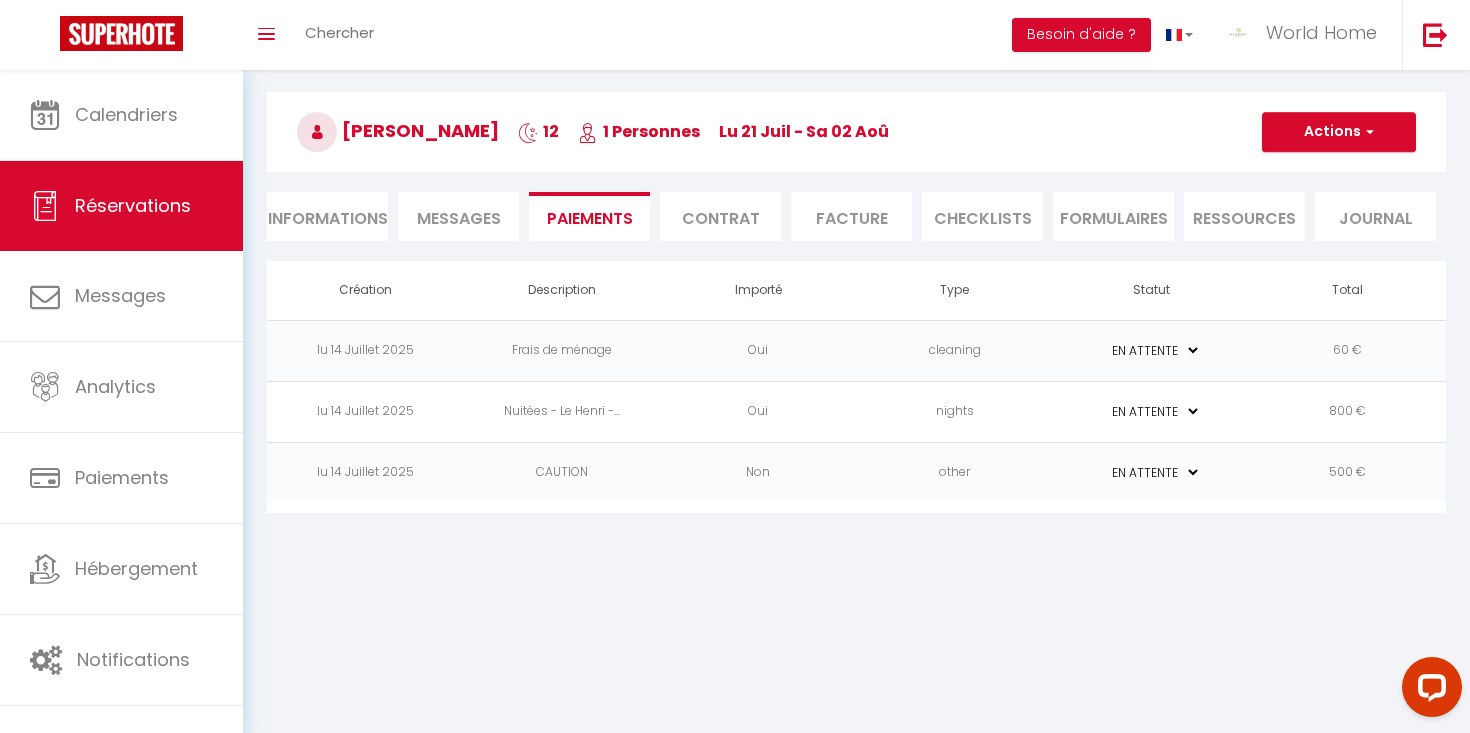 click on "800 €" at bounding box center (1348, 411) 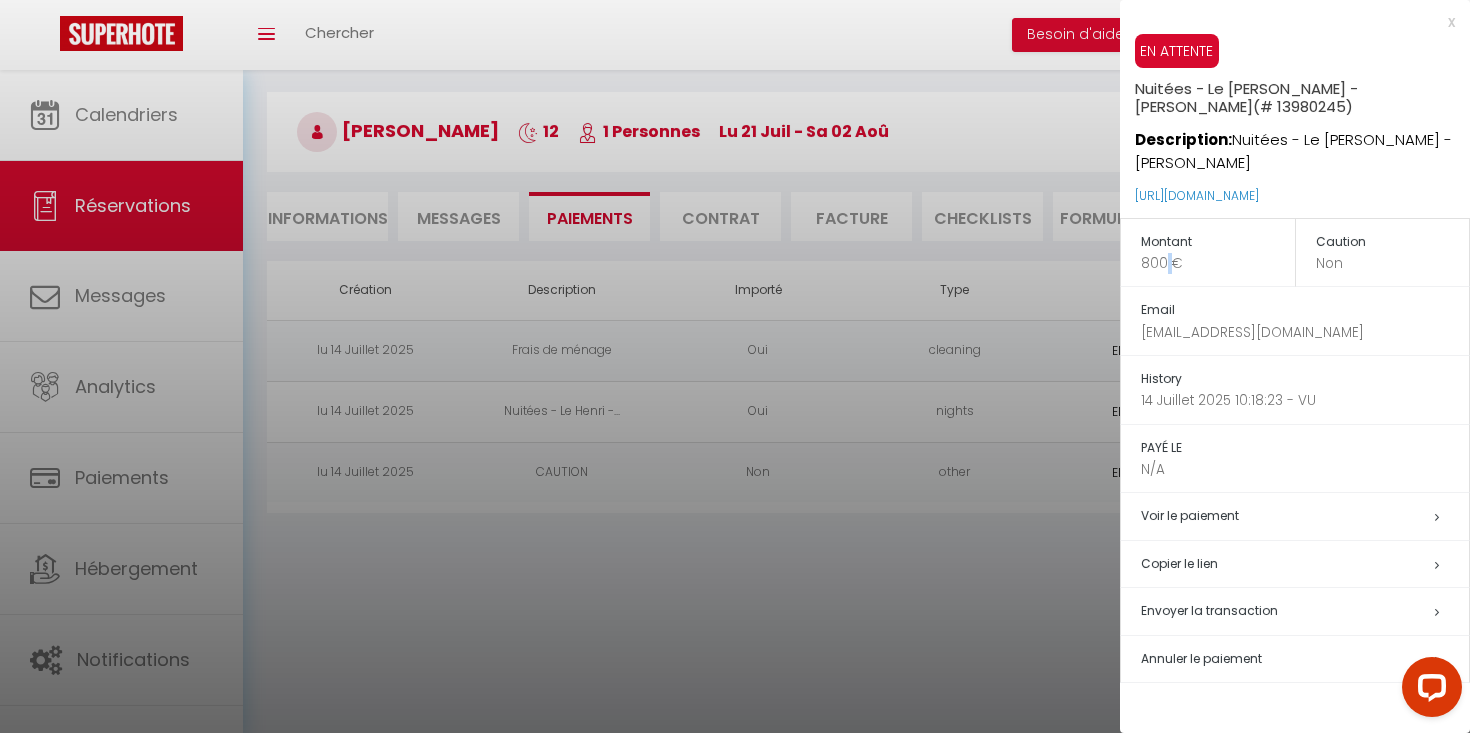 click on "800 €" at bounding box center (1218, 263) 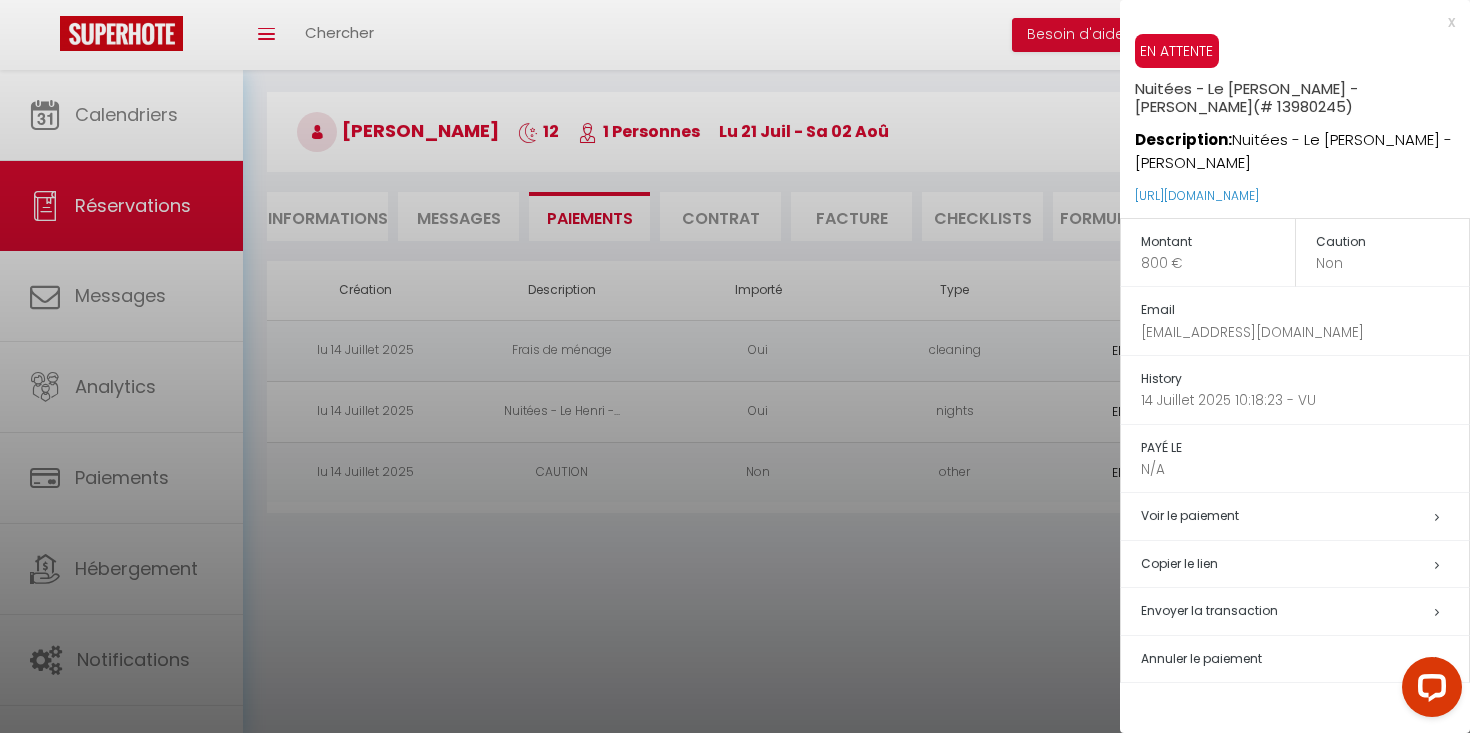 click on "800 €" at bounding box center (1218, 263) 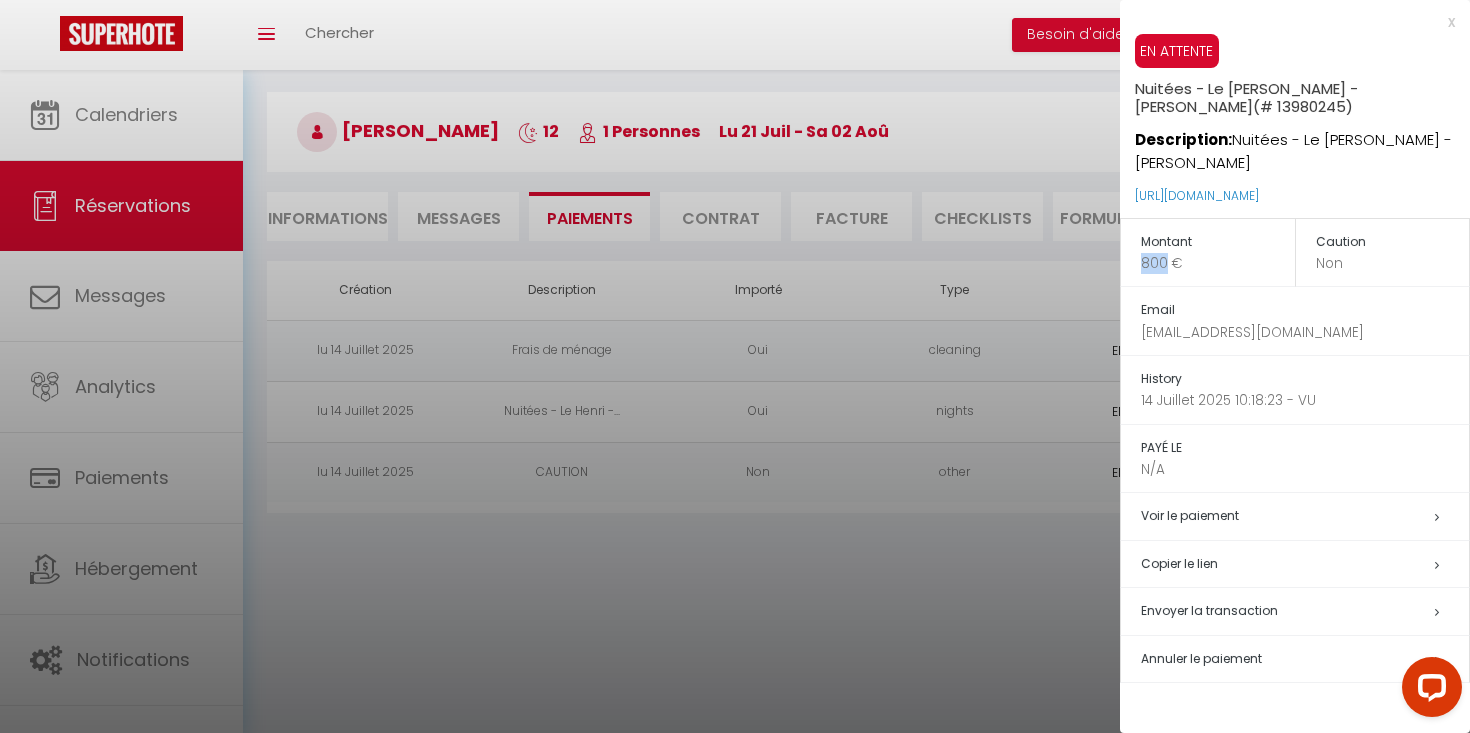 click on "800 €" at bounding box center [1218, 263] 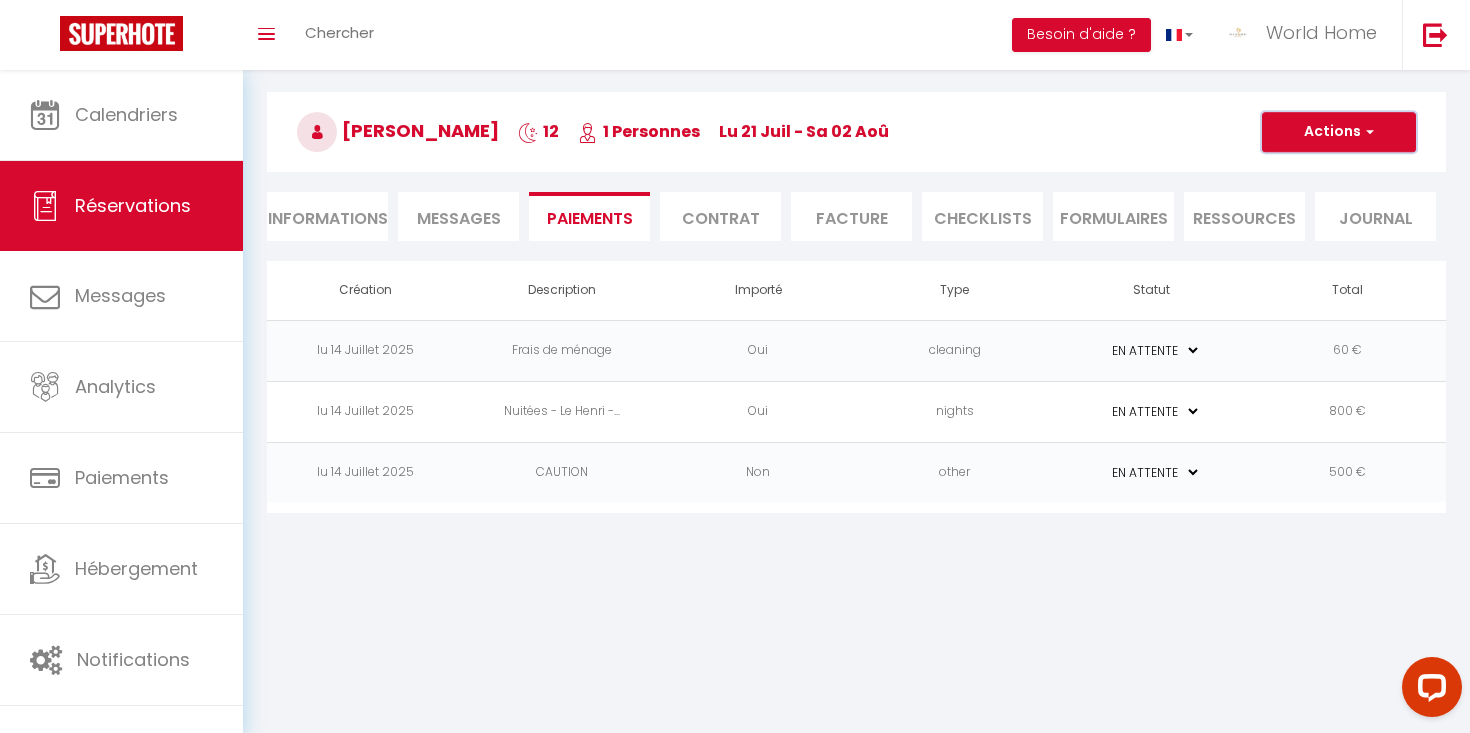 click on "Actions" at bounding box center [1339, 132] 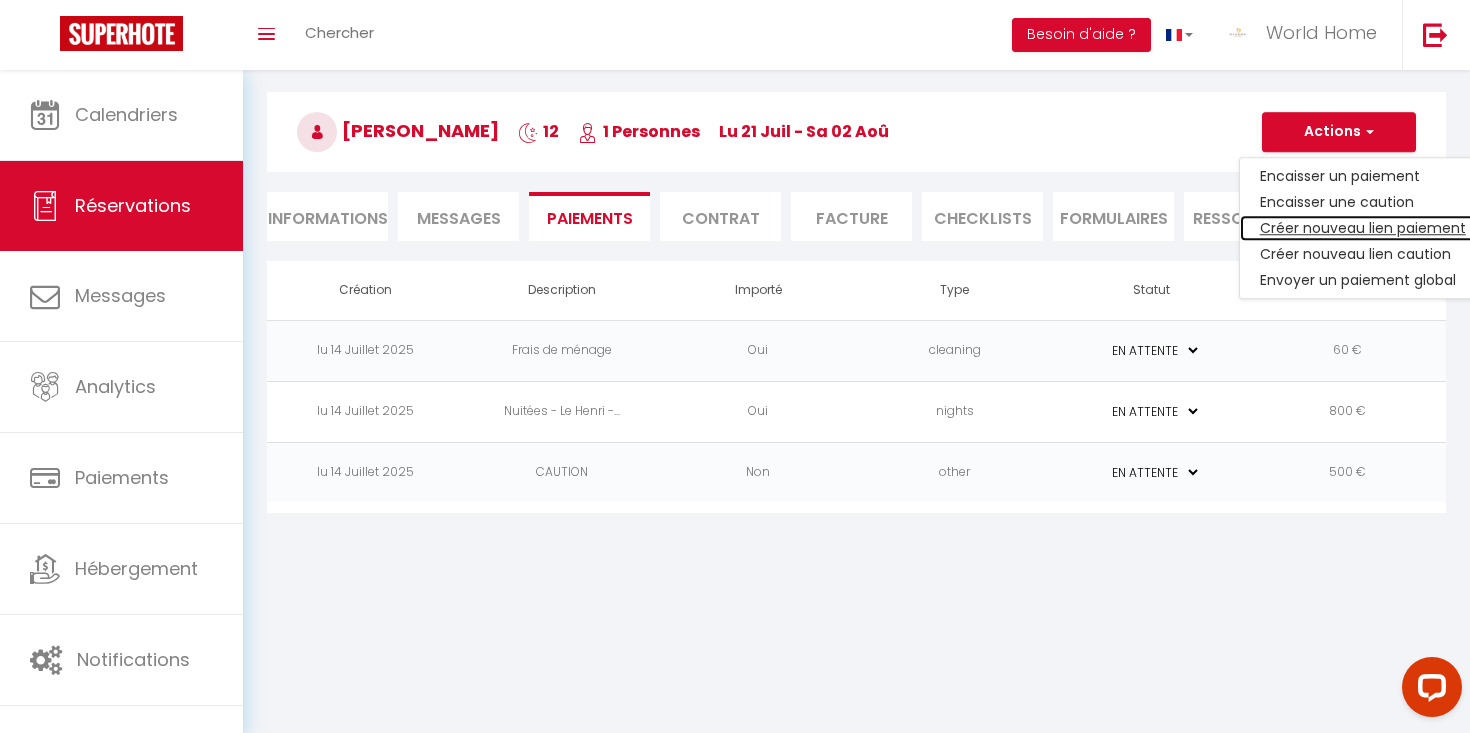 click on "Créer nouveau lien paiement" at bounding box center [1363, 228] 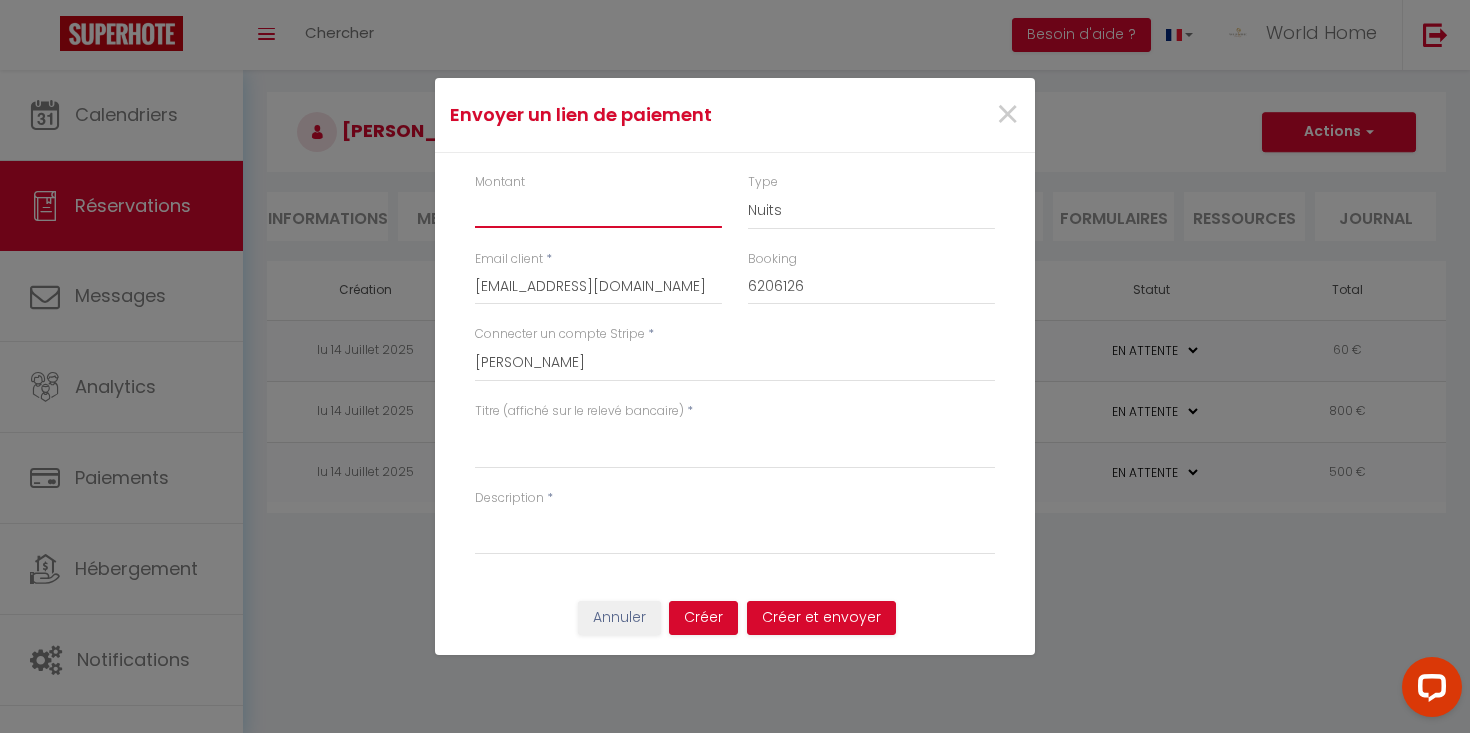 click on "Montant" at bounding box center [598, 210] 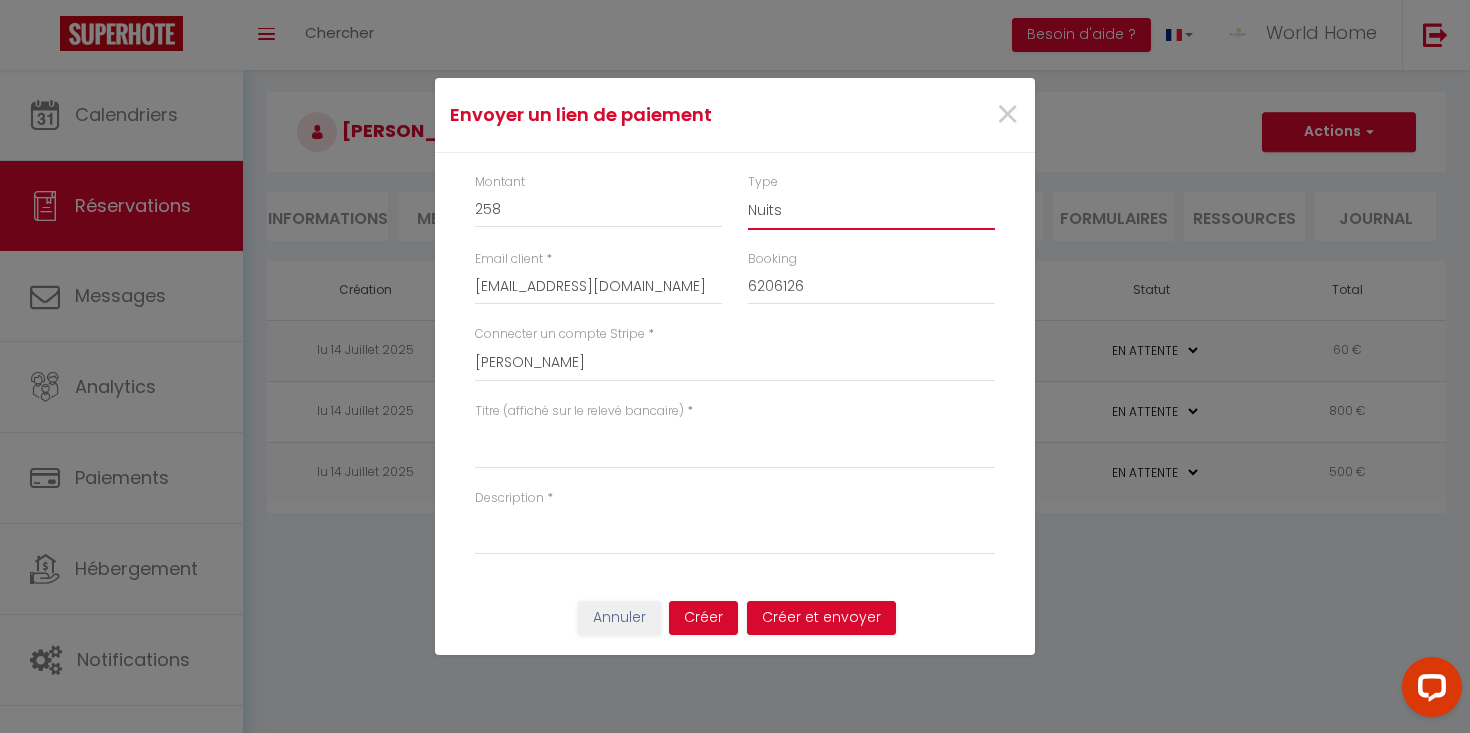 click on "Nuits   Frais de ménage   Taxe de séjour   Autre" at bounding box center [871, 211] 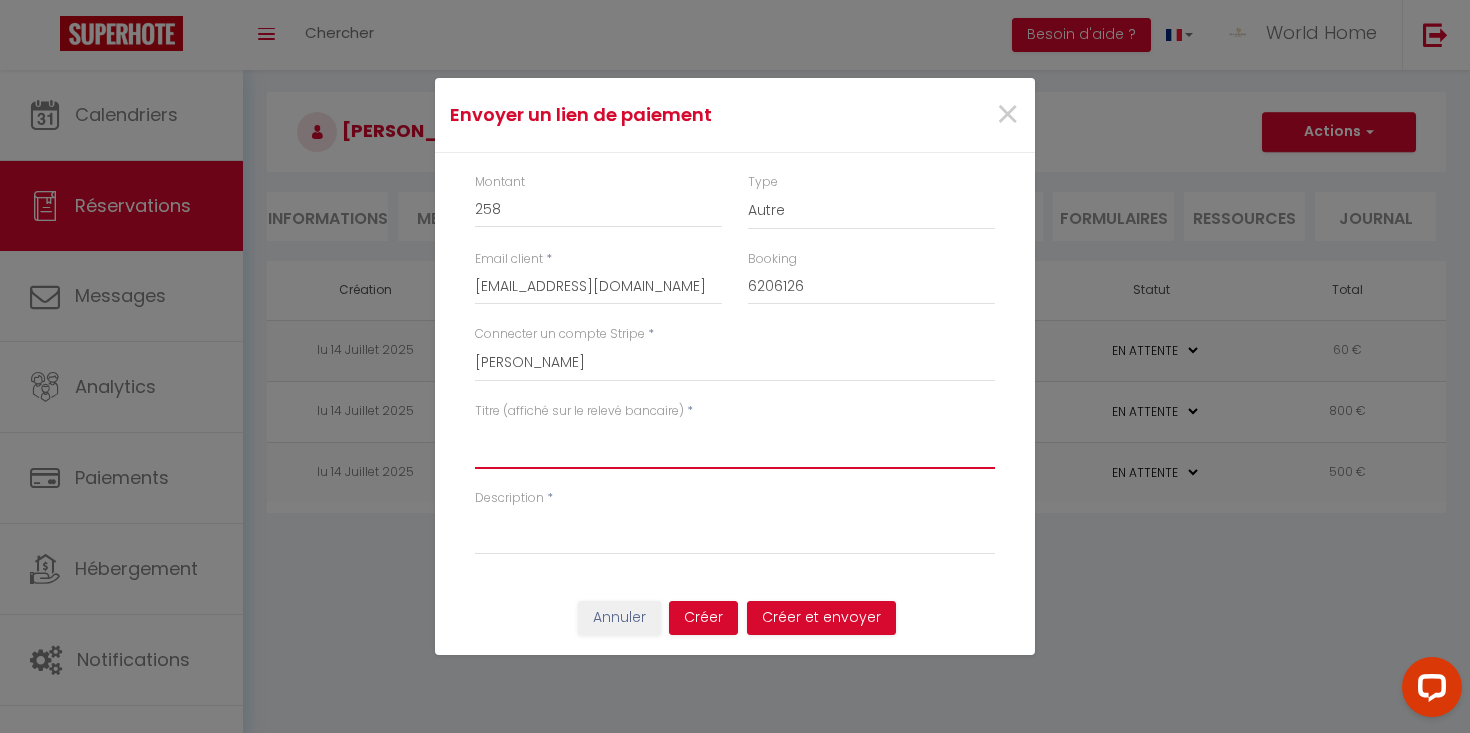 click on "Titre (affiché sur le relevé bancaire)" at bounding box center (735, 445) 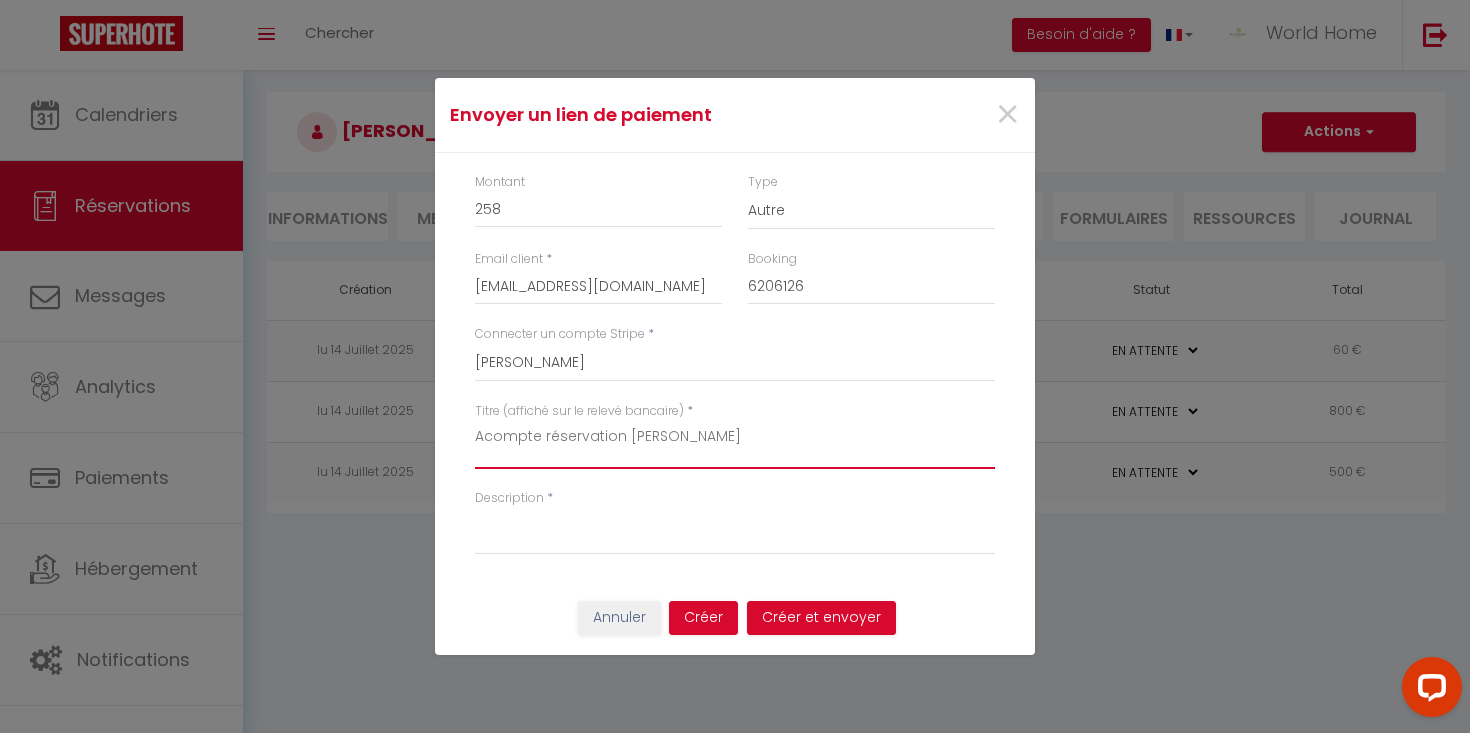 drag, startPoint x: 720, startPoint y: 437, endPoint x: 466, endPoint y: 441, distance: 254.0315 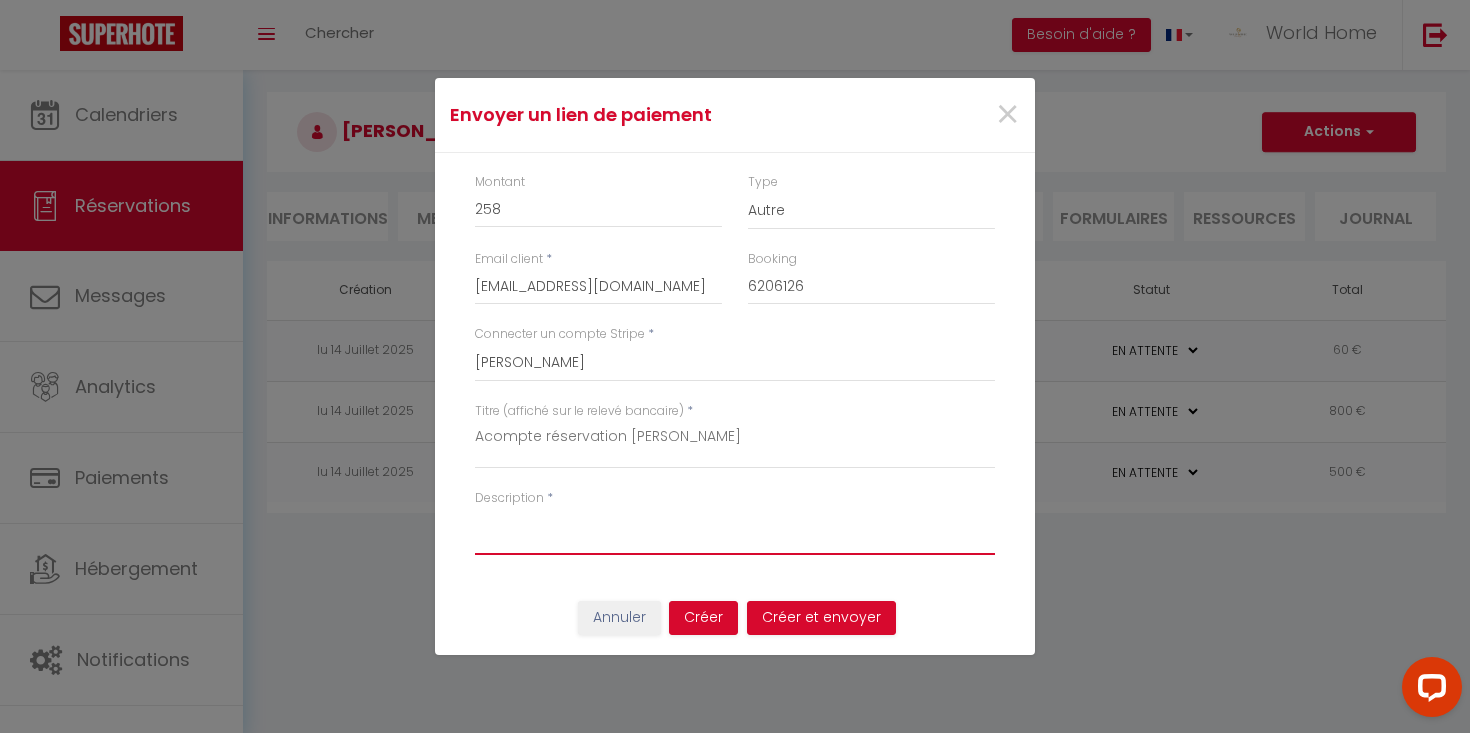 click on "Description" at bounding box center [735, 531] 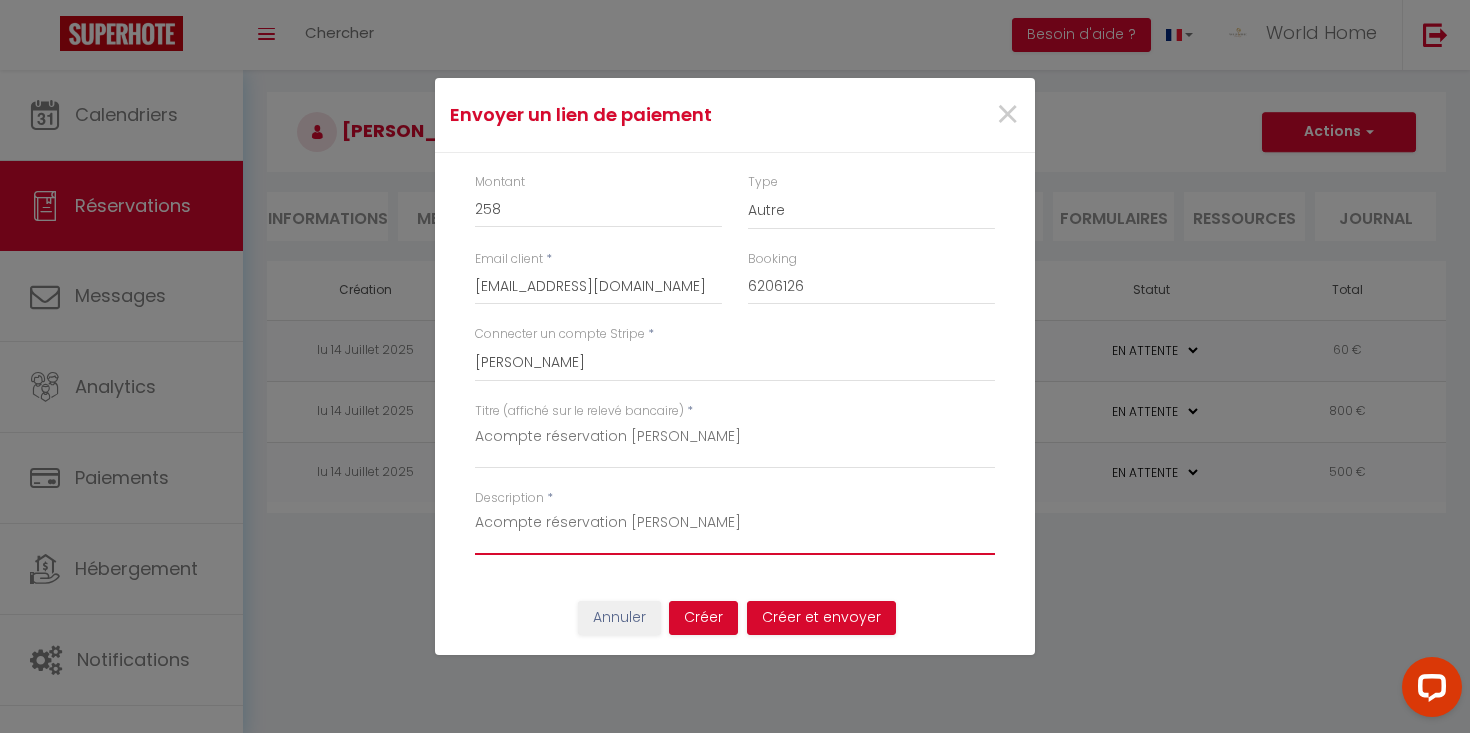 click on "Acompte réservation FATAI ADEBO" at bounding box center [735, 531] 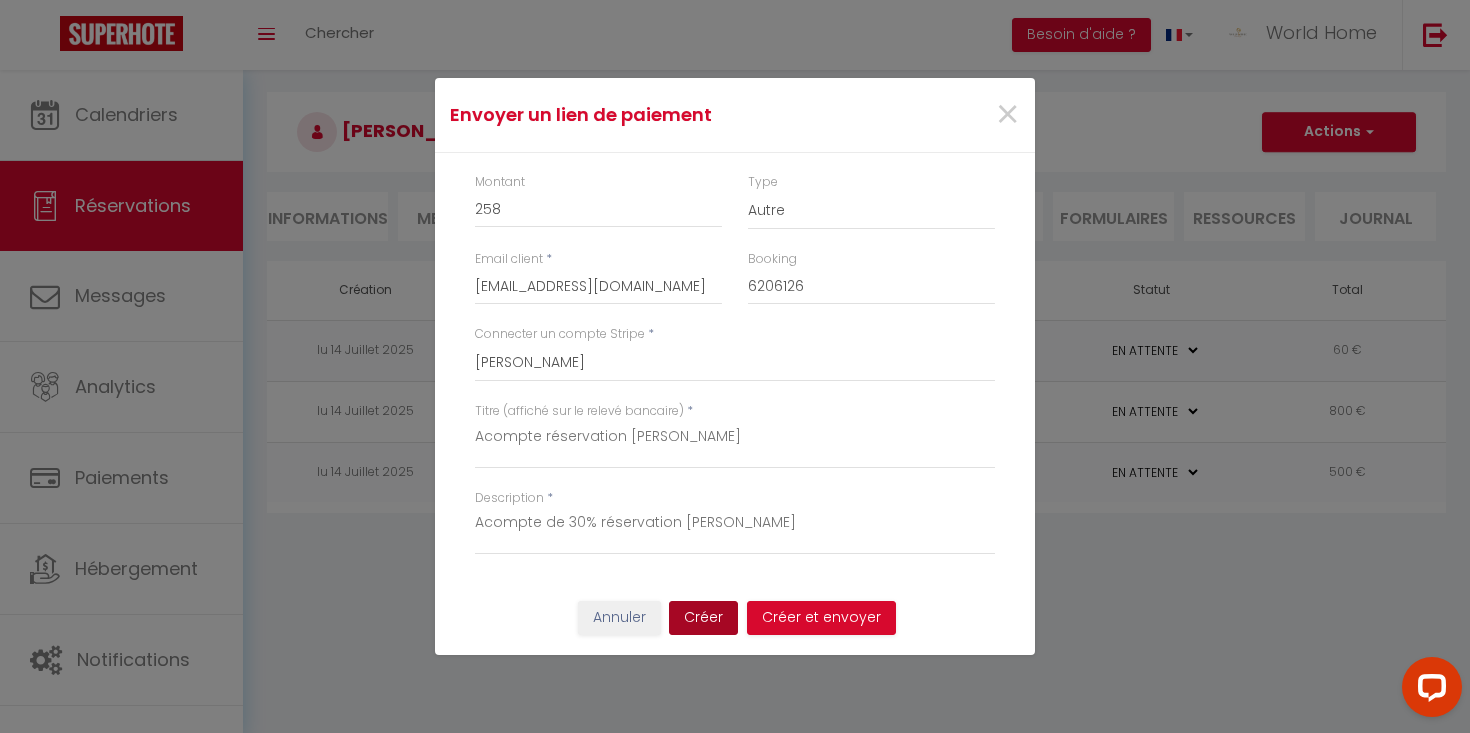 click on "Créer" at bounding box center [703, 618] 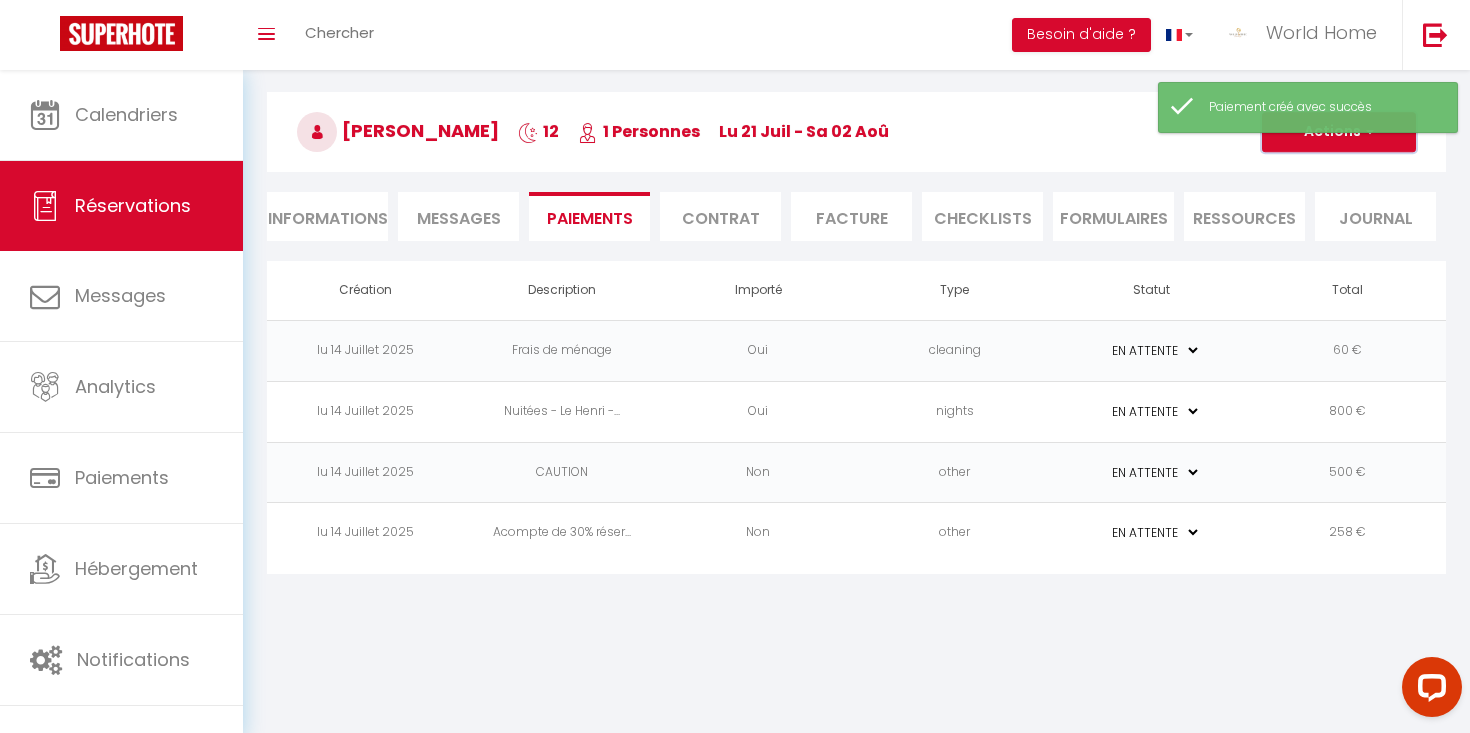 click on "Actions" at bounding box center [1339, 132] 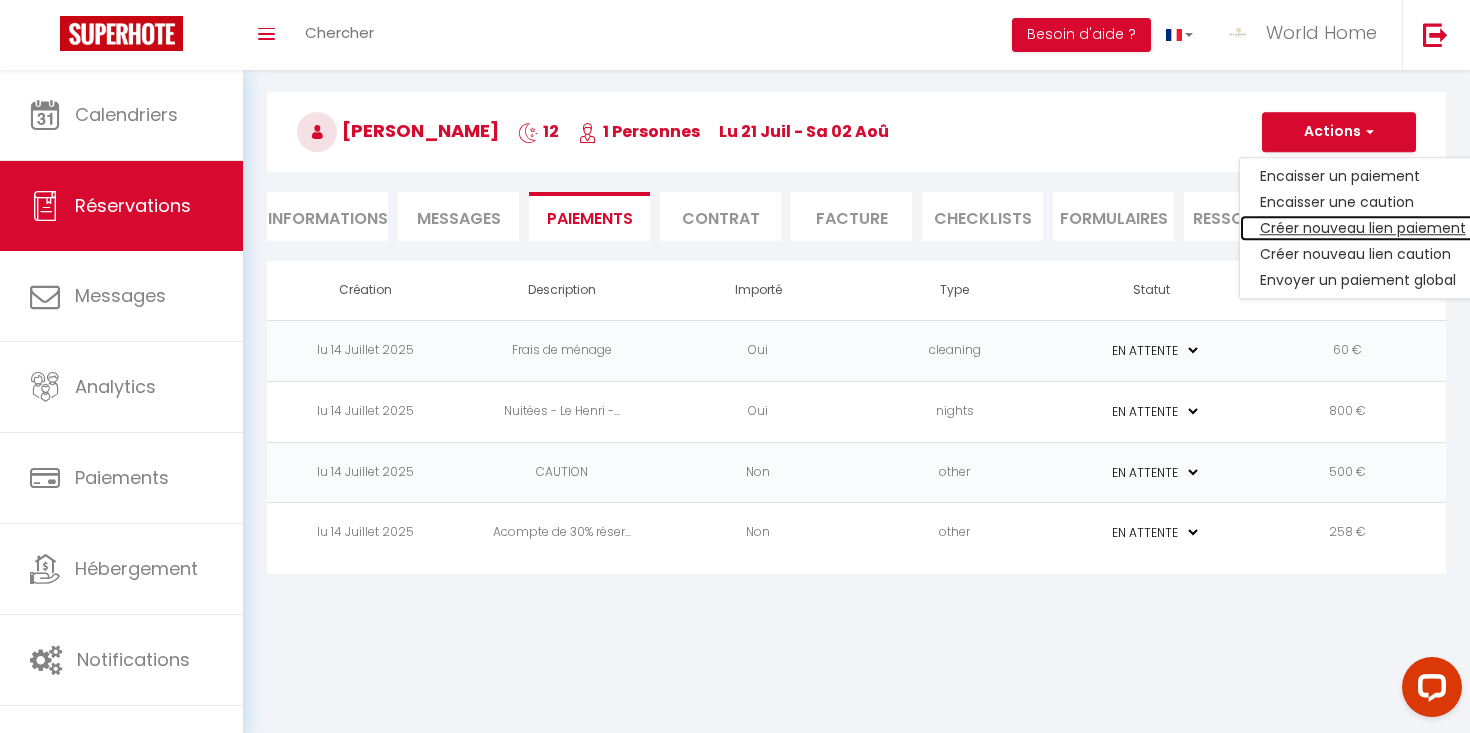 click on "Créer nouveau lien paiement" at bounding box center [1363, 228] 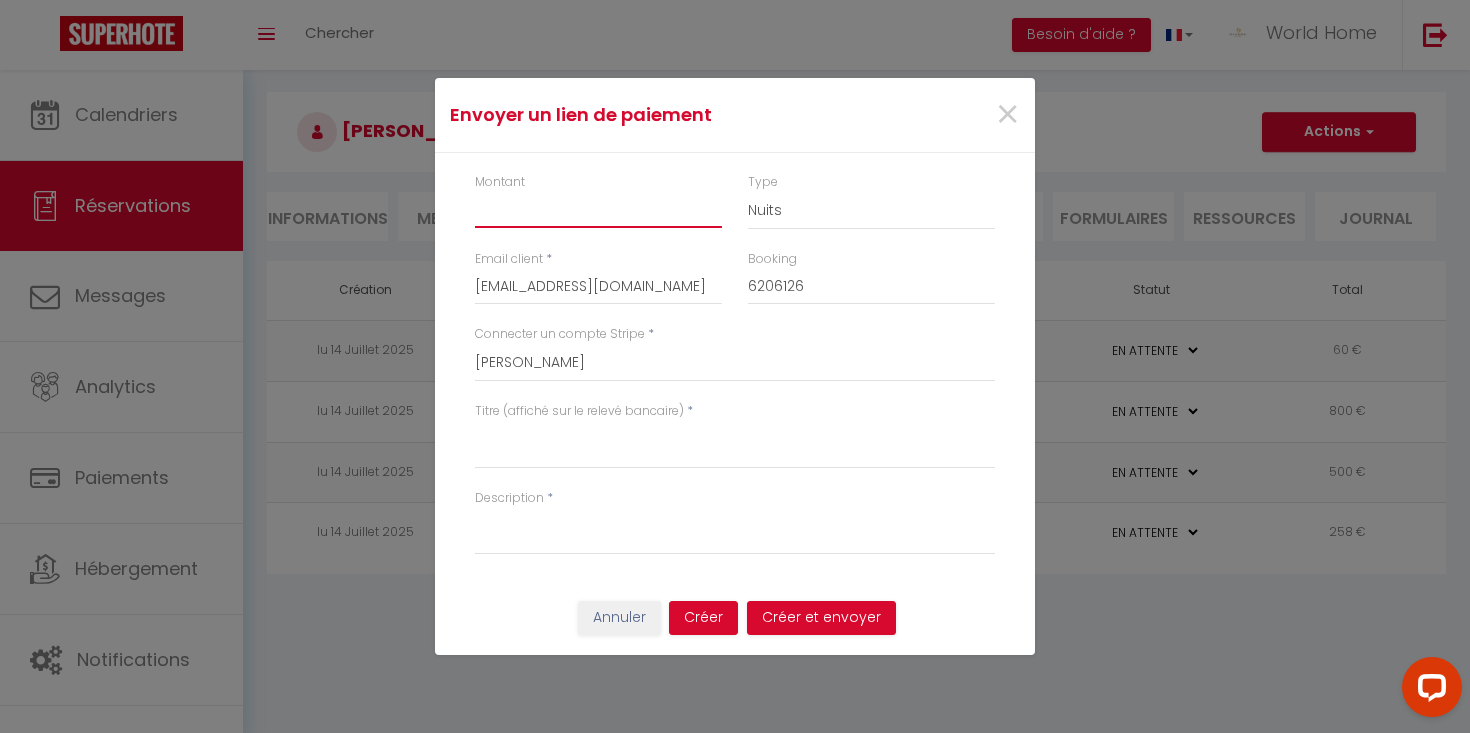 click on "Montant" at bounding box center (598, 210) 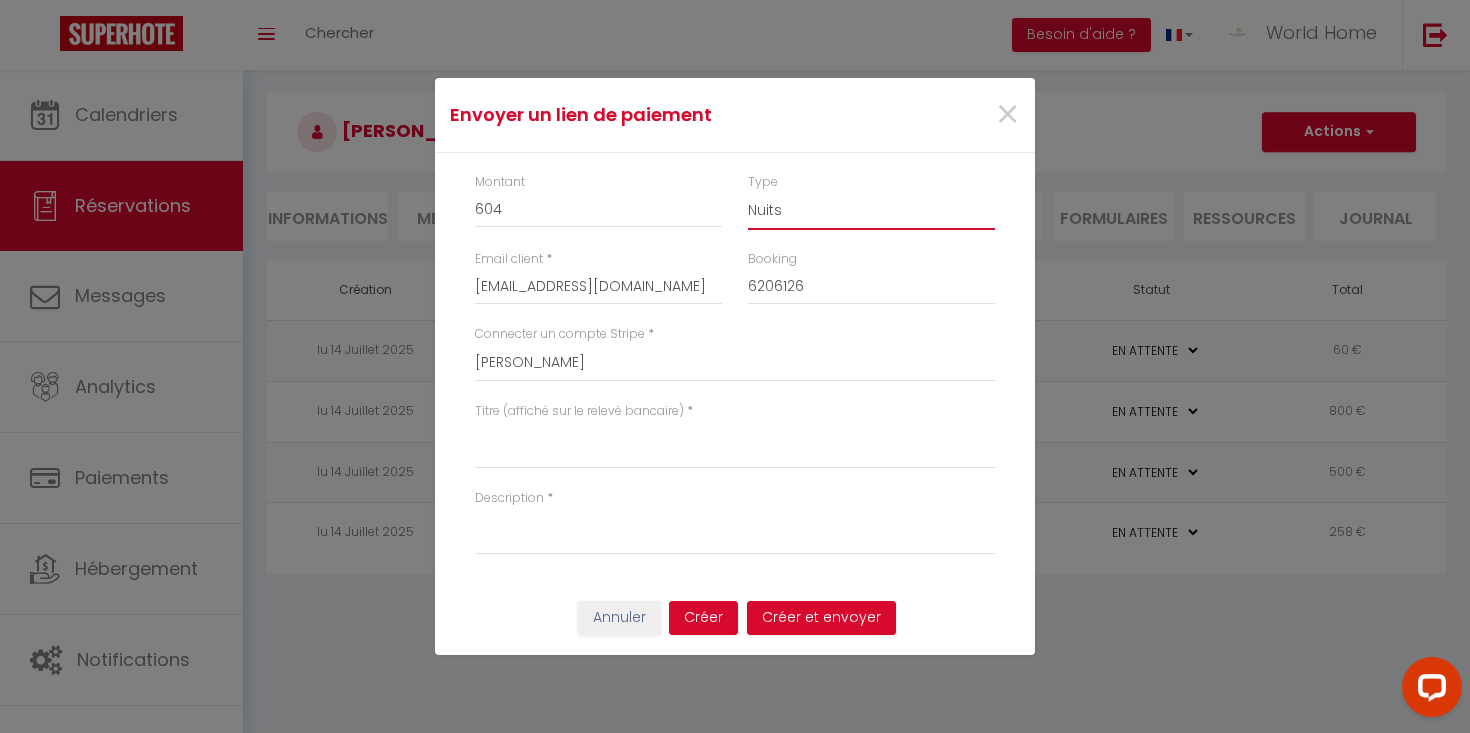 click on "Nuits   Frais de ménage   Taxe de séjour   Autre" at bounding box center (871, 211) 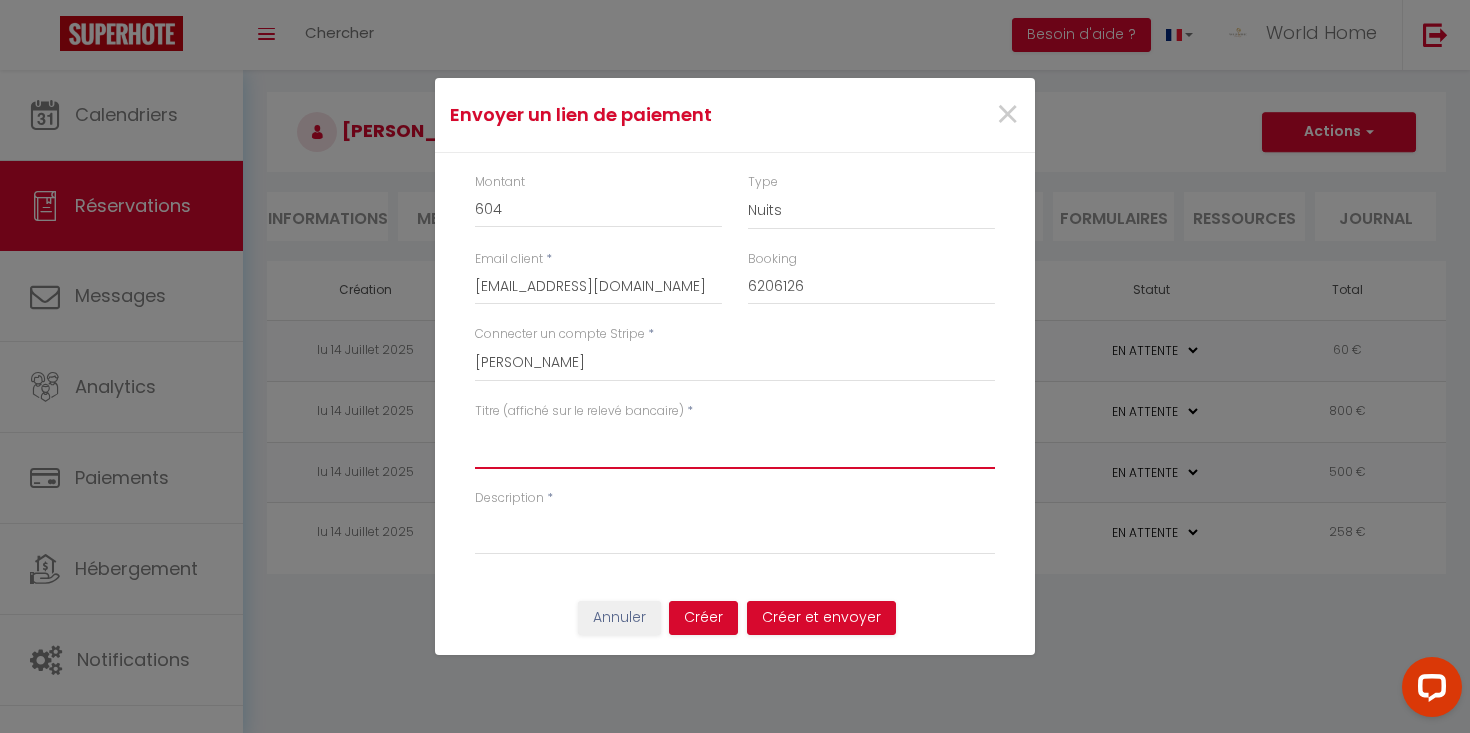 click on "Titre (affiché sur le relevé bancaire)" at bounding box center (735, 445) 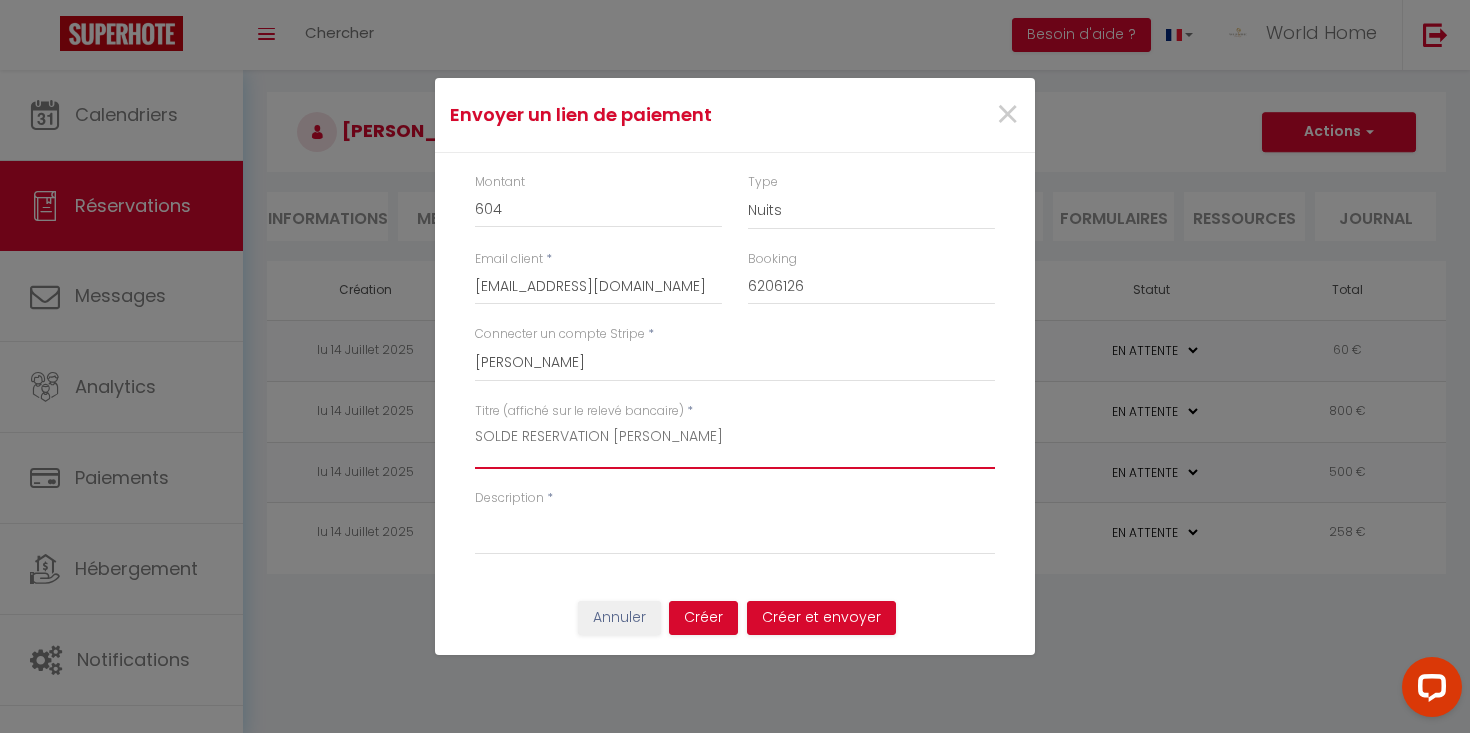 drag, startPoint x: 712, startPoint y: 434, endPoint x: 459, endPoint y: 434, distance: 253 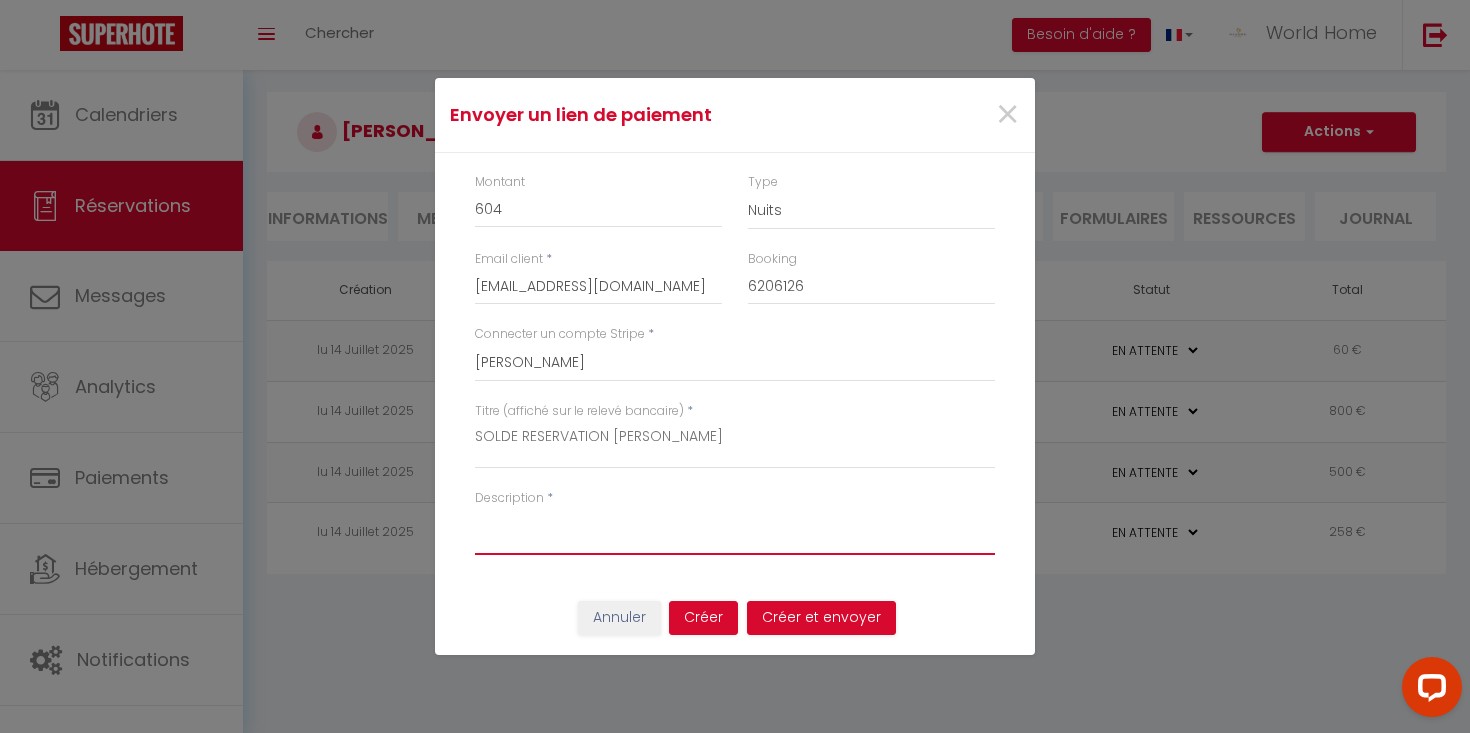 click on "Description" at bounding box center [735, 531] 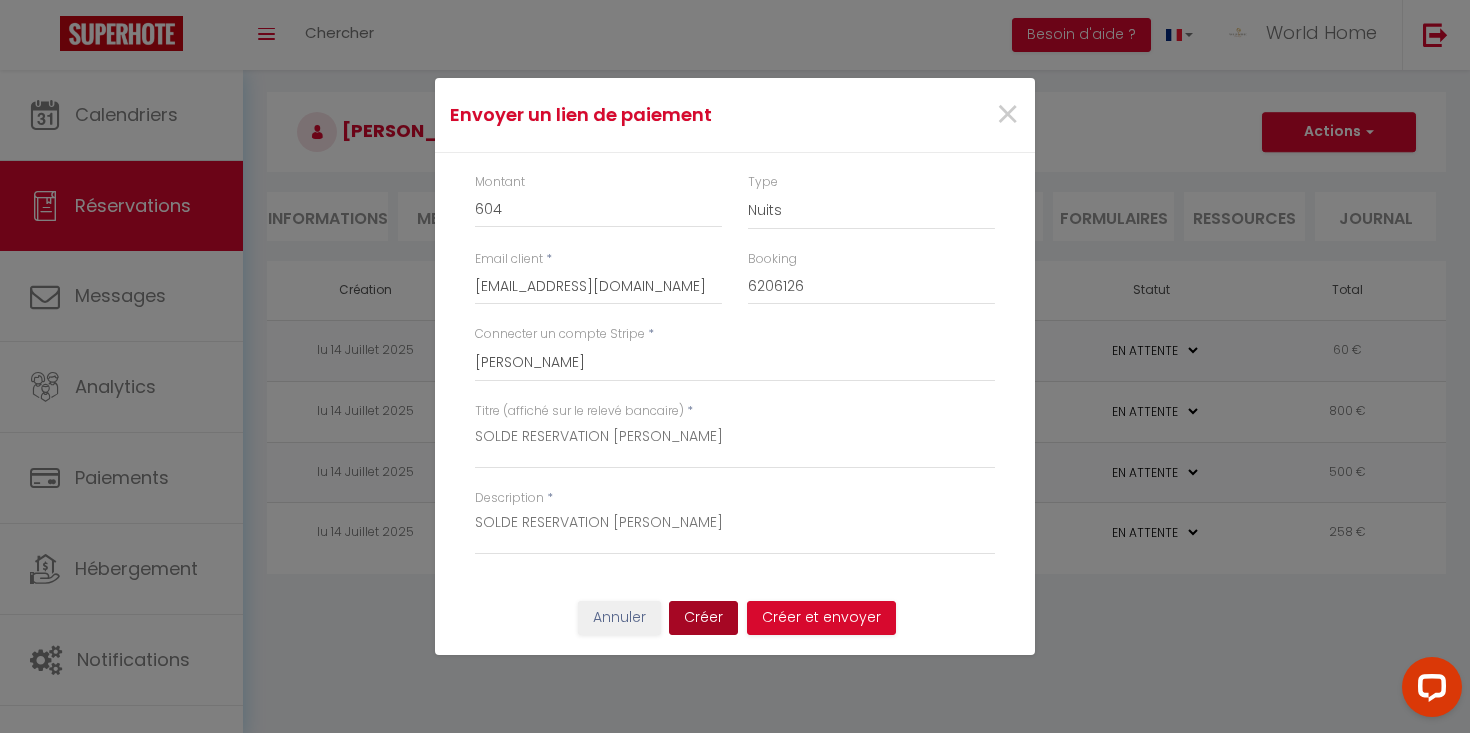 click on "Créer" at bounding box center [703, 618] 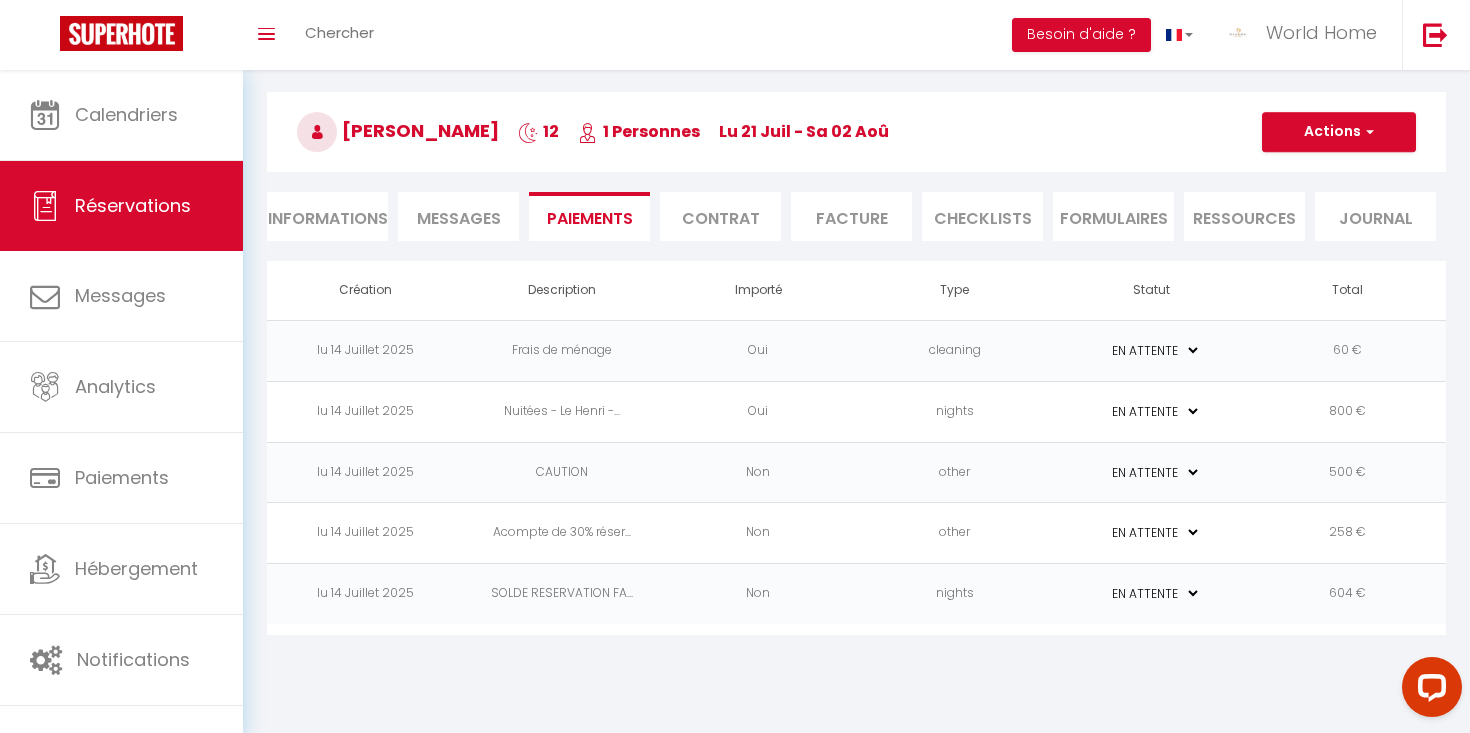 click on "nights" at bounding box center [955, 594] 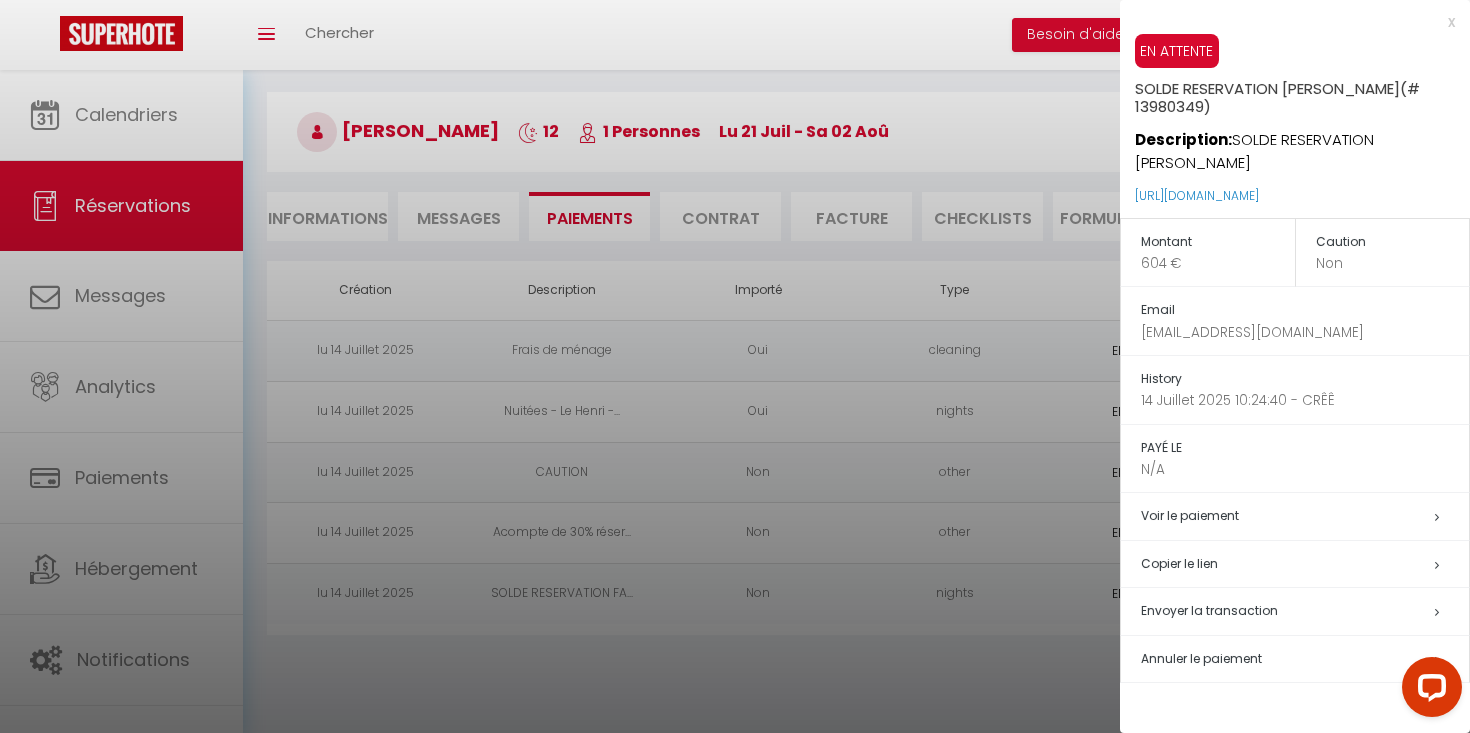 click at bounding box center [735, 366] 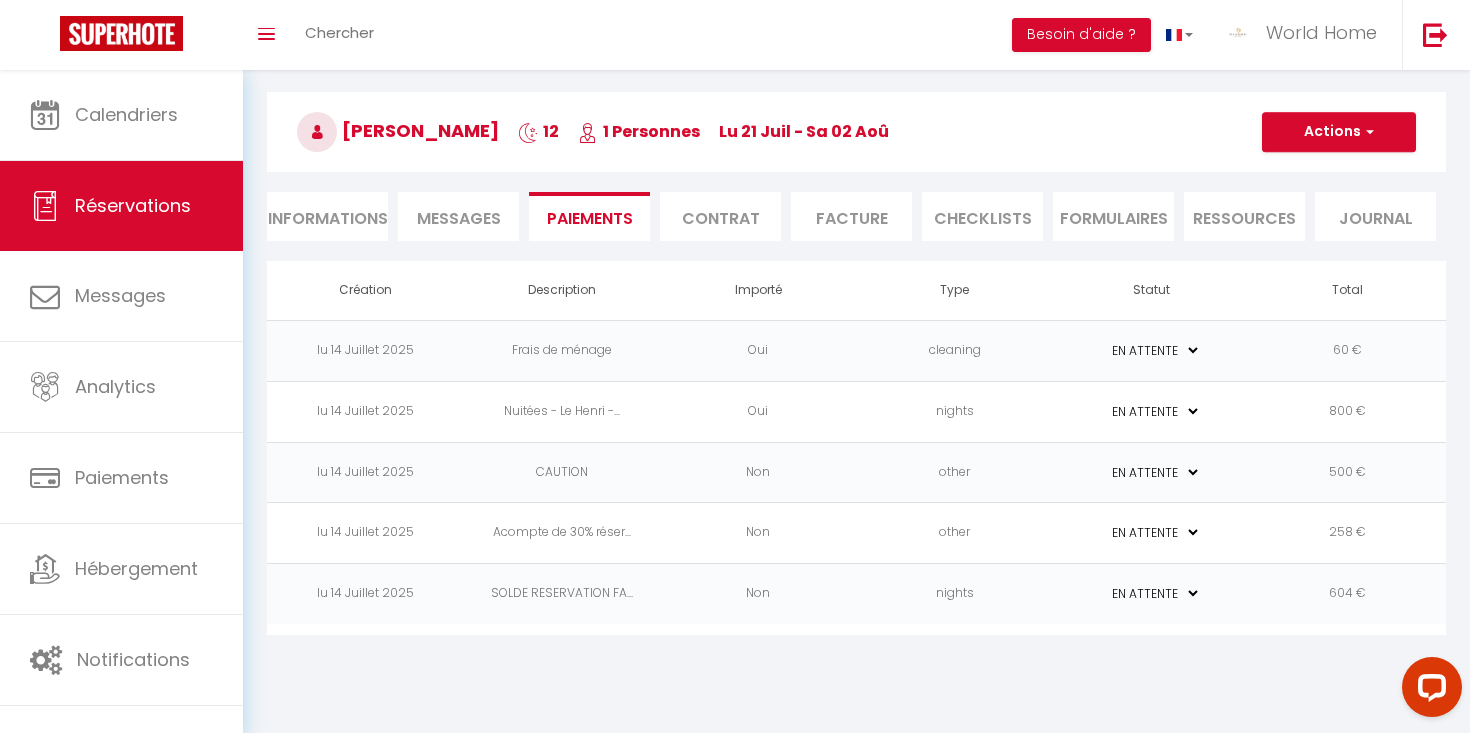 click on "nights" at bounding box center [955, 594] 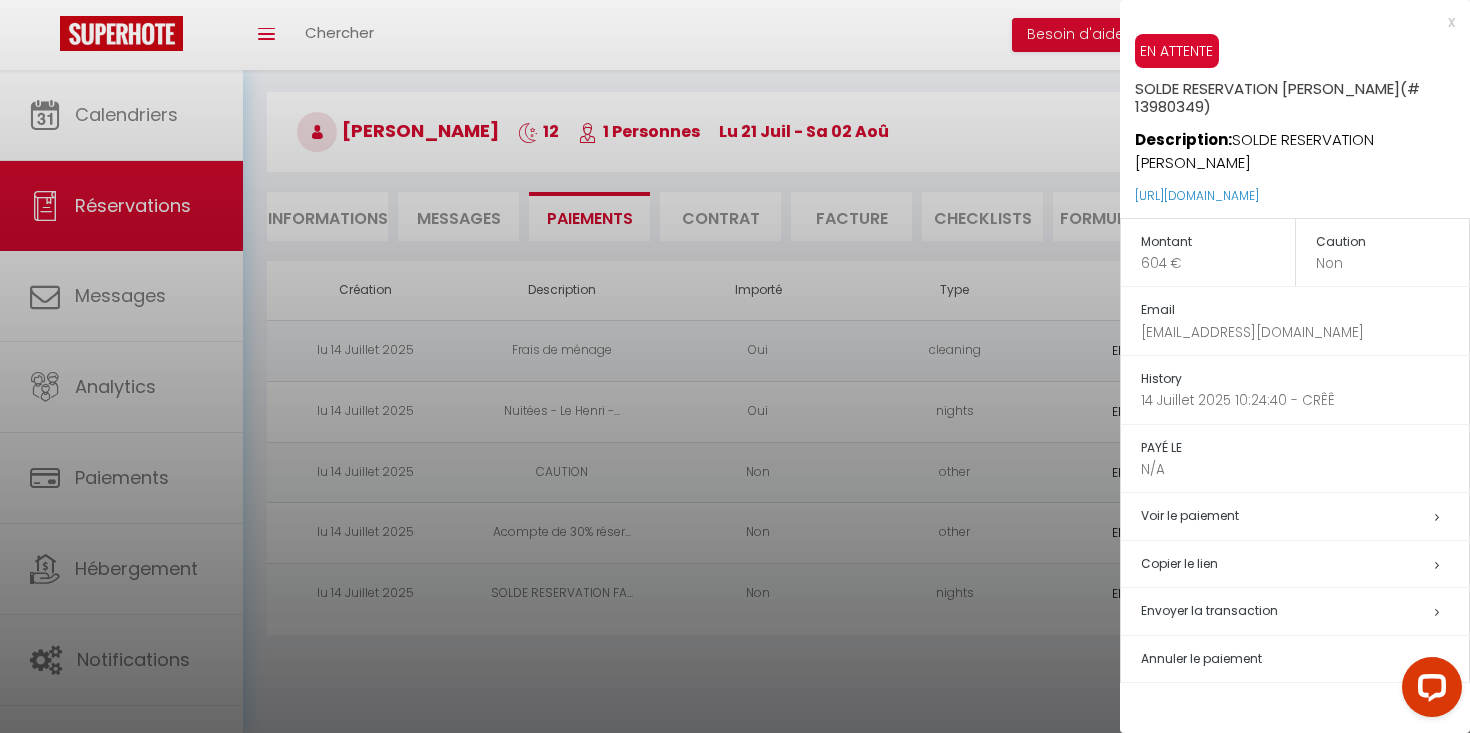 click on "Annuler le paiement" at bounding box center (1201, 658) 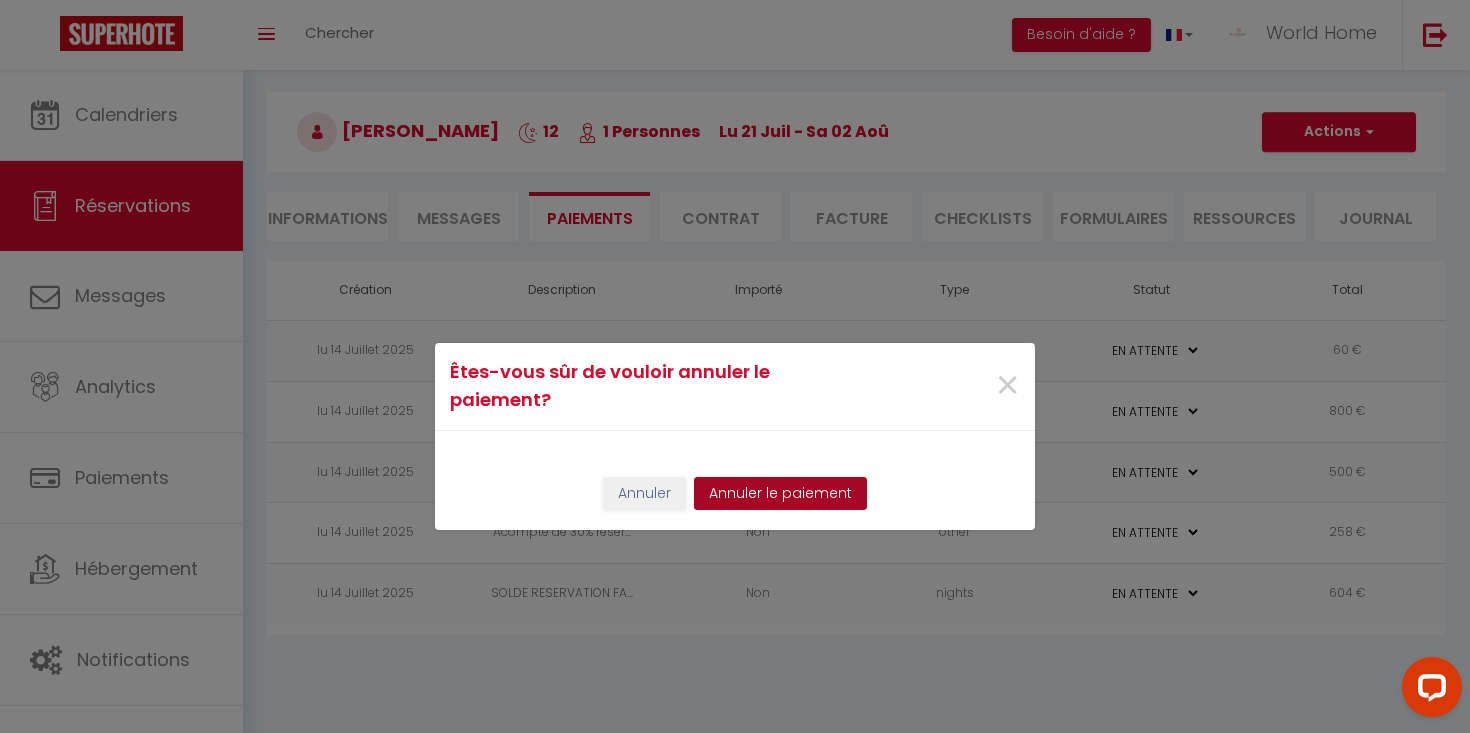 click on "Annuler le paiement" at bounding box center [780, 494] 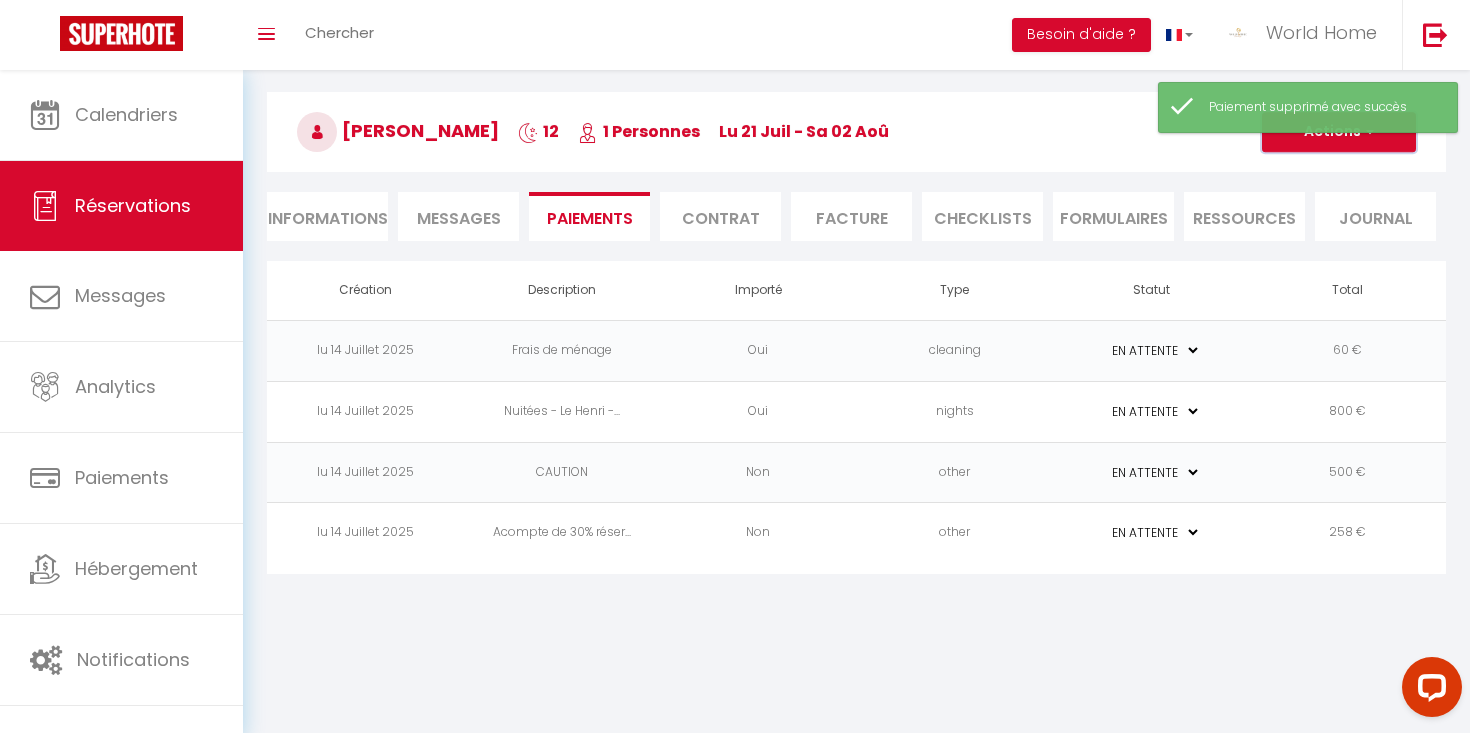 click on "Actions" at bounding box center [1339, 132] 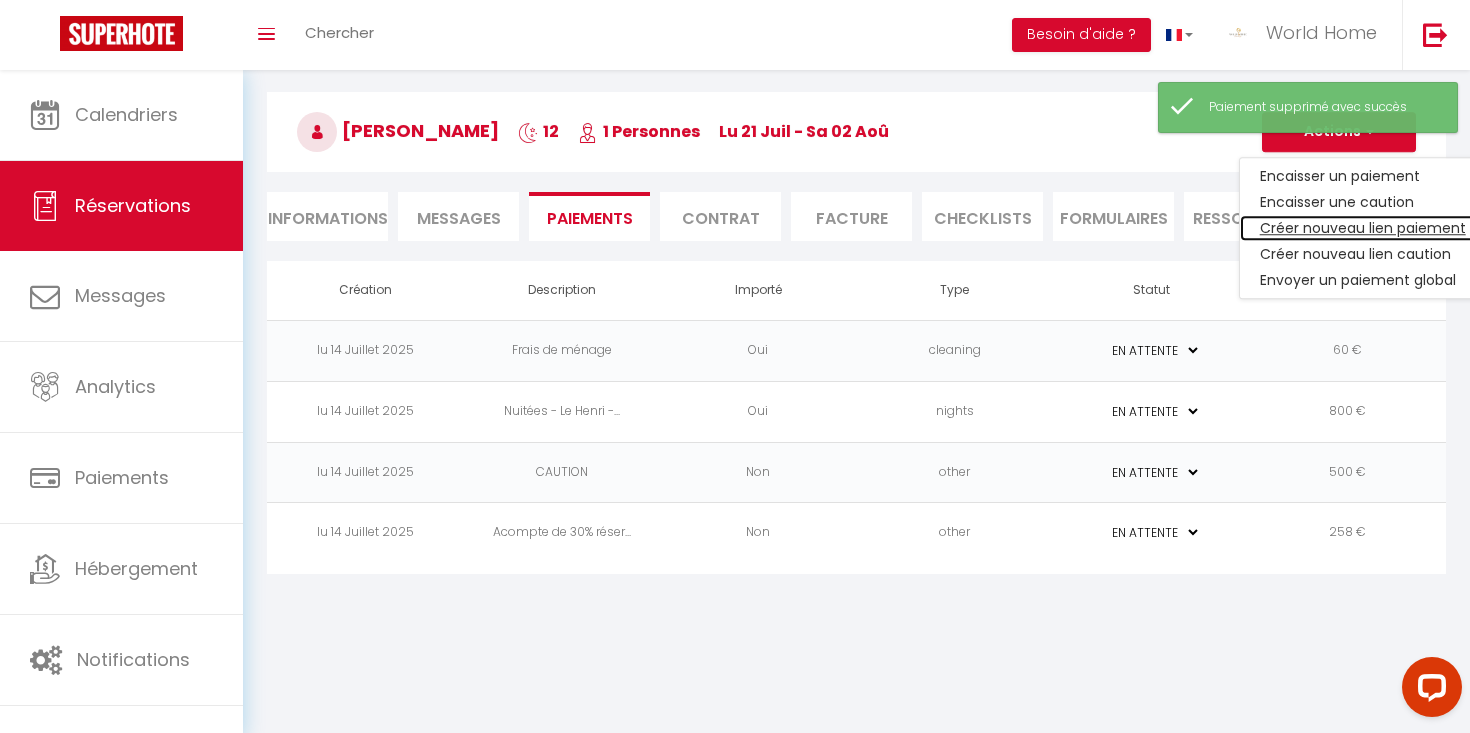 click on "Créer nouveau lien paiement" at bounding box center (1363, 228) 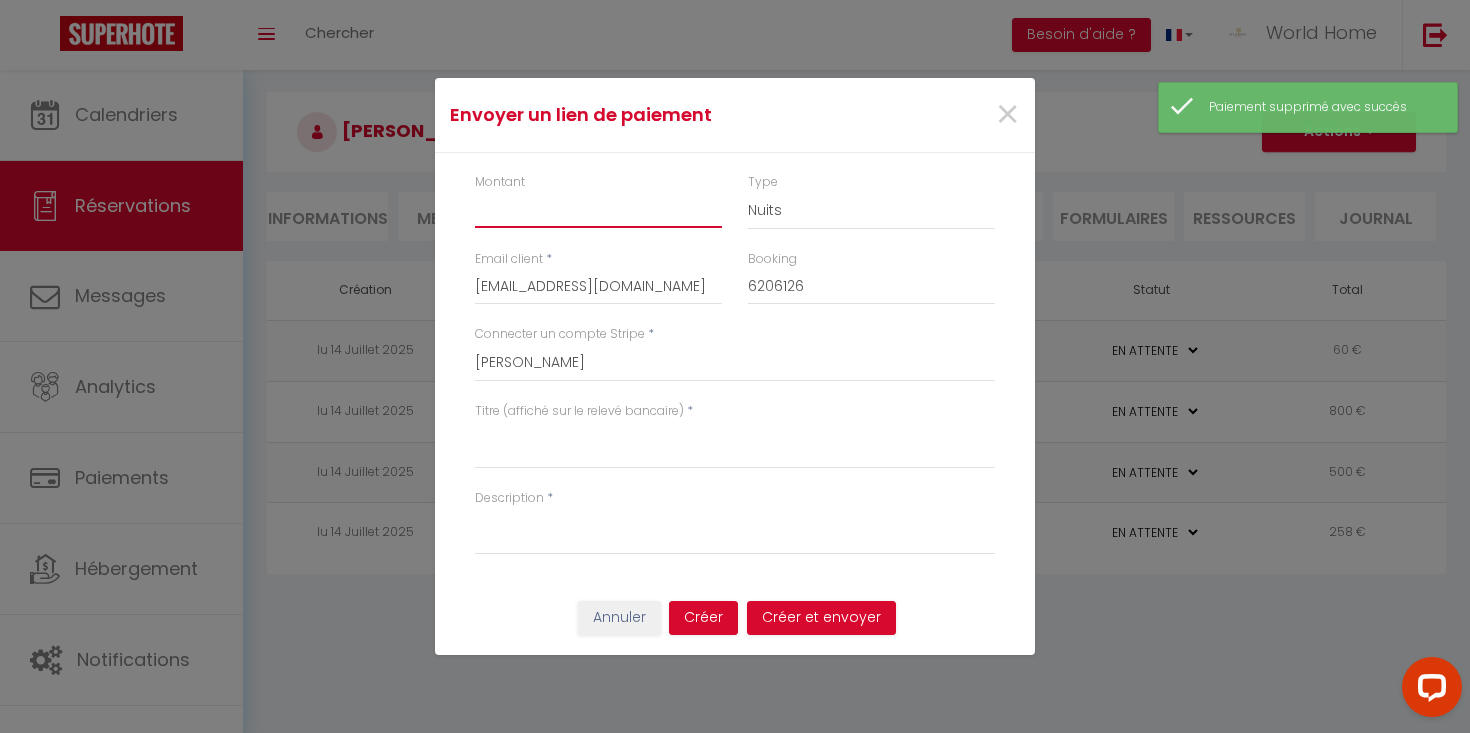 click on "Montant" at bounding box center (598, 210) 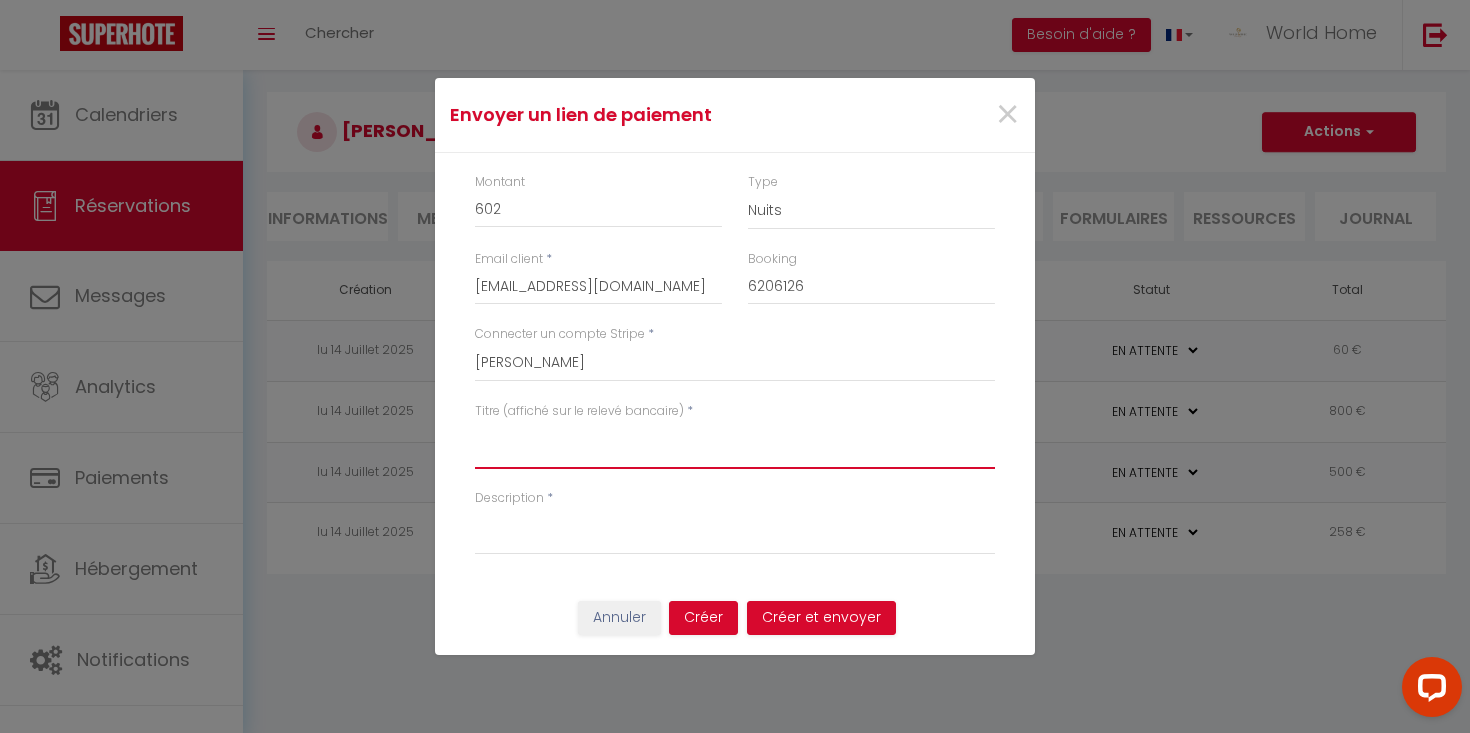 click on "Titre (affiché sur le relevé bancaire)" at bounding box center [735, 445] 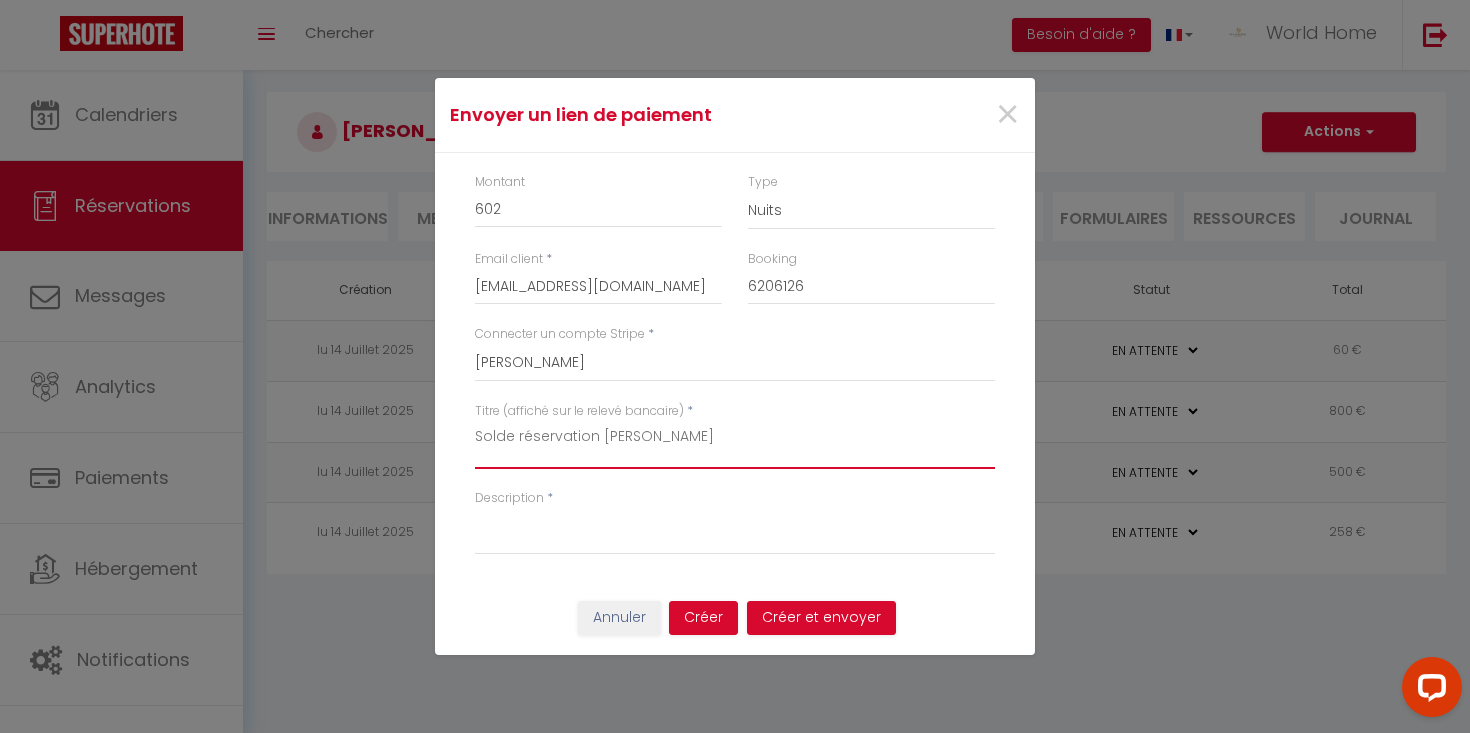 drag, startPoint x: 716, startPoint y: 438, endPoint x: 428, endPoint y: 437, distance: 288.00174 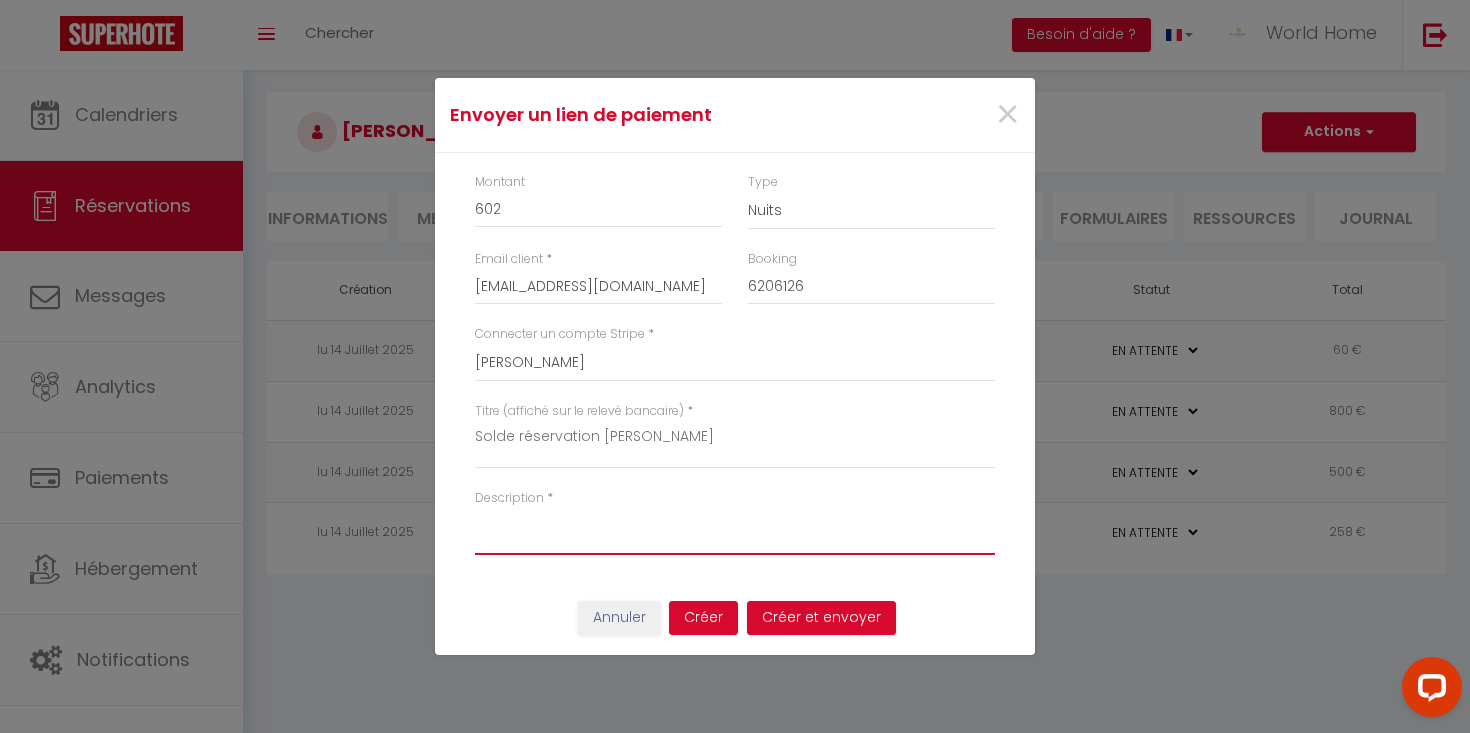 click on "Description" at bounding box center (735, 531) 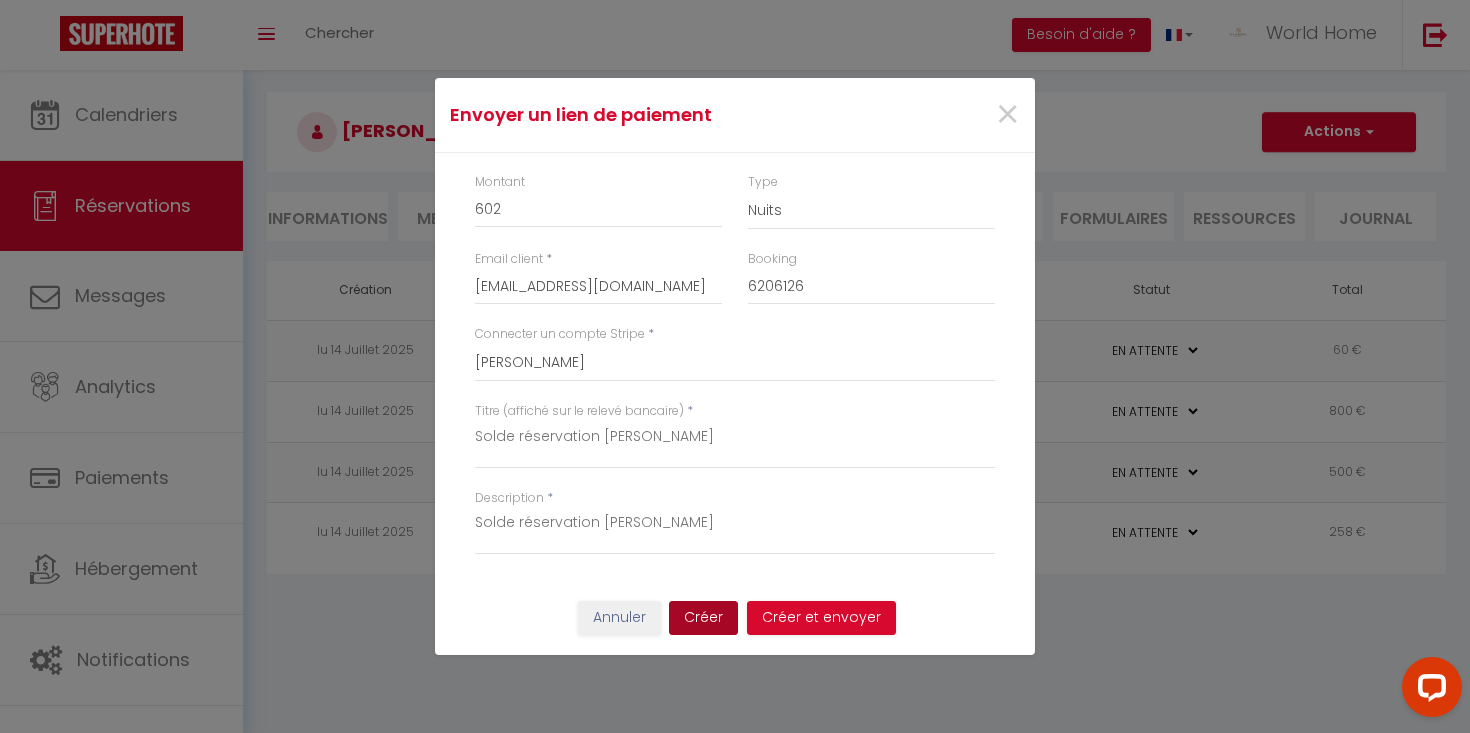click on "Créer" at bounding box center [703, 618] 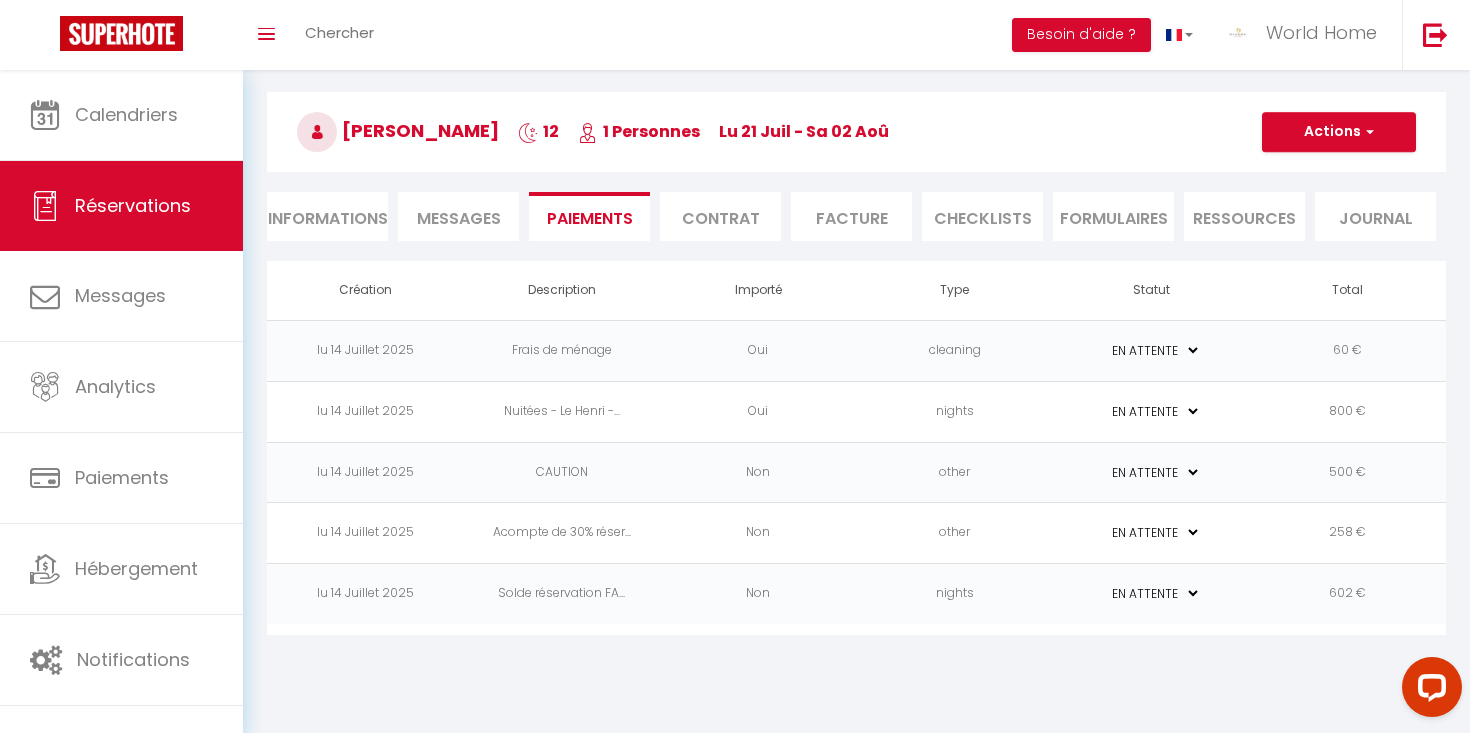 click on "Oui" at bounding box center (758, 411) 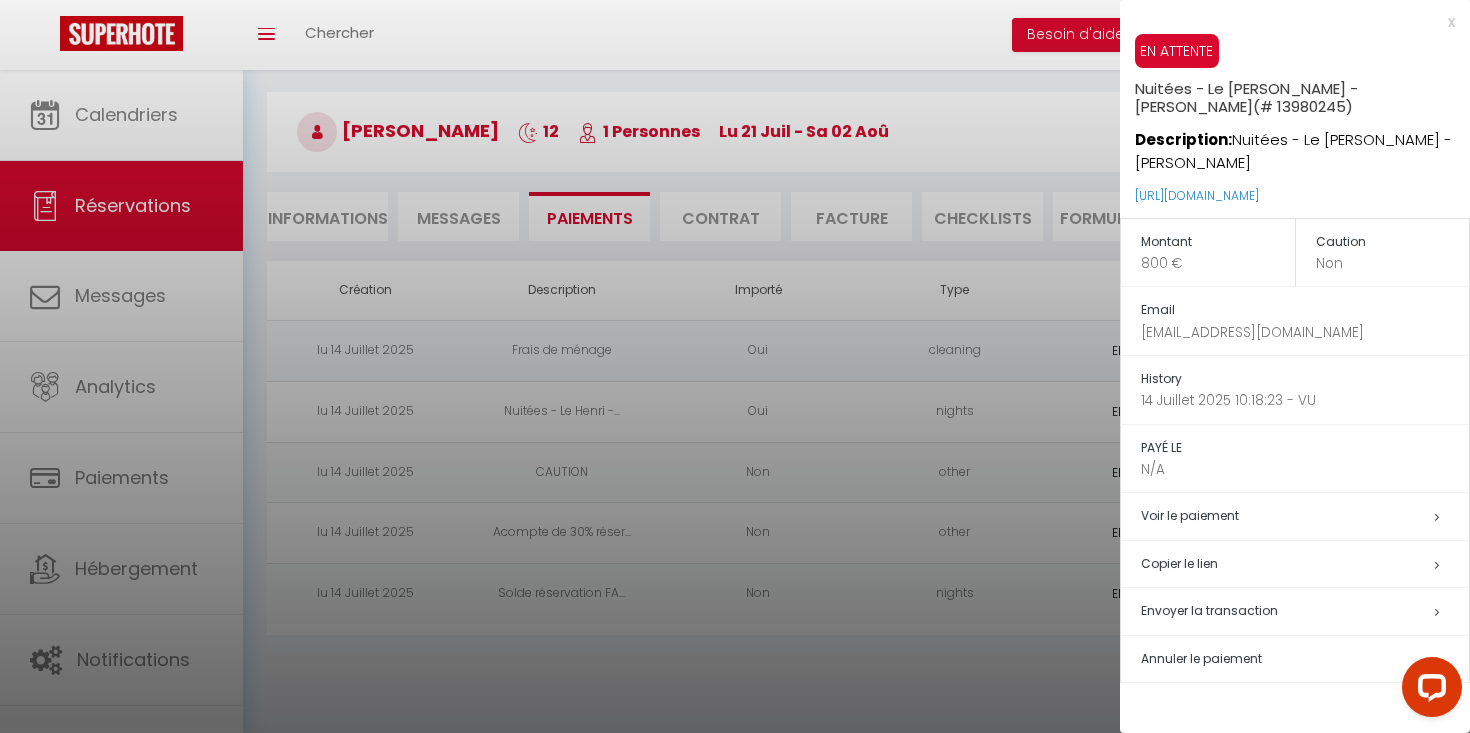 click on "Annuler le paiement" at bounding box center (1201, 658) 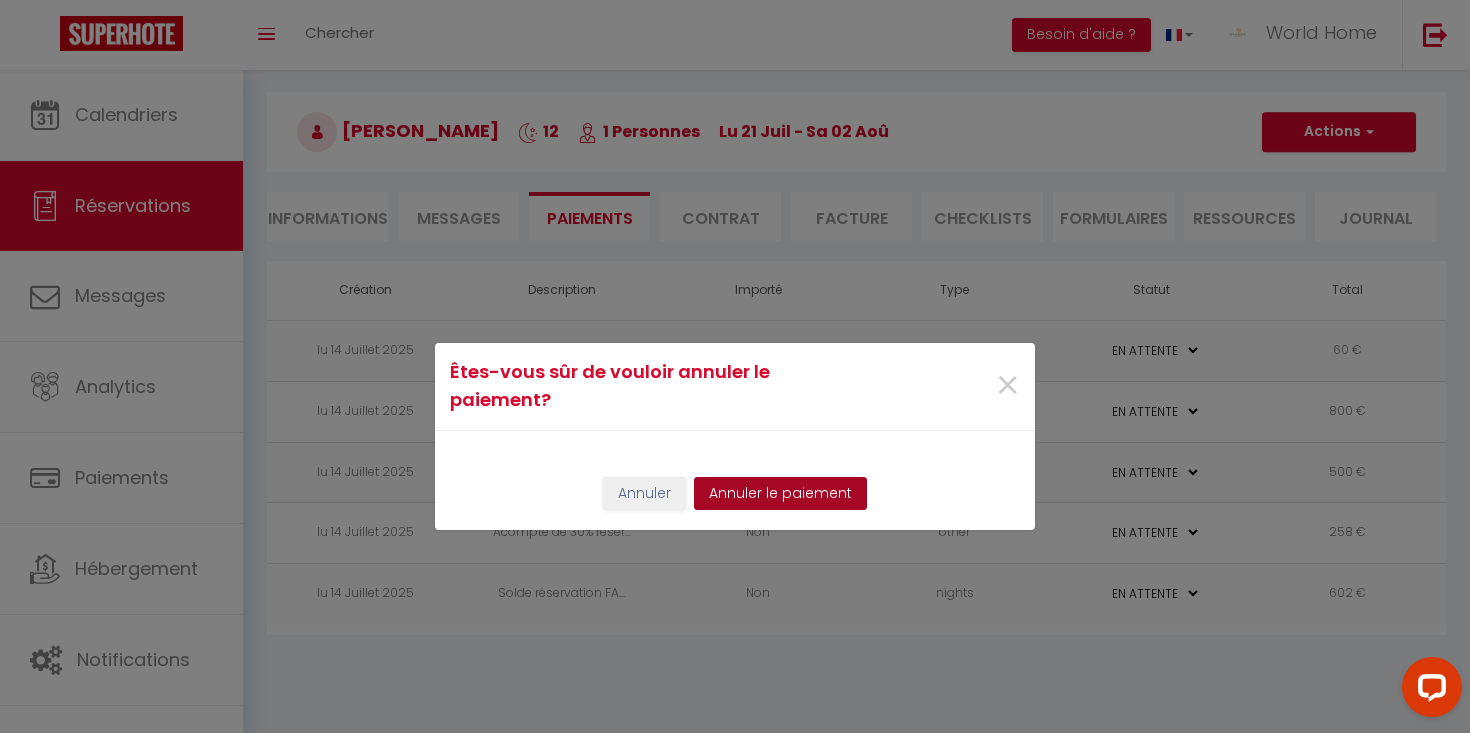 click on "Annuler le paiement" at bounding box center (780, 494) 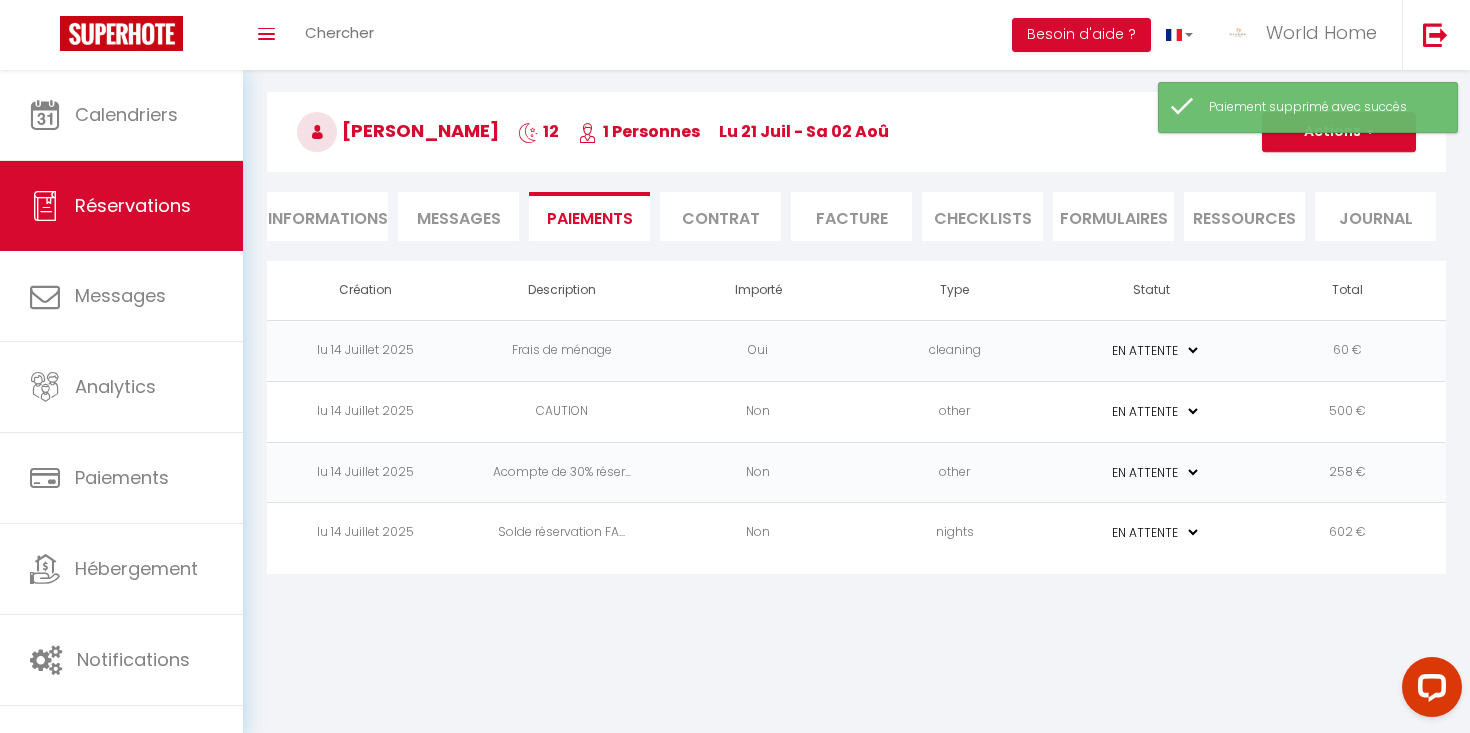 click on "cleaning" at bounding box center (955, 350) 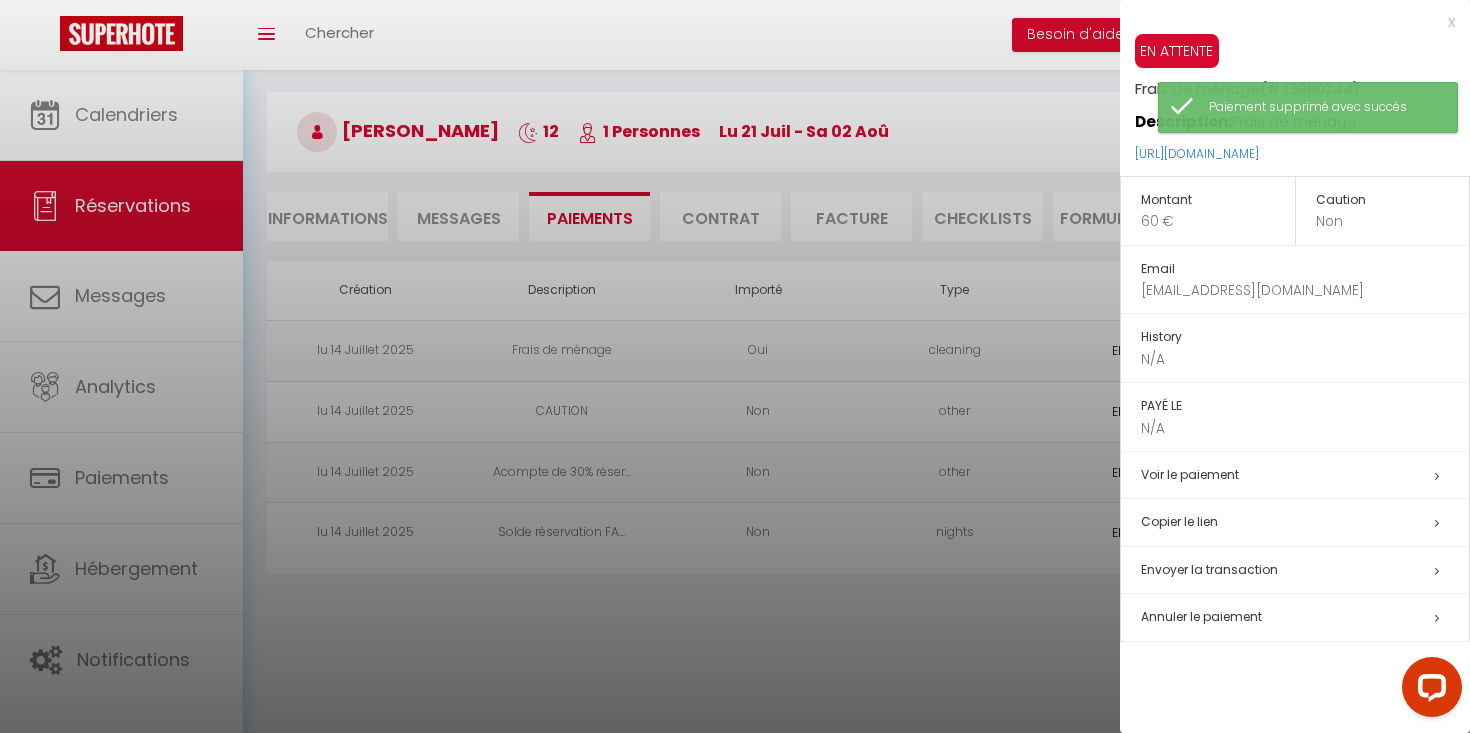 click on "Annuler le paiement" at bounding box center (1201, 616) 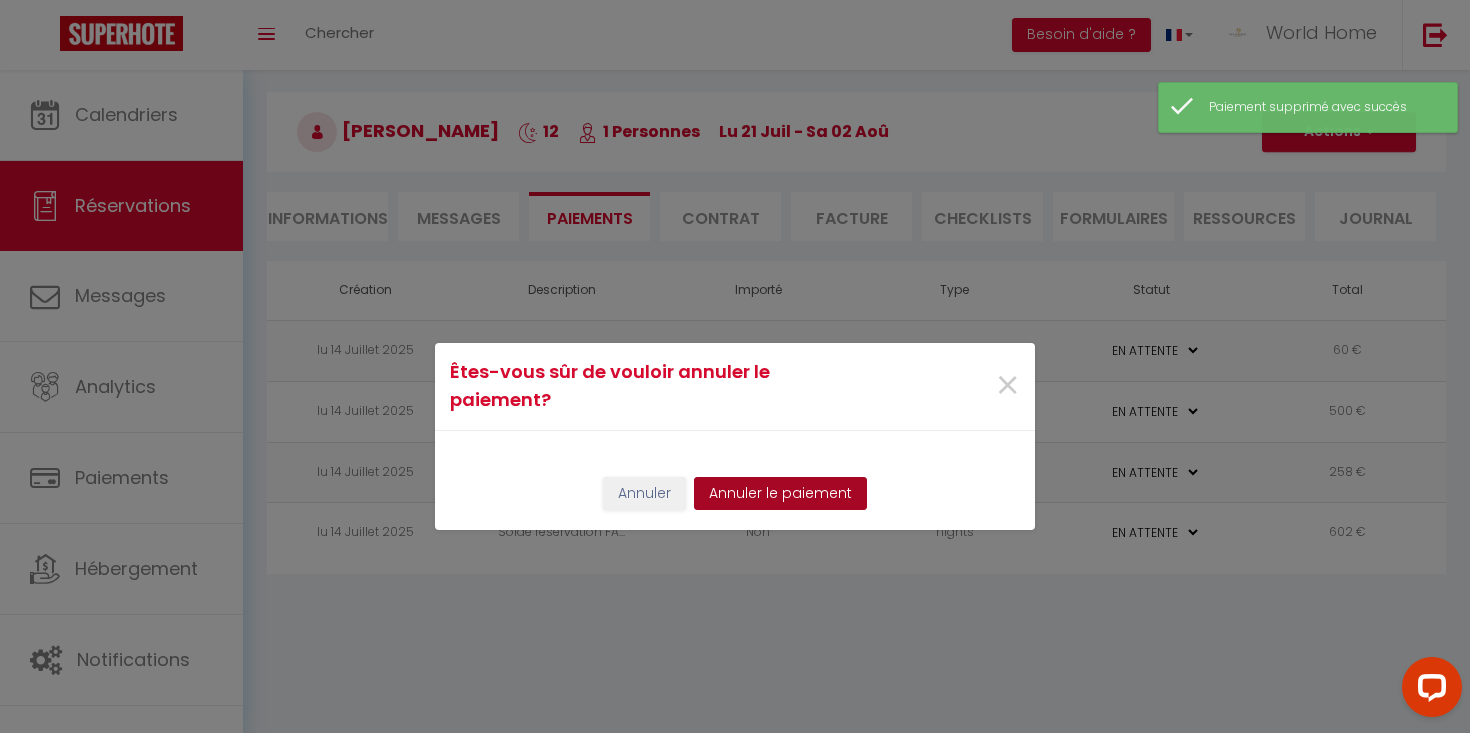 click on "Annuler le paiement" at bounding box center (780, 494) 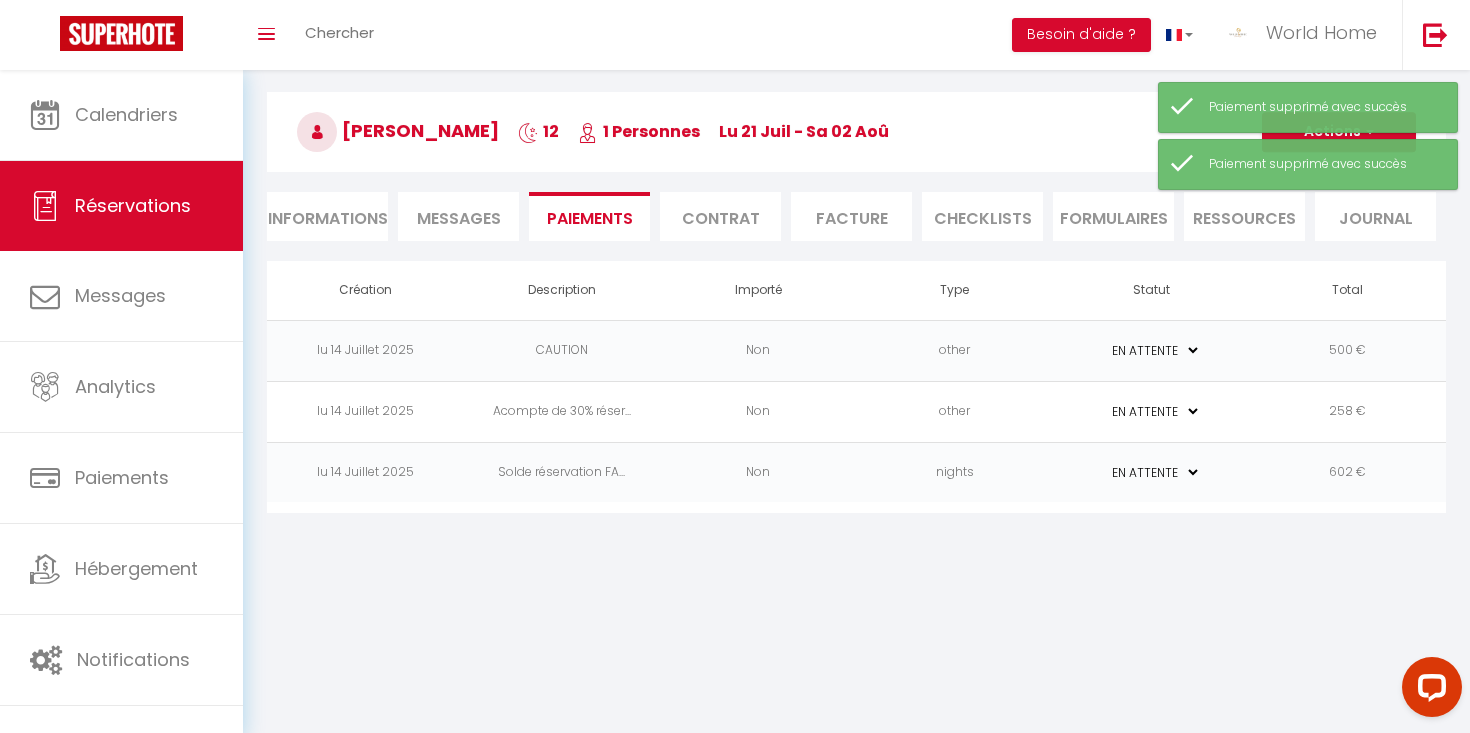 click on "Coaching SuperHote ce soir à 18h00, pour participer:  https://us02web.zoom.us/j/4667554618?pwd=QUhUTnBqenhNTG1HazhBOFJXWjRYUT09   ×     Toggle navigation       Toggle Search     Toggle menubar     Chercher   BUTTON
Besoin d'aide ?
World Home   Paramètres        Équipe     Résultat de la recherche   Aucun résultat     Calendriers     Réservations     Messages     Analytics      Paiements     Hébergement     Notifications                 Résultat de la recherche   Id   Appart   Voyageur    Checkin   Checkout   Nuits   Pers.   Plateforme   Statut     Résultat de la recherche   Aucun résultat            Retourner vers    FATAI   ADEBO   12    1 Personnes
lu 21 Juil - sa 02 Aoû
Actions
Enregistrer   Dupliquer   Supprimer
Actions
Enregistrer   Aperçu et éditer   Envoyer la facture   Copier le lien" at bounding box center [735, 366] 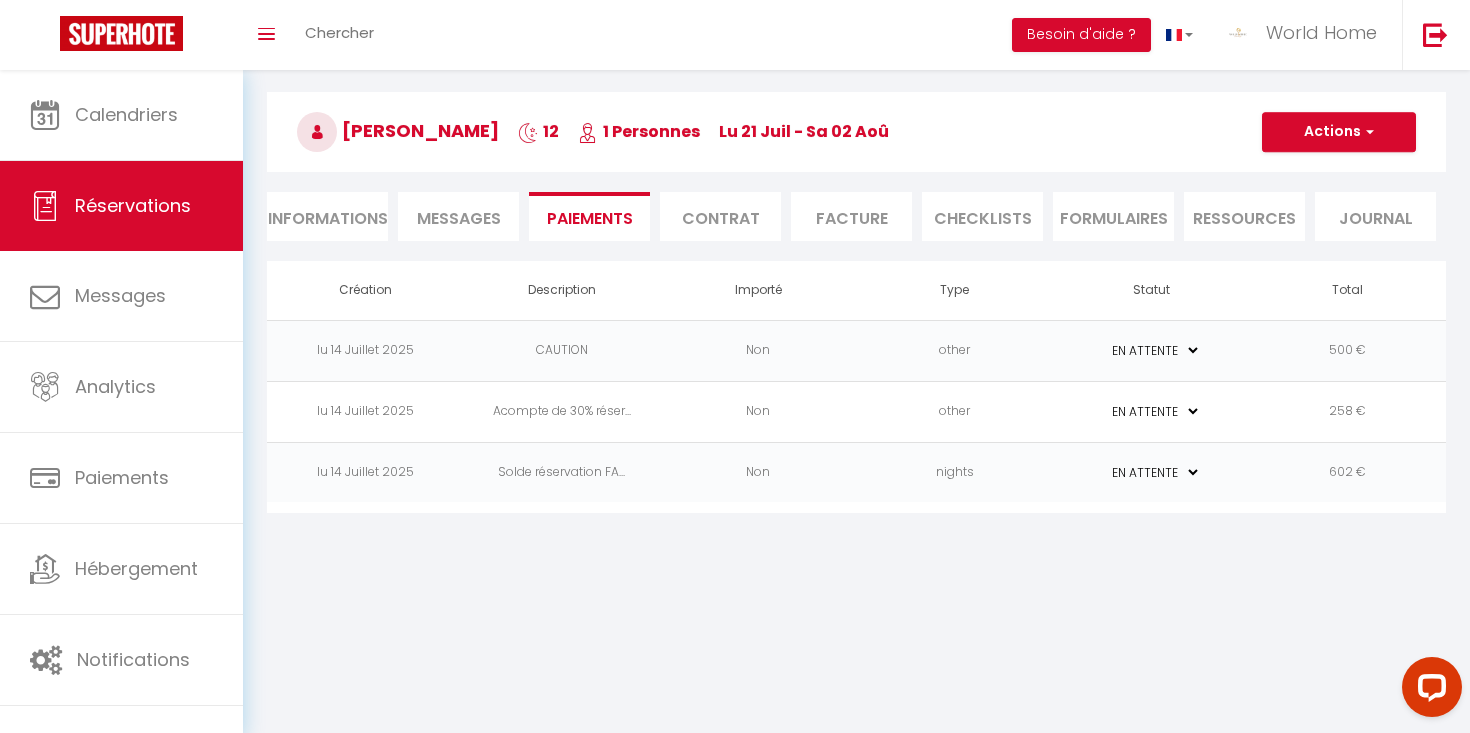 click on "Coaching SuperHote ce soir à 18h00, pour participer:  https://us02web.zoom.us/j/4667554618?pwd=QUhUTnBqenhNTG1HazhBOFJXWjRYUT09   ×     Toggle navigation       Toggle Search     Toggle menubar     Chercher   BUTTON
Besoin d'aide ?
World Home   Paramètres        Équipe     Résultat de la recherche   Aucun résultat     Calendriers     Réservations     Messages     Analytics      Paiements     Hébergement     Notifications                 Résultat de la recherche   Id   Appart   Voyageur    Checkin   Checkout   Nuits   Pers.   Plateforme   Statut     Résultat de la recherche   Aucun résultat            Retourner vers    FATAI   ADEBO   12    1 Personnes
lu 21 Juil - sa 02 Aoû
Actions
Enregistrer   Dupliquer   Supprimer
Actions
Enregistrer   Aperçu et éditer   Envoyer la facture   Copier le lien" at bounding box center (735, 366) 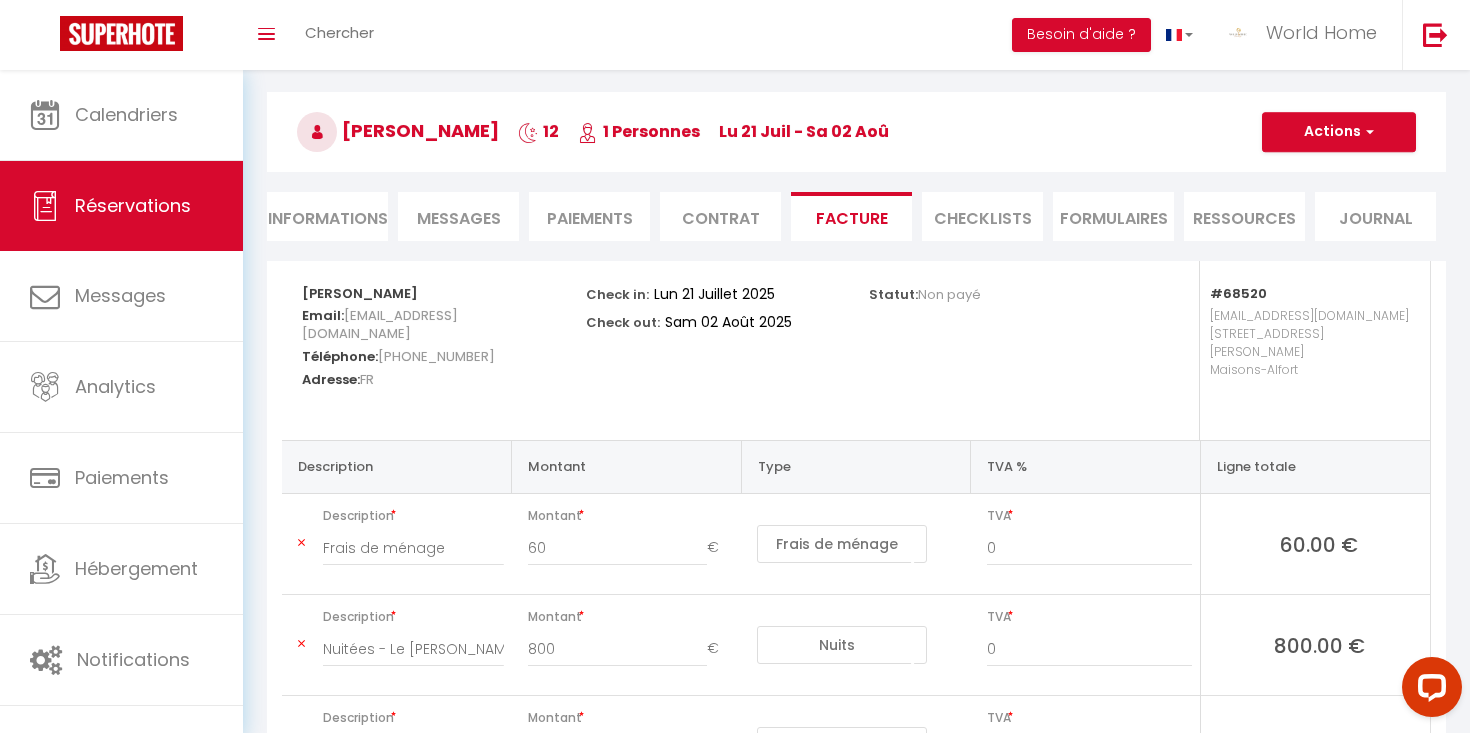 click on "Contrat" at bounding box center [720, 216] 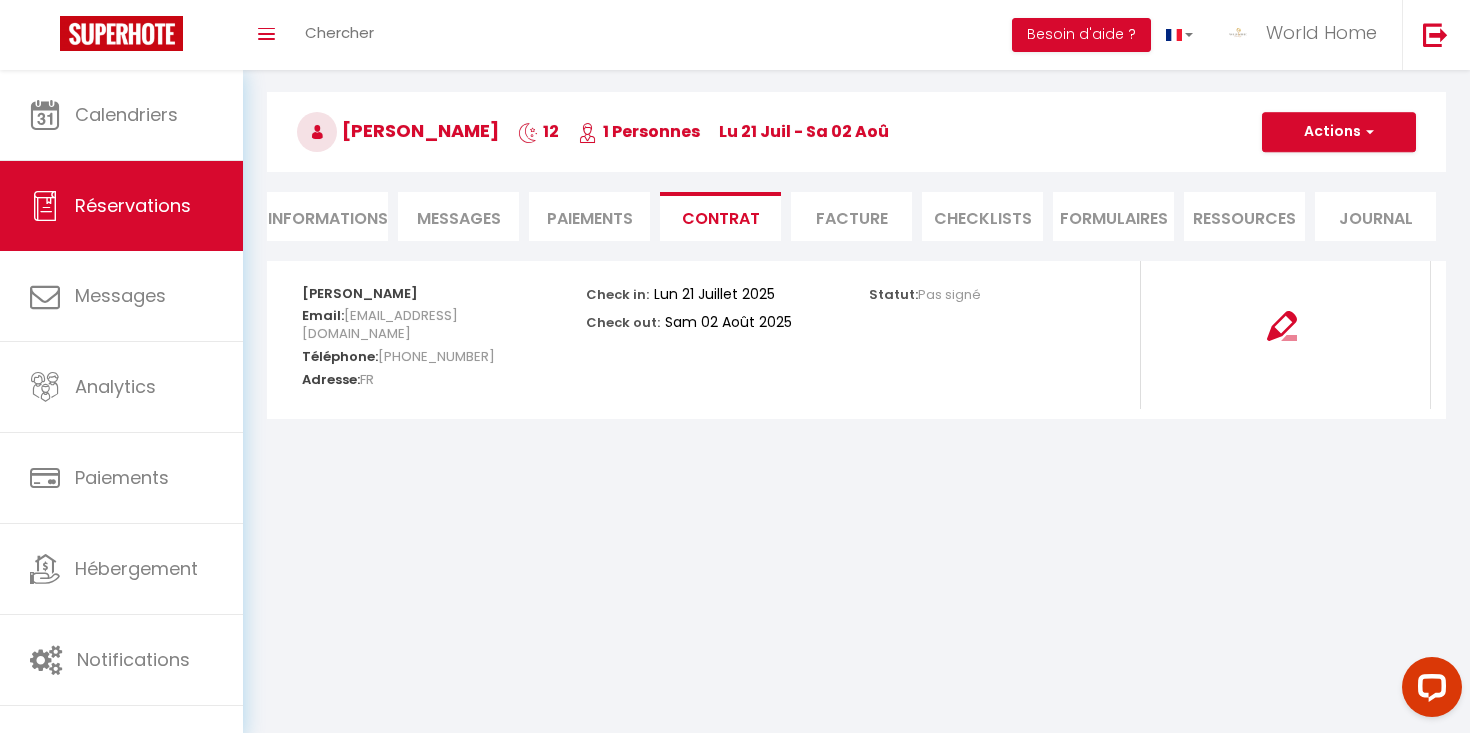 click on "Informations" at bounding box center (327, 216) 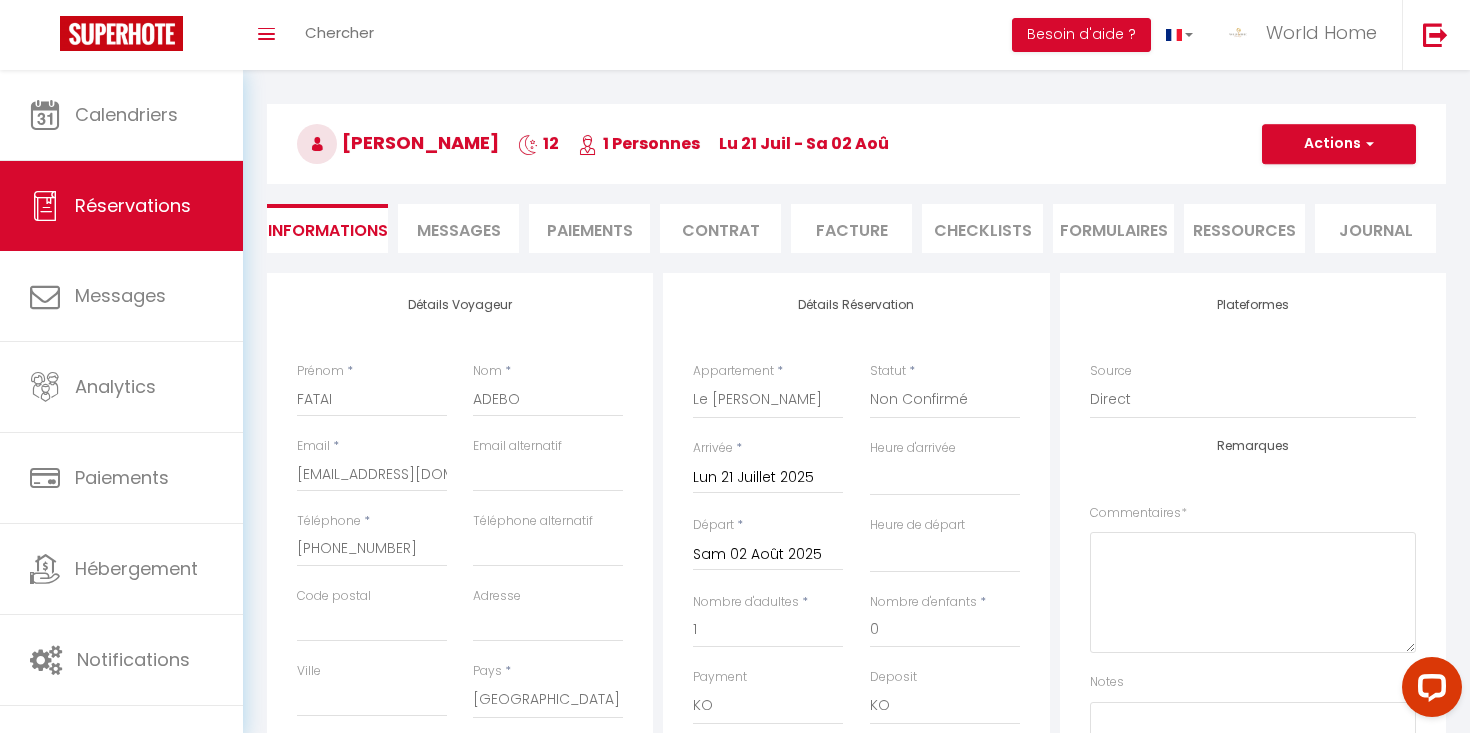 scroll, scrollTop: 0, scrollLeft: 0, axis: both 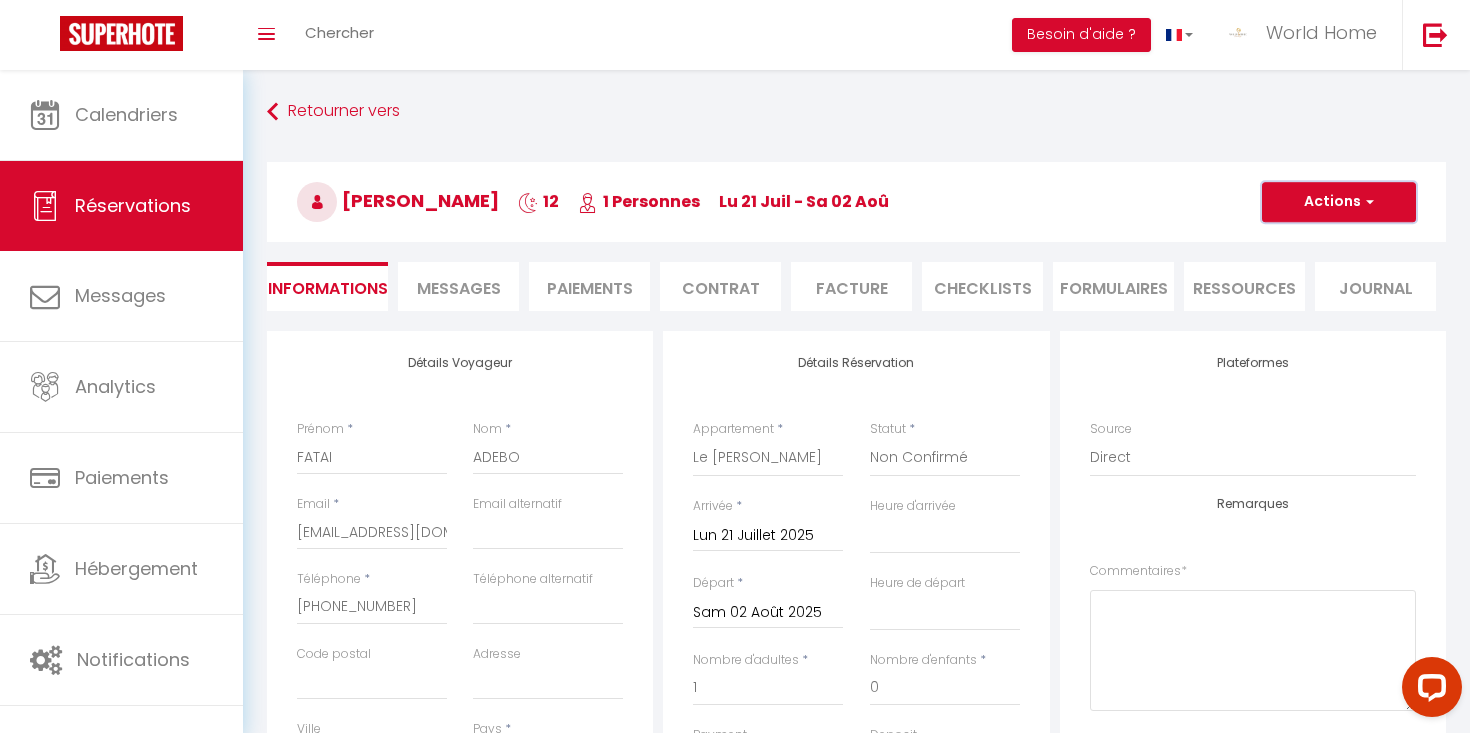 click on "Actions" at bounding box center (1339, 202) 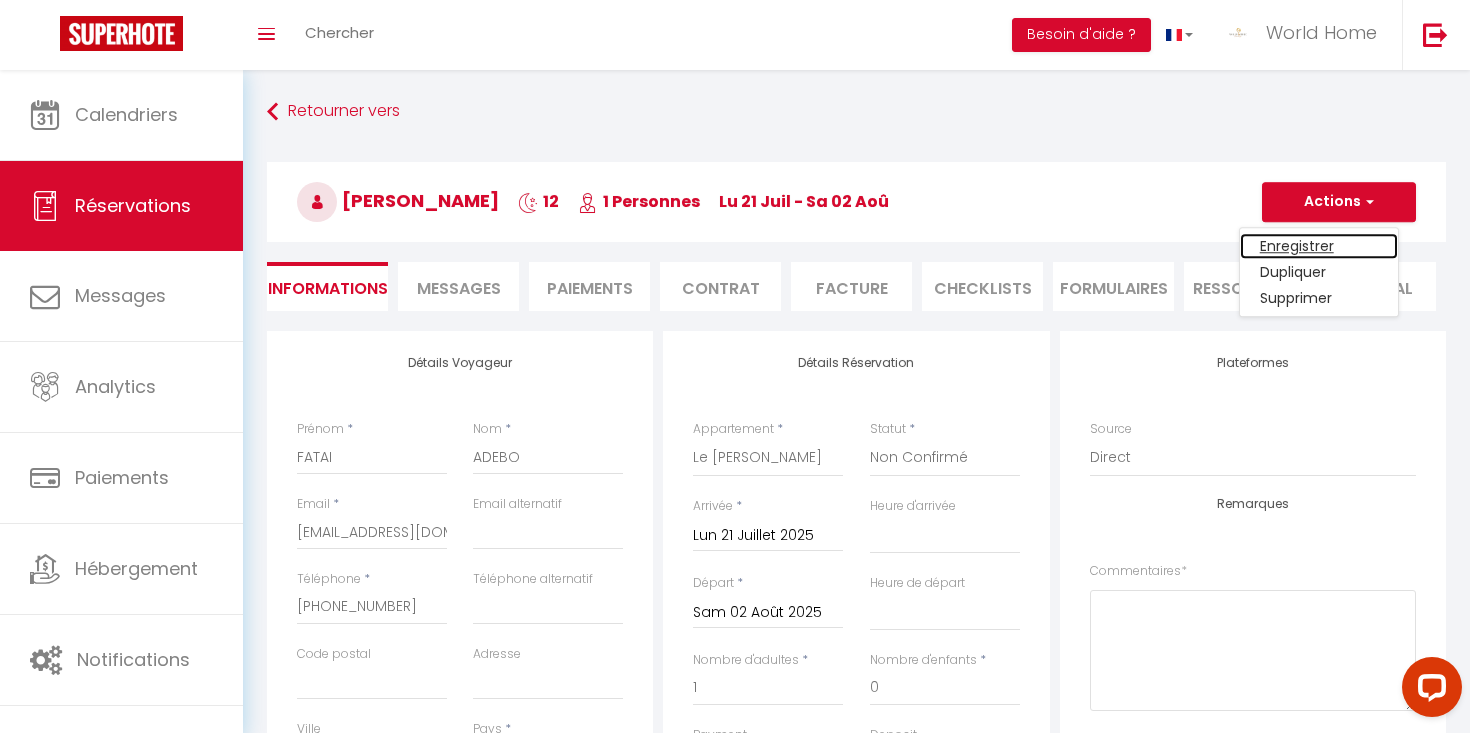 click on "Enregistrer" at bounding box center [1319, 246] 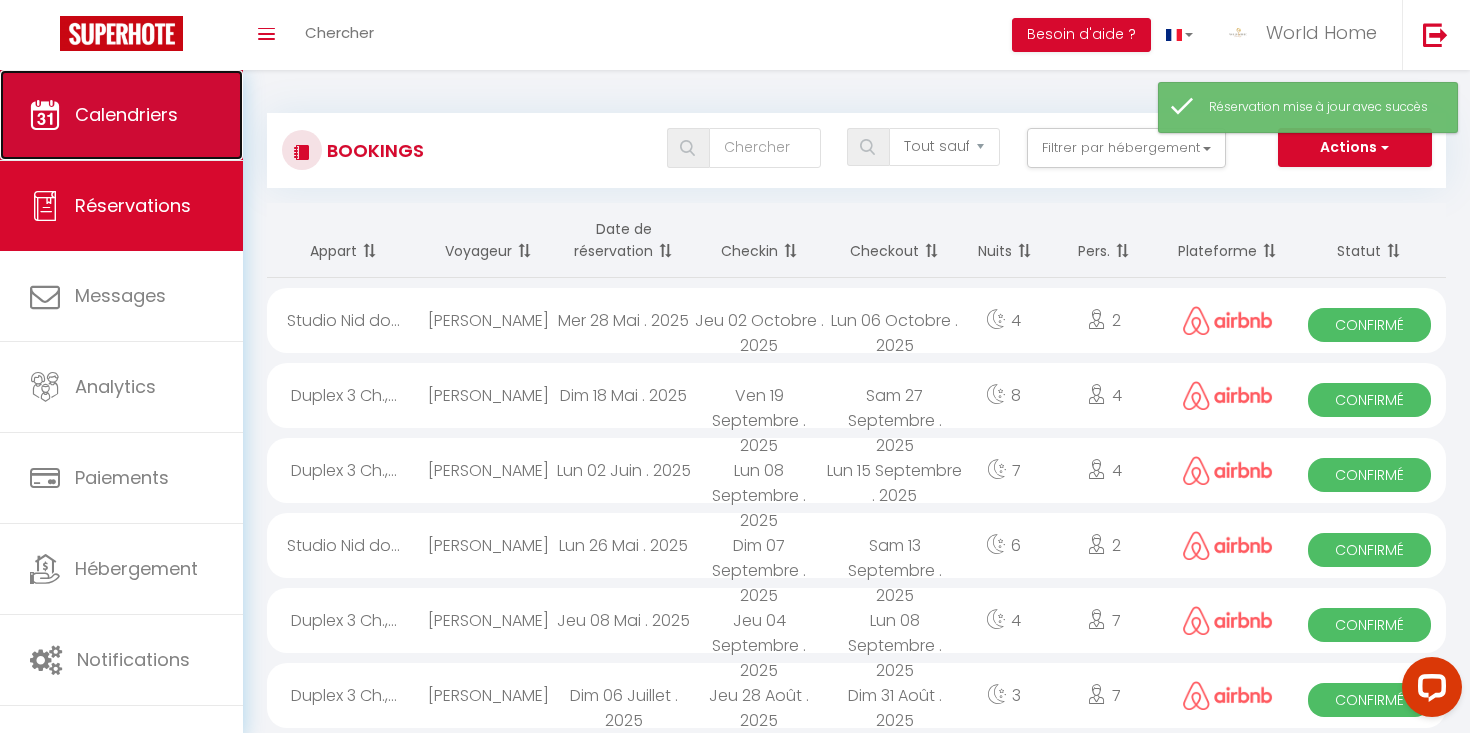 click on "Calendriers" at bounding box center (126, 114) 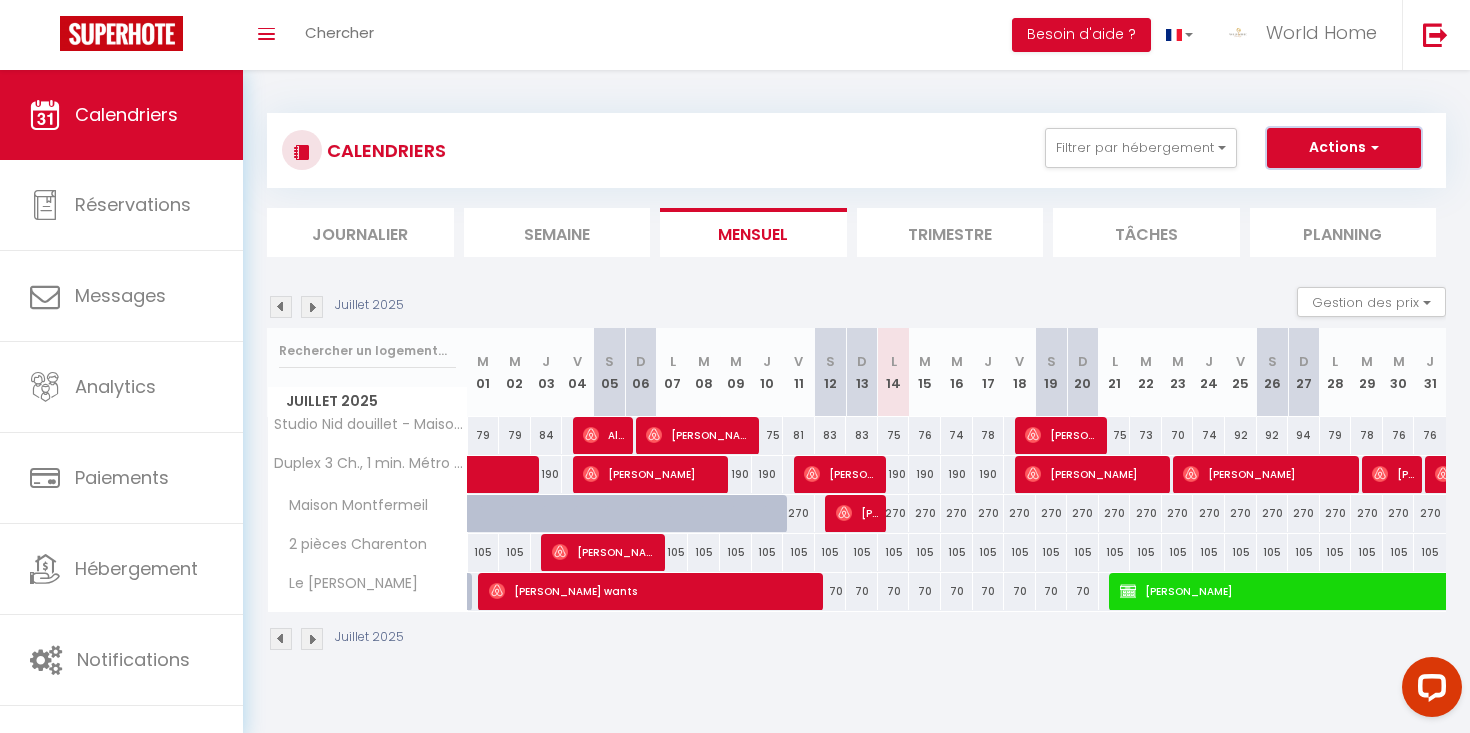 click on "Actions" at bounding box center (1344, 148) 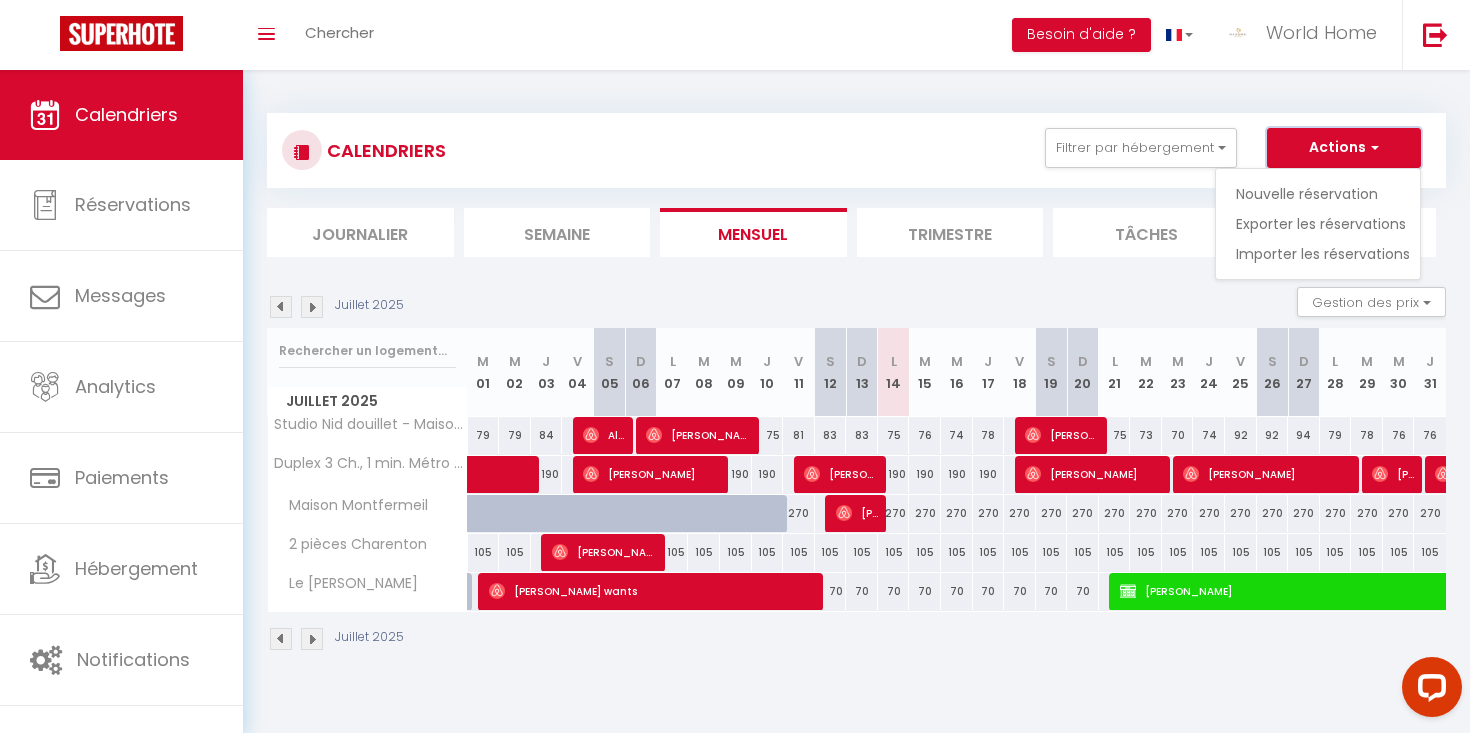 click on "Actions" at bounding box center [1344, 148] 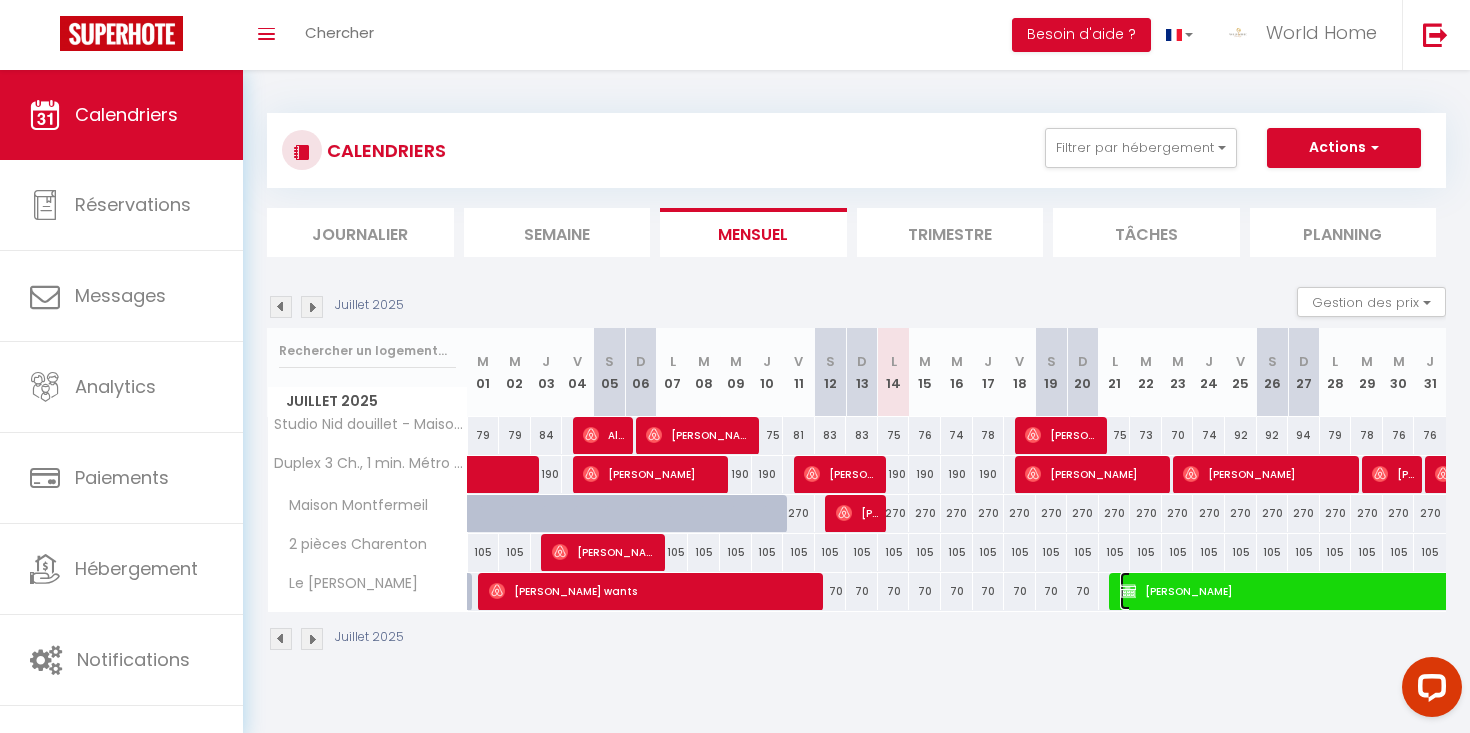 click on "[PERSON_NAME]" at bounding box center (1396, 591) 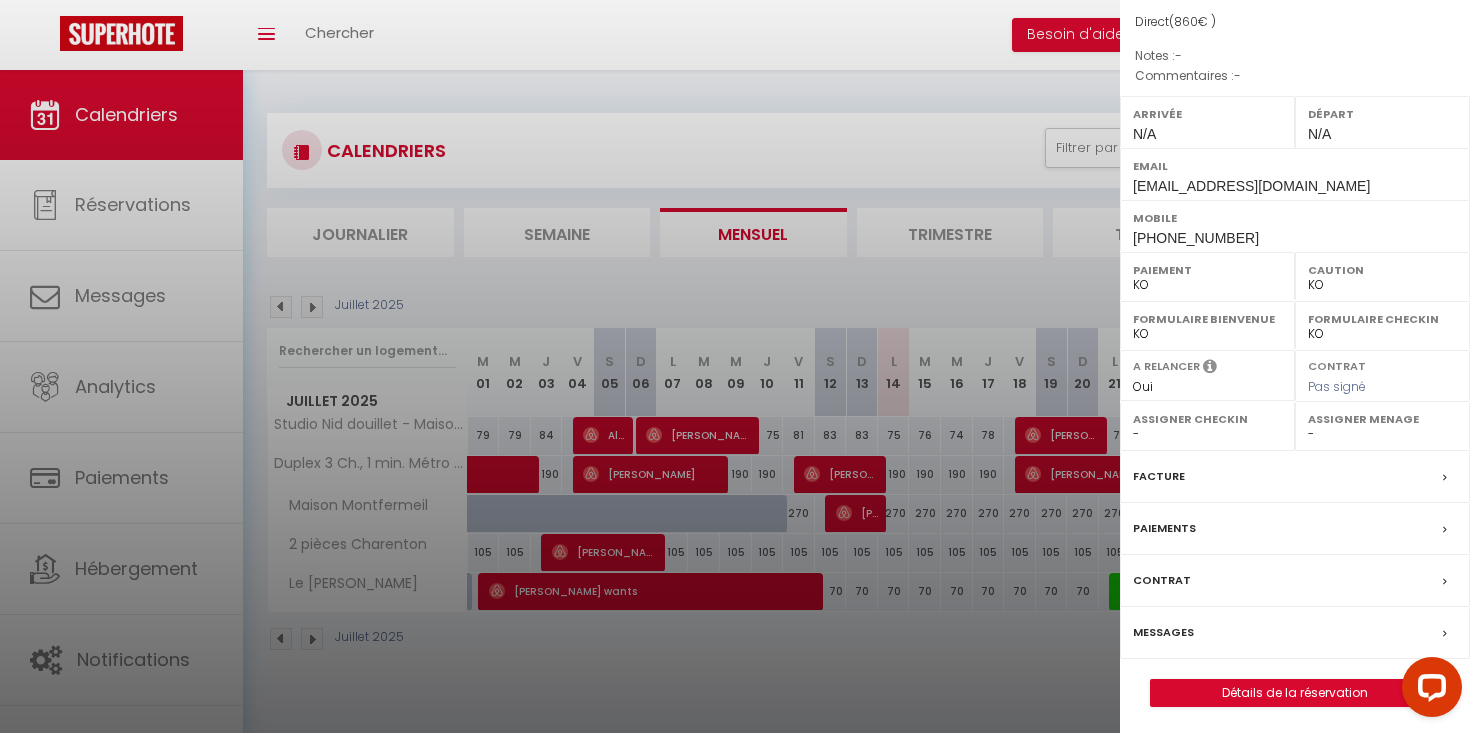 scroll, scrollTop: 199, scrollLeft: 0, axis: vertical 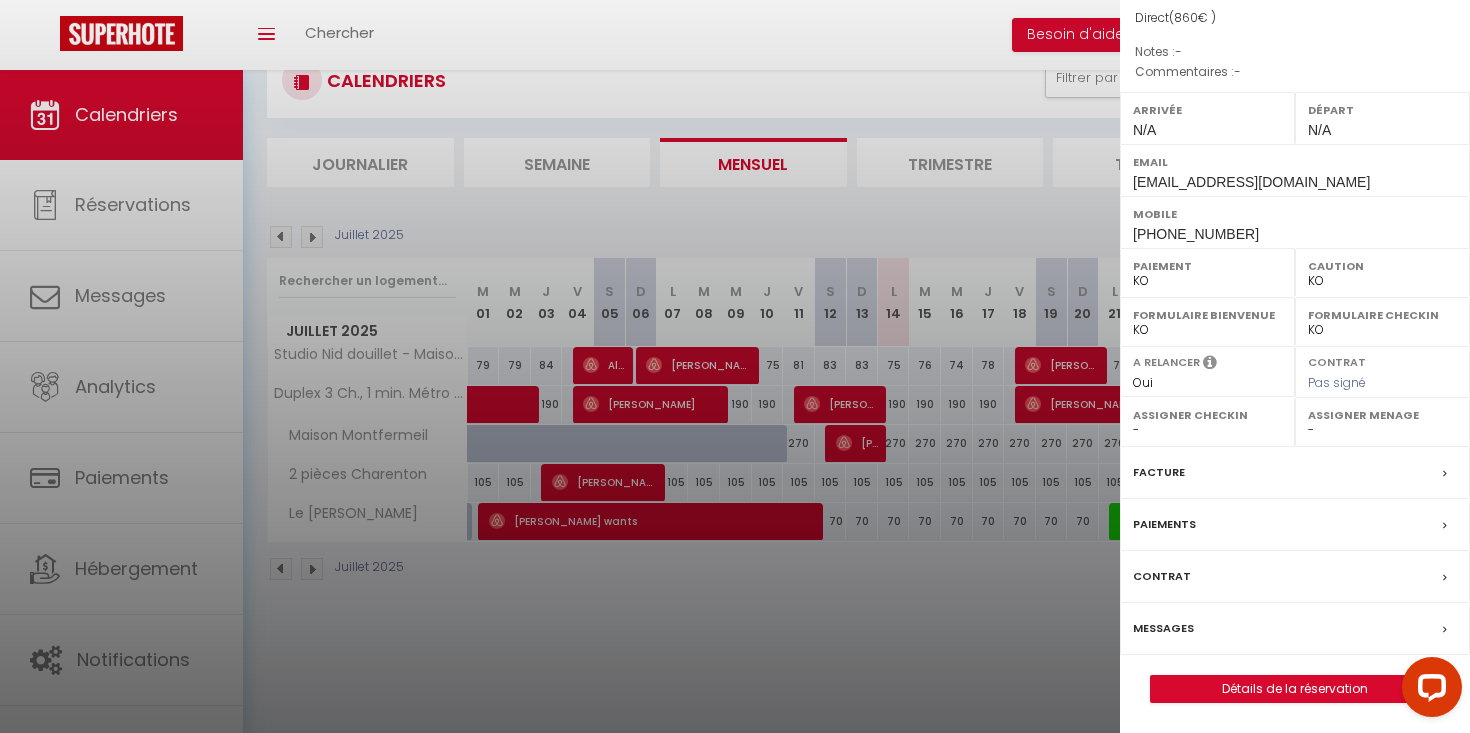 click on "Messages" at bounding box center (1295, 629) 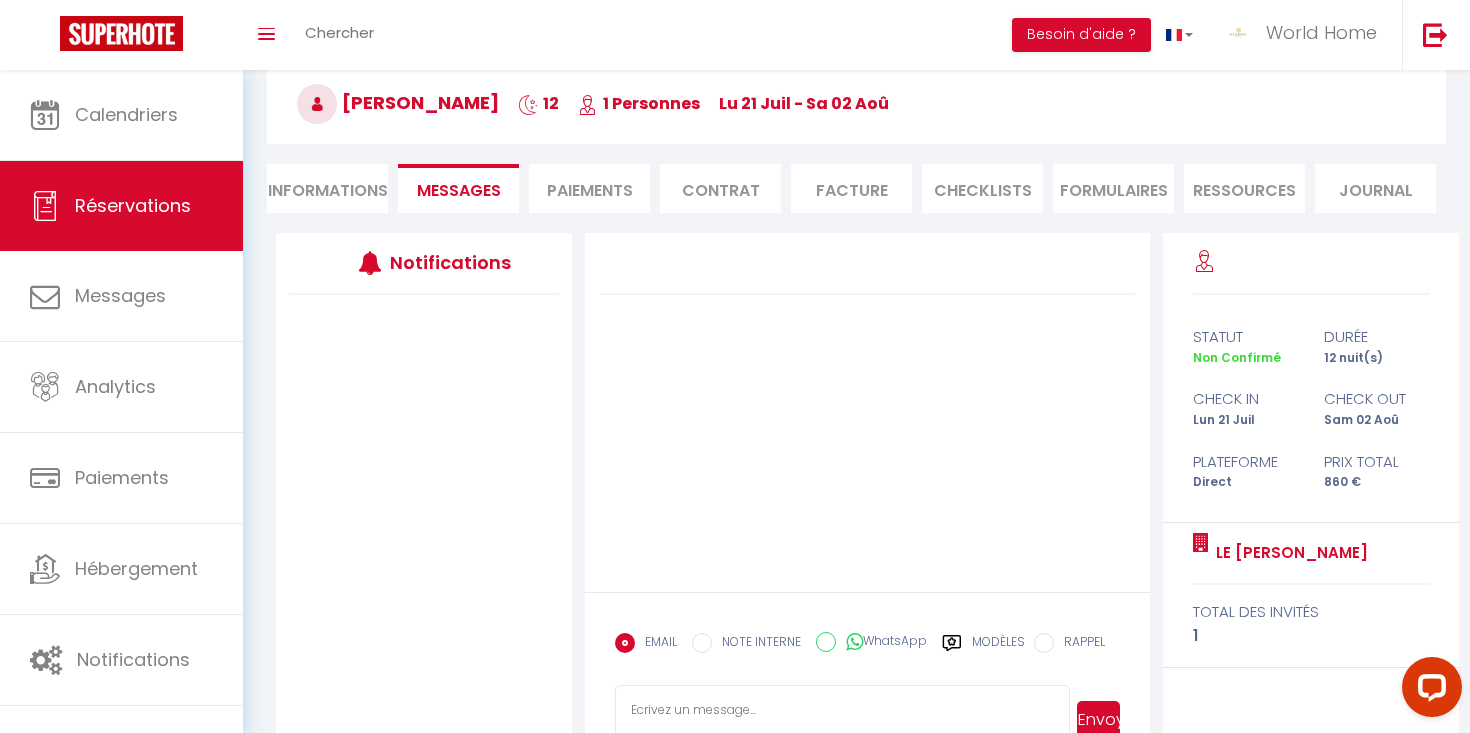scroll, scrollTop: 159, scrollLeft: 0, axis: vertical 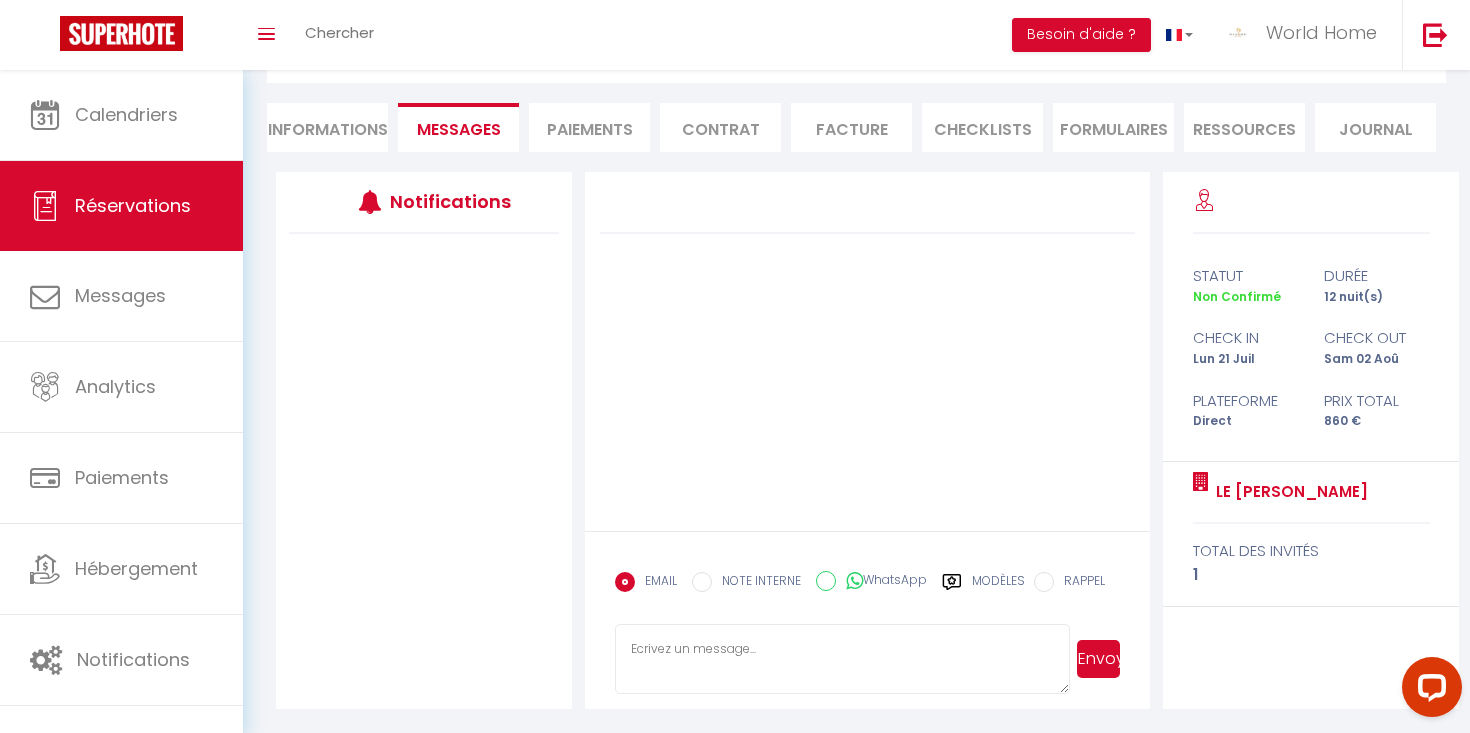 click at bounding box center [842, 659] 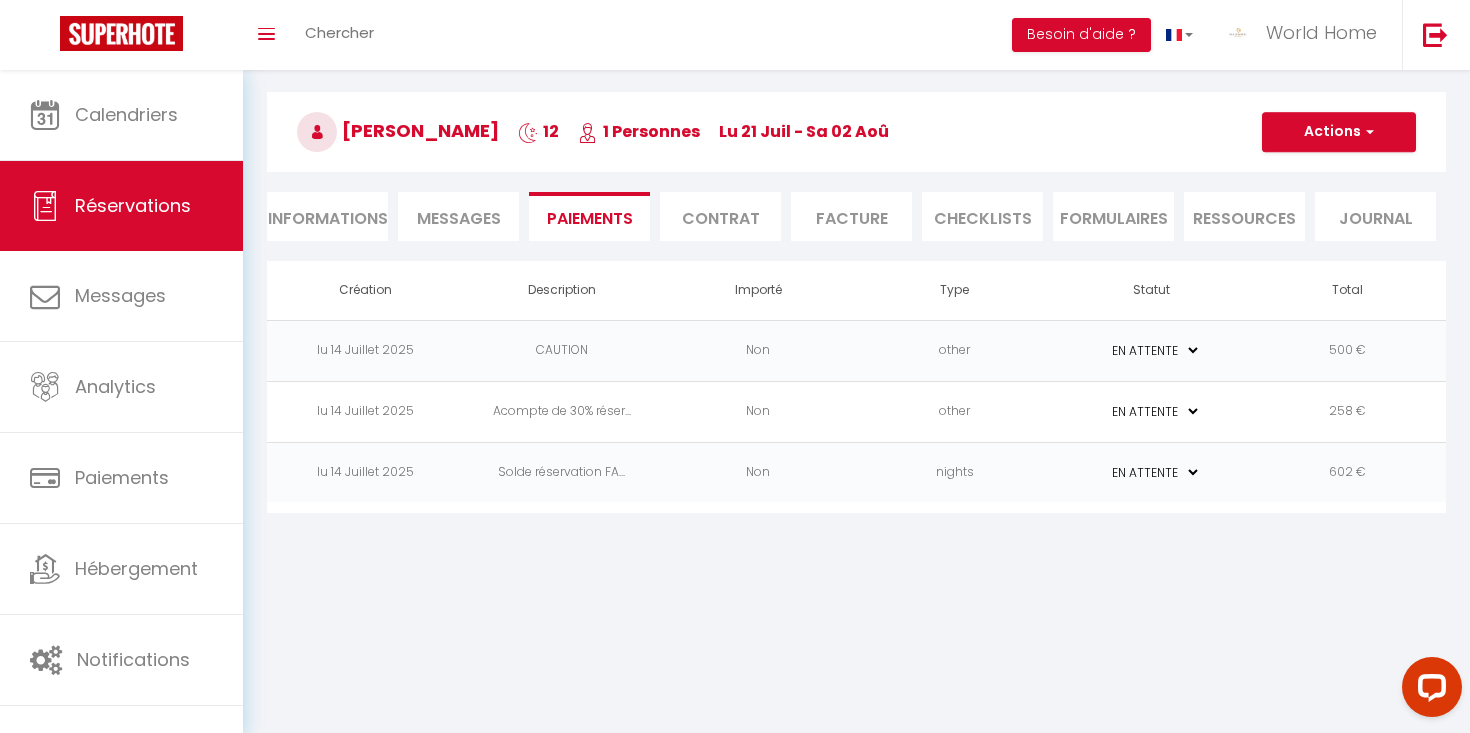 scroll, scrollTop: 70, scrollLeft: 0, axis: vertical 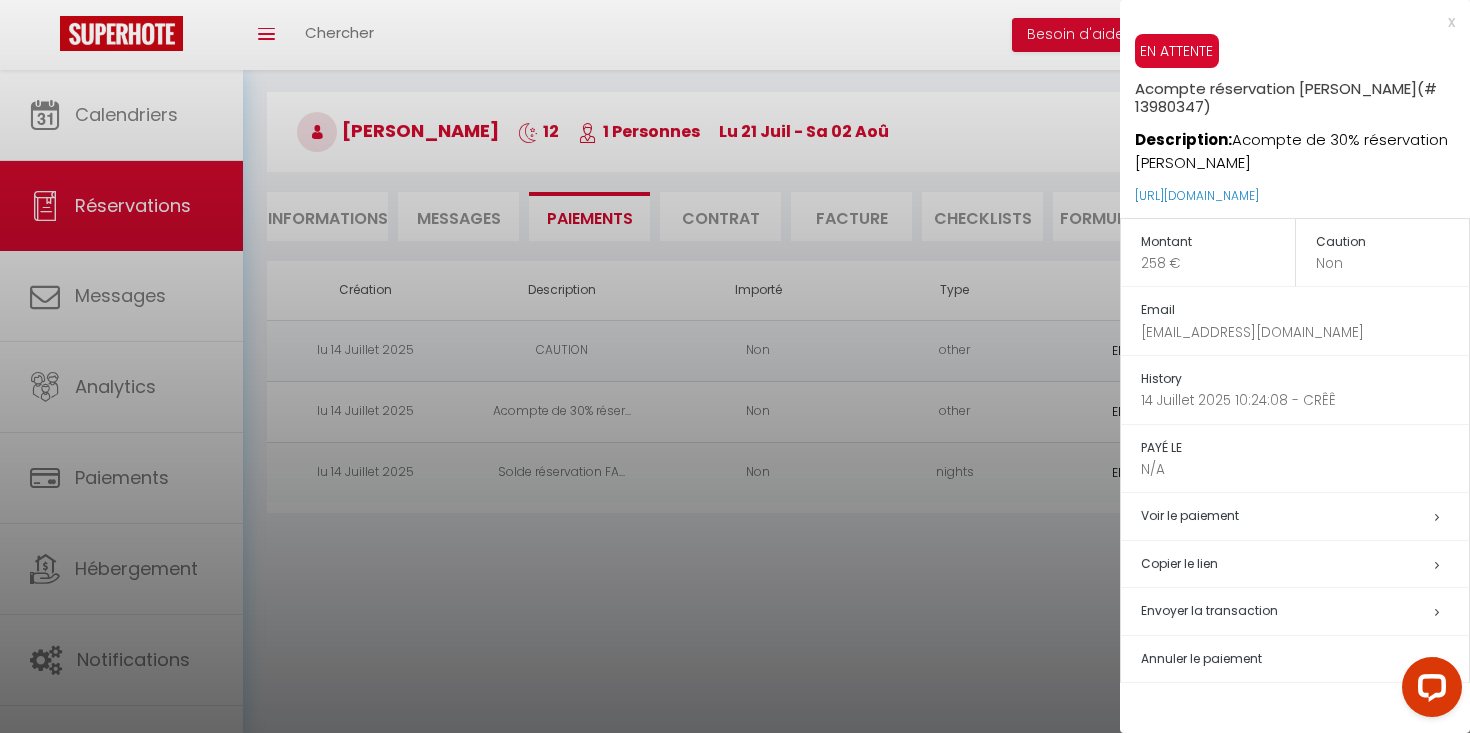 click on "Envoyer la transaction" at bounding box center [1305, 611] 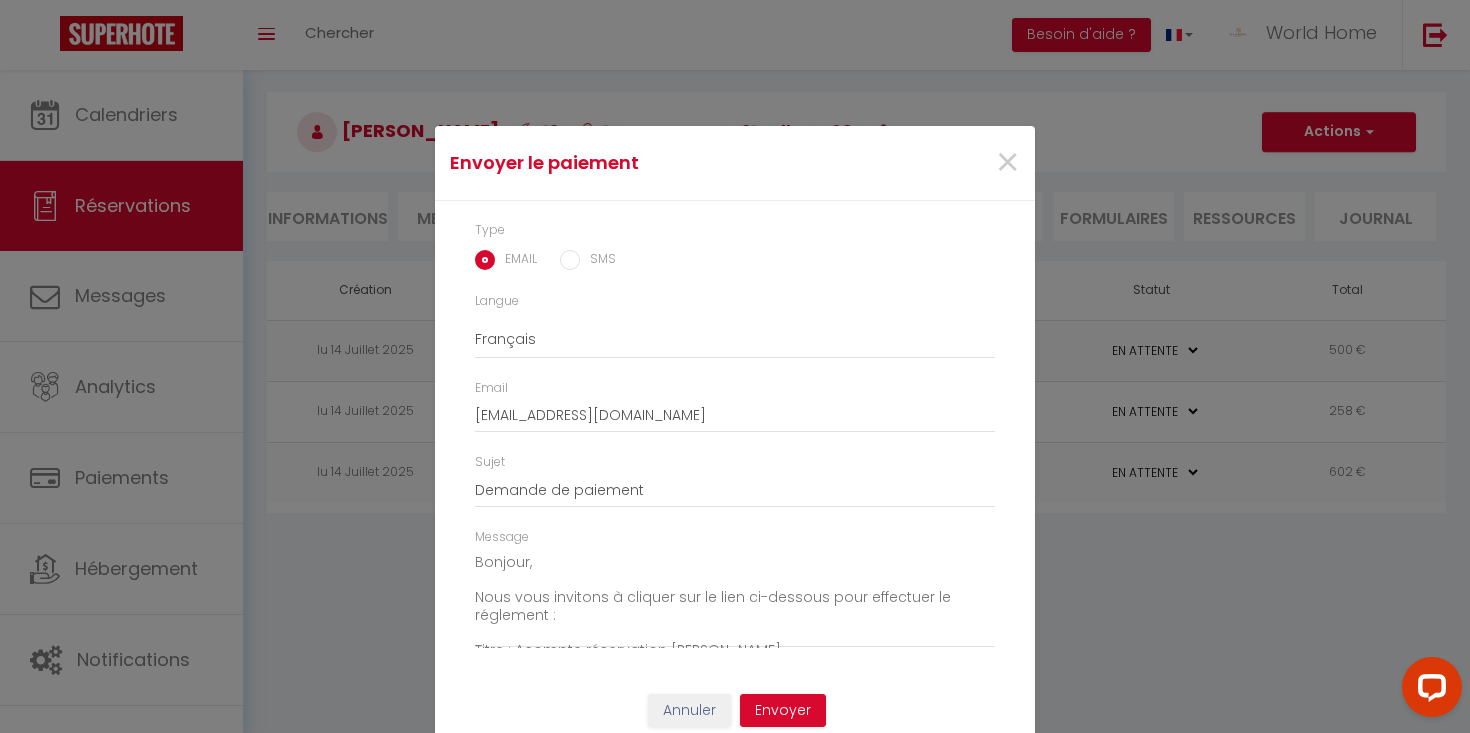 scroll, scrollTop: 14, scrollLeft: 0, axis: vertical 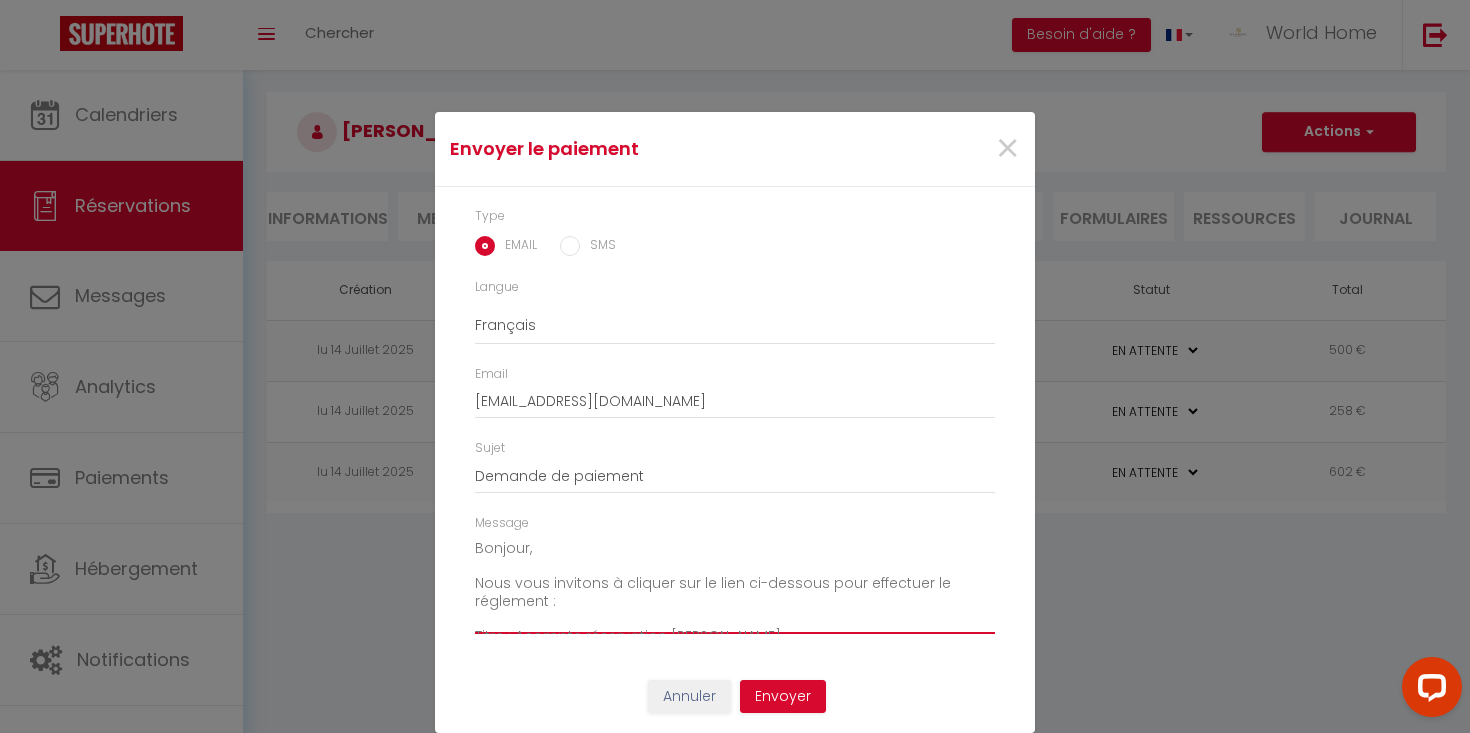 click on "Bonjour,
Nous vous invitons à cliquer sur le lien ci-dessous pour effectuer le réglement :
Titre : Acompte réservation FATAI ADEBO
Description : Acompte de 30% réservation FATAI ADEBO
Lien : https://superhote.com/applink/p/PSDgdDy0
A très vite,
--
Le Henri - Cosy" at bounding box center [735, 583] 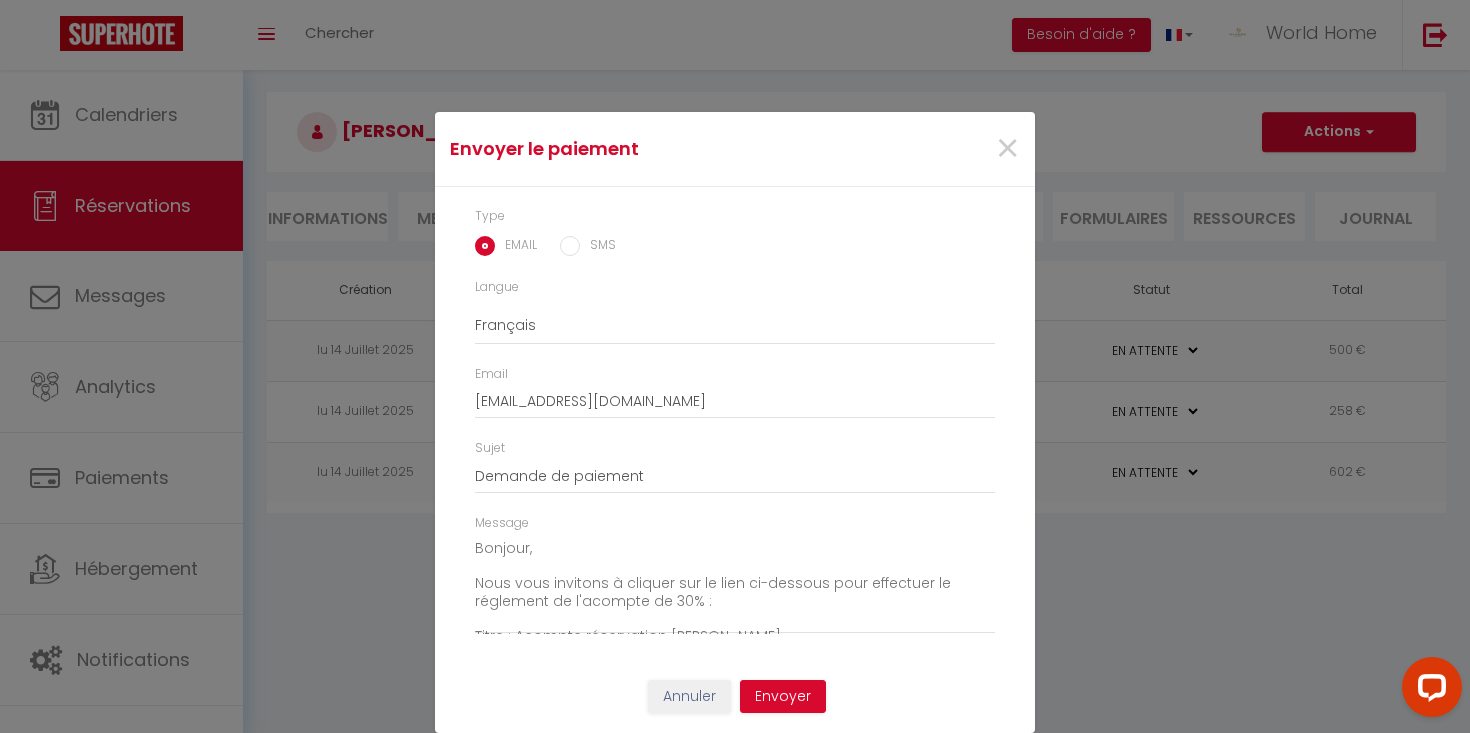 click on "SMS" at bounding box center [570, 246] 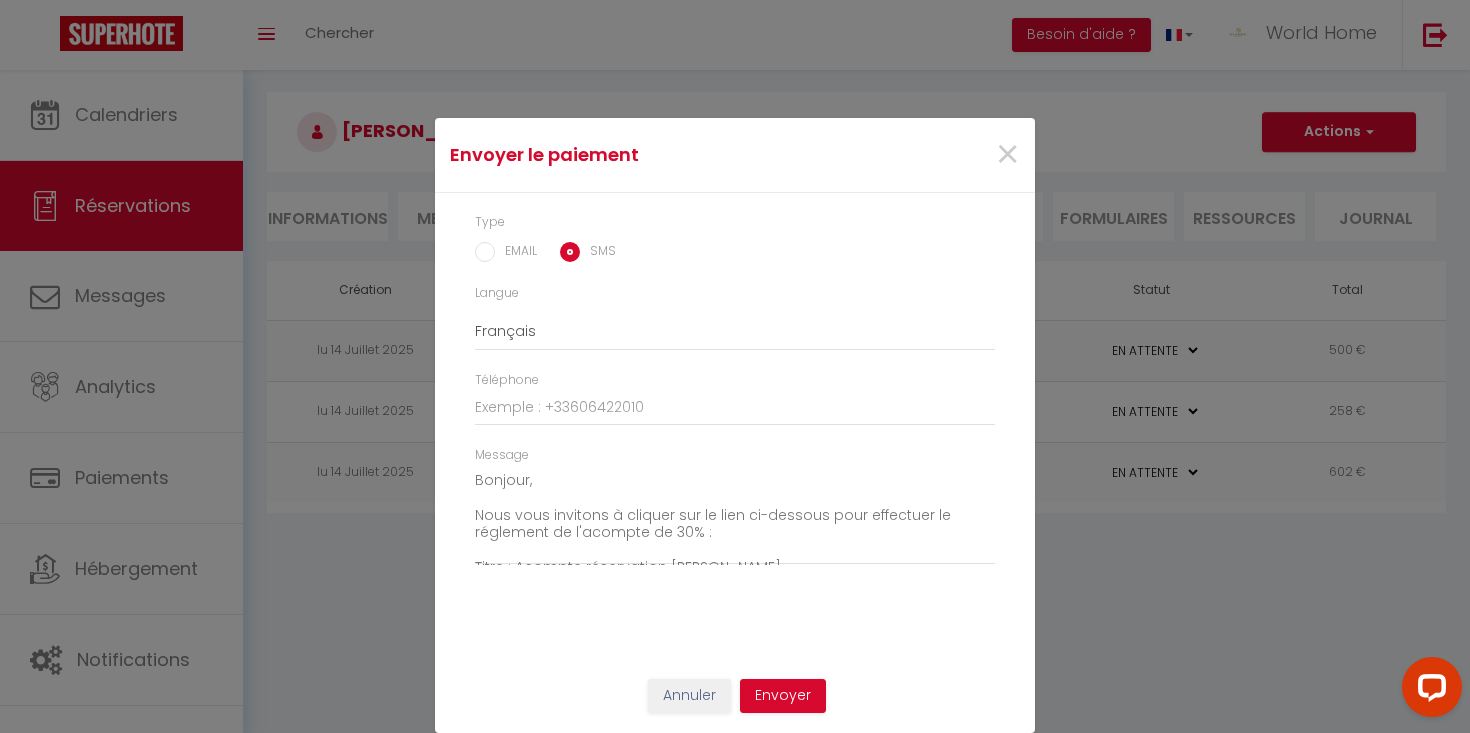 click on "EMAIL" at bounding box center (485, 252) 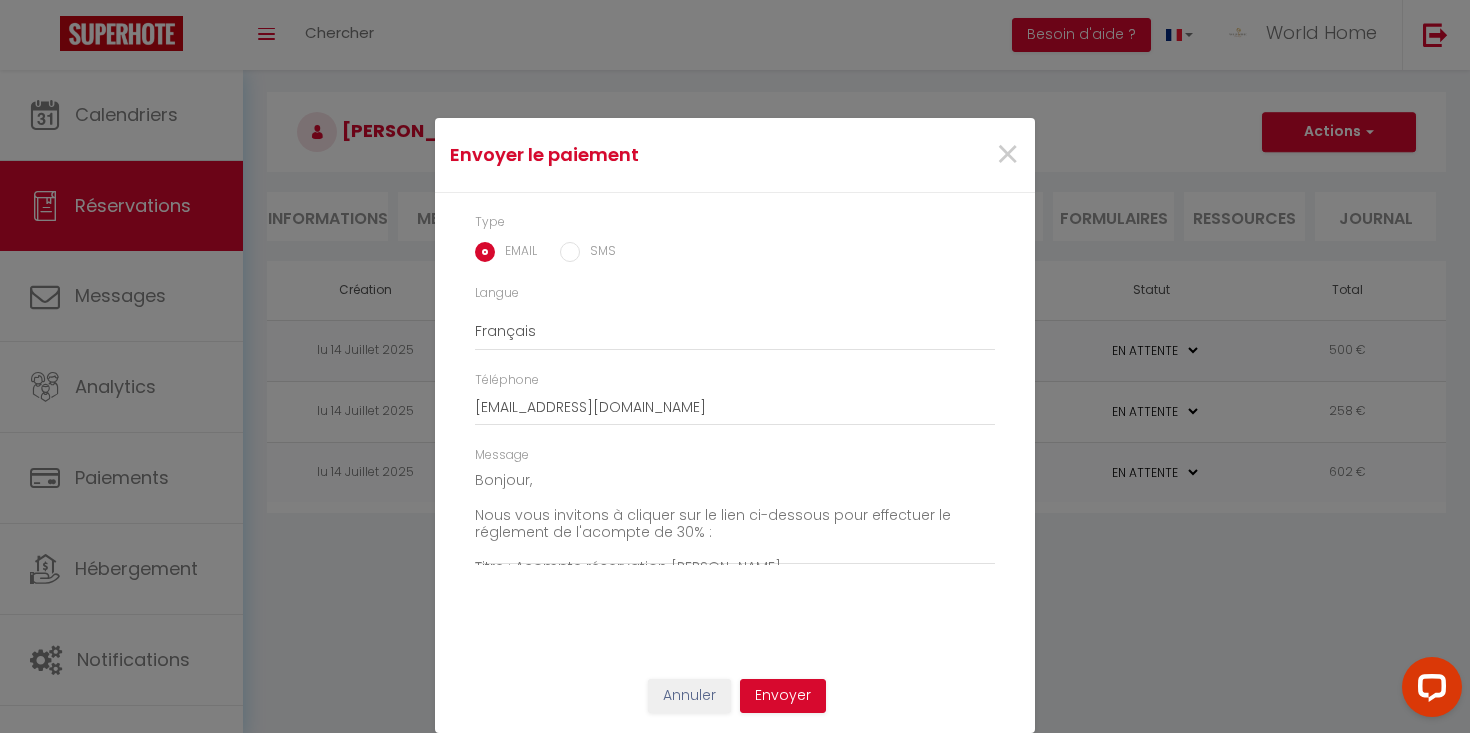 scroll, scrollTop: 7, scrollLeft: 0, axis: vertical 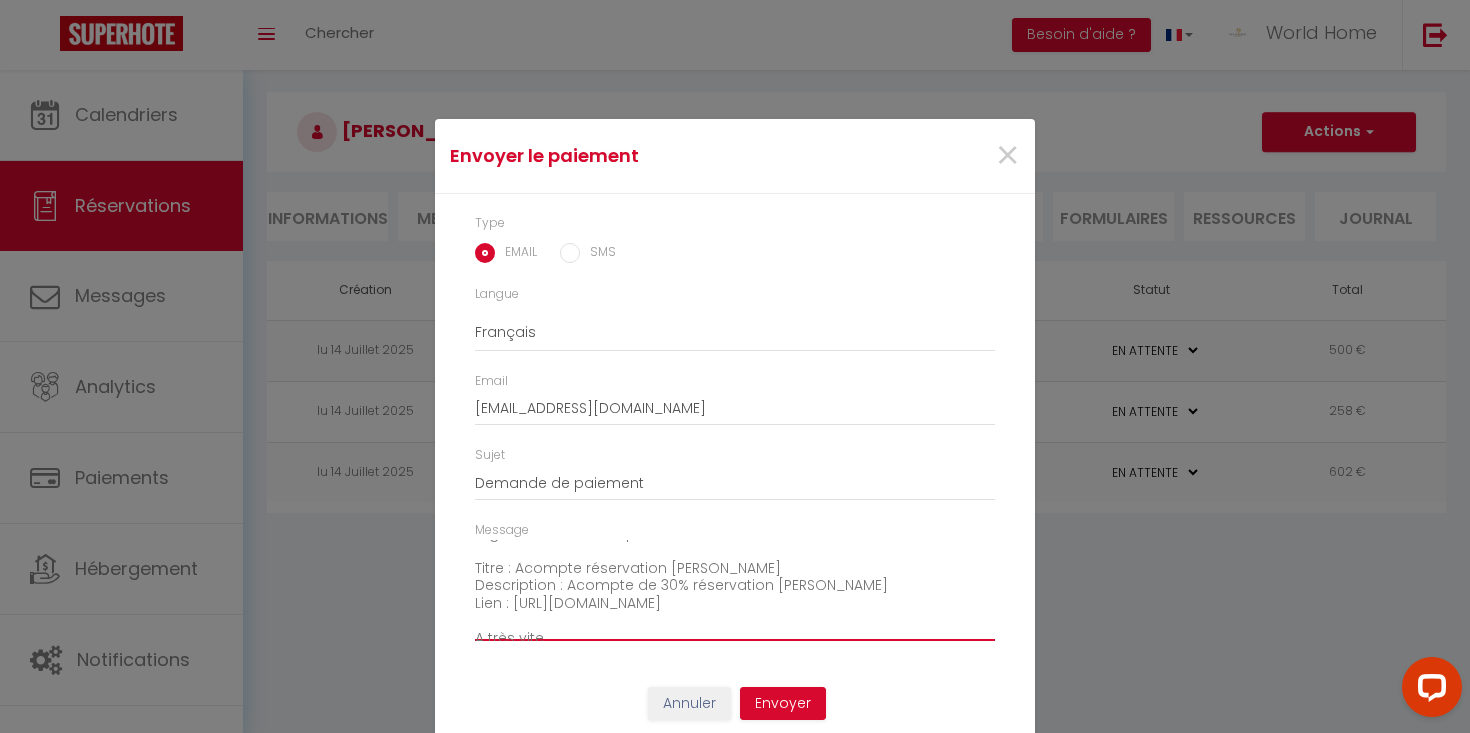 click on "Bonjour,
Nous vous invitons à cliquer sur le lien ci-dessous pour effectuer le réglement de l'acompte de 30% :
Titre : Acompte réservation FATAI ADEBO
Description : Acompte de 30% réservation FATAI ADEBO
Lien : https://superhote.com/applink/p/PSDgdDy0
A très vite,
--
Le Henri - Cosy" at bounding box center (735, 590) 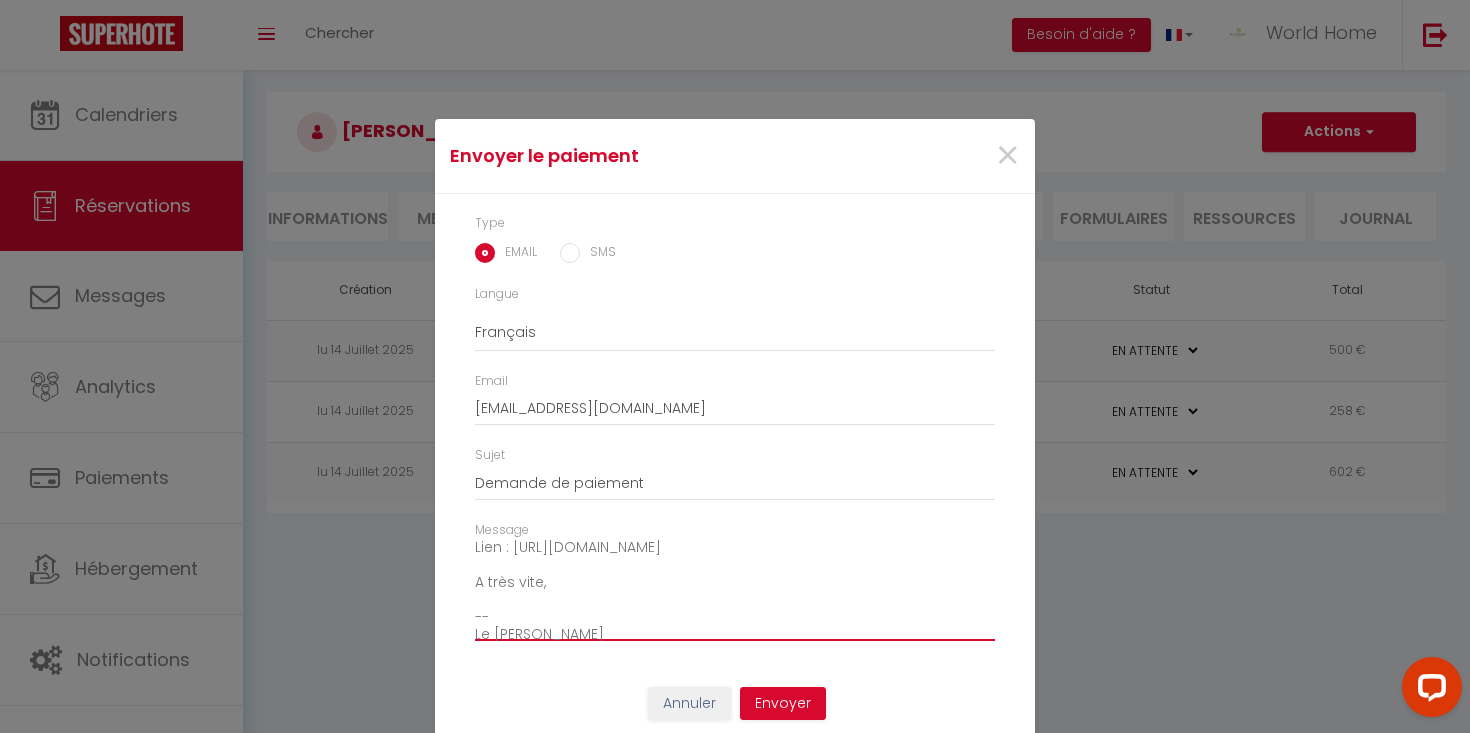 scroll, scrollTop: 140, scrollLeft: 0, axis: vertical 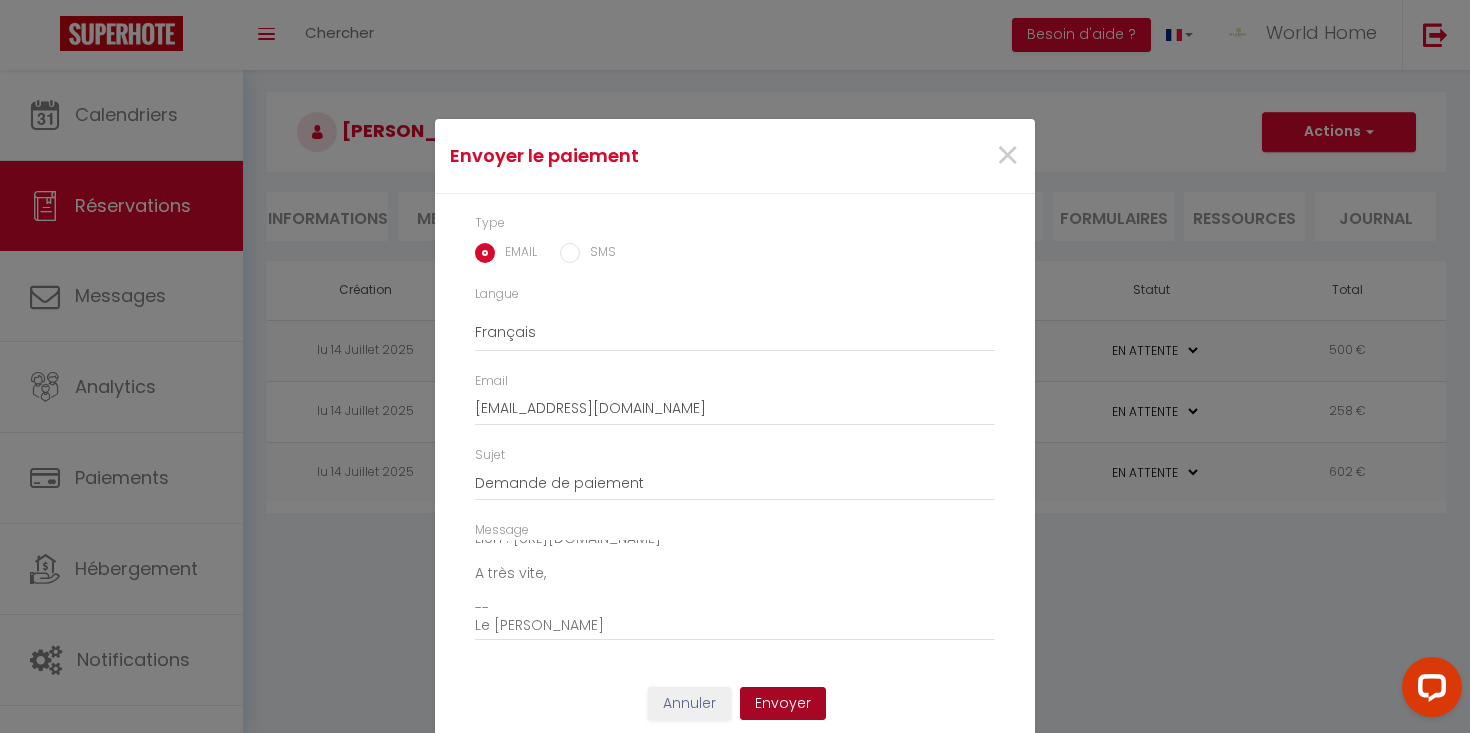 click on "Envoyer" at bounding box center [783, 704] 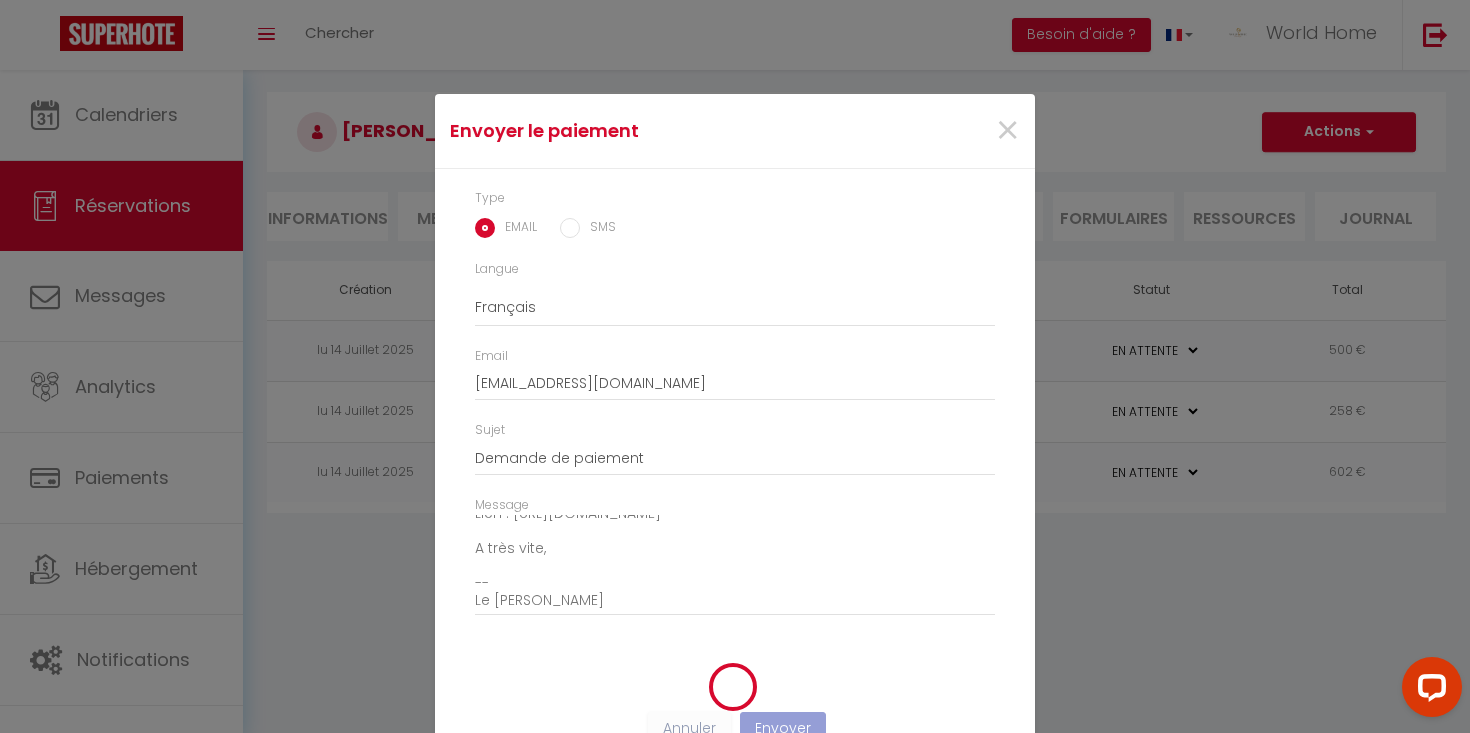 scroll, scrollTop: 0, scrollLeft: 0, axis: both 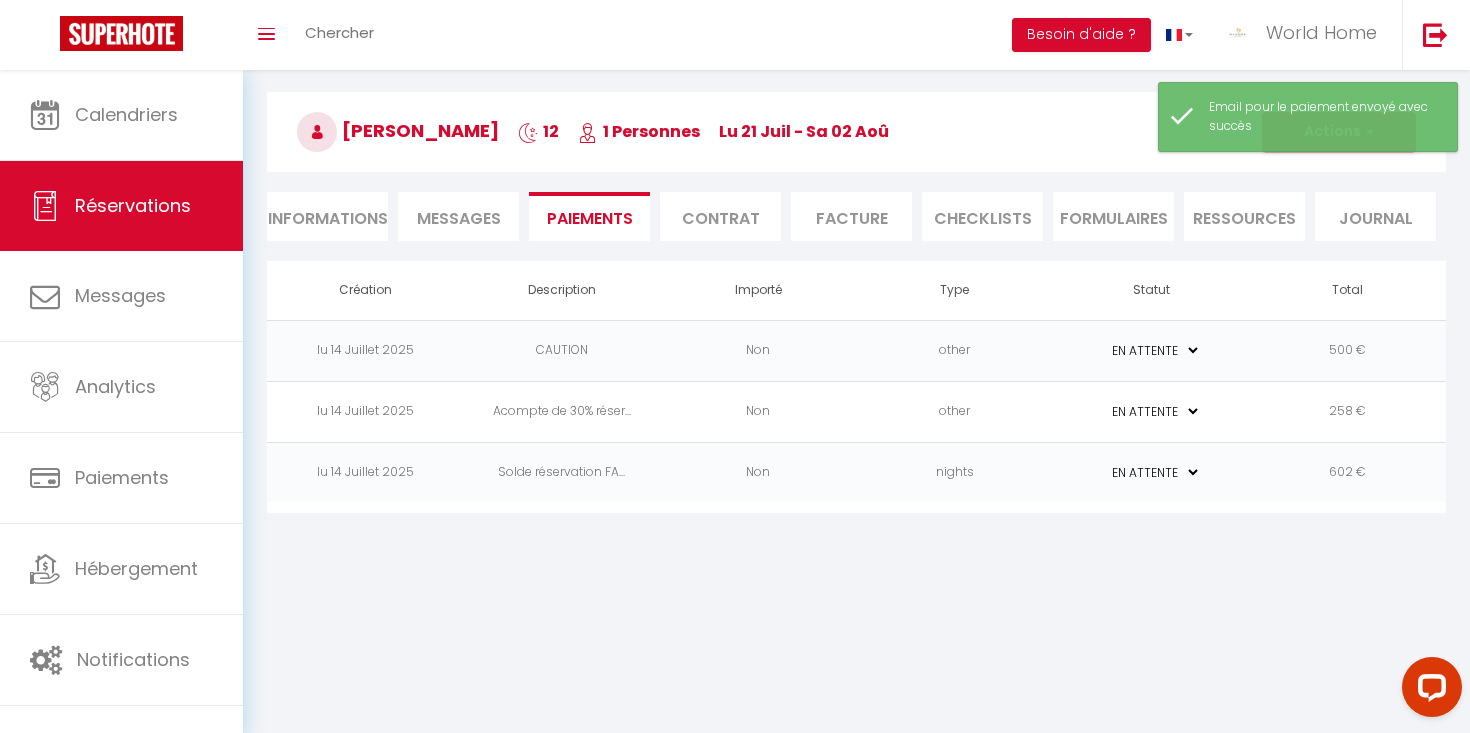 click on "other" at bounding box center [955, 411] 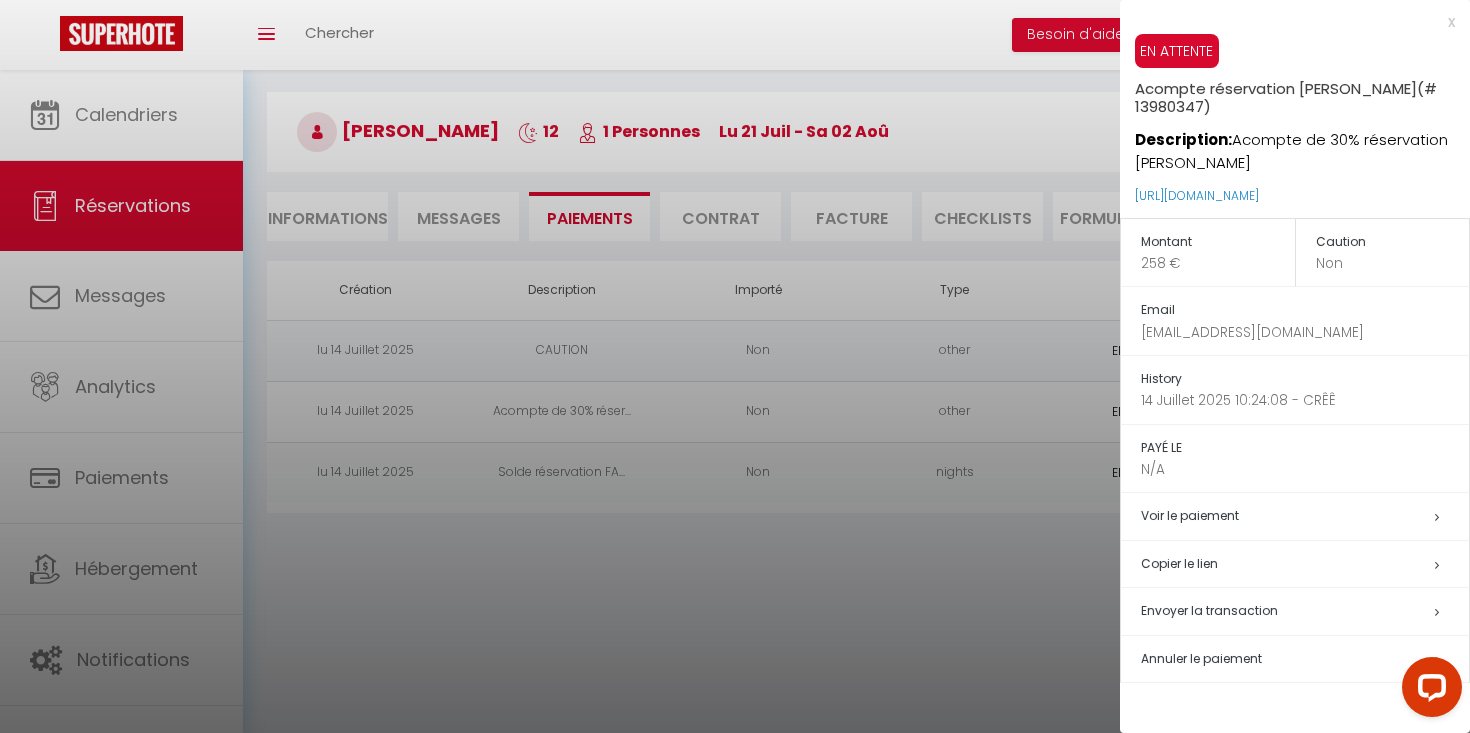 click at bounding box center [735, 366] 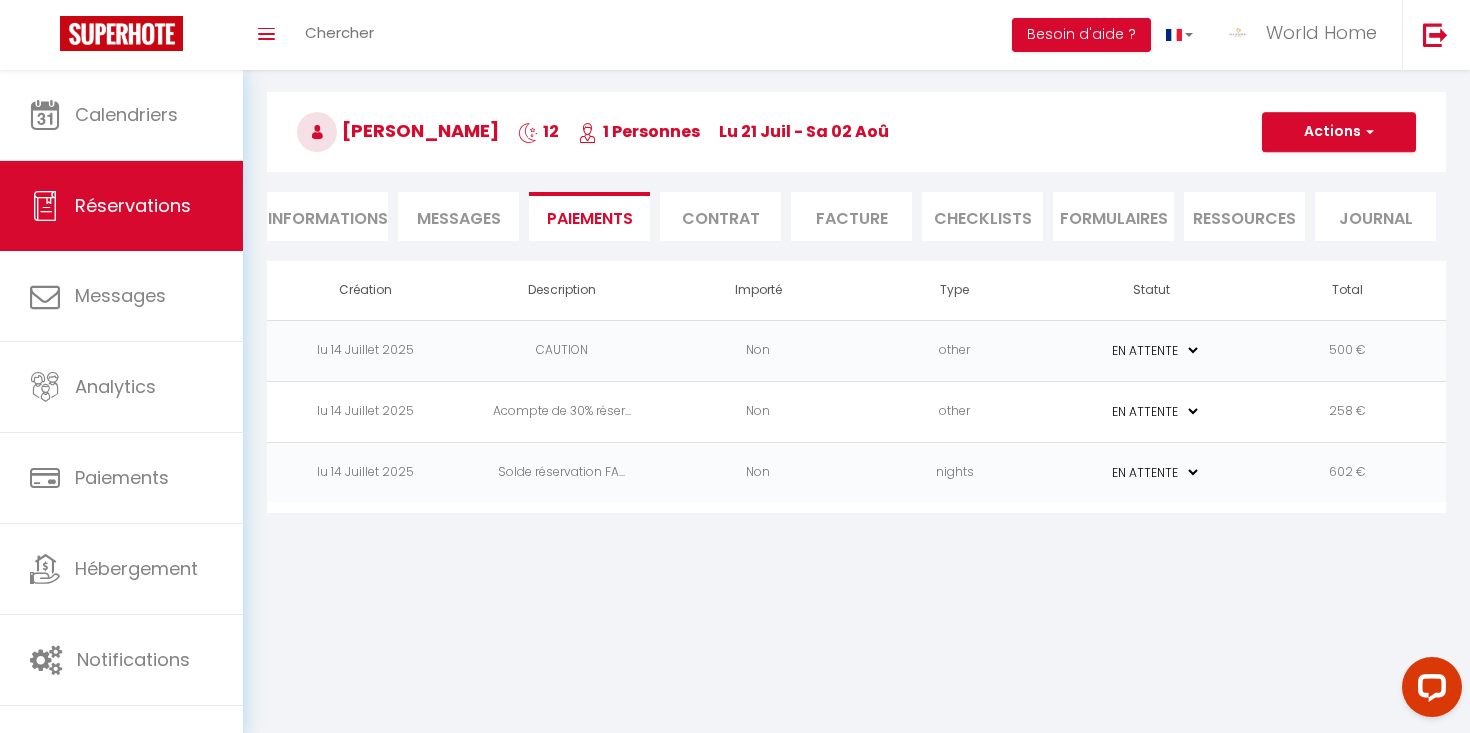 click on "Facture" at bounding box center (851, 216) 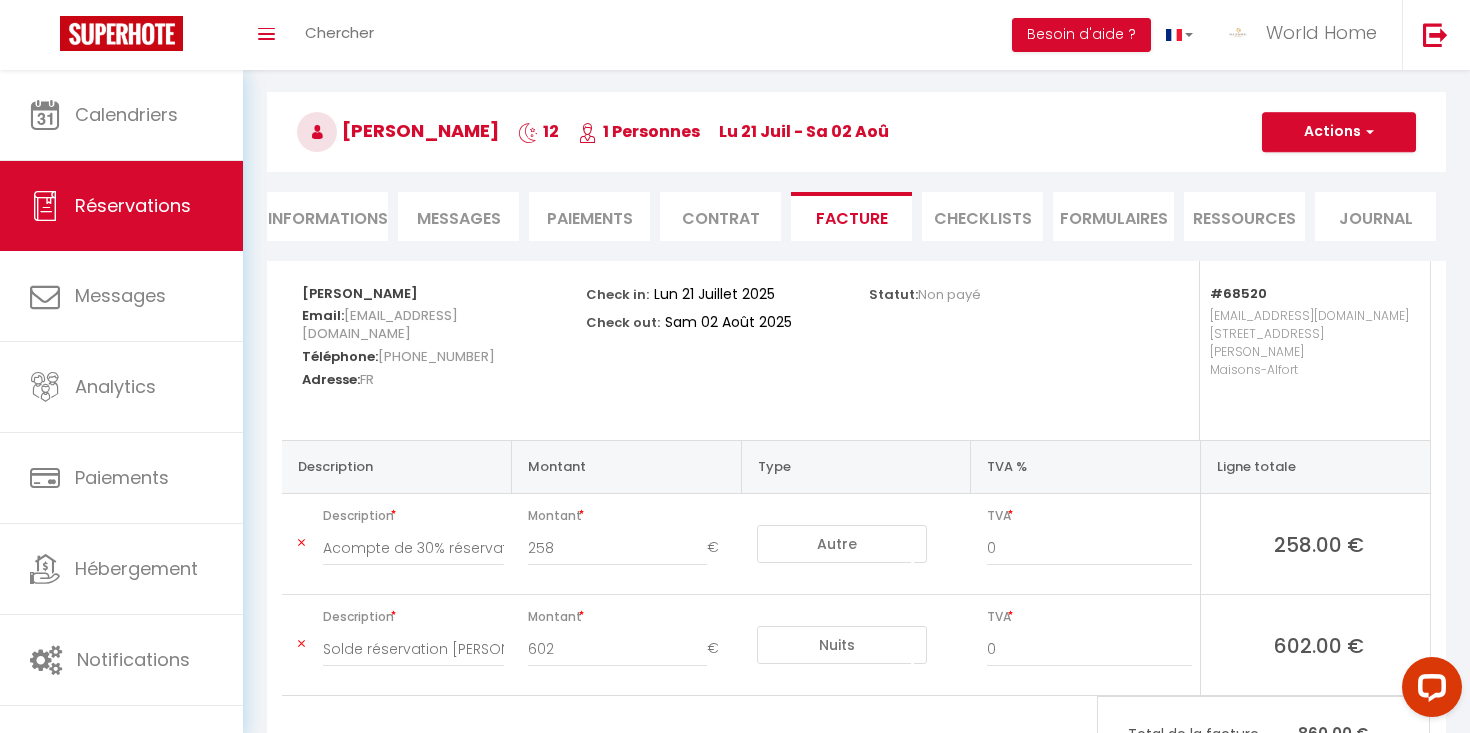 click on "Contrat" at bounding box center (720, 216) 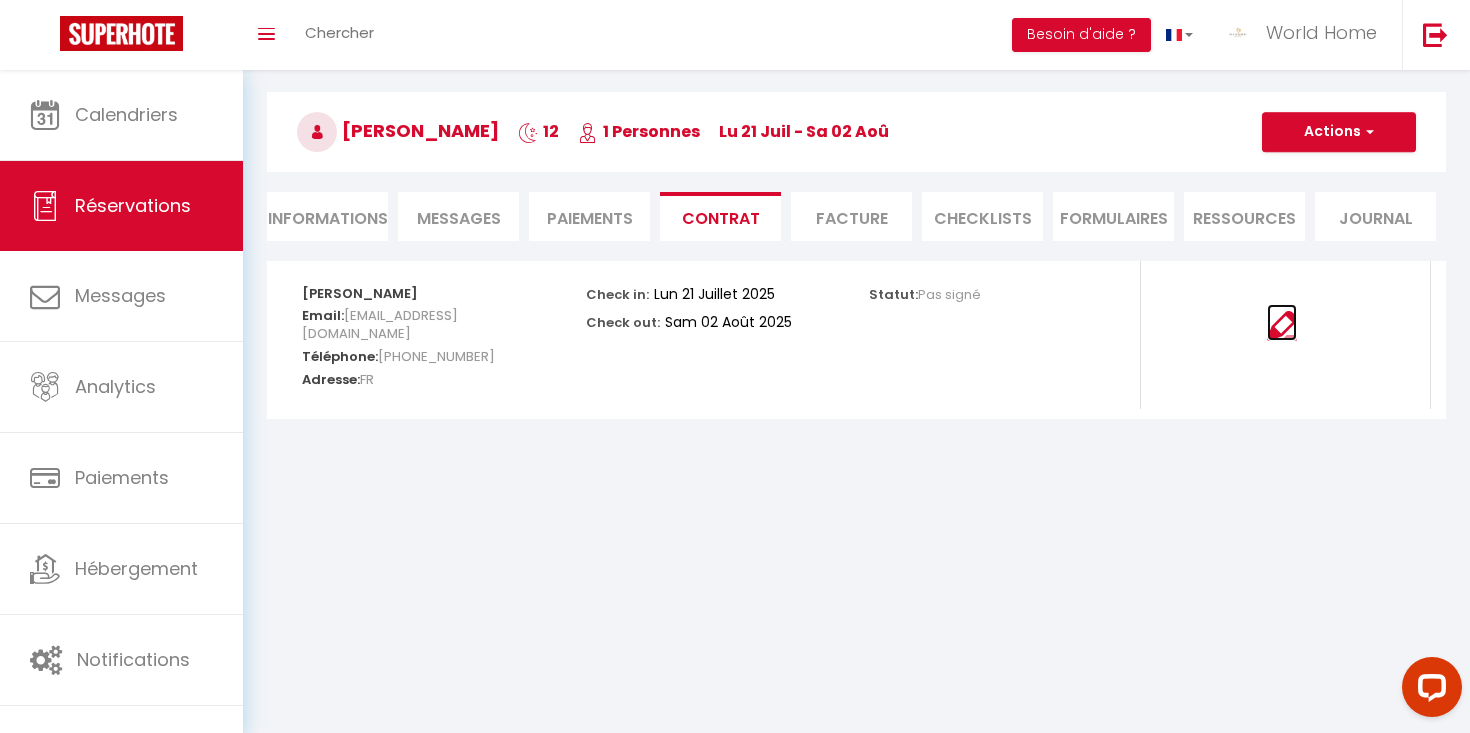 click at bounding box center [1282, 326] 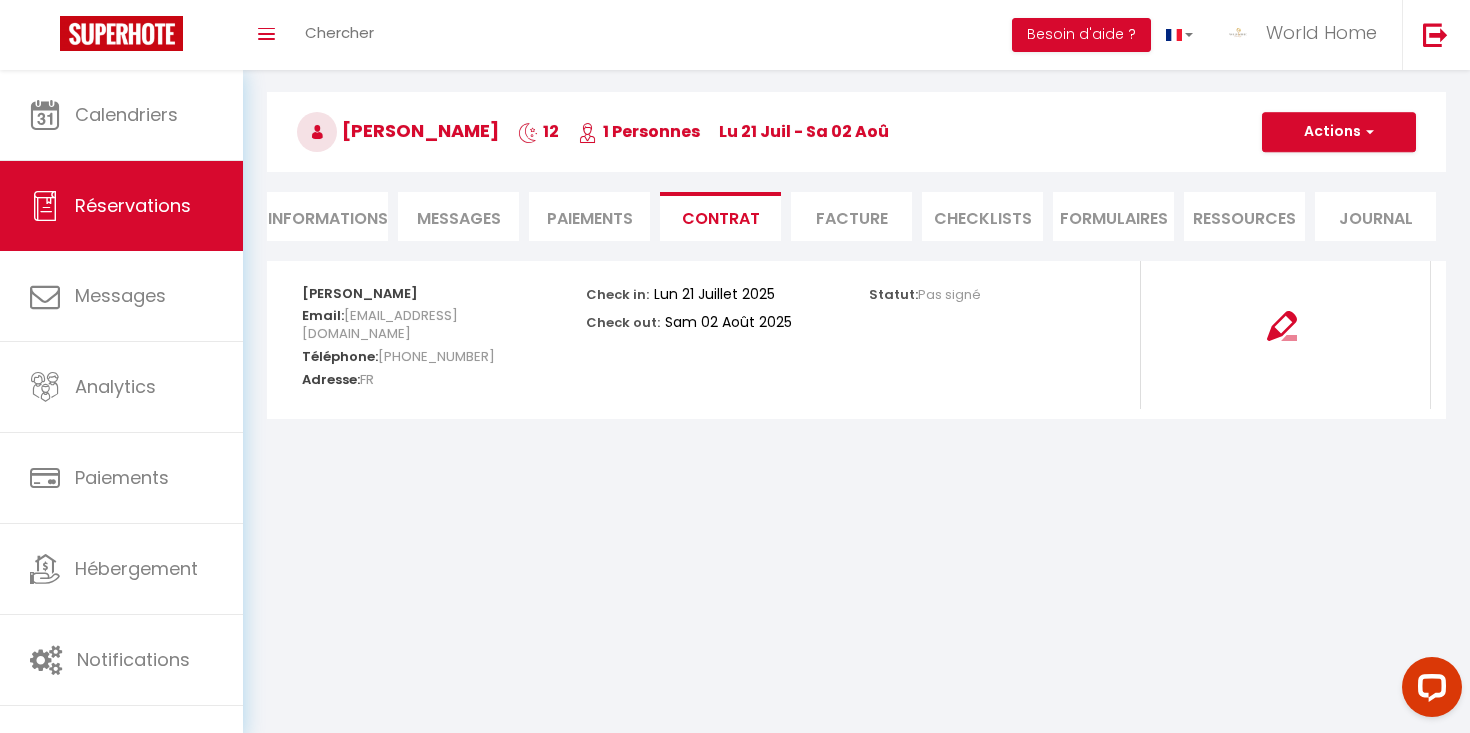 click on "Informations" at bounding box center (327, 216) 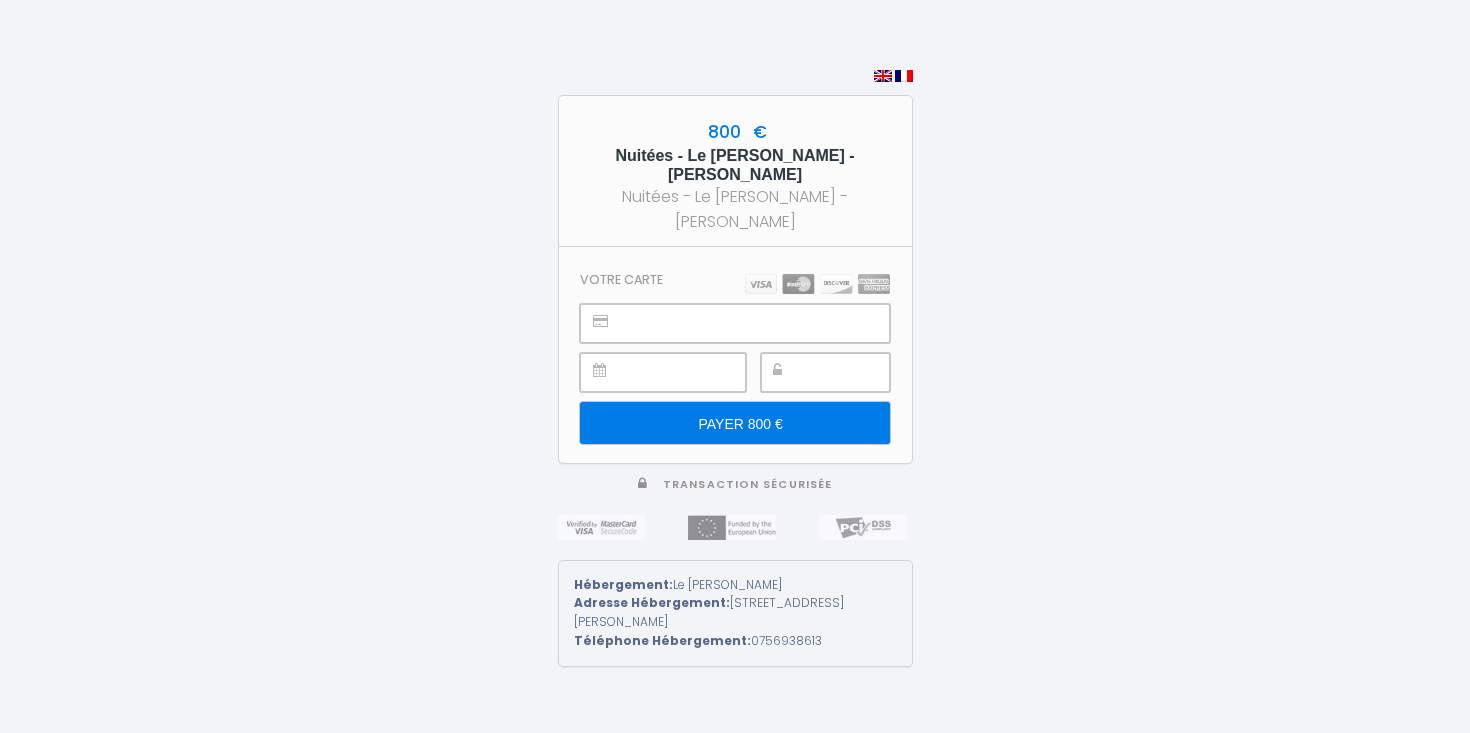 scroll, scrollTop: 0, scrollLeft: 0, axis: both 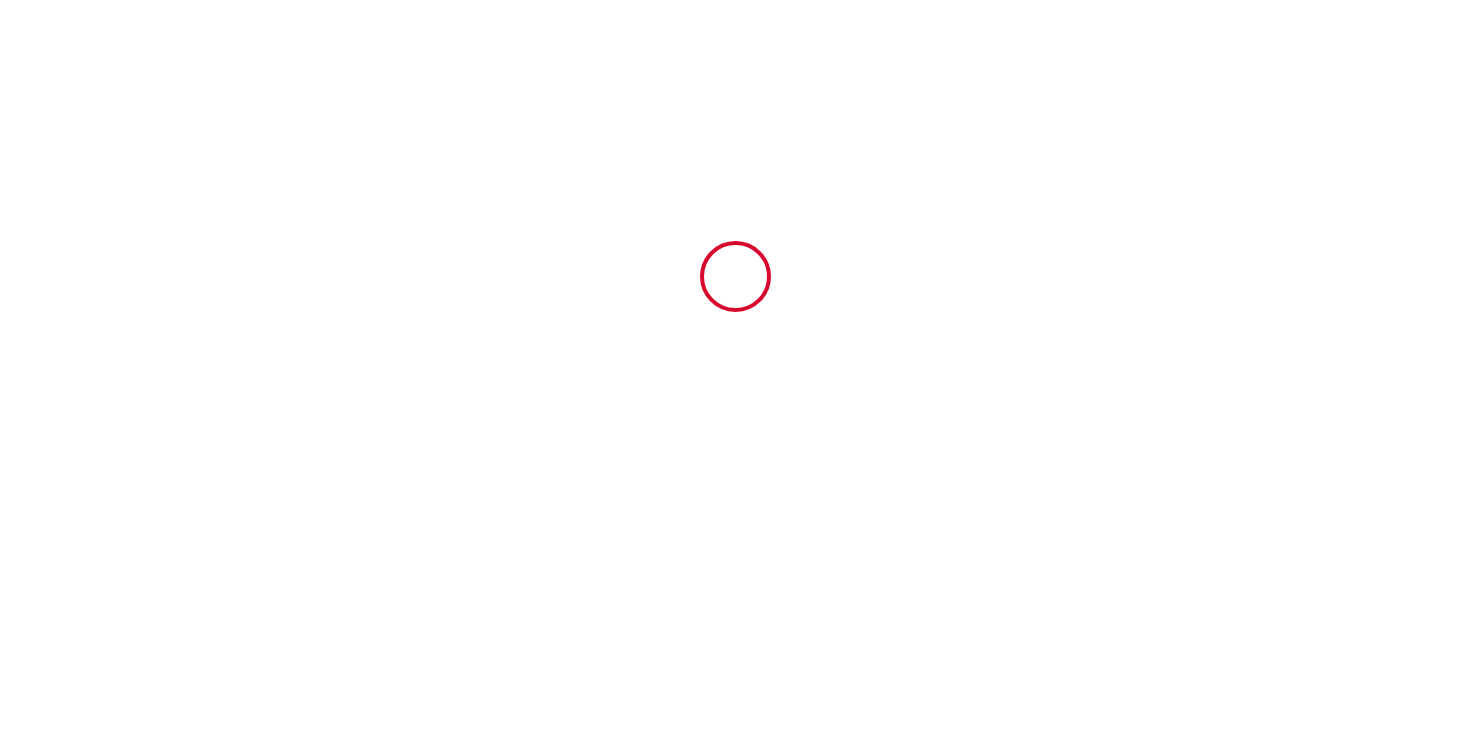 type on "6206126" 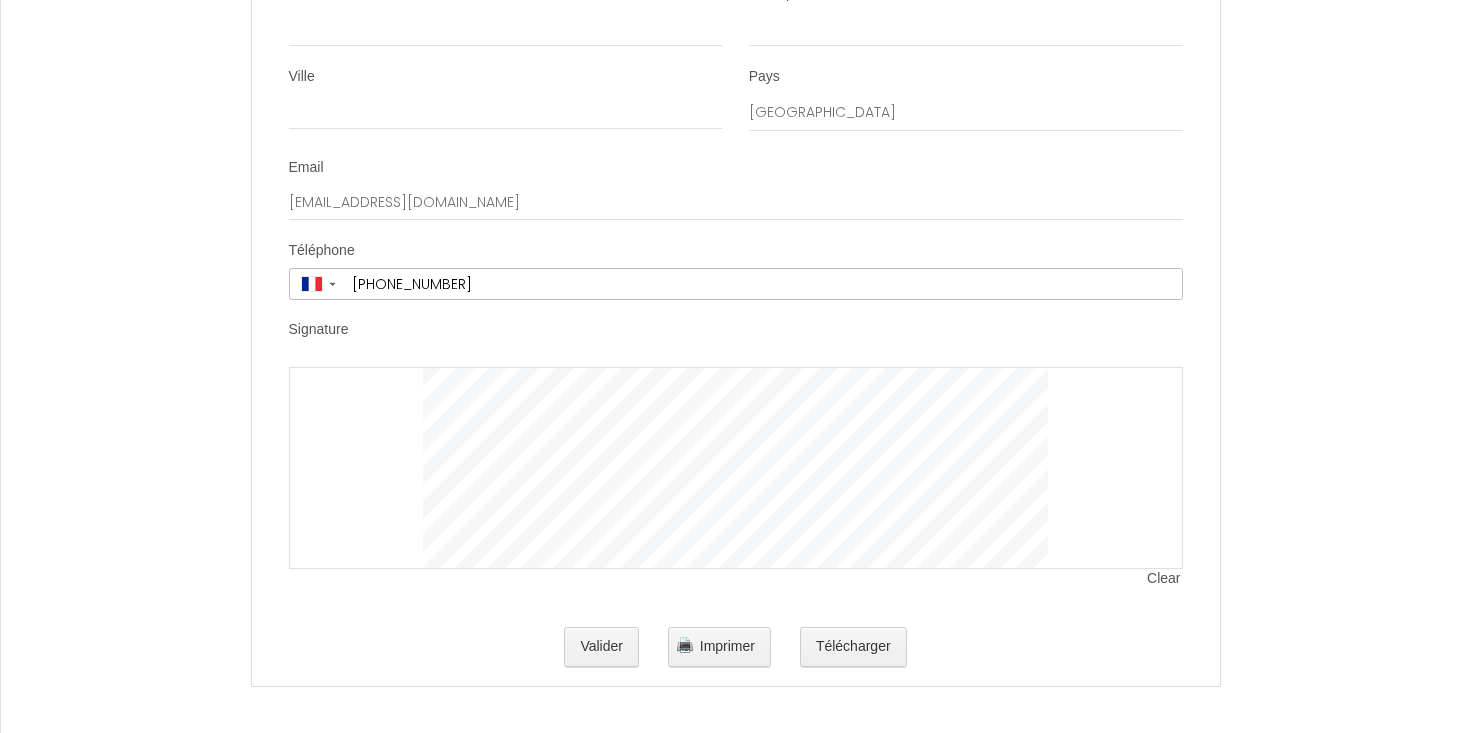 scroll, scrollTop: 4017, scrollLeft: 0, axis: vertical 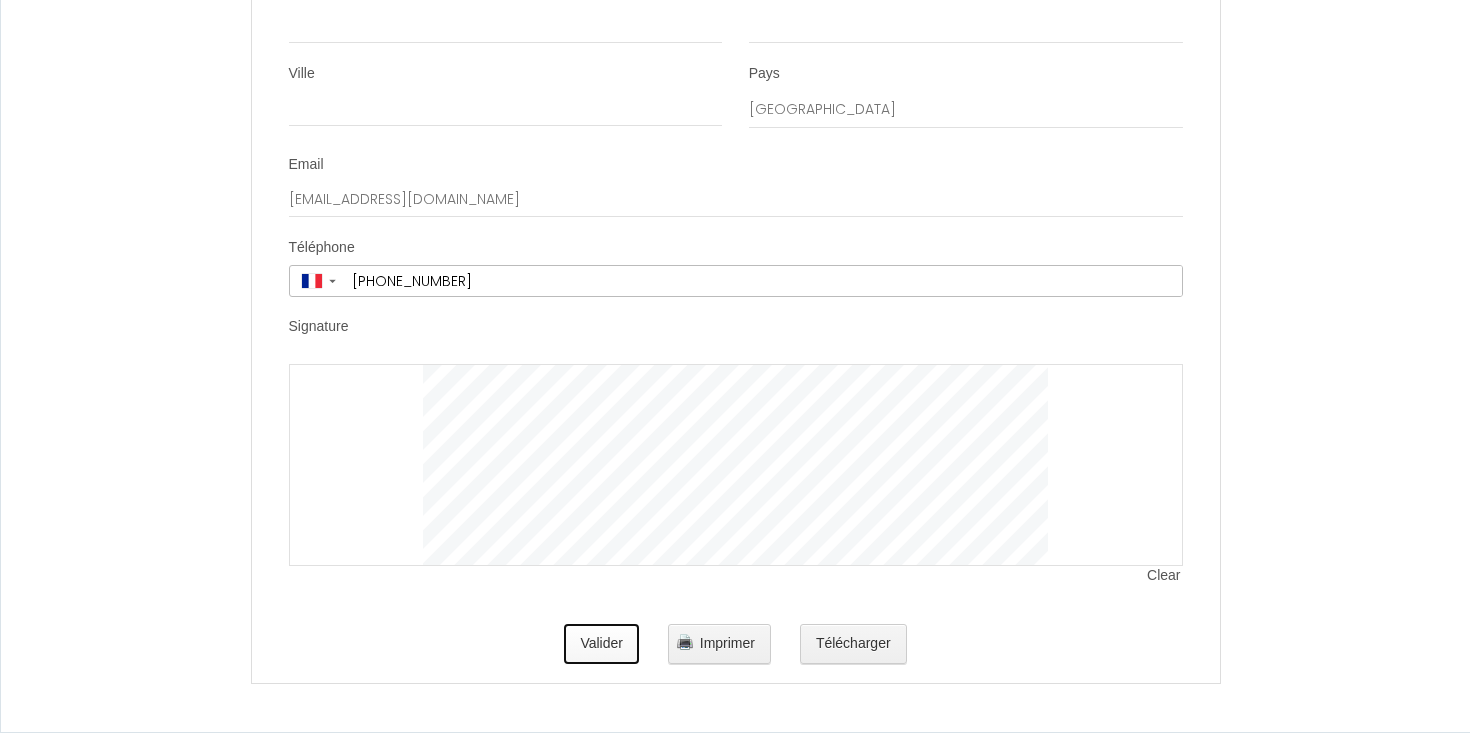 click on "Valider" at bounding box center [601, 644] 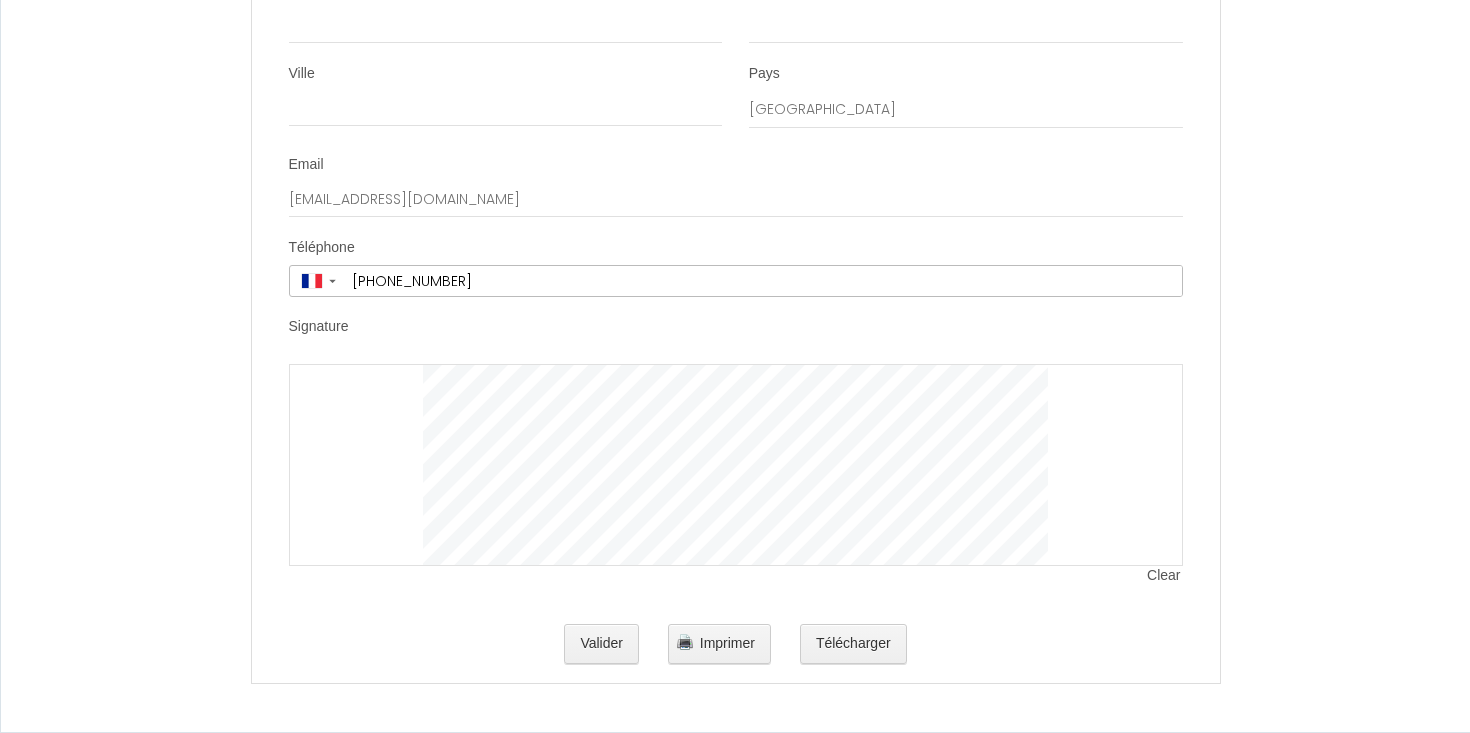 click on "Clear" at bounding box center [1164, 576] 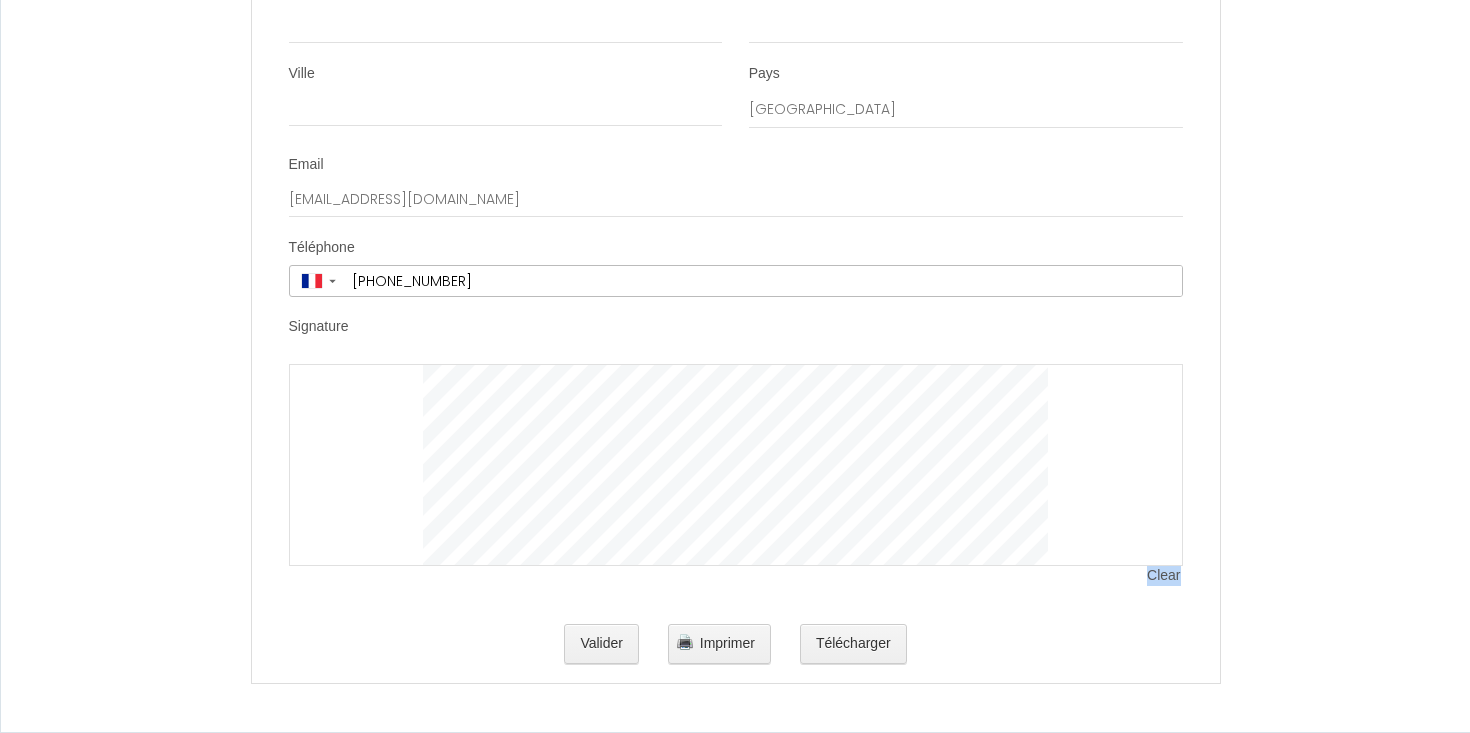 click at bounding box center [736, 465] 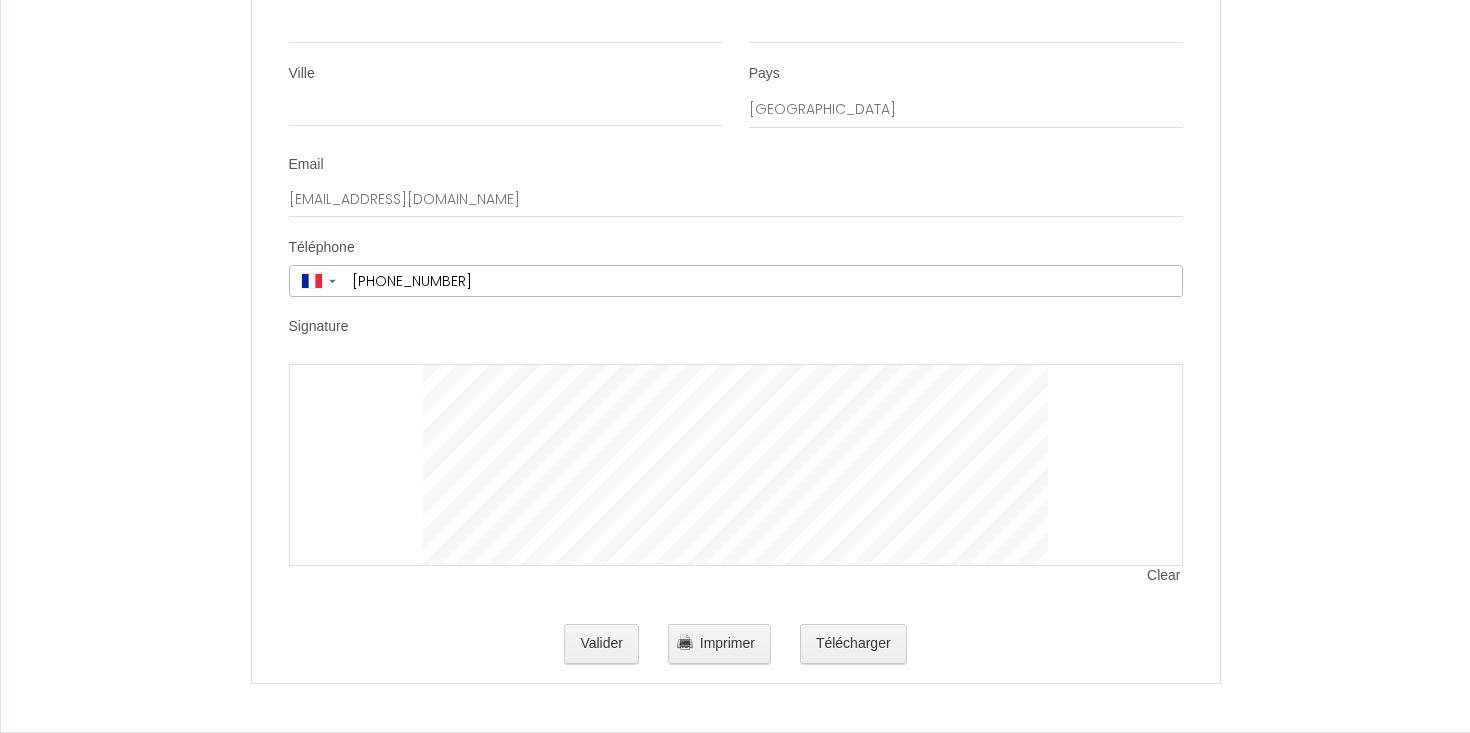 click at bounding box center [736, 465] 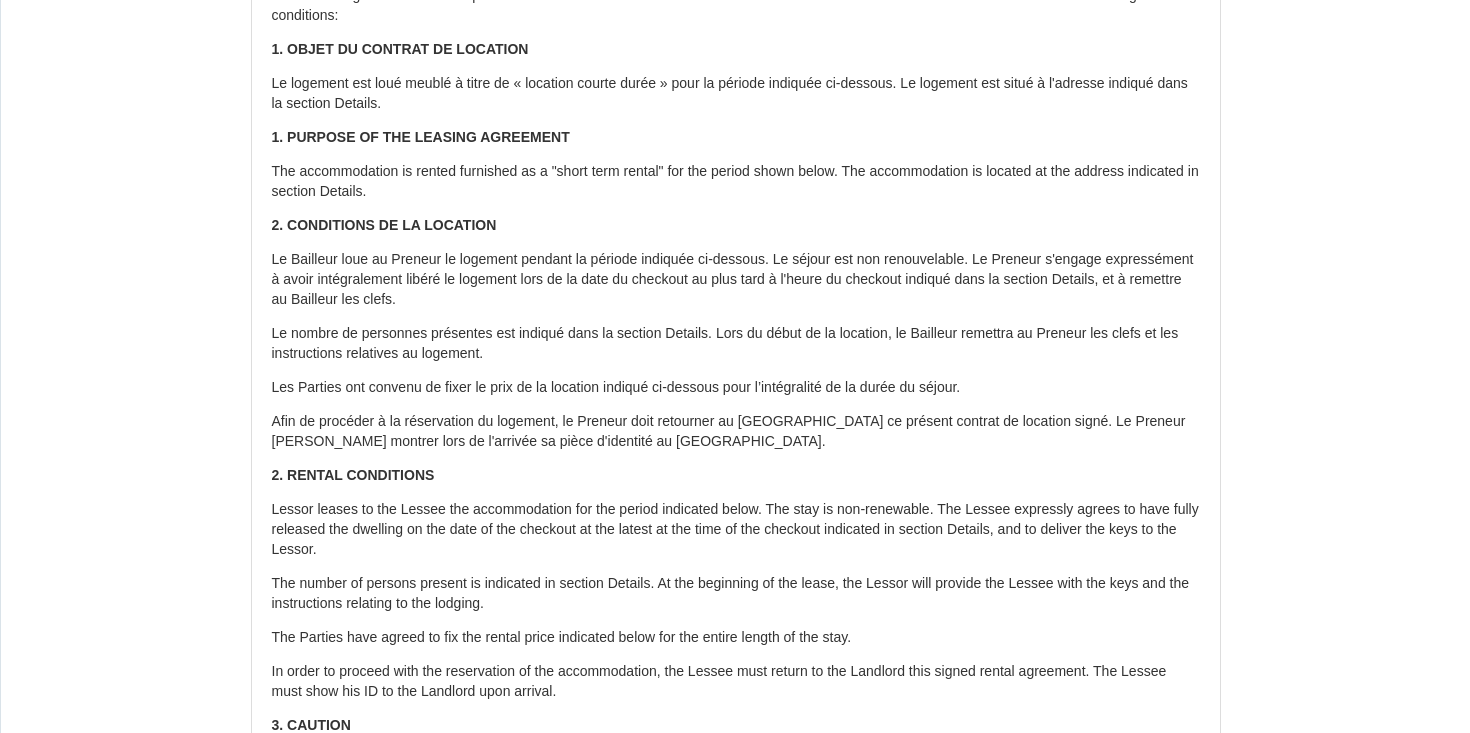 scroll, scrollTop: 0, scrollLeft: 0, axis: both 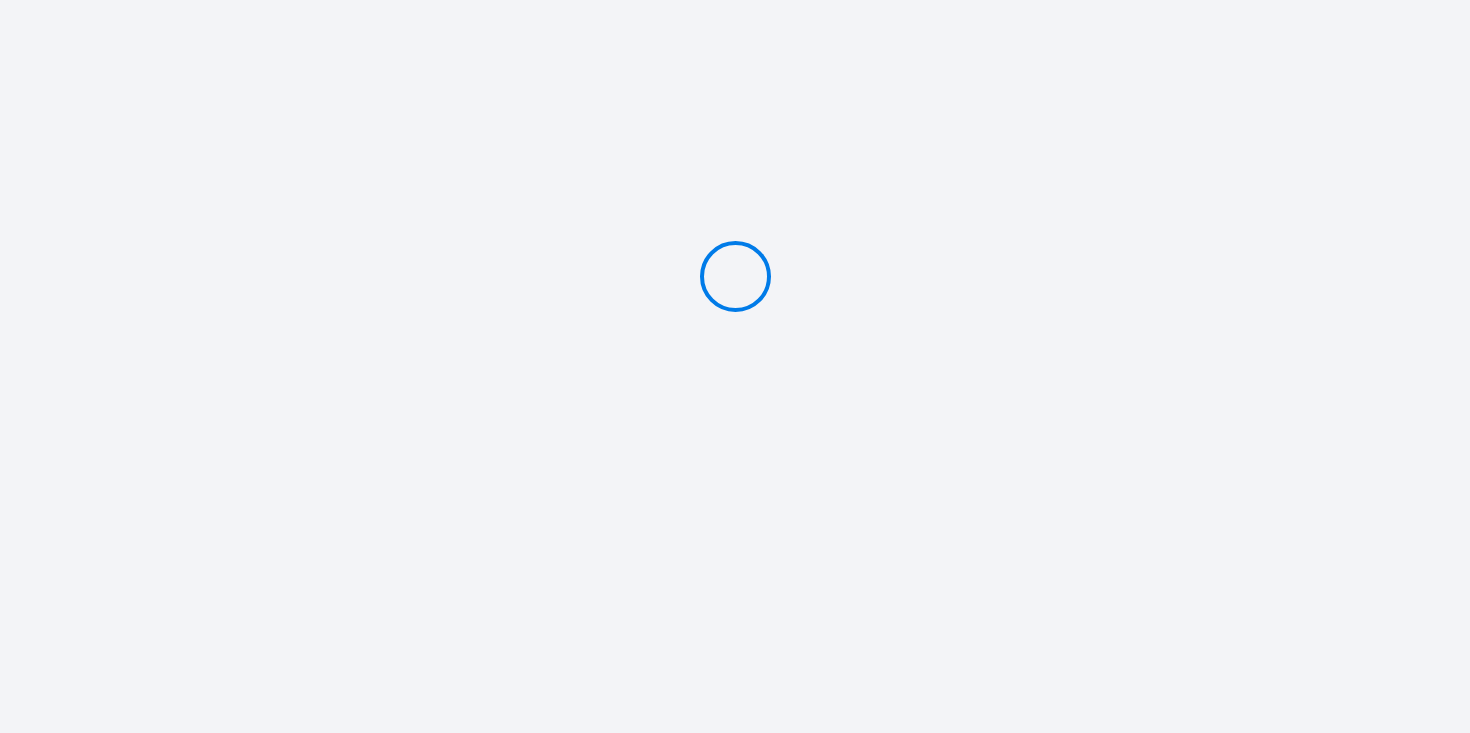 type on "PAYER 258 €" 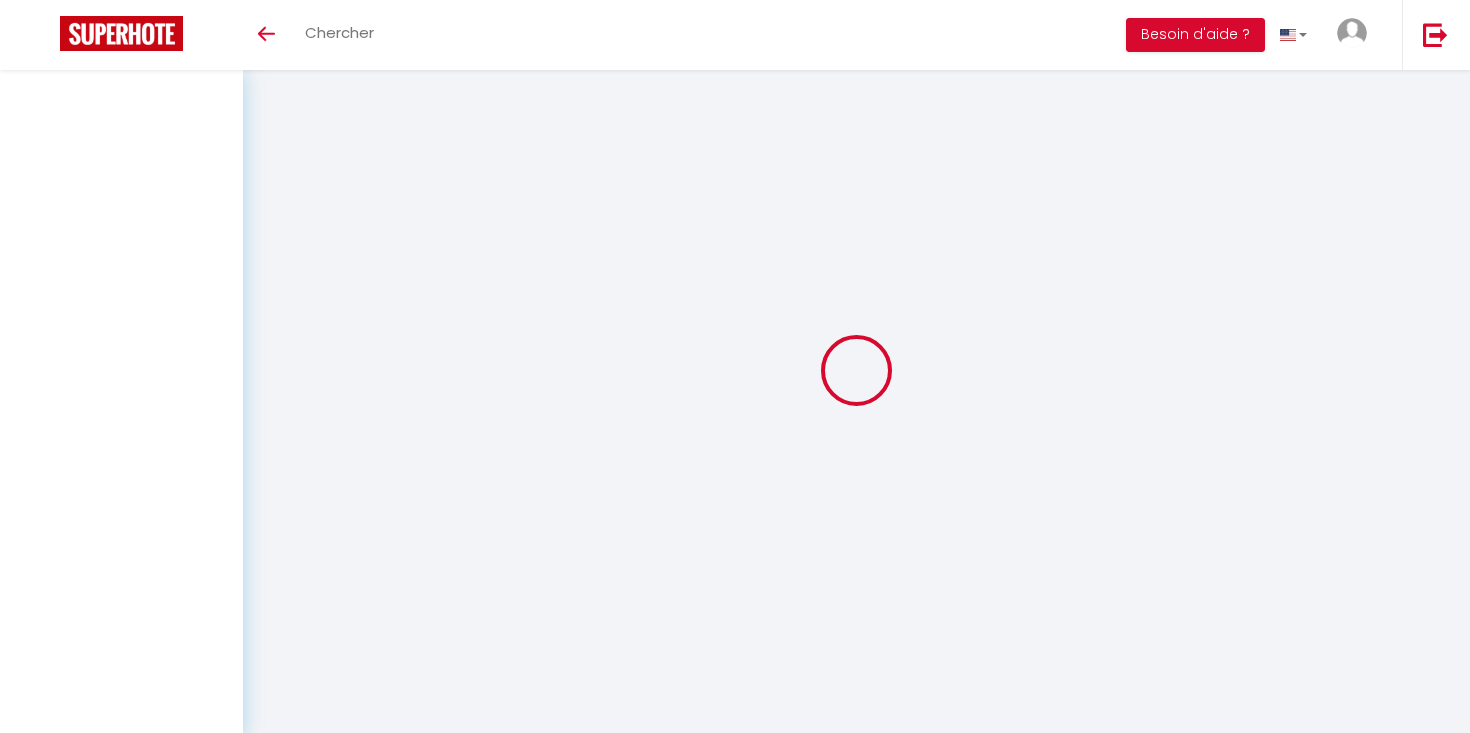 select 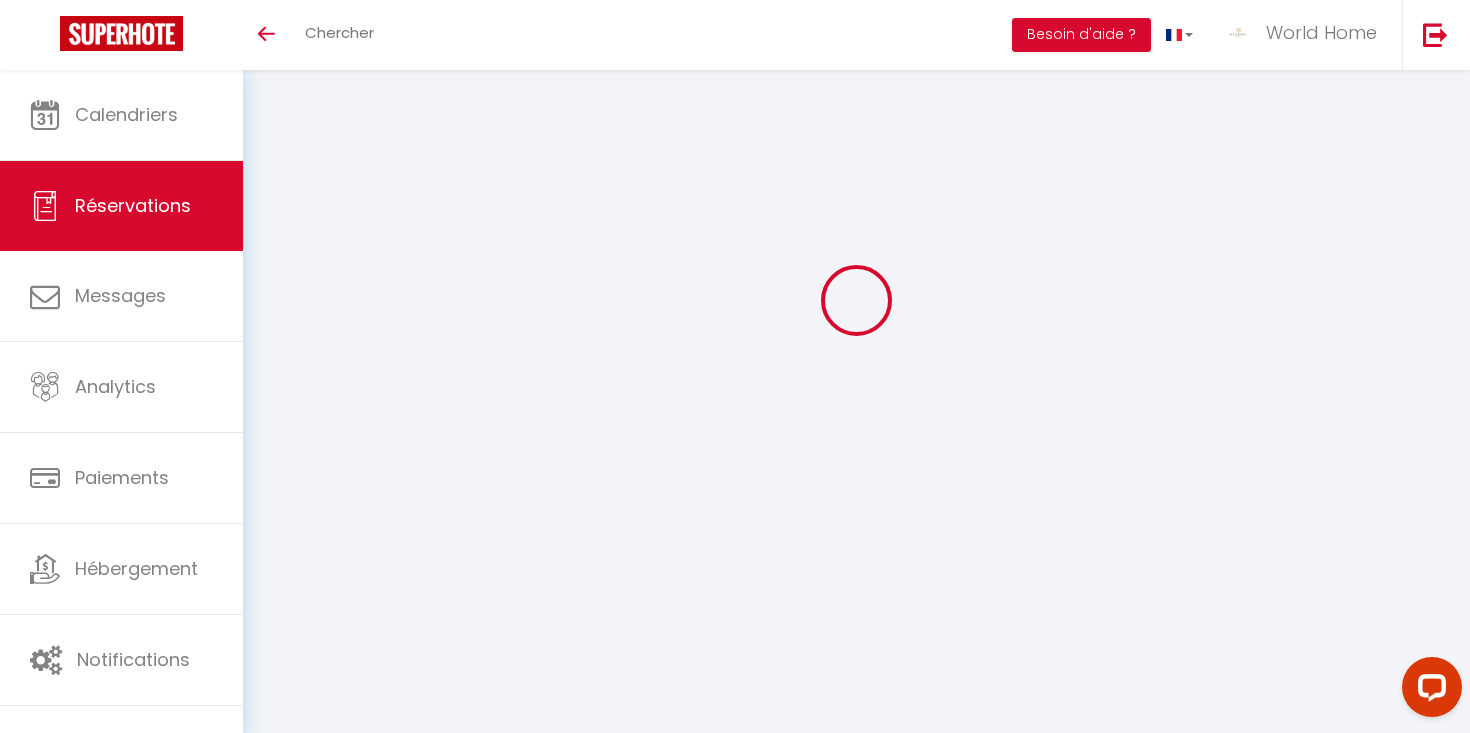 scroll, scrollTop: 0, scrollLeft: 0, axis: both 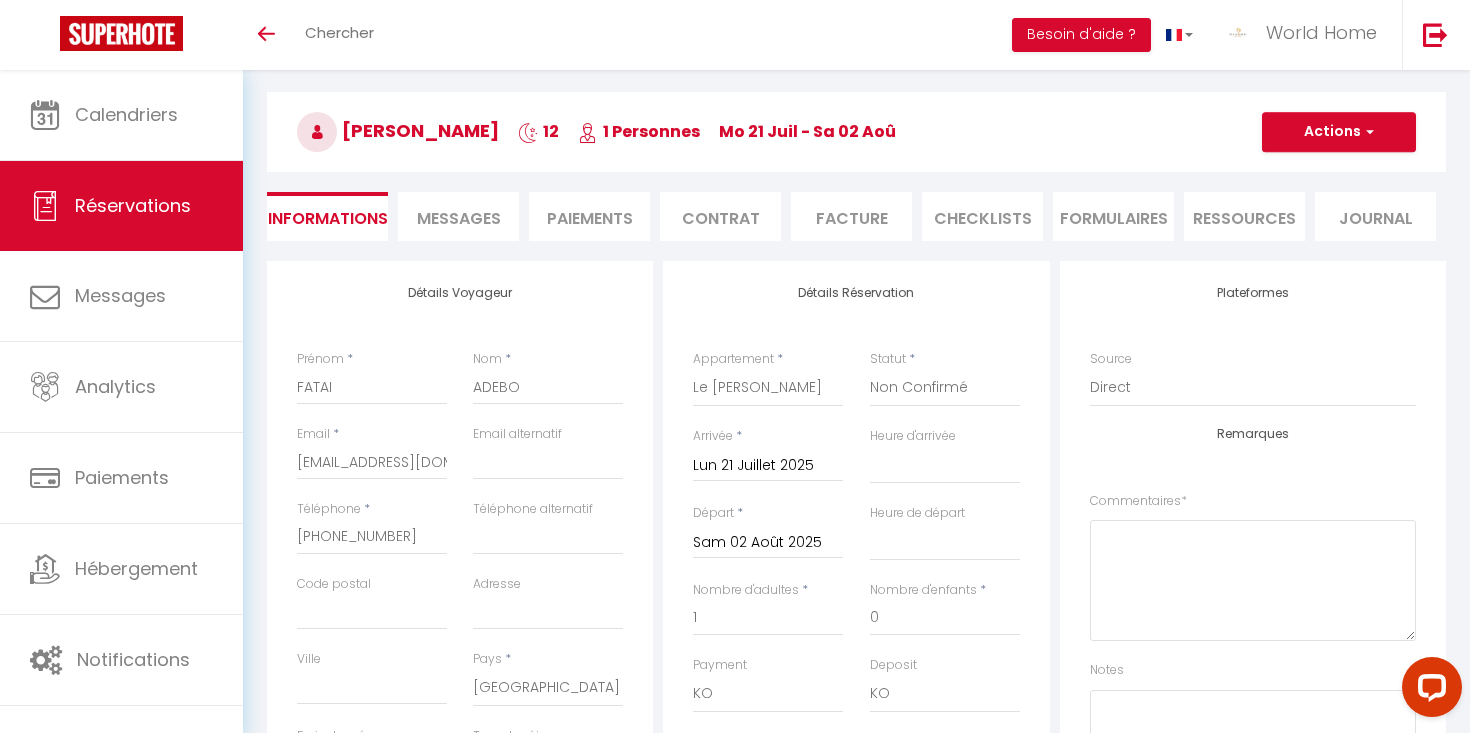 click on "Messages" at bounding box center [459, 218] 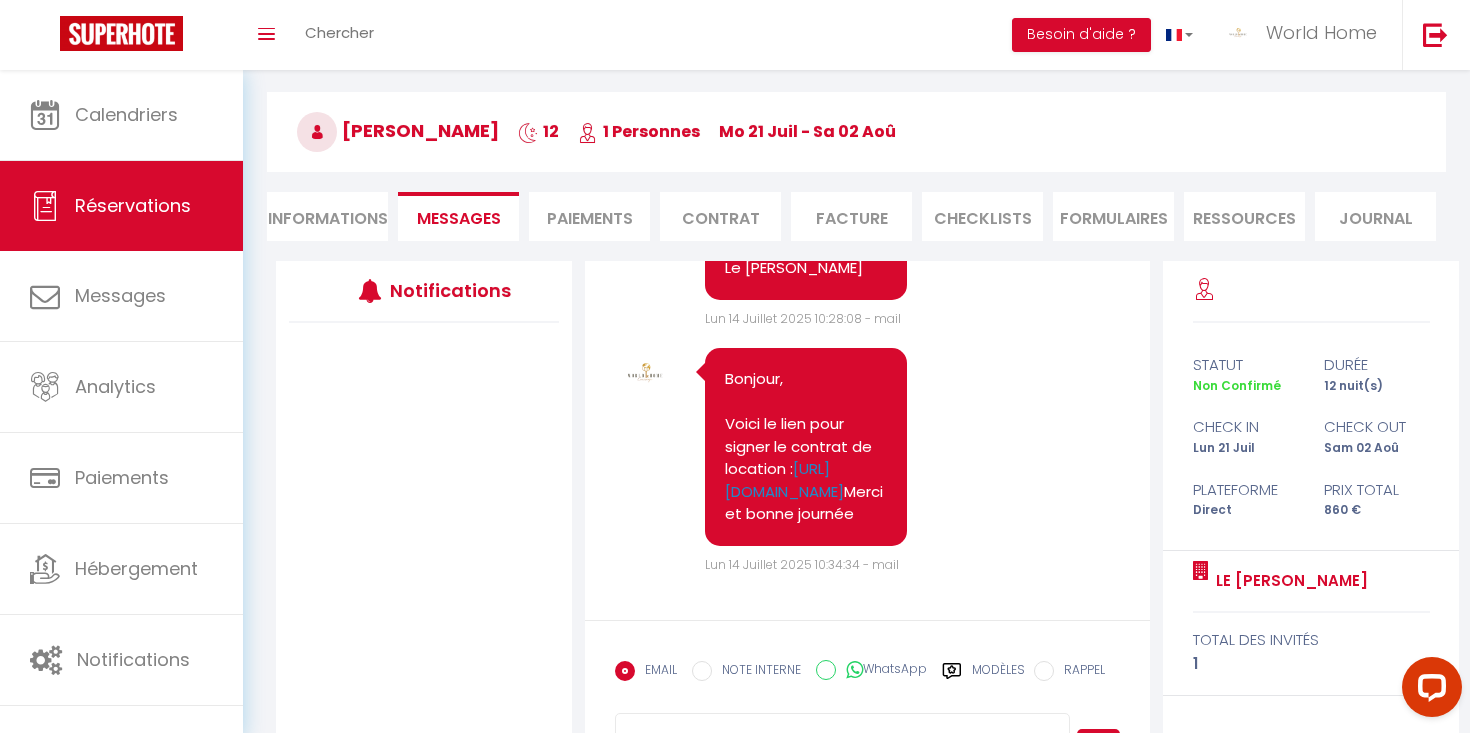 scroll, scrollTop: 773, scrollLeft: 0, axis: vertical 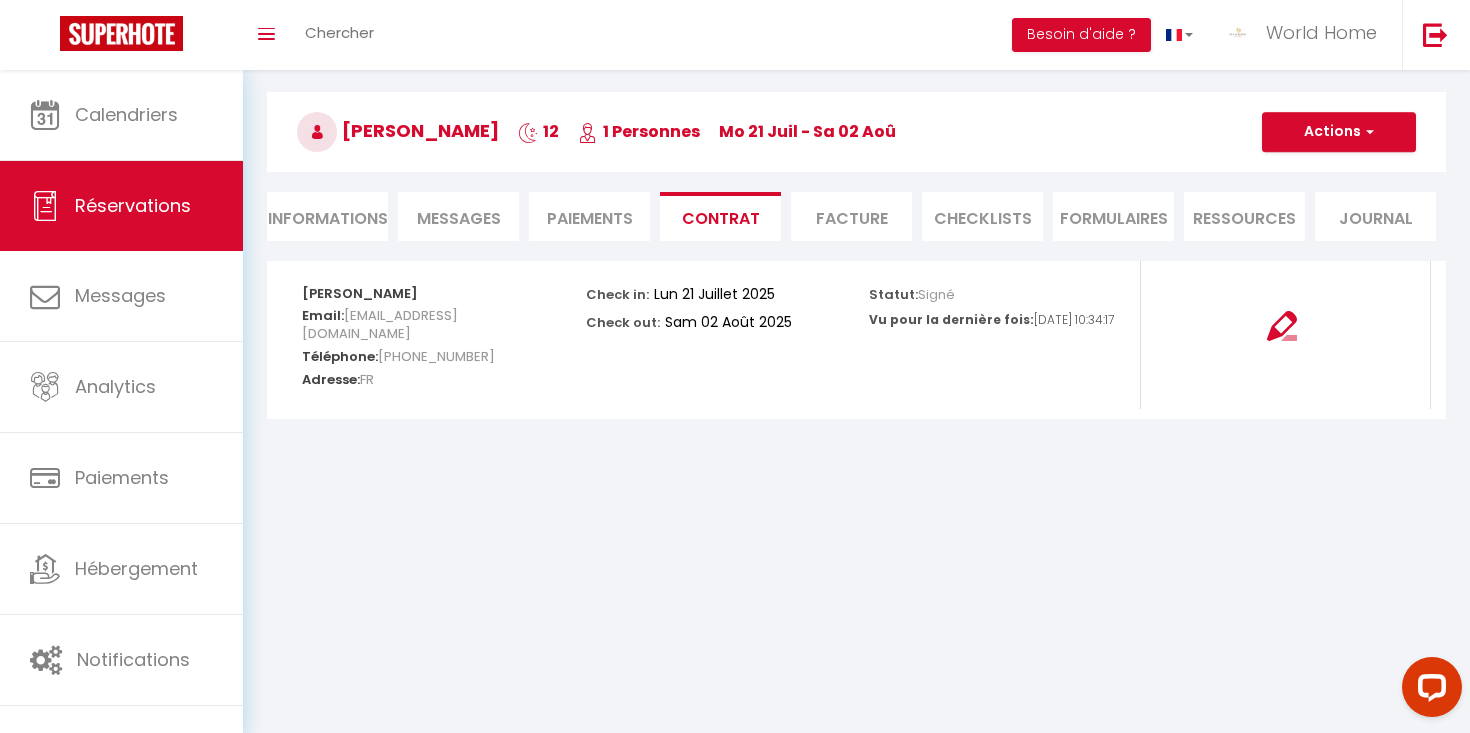 click on "Paiements" at bounding box center [589, 216] 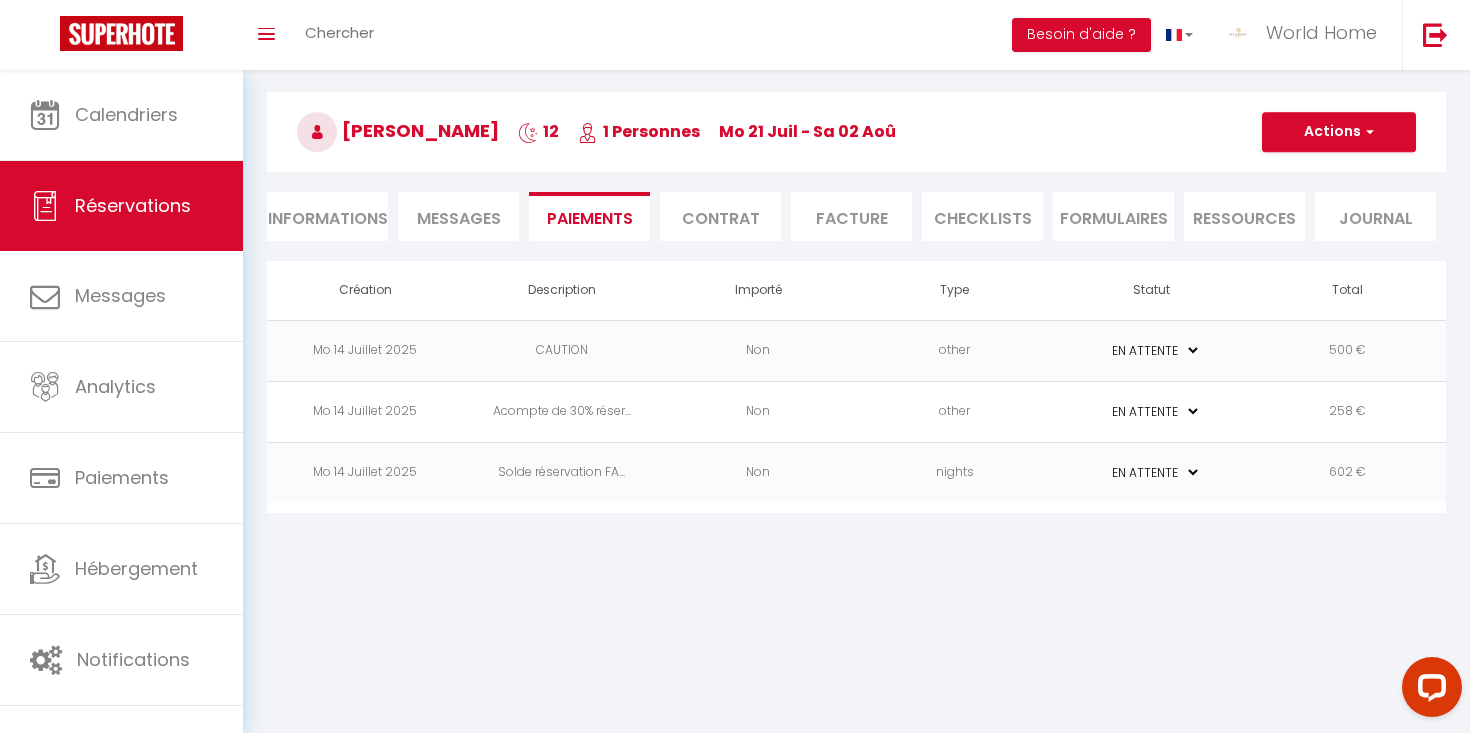 click on "Messages" at bounding box center [459, 218] 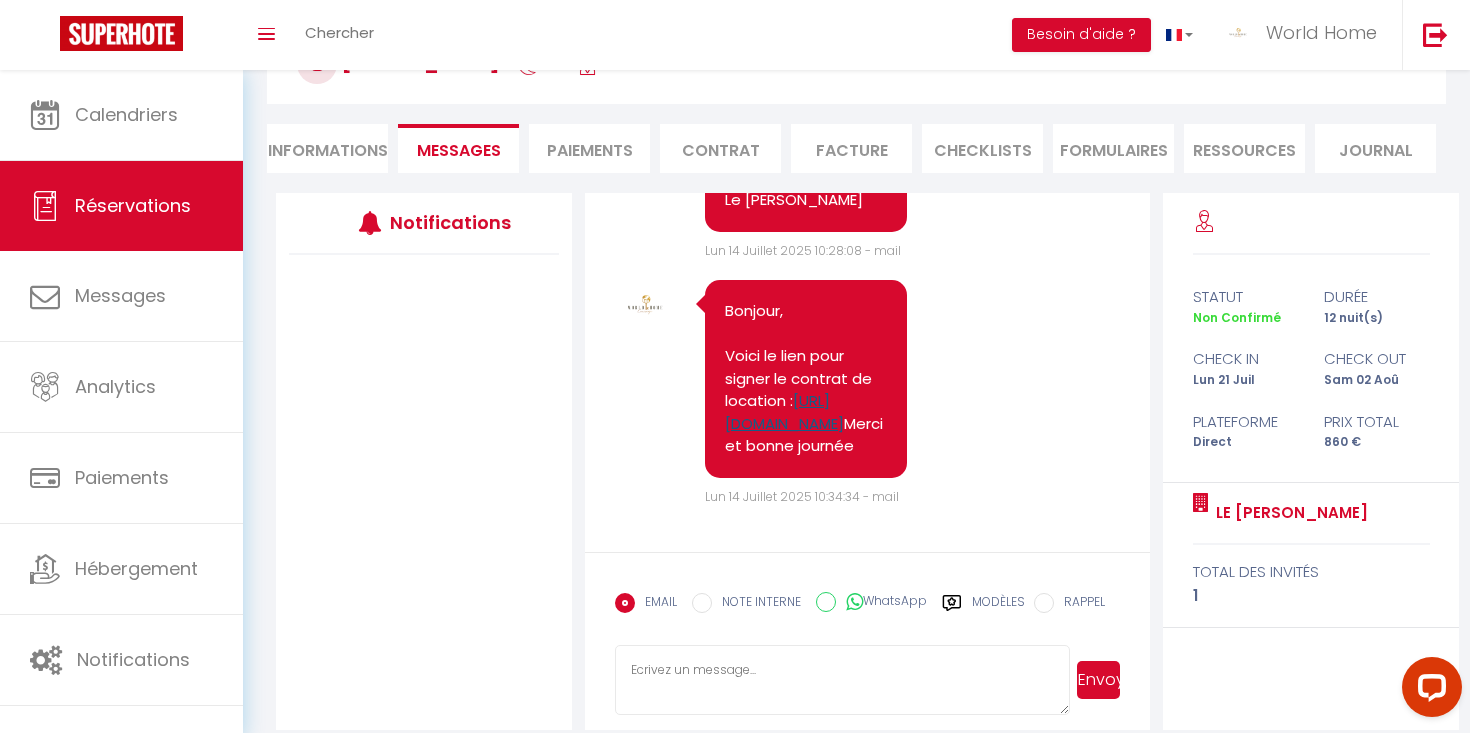 scroll, scrollTop: 159, scrollLeft: 0, axis: vertical 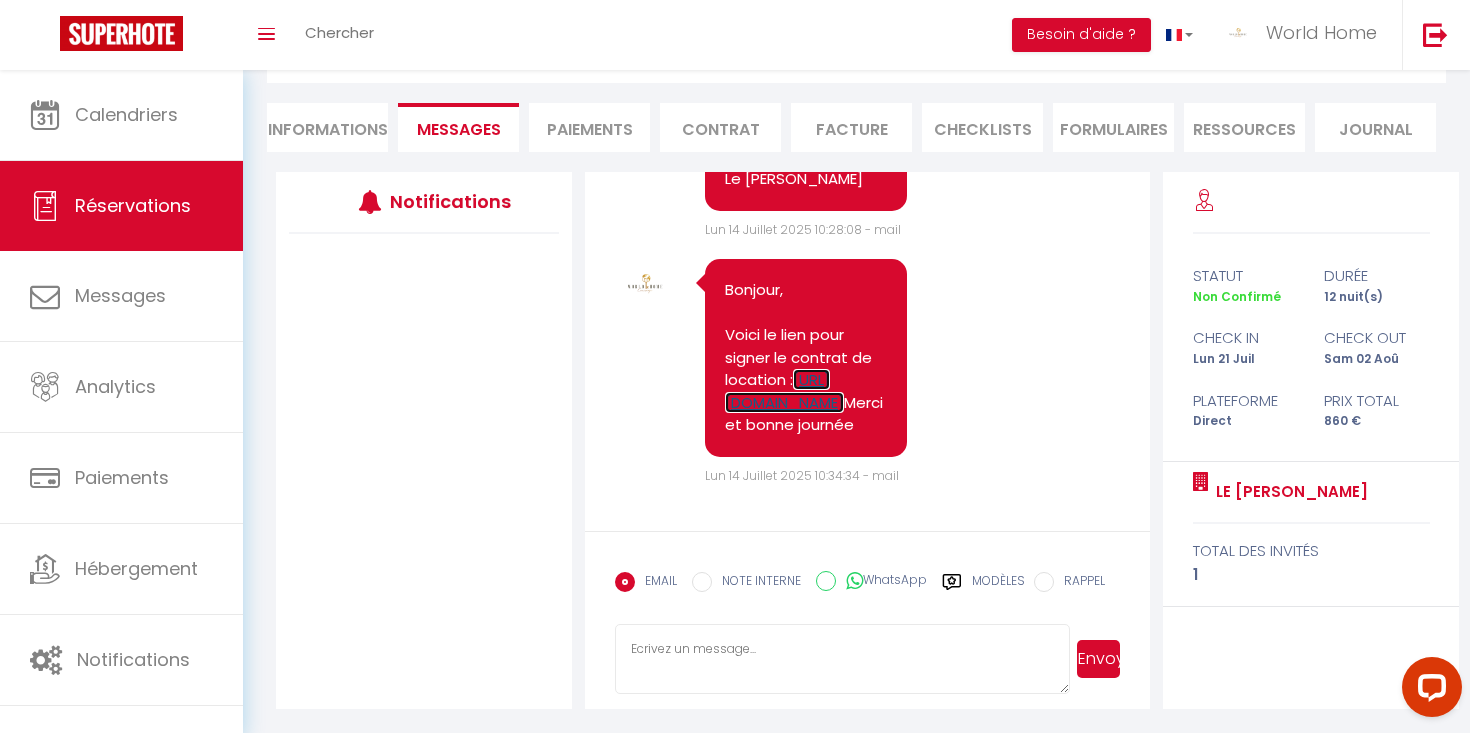click on "[URL][DOMAIN_NAME]" at bounding box center [784, 391] 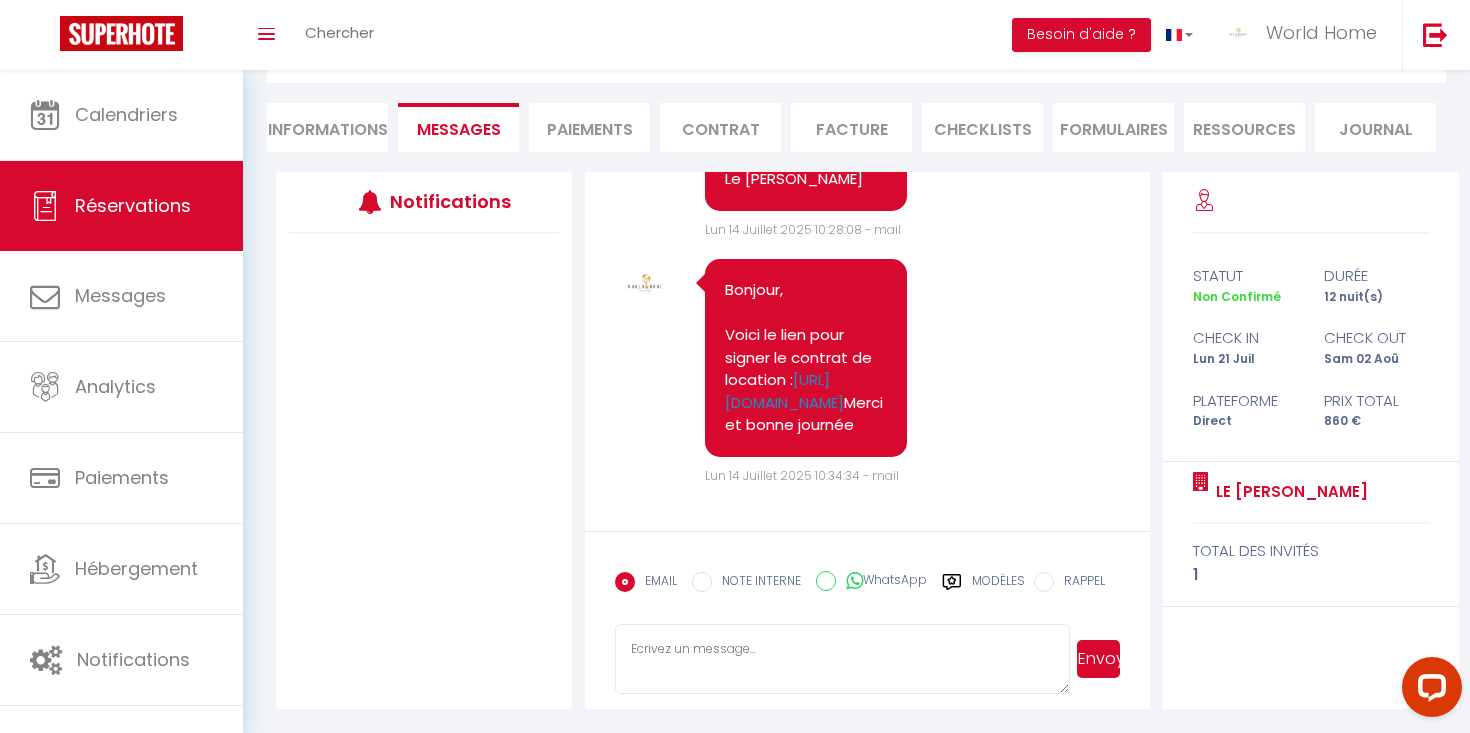click at bounding box center (424, 413) 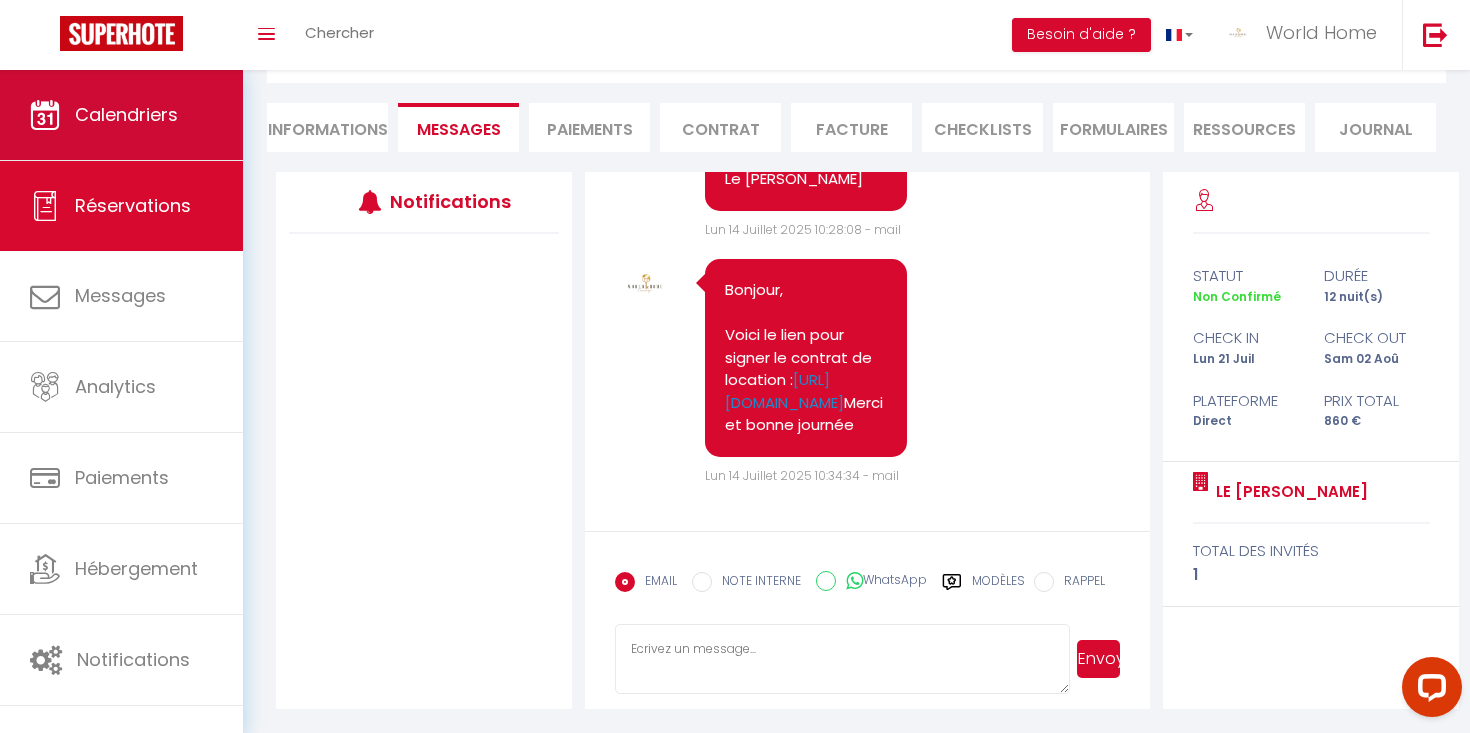 click on "Calendriers" at bounding box center (126, 114) 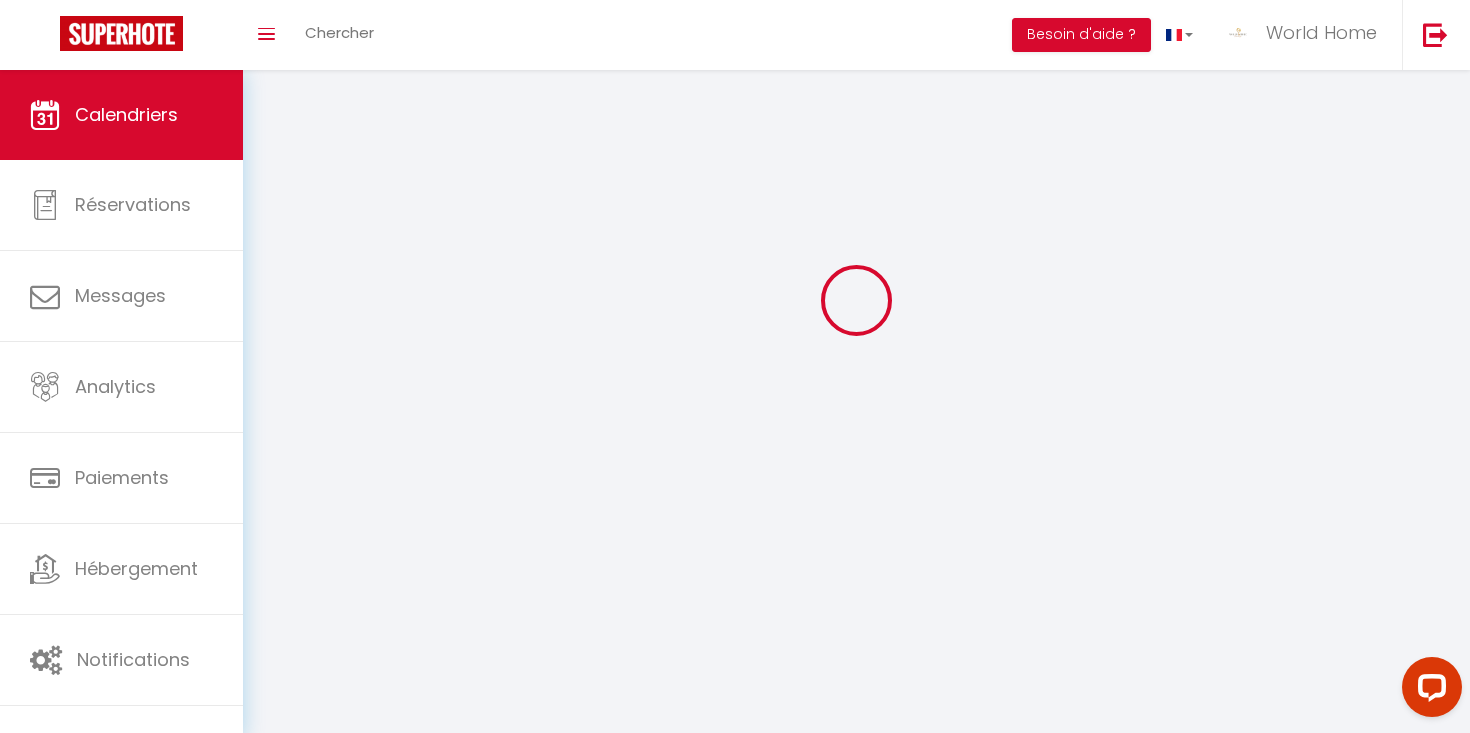scroll, scrollTop: 0, scrollLeft: 0, axis: both 